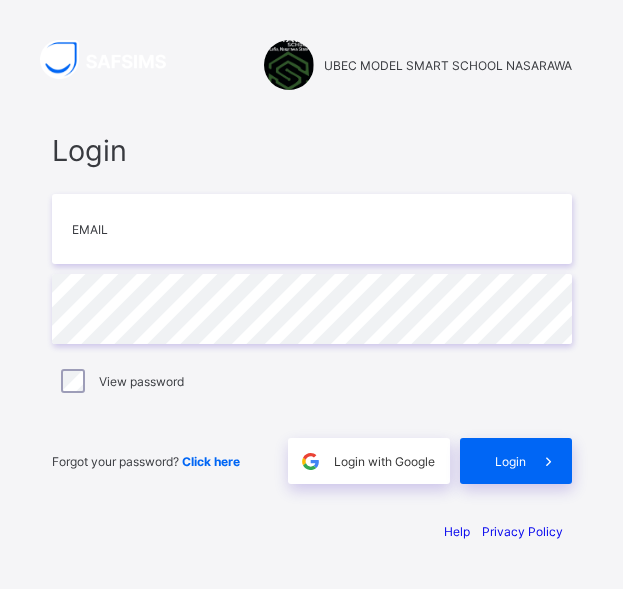 scroll, scrollTop: 0, scrollLeft: 0, axis: both 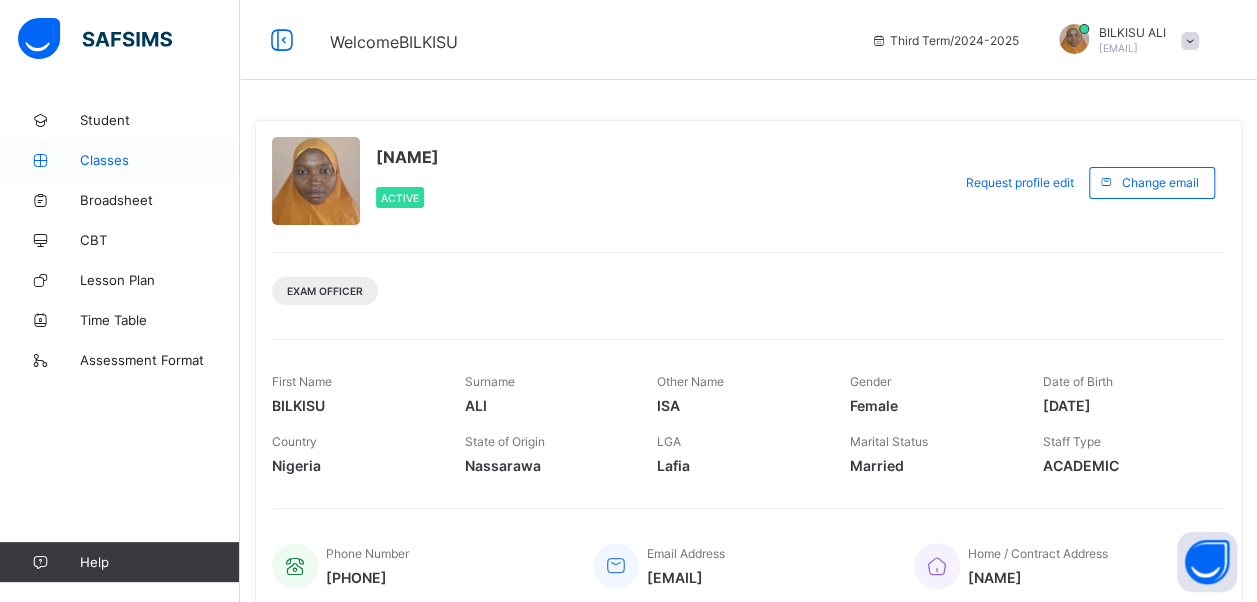 click on "Classes" at bounding box center [160, 160] 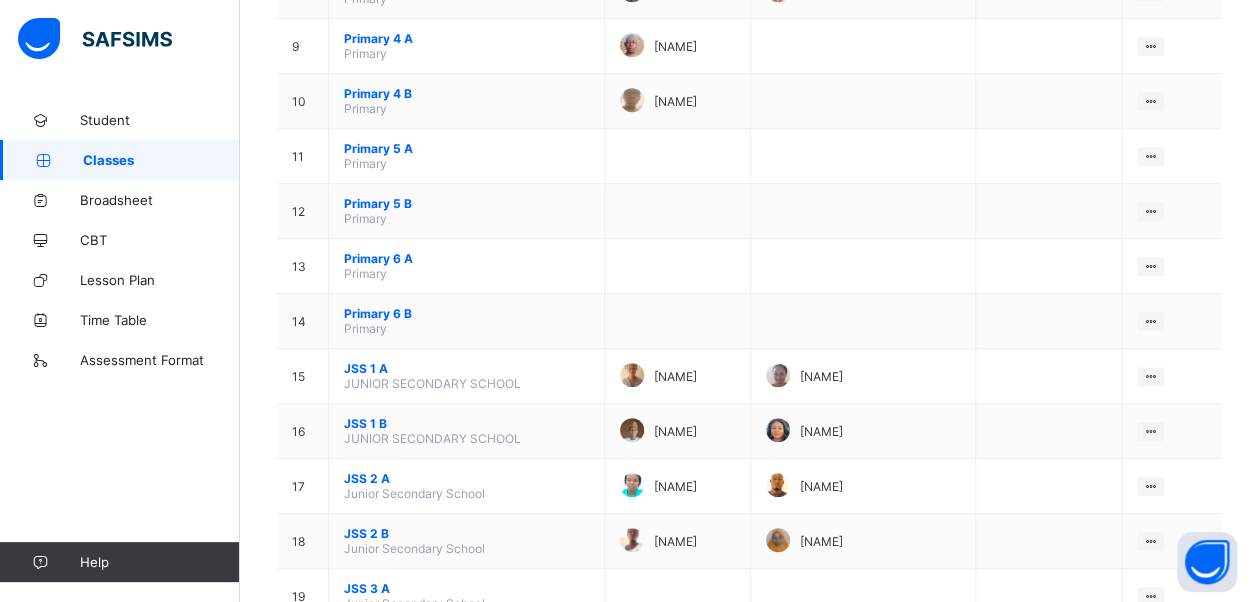 scroll, scrollTop: 657, scrollLeft: 0, axis: vertical 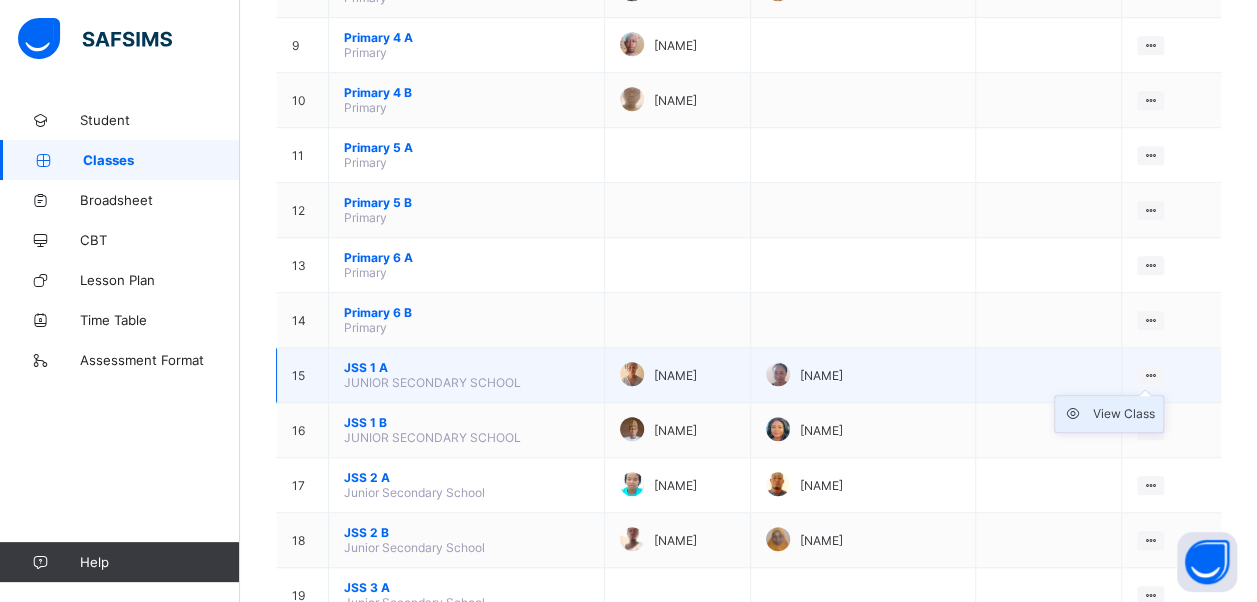 click on "View Class" at bounding box center [1124, 414] 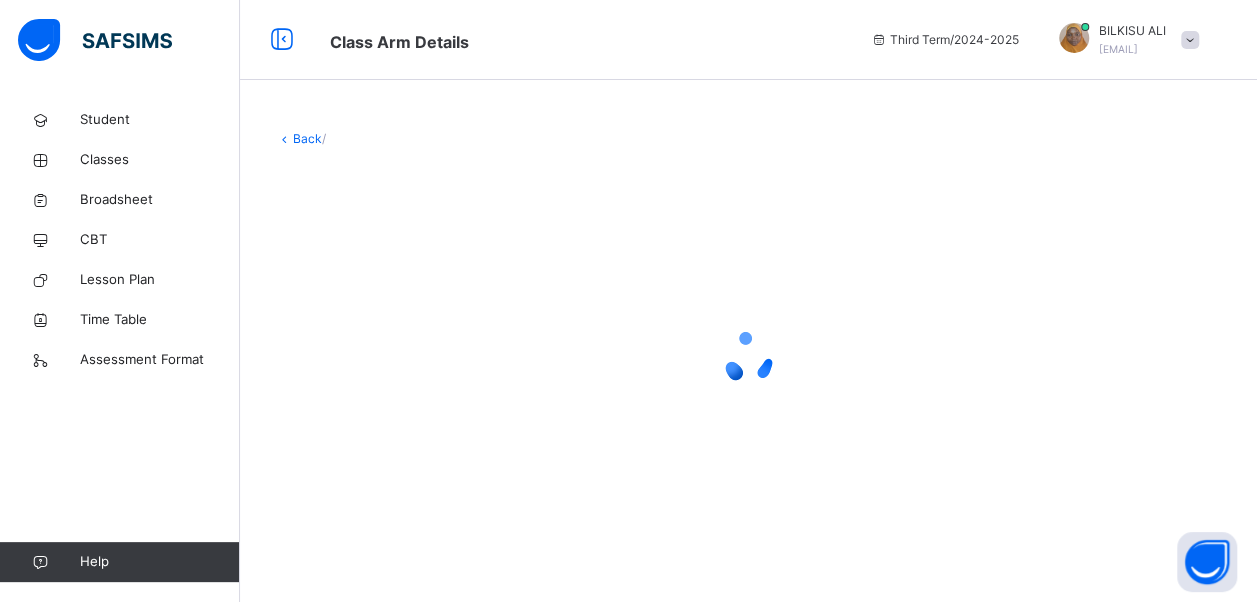 scroll, scrollTop: 0, scrollLeft: 0, axis: both 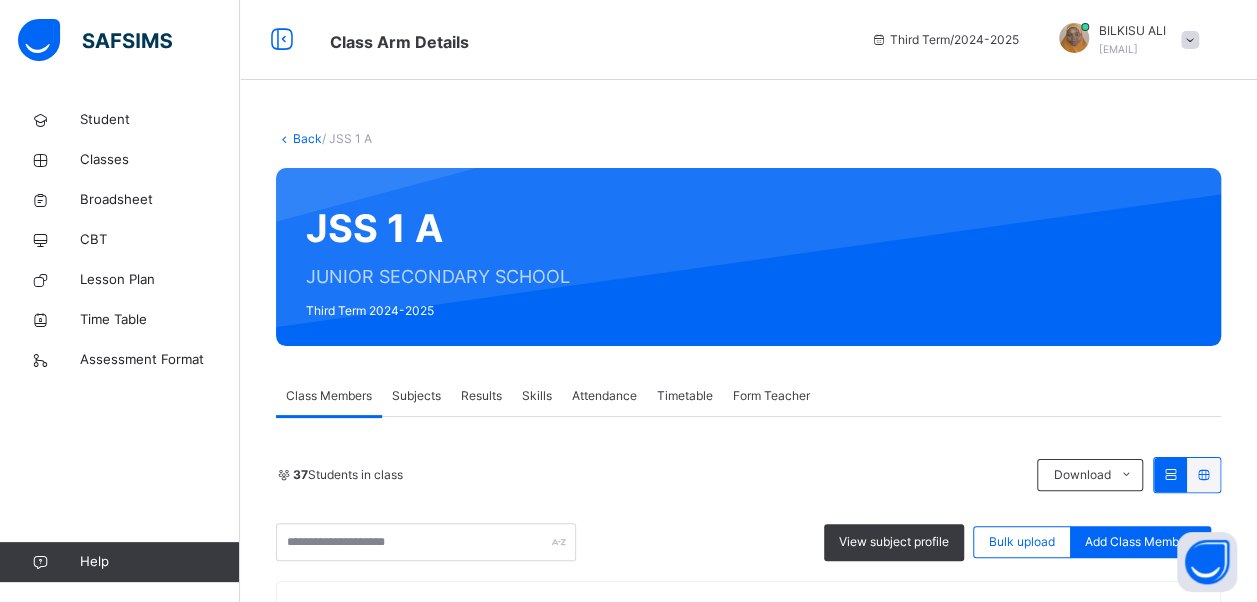 click on "Subjects" at bounding box center (416, 396) 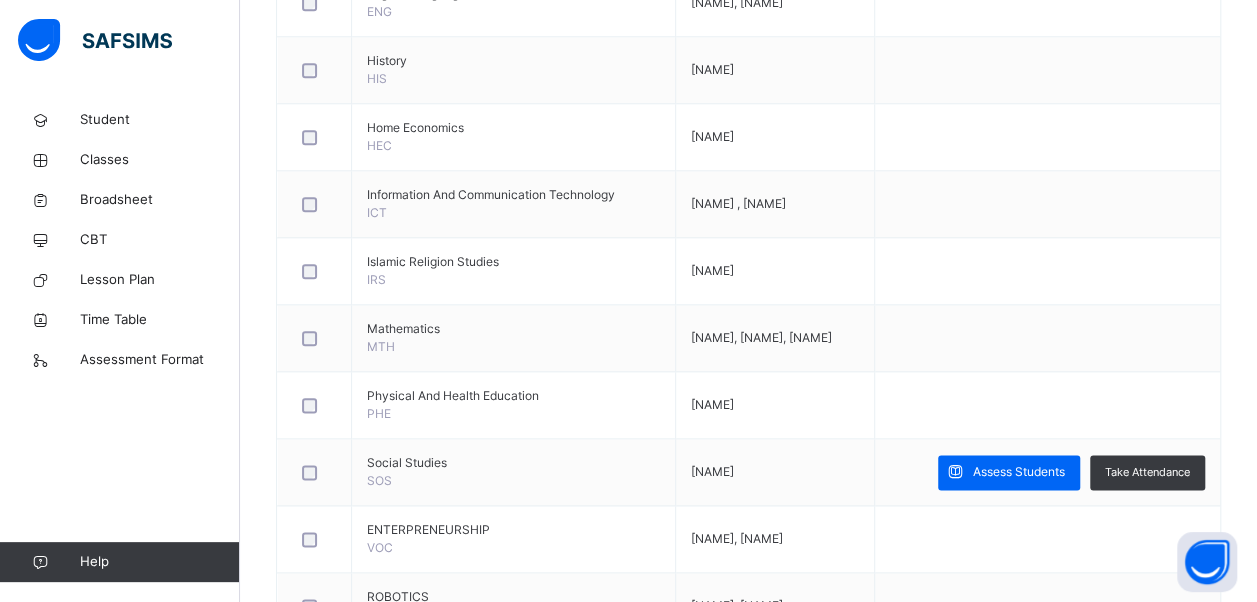 scroll, scrollTop: 1007, scrollLeft: 0, axis: vertical 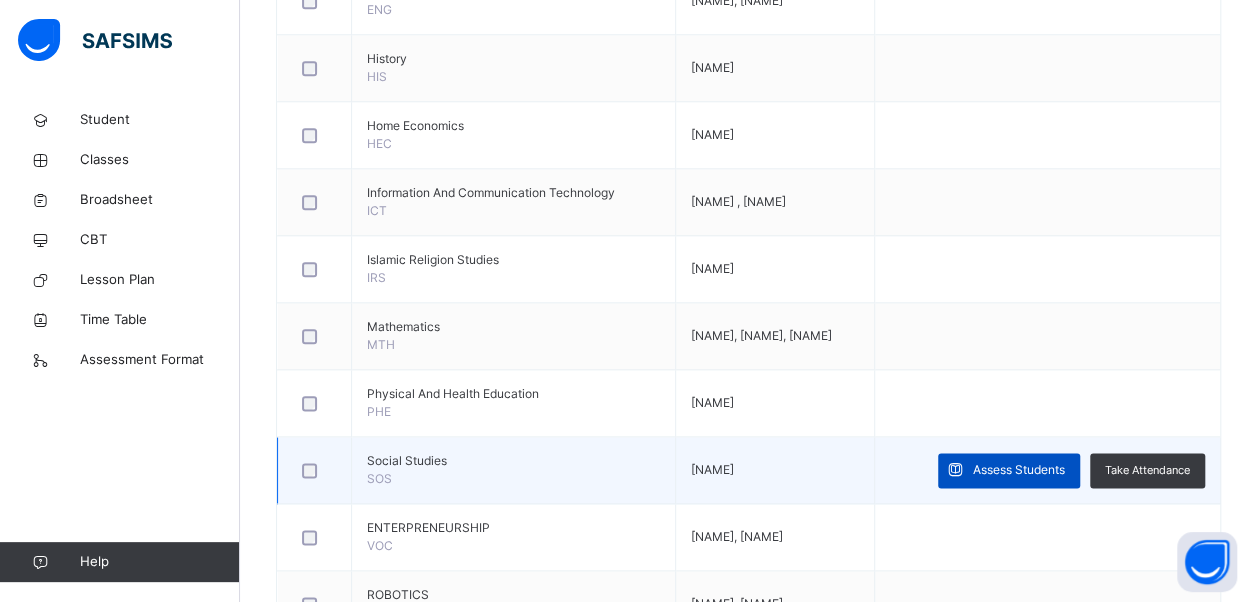 click on "Assess Students" at bounding box center (1019, 470) 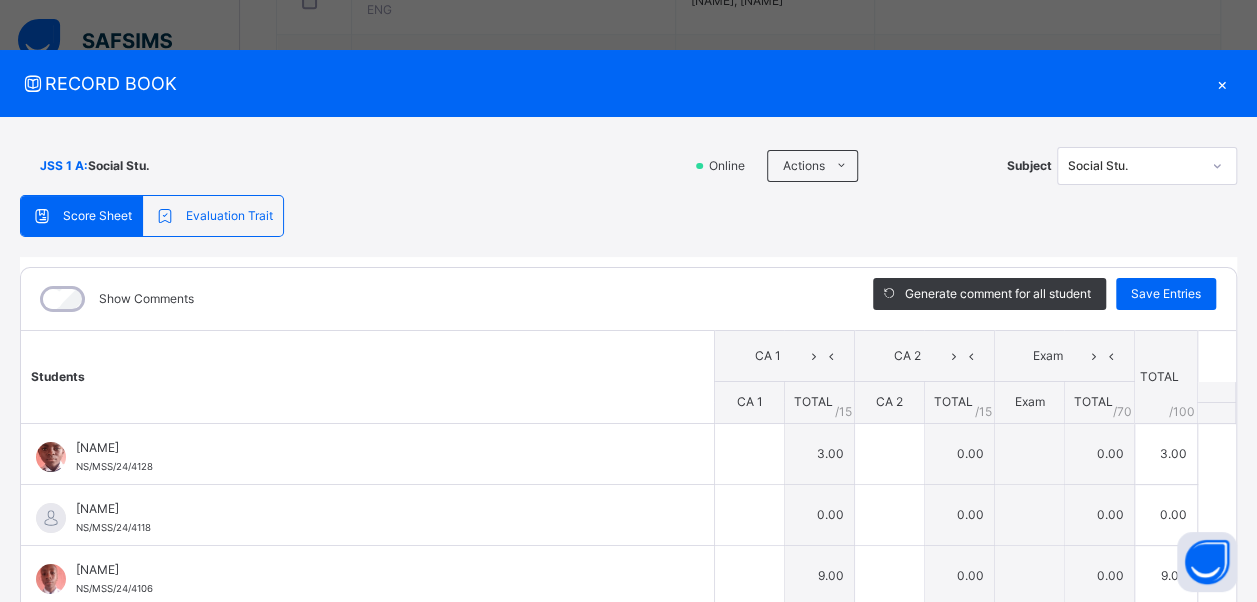 type on "*" 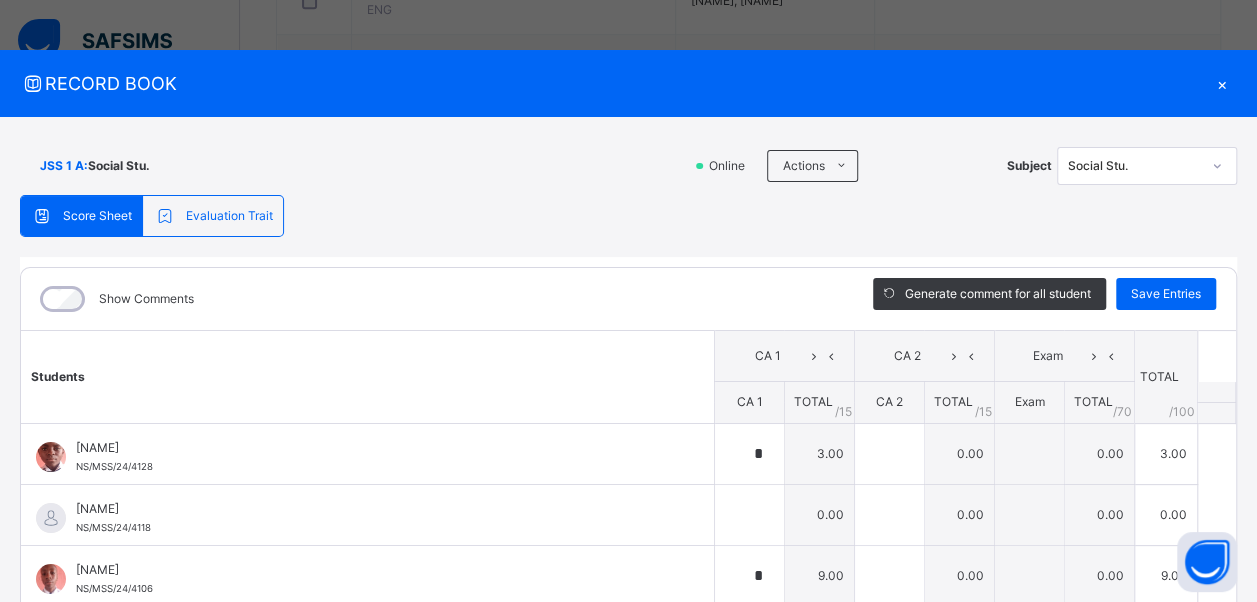 type on "*" 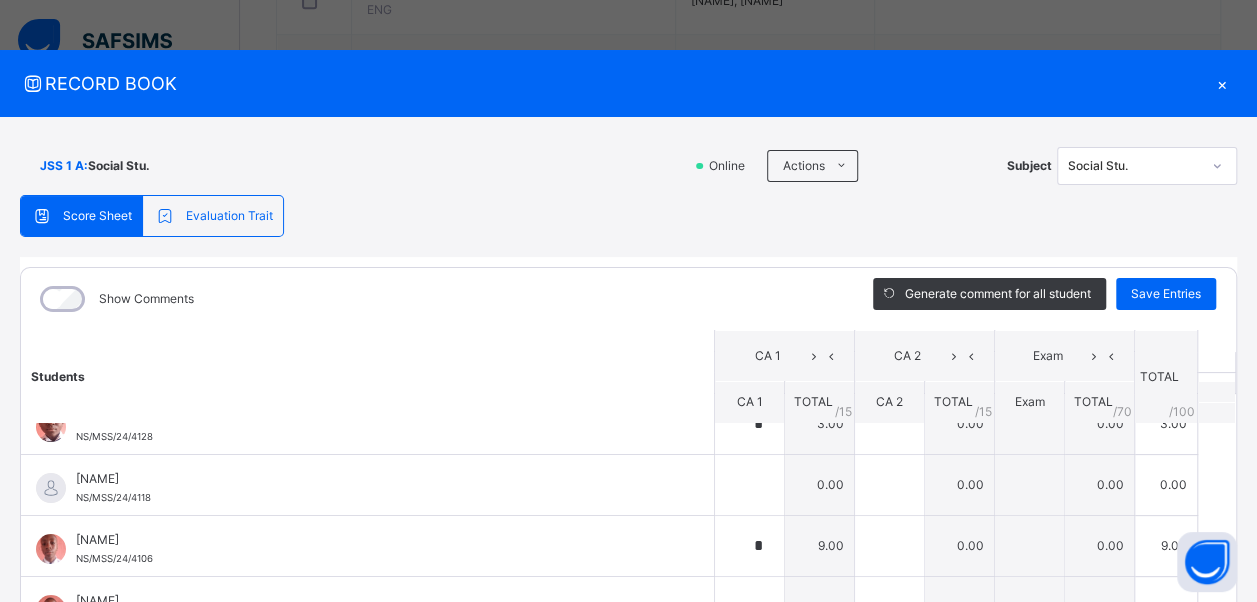 scroll, scrollTop: 27, scrollLeft: 0, axis: vertical 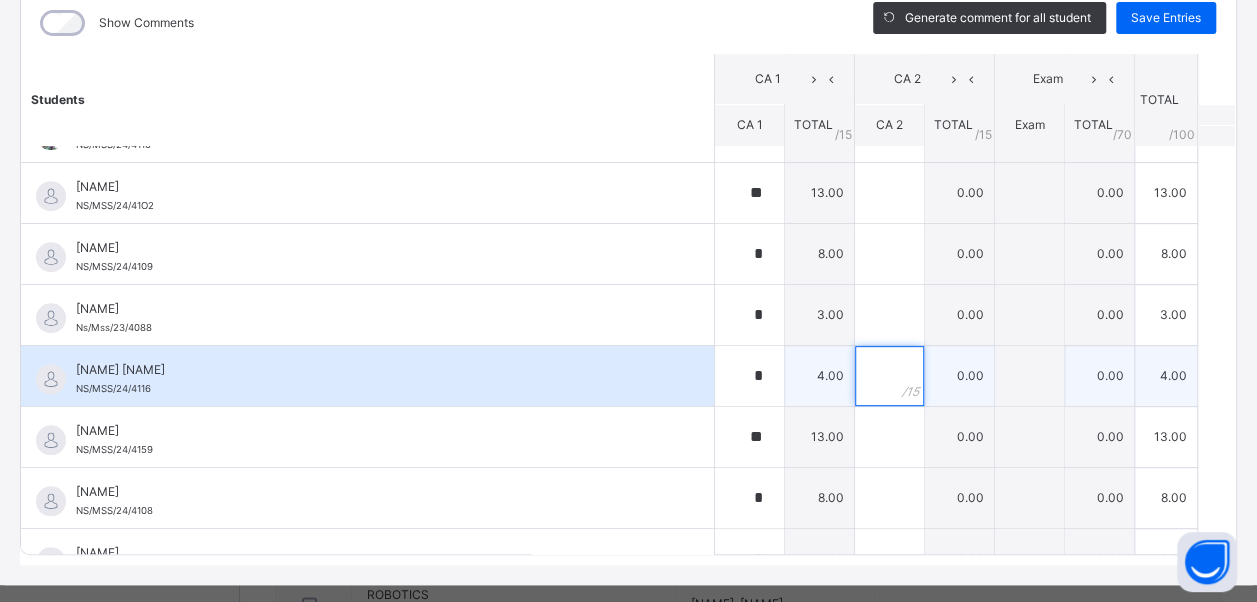 click at bounding box center [889, 376] 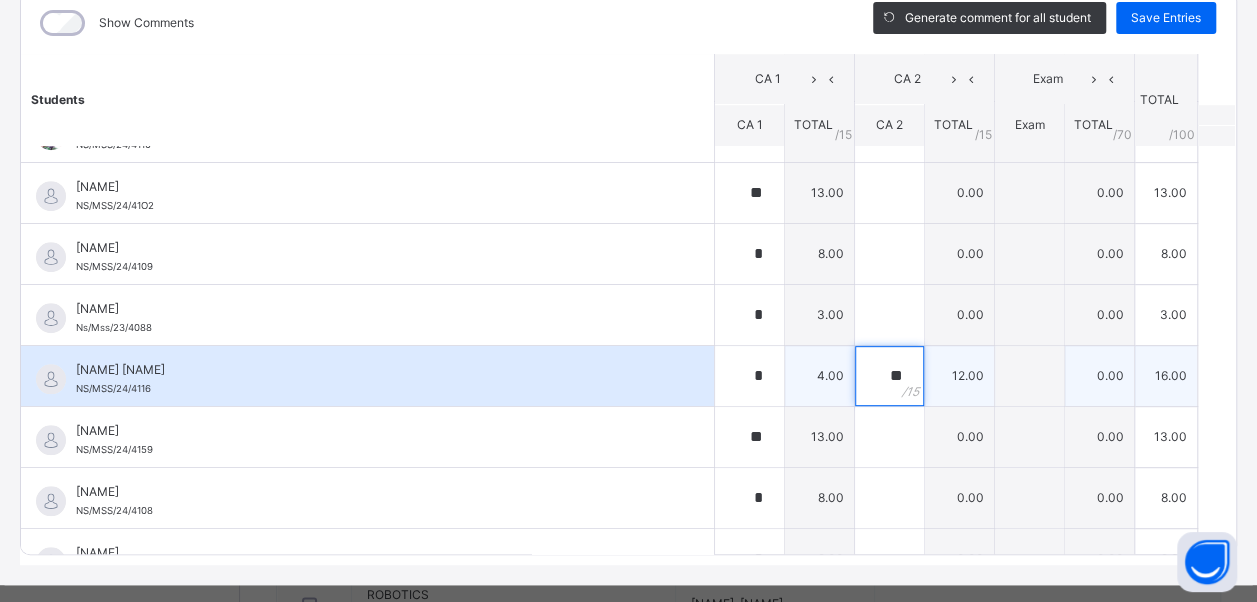 type on "**" 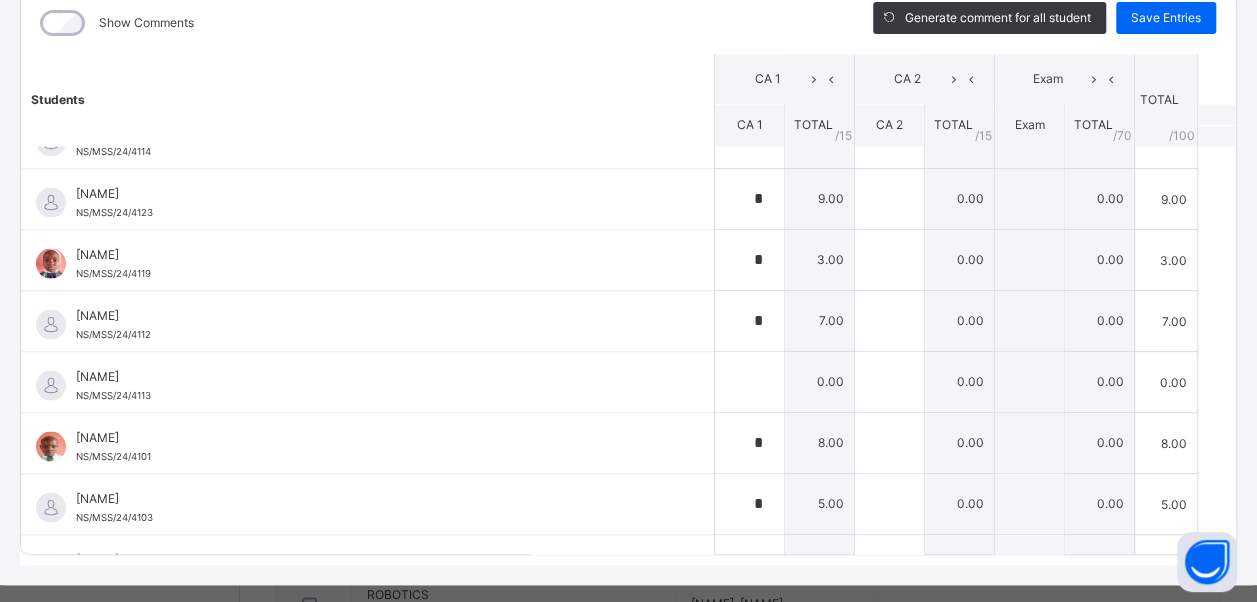 scroll, scrollTop: 1836, scrollLeft: 0, axis: vertical 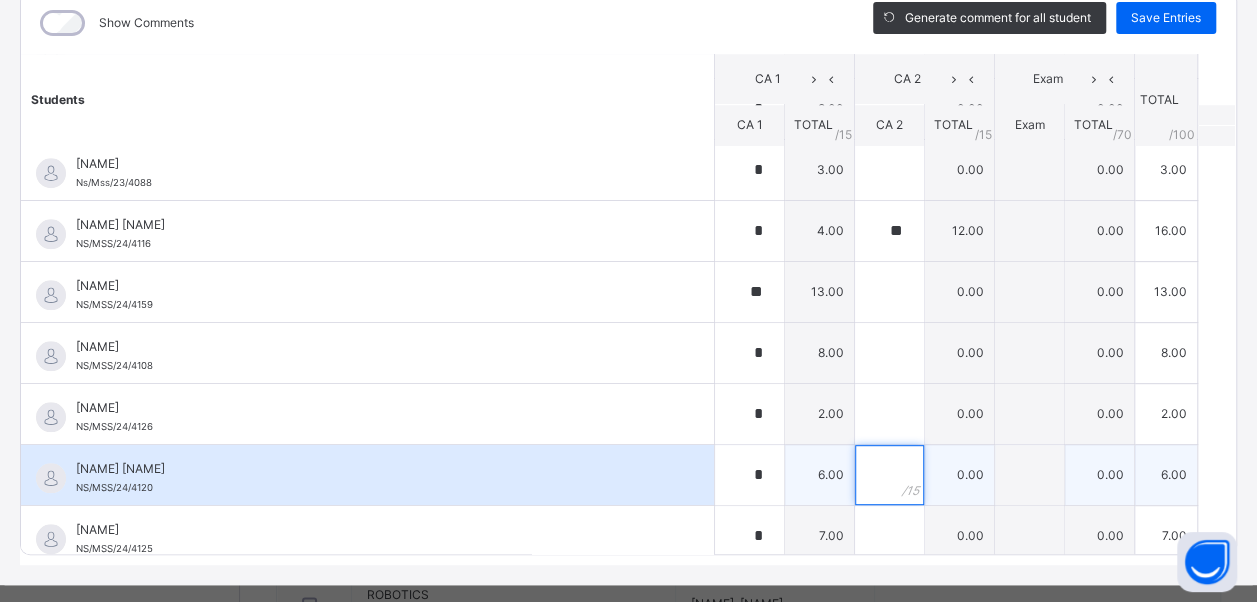 click at bounding box center (889, 475) 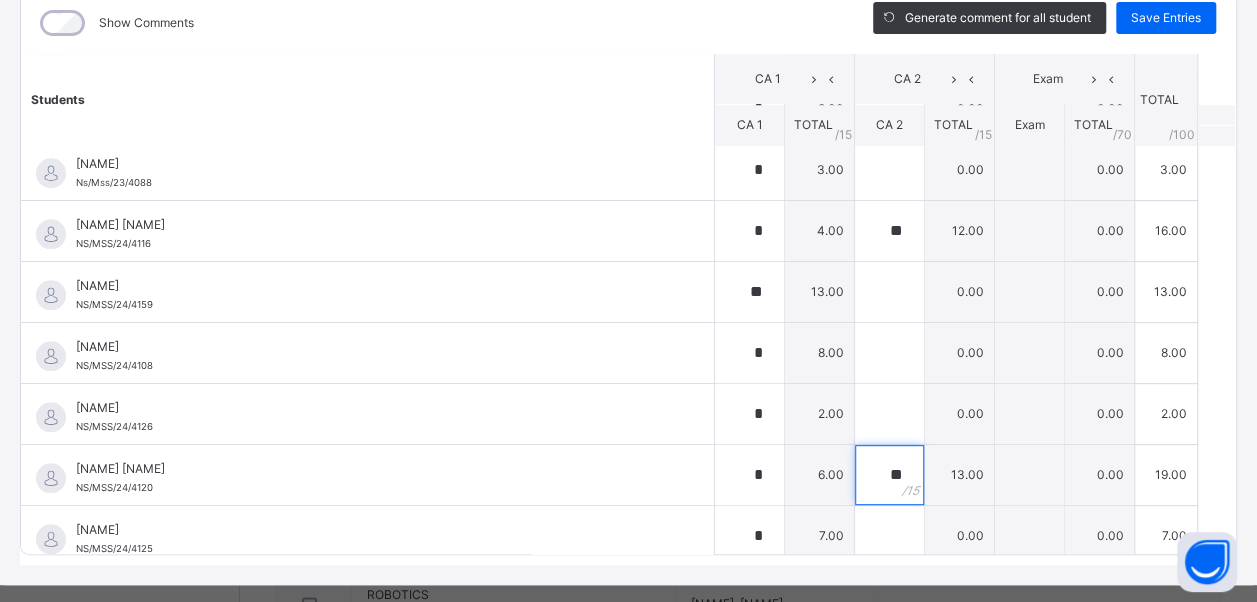 scroll, scrollTop: 865, scrollLeft: 0, axis: vertical 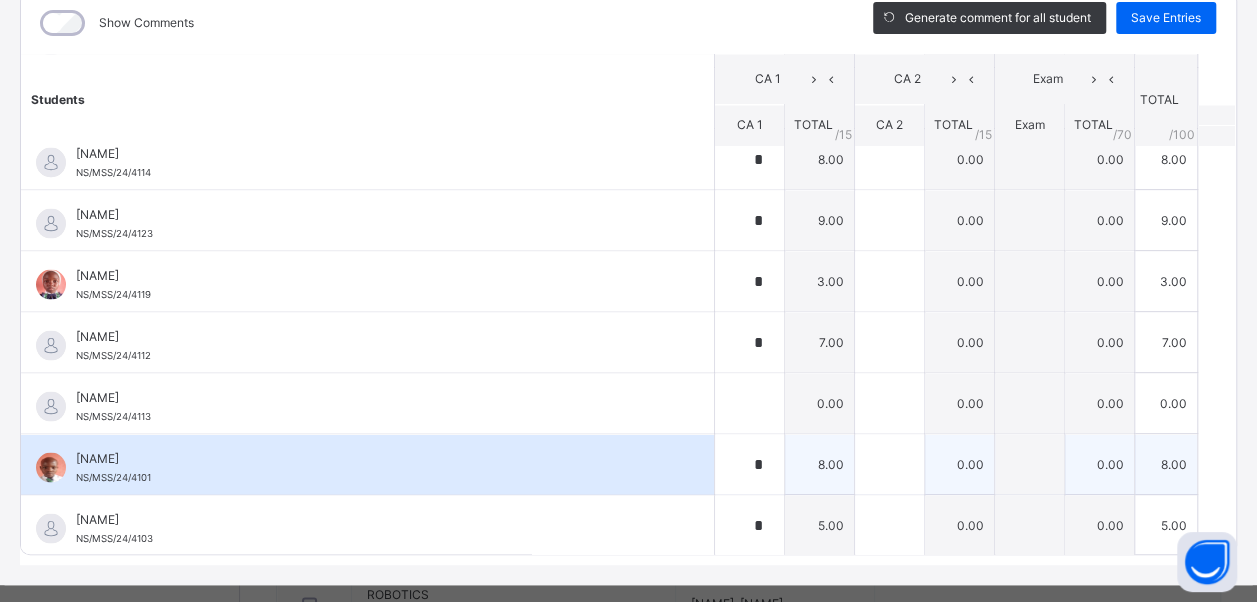 type on "**" 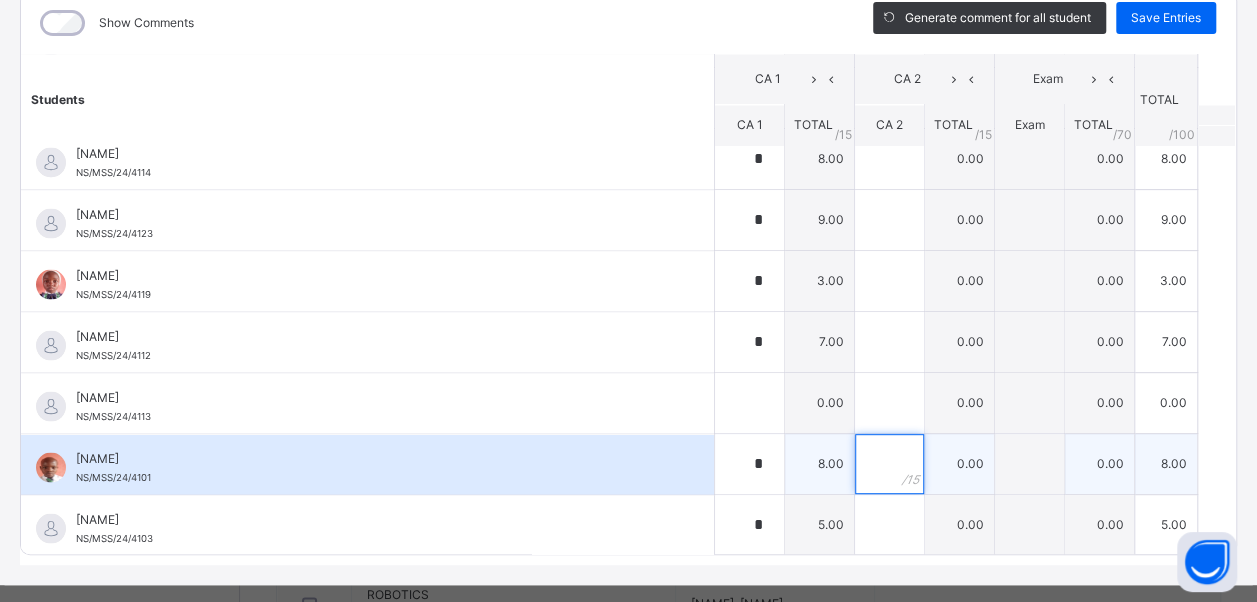 click at bounding box center (889, 464) 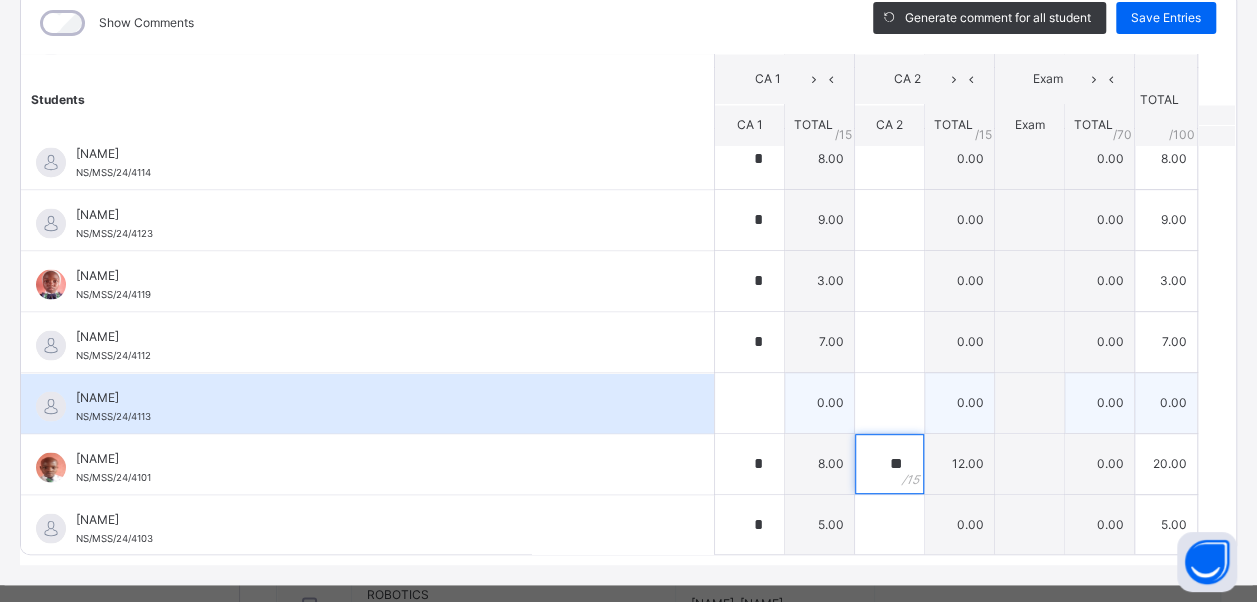 type on "**" 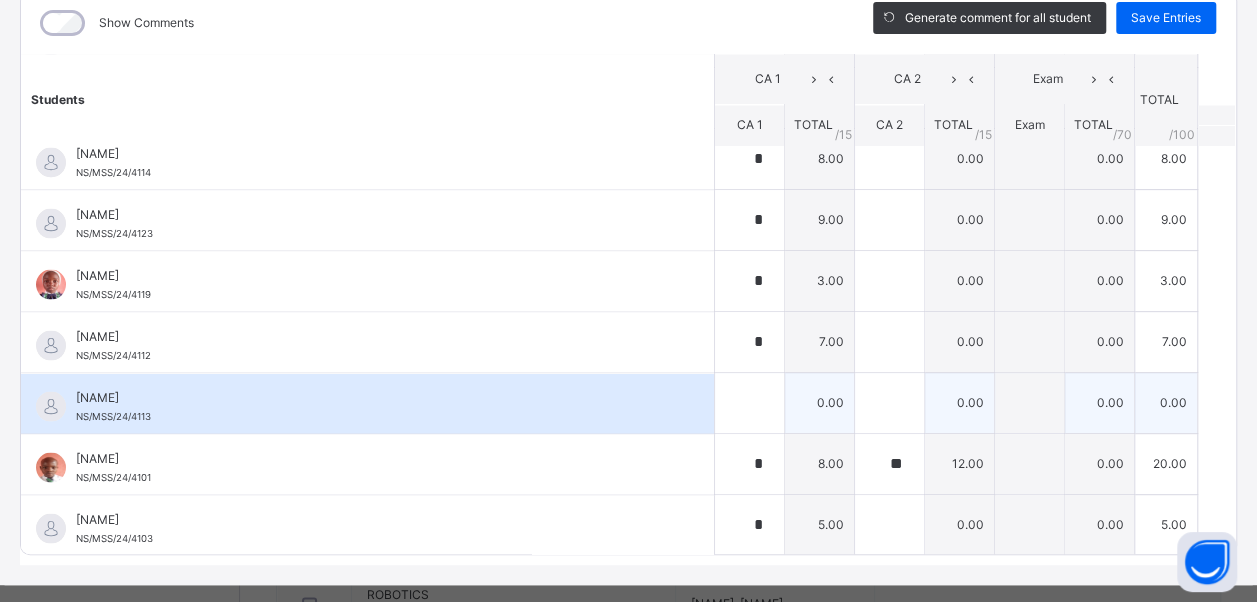 click on "[FIRST] [LAST] NS/MSS/24/4113" at bounding box center (367, 403) 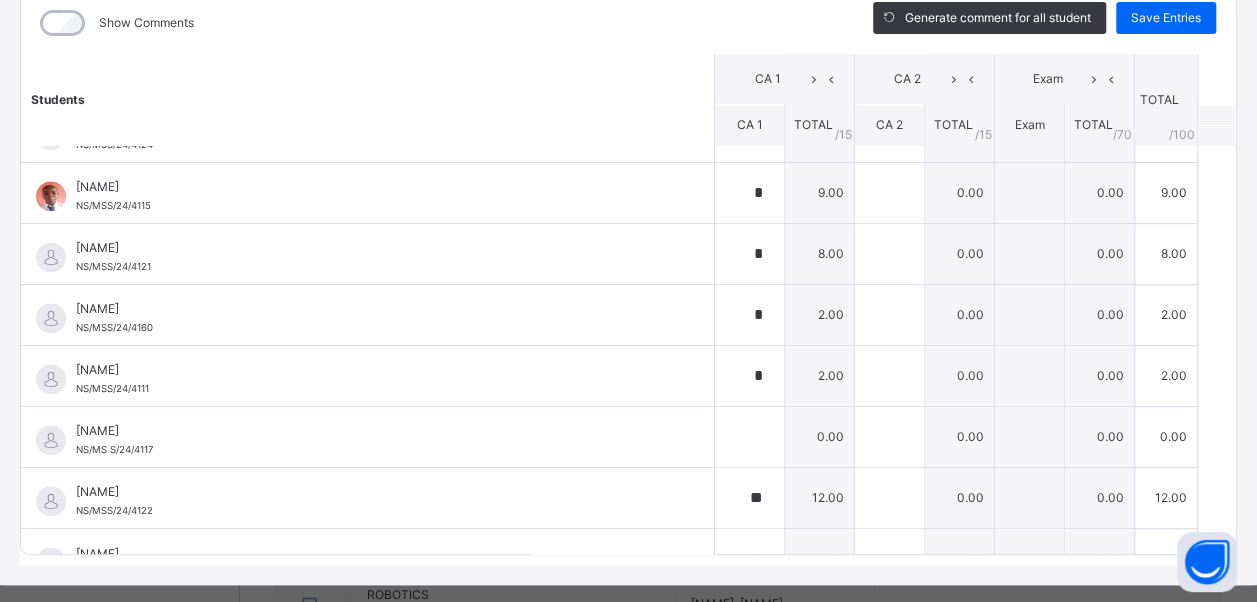 scroll, scrollTop: 1348, scrollLeft: 0, axis: vertical 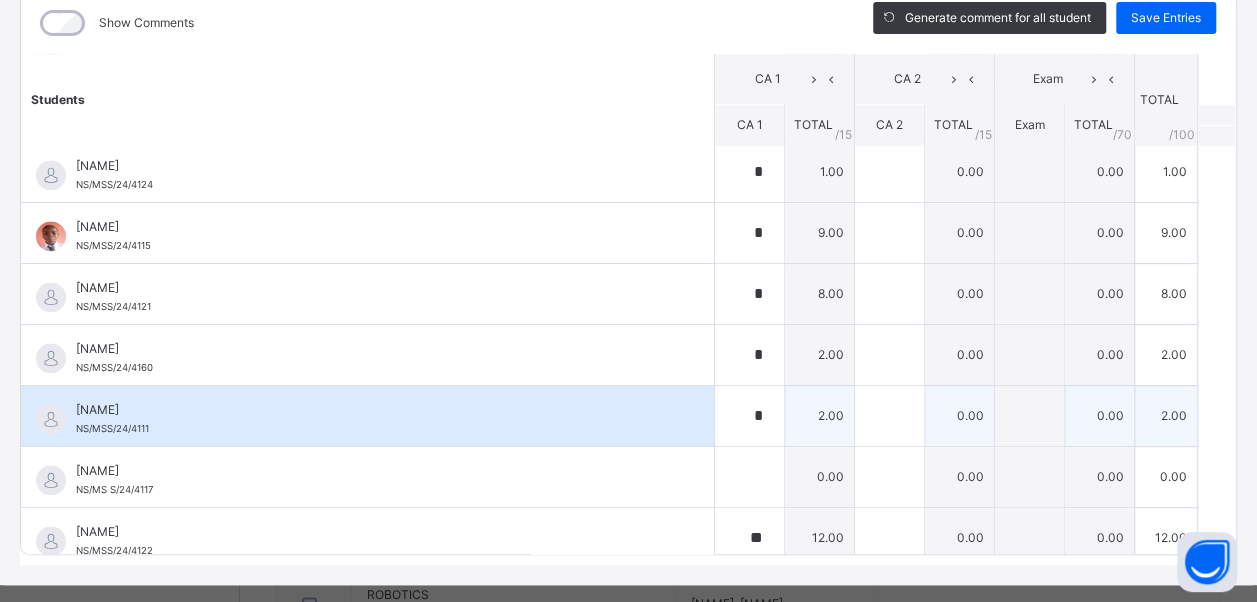 click on "Musa Idris Mamuda NS/MSS/24/4111" at bounding box center [367, 416] 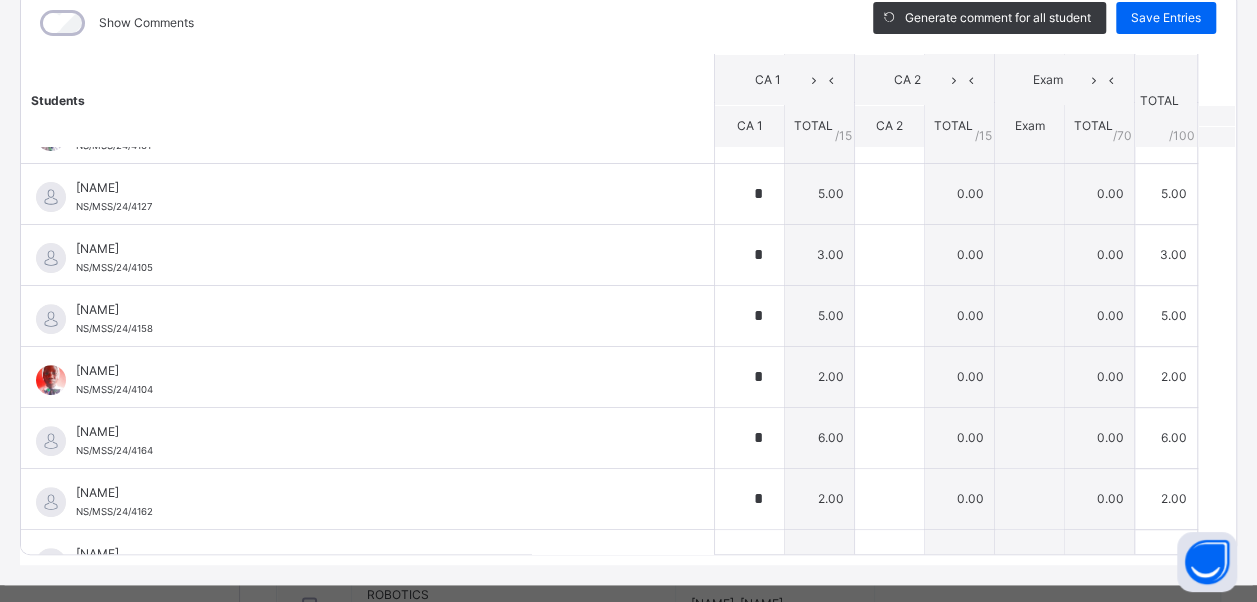 scroll, scrollTop: 62, scrollLeft: 0, axis: vertical 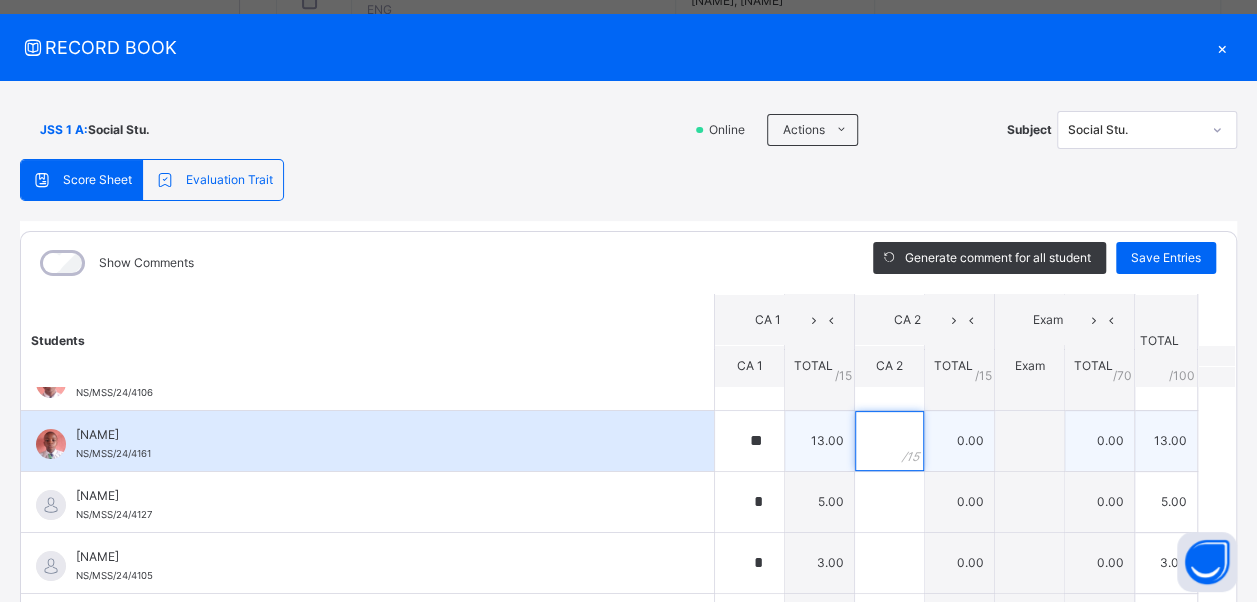click at bounding box center [889, 441] 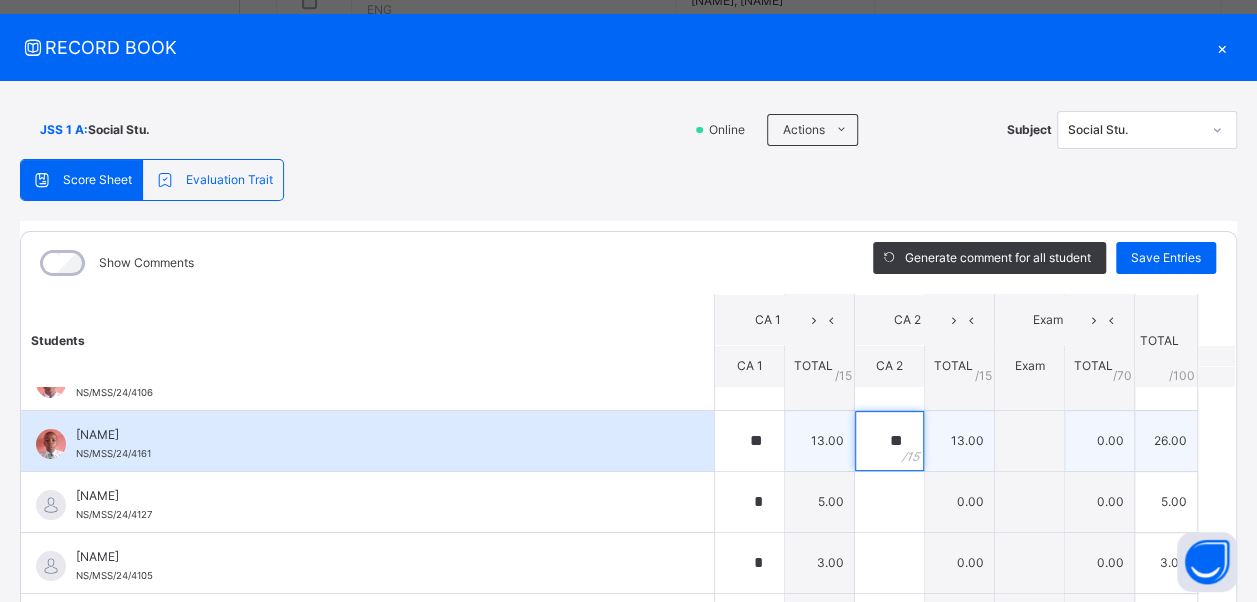 type on "**" 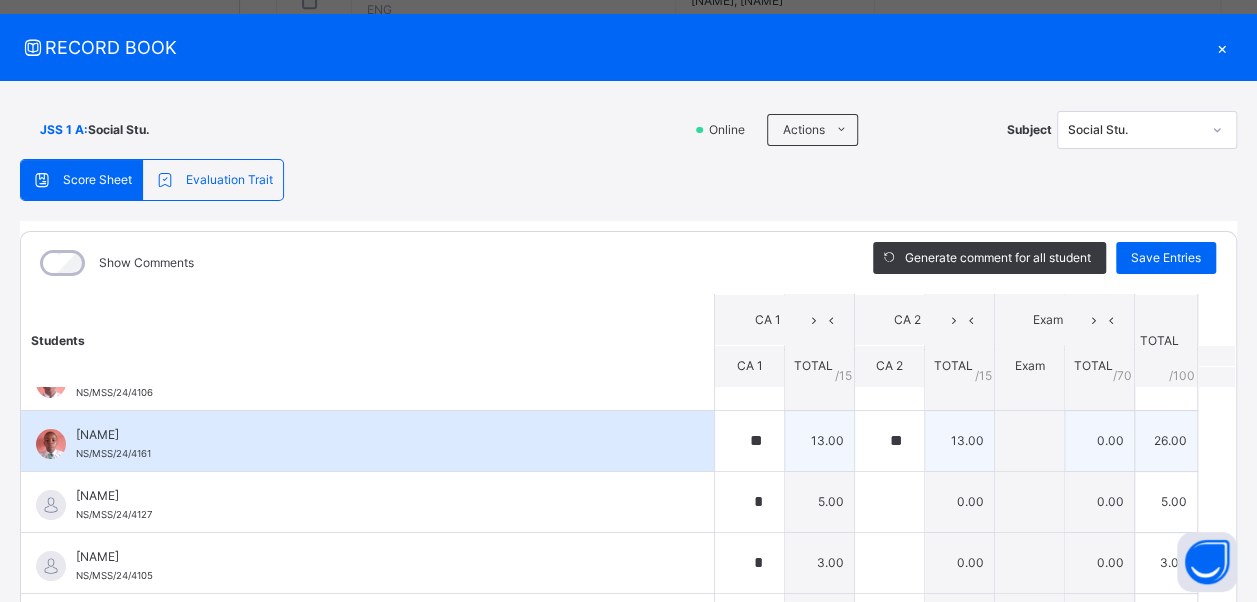 click on "ASSIM  ABUBAKAR NS/MSS/24/4161" at bounding box center (372, 444) 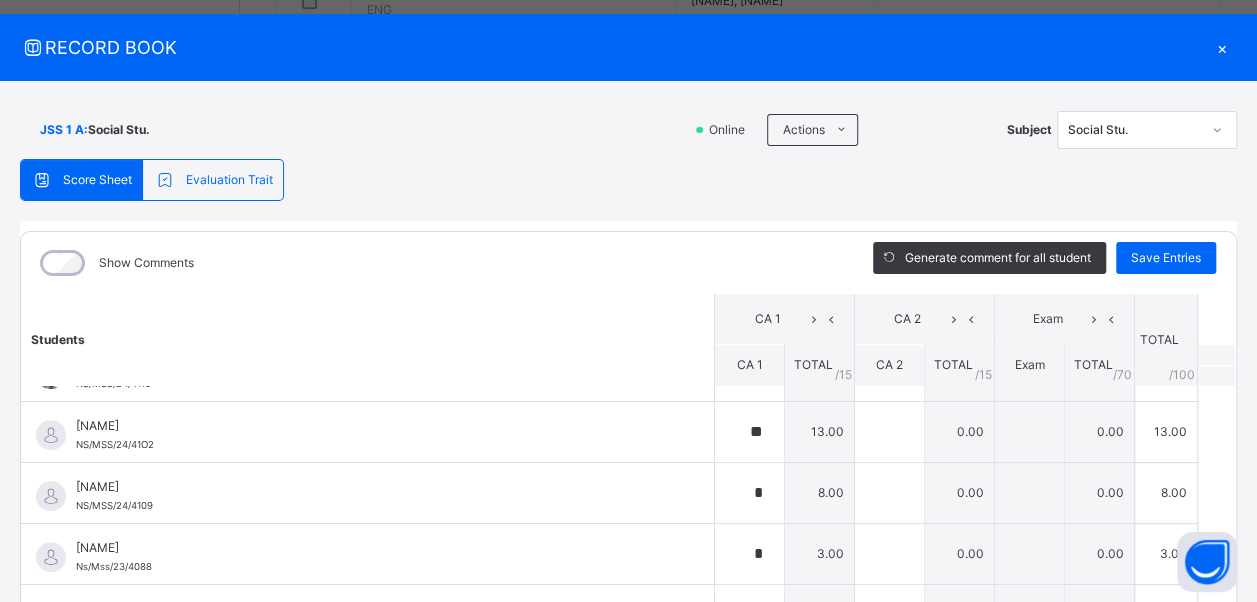 scroll, scrollTop: 720, scrollLeft: 0, axis: vertical 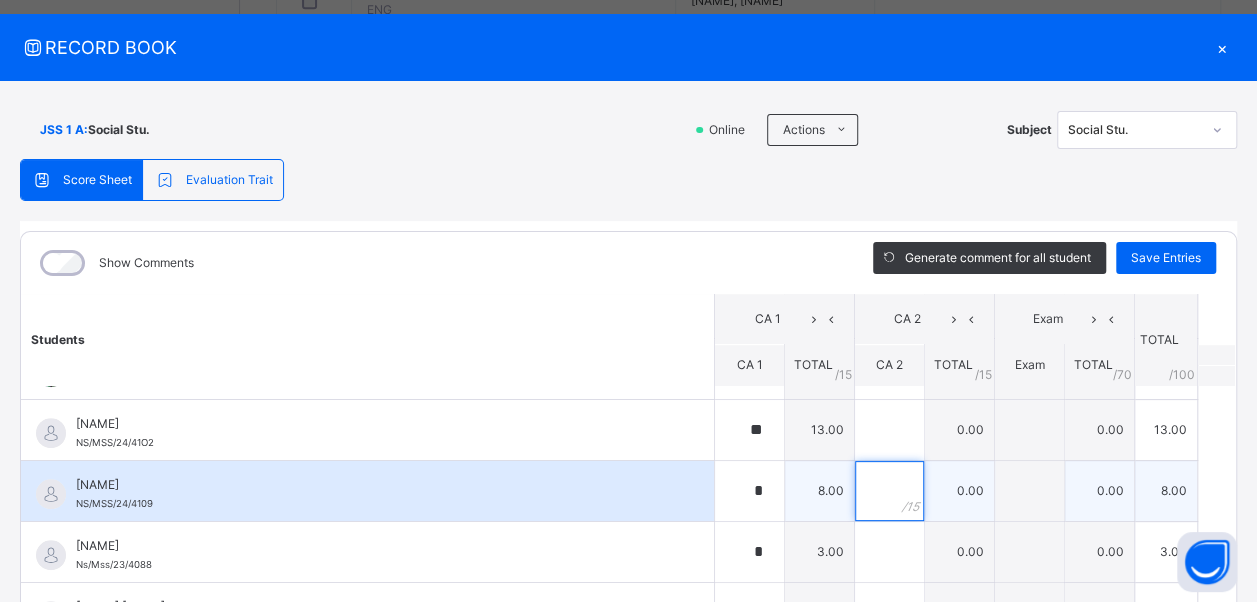 click at bounding box center (889, 491) 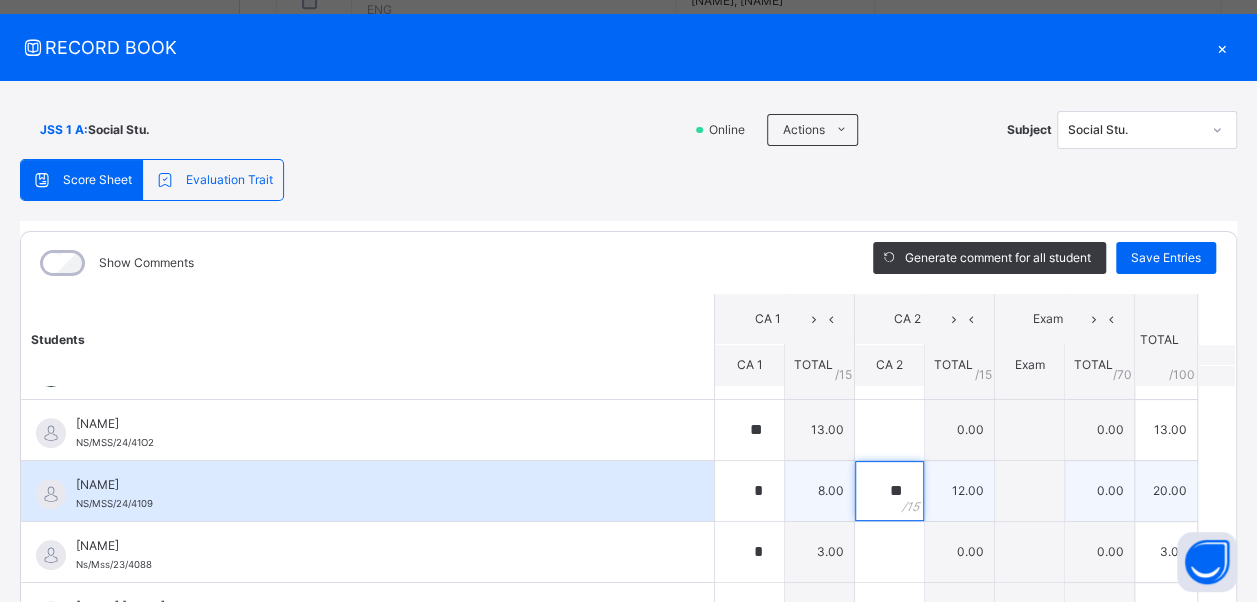 type on "**" 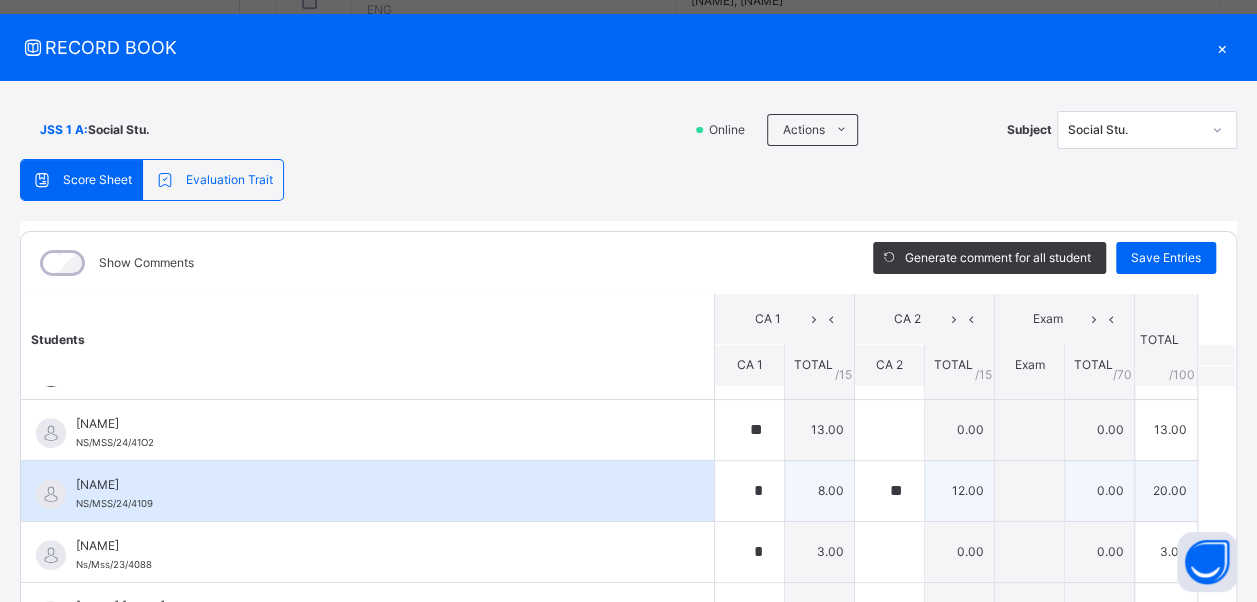 click on "[FIRST] [LAST] [LAST] [ID]" at bounding box center [367, 491] 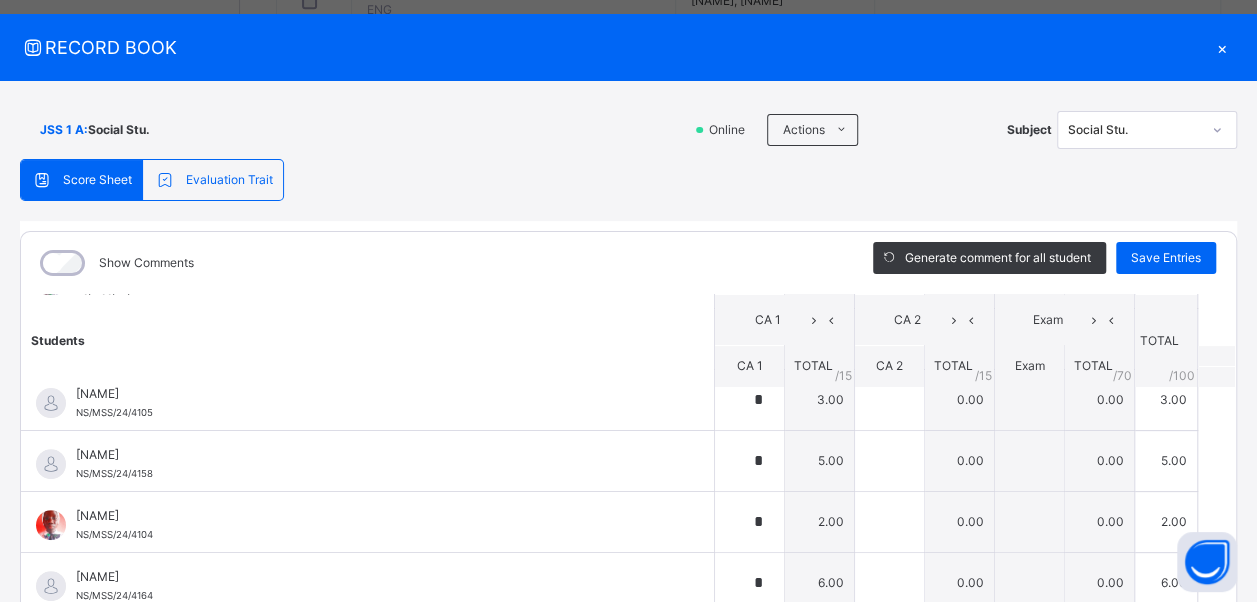 scroll, scrollTop: 320, scrollLeft: 0, axis: vertical 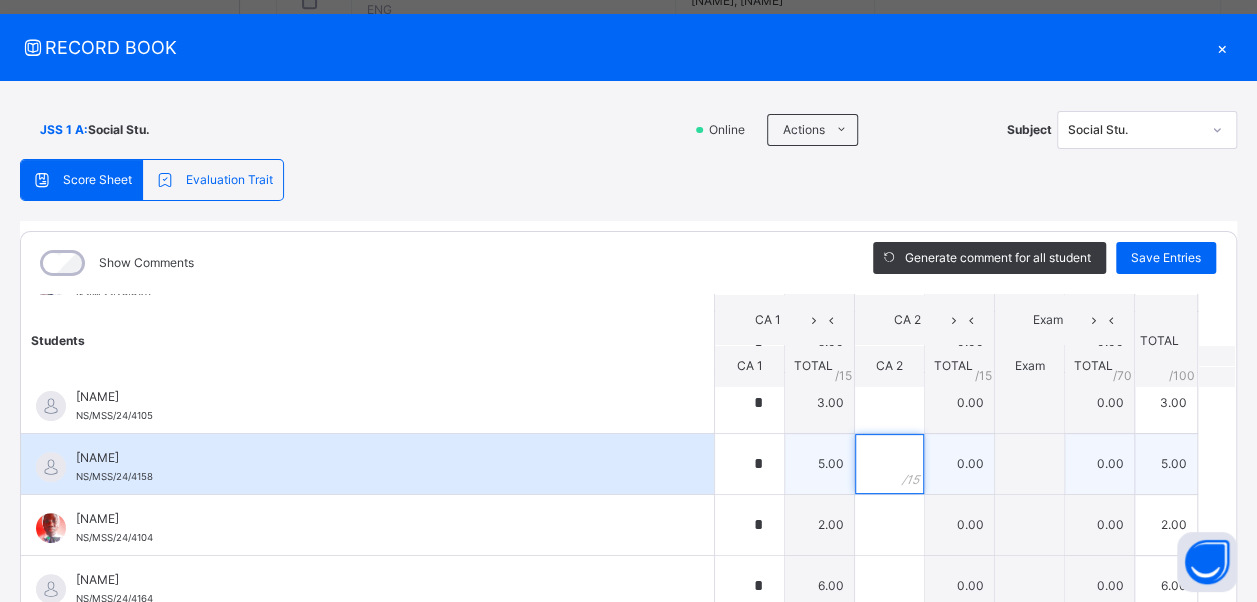 click at bounding box center [889, 464] 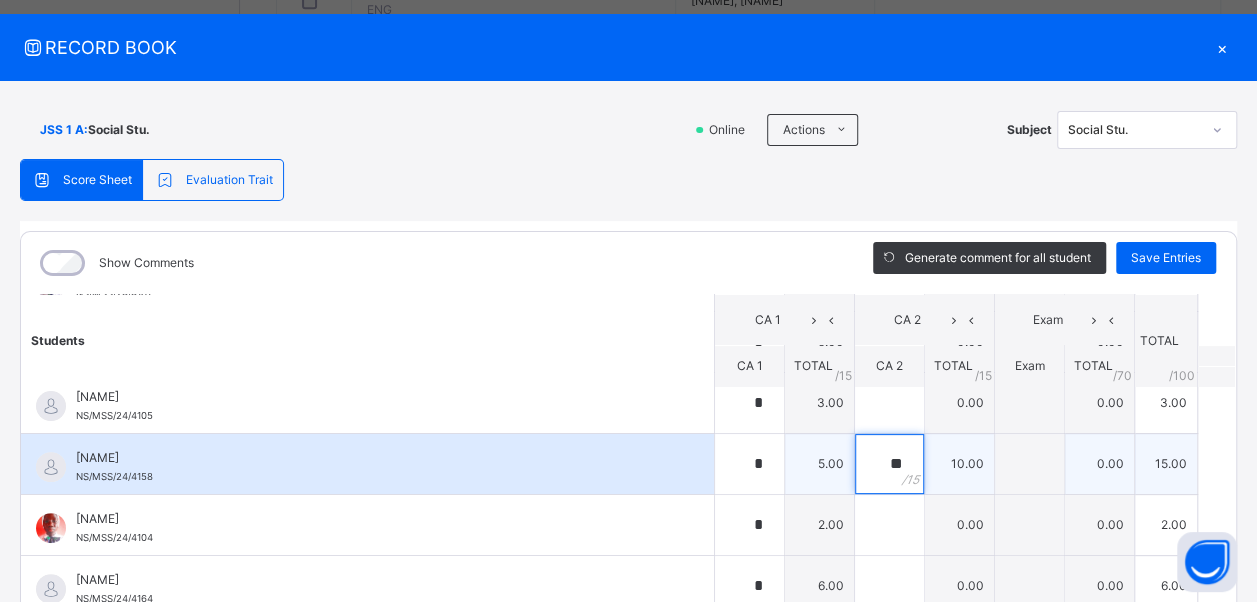 click on "**" at bounding box center (889, 464) 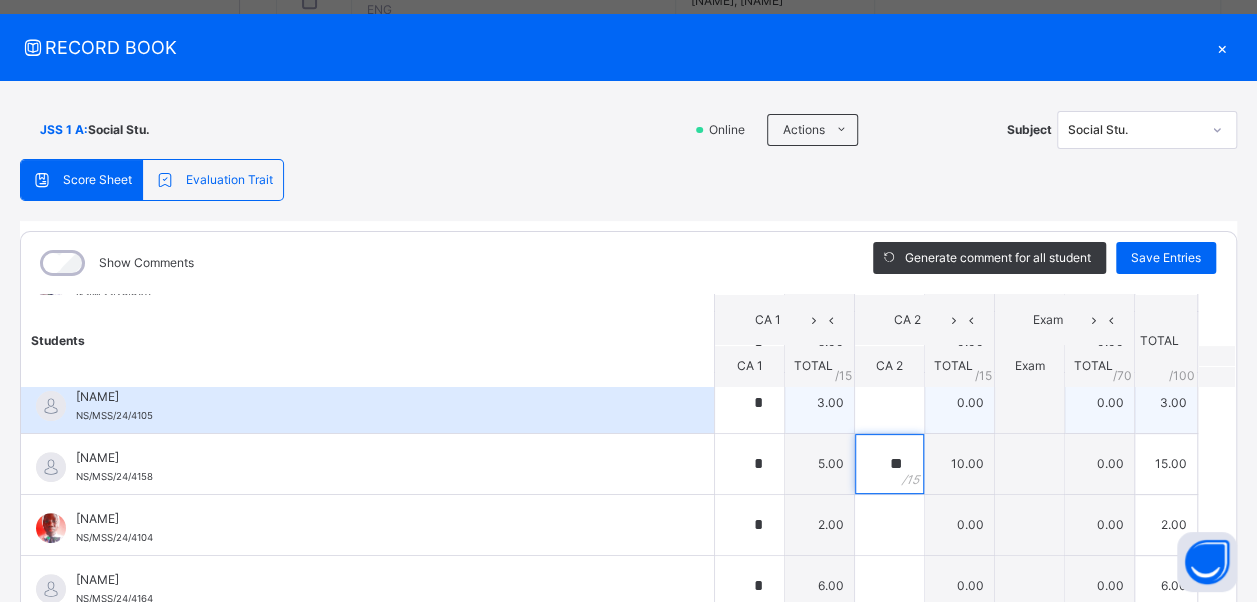 type on "**" 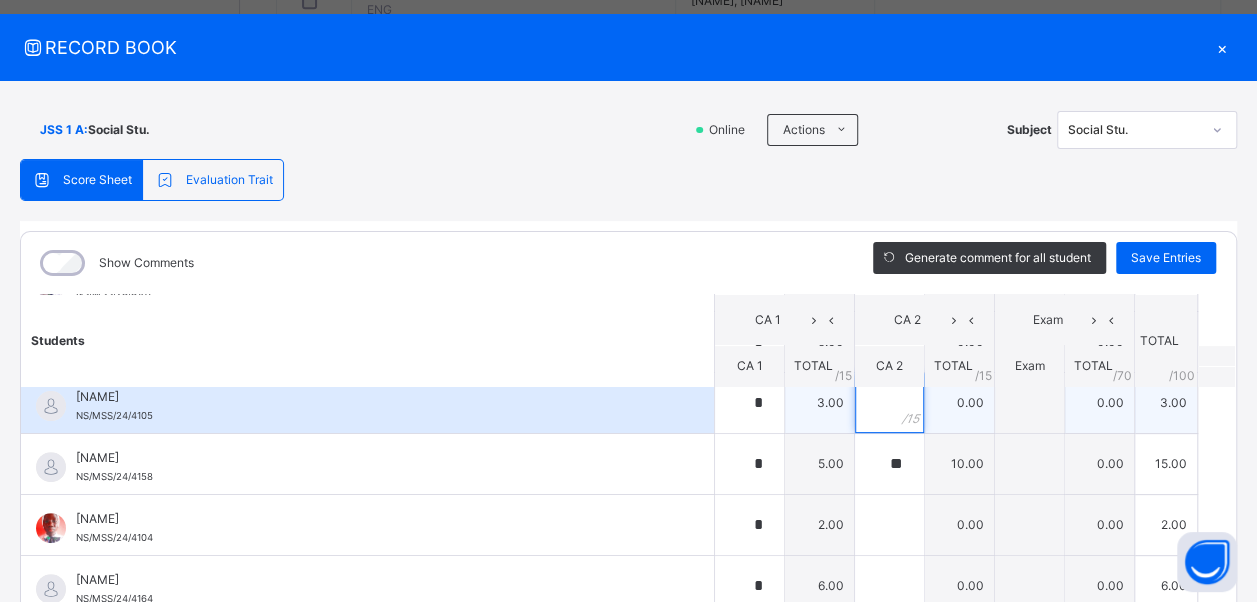 click at bounding box center (889, 403) 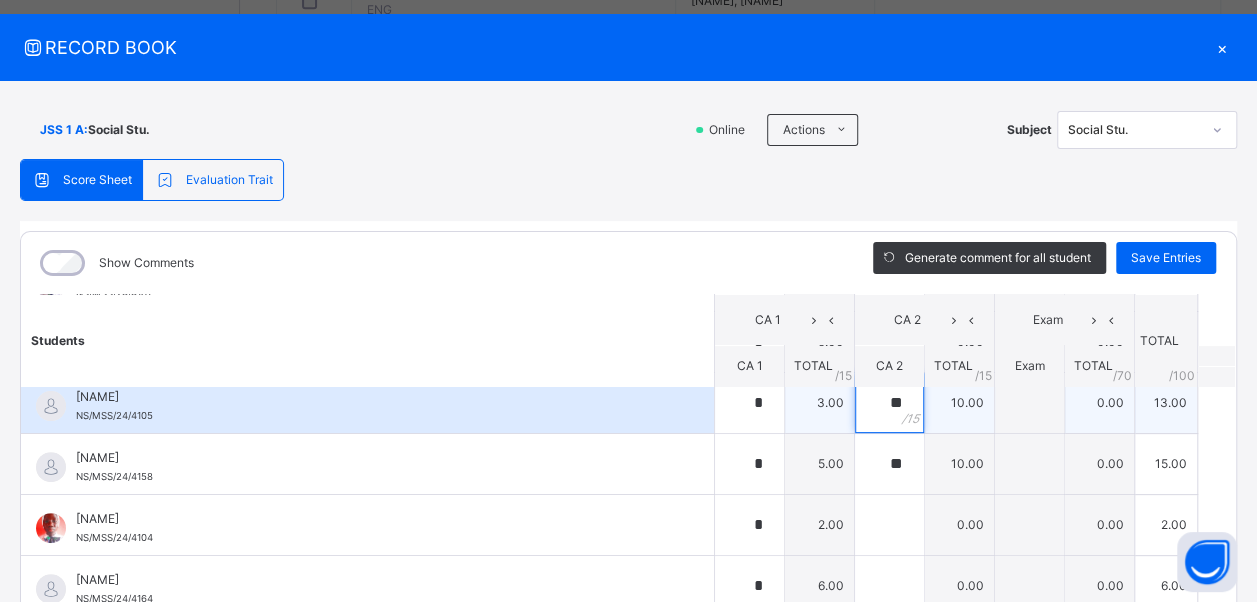 type on "**" 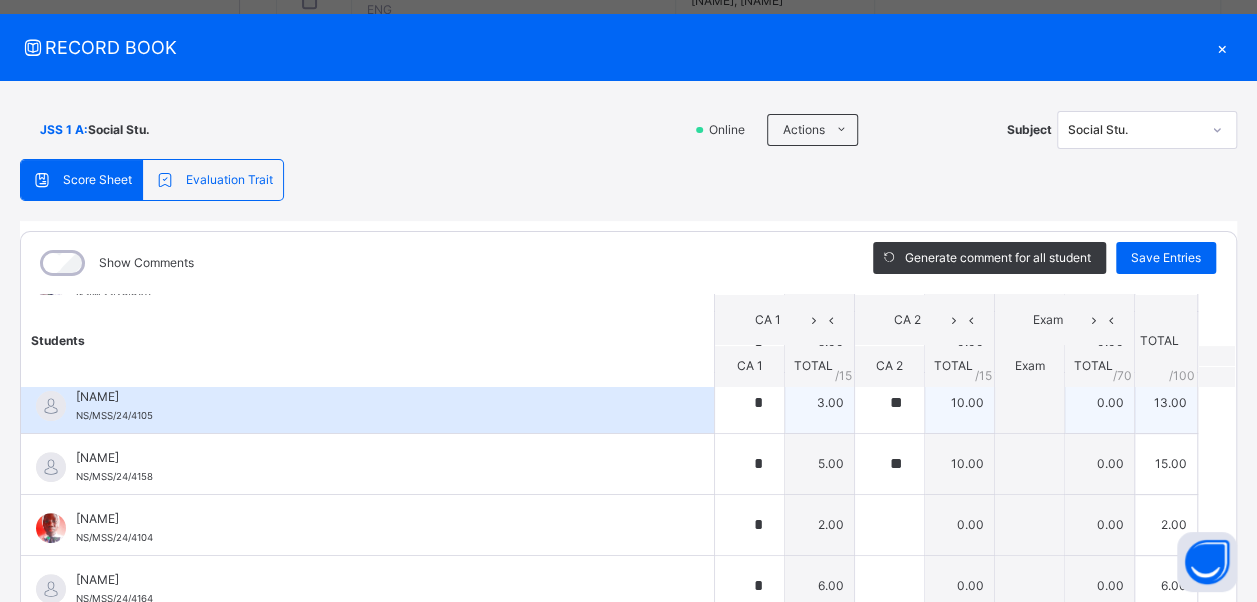 click on "[FIRST] [LAST]" at bounding box center [372, 397] 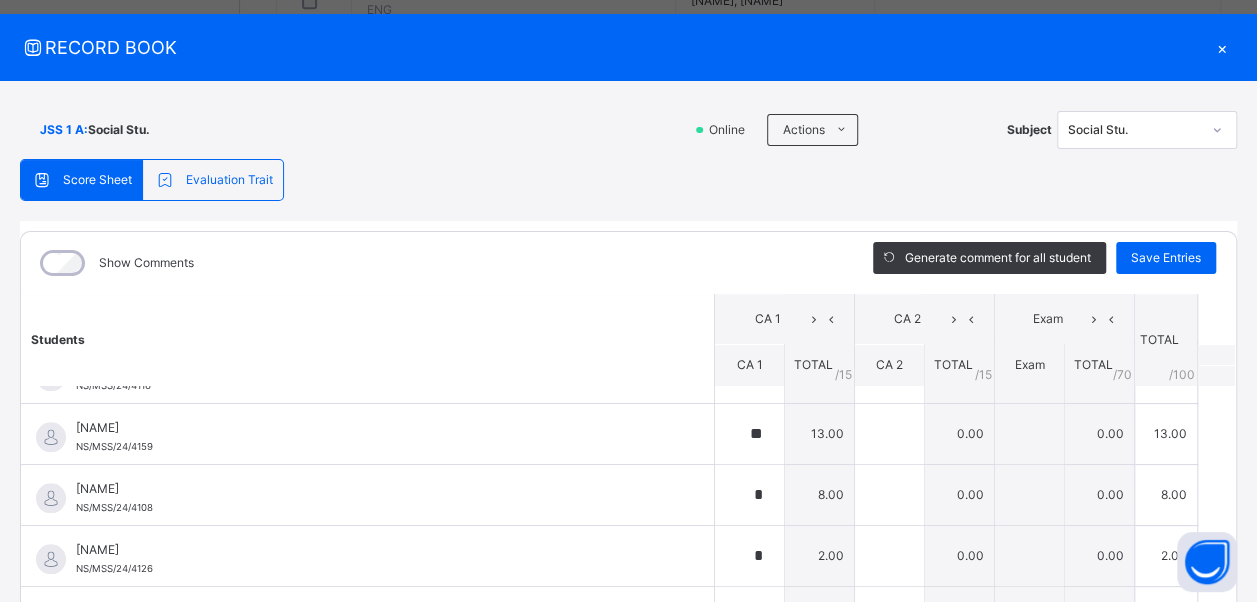 scroll, scrollTop: 1000, scrollLeft: 0, axis: vertical 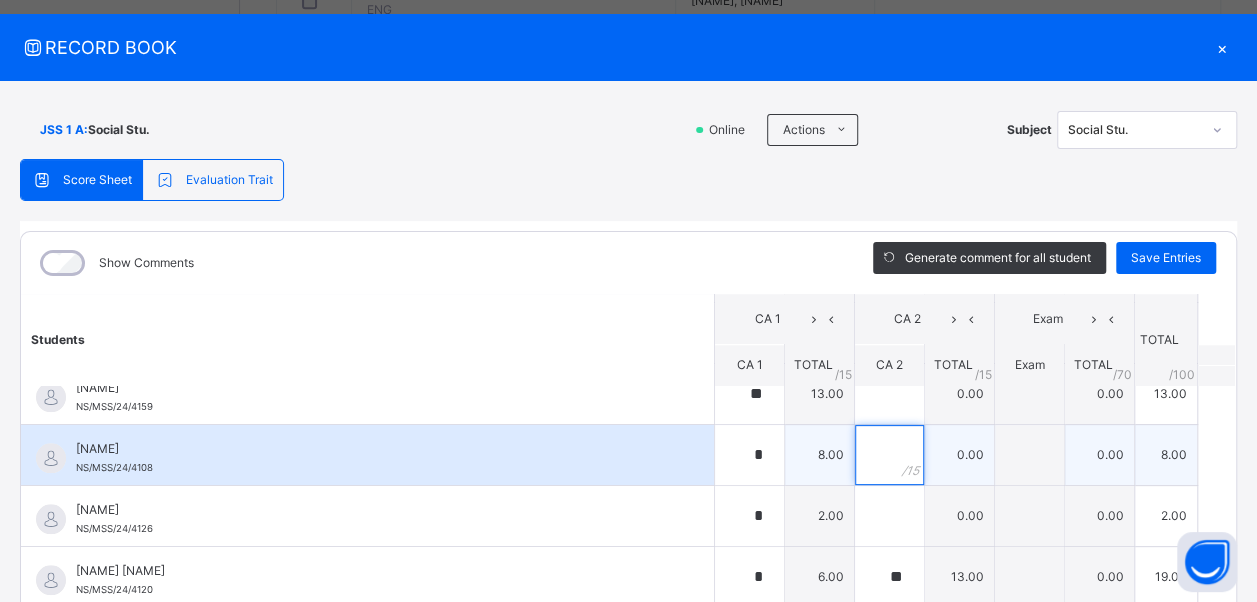 click at bounding box center [889, 455] 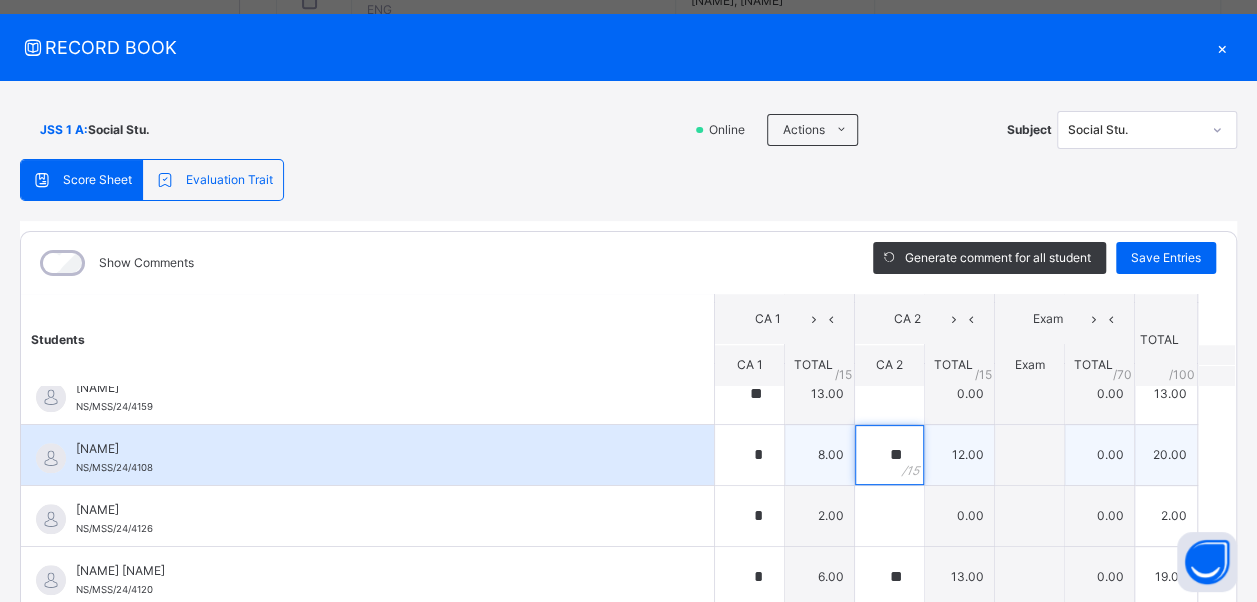 type on "**" 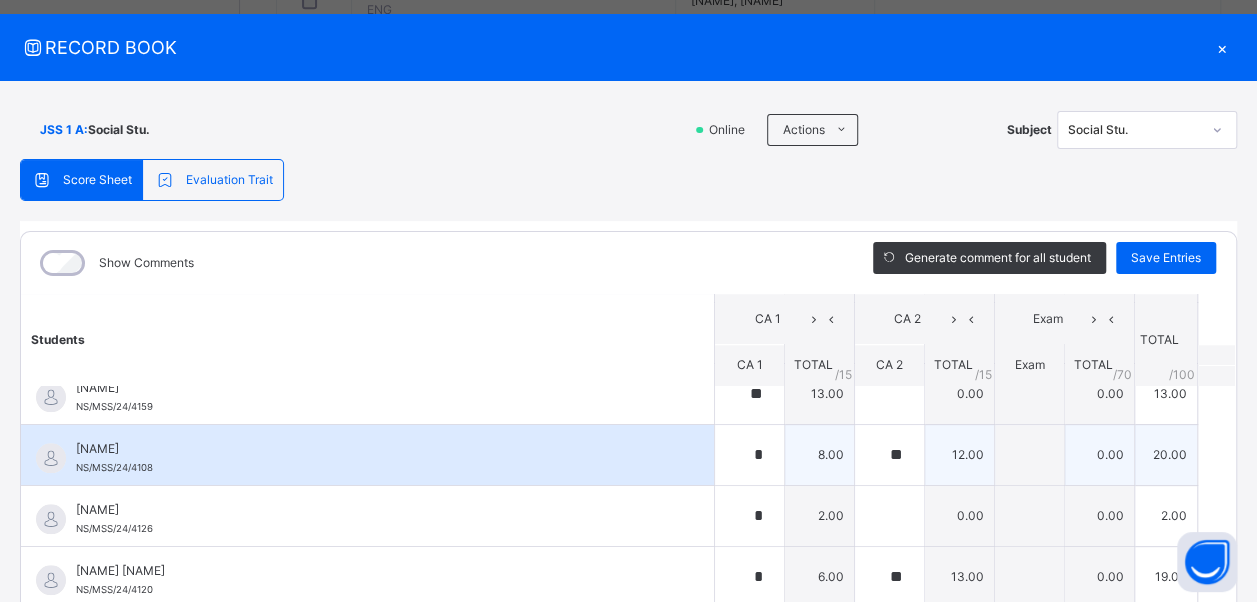 click on "[FIRST] [LAST]" at bounding box center (372, 449) 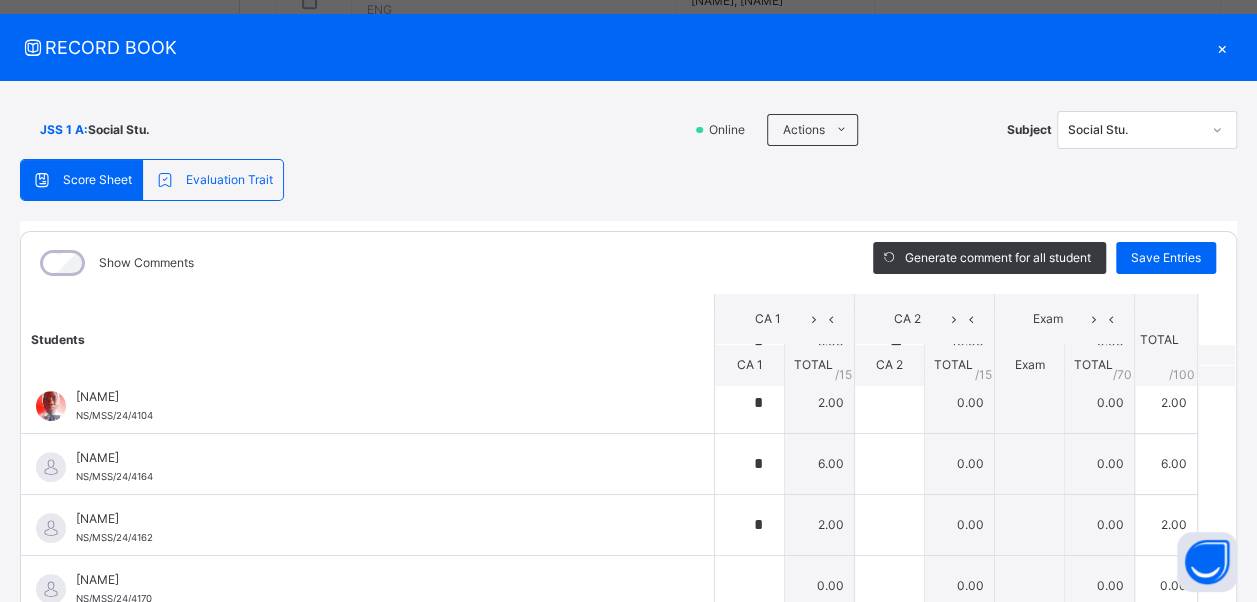 scroll, scrollTop: 440, scrollLeft: 0, axis: vertical 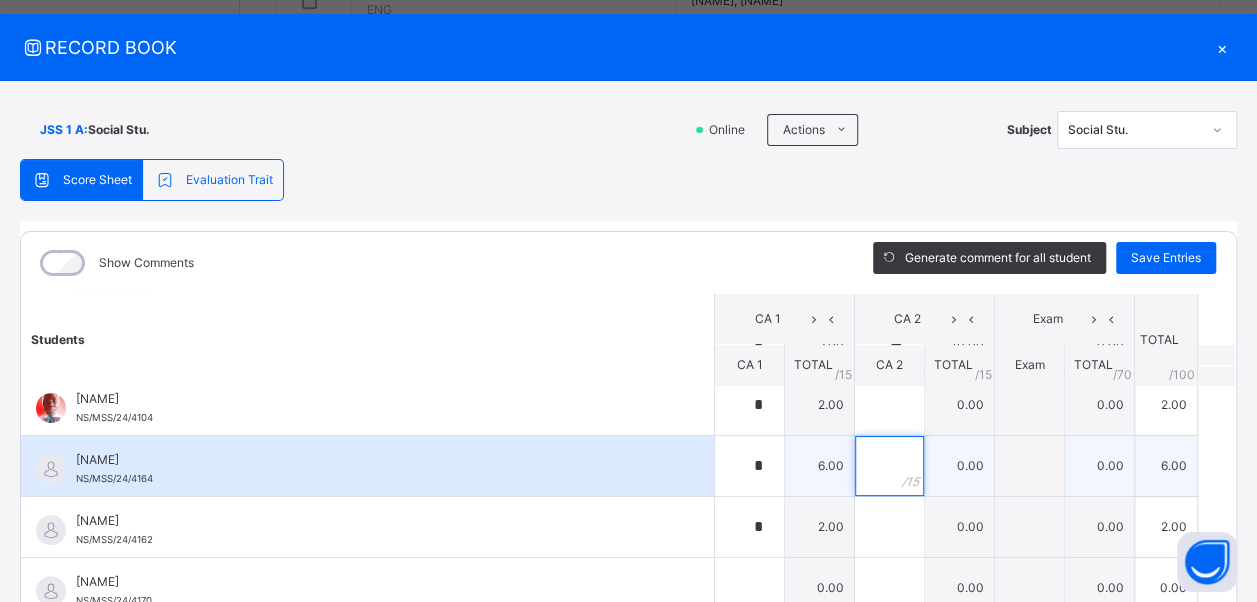 click at bounding box center (889, 466) 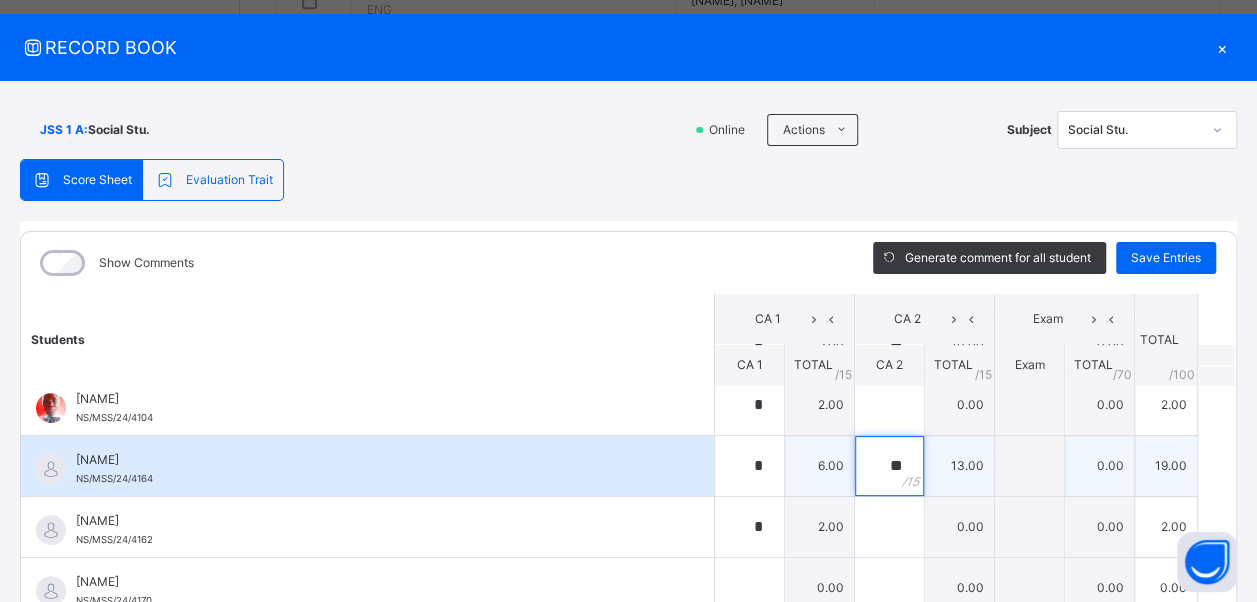 type on "**" 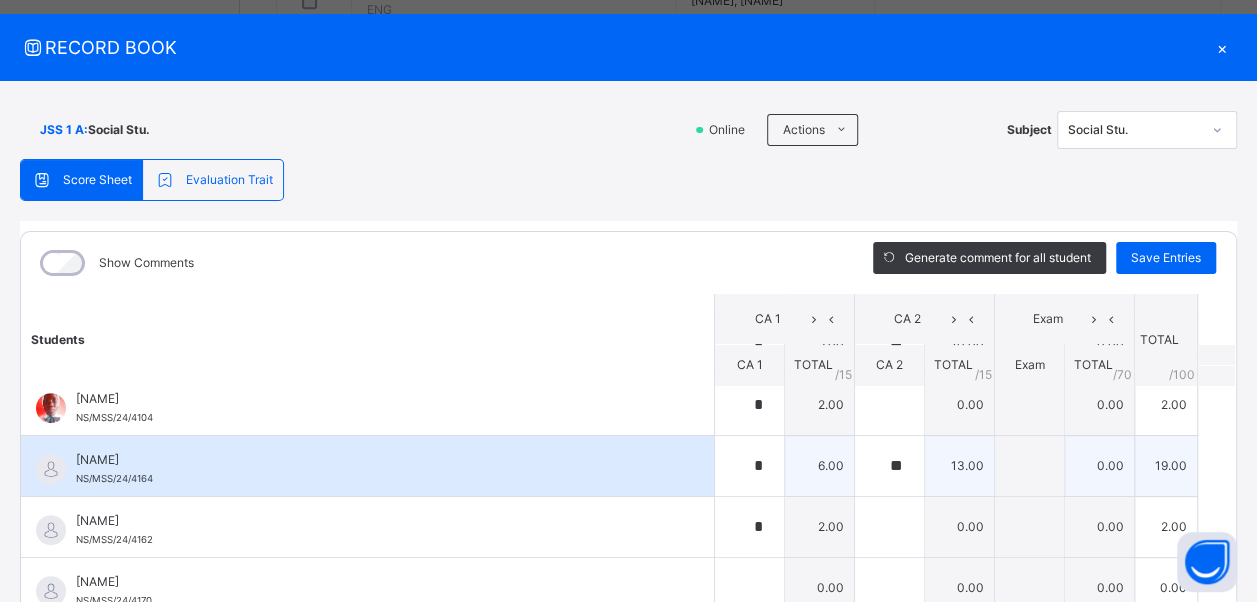 click on "[FIRST] [LAST] NS/MSS/24/4164" at bounding box center (367, 466) 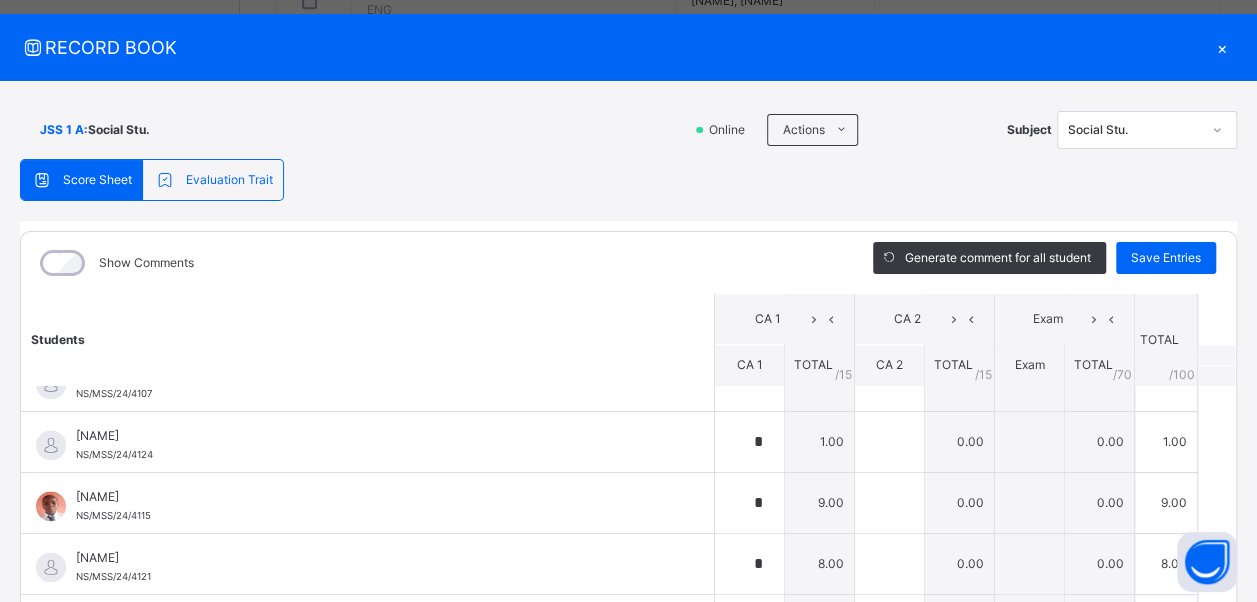 scroll, scrollTop: 1320, scrollLeft: 0, axis: vertical 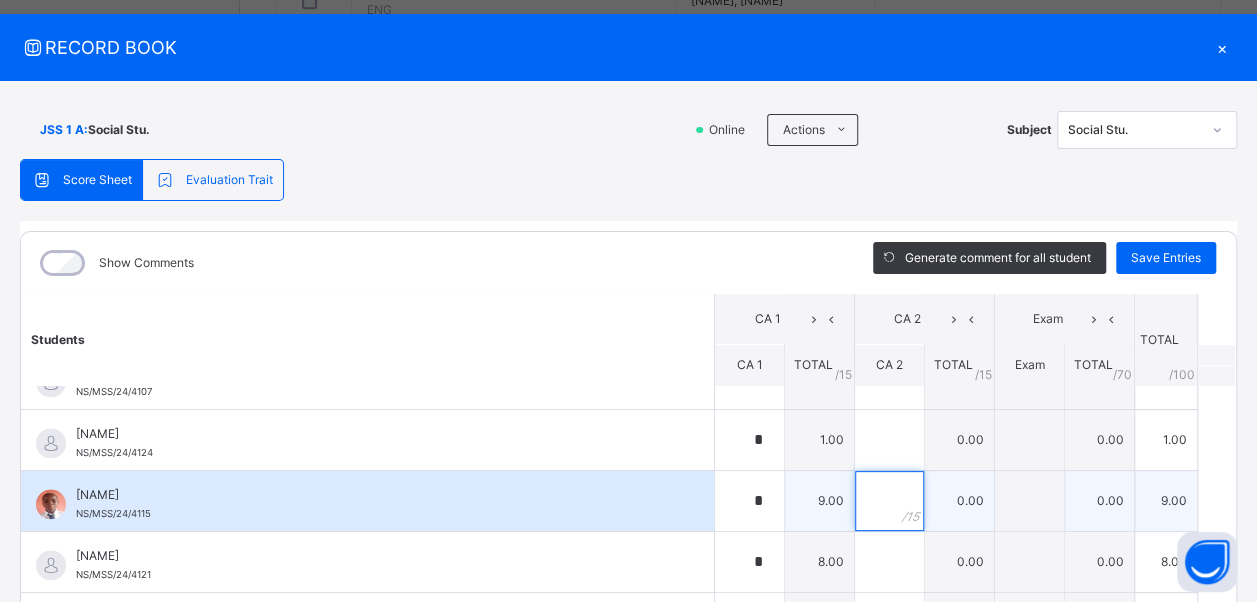 click at bounding box center [889, 501] 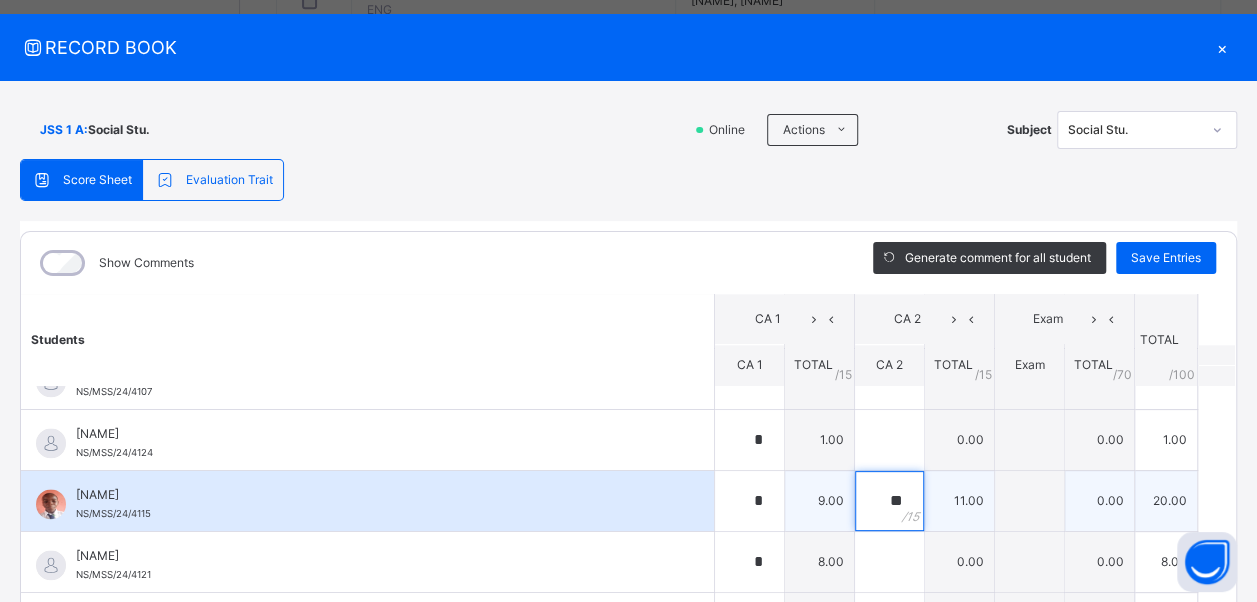 type on "**" 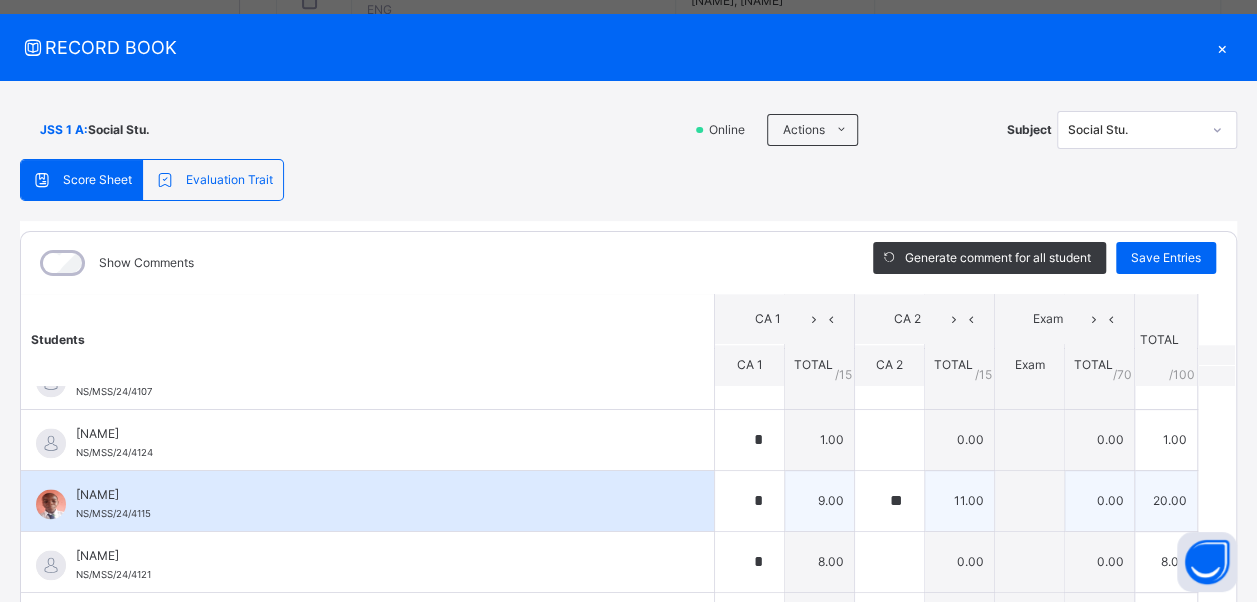 click on "Muhammed Elayo Shukuran NS/MSS/24/4115" at bounding box center [372, 504] 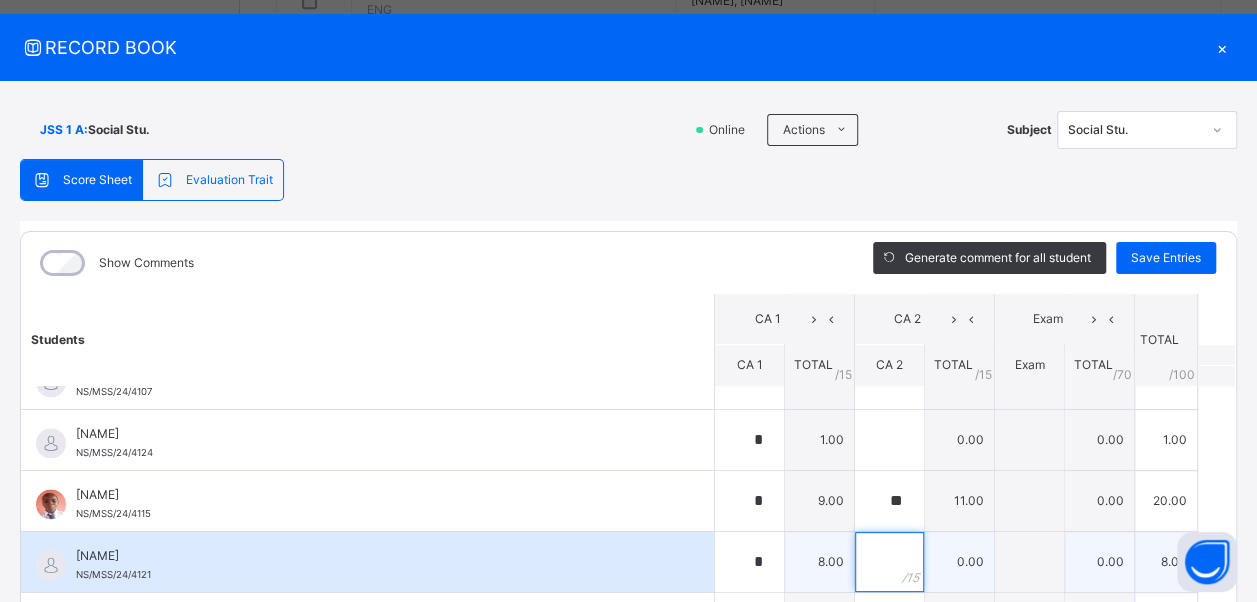 click at bounding box center [889, 562] 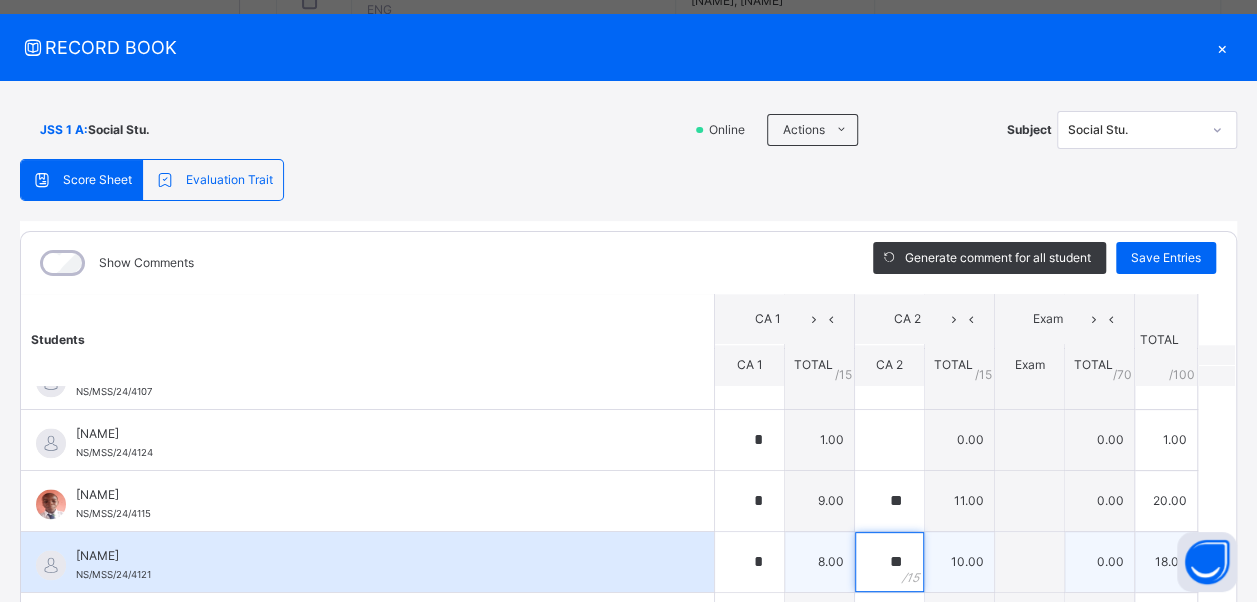 type on "**" 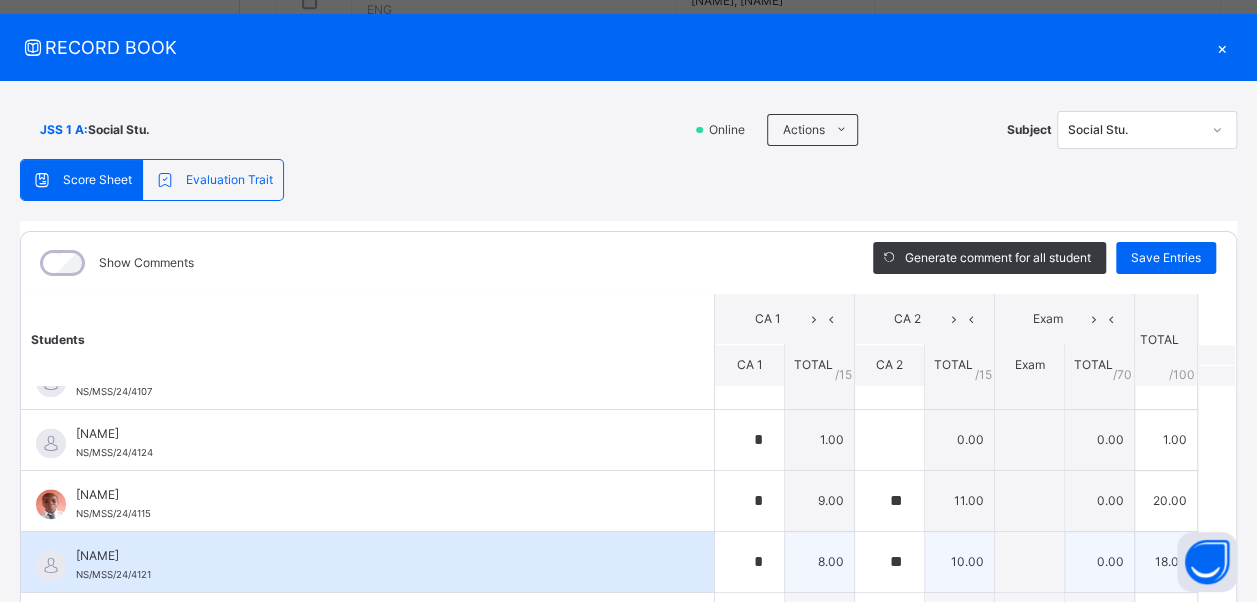 click on "Munira Adaka Umar NS/MSS/24/4121" at bounding box center (367, 562) 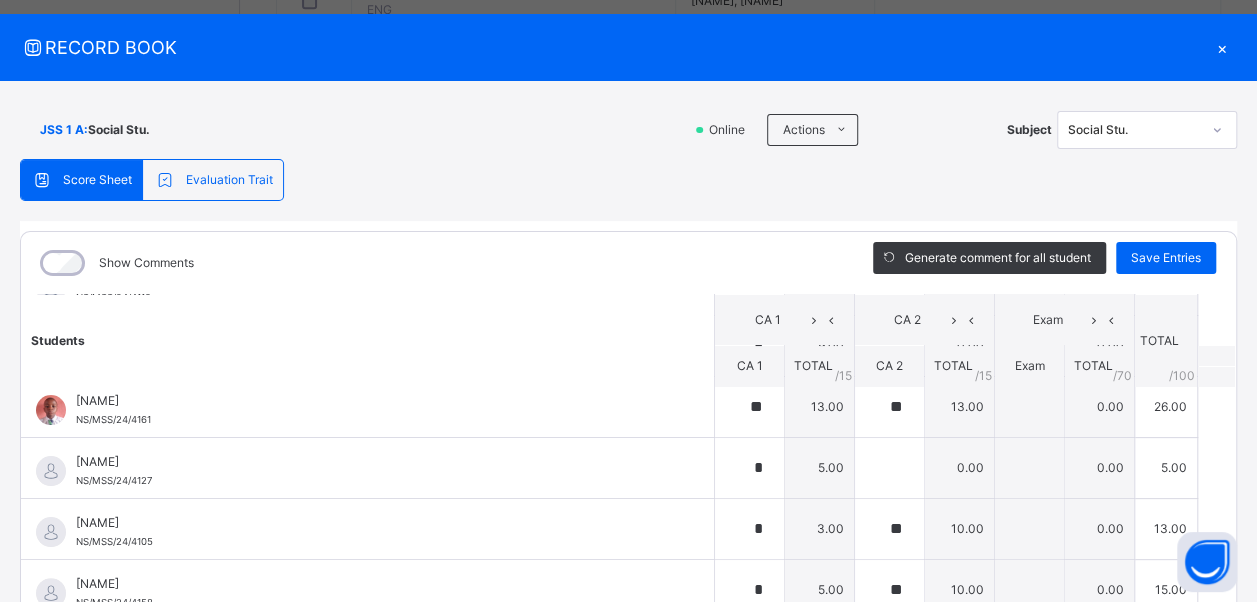 scroll, scrollTop: 34, scrollLeft: 0, axis: vertical 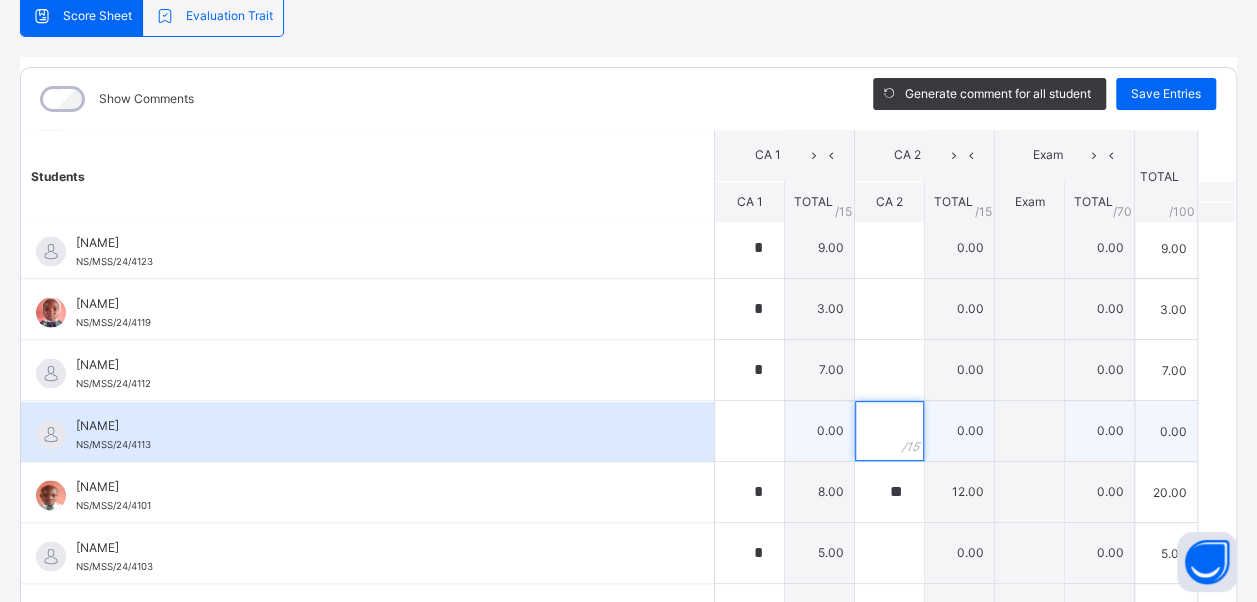 click at bounding box center (889, 431) 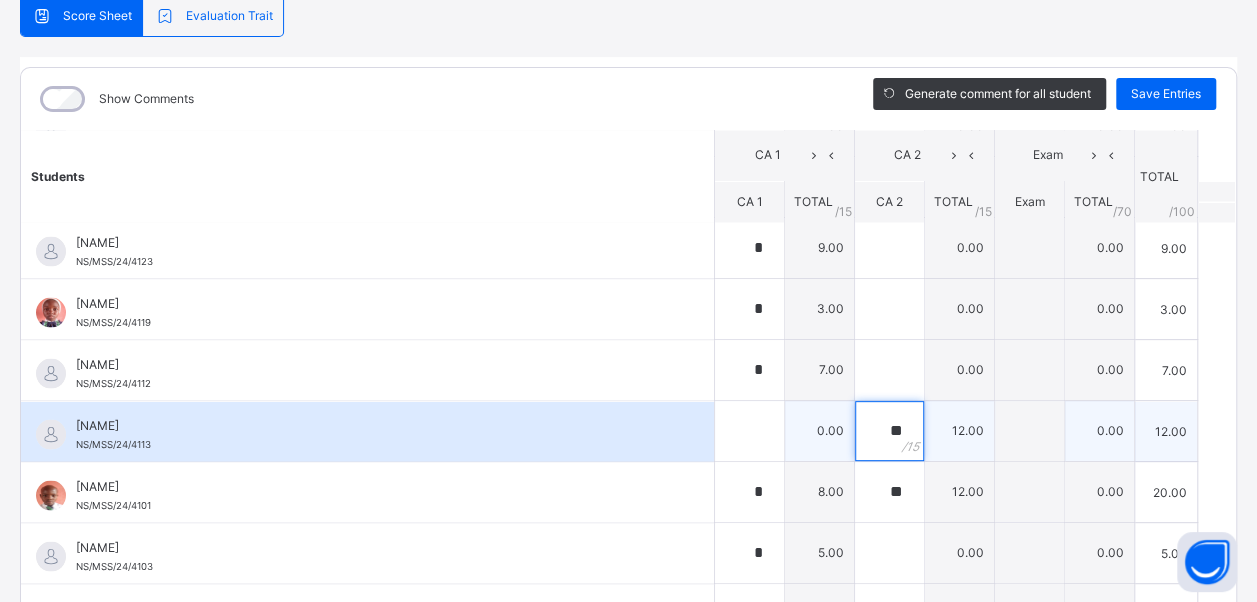 click on "**" at bounding box center [889, 431] 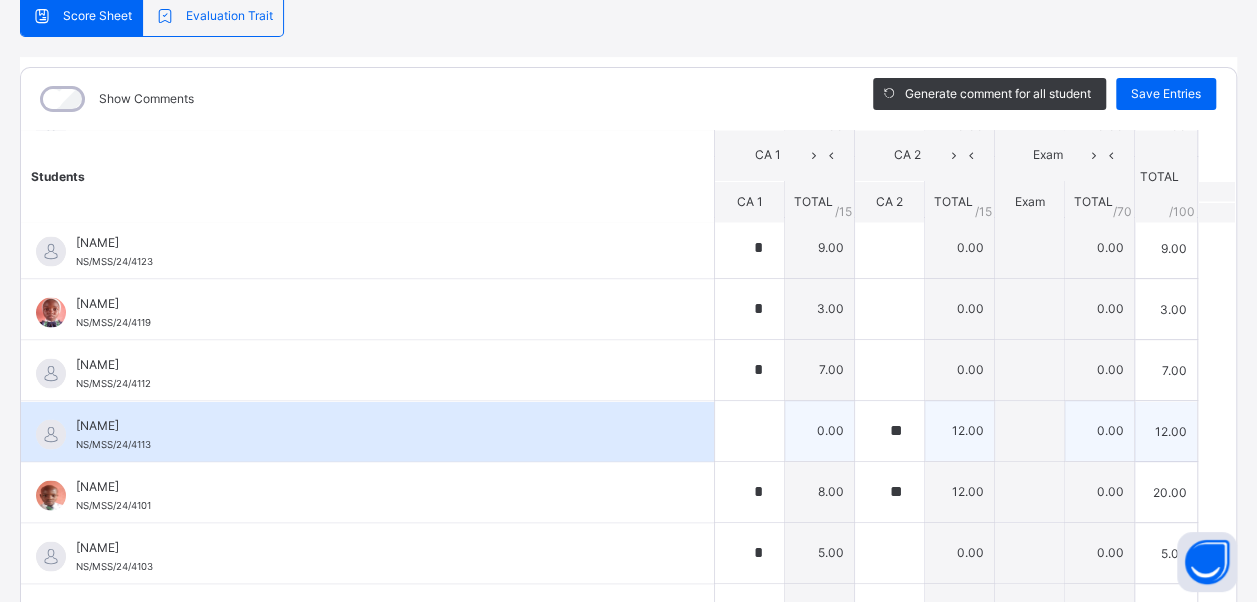 click on "[FIRST] [LAST] NS/MSS/24/4113" at bounding box center [372, 434] 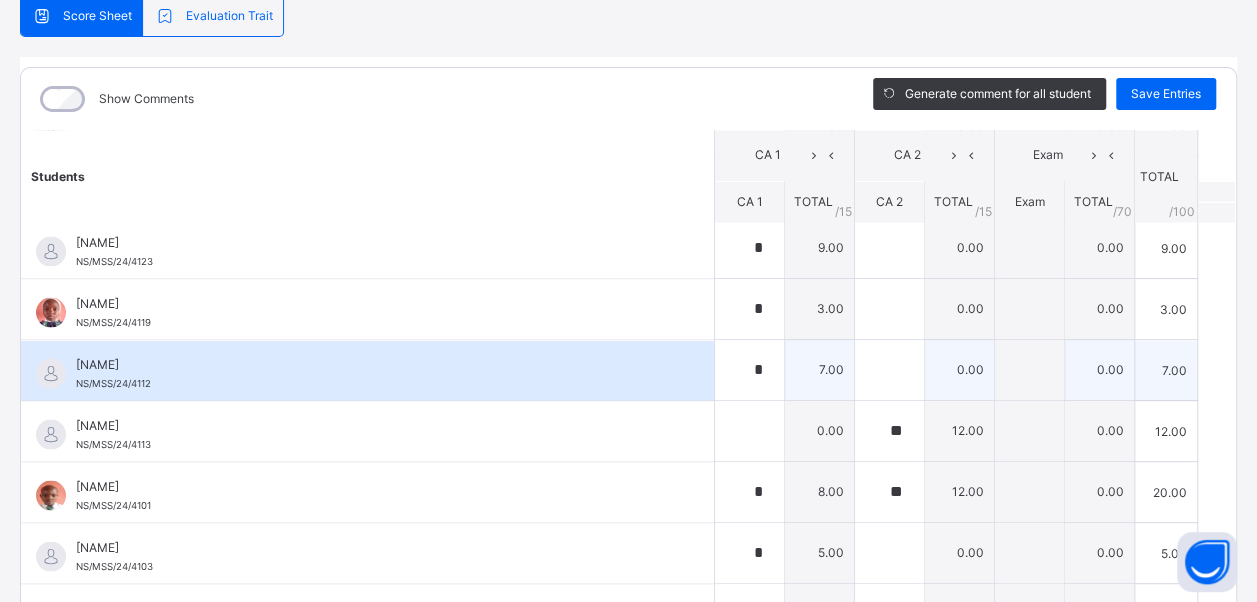 click on "[FIRST] [LAST] [LAST]" at bounding box center [372, 364] 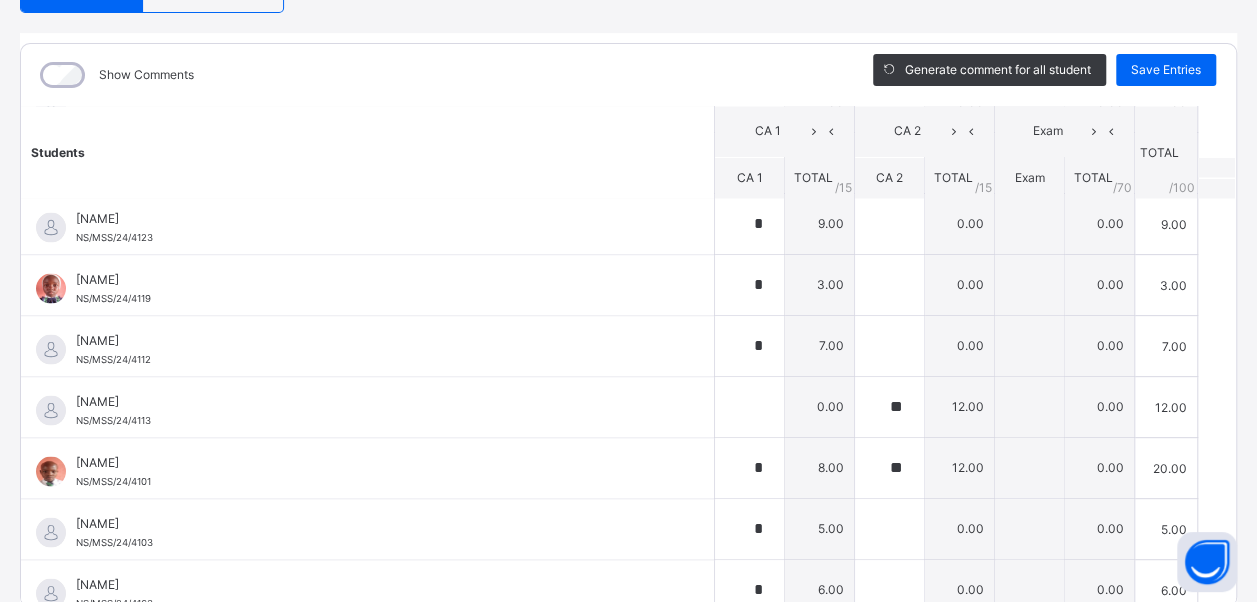 scroll, scrollTop: 224, scrollLeft: 0, axis: vertical 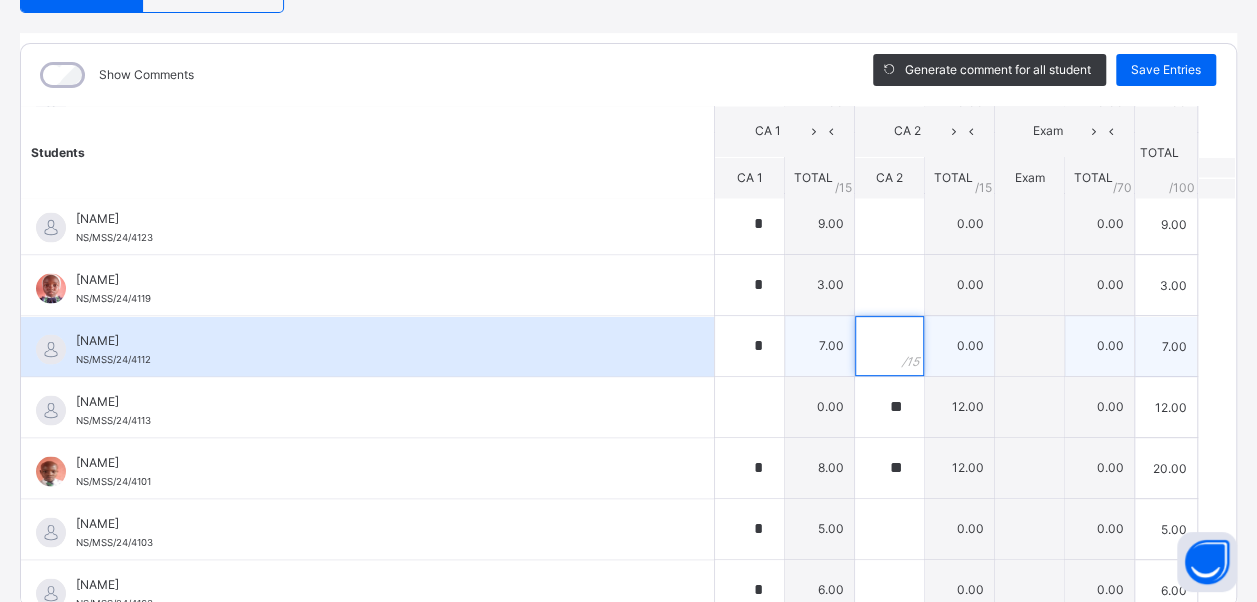 click at bounding box center [889, 346] 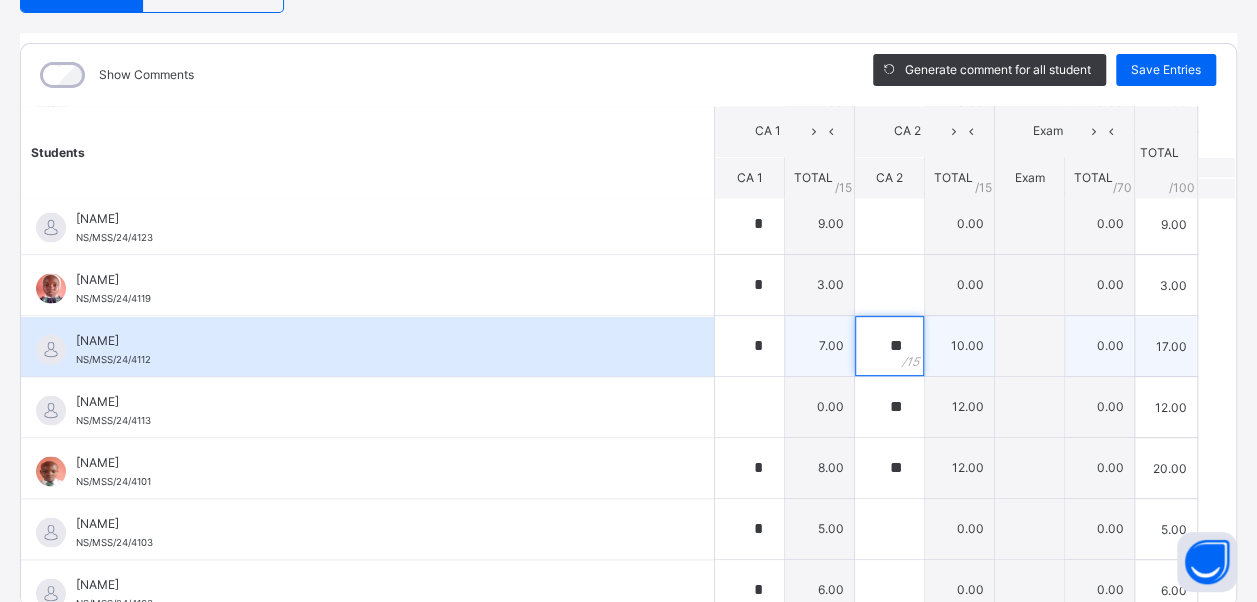 type on "**" 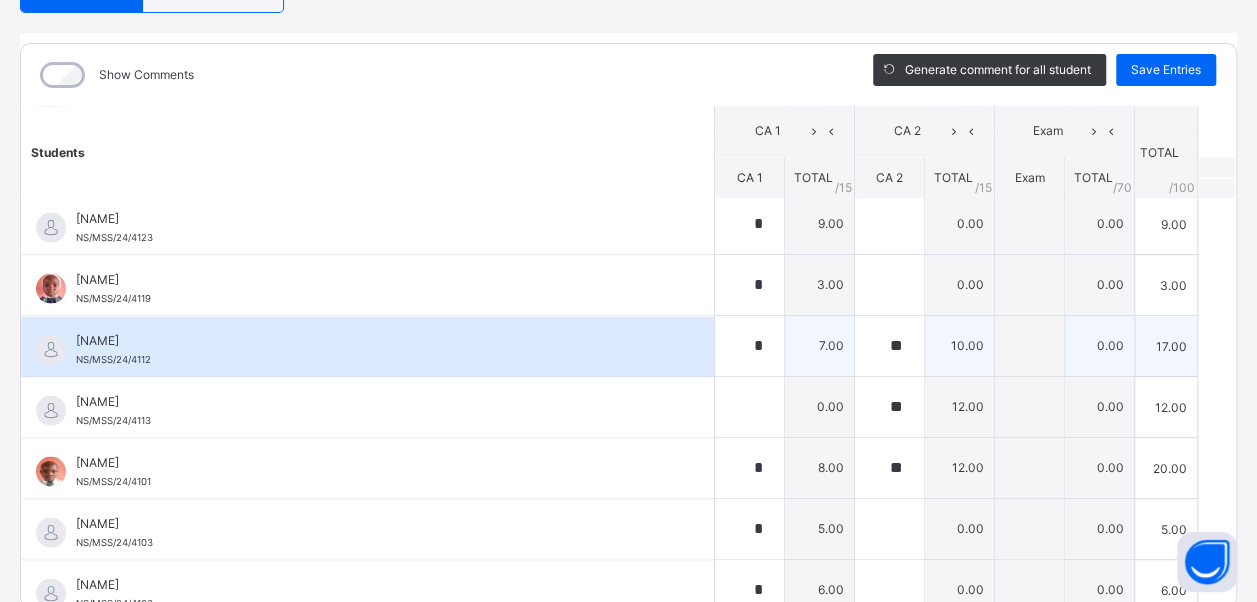 click on "[FIRST] [LAST] [LAST]" at bounding box center (372, 340) 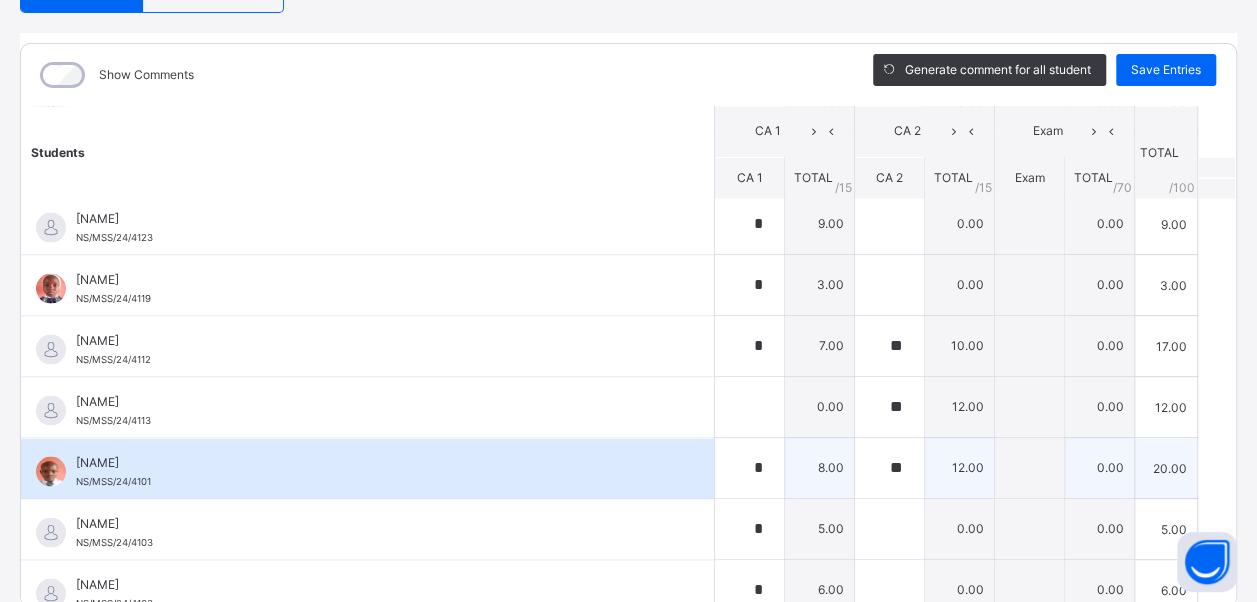 click on "[FIRST] [LAST] NS/MSS/24/4101" at bounding box center [367, 468] 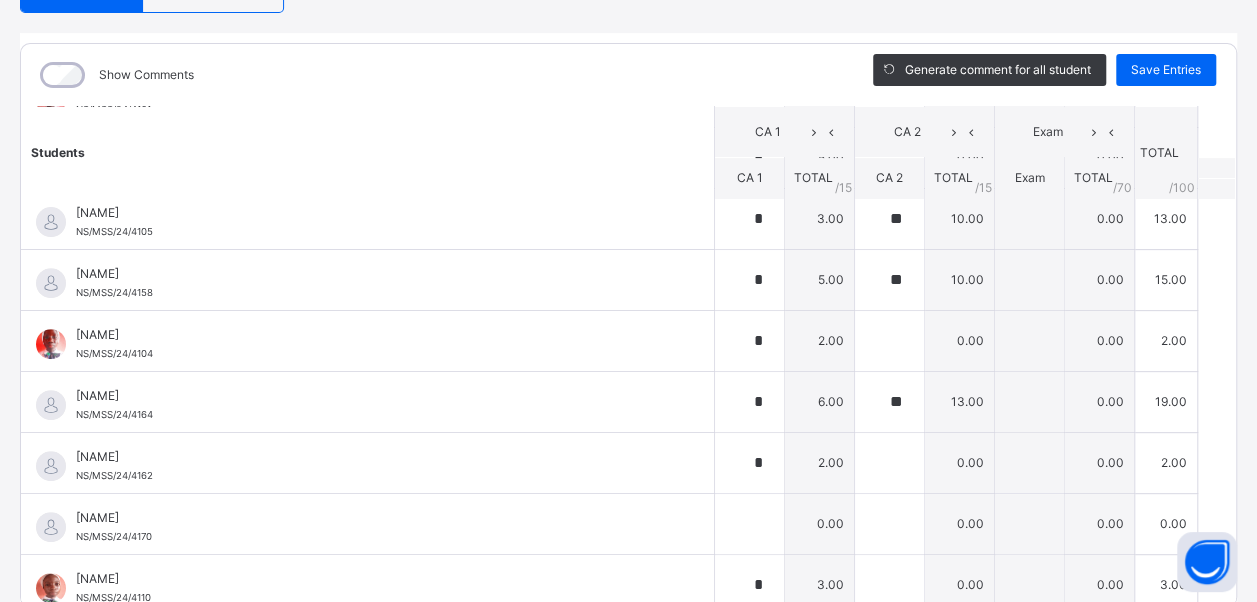 scroll, scrollTop: 276, scrollLeft: 0, axis: vertical 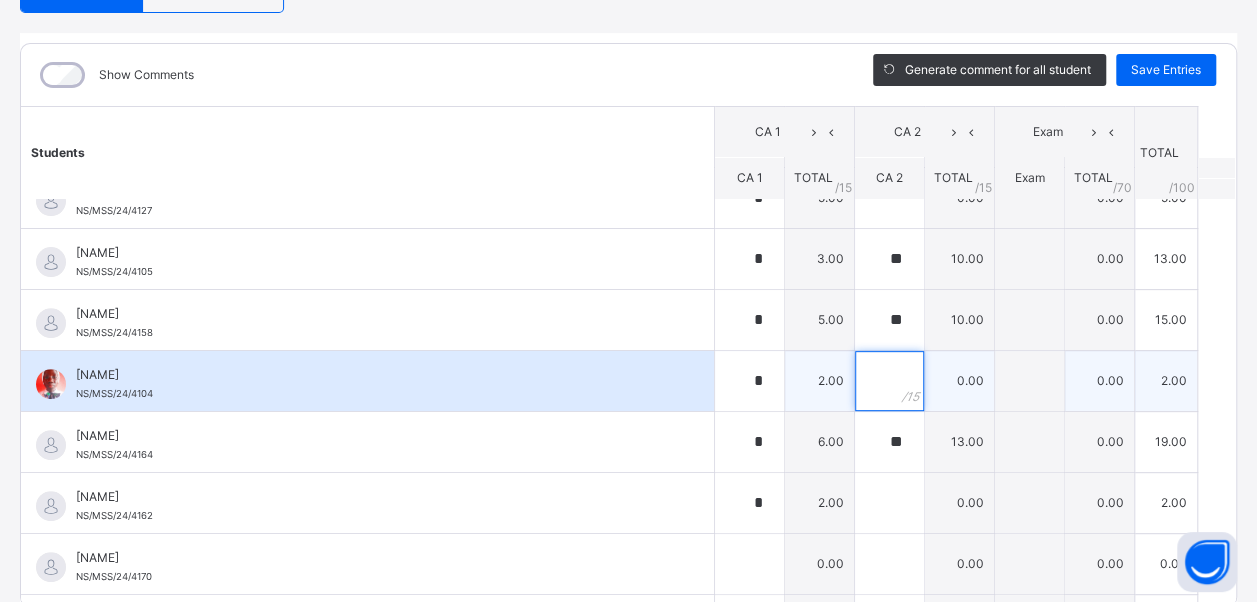 click at bounding box center (889, 381) 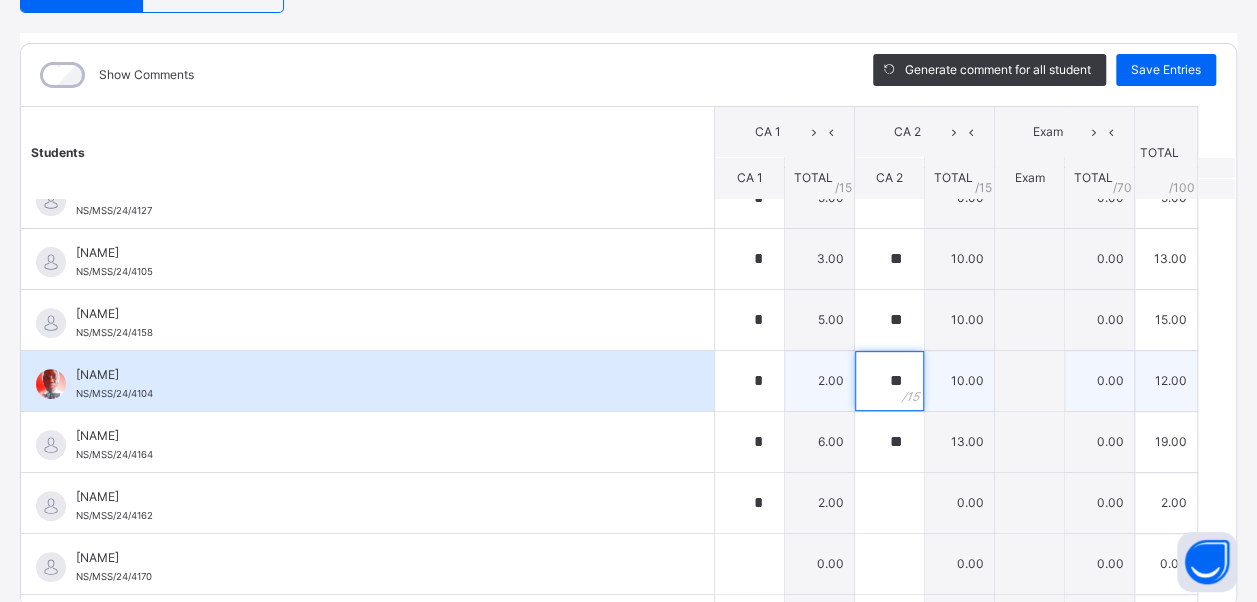 type on "**" 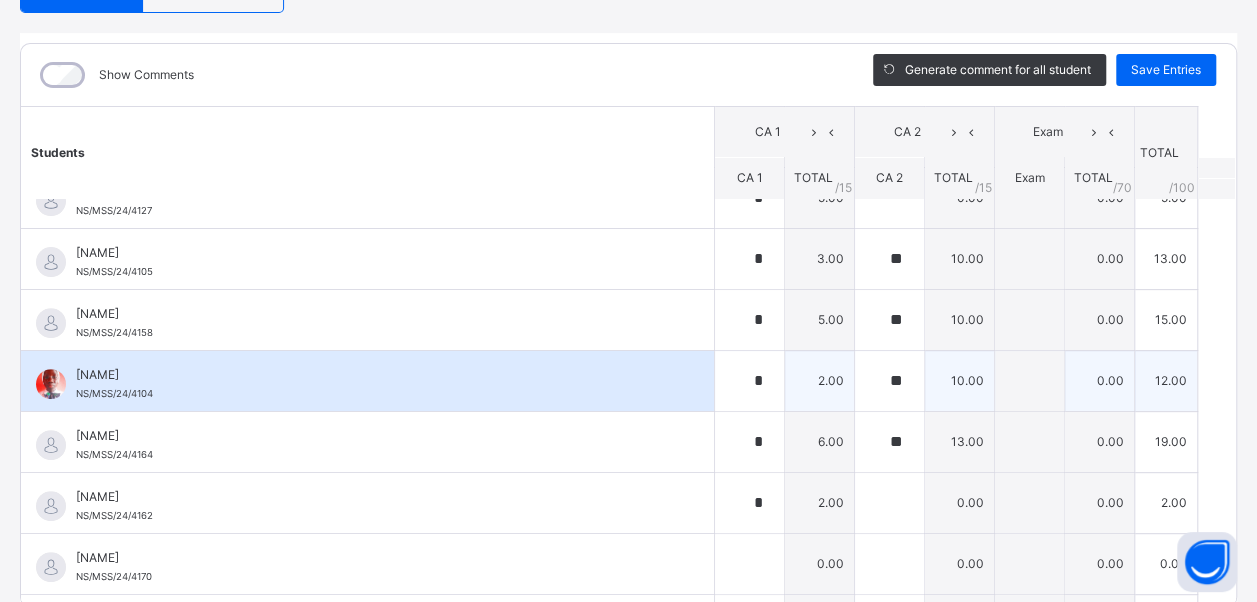 click on "[FIRST] [LAST] [LAST]" at bounding box center [372, 375] 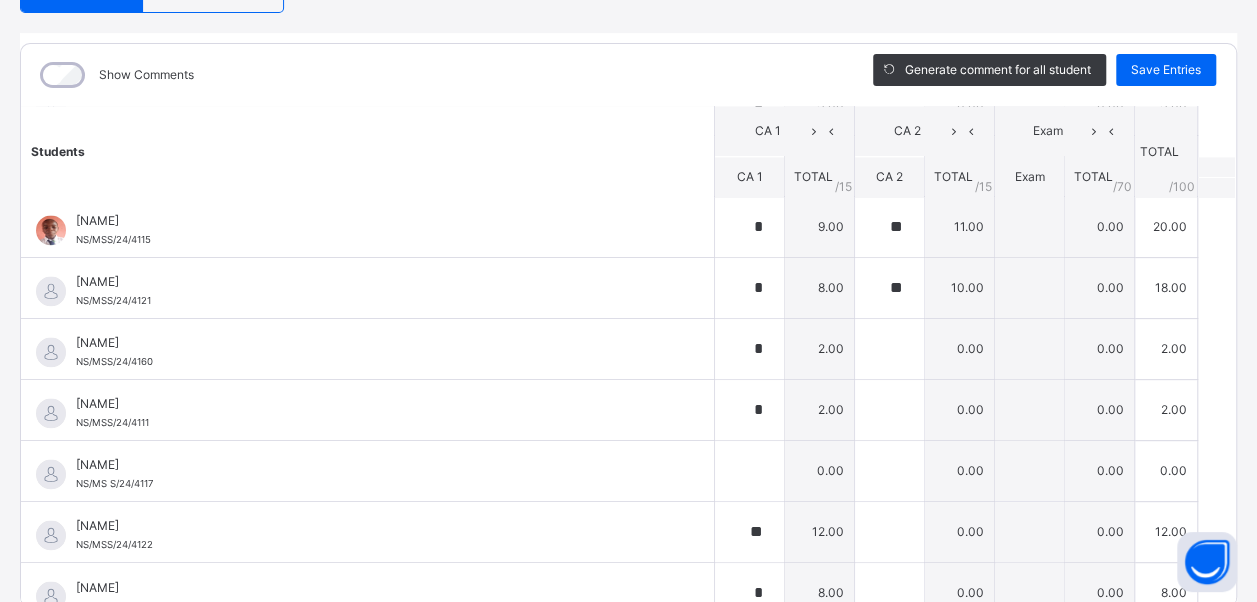 scroll, scrollTop: 1476, scrollLeft: 0, axis: vertical 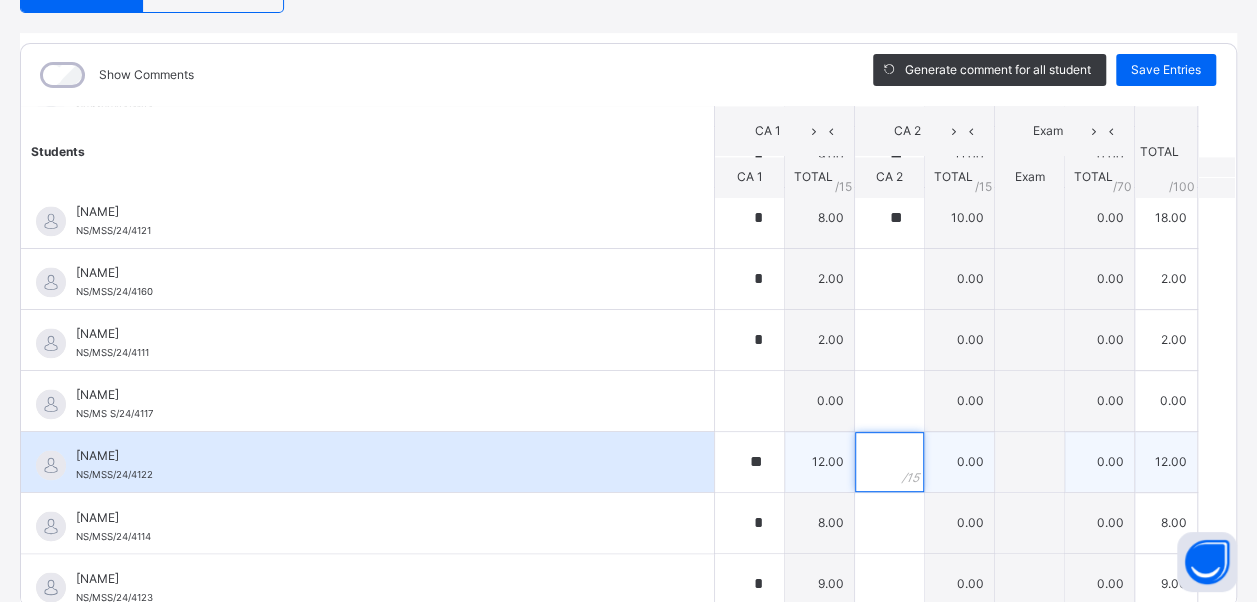 click at bounding box center (889, 462) 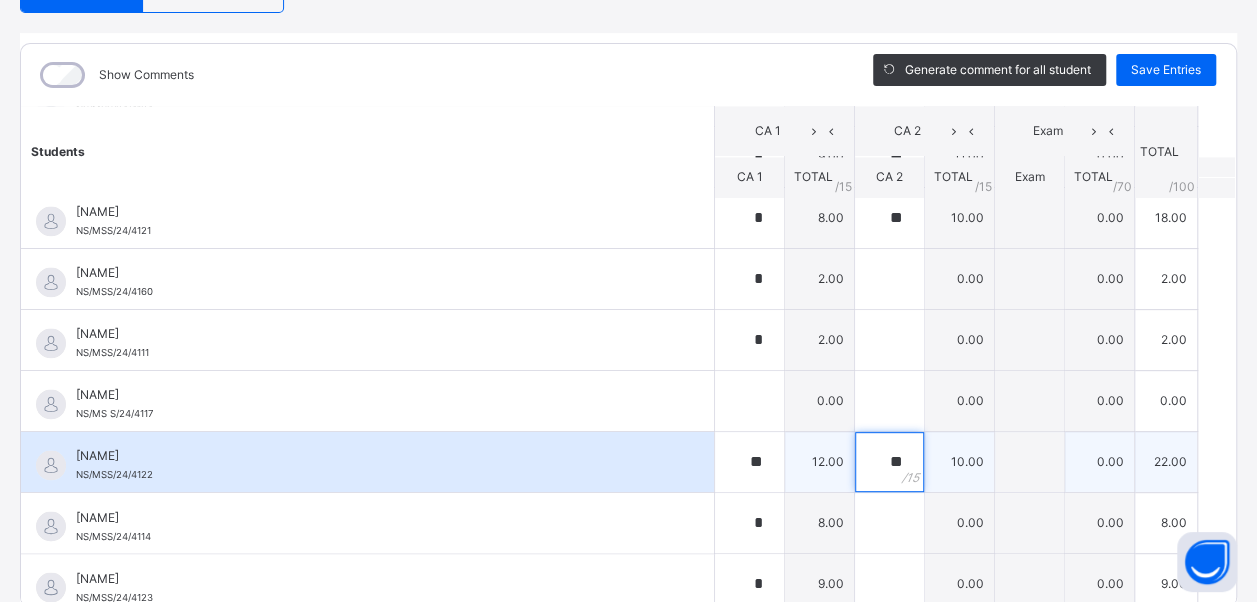 type on "**" 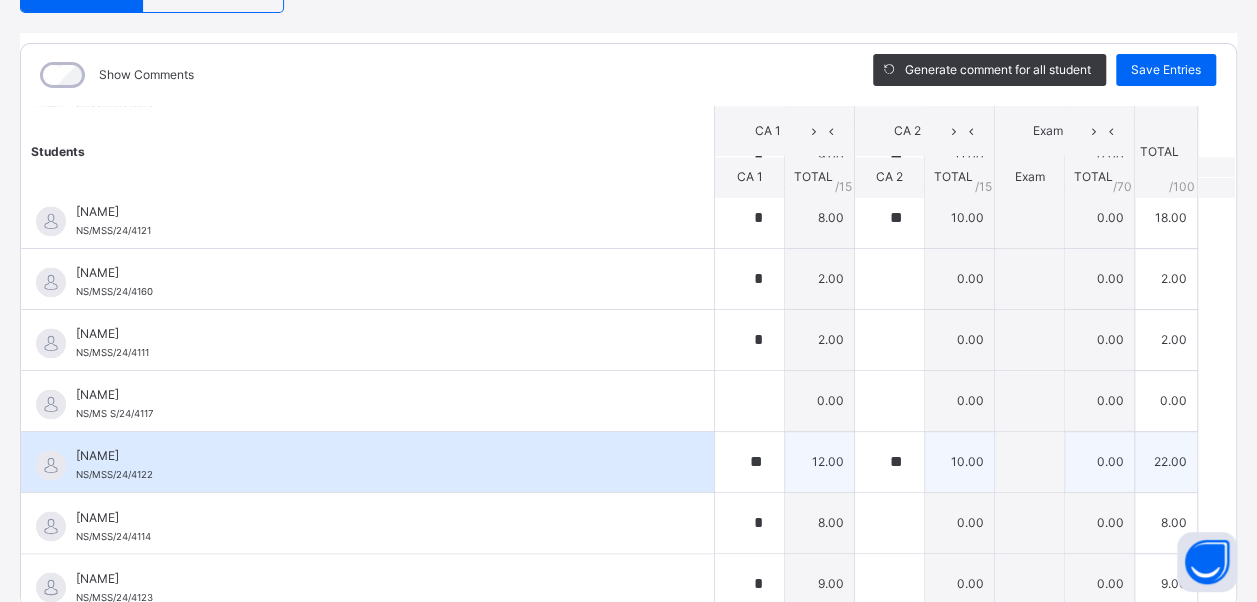 click on "Progress Rahab Dogara NS/MSS/24/4122" at bounding box center (372, 465) 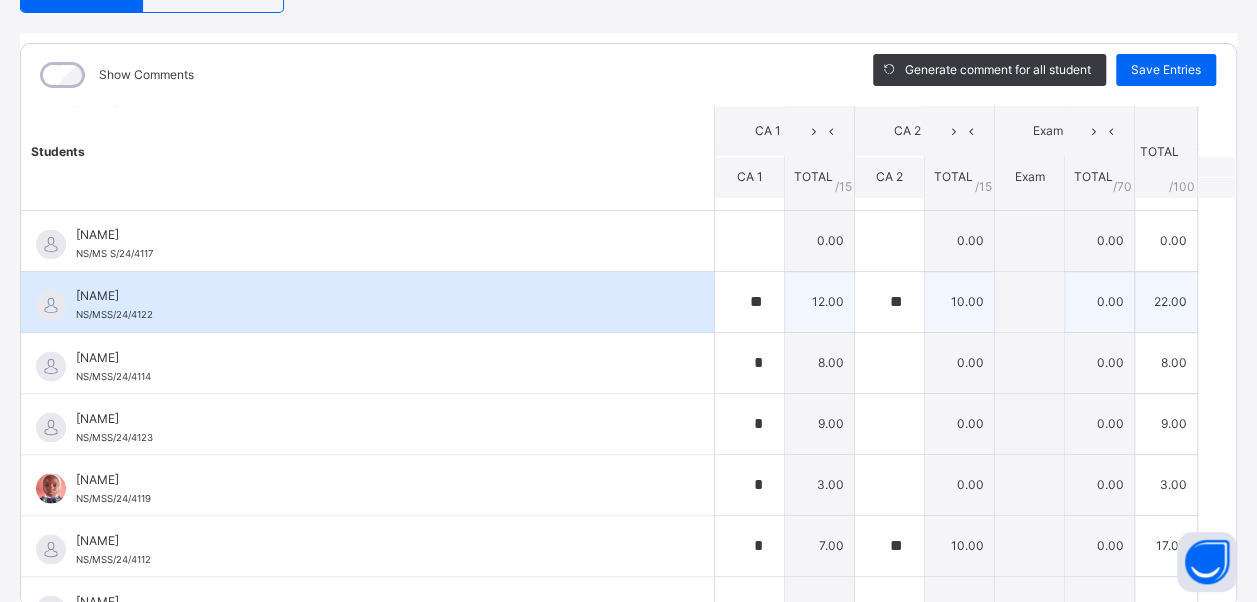 scroll, scrollTop: 1809, scrollLeft: 0, axis: vertical 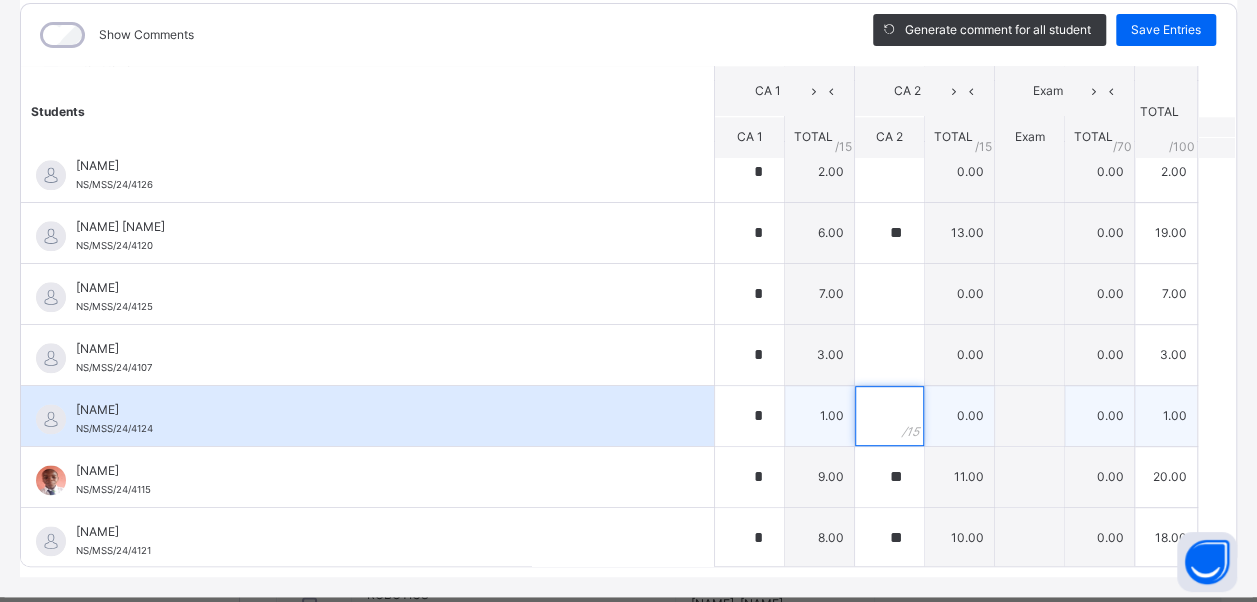 click at bounding box center [889, 416] 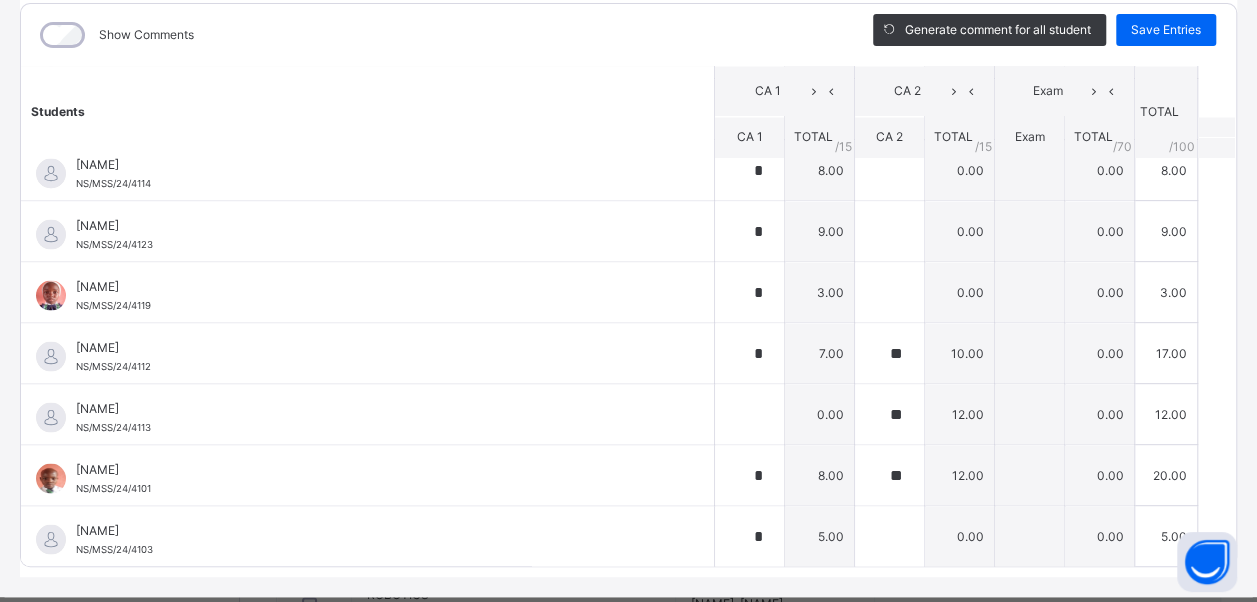 scroll, scrollTop: 1836, scrollLeft: 0, axis: vertical 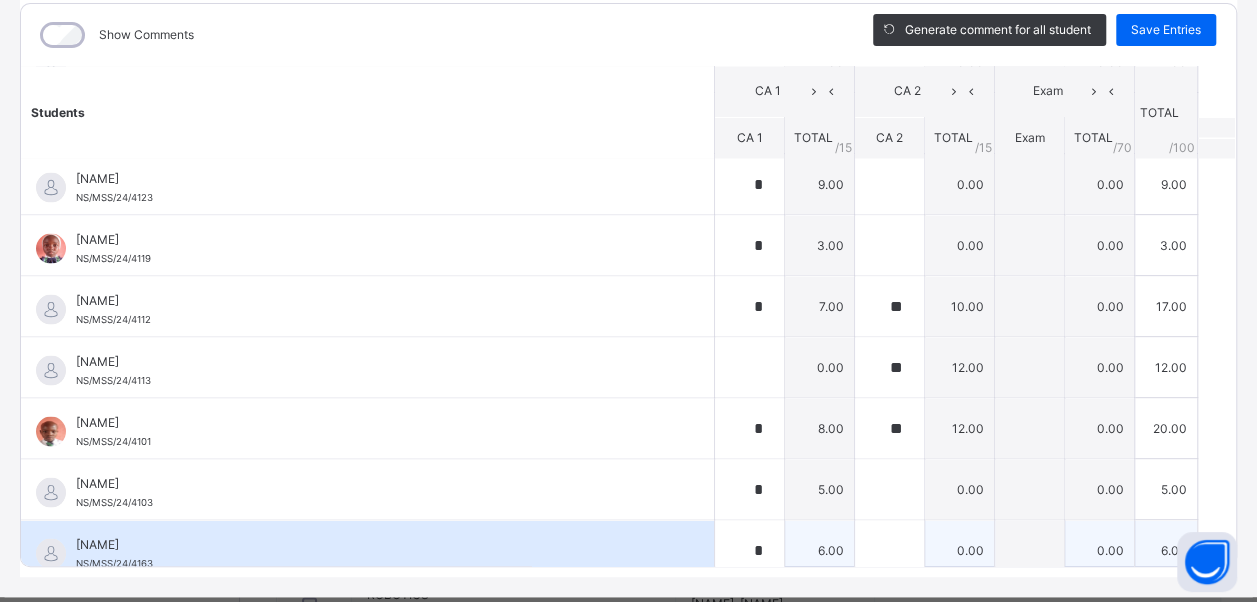 type on "**" 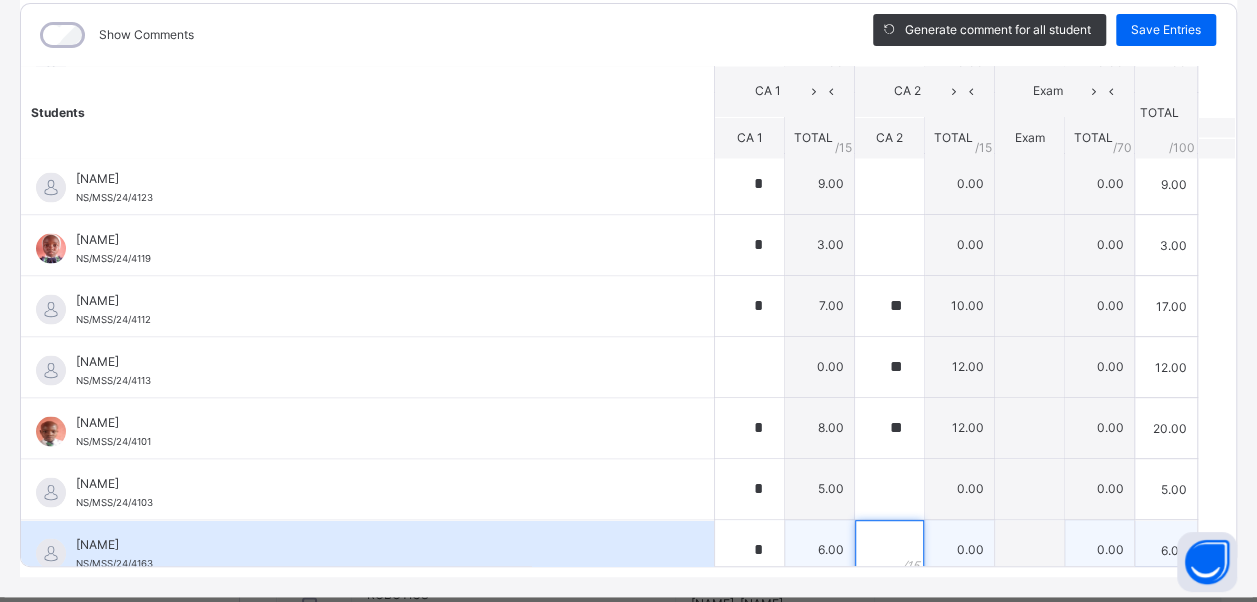 click at bounding box center [889, 550] 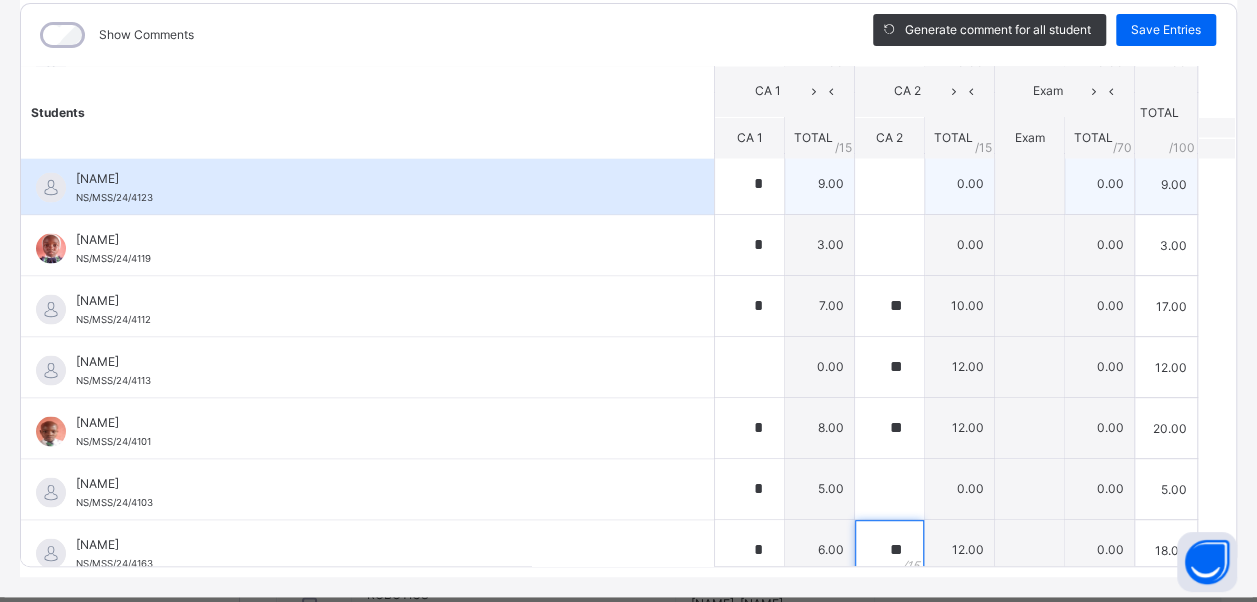 type on "**" 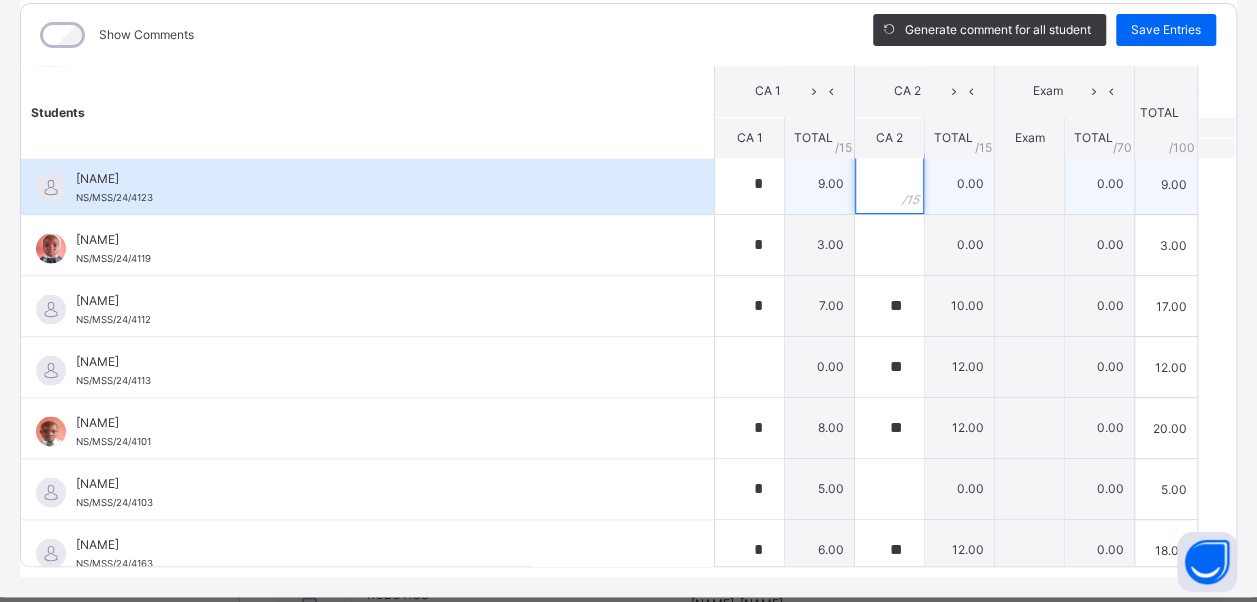 click at bounding box center [889, 184] 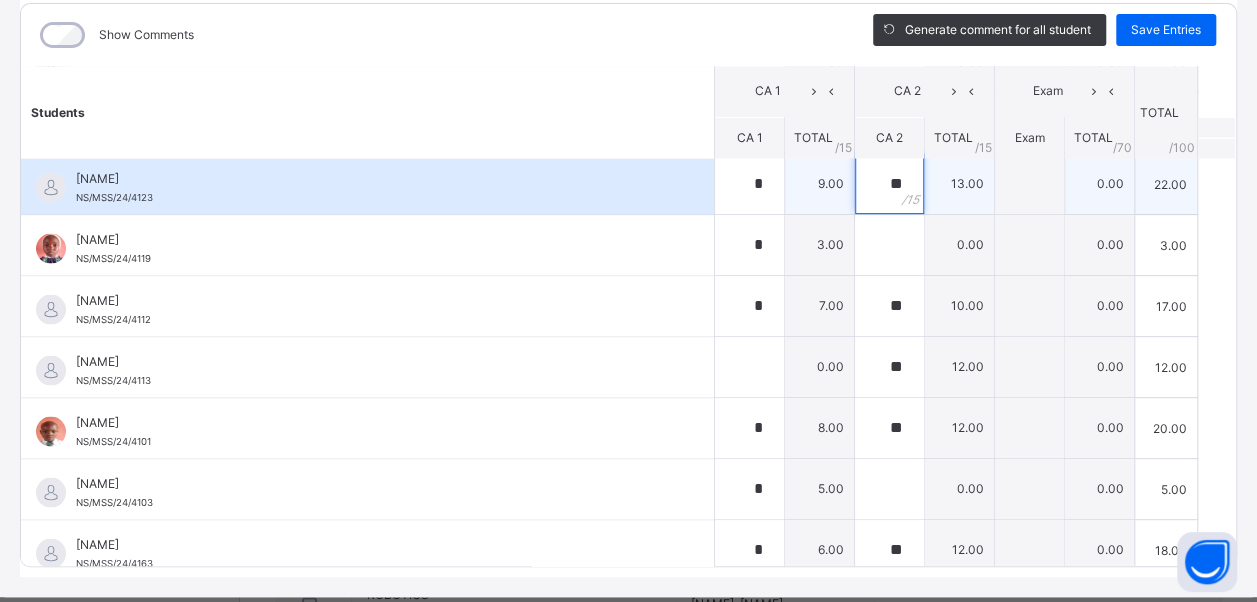 type on "**" 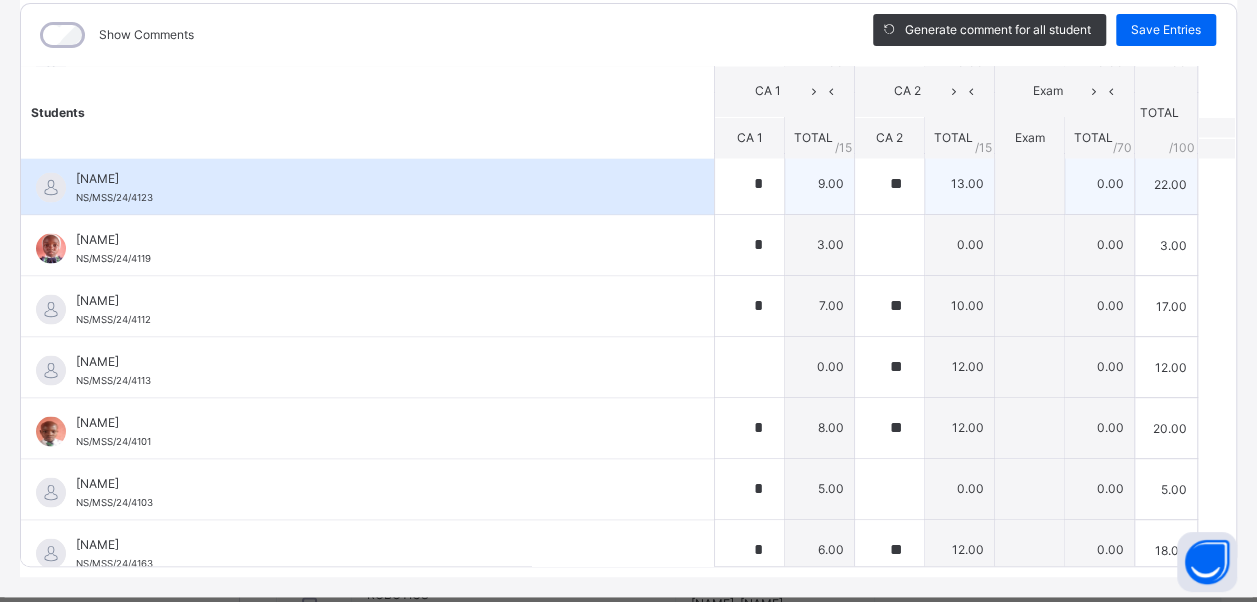 click on "[FIRST] [LAST]" at bounding box center (372, 178) 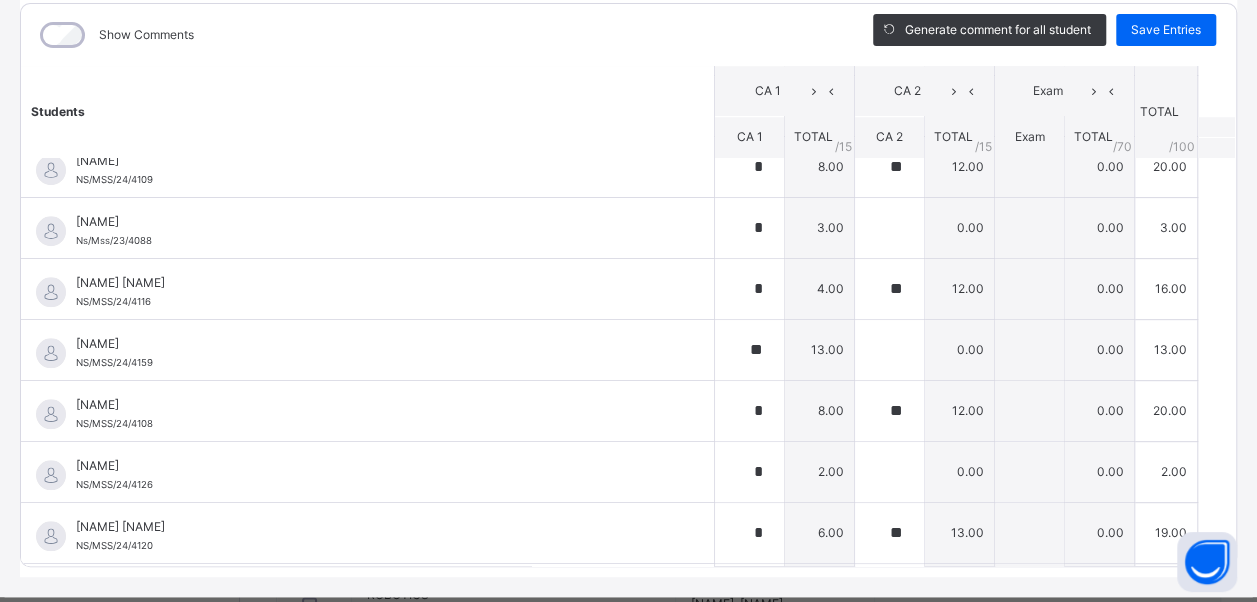 scroll, scrollTop: 756, scrollLeft: 0, axis: vertical 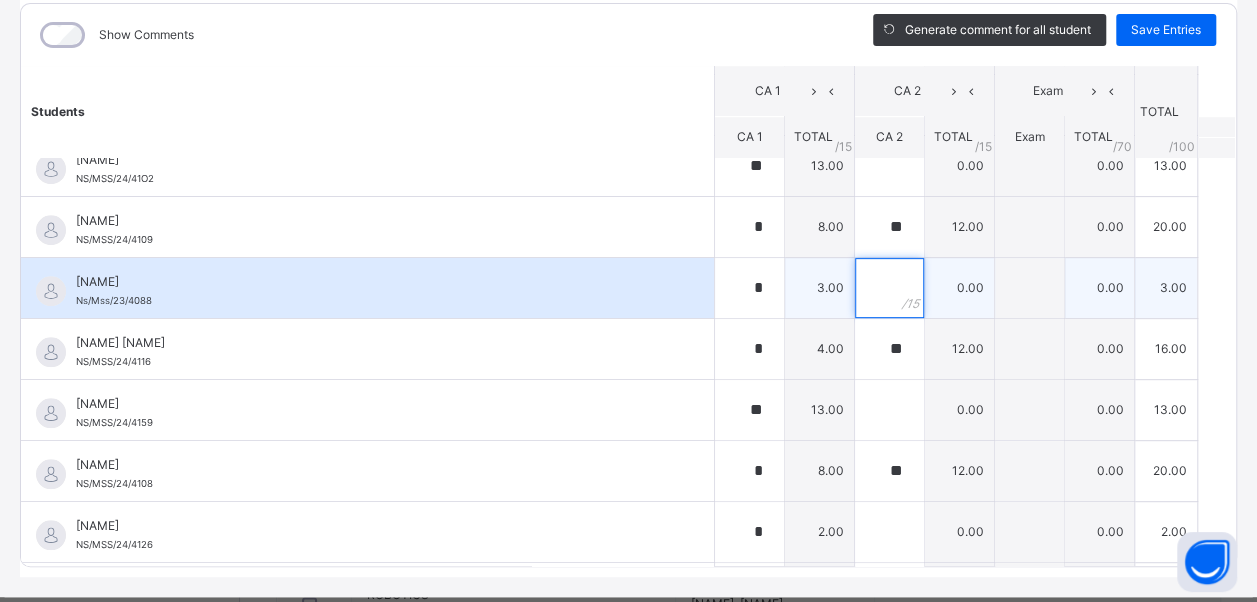 click at bounding box center [889, 288] 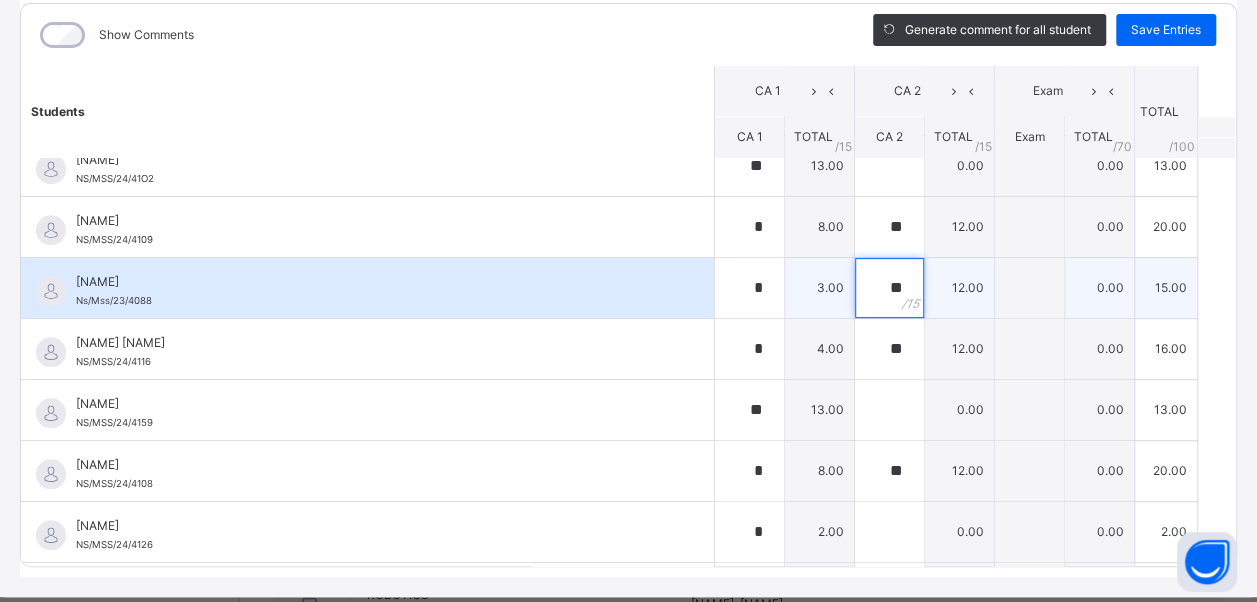 type on "**" 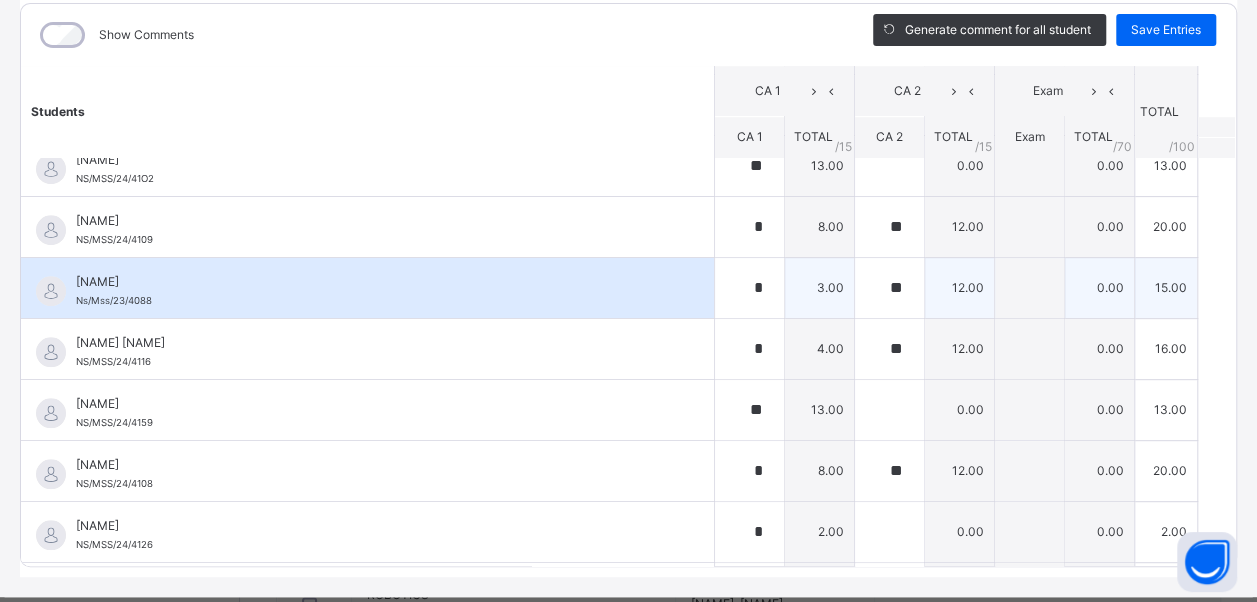 click on "HASSAN UMAR ALHASSAN Ns/Mss/23/4088" at bounding box center [372, 291] 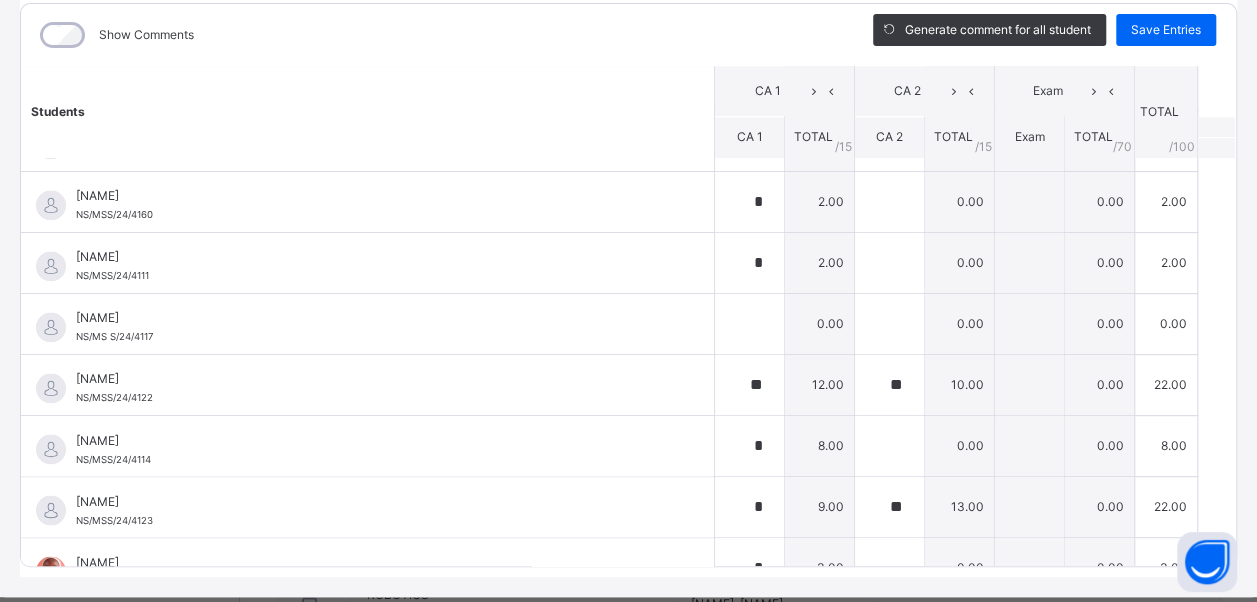 scroll, scrollTop: 1516, scrollLeft: 0, axis: vertical 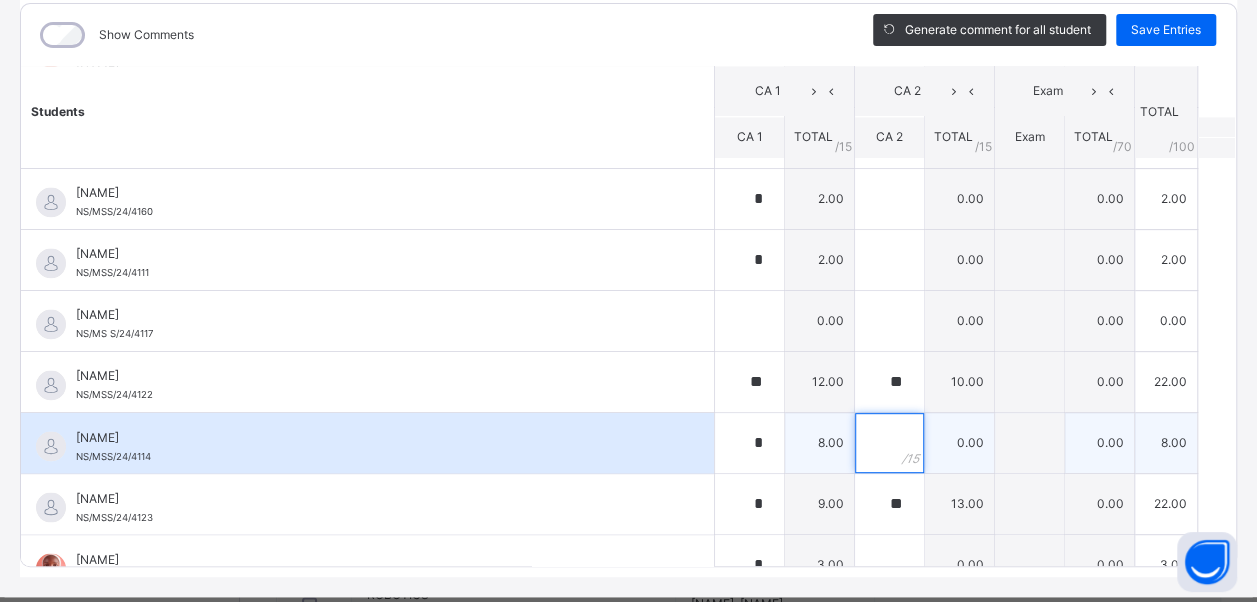 click at bounding box center (889, 443) 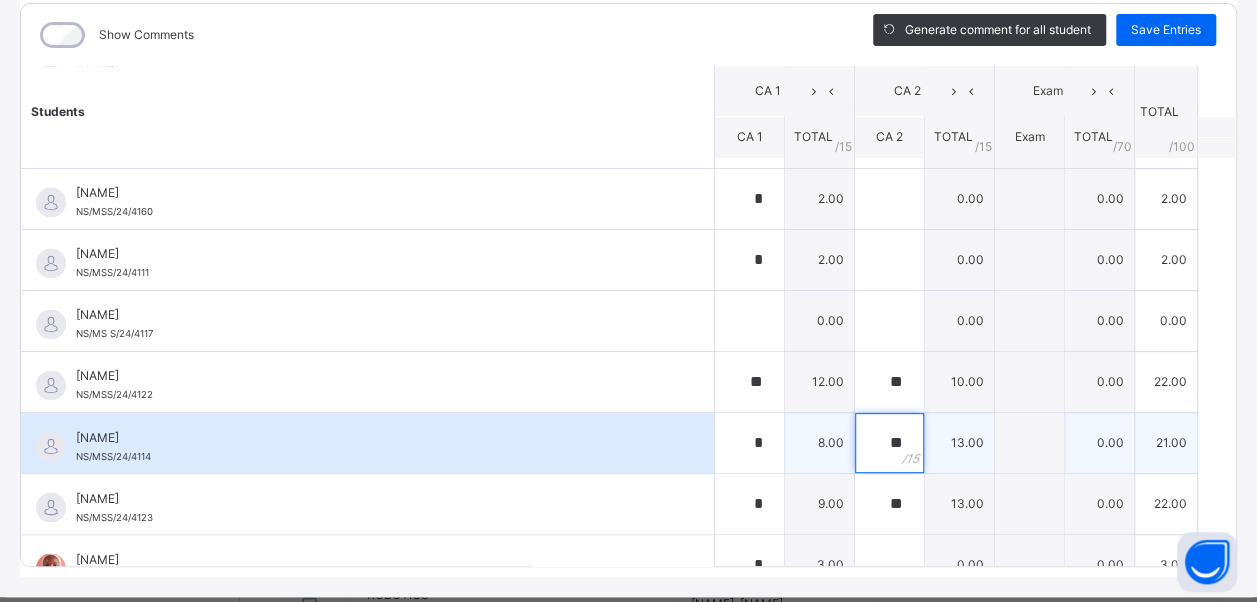 type on "**" 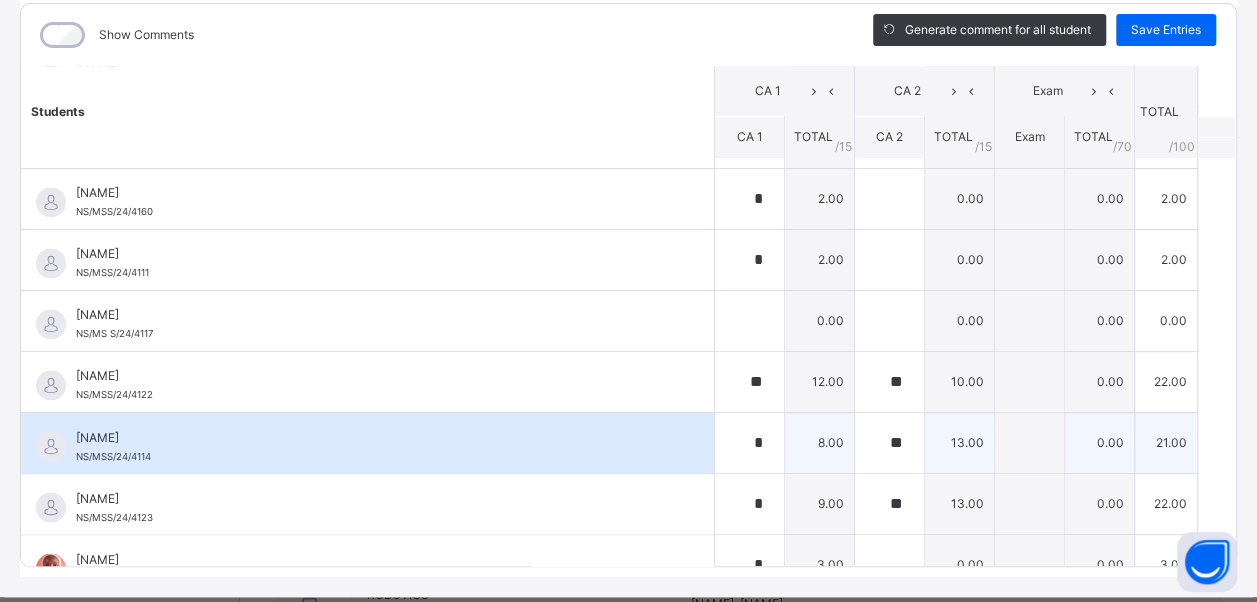click on "Promise Peter Na'anzem NS/MSS/24/4114" at bounding box center (367, 443) 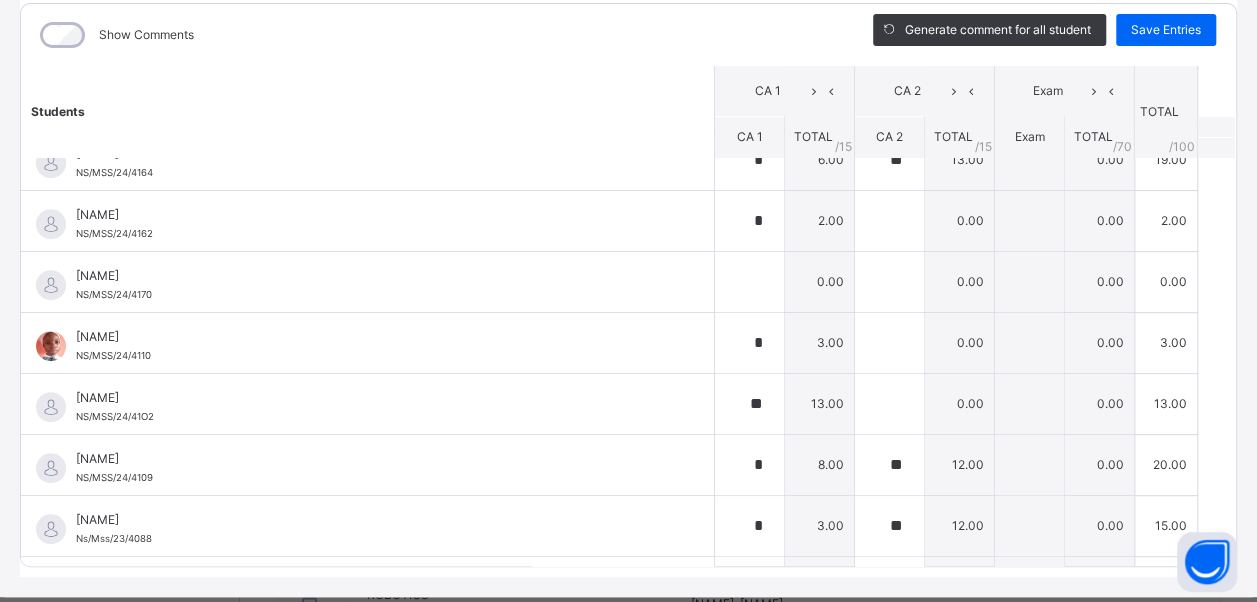 scroll, scrollTop: 476, scrollLeft: 0, axis: vertical 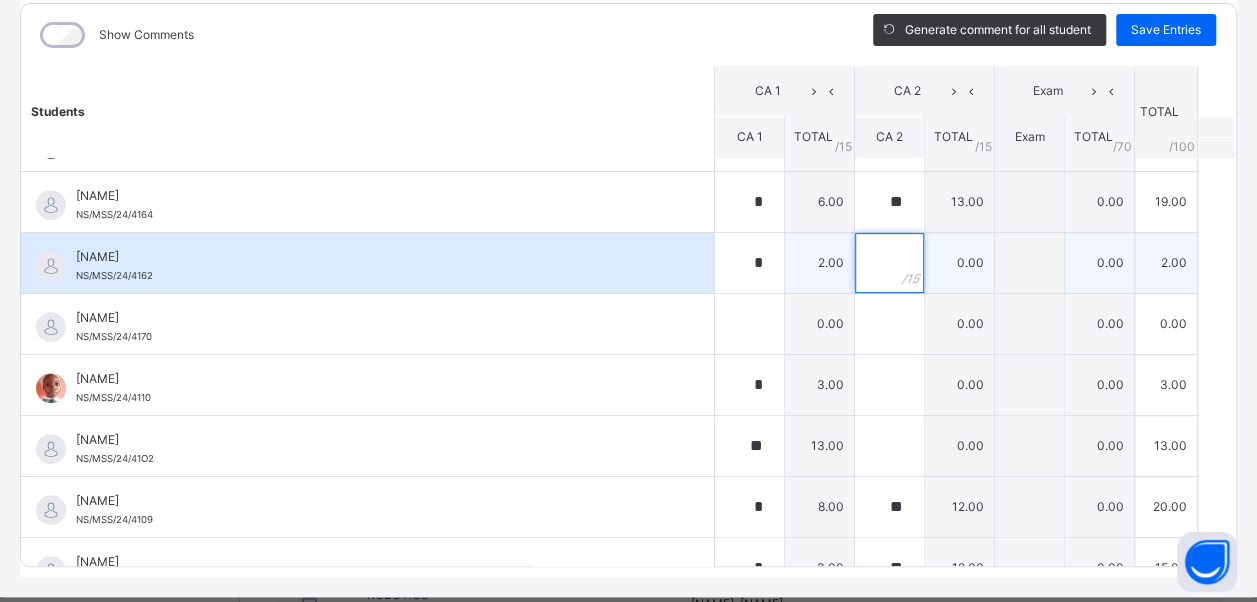 click at bounding box center (889, 263) 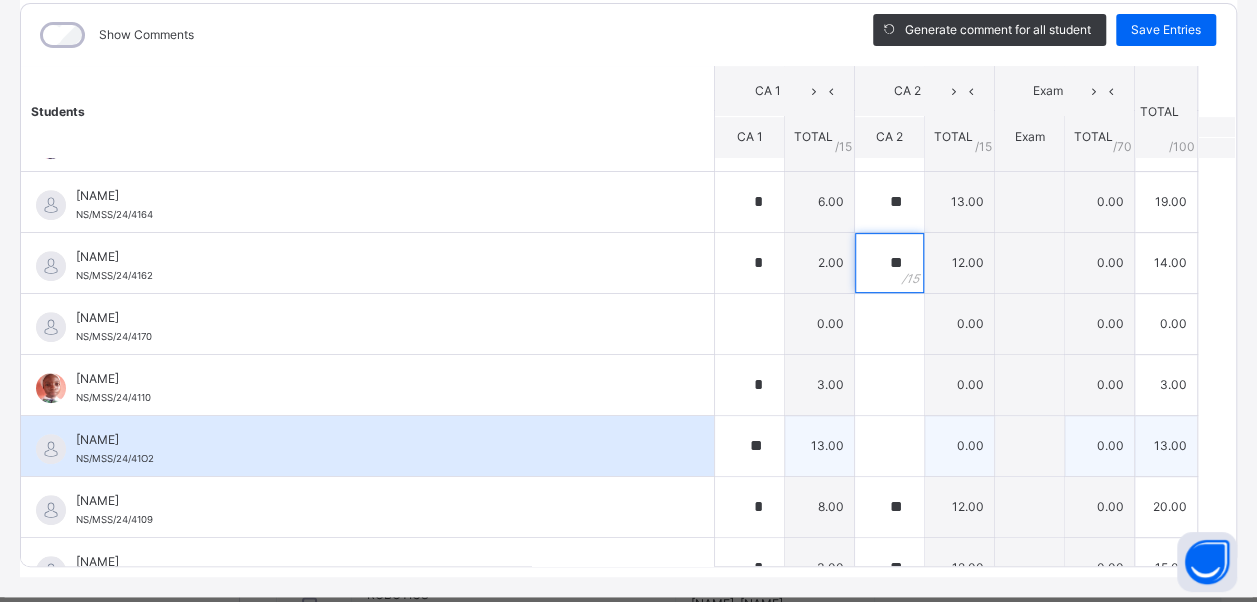 type on "**" 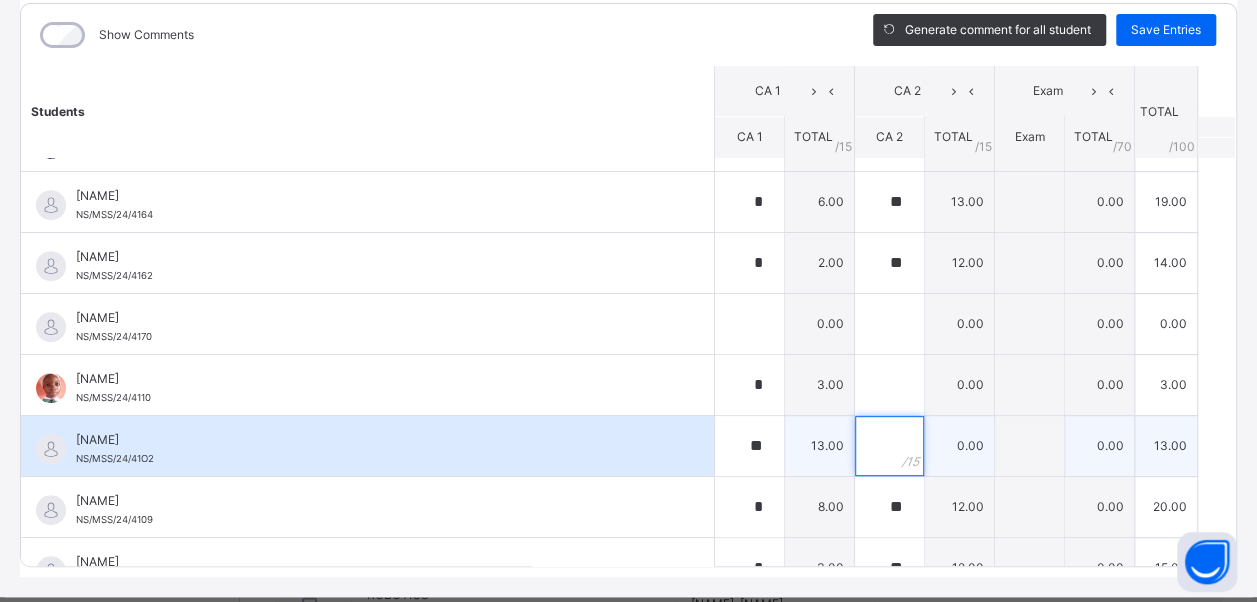 click at bounding box center [889, 446] 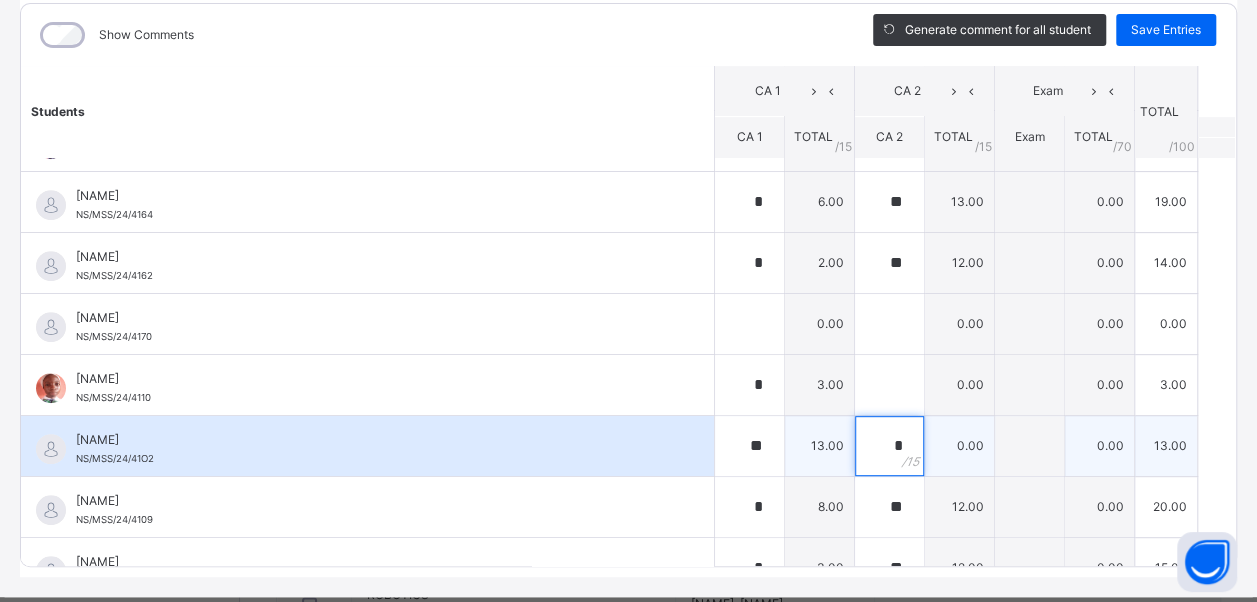 type on "**" 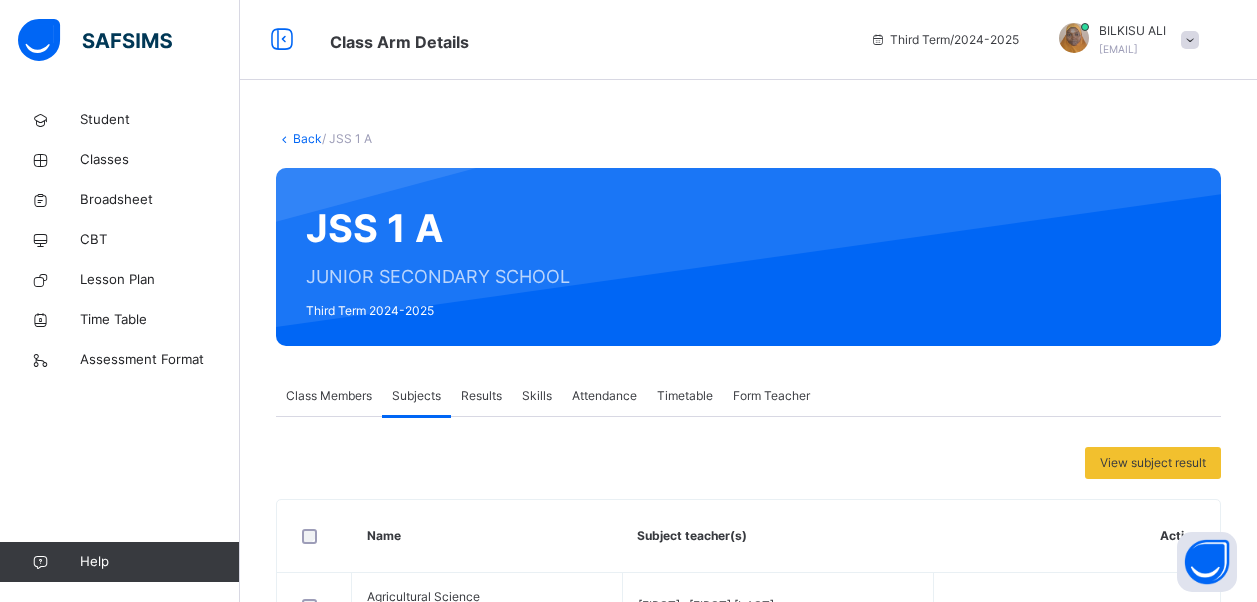 scroll, scrollTop: 0, scrollLeft: 0, axis: both 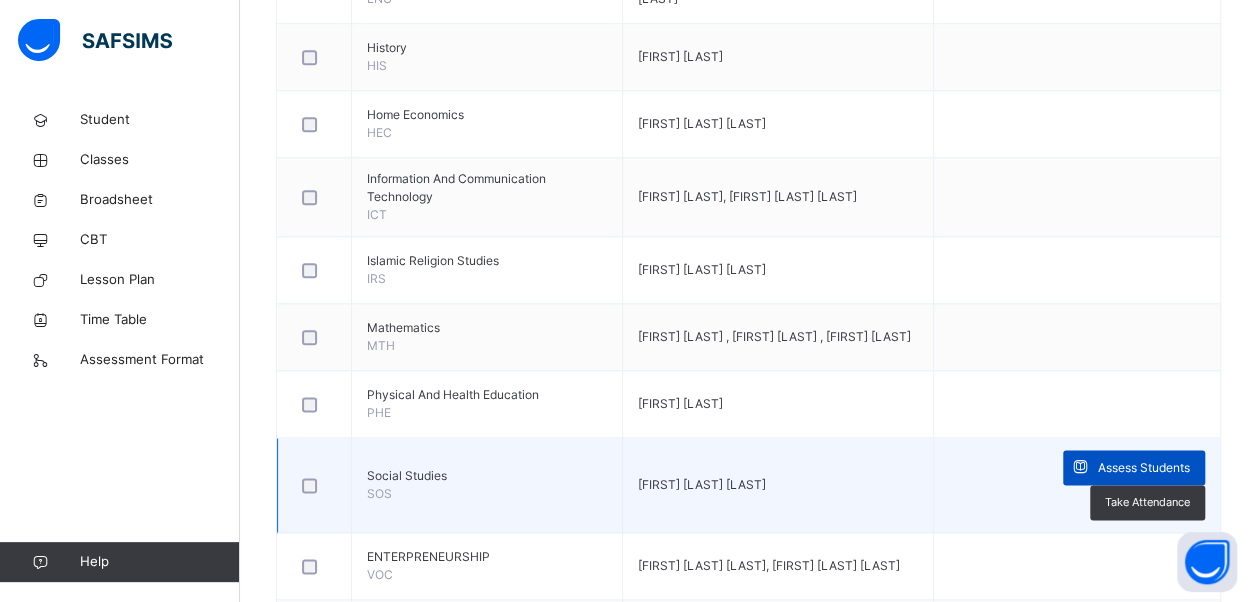click on "Assess Students" at bounding box center [1144, 468] 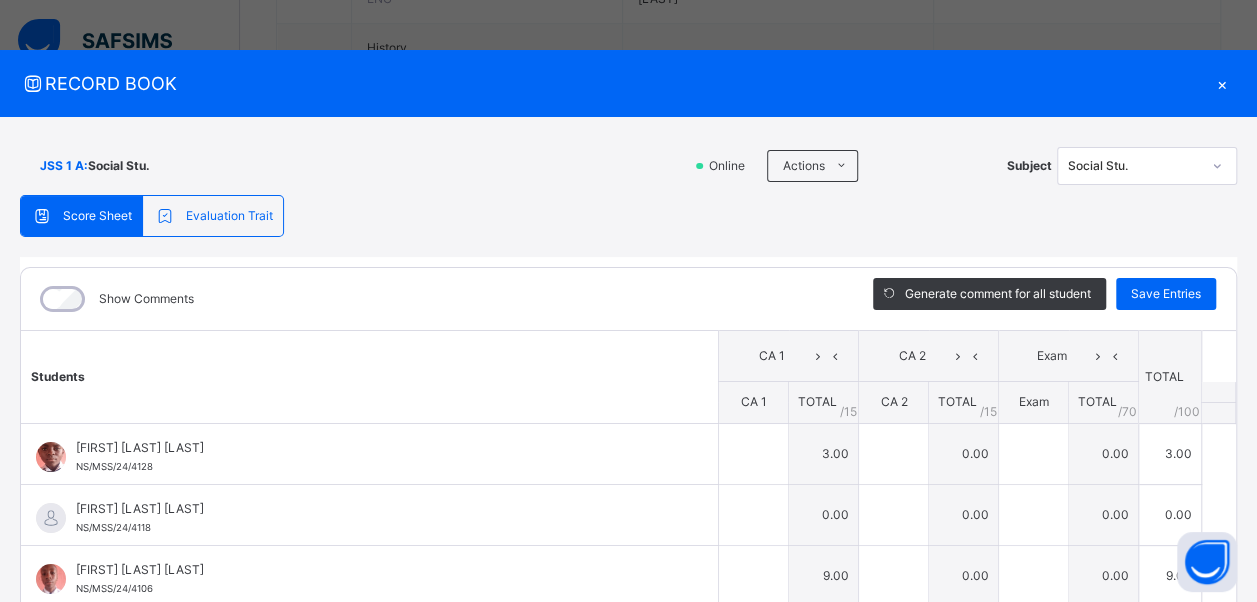 type on "*" 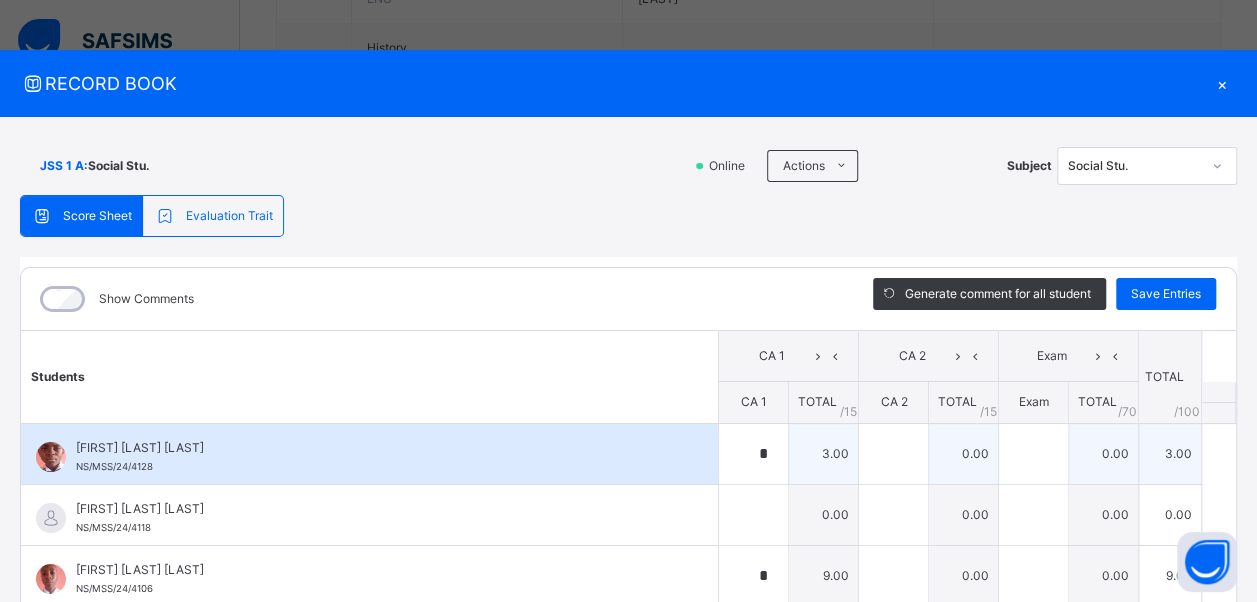click on "[FIRST] [LAST] [LAST]" at bounding box center [374, 448] 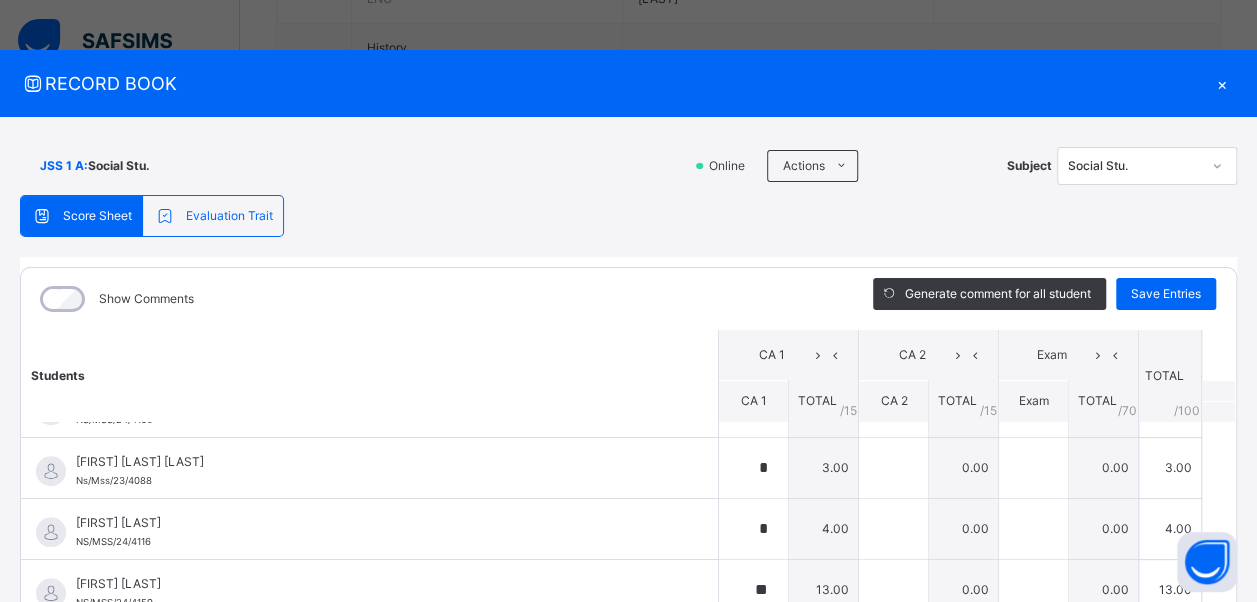 scroll, scrollTop: 920, scrollLeft: 0, axis: vertical 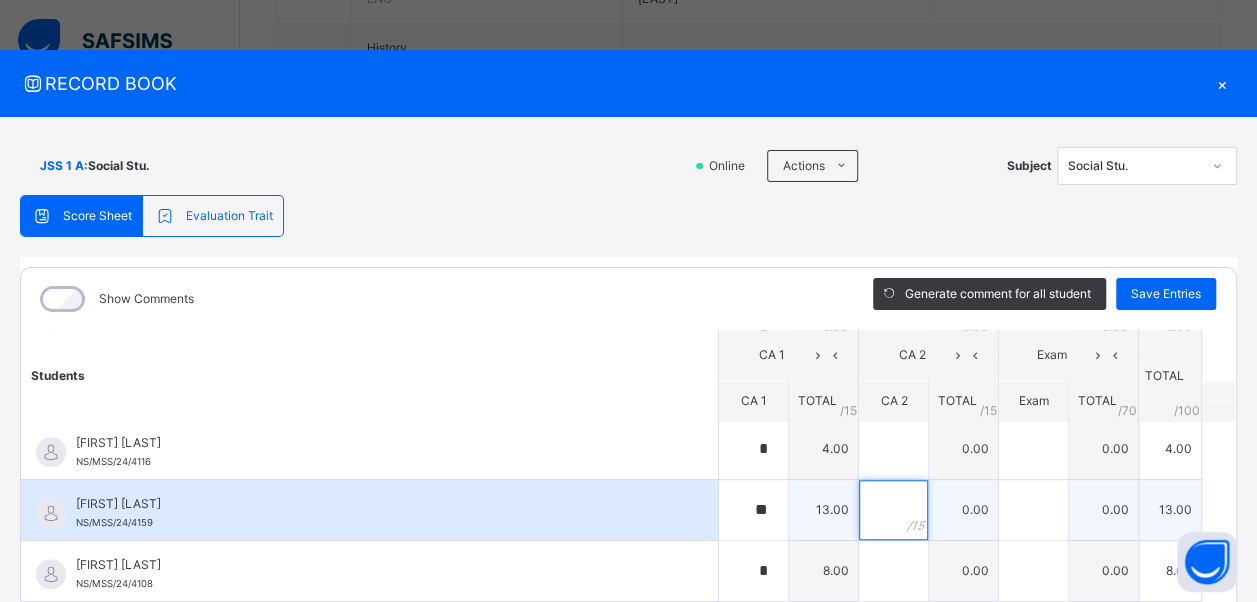 click at bounding box center (893, 510) 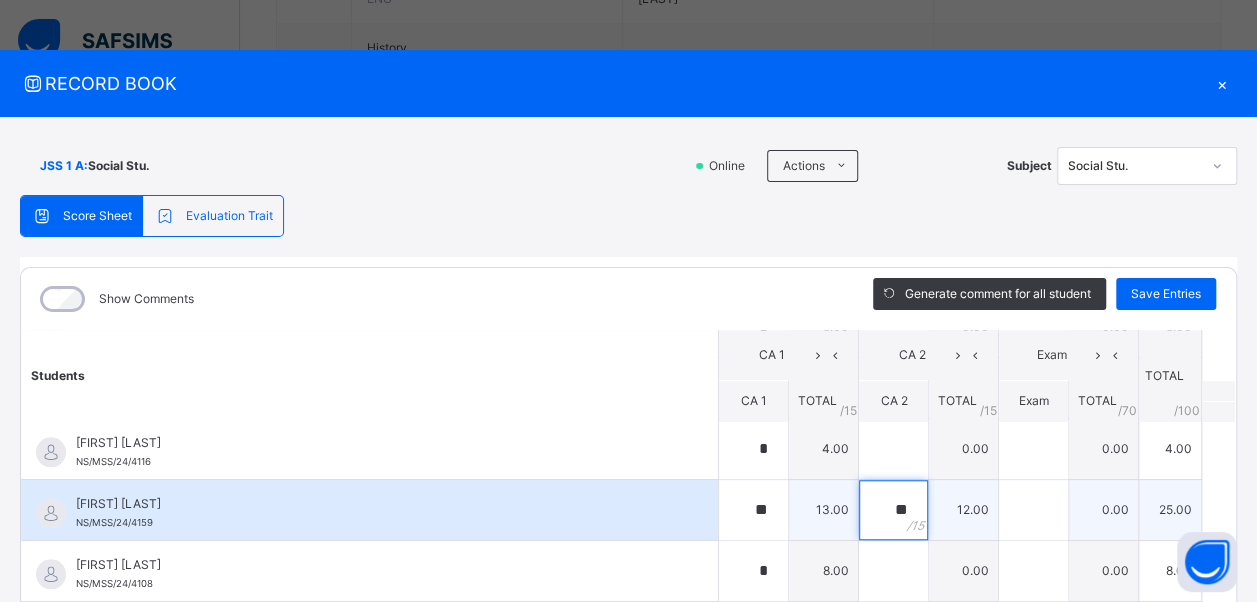 type on "**" 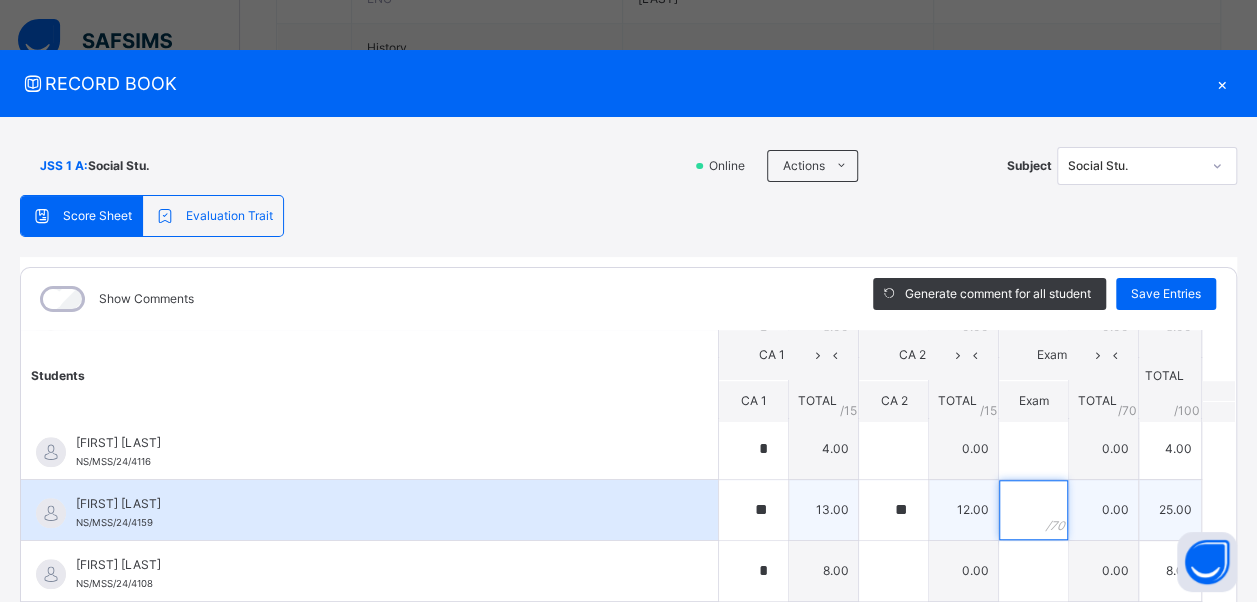 click at bounding box center [1033, 510] 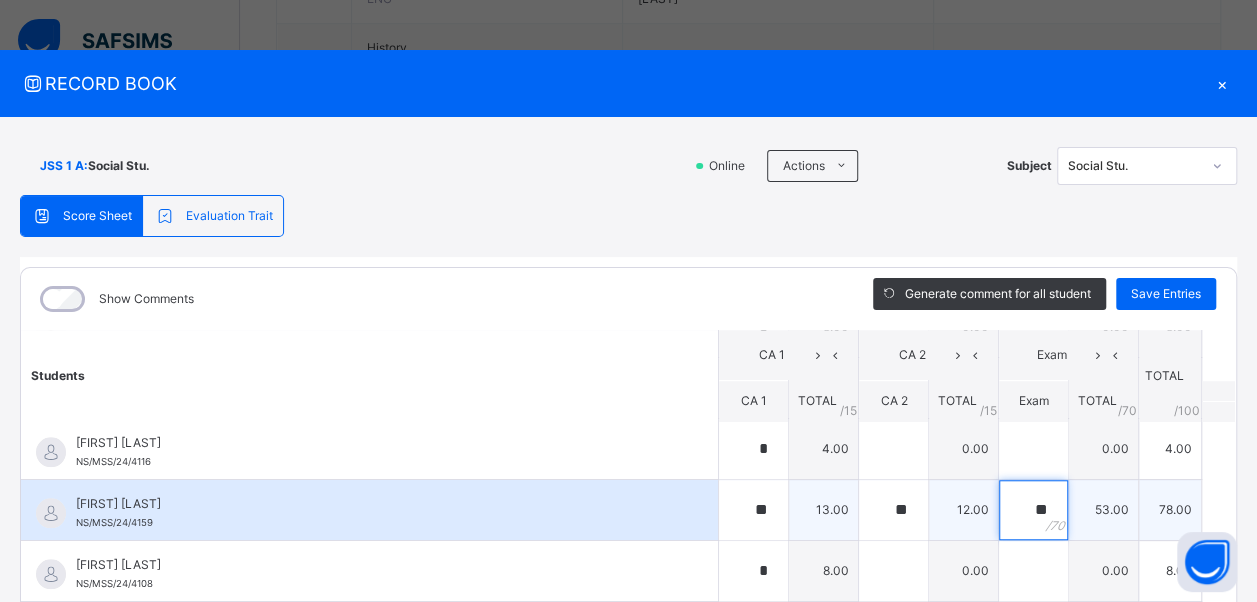 type on "**" 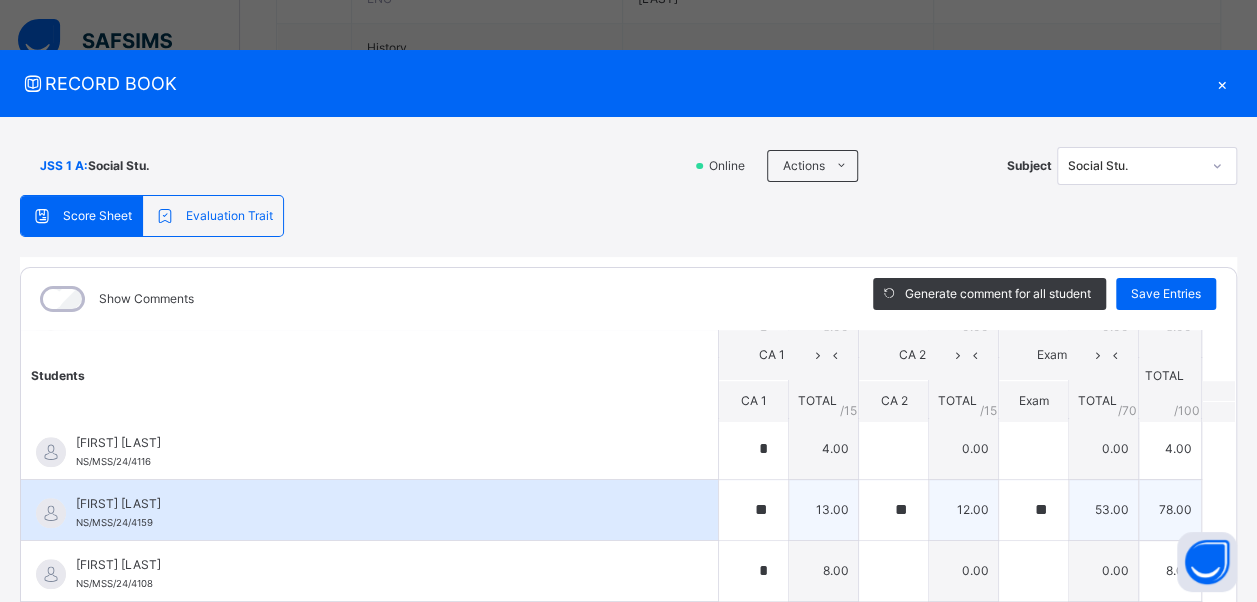 click on "[FIRST] [LAST] NS/MSS/24/4159" at bounding box center [374, 513] 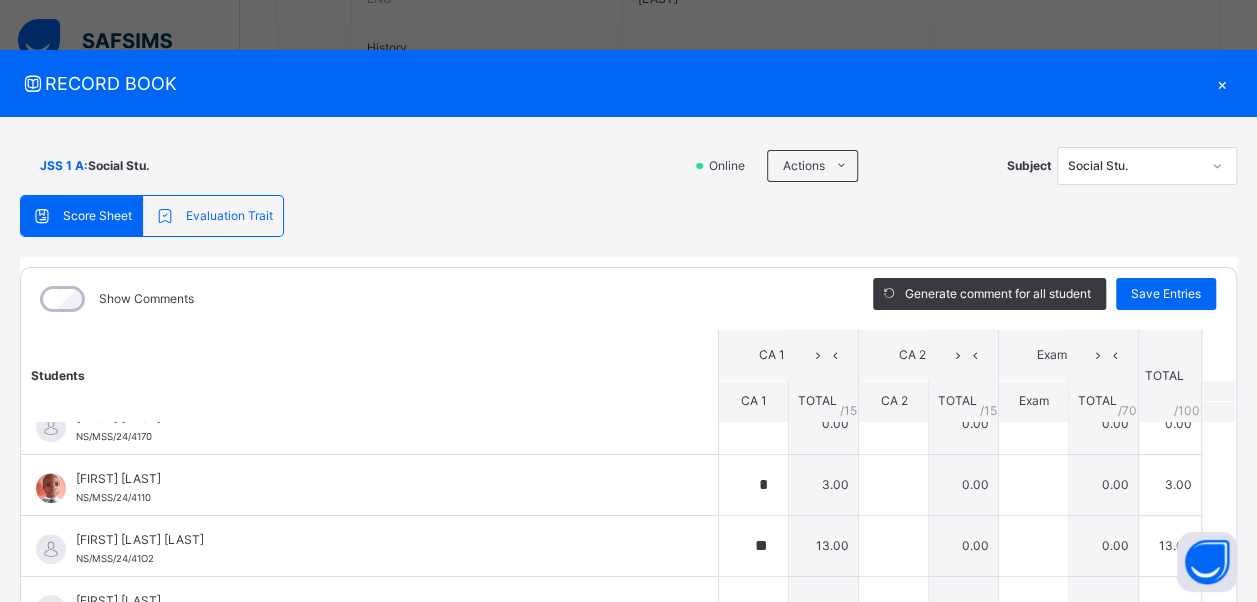 scroll, scrollTop: 600, scrollLeft: 0, axis: vertical 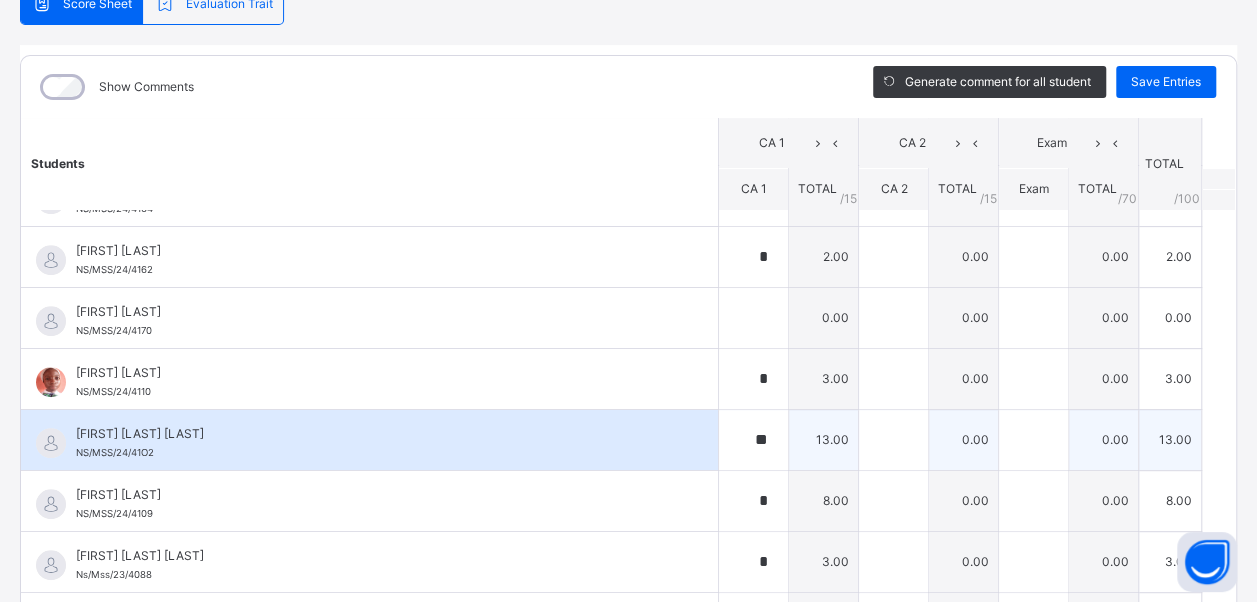 click on "[FIRST] [LAST] [LAST]" at bounding box center [374, 434] 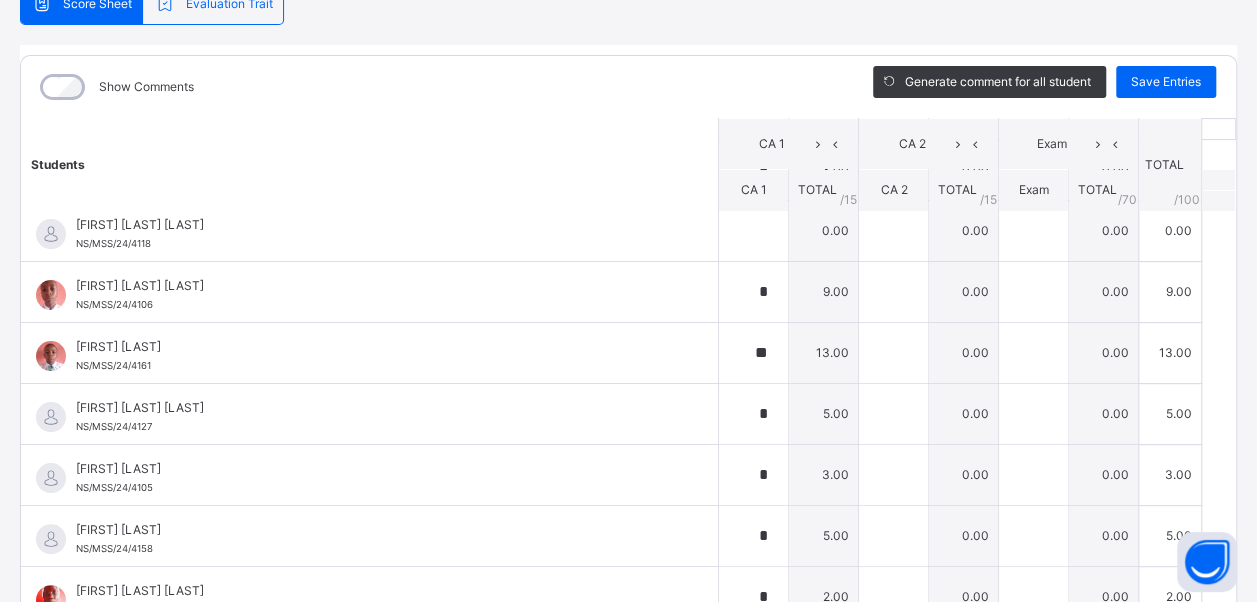 scroll, scrollTop: 0, scrollLeft: 0, axis: both 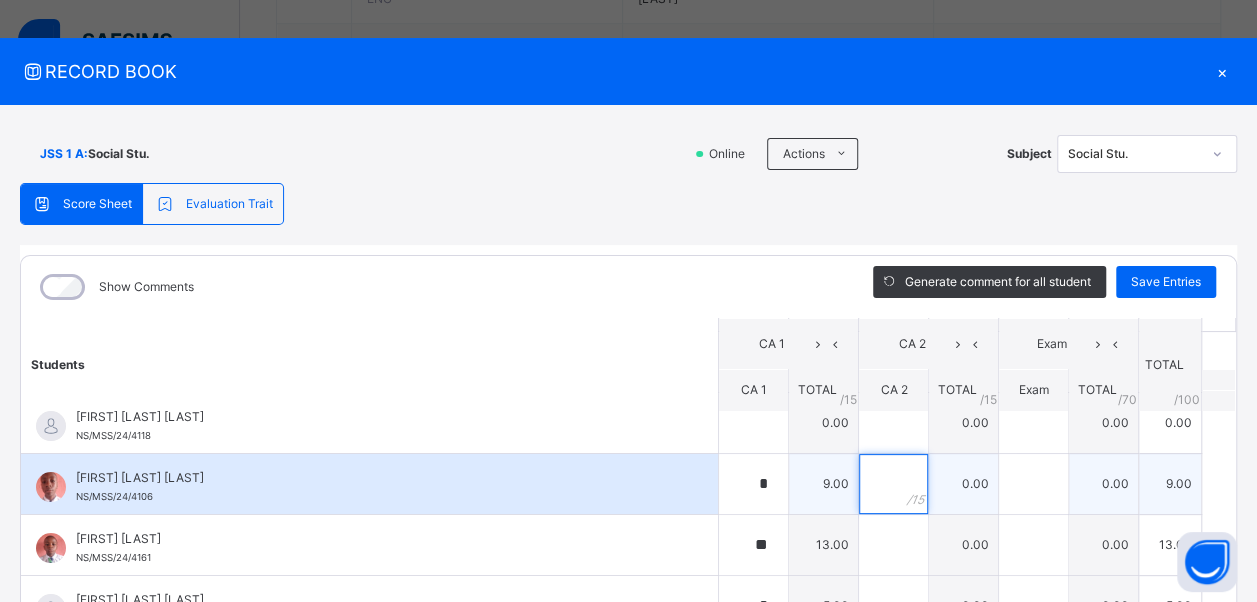 click at bounding box center (893, 484) 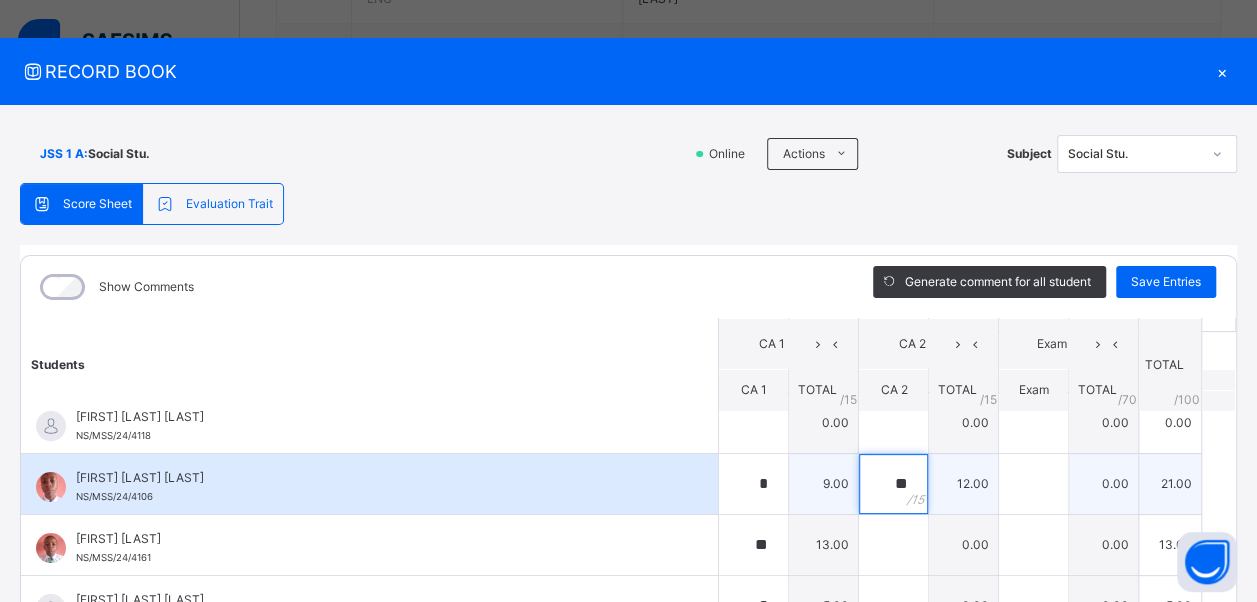 type on "**" 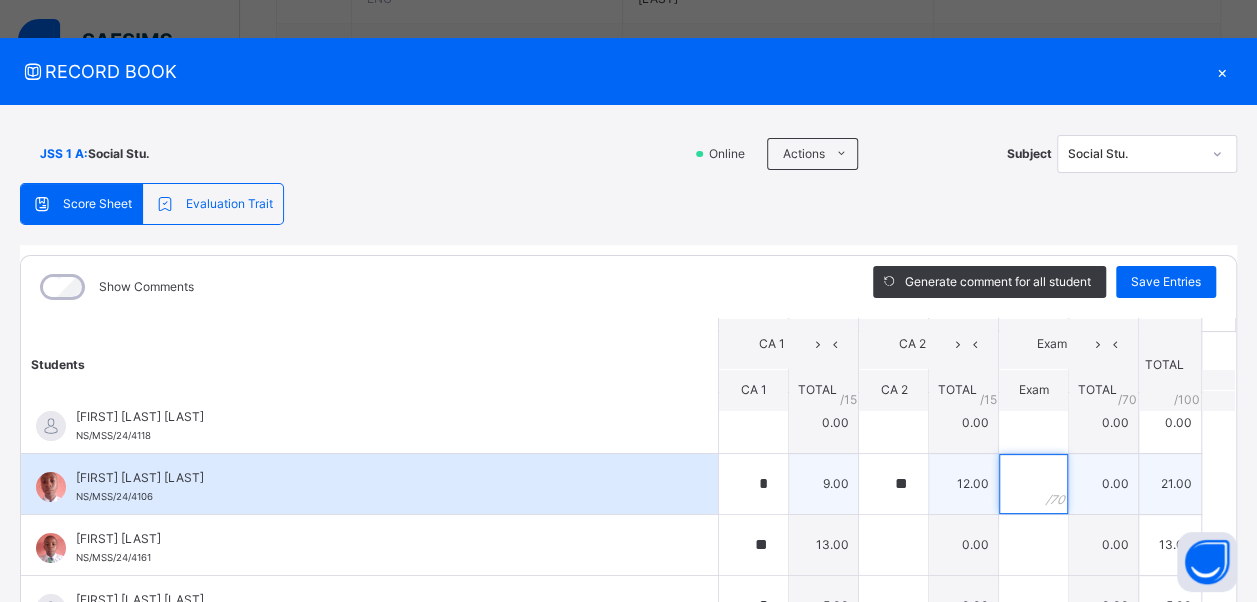 click at bounding box center [1033, 484] 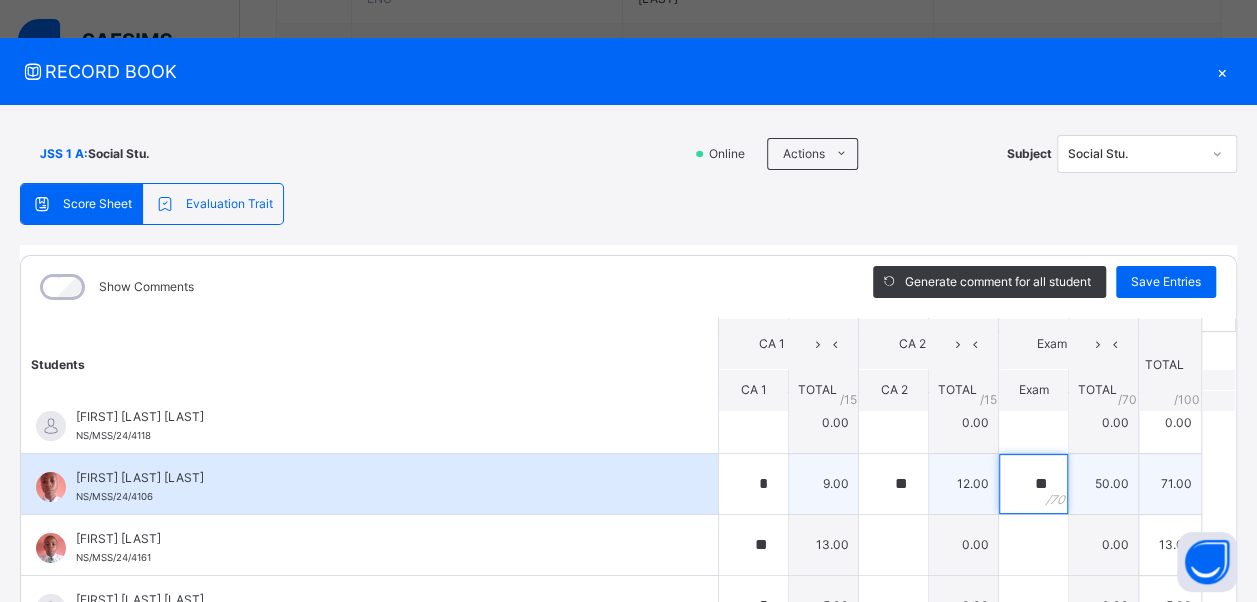 type on "**" 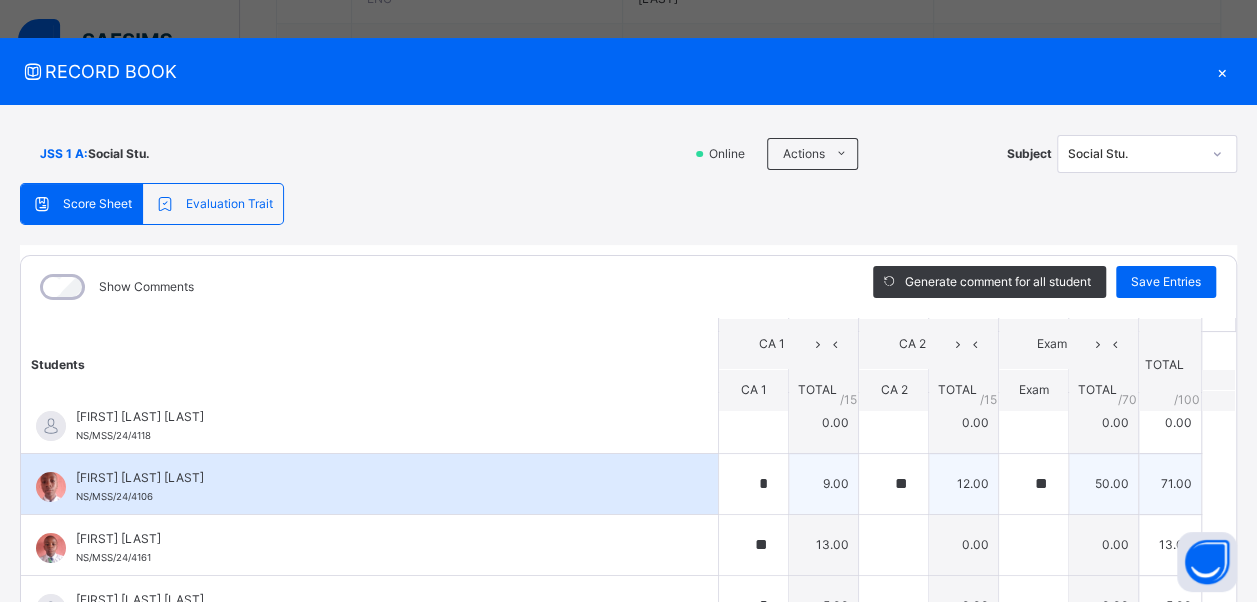 click on "[FIRST] [LAST] [LAST] [ID]" at bounding box center [369, 484] 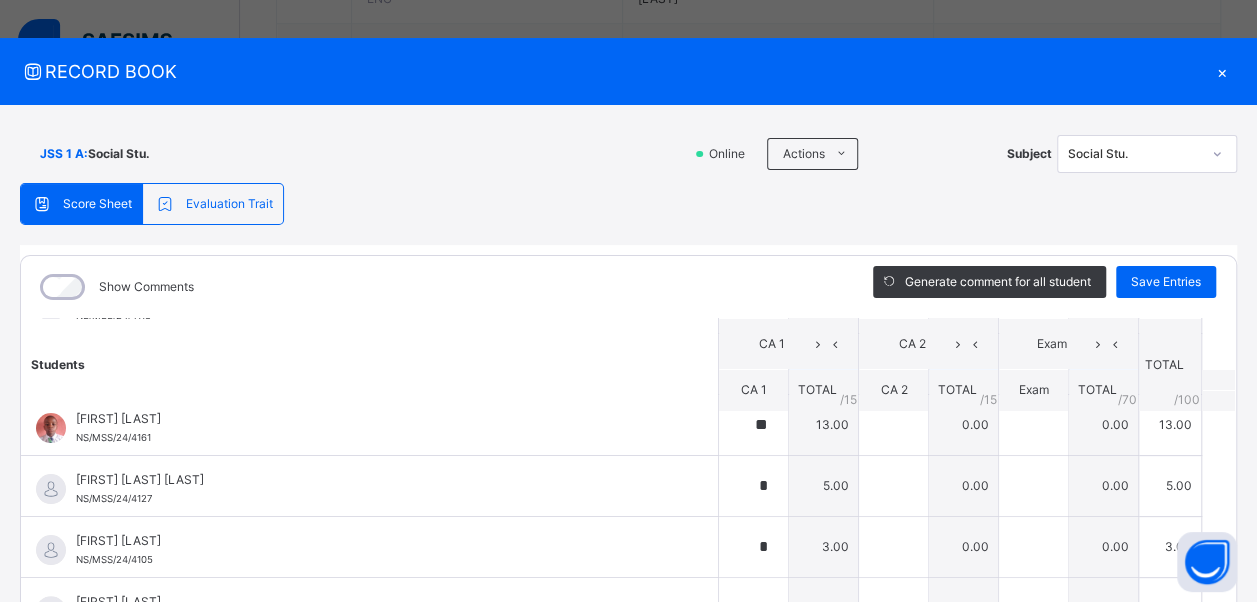 scroll, scrollTop: 240, scrollLeft: 0, axis: vertical 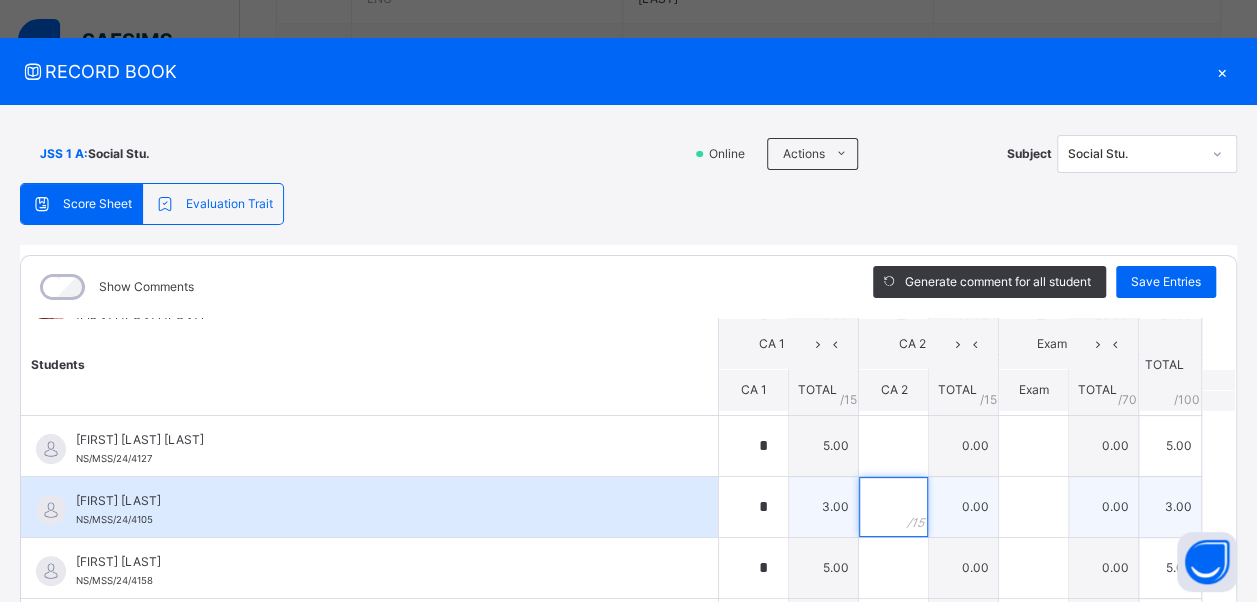 click at bounding box center (893, 507) 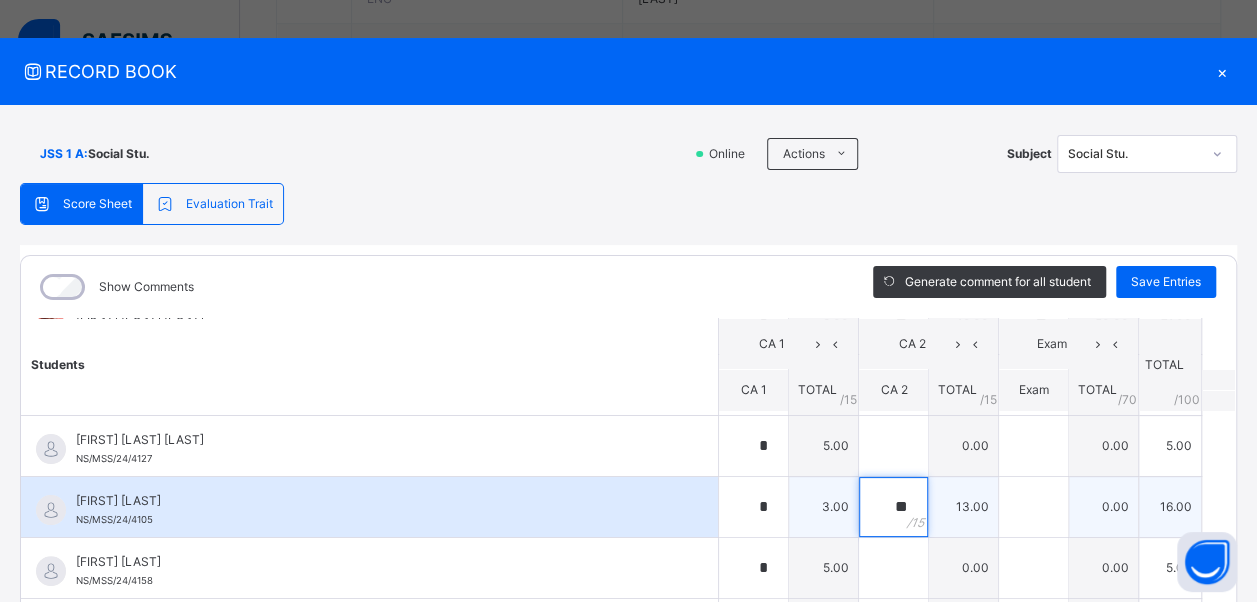type on "**" 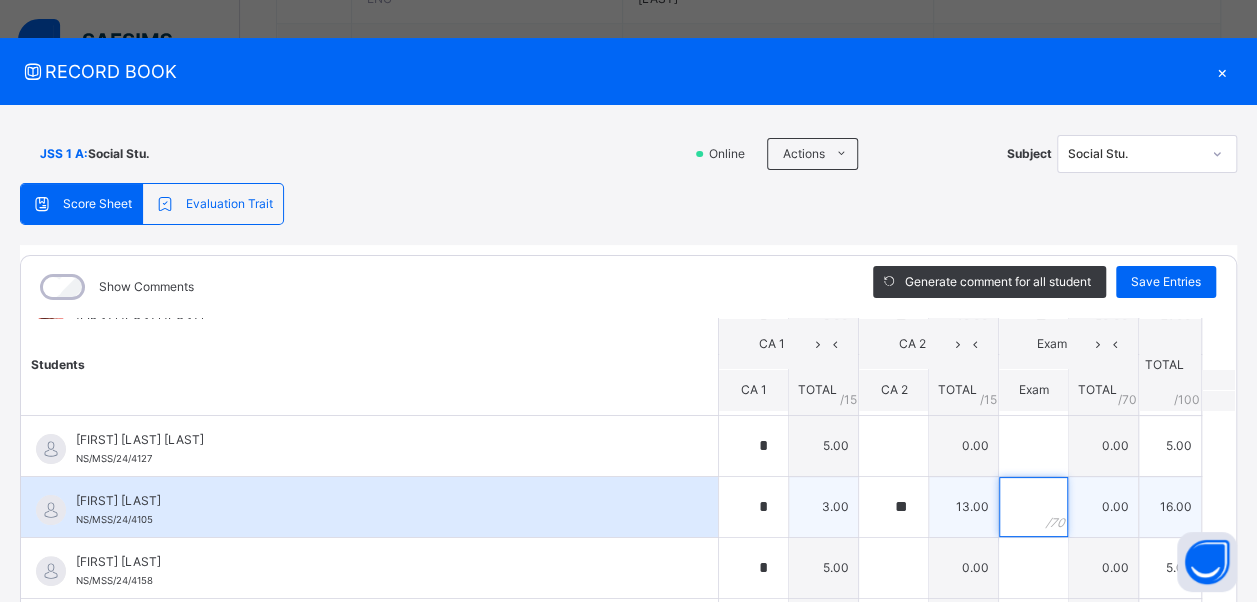 click at bounding box center (1033, 507) 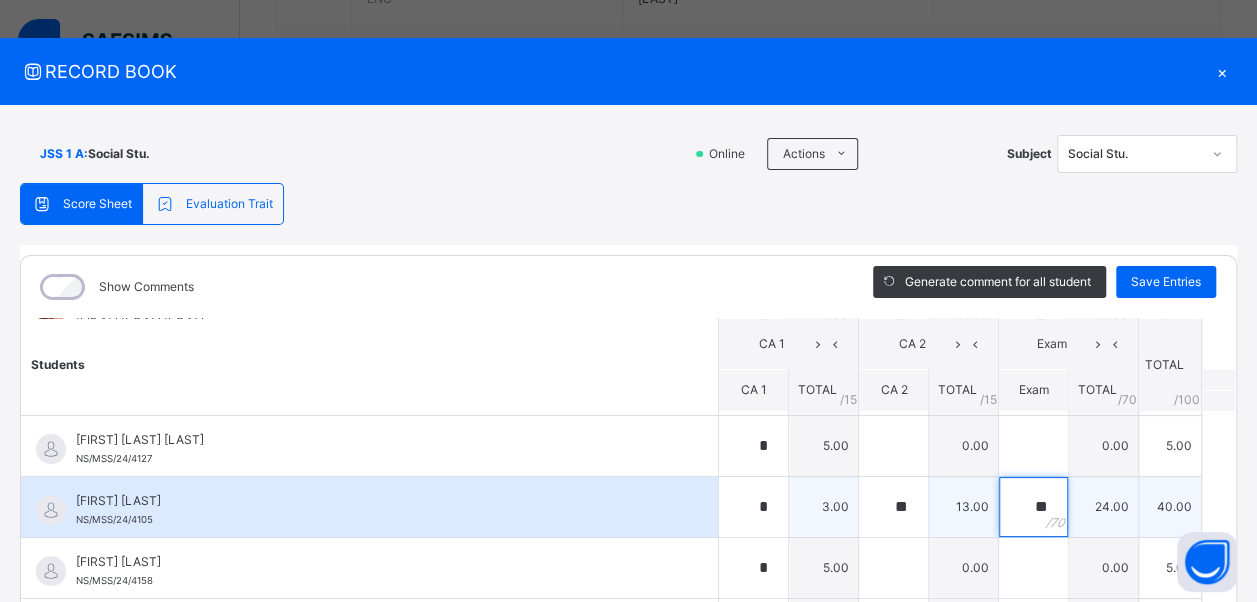 type on "**" 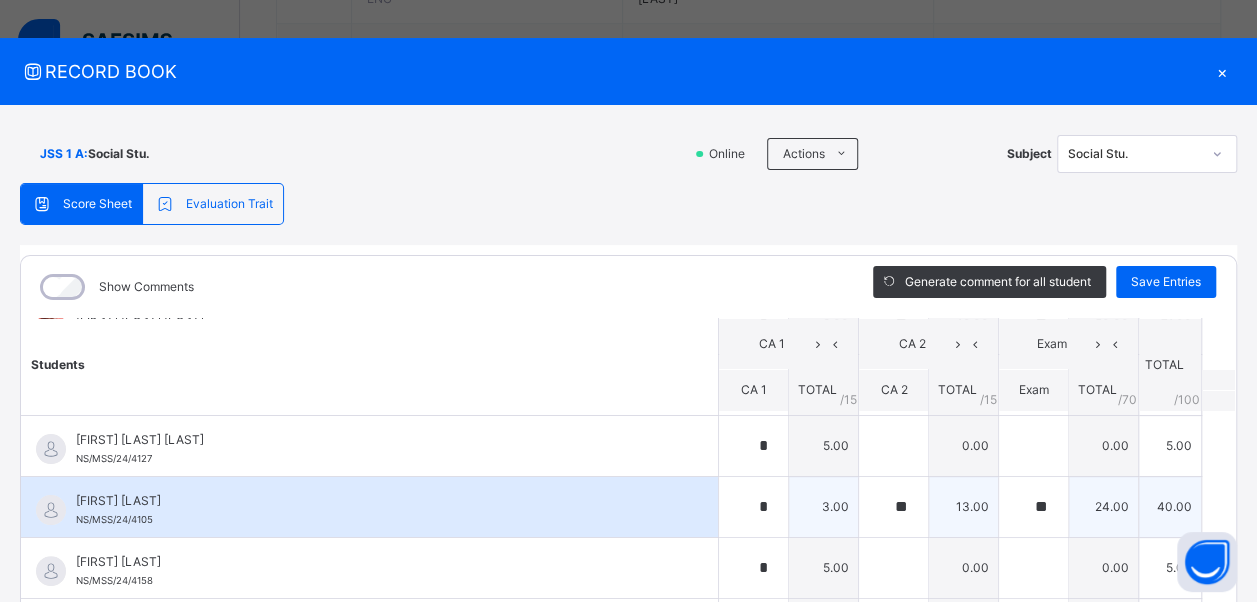 click on "[FIRST] [LAST]" at bounding box center [374, 501] 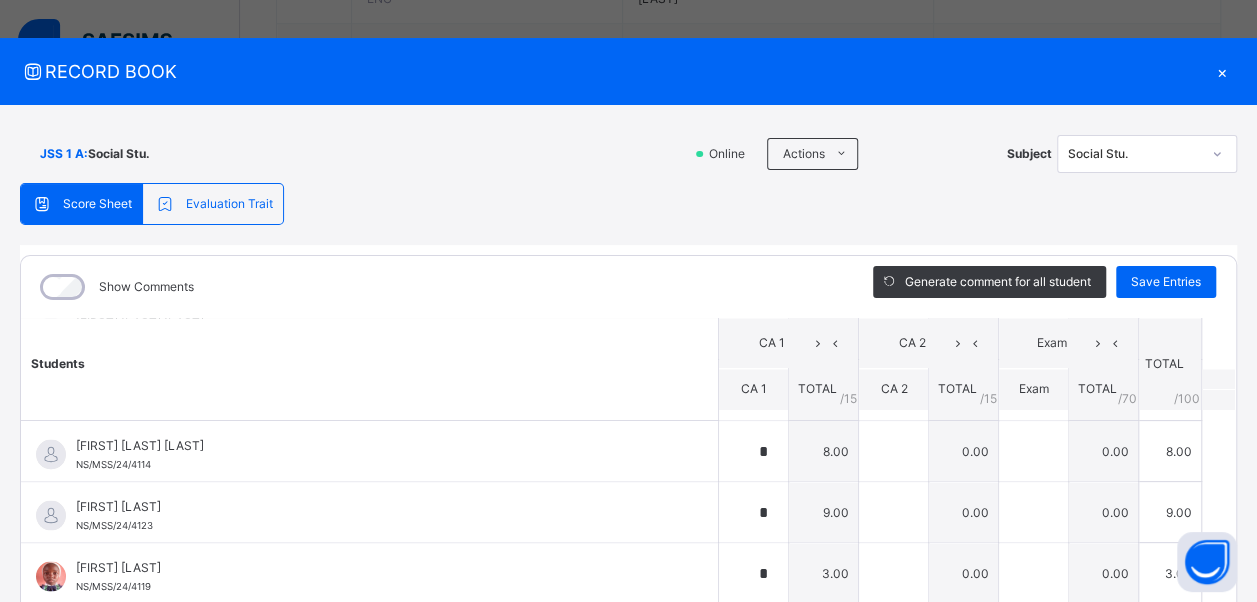 scroll, scrollTop: 1800, scrollLeft: 0, axis: vertical 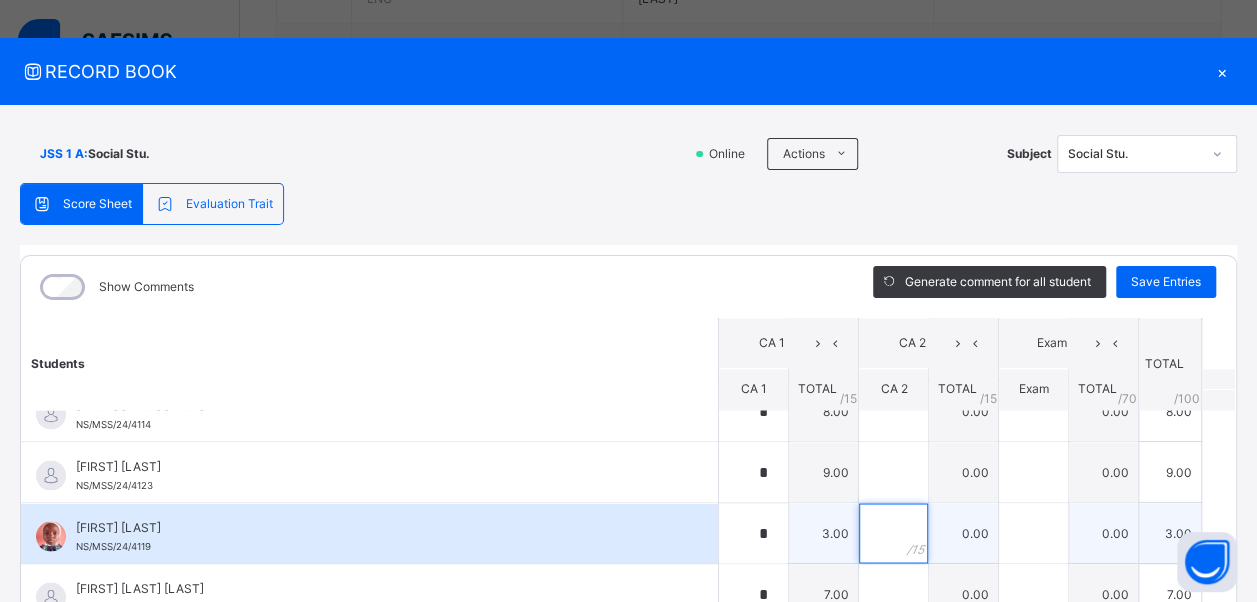 click at bounding box center [893, 533] 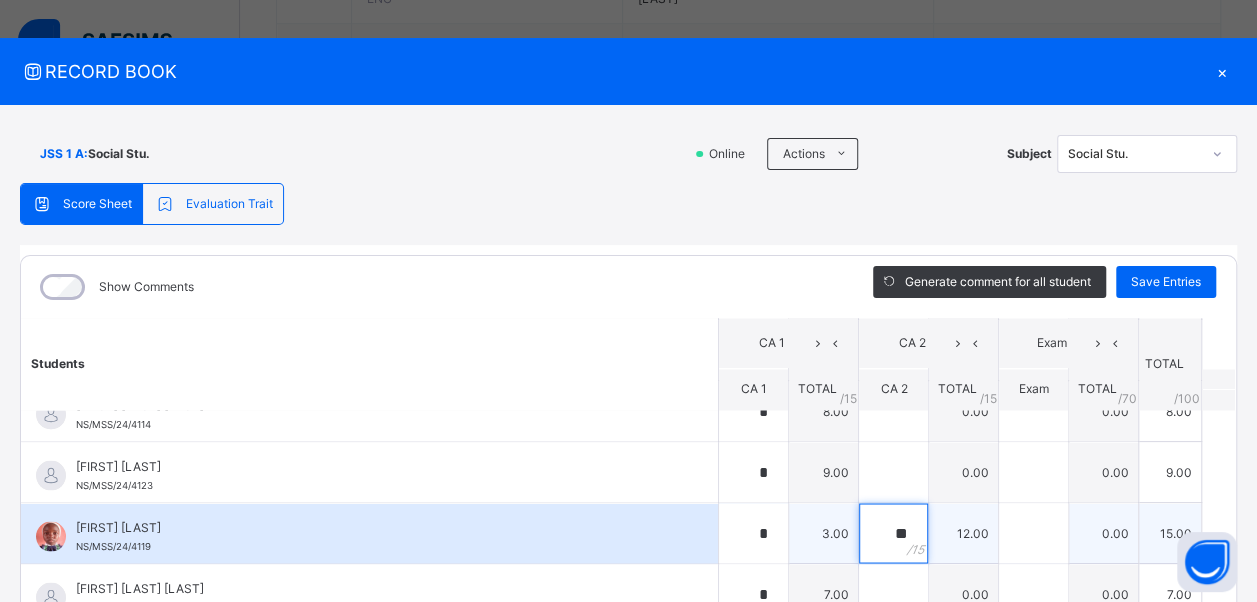 type on "**" 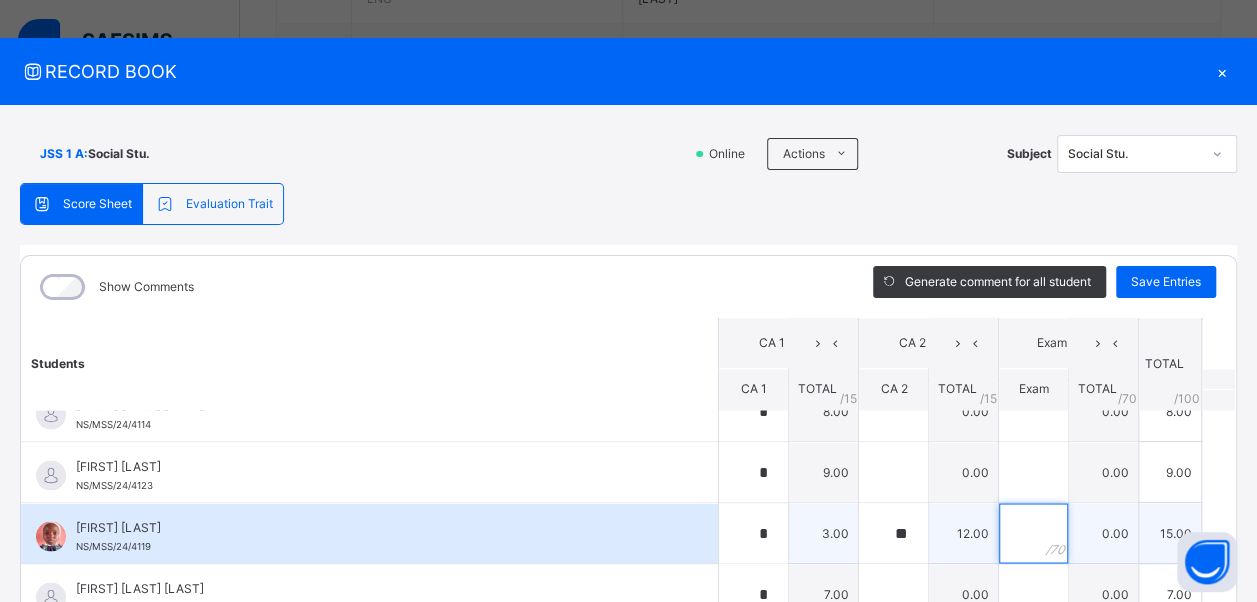 click at bounding box center (1033, 533) 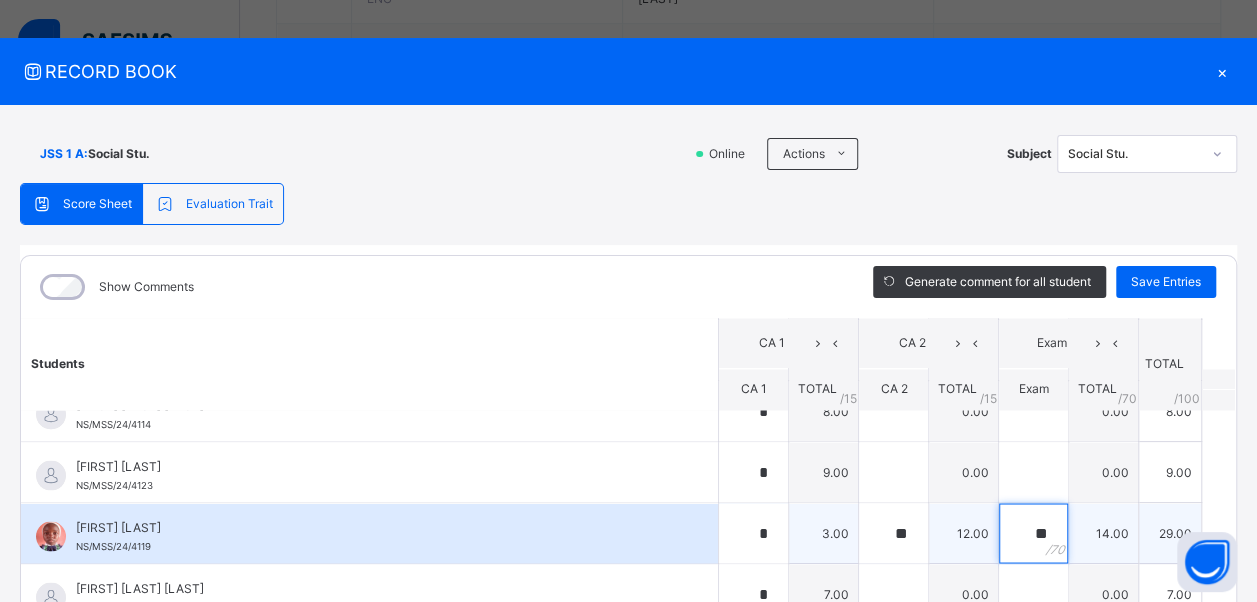 type on "**" 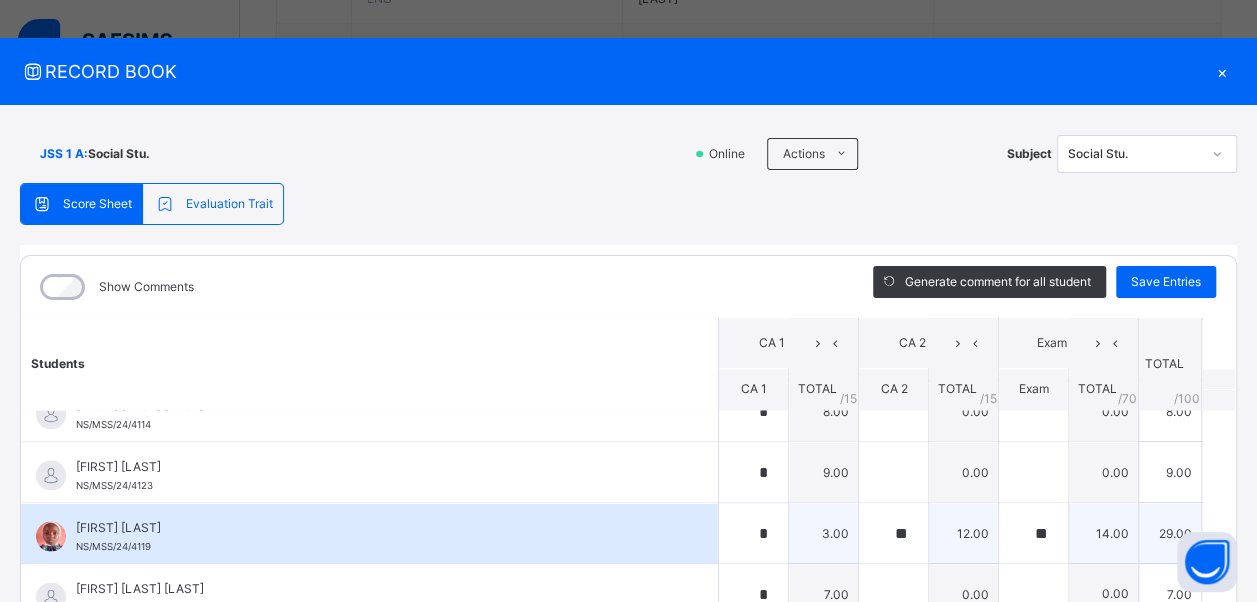 click on "[FIRST] [LAST]" at bounding box center [374, 527] 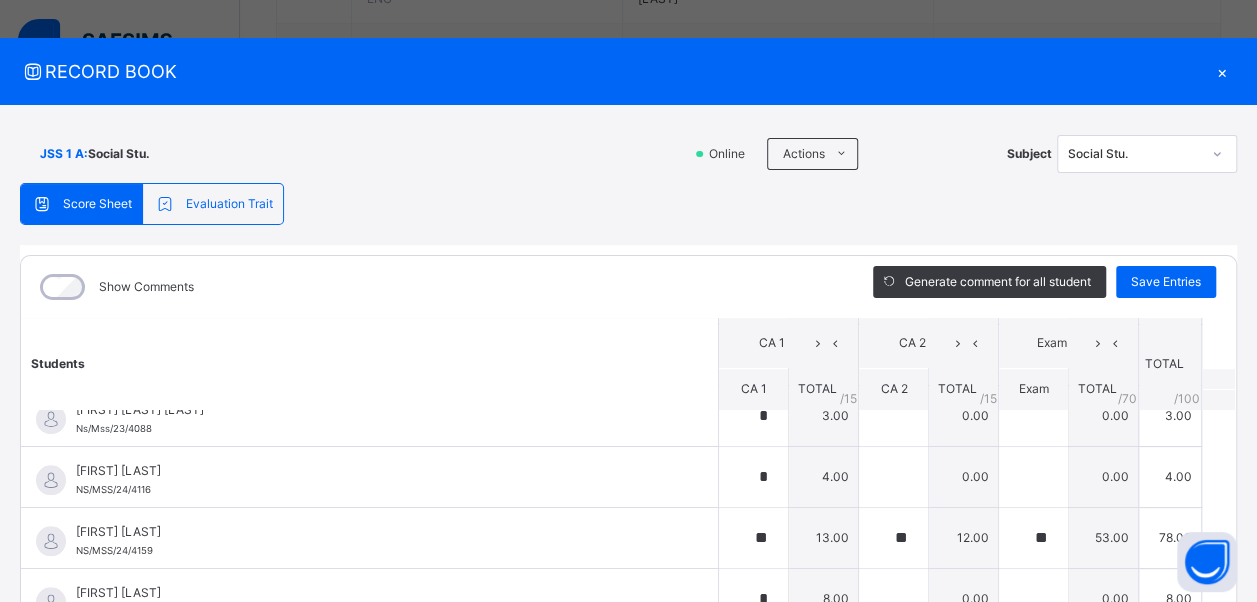 scroll, scrollTop: 840, scrollLeft: 0, axis: vertical 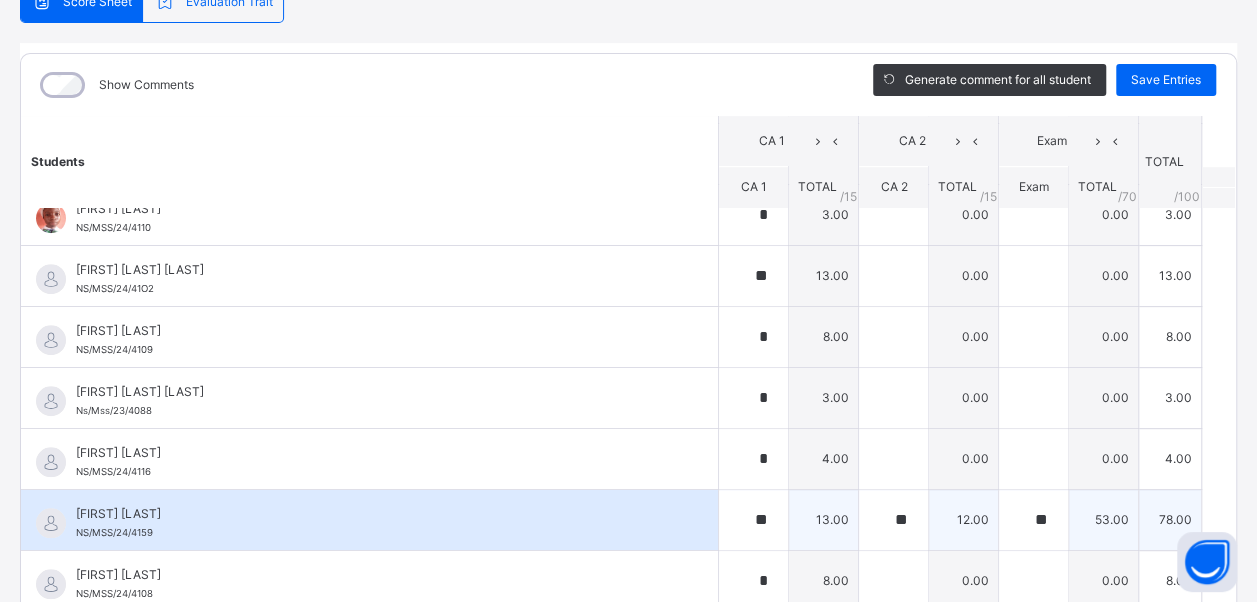 click on "[FIRST] [LAST] NS/MSS/24/4159" at bounding box center [369, 520] 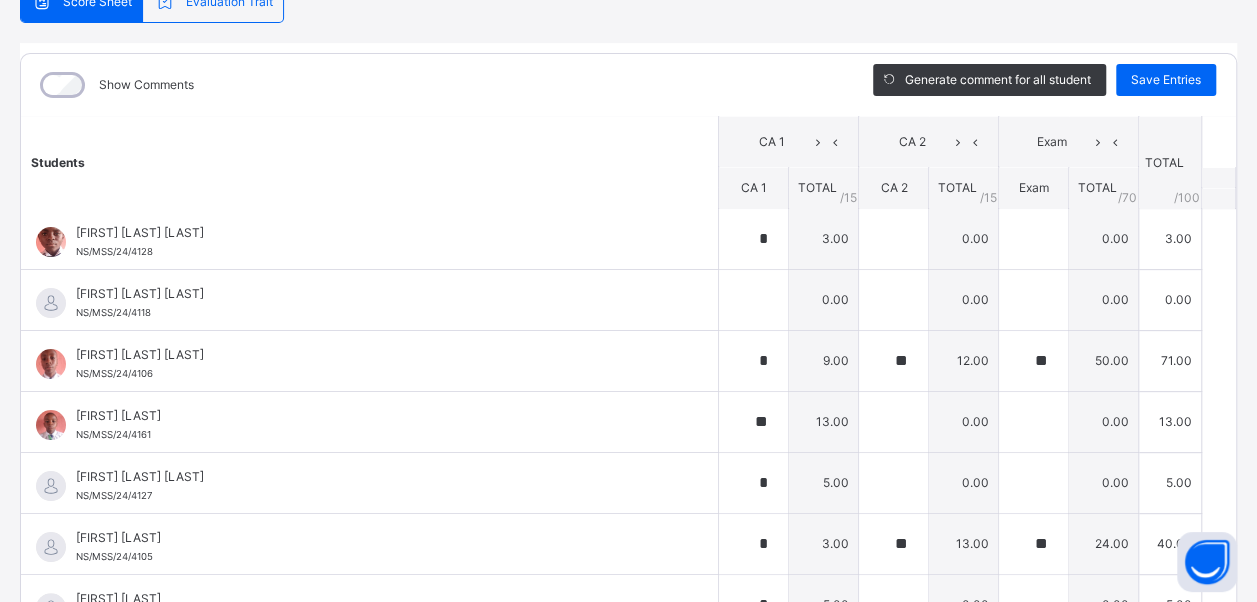 scroll, scrollTop: 0, scrollLeft: 0, axis: both 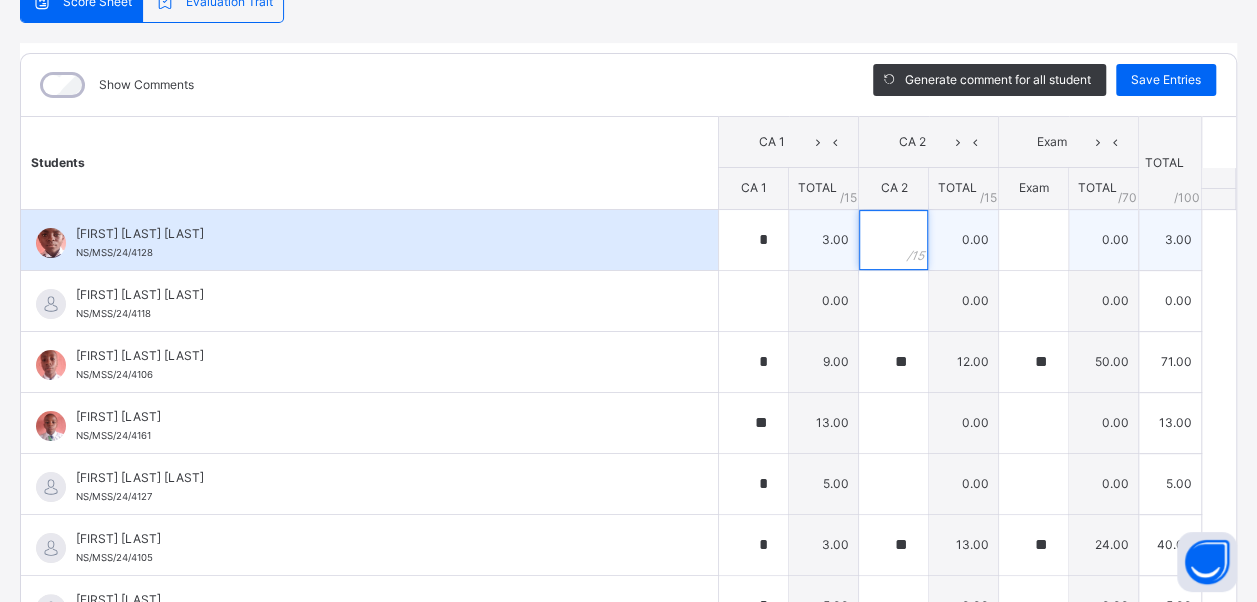 click at bounding box center (893, 240) 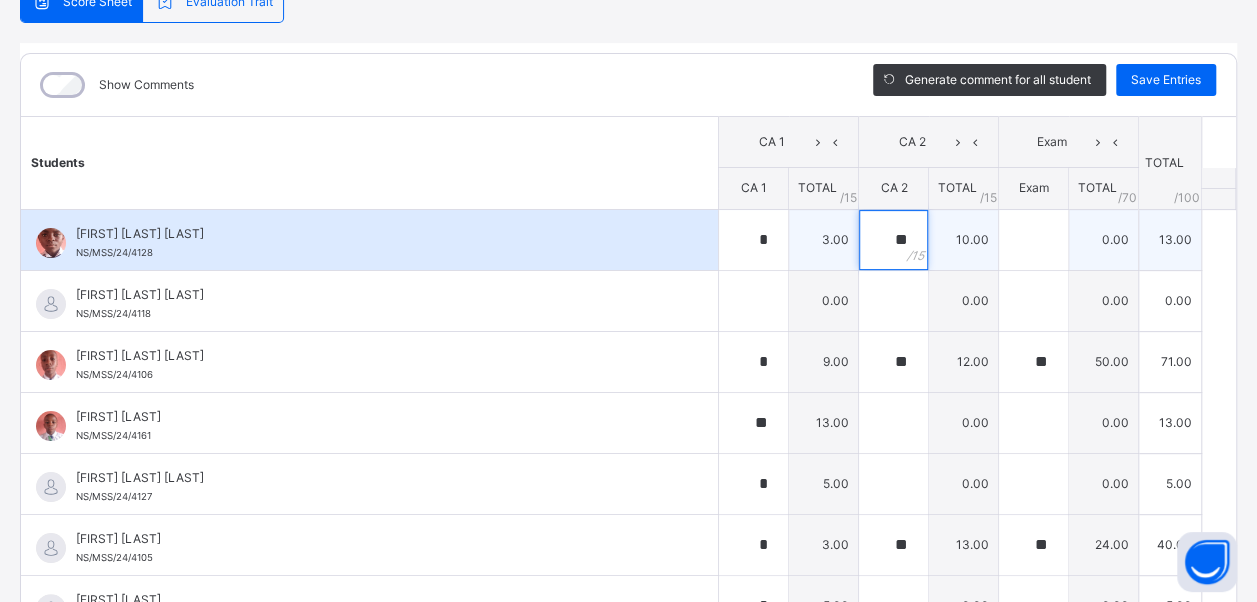 type on "**" 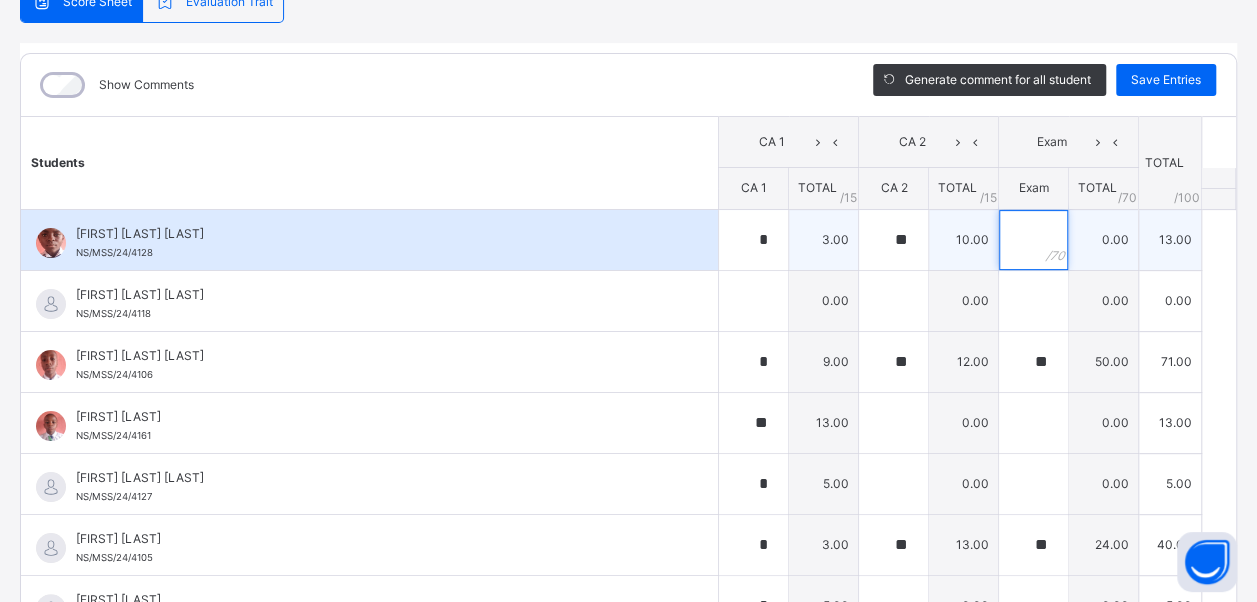 click at bounding box center (1033, 240) 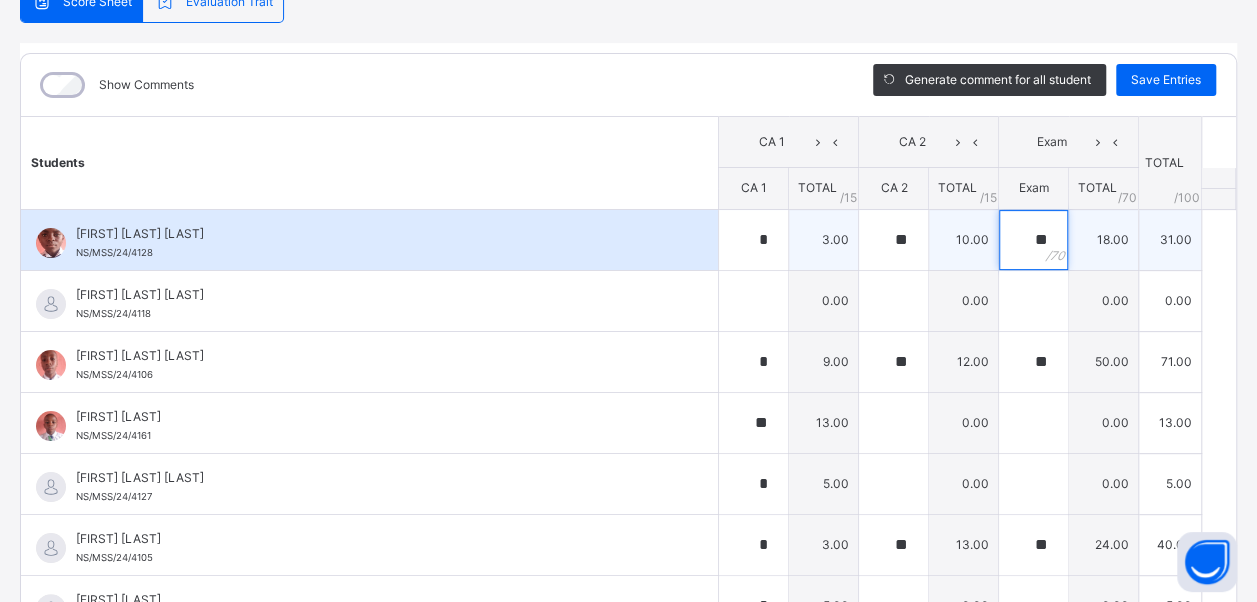type on "**" 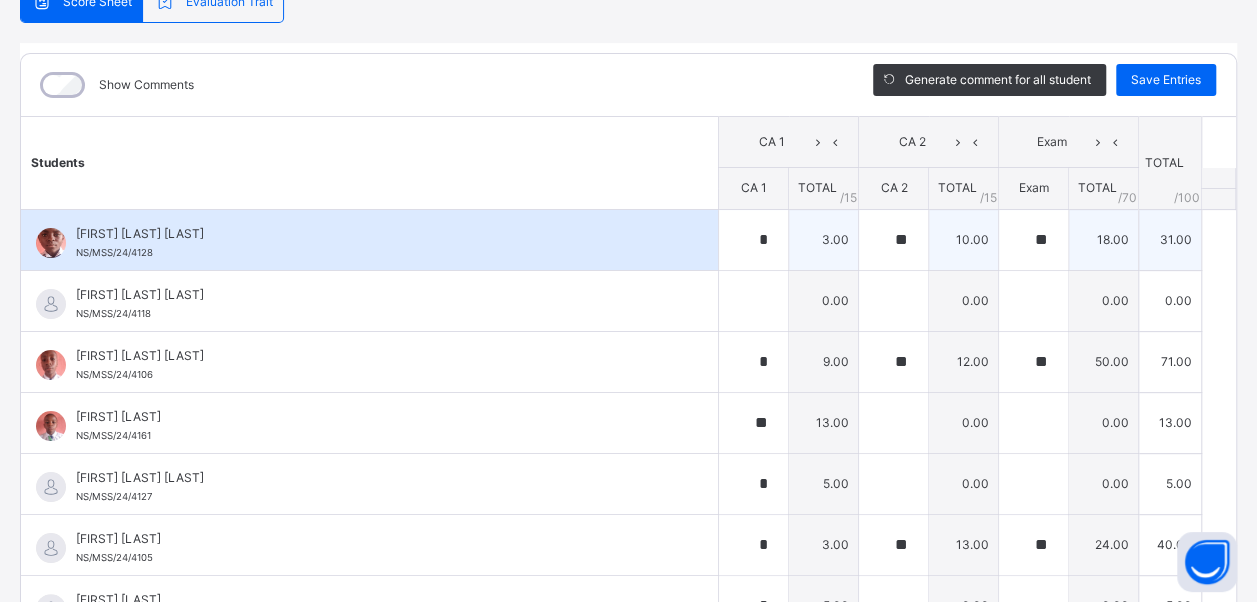 click on "[FIRST] [LAST] [LAST] NS/MSS/24/4128" at bounding box center (374, 243) 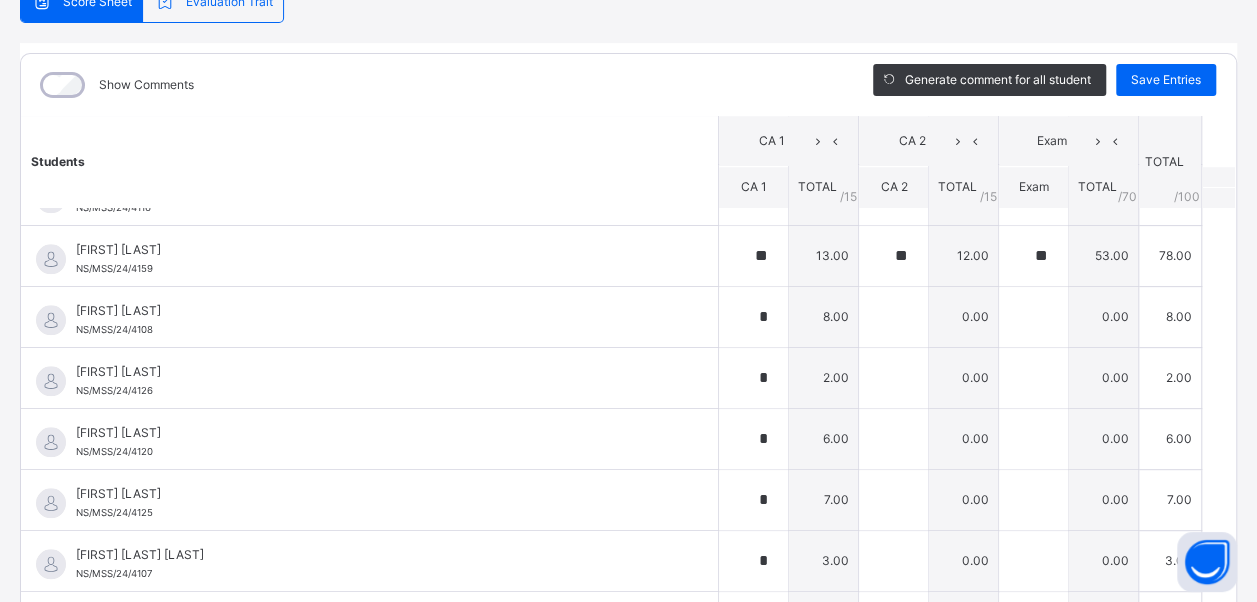 scroll, scrollTop: 1000, scrollLeft: 0, axis: vertical 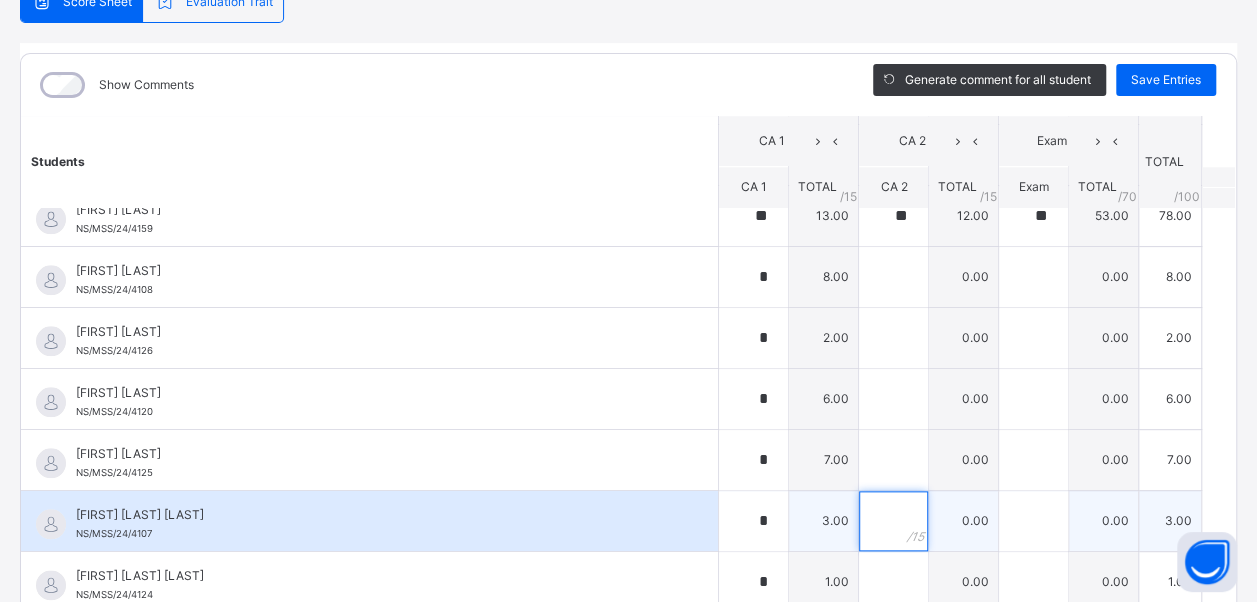 click at bounding box center [893, 521] 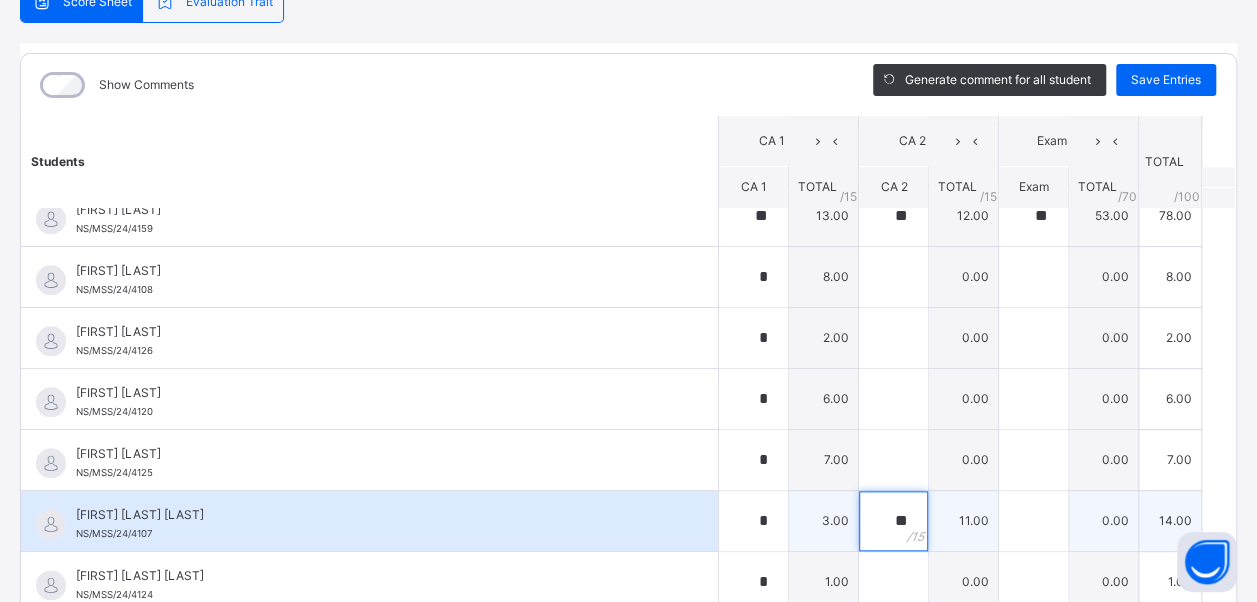 type on "**" 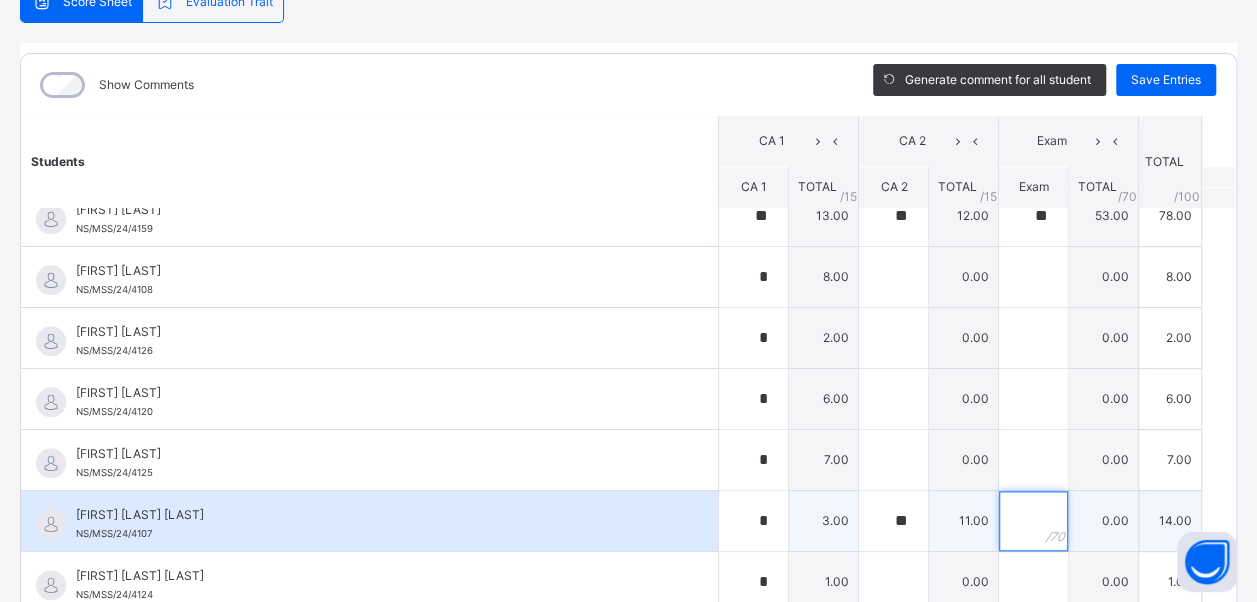 click at bounding box center (1033, 521) 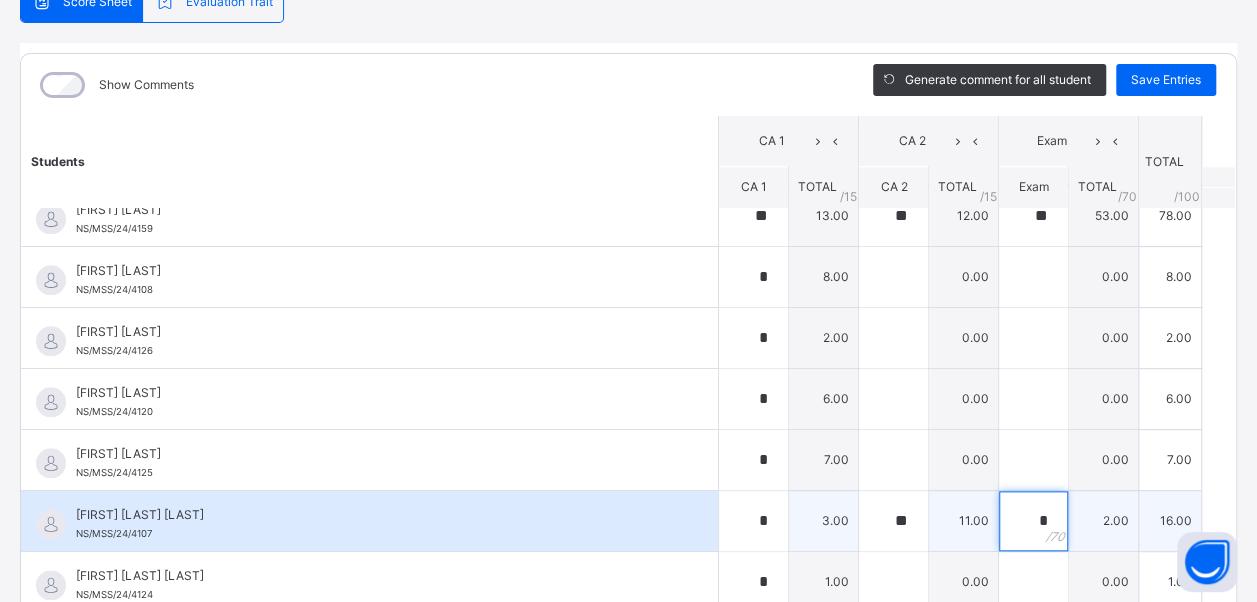 type on "*" 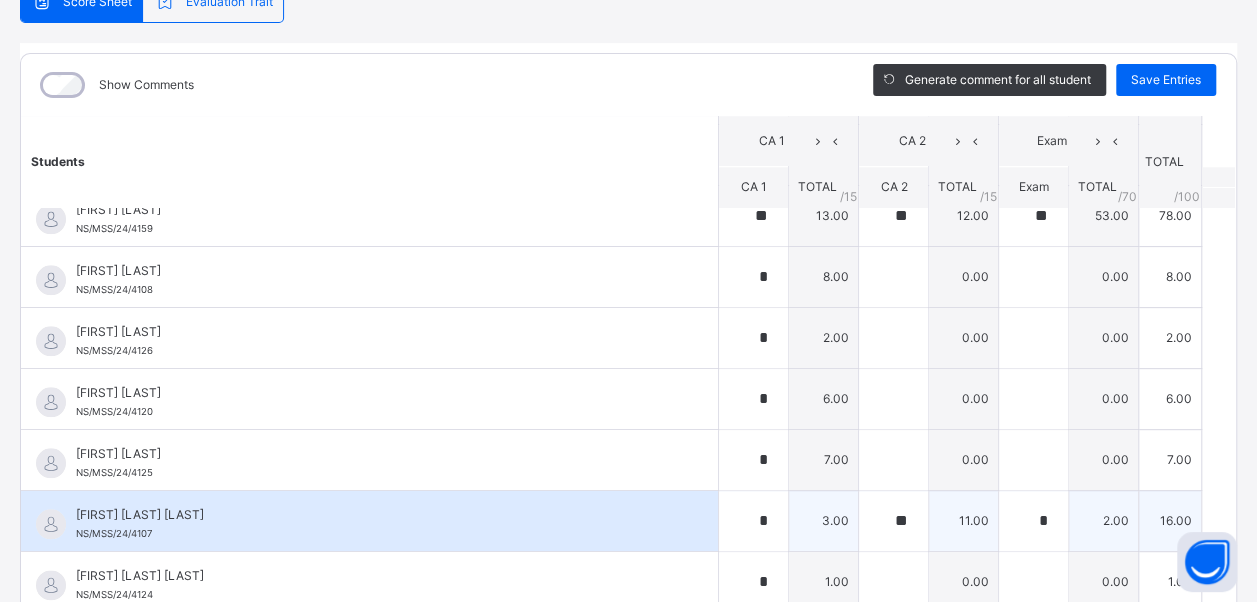 click on "[FIRST] [LAST] [LAST]" at bounding box center [374, 515] 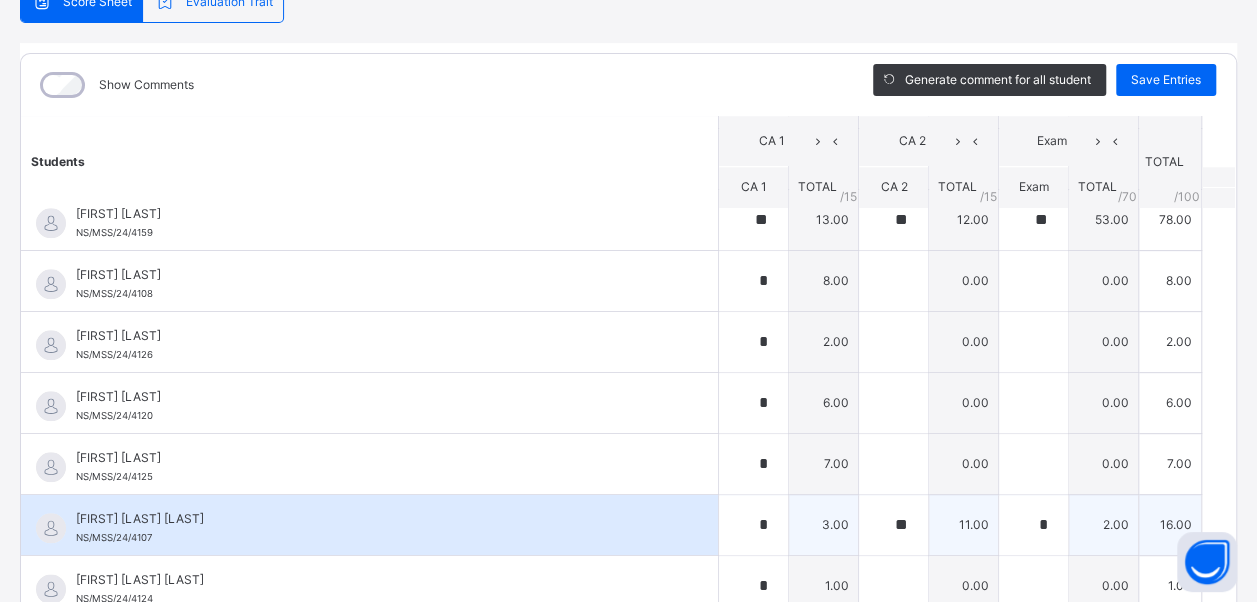 scroll, scrollTop: 956, scrollLeft: 0, axis: vertical 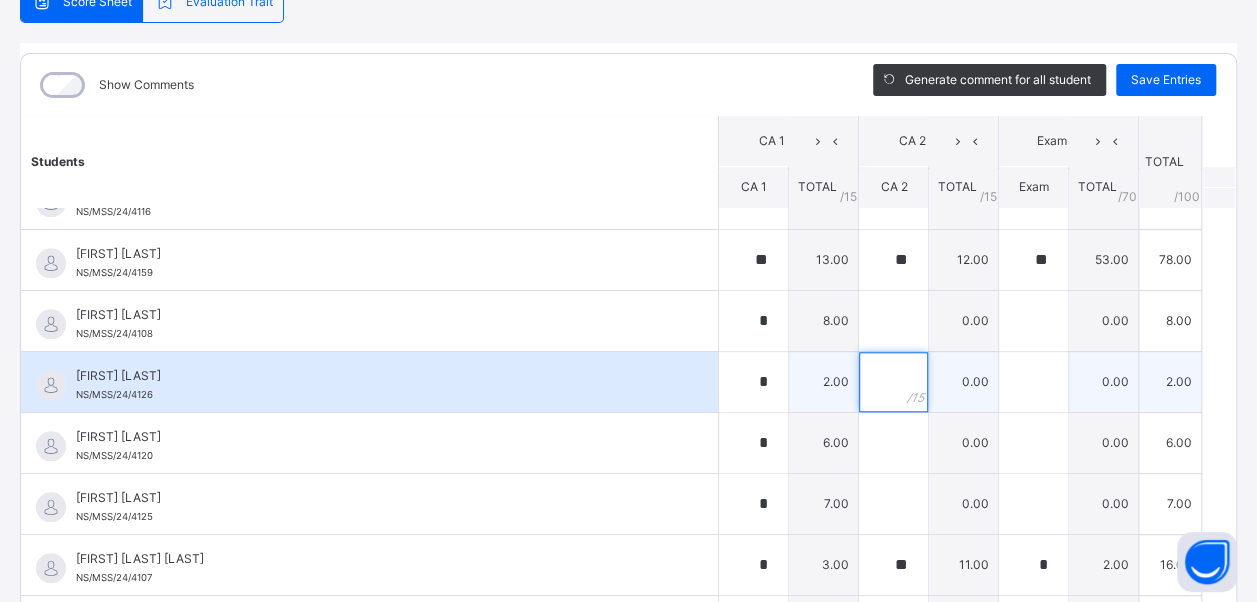 click at bounding box center (893, 382) 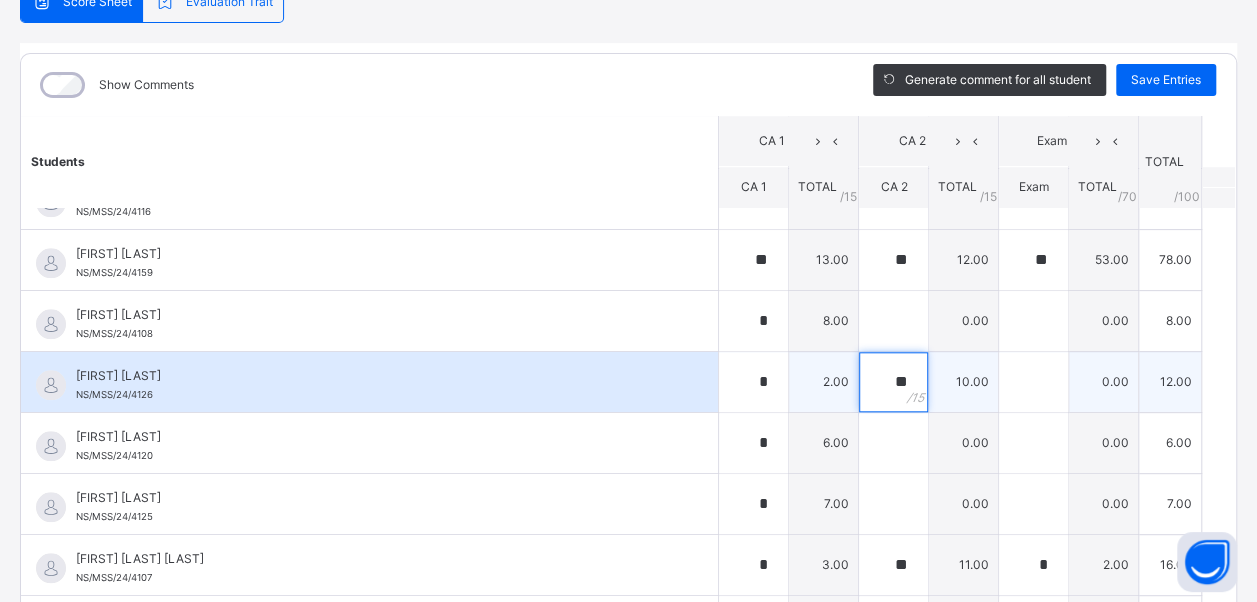 type on "**" 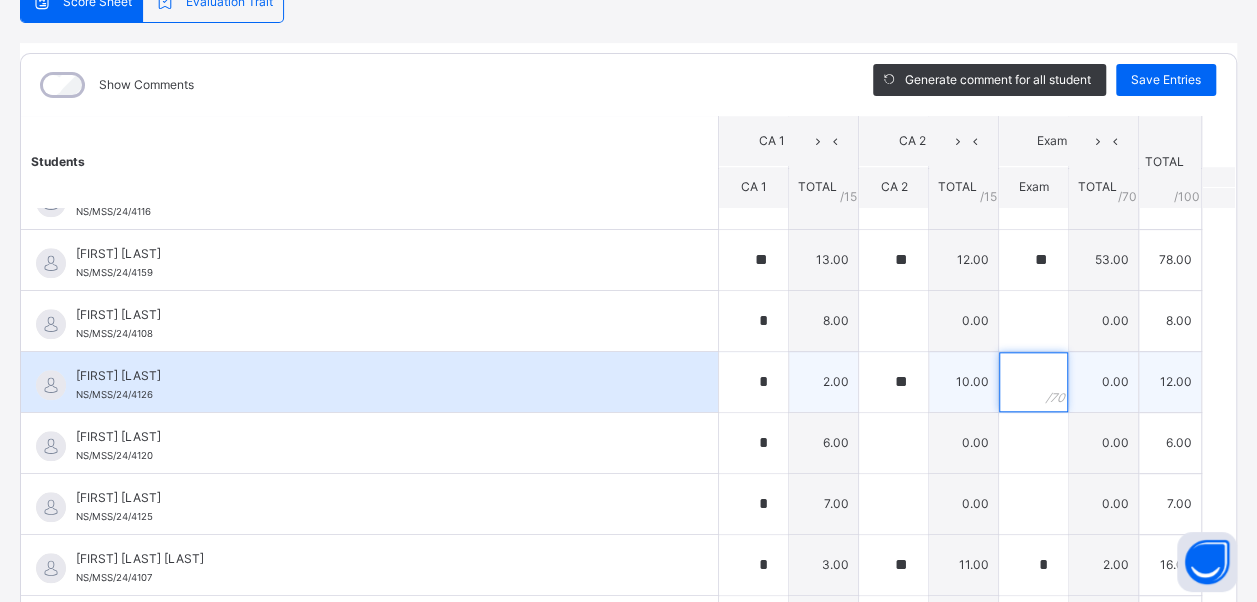 click at bounding box center (1033, 382) 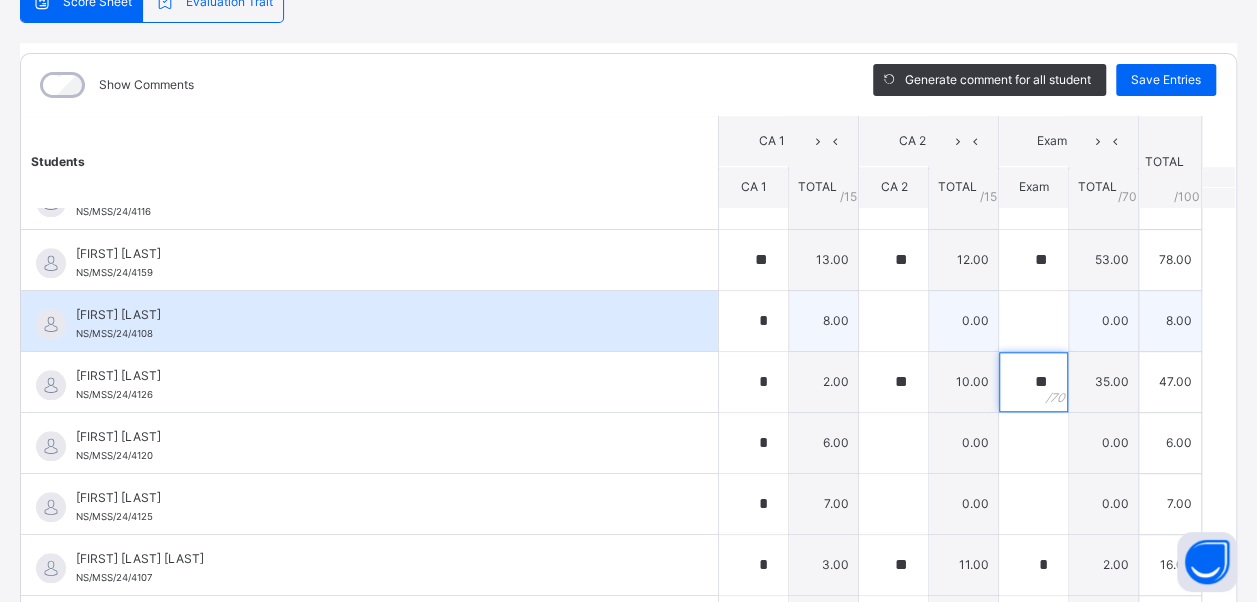 type on "**" 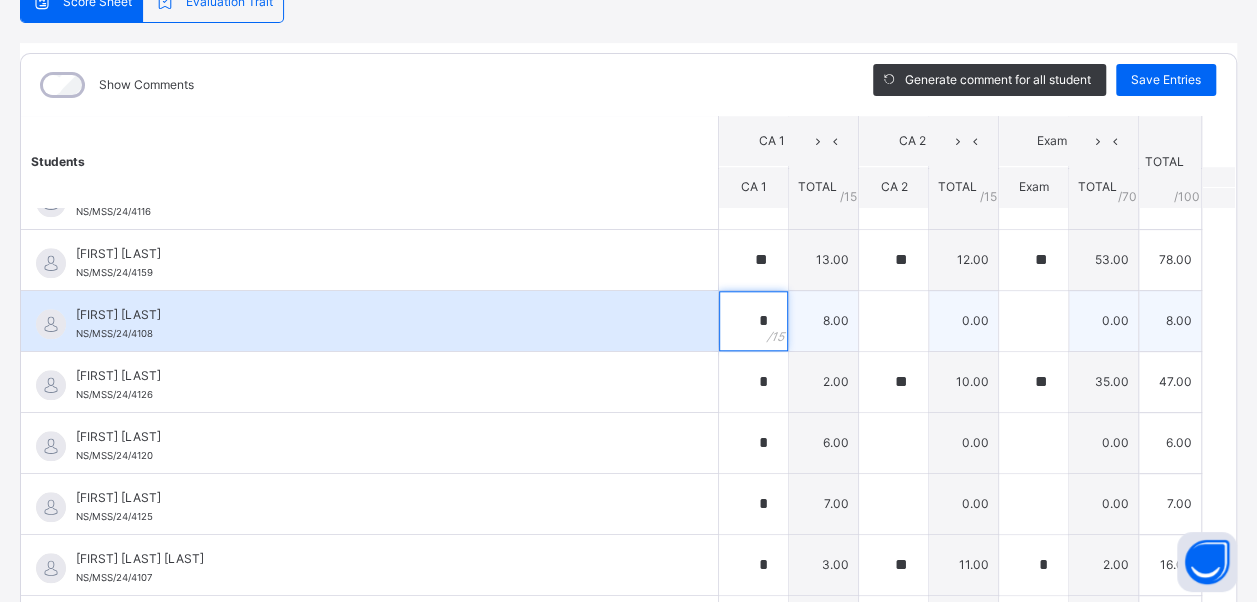 click on "*" at bounding box center (753, 321) 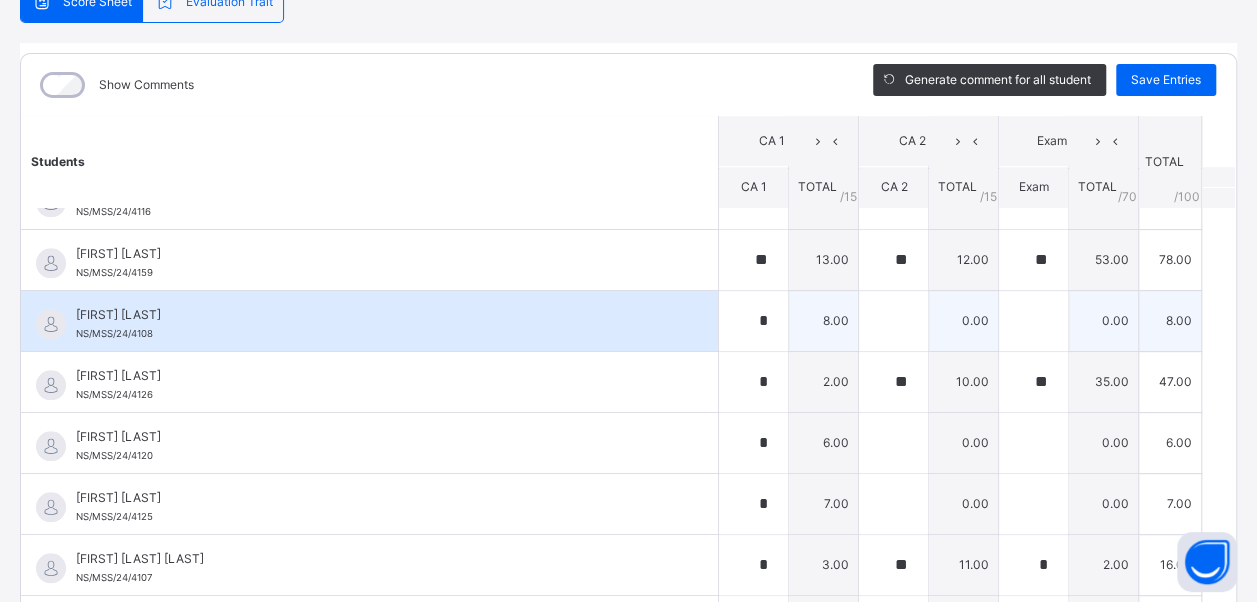 click on "[FIRST] [LAST]" at bounding box center [374, 315] 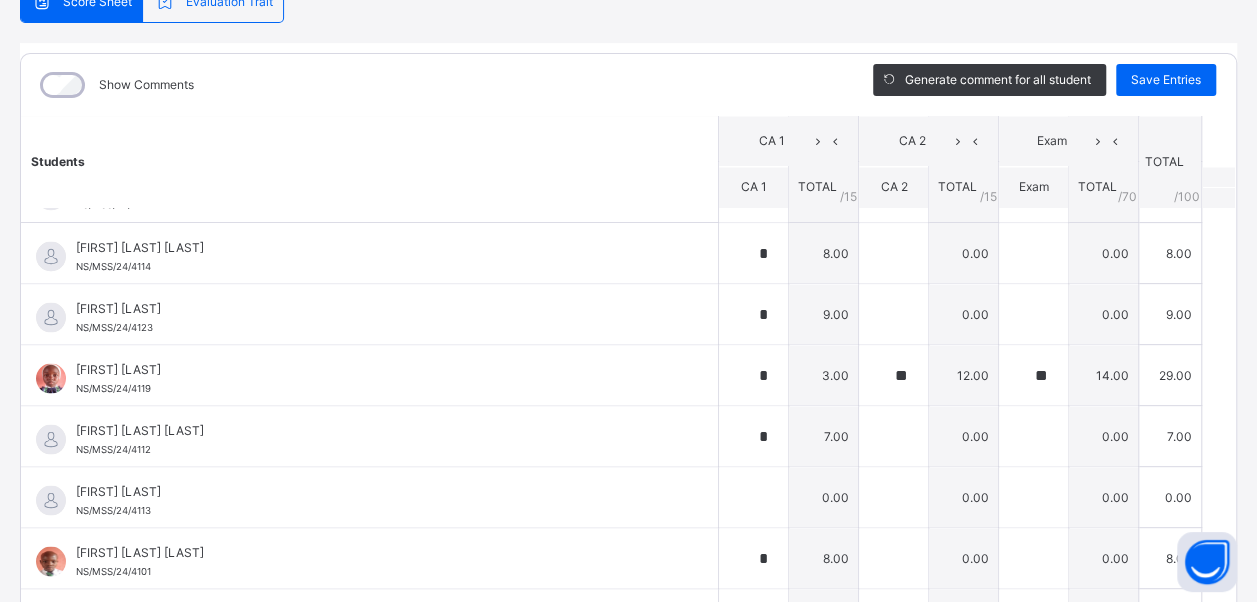 scroll, scrollTop: 1836, scrollLeft: 0, axis: vertical 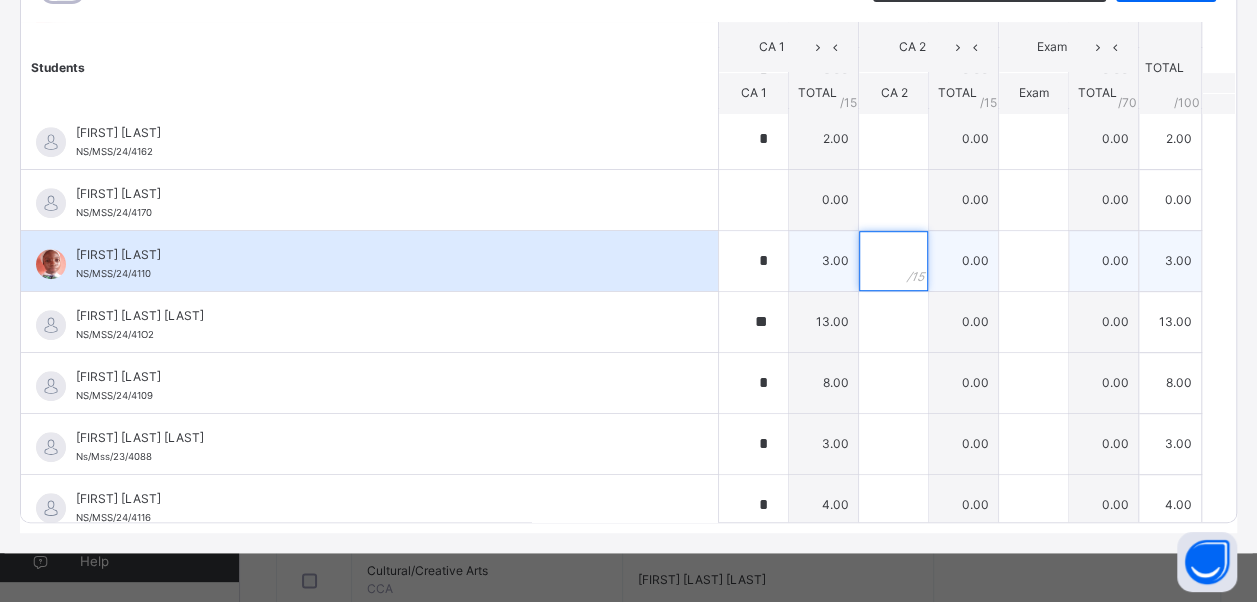 click at bounding box center (893, 261) 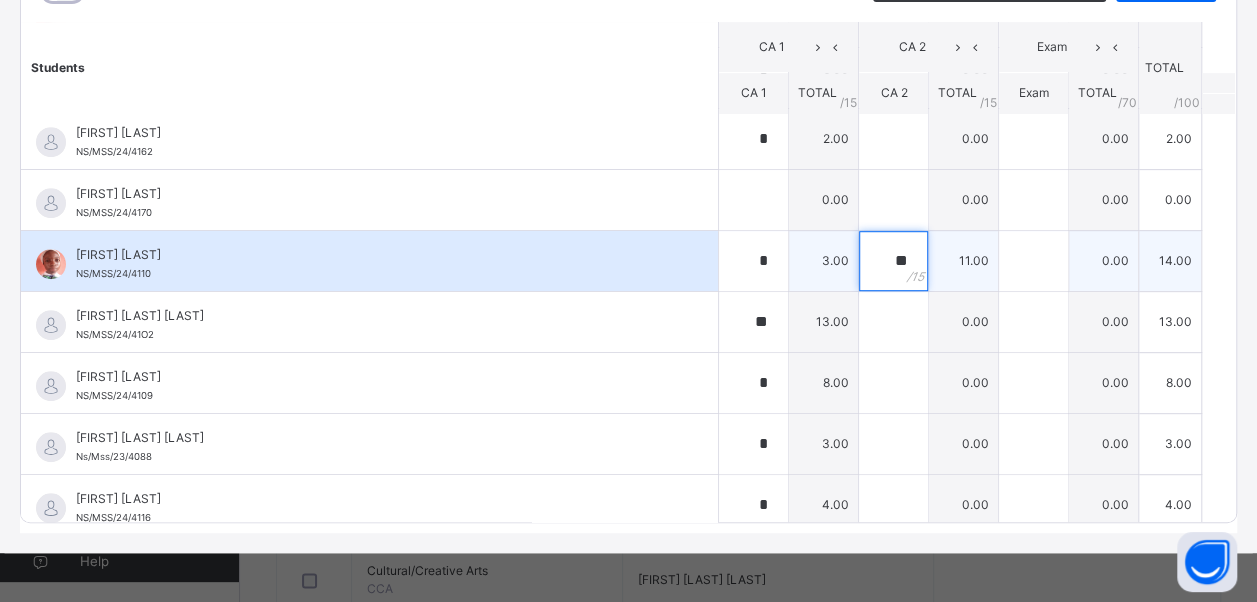 type on "**" 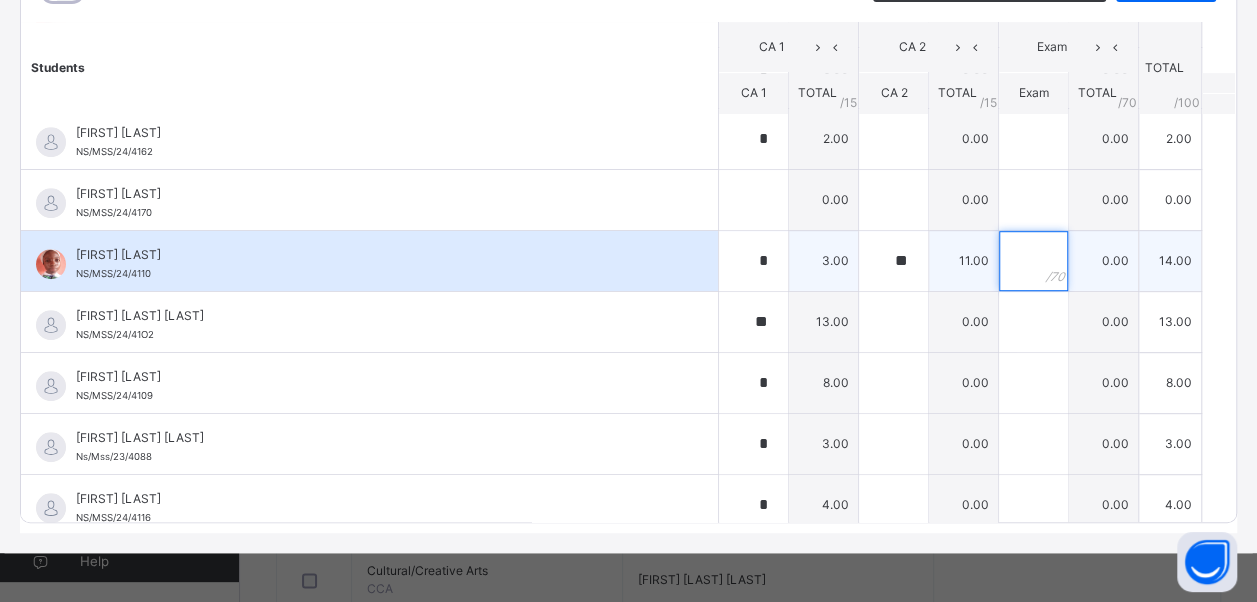 click at bounding box center (1033, 261) 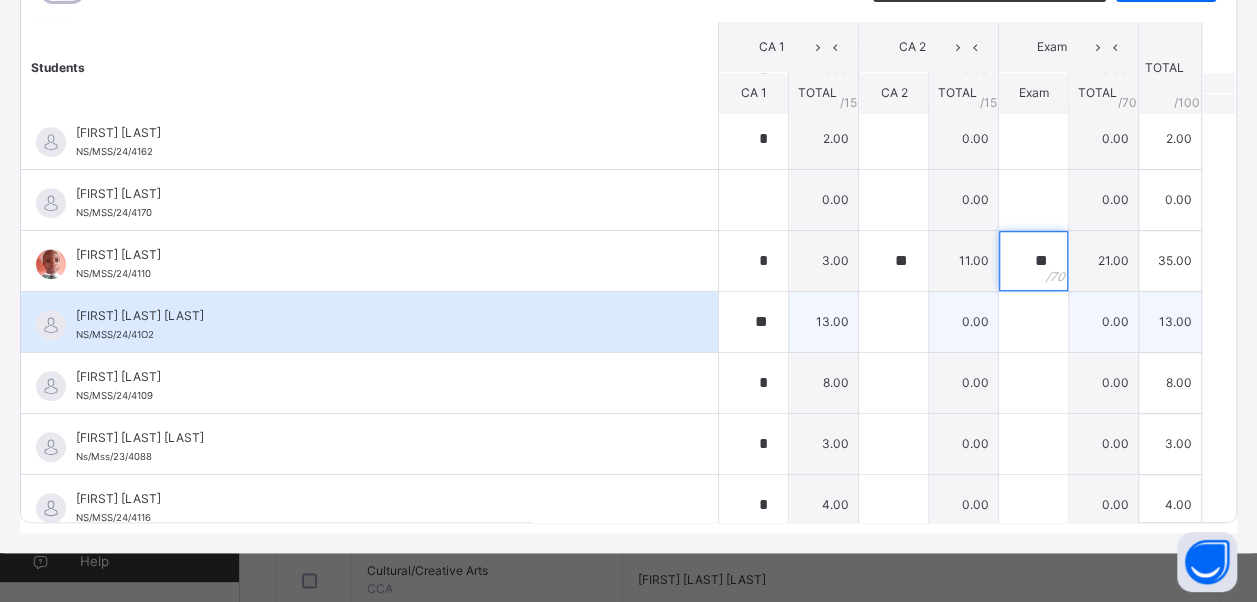 type on "**" 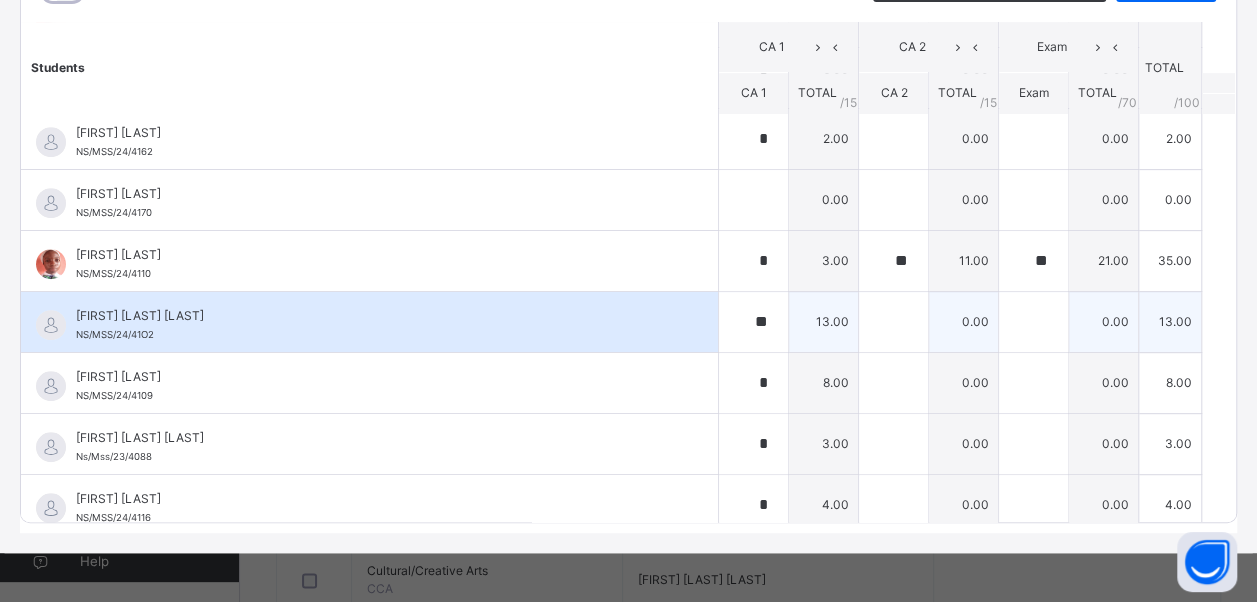 click on "[FIRST] [LAST] NS/MSS/24/41O2" at bounding box center [369, 322] 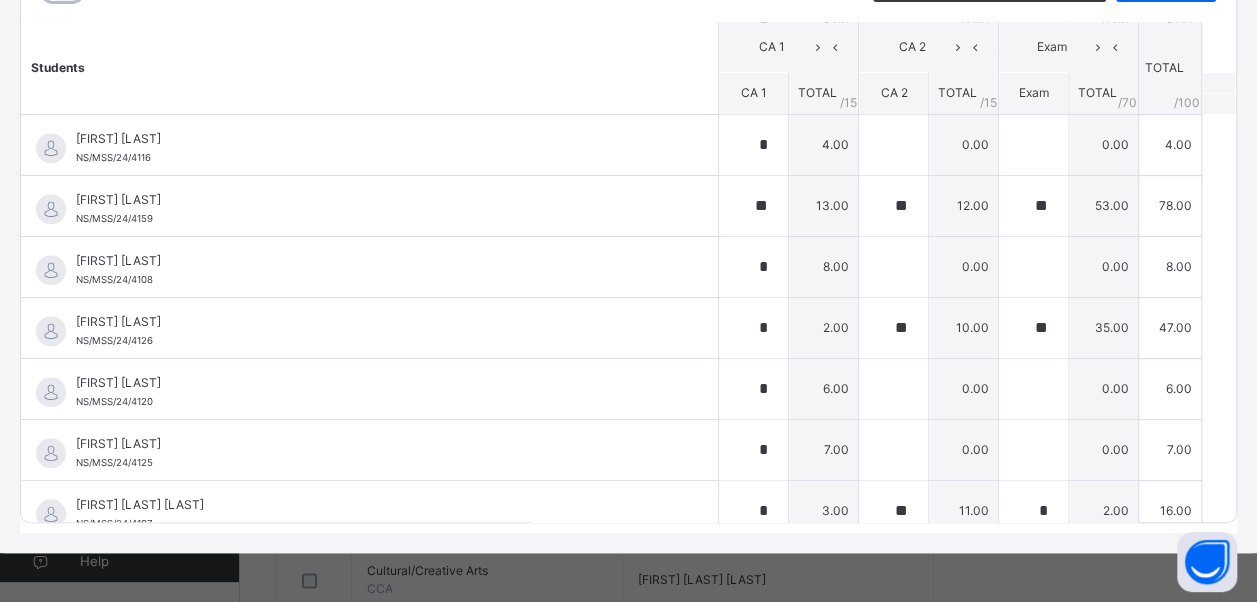 scroll, scrollTop: 956, scrollLeft: 0, axis: vertical 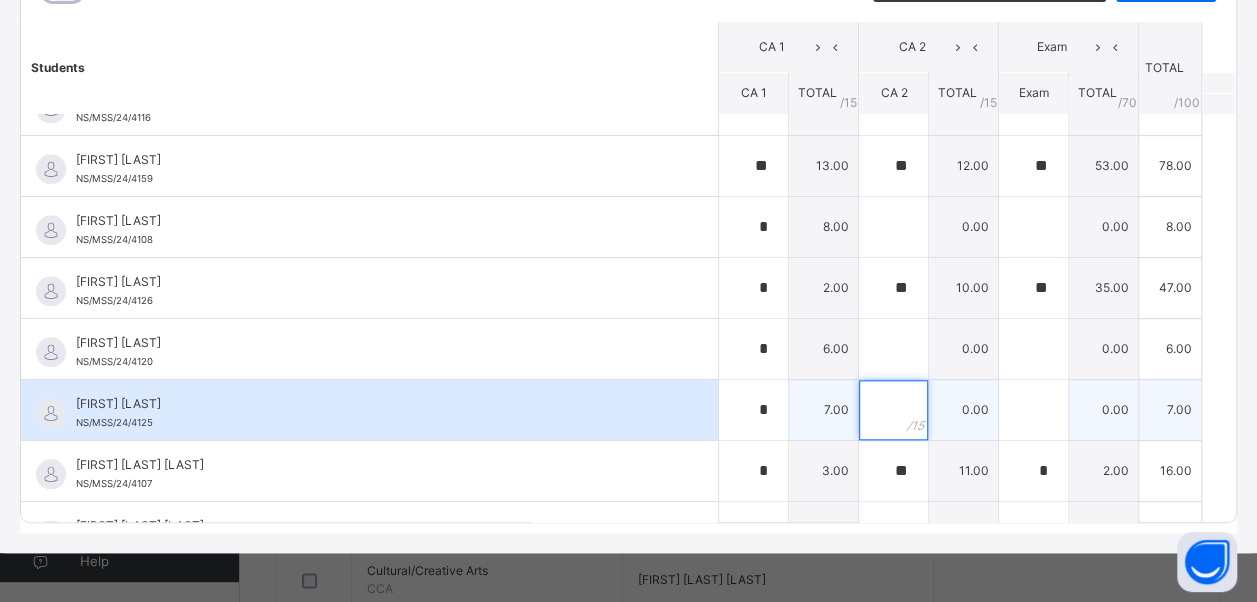 click at bounding box center [893, 410] 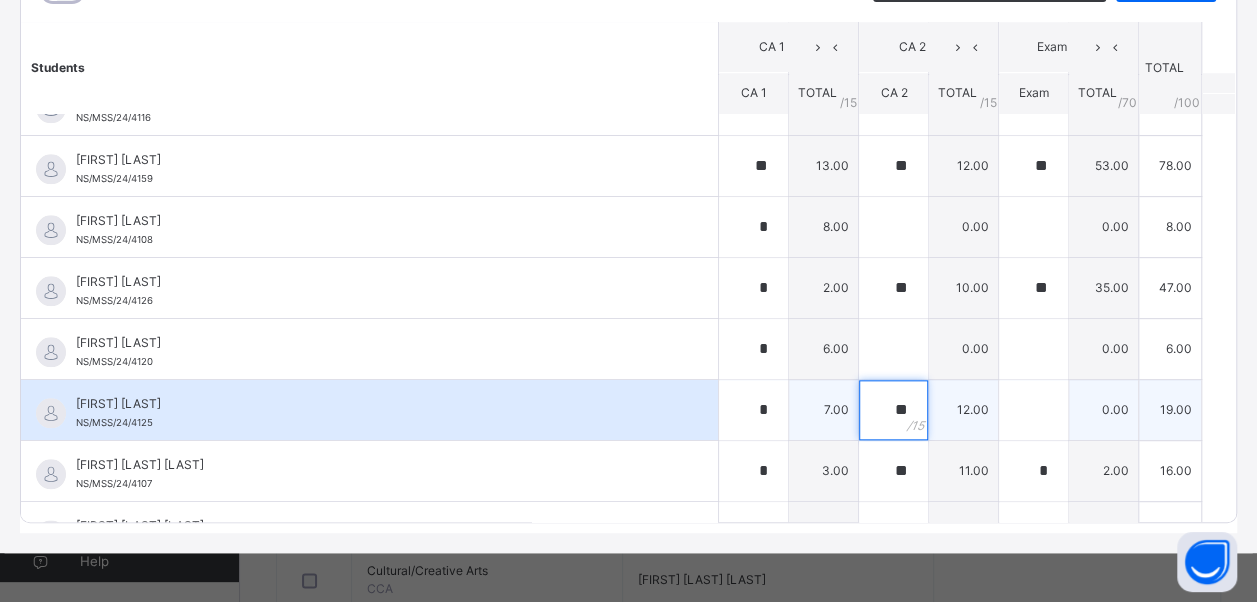 type on "**" 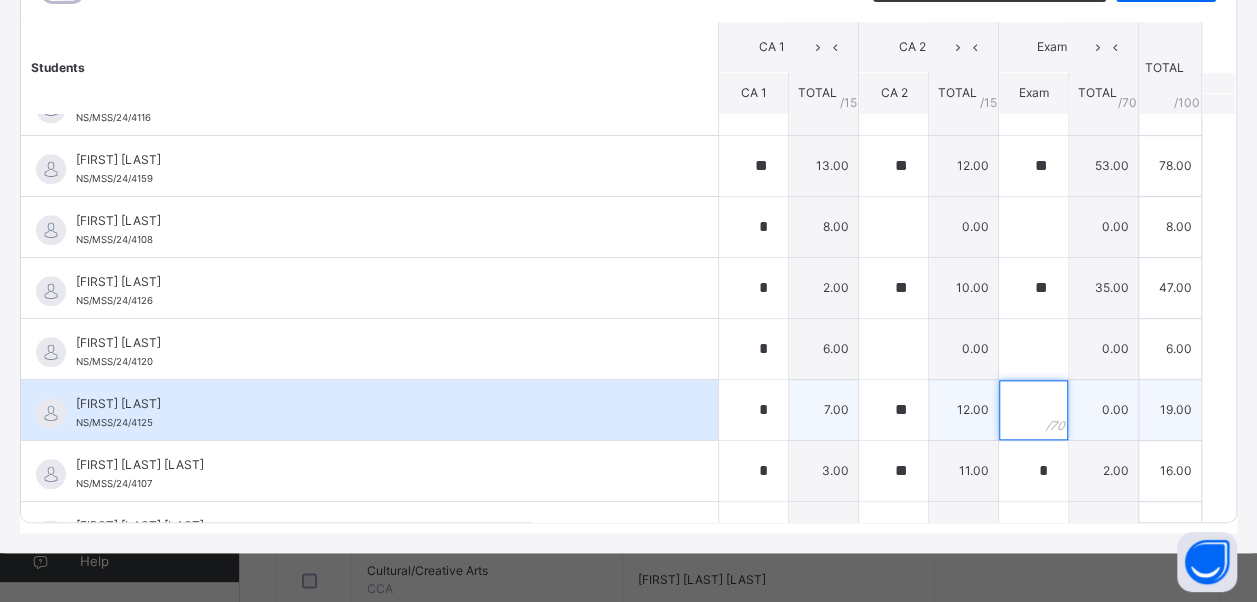 click at bounding box center (1033, 410) 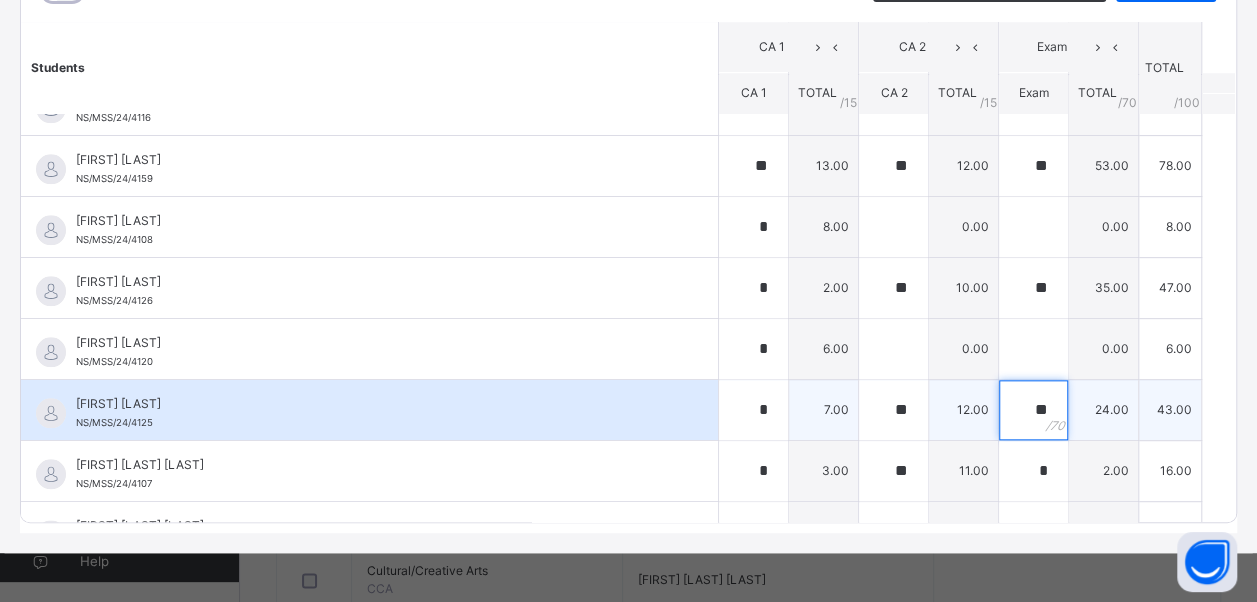 type on "**" 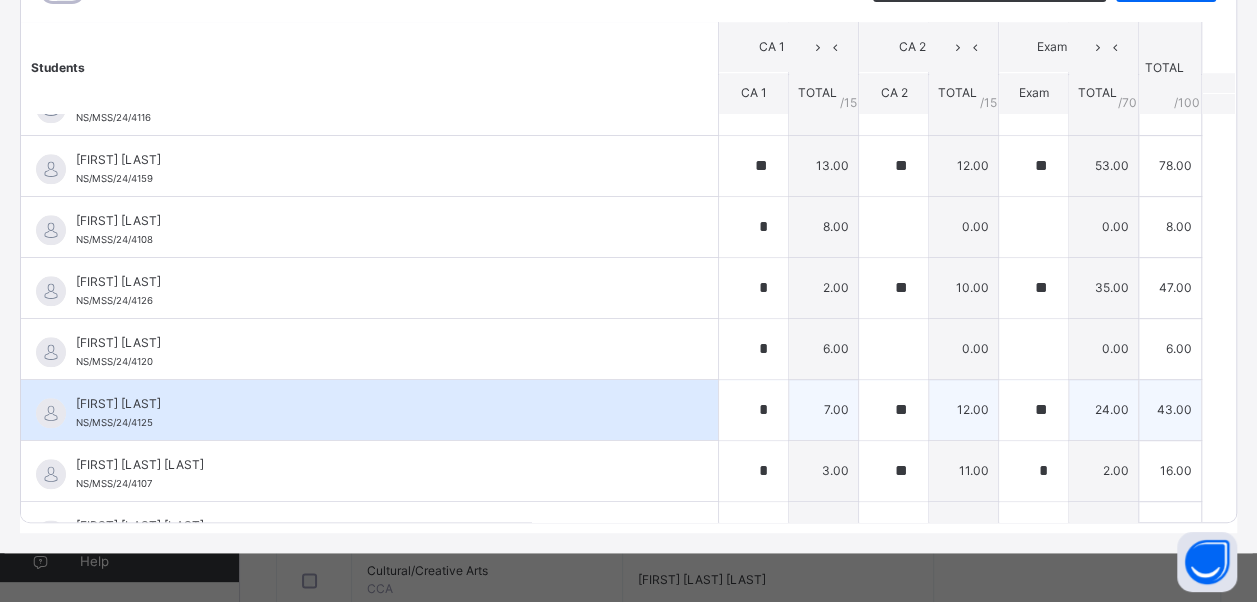 click on "[FIRST] [LAST] NS/MSS/24/4125" at bounding box center [374, 413] 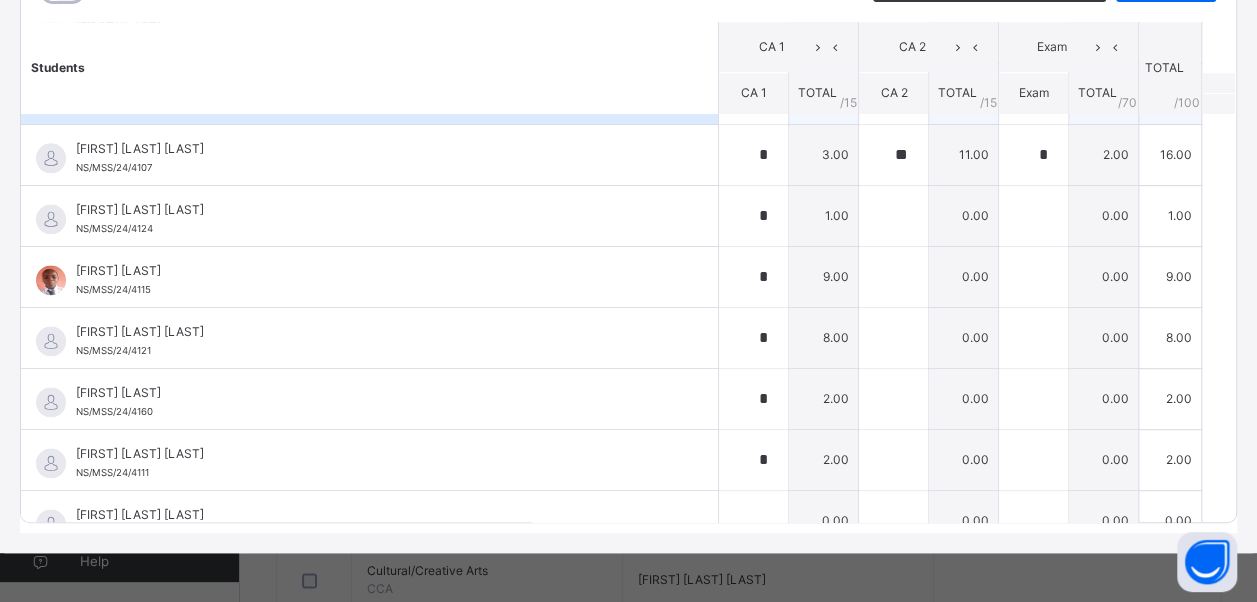 scroll, scrollTop: 1276, scrollLeft: 0, axis: vertical 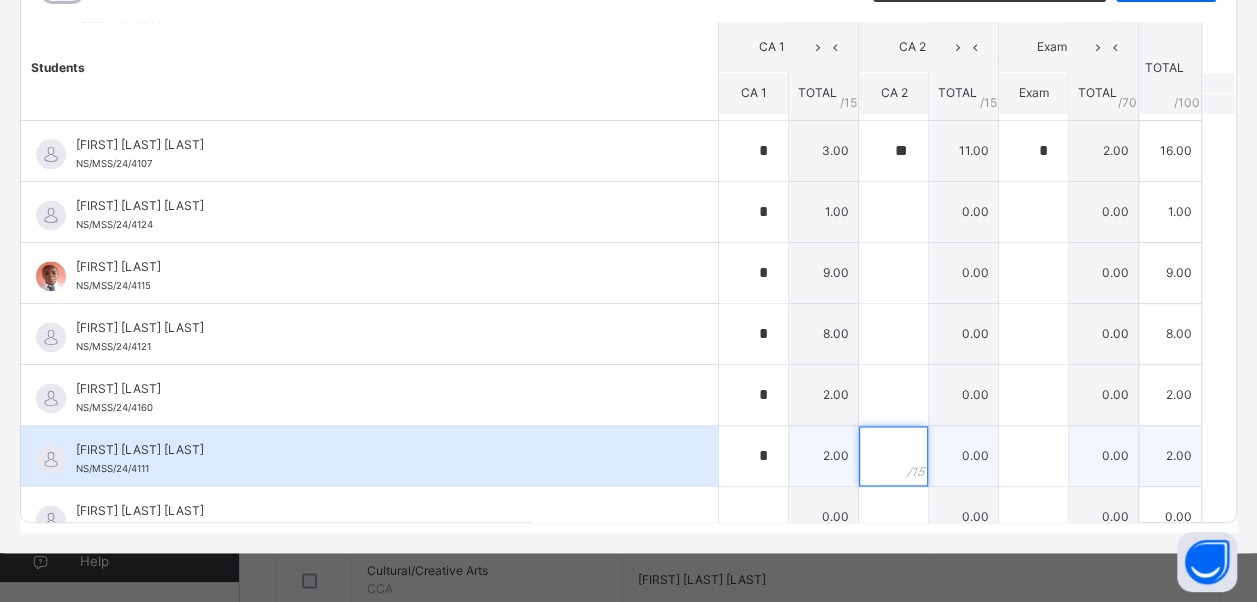 click at bounding box center (893, 456) 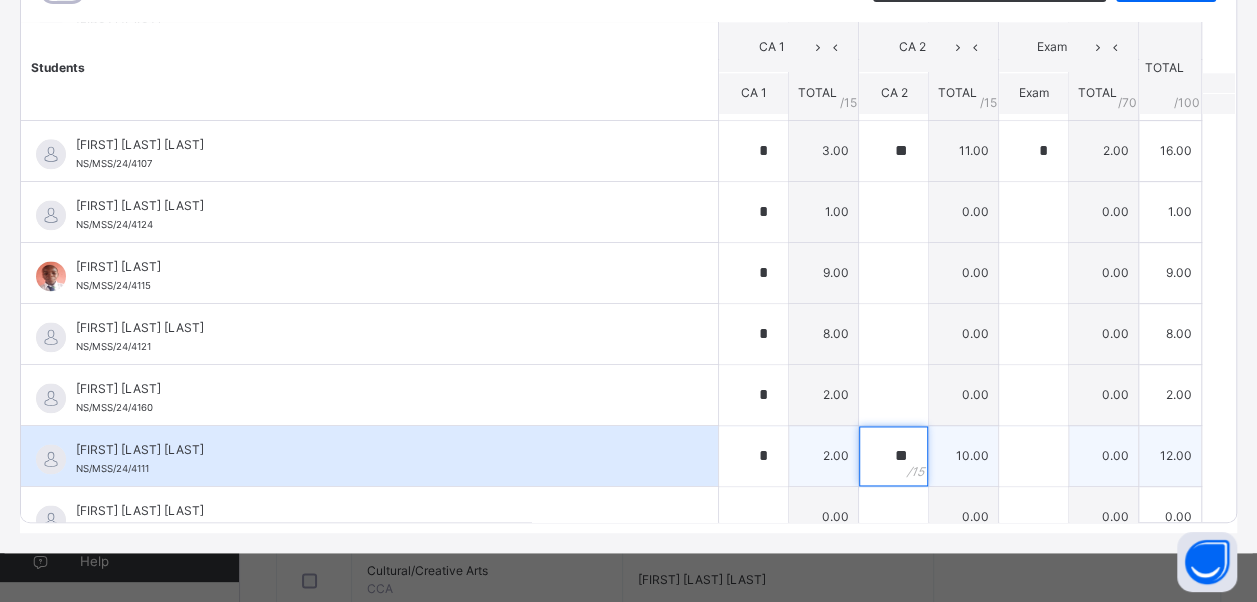 type on "**" 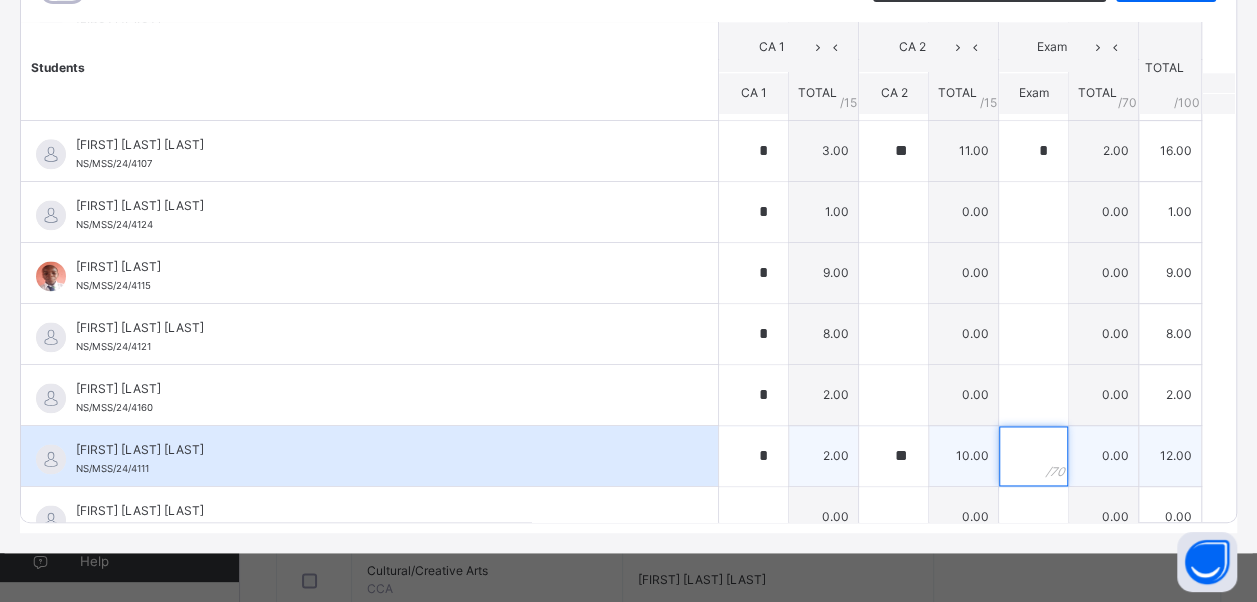 click at bounding box center (1033, 456) 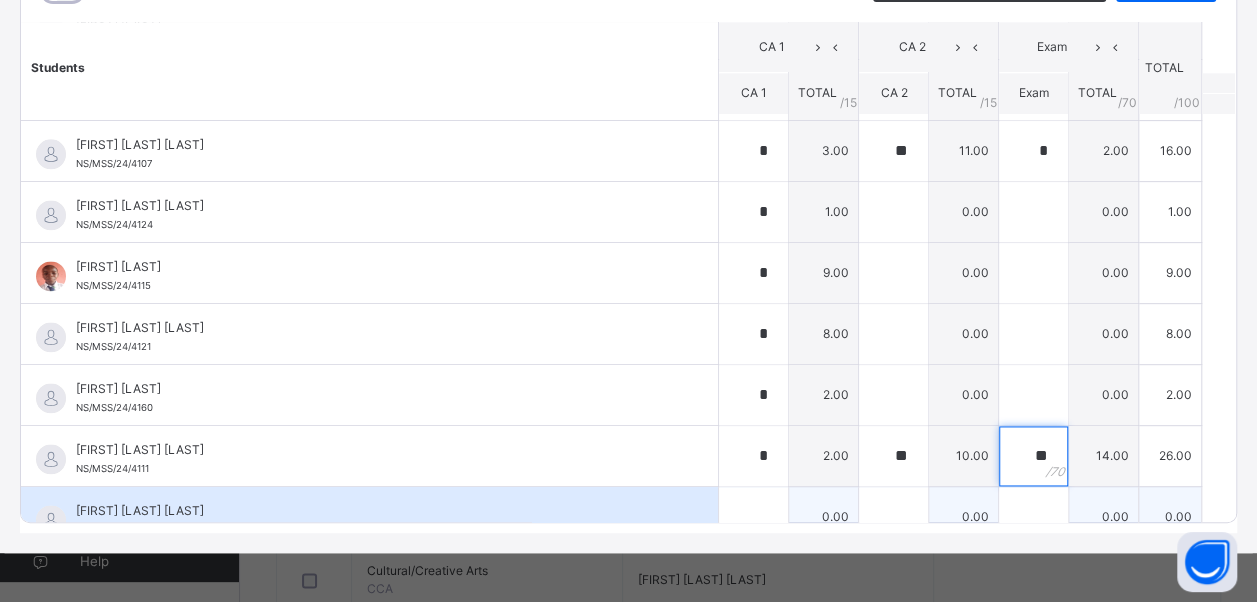 type on "**" 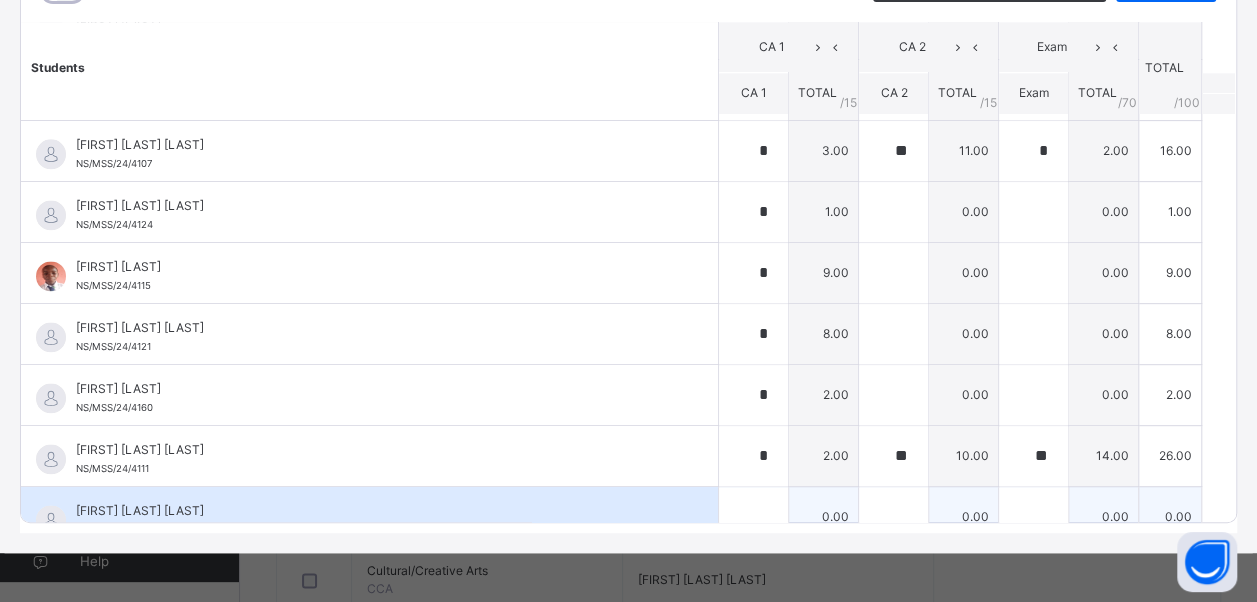 click on "[FIRST] [LAST] [LAST]" at bounding box center (374, 511) 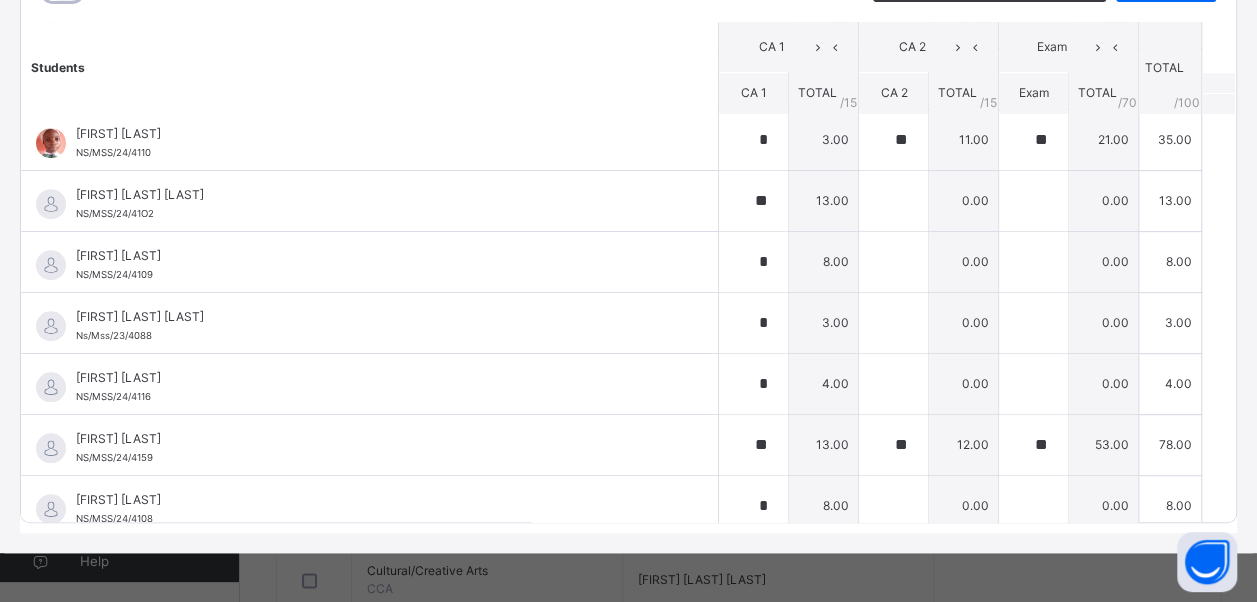scroll, scrollTop: 680, scrollLeft: 0, axis: vertical 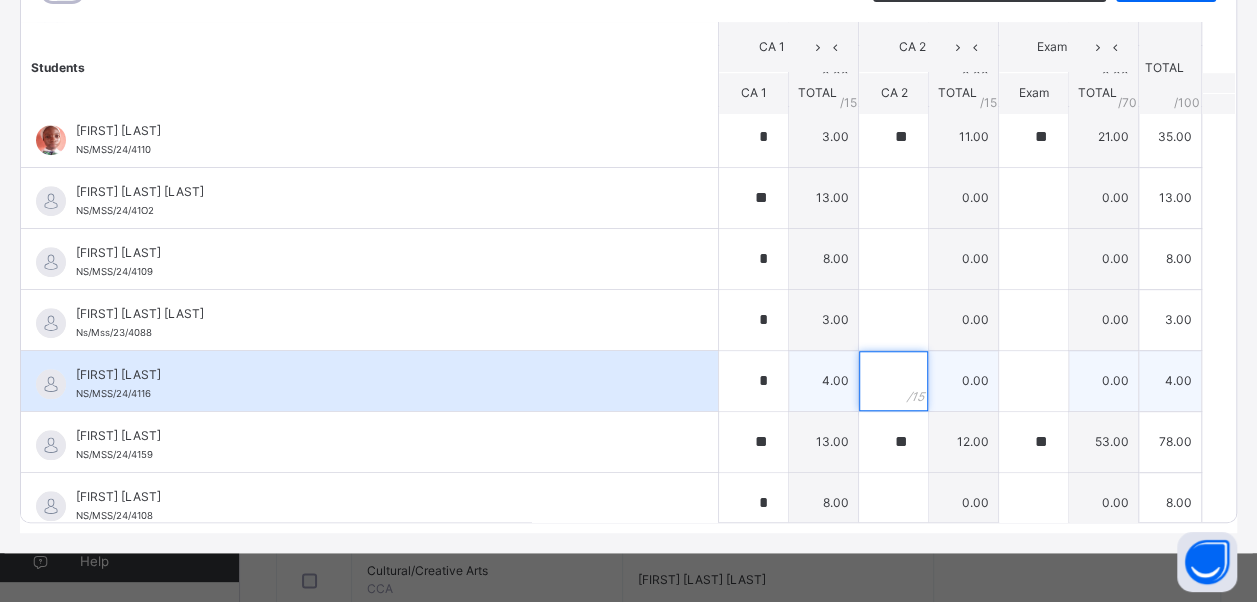 click at bounding box center (893, 381) 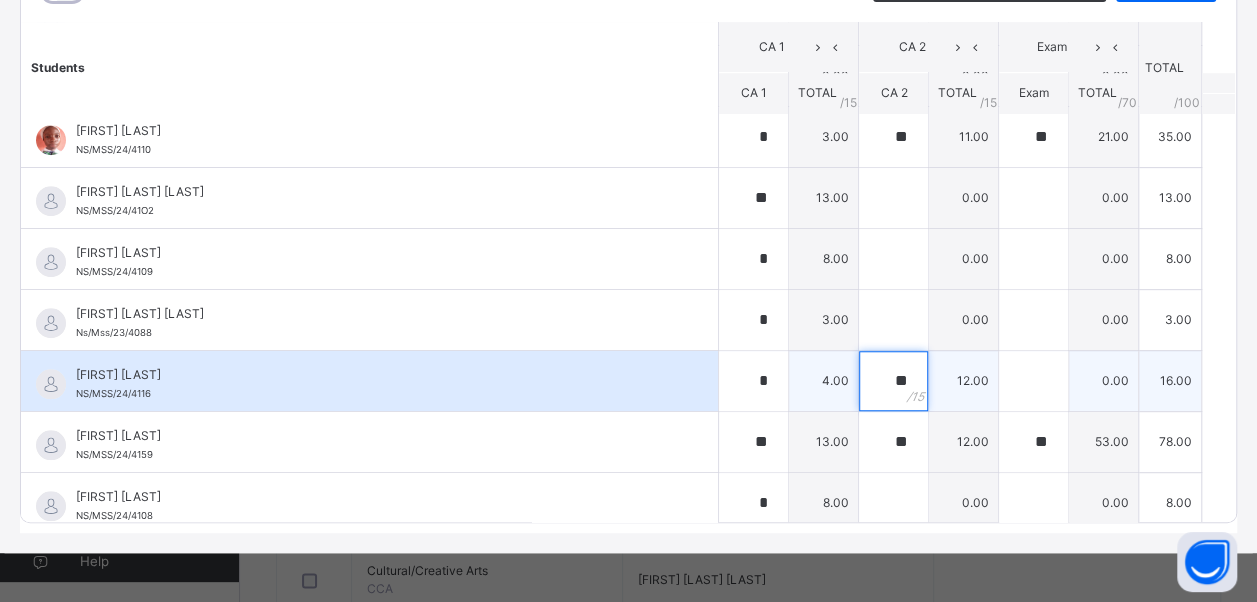 type on "**" 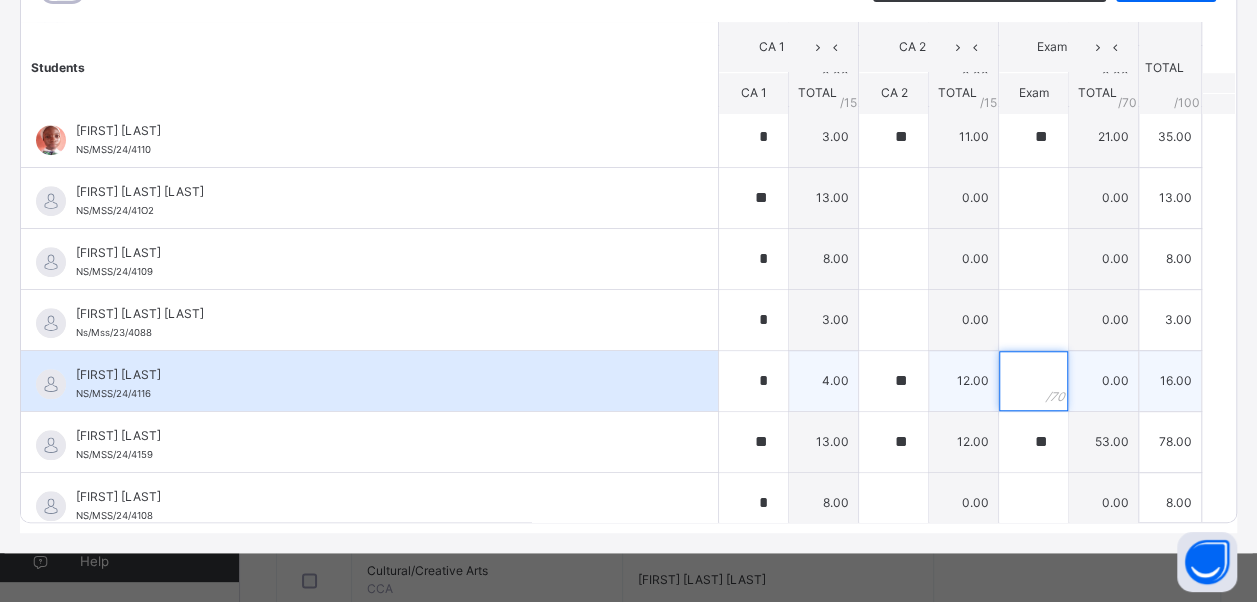 click at bounding box center [1033, 381] 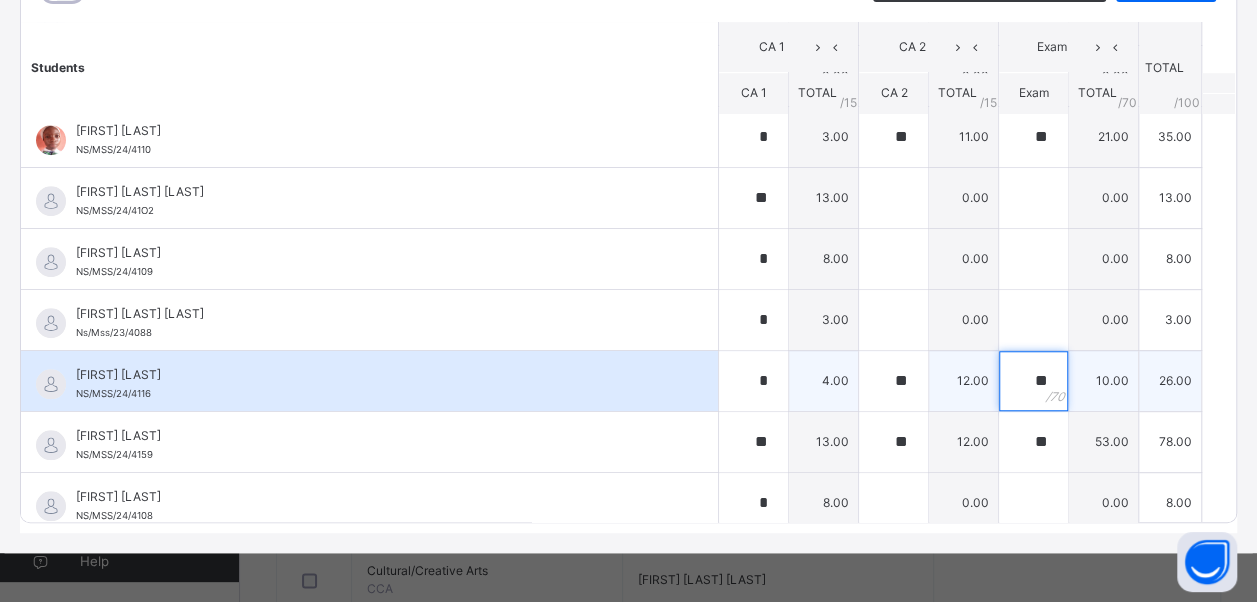 type on "**" 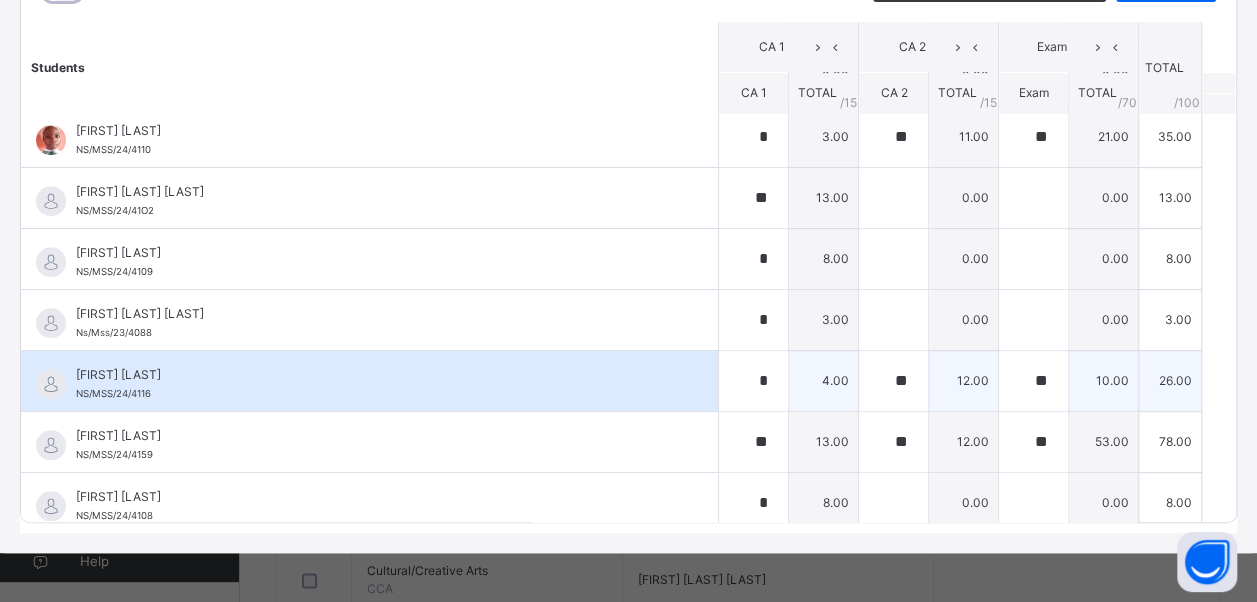 click on "[FIRST] [LAST]" at bounding box center (374, 375) 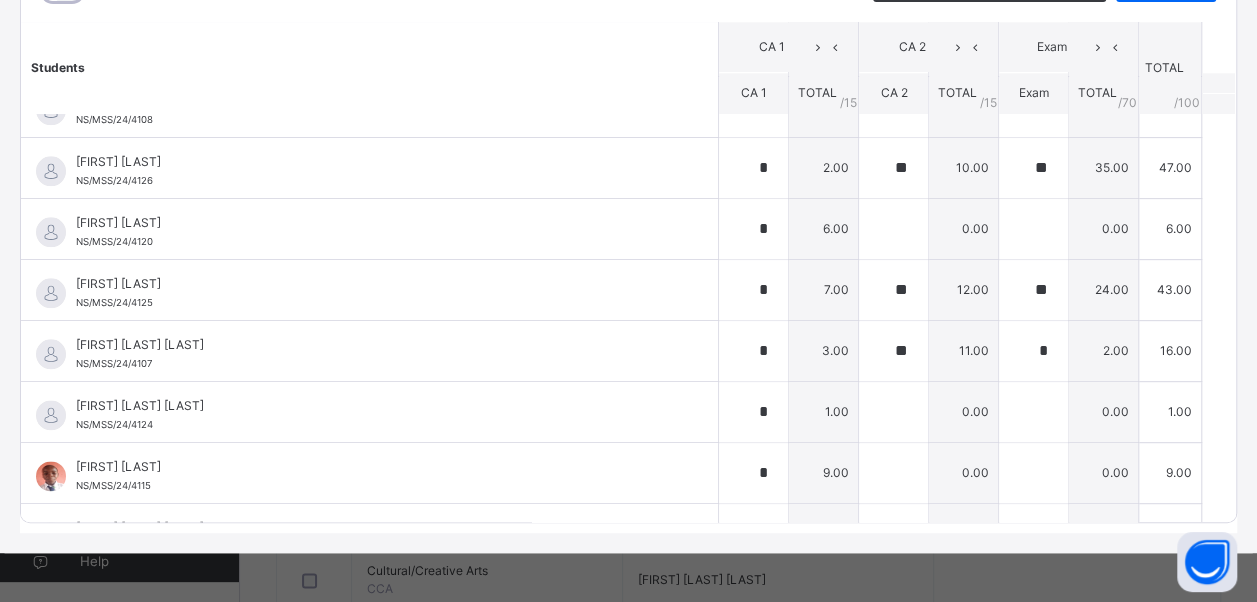 scroll, scrollTop: 1036, scrollLeft: 0, axis: vertical 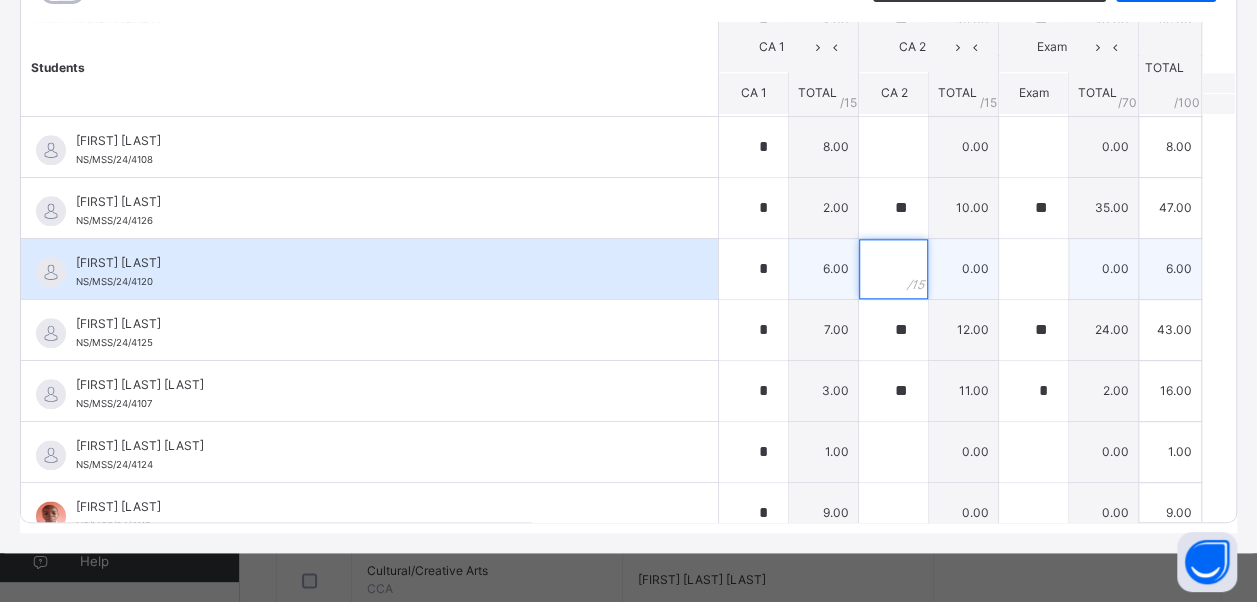 click at bounding box center (893, 269) 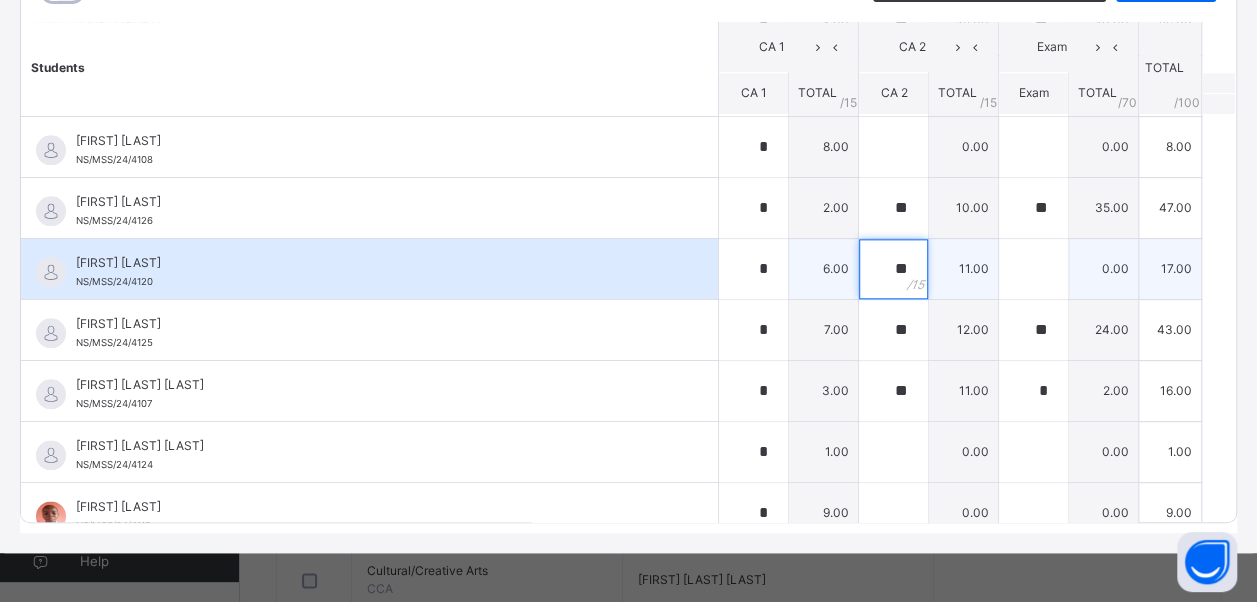 type on "**" 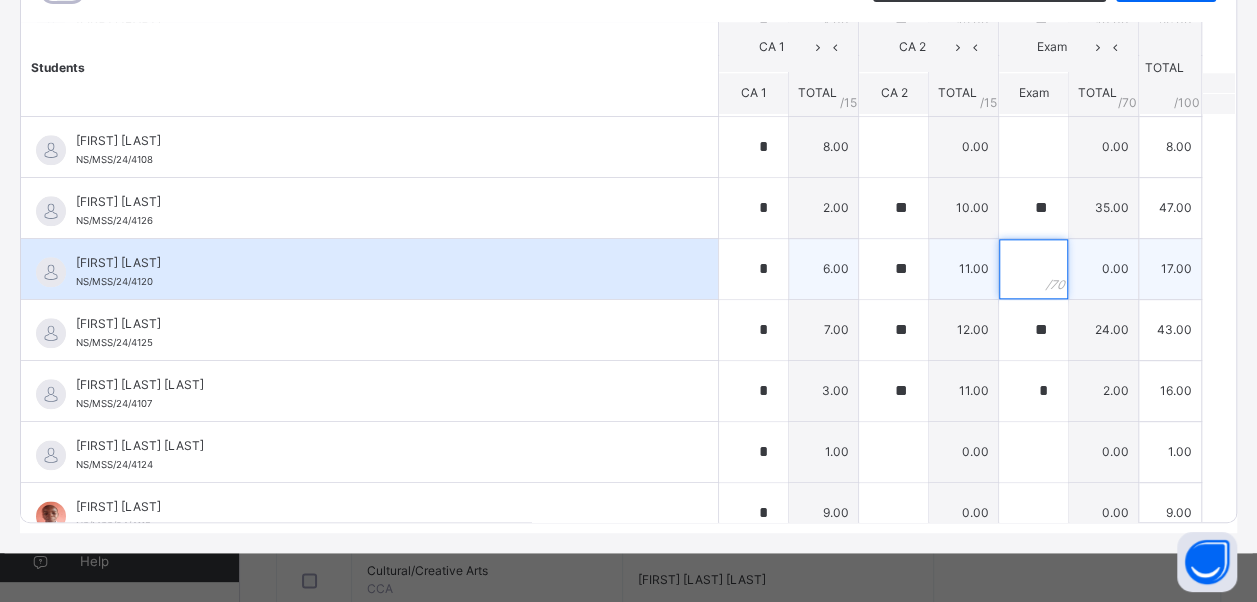click at bounding box center (1033, 269) 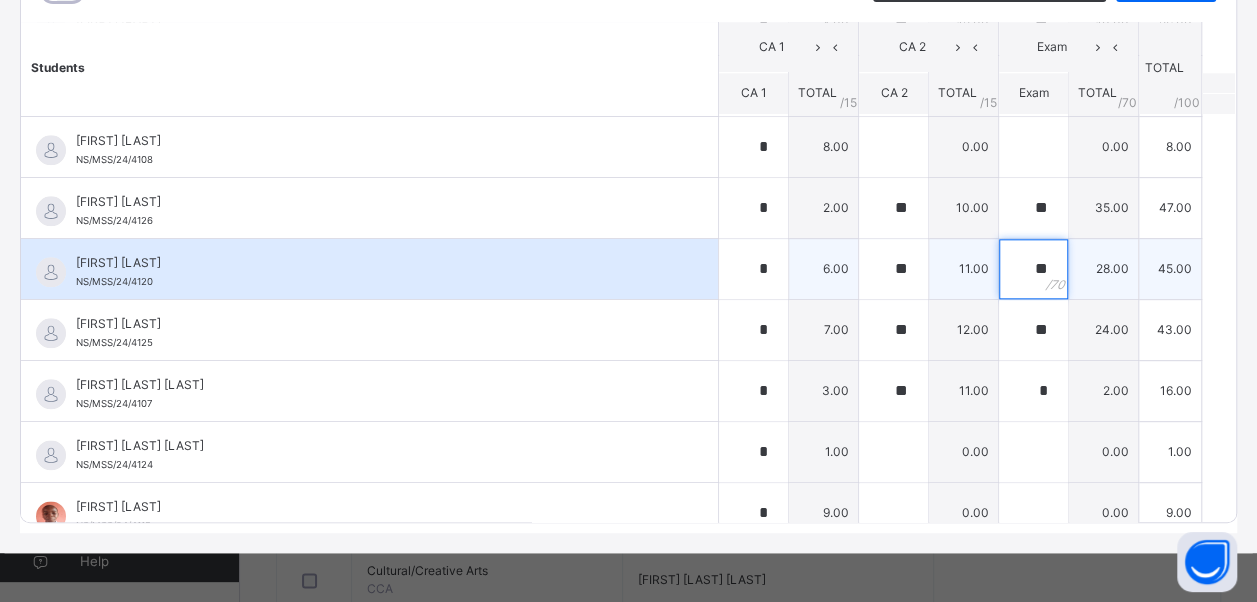 type on "**" 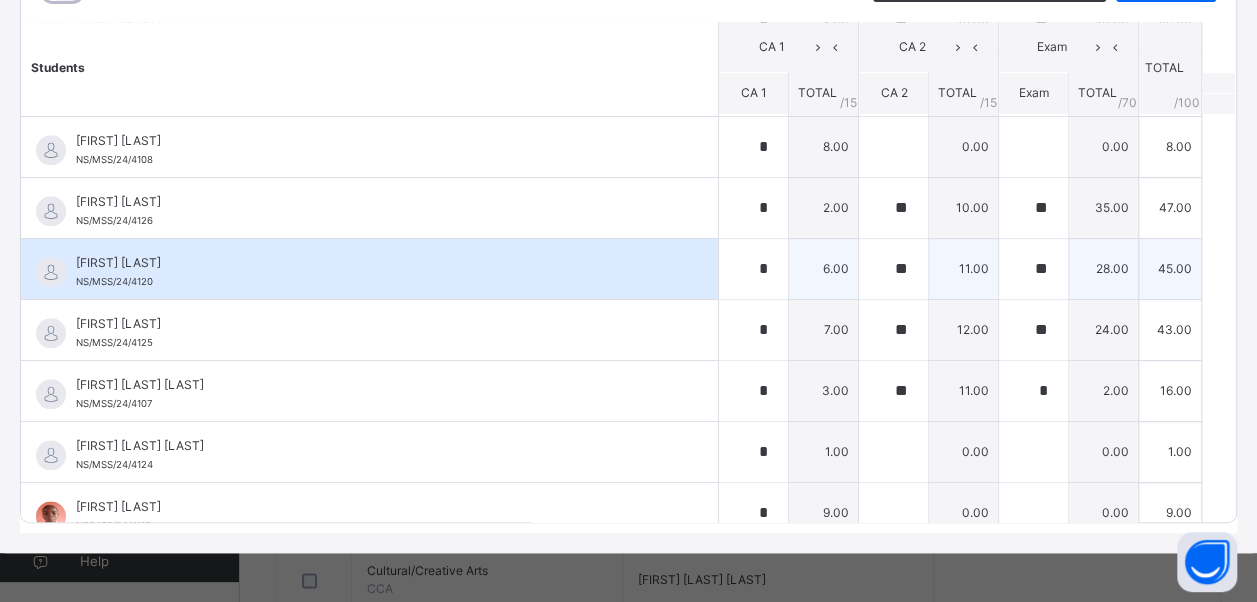click on "[FIRST] [LAST]" at bounding box center (374, 263) 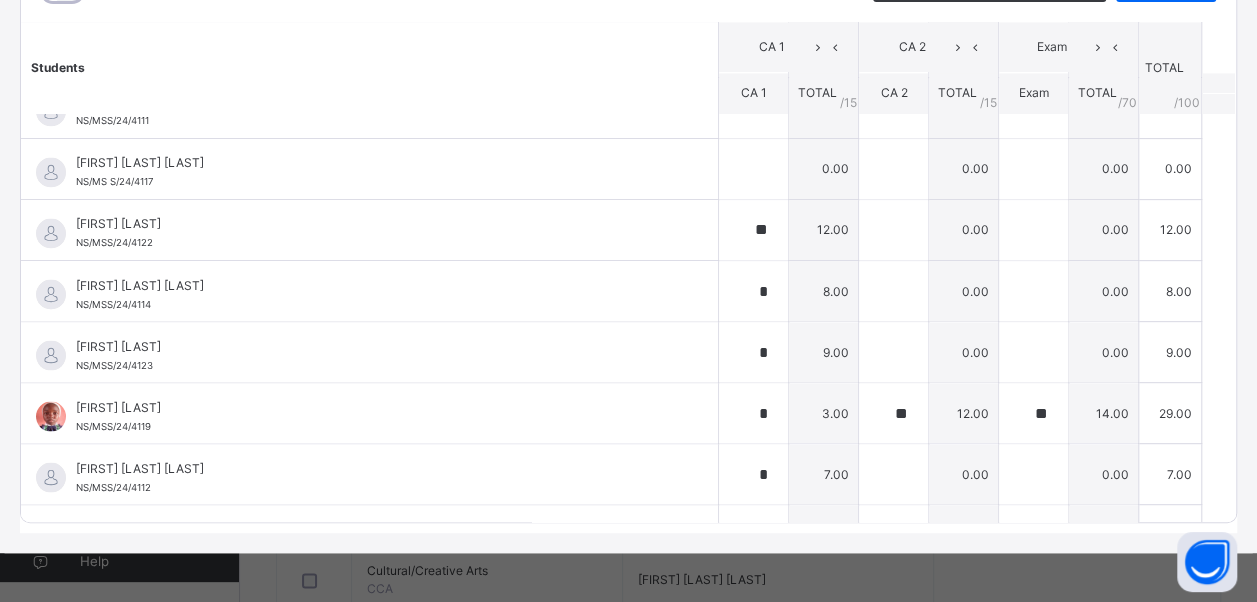 scroll, scrollTop: 1756, scrollLeft: 0, axis: vertical 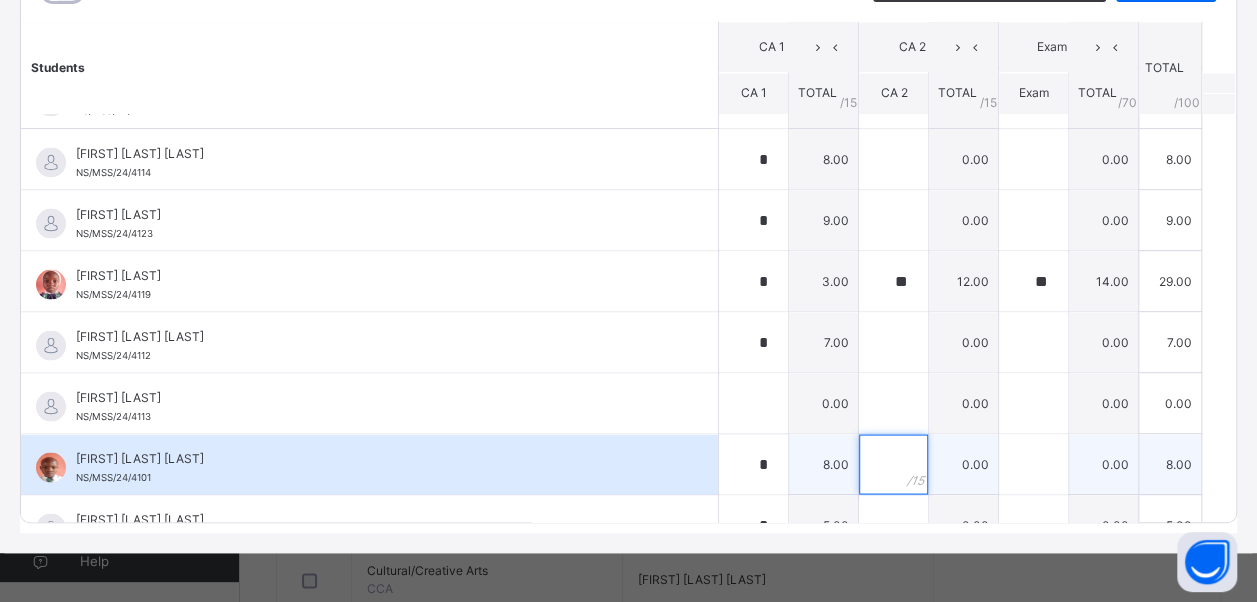 click at bounding box center (893, 464) 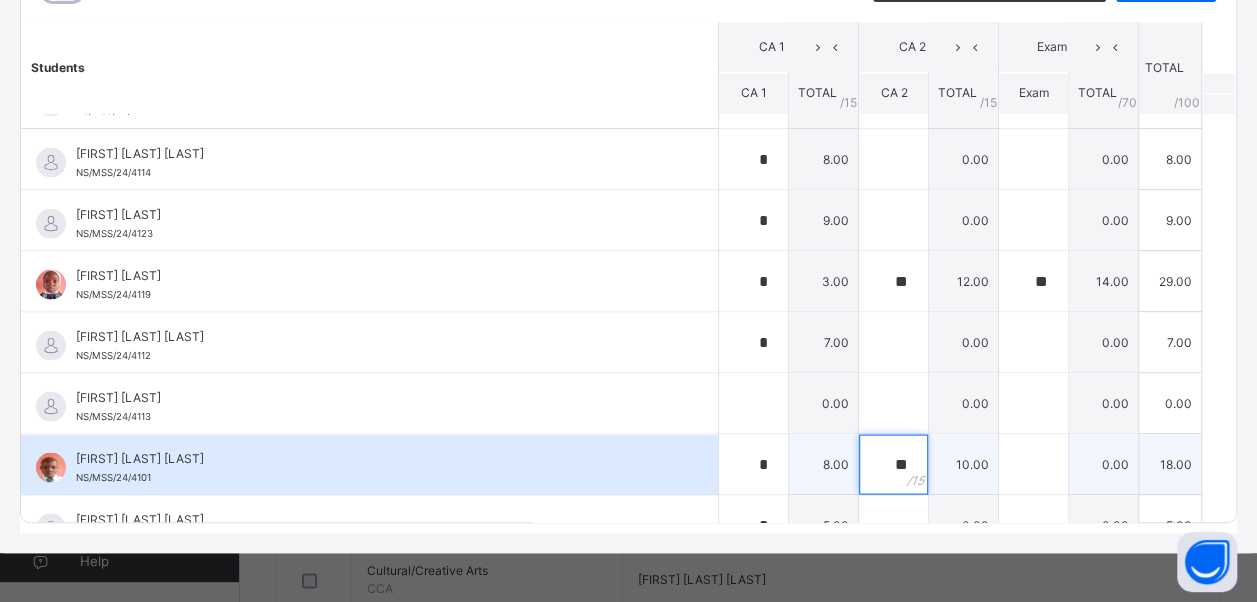 type on "**" 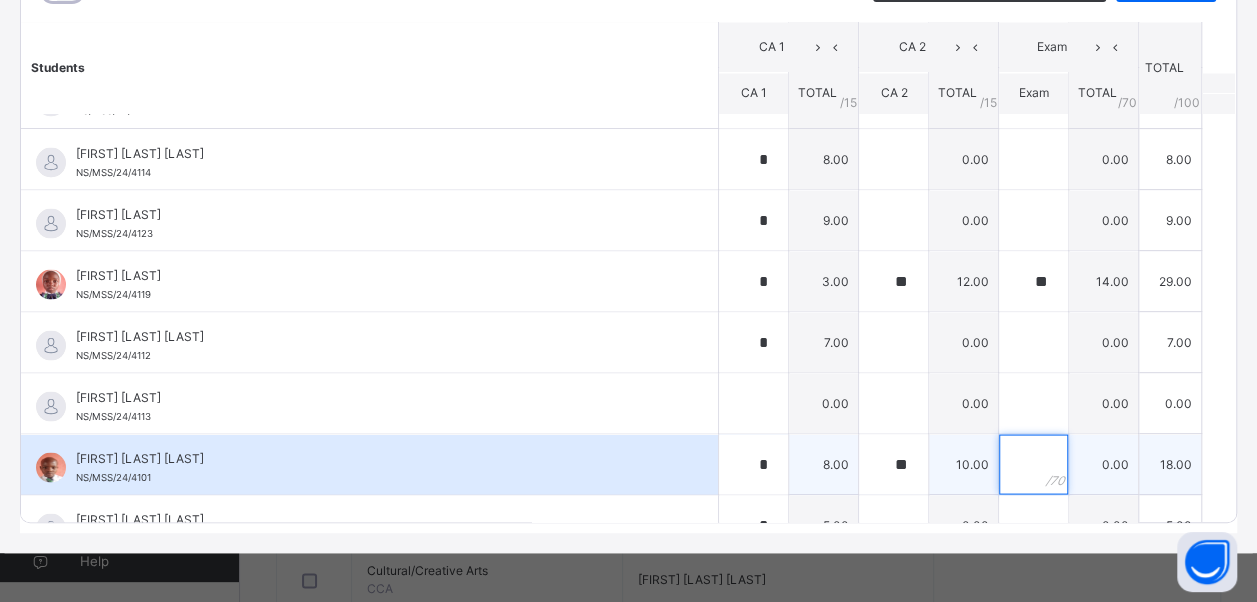 click at bounding box center [1033, 464] 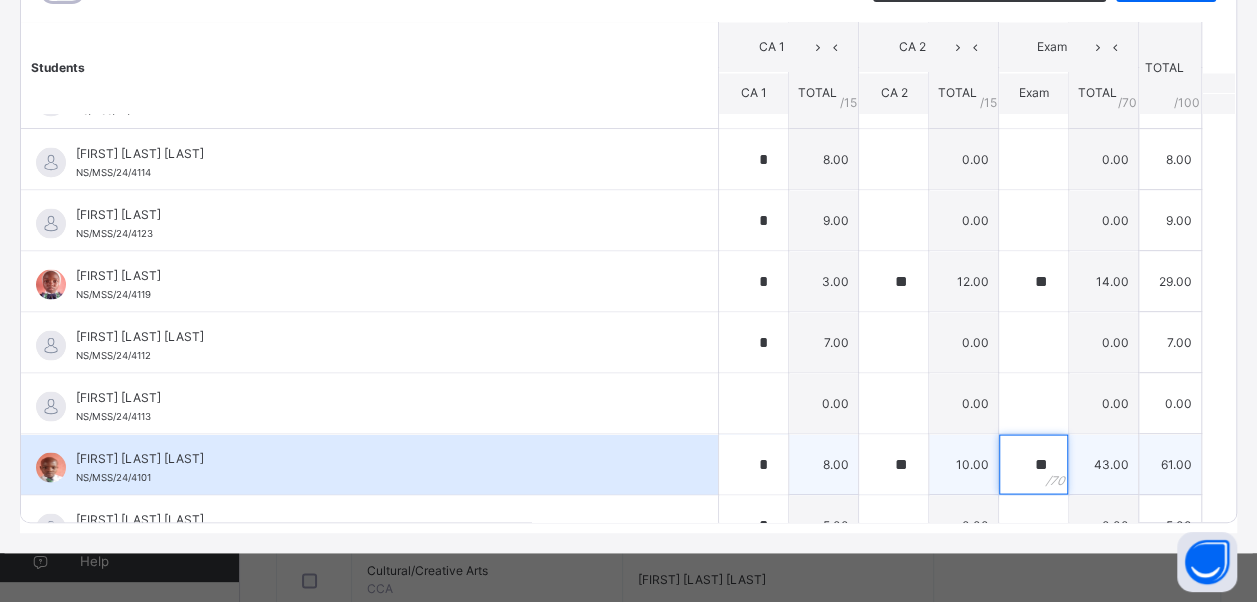 type on "**" 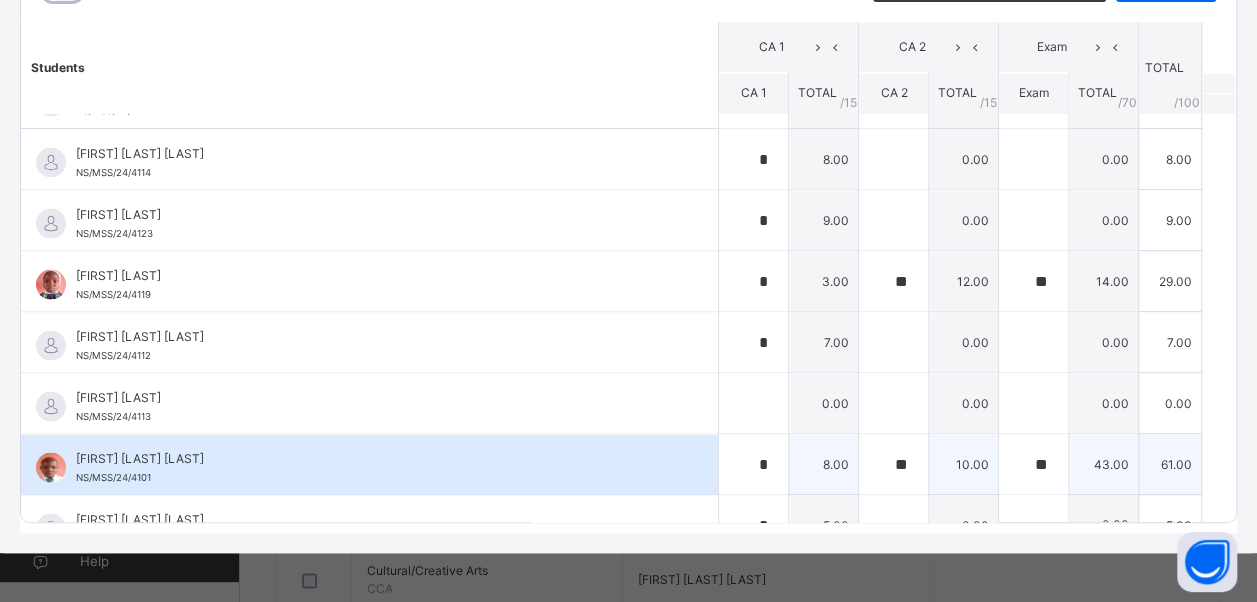 click on "[FIRST] [LAST] NS/MSS/24/4101" at bounding box center [369, 464] 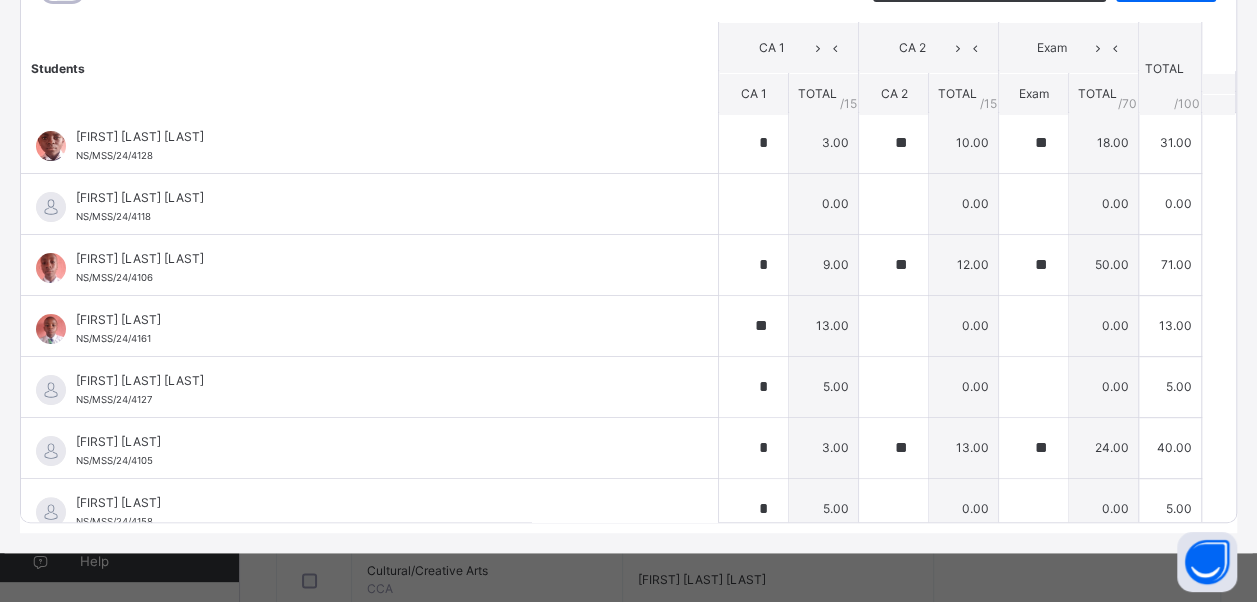 scroll, scrollTop: 0, scrollLeft: 0, axis: both 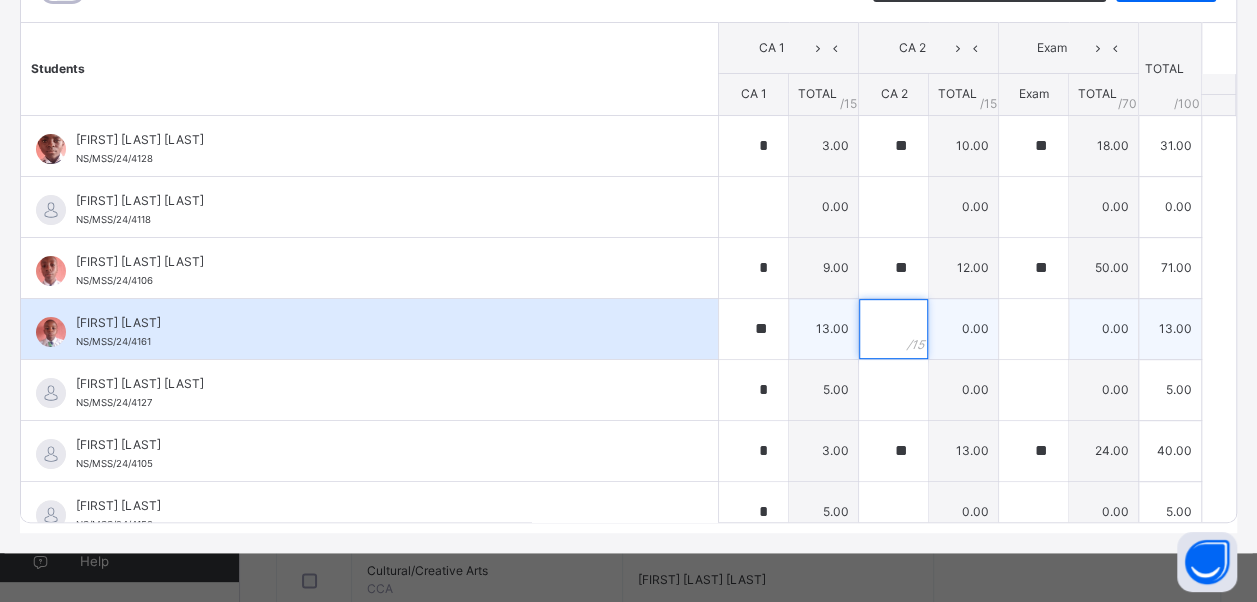 click at bounding box center (893, 329) 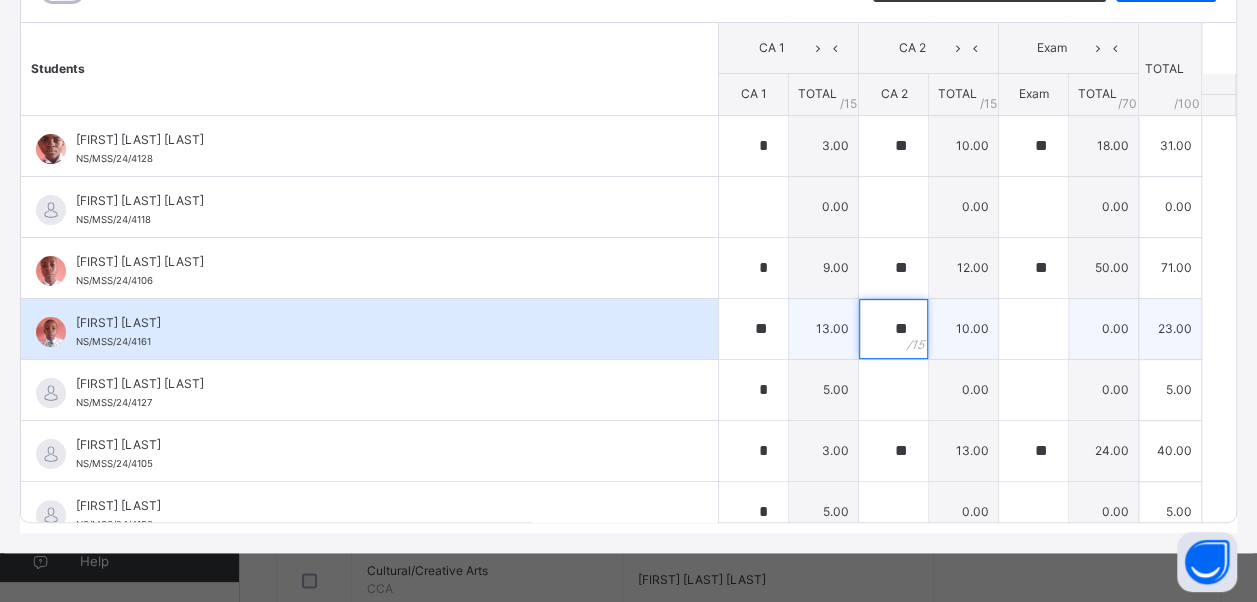 type on "**" 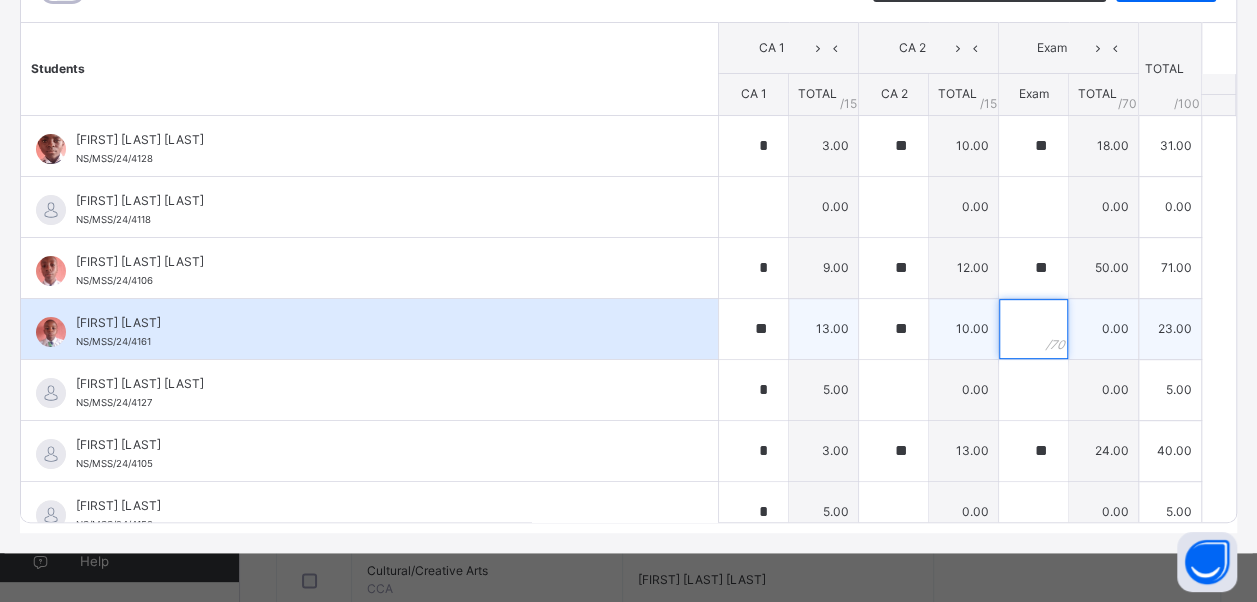 click at bounding box center (1033, 329) 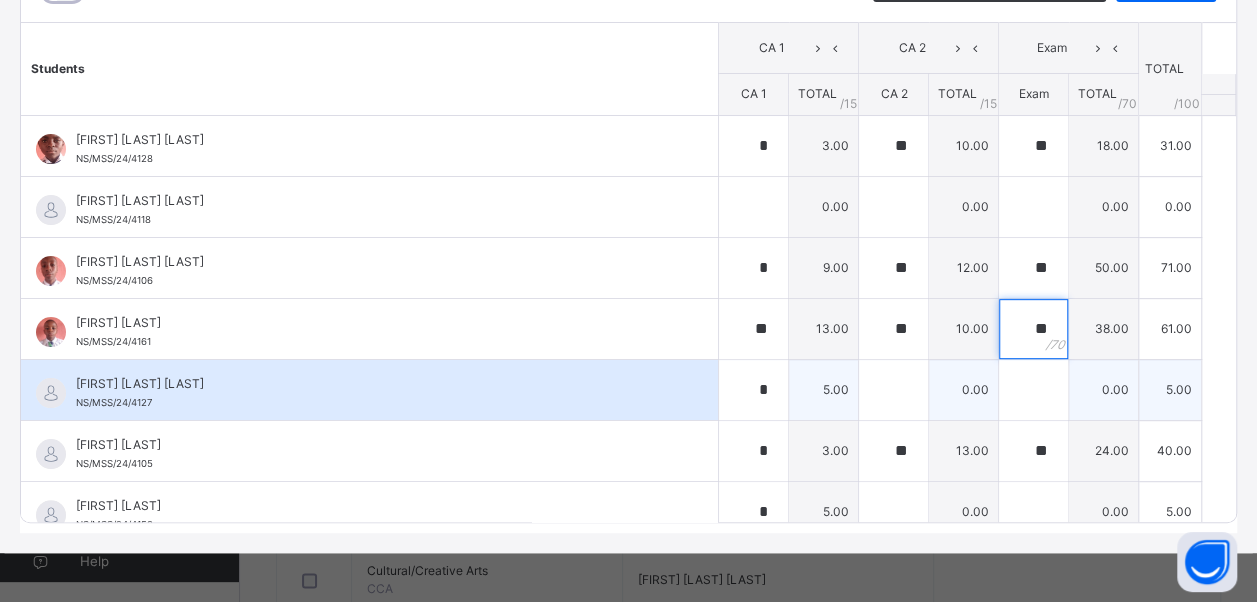 type on "**" 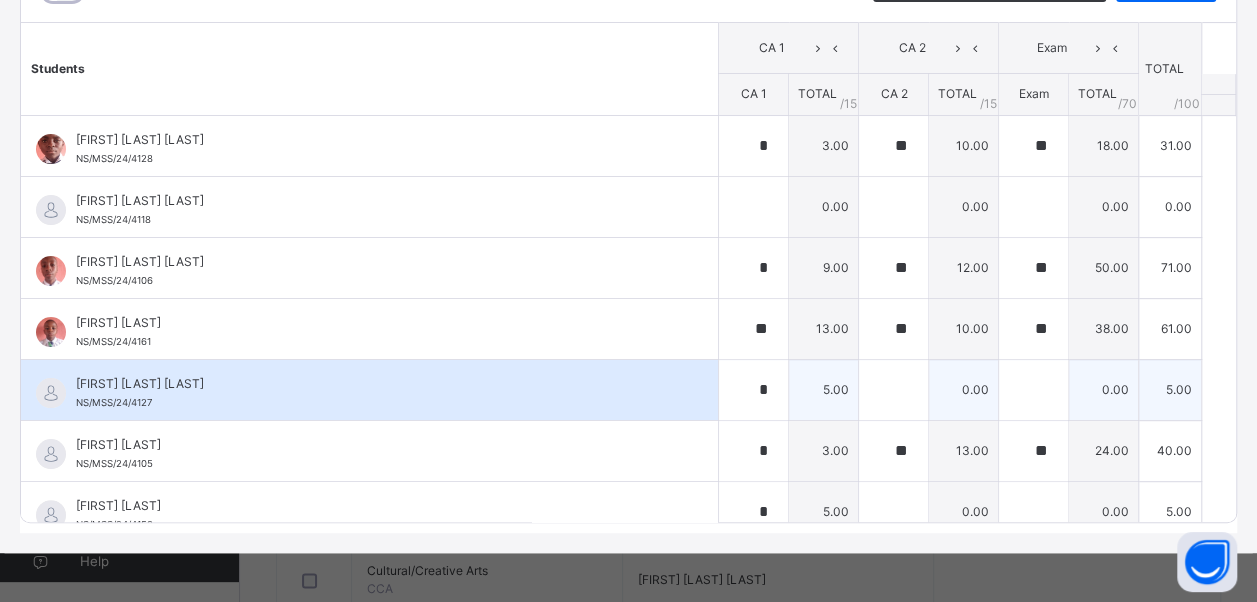click on "[FIRST] [LAST] NS/MSS/24/4127" at bounding box center (369, 390) 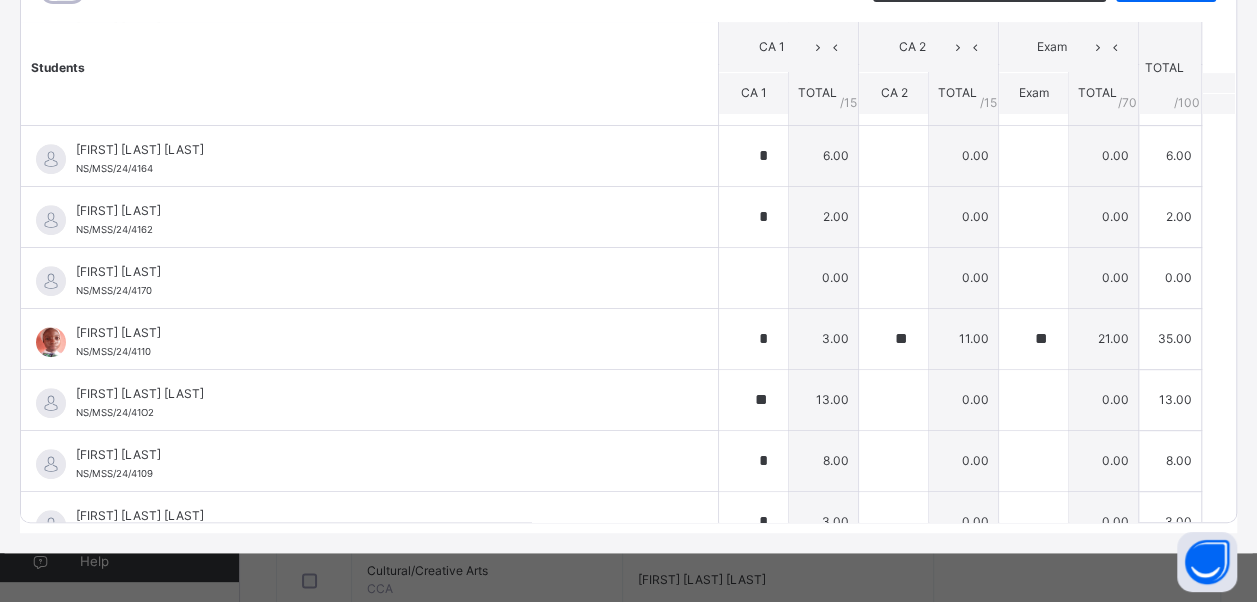 scroll, scrollTop: 480, scrollLeft: 0, axis: vertical 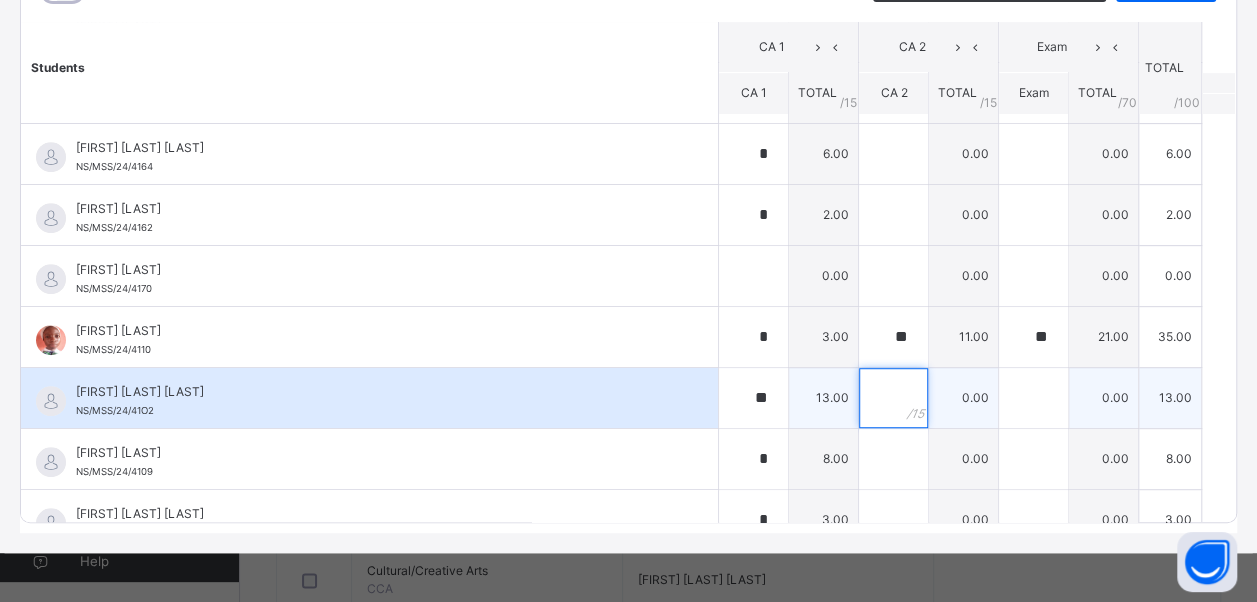 click at bounding box center (893, 398) 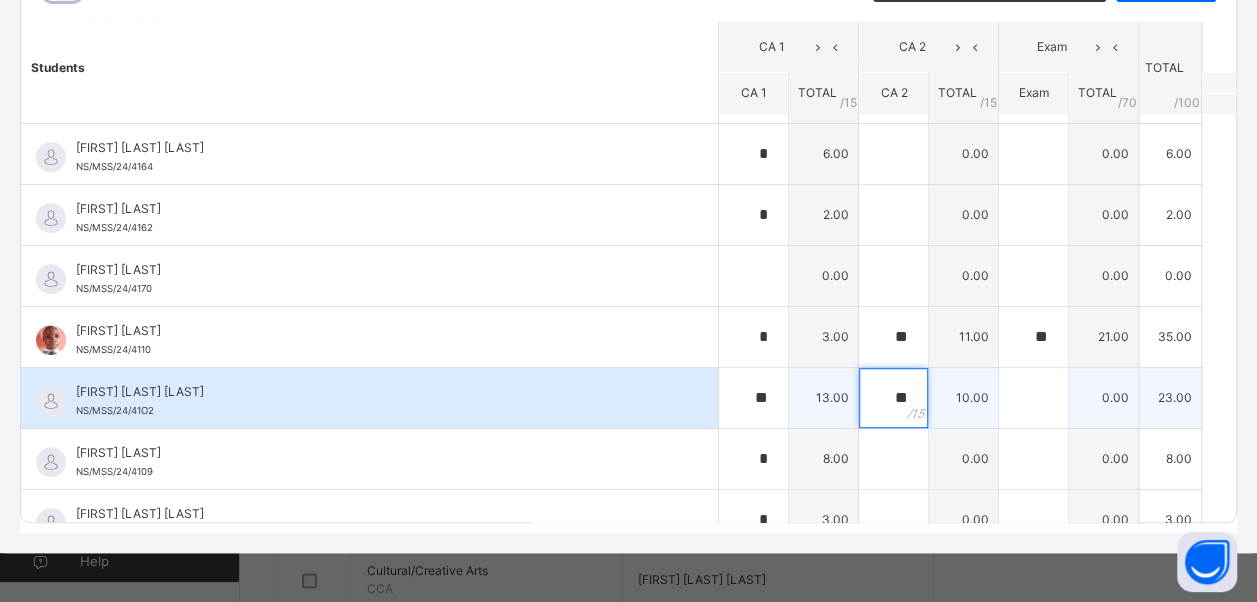 type on "**" 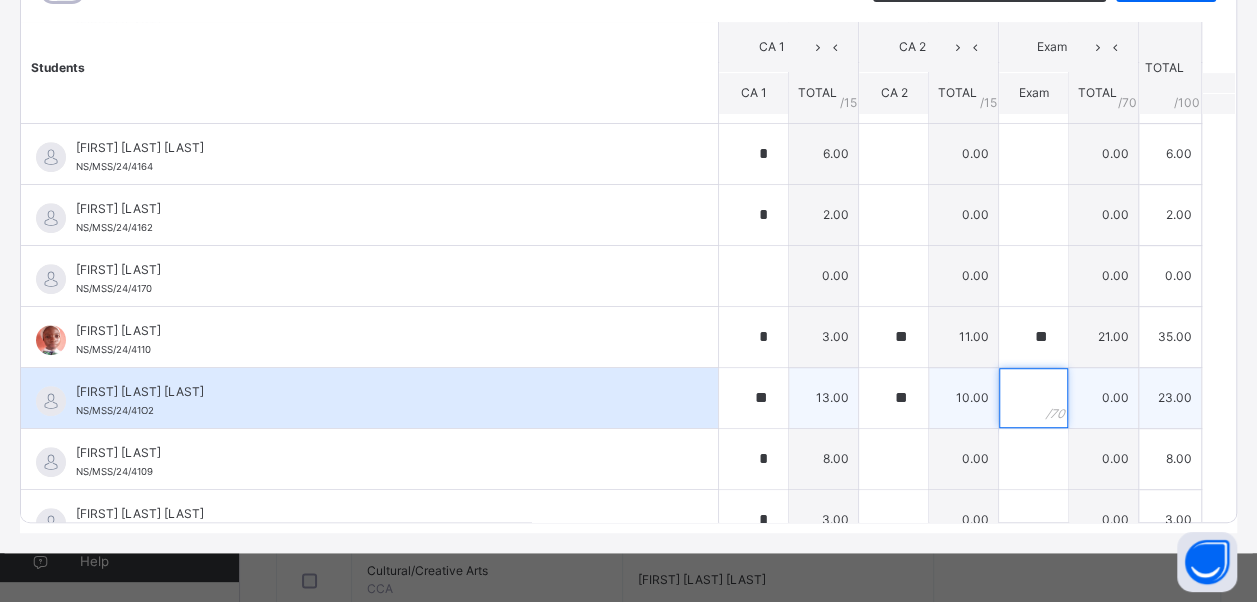 click at bounding box center (1033, 398) 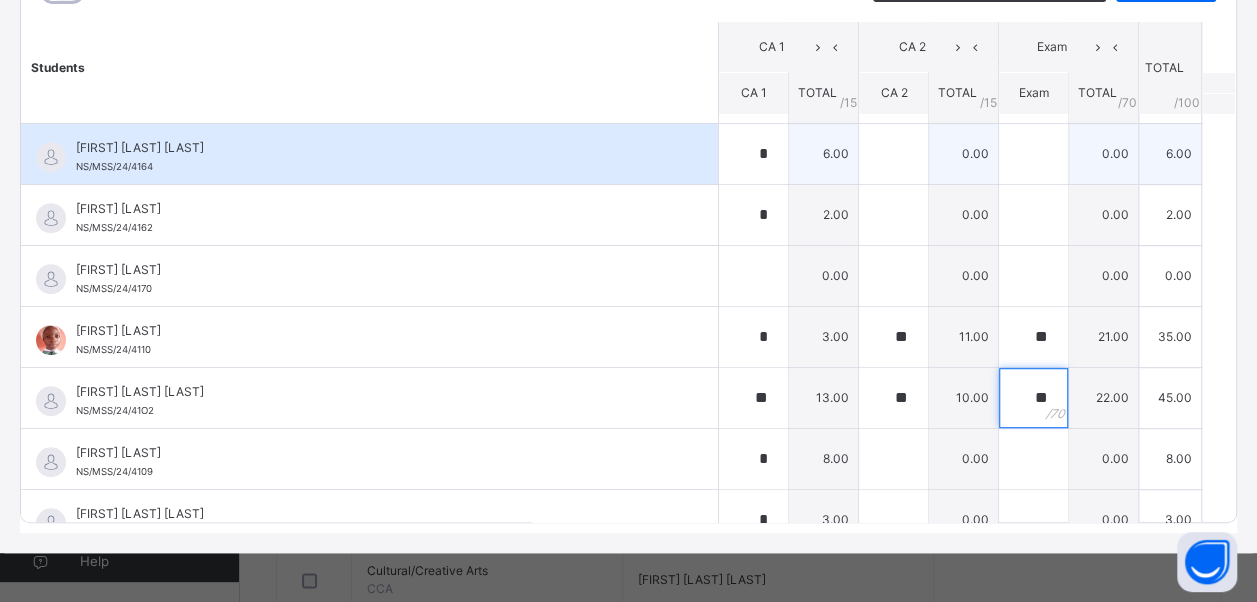 type on "**" 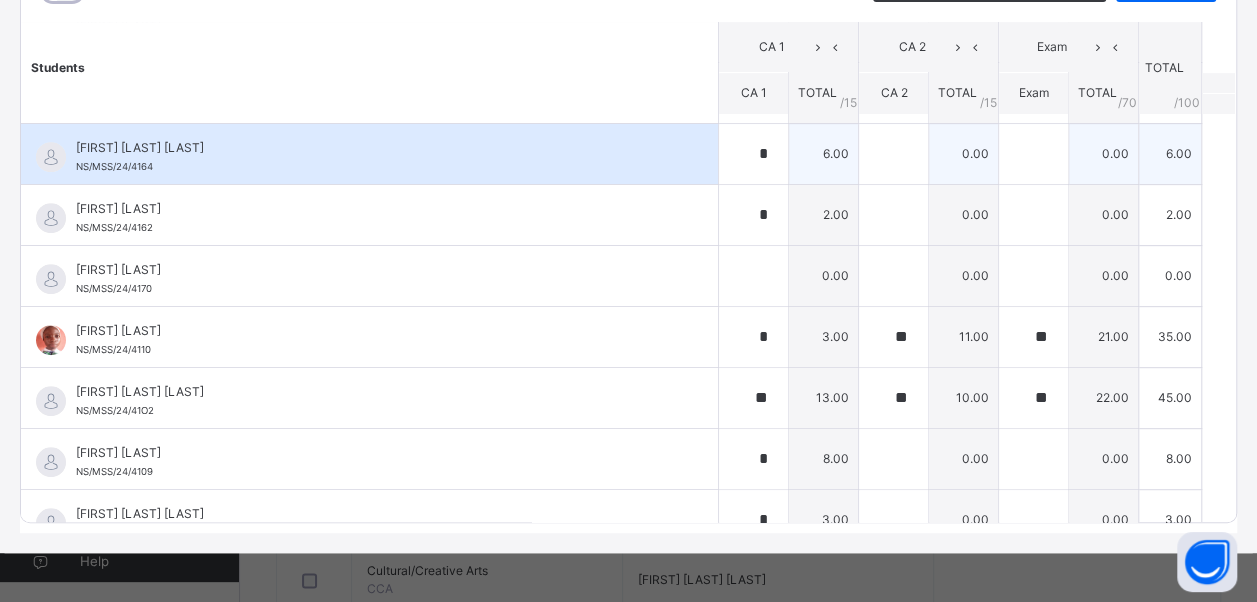 click on "[FIRST] [LAST] [LAST]" at bounding box center [374, 148] 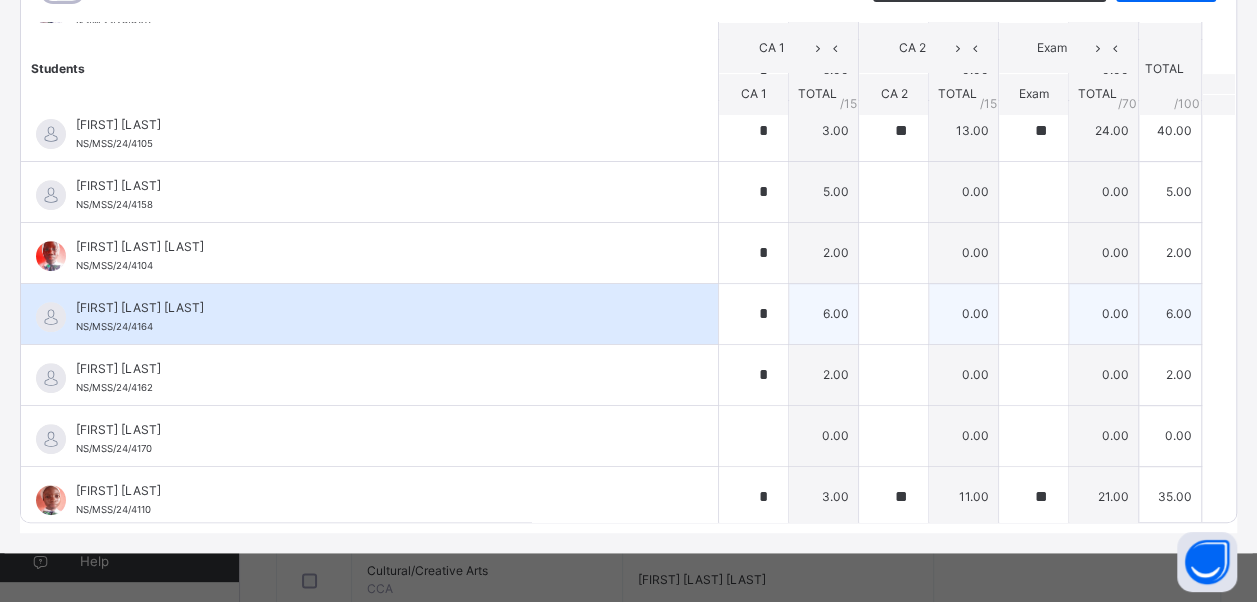 scroll, scrollTop: 280, scrollLeft: 0, axis: vertical 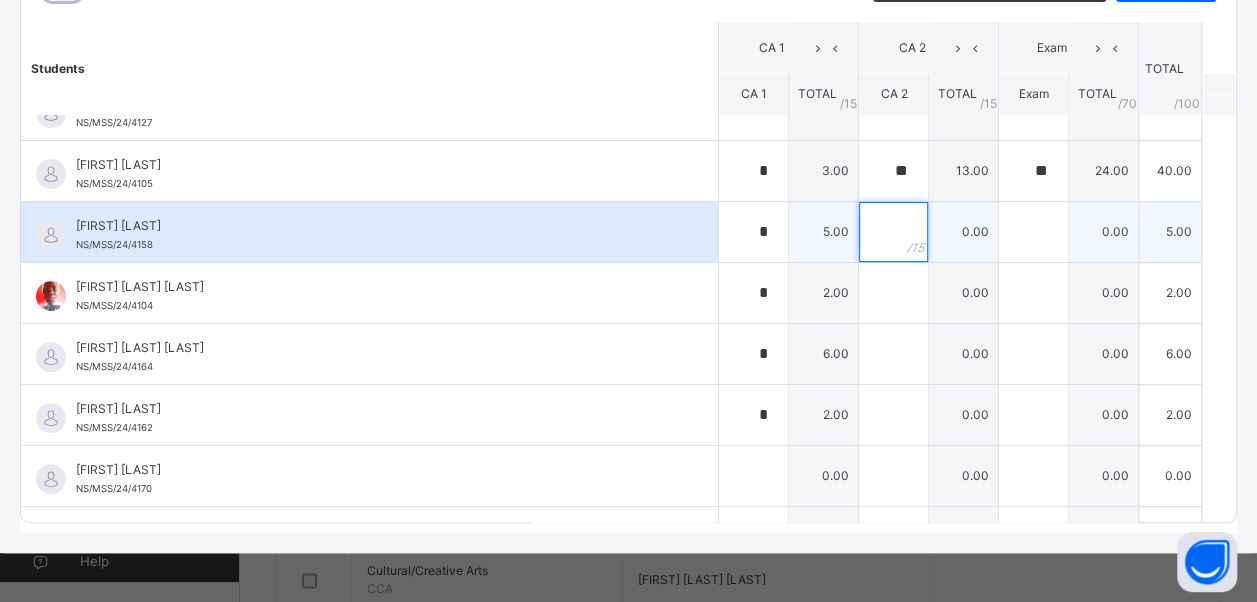 click at bounding box center (893, 232) 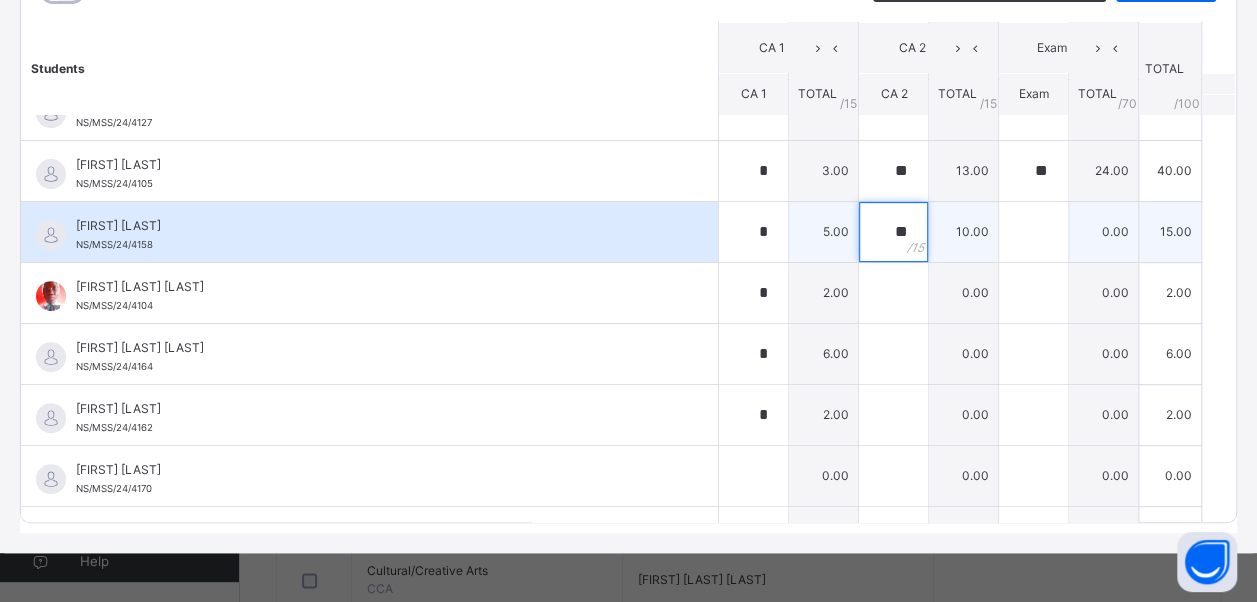 type on "**" 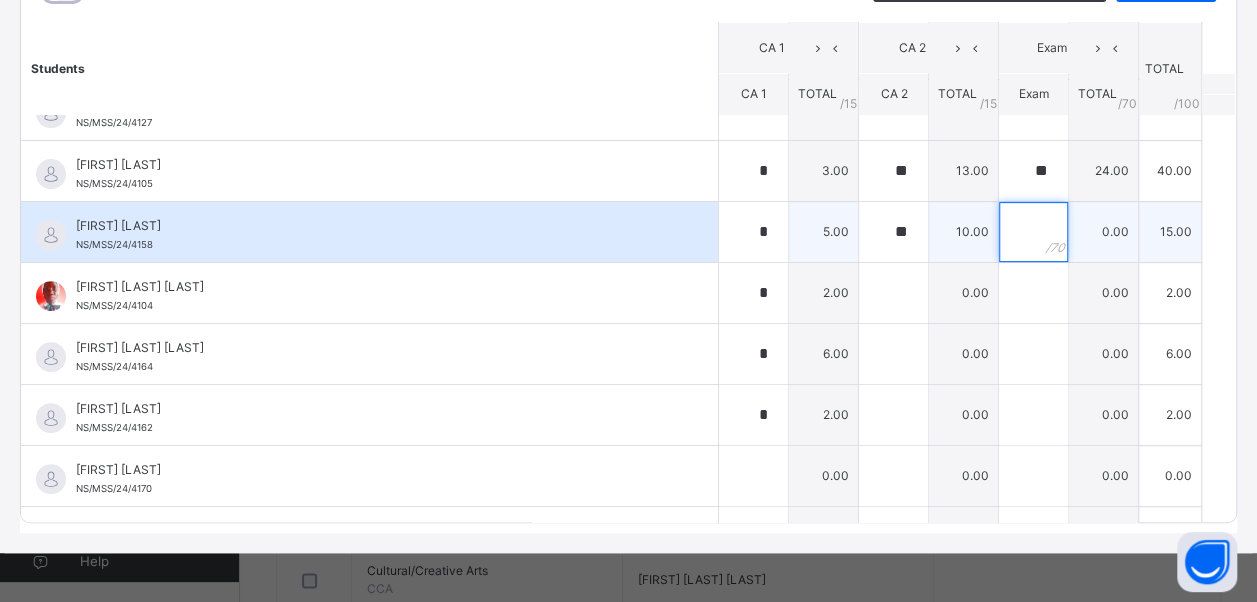 click at bounding box center (1033, 232) 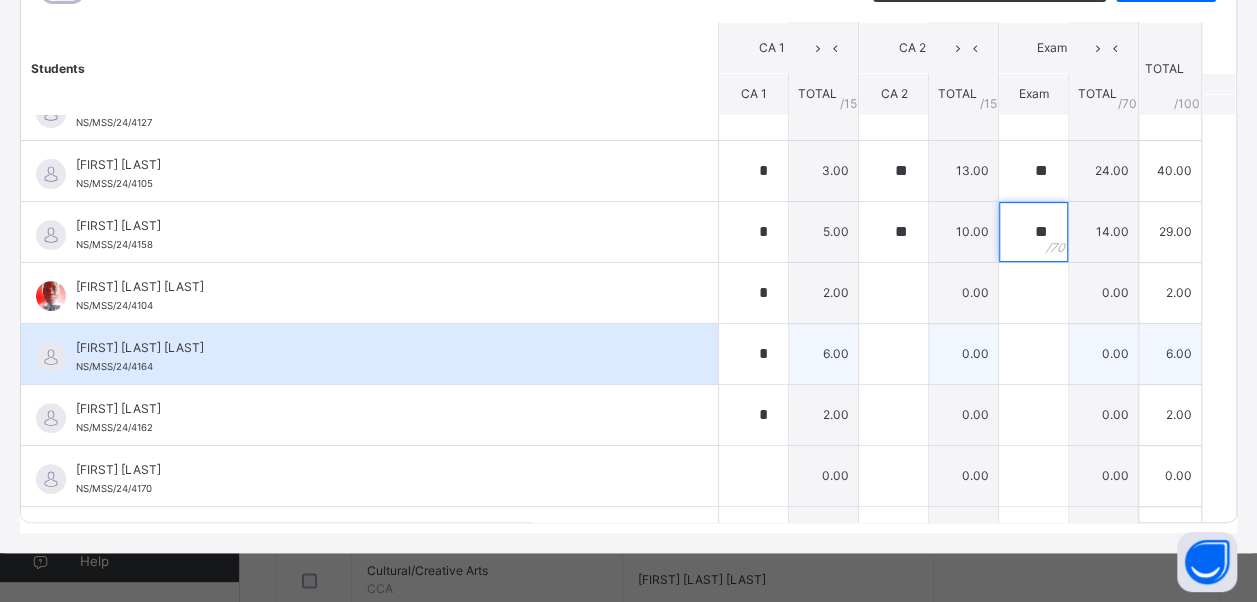 type on "**" 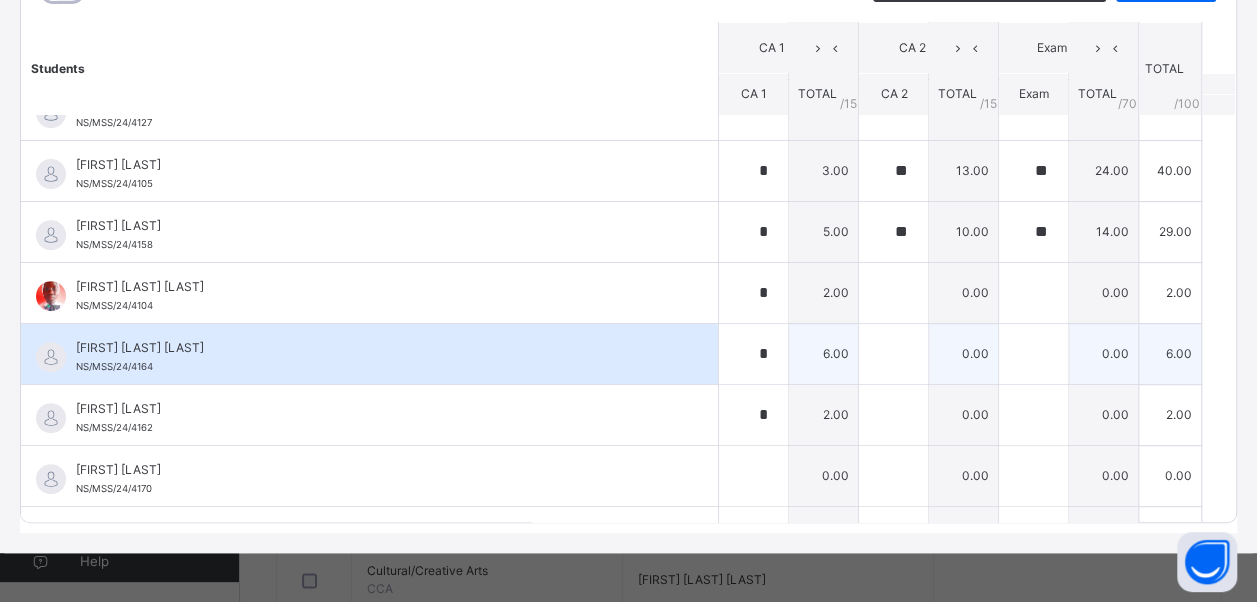 click on "[FIRST] [LAST] NS/MSS/24/4164" at bounding box center [374, 357] 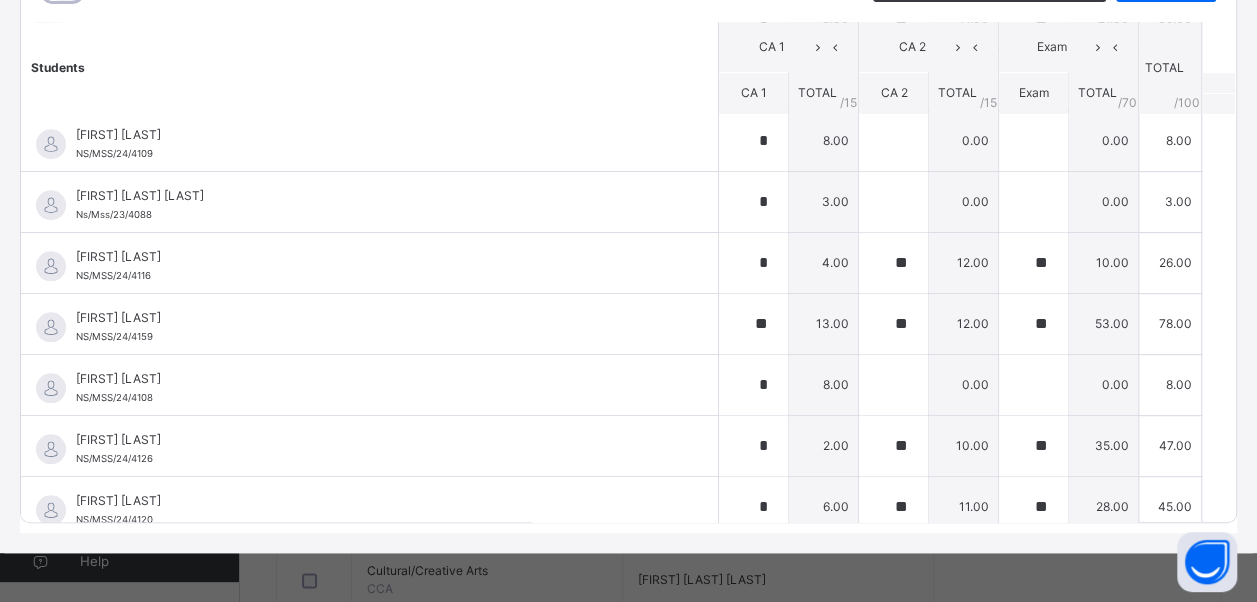 scroll, scrollTop: 800, scrollLeft: 0, axis: vertical 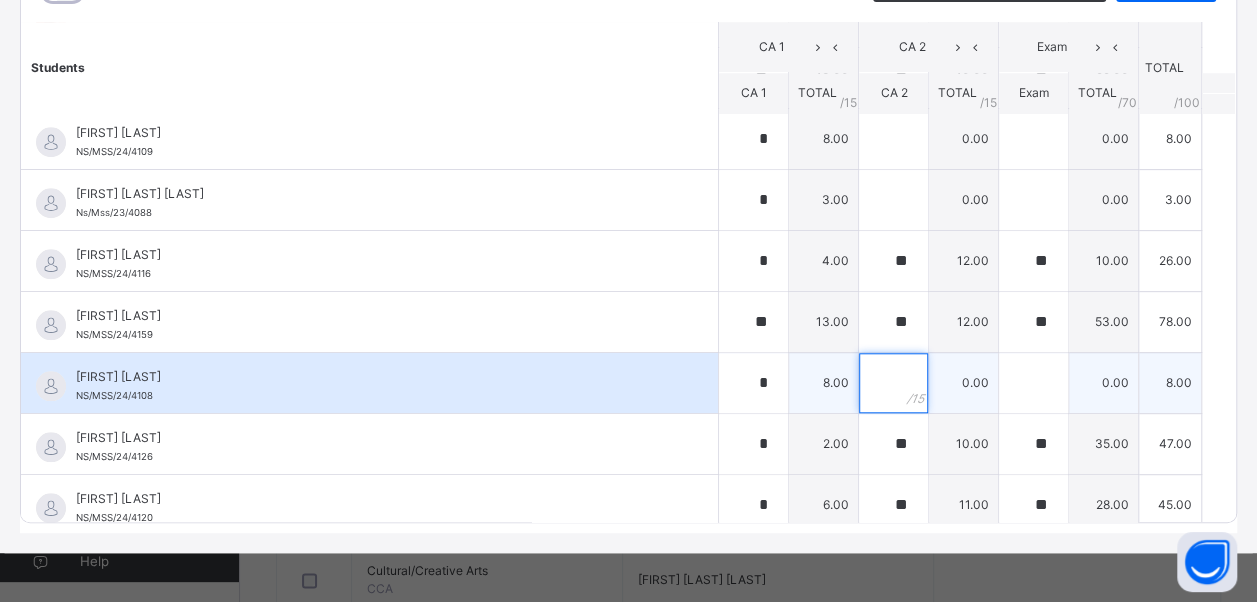 click at bounding box center [893, 383] 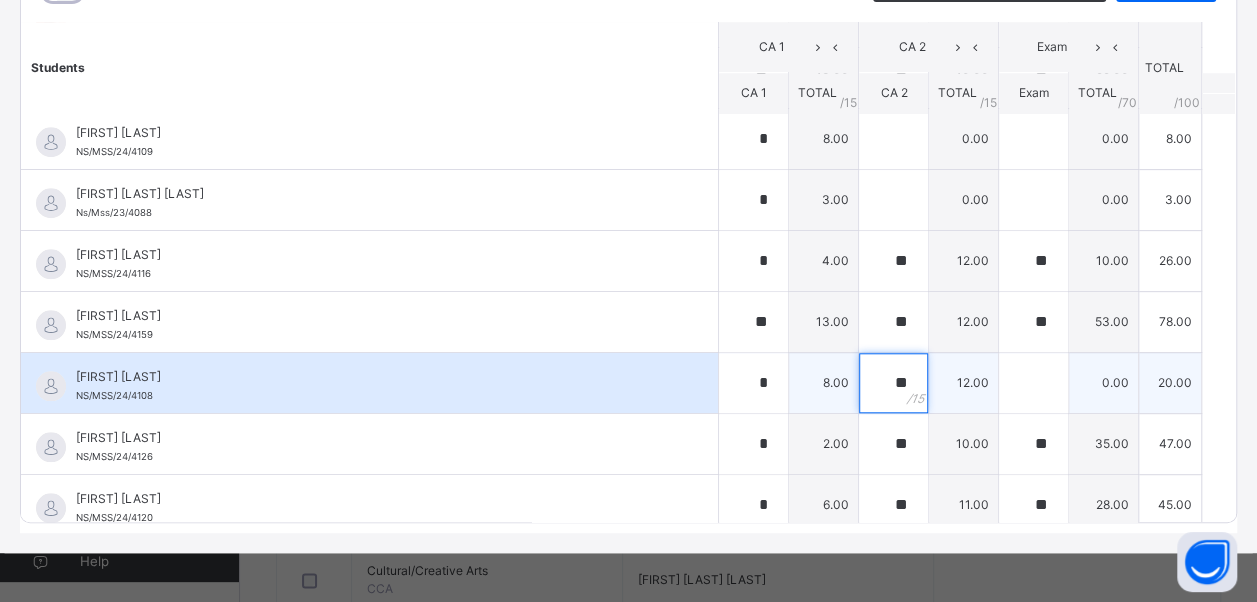 type on "**" 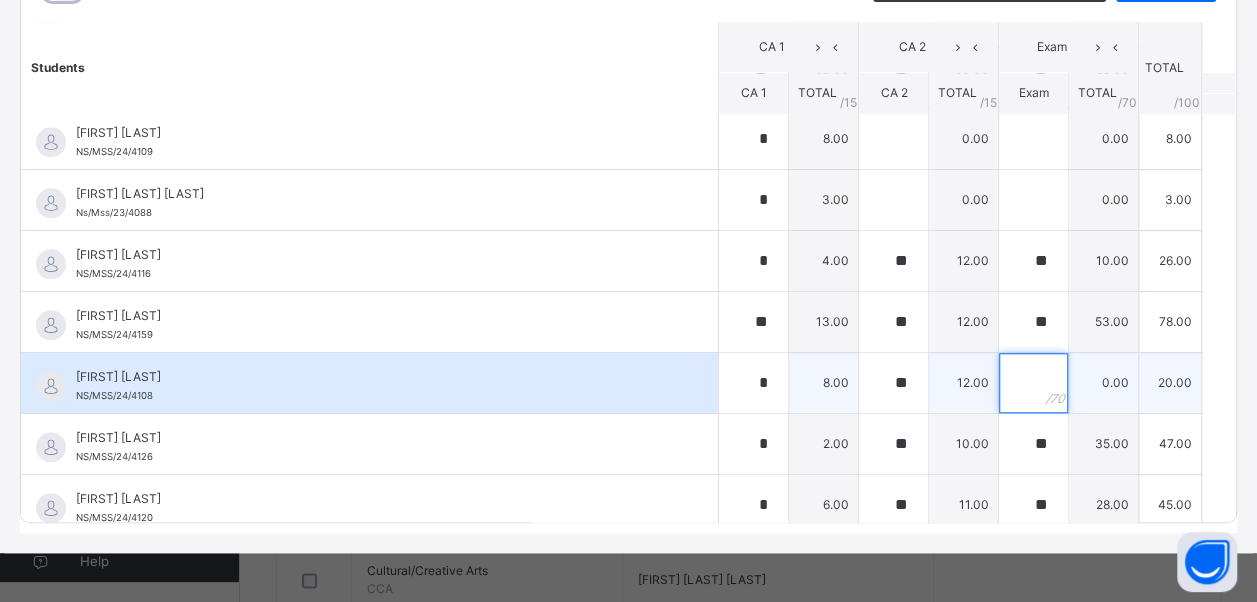 click at bounding box center (1033, 383) 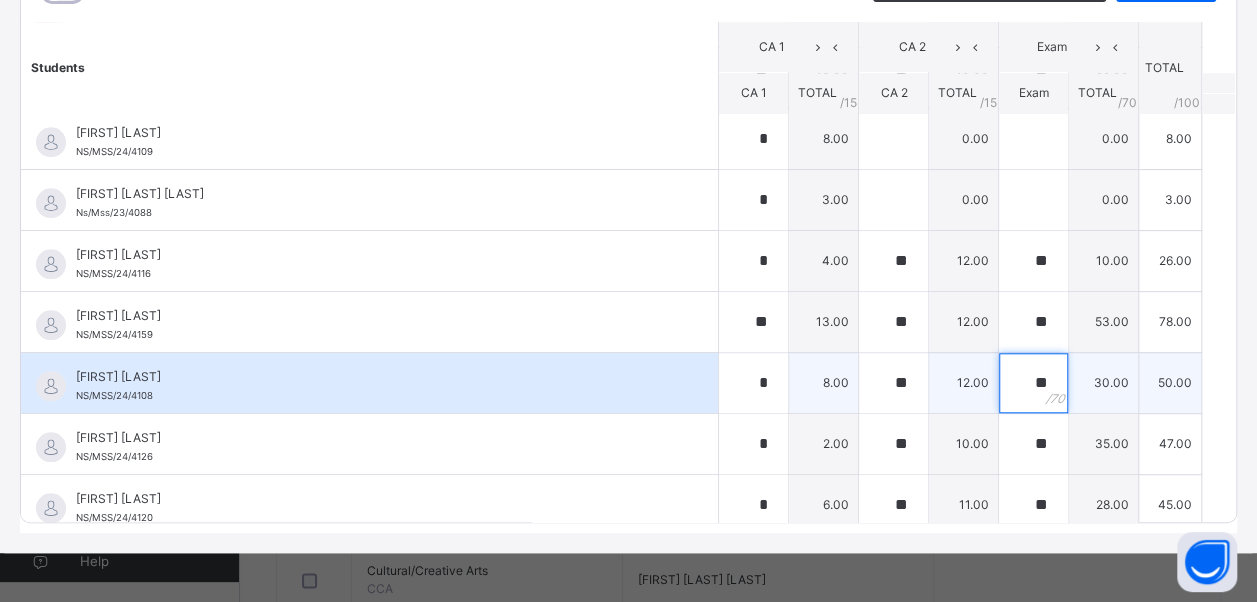 type on "**" 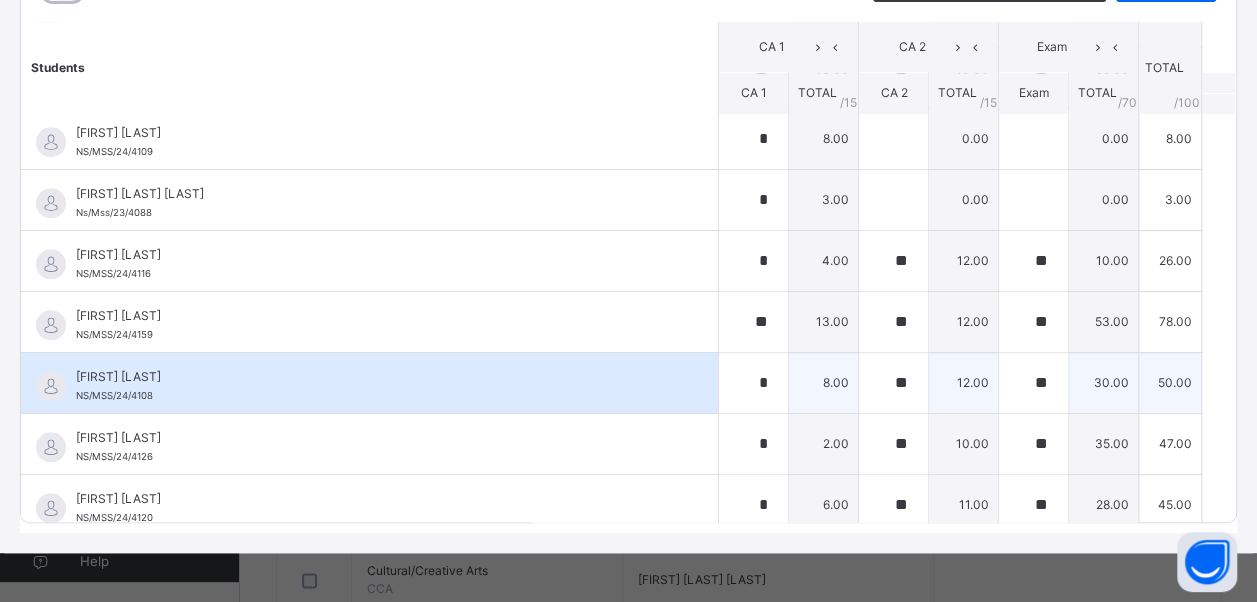 click on "[FIRST] [LAST] NS/MSS/24/4108" at bounding box center [369, 383] 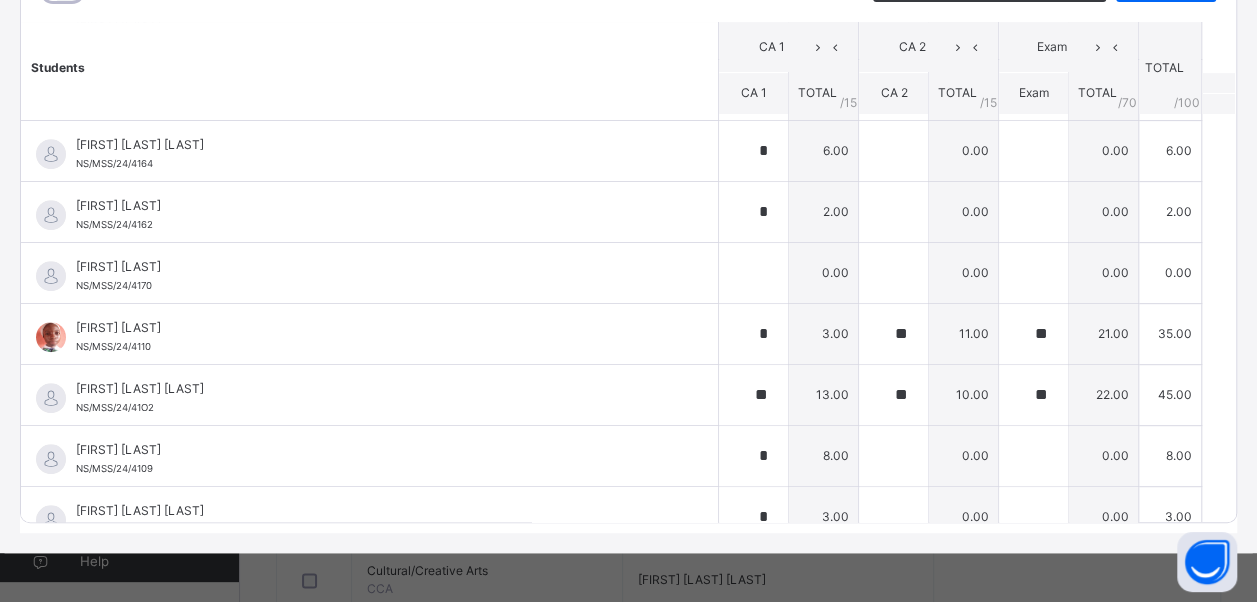 scroll, scrollTop: 480, scrollLeft: 0, axis: vertical 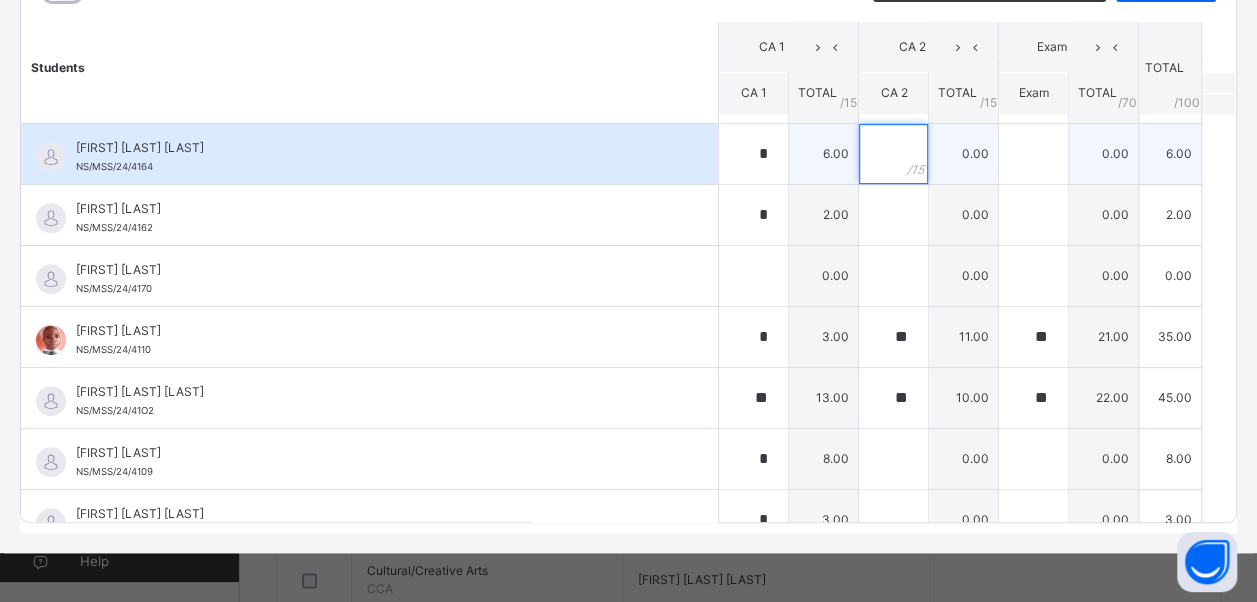 click at bounding box center [893, 154] 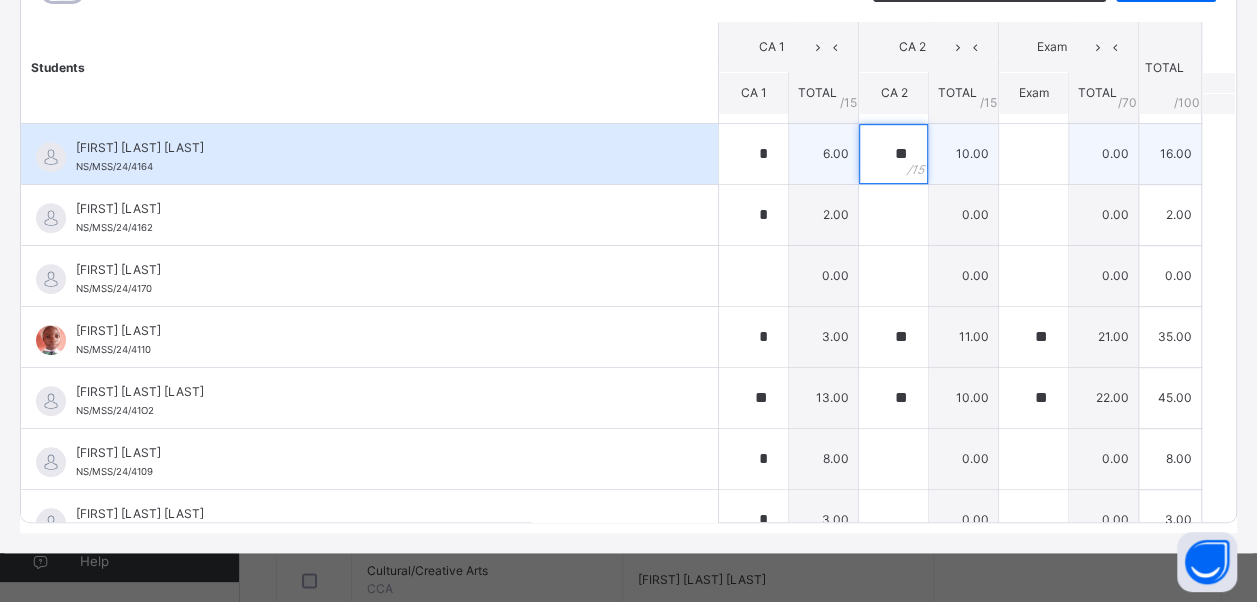 type on "**" 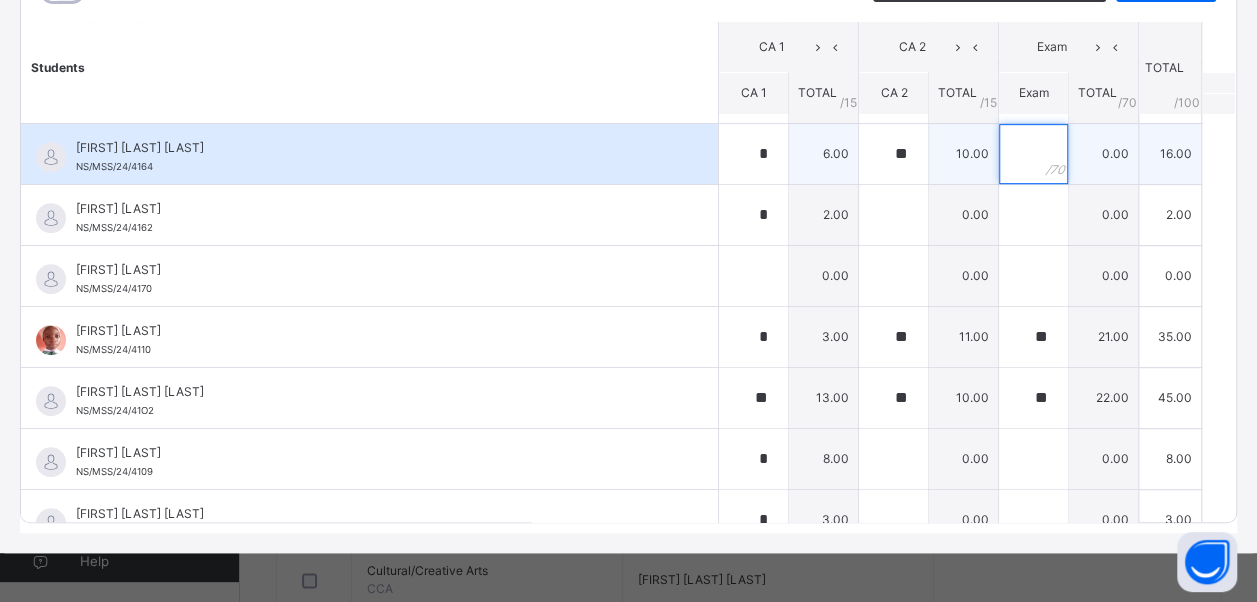 click at bounding box center (1033, 154) 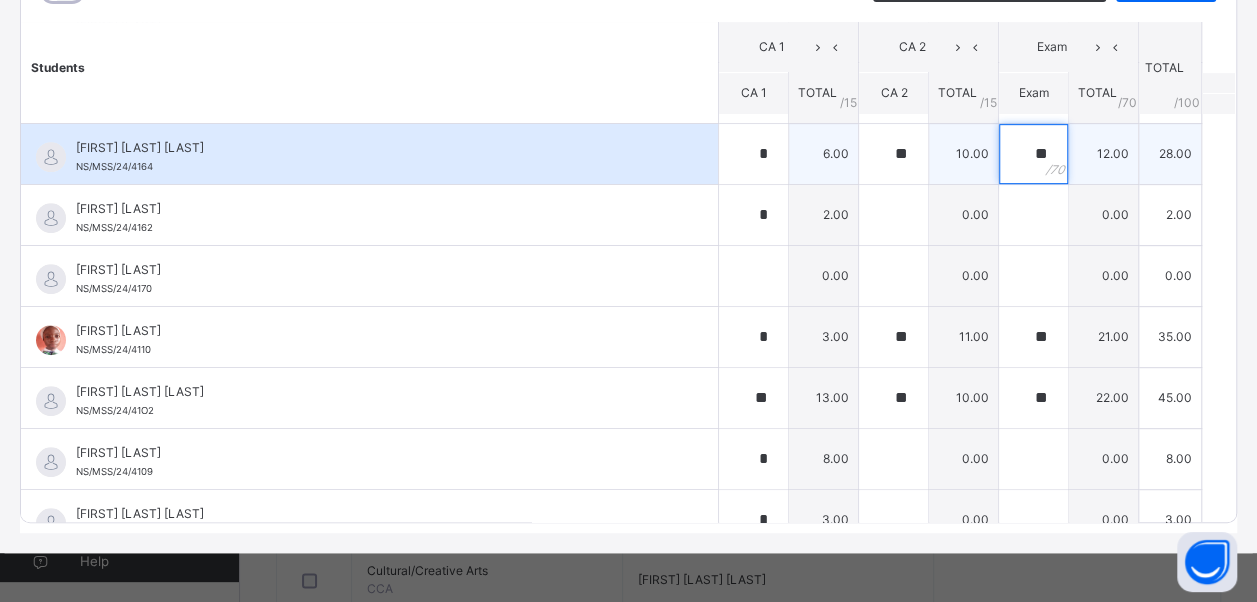 type on "**" 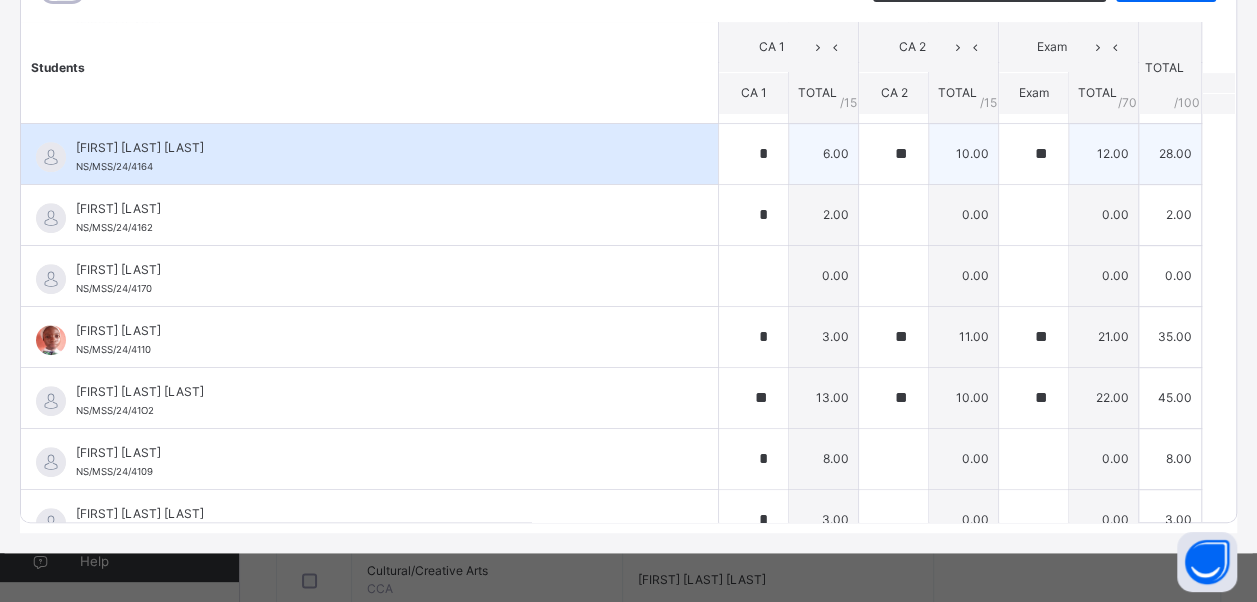 click on "[FIRST] [LAST] NS/MSS/24/4164" at bounding box center [374, 157] 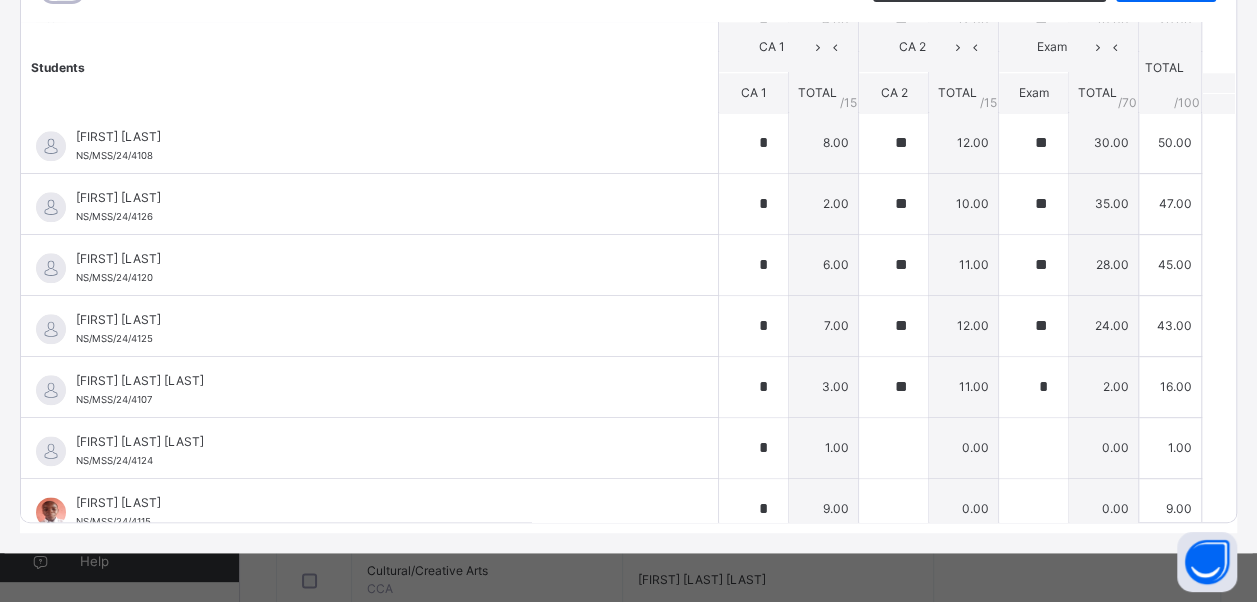 scroll, scrollTop: 1080, scrollLeft: 0, axis: vertical 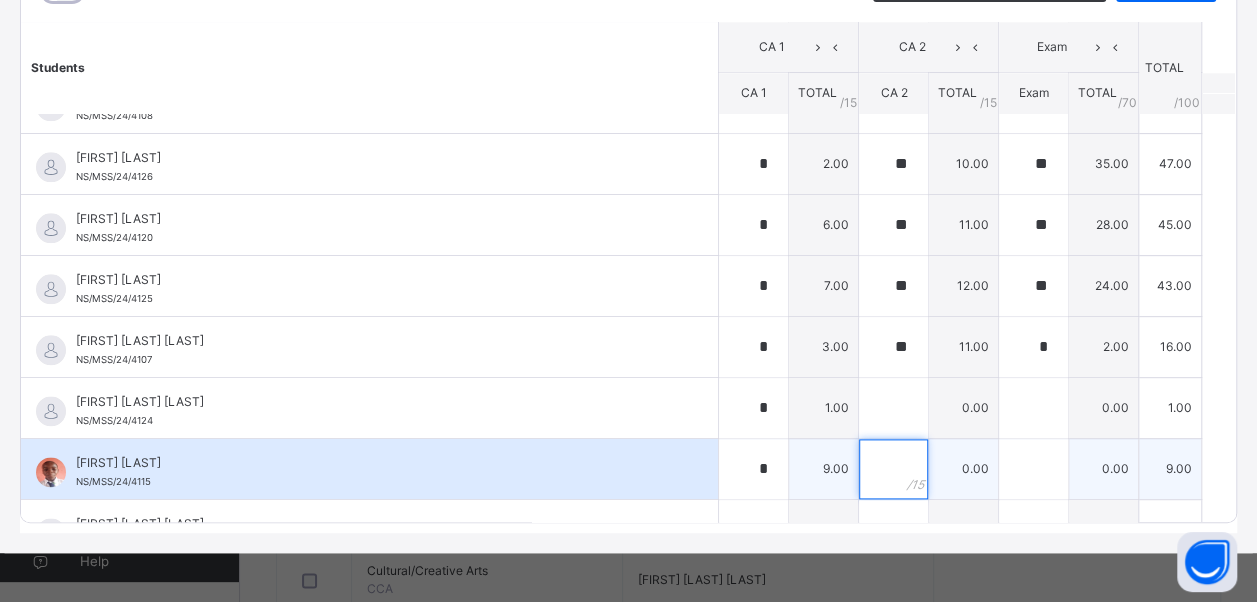 click at bounding box center [893, 469] 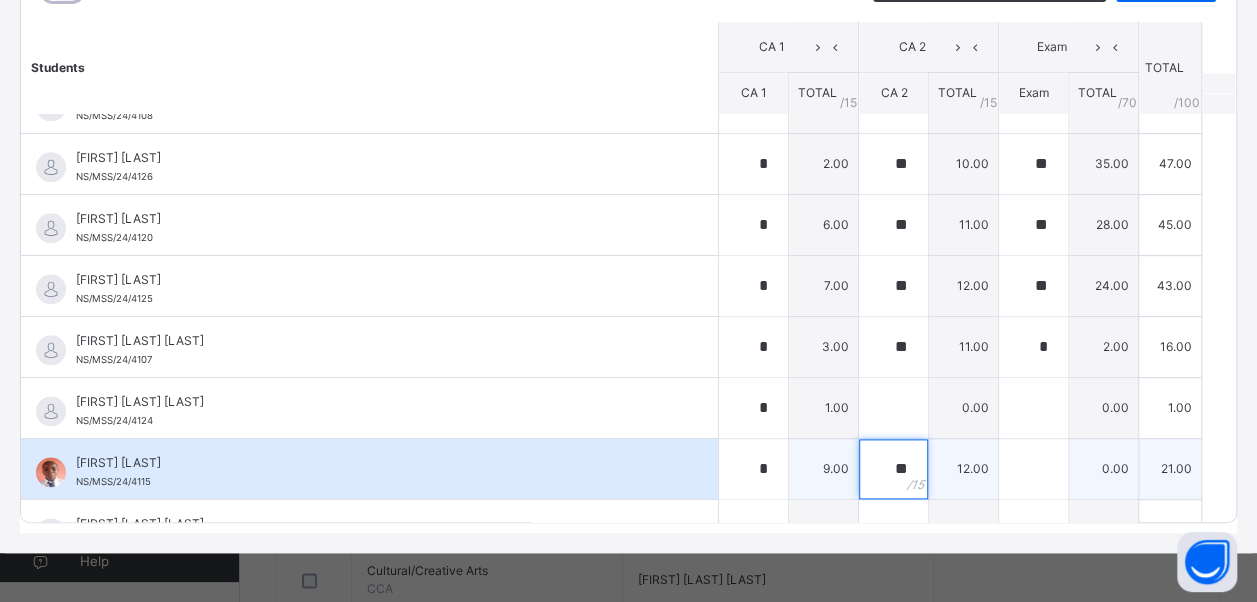 type on "**" 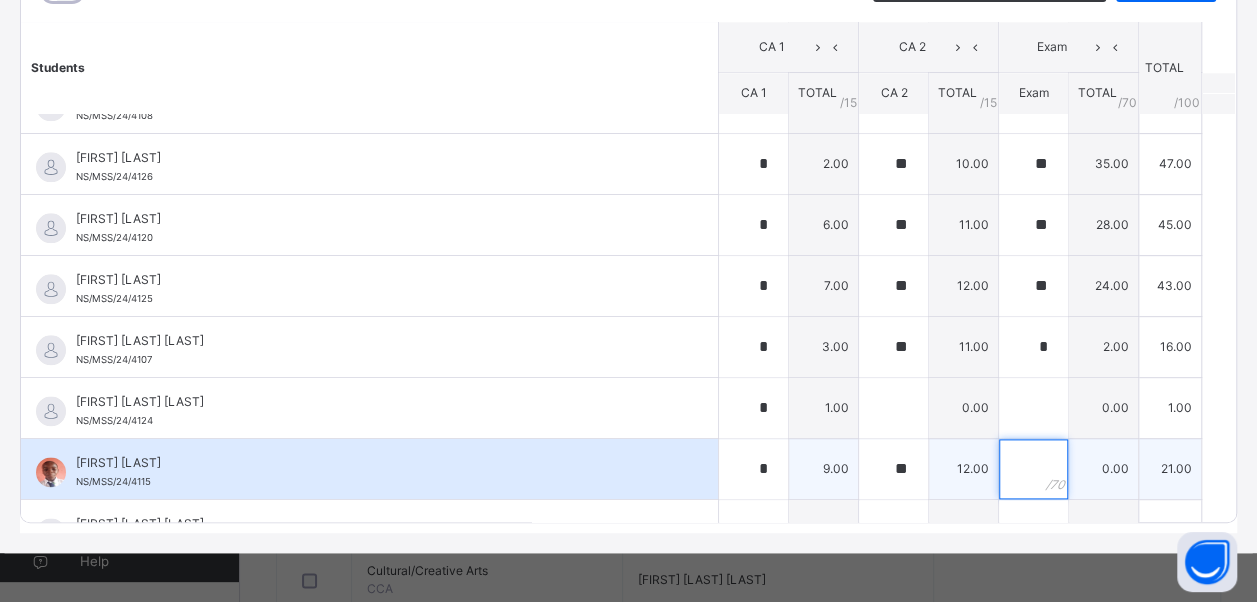 click at bounding box center [1033, 469] 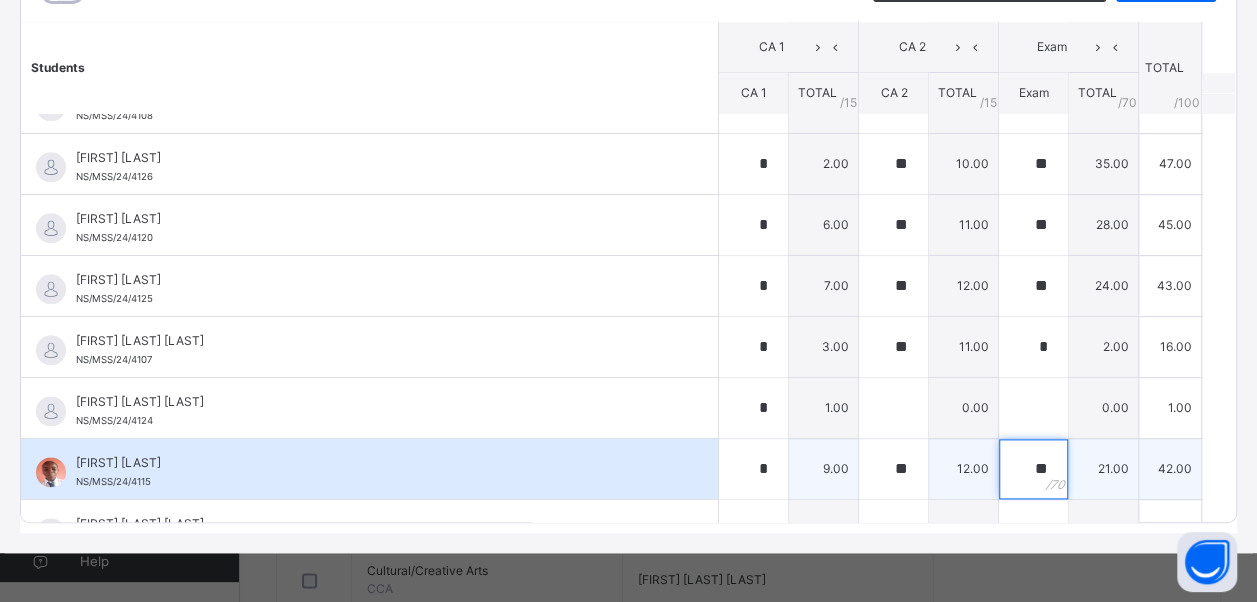drag, startPoint x: 1022, startPoint y: 452, endPoint x: 639, endPoint y: 450, distance: 383.00522 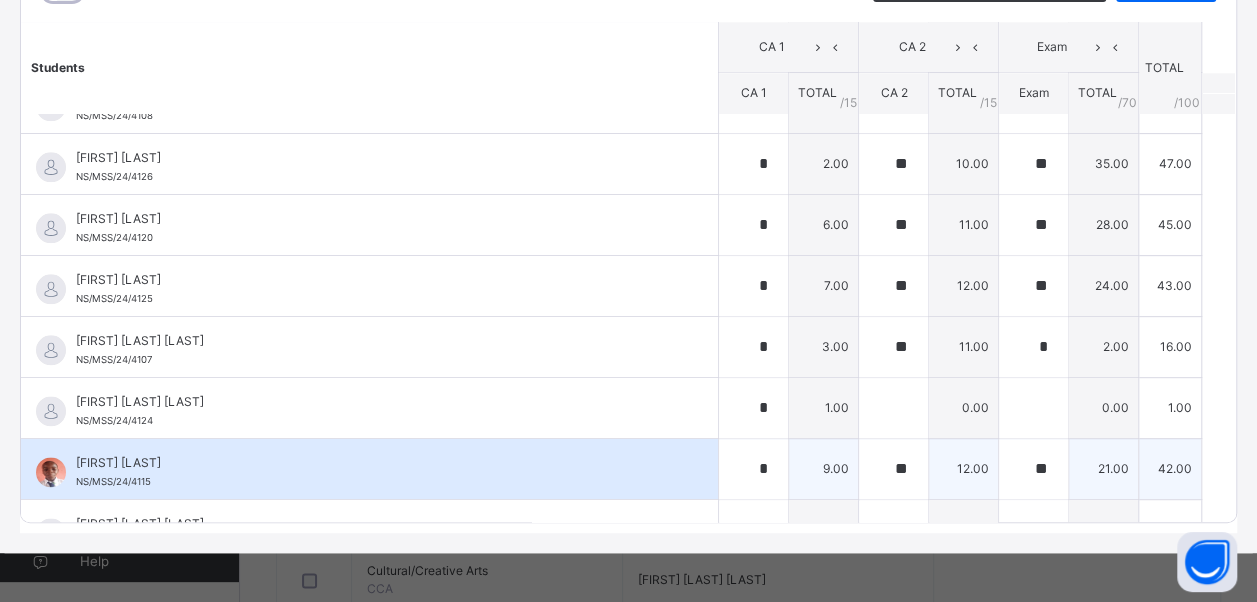 click on "[FIRST] [LAST]" at bounding box center [374, 463] 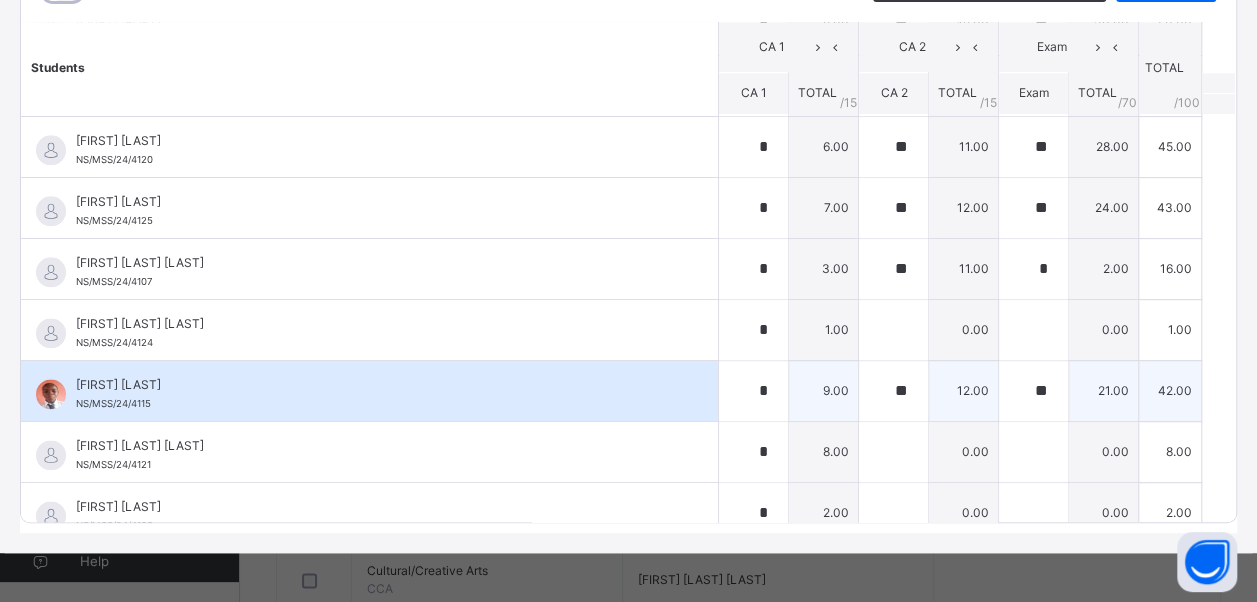 scroll, scrollTop: 1160, scrollLeft: 0, axis: vertical 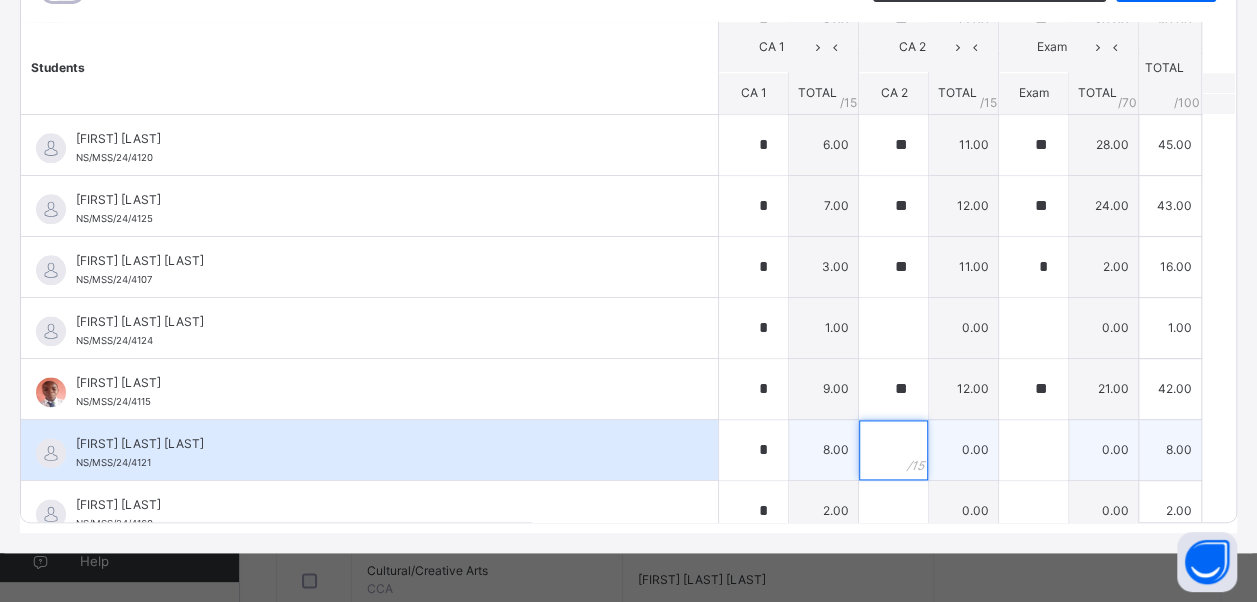 click at bounding box center [893, 450] 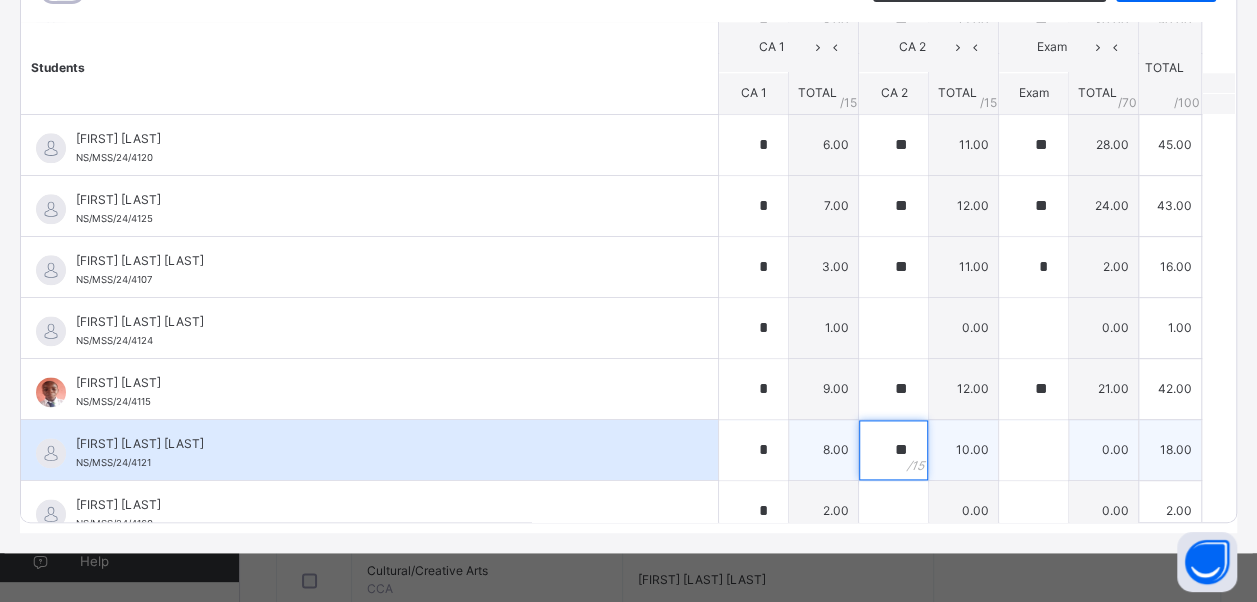 type on "**" 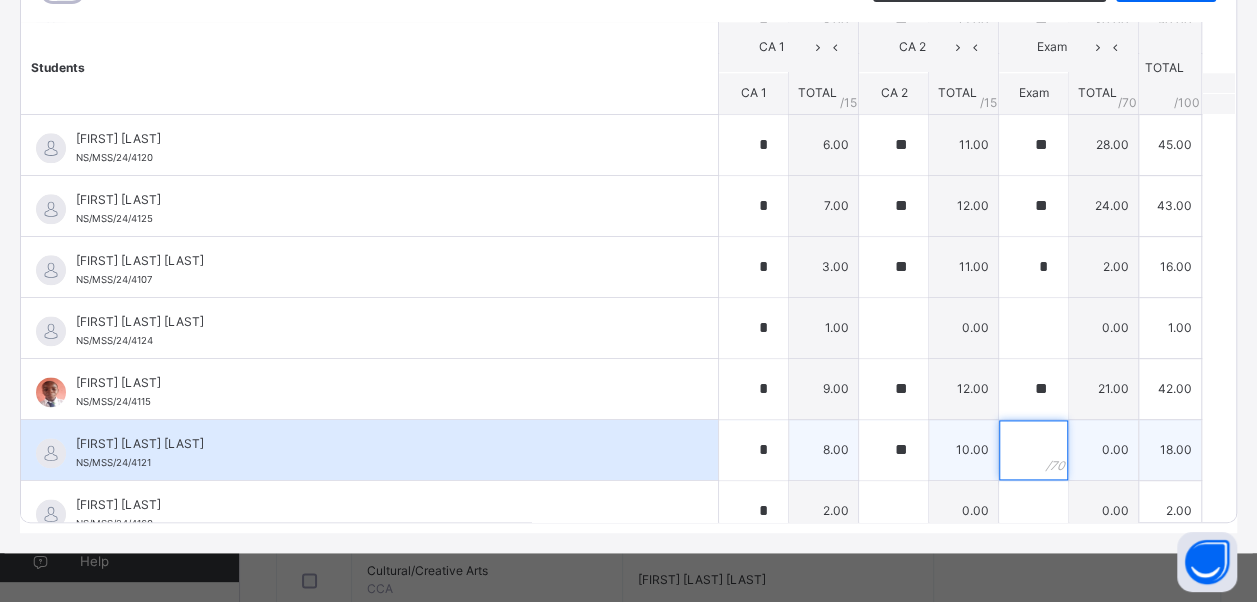 click at bounding box center [1033, 450] 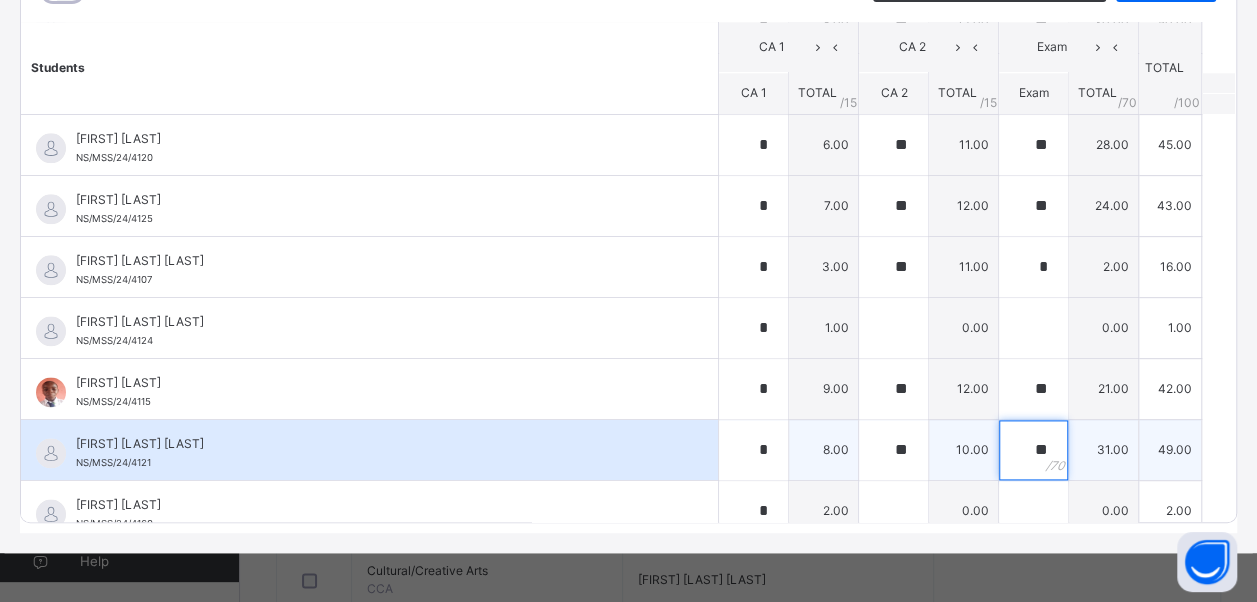 type on "**" 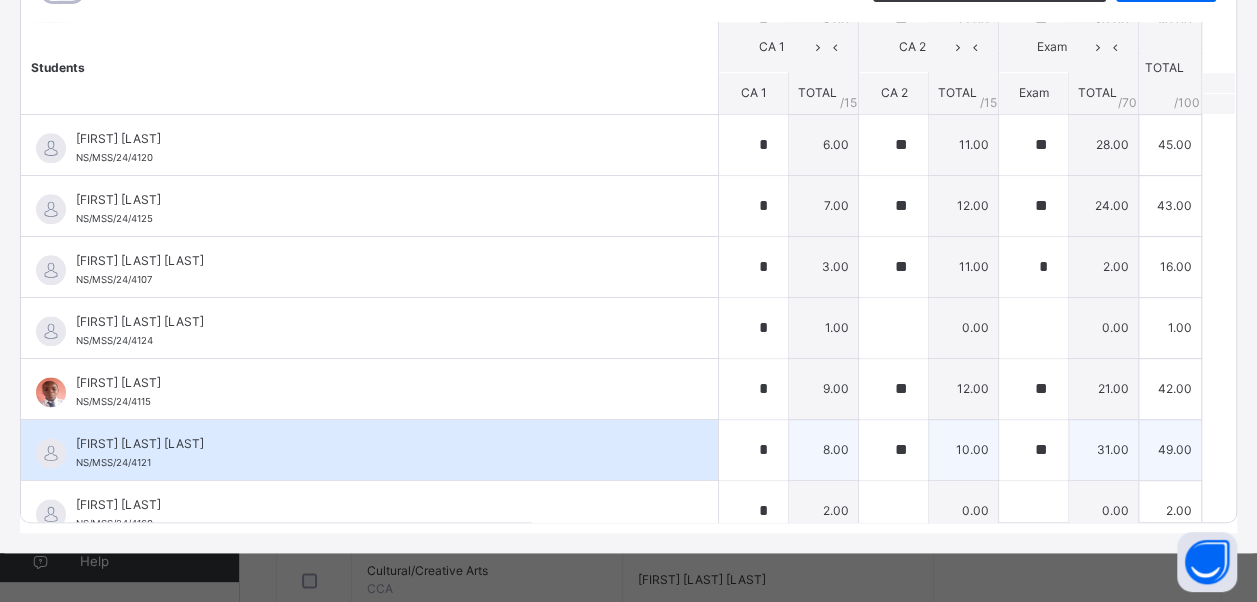 click on "[FIRST] [LAST] [LAST]" at bounding box center (374, 444) 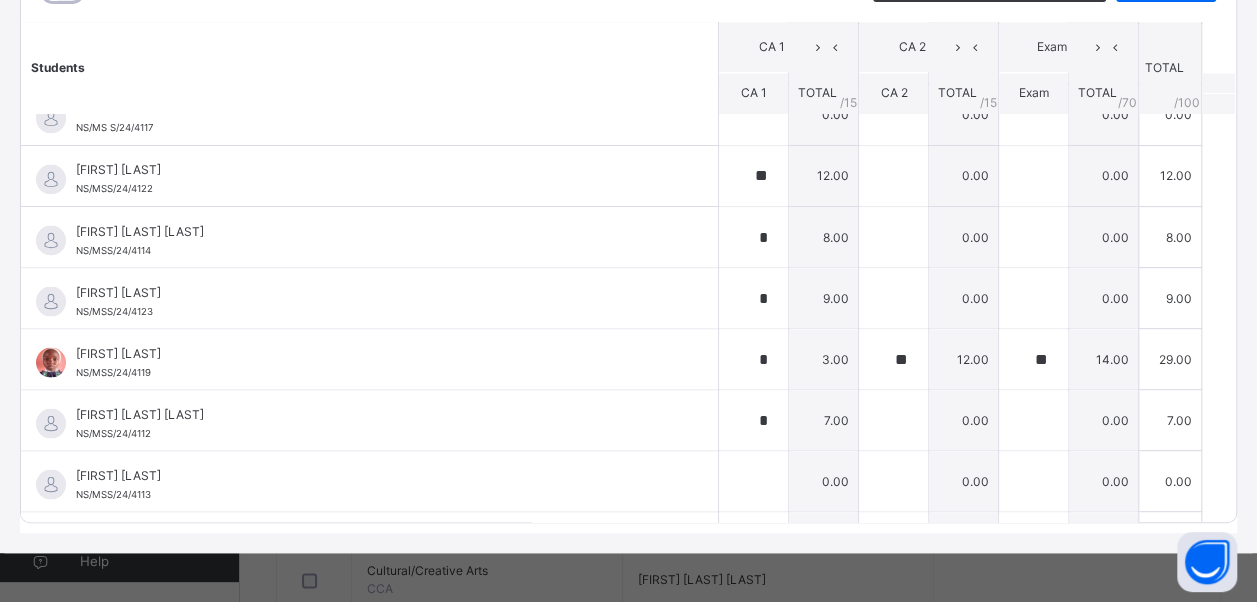 scroll, scrollTop: 1680, scrollLeft: 0, axis: vertical 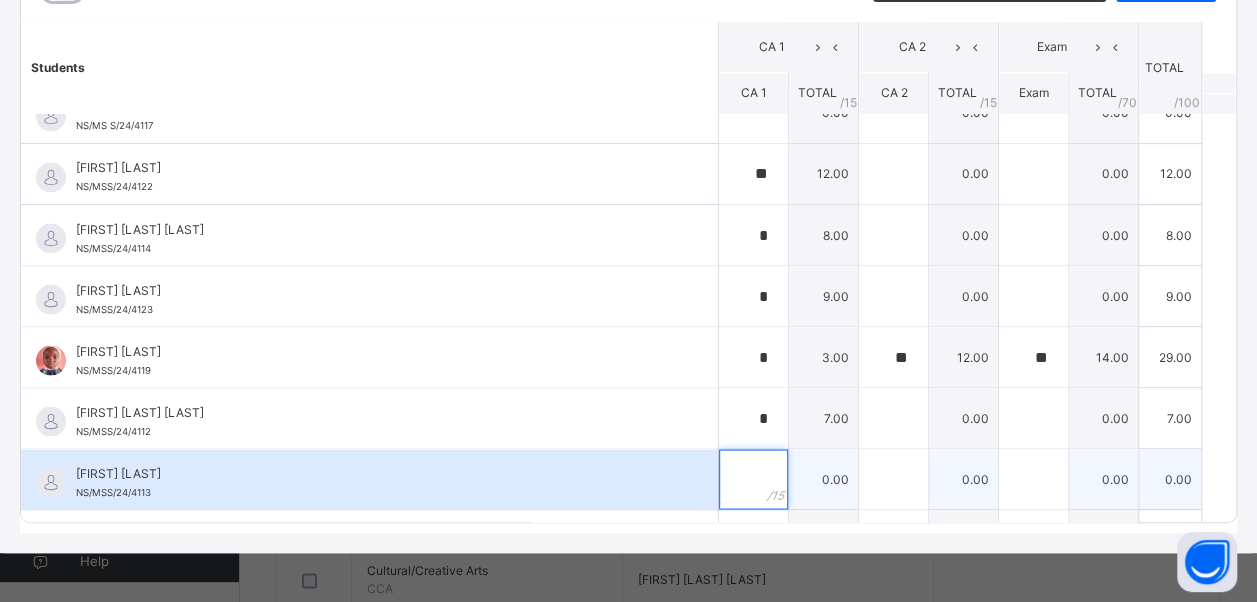 click at bounding box center [753, 479] 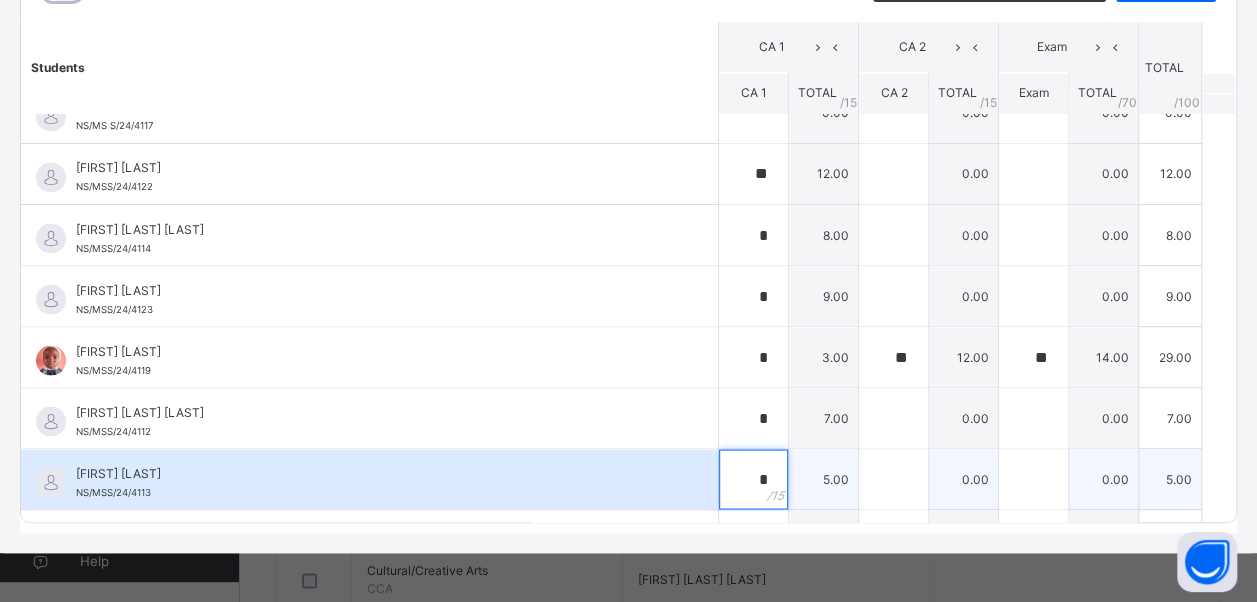 type on "*" 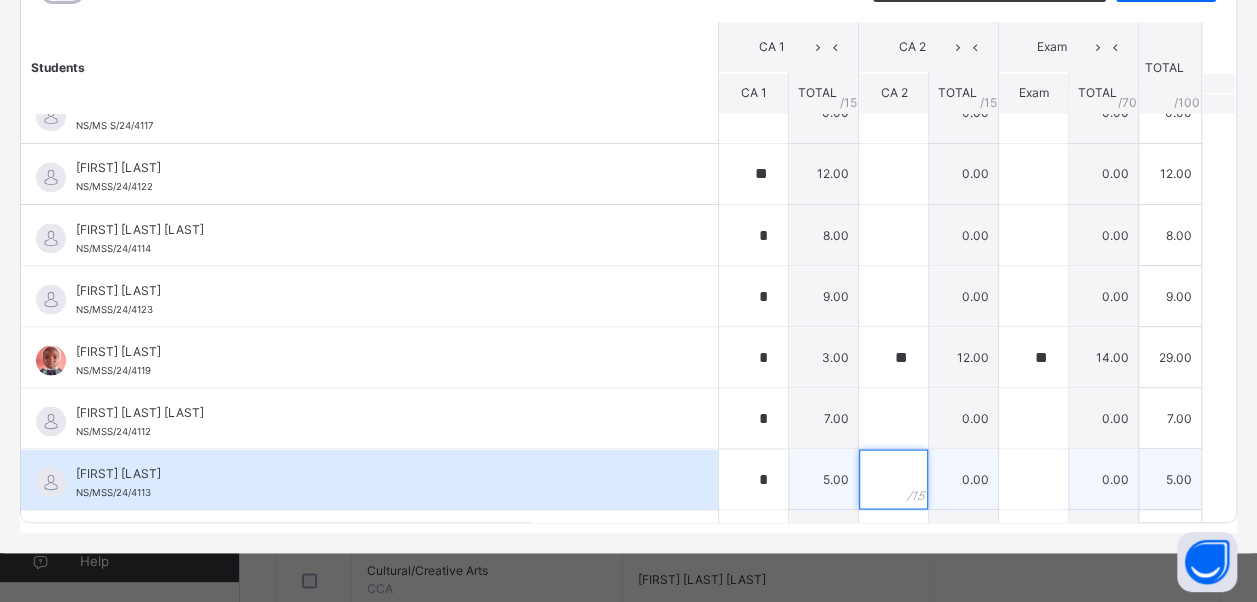 click at bounding box center (893, 479) 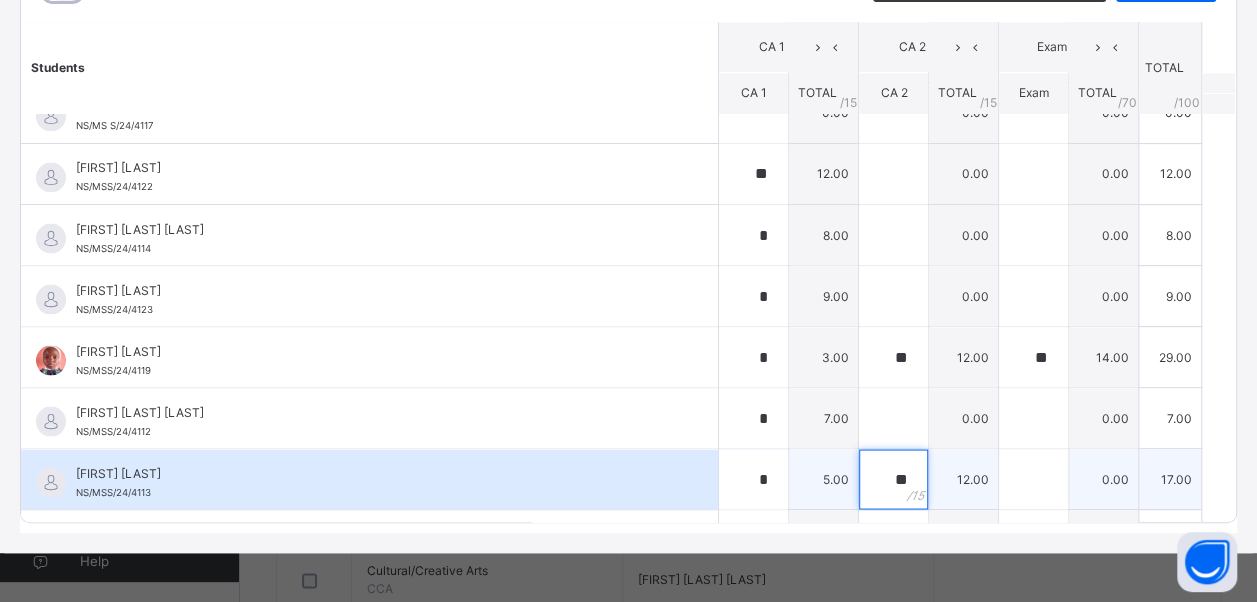 type on "**" 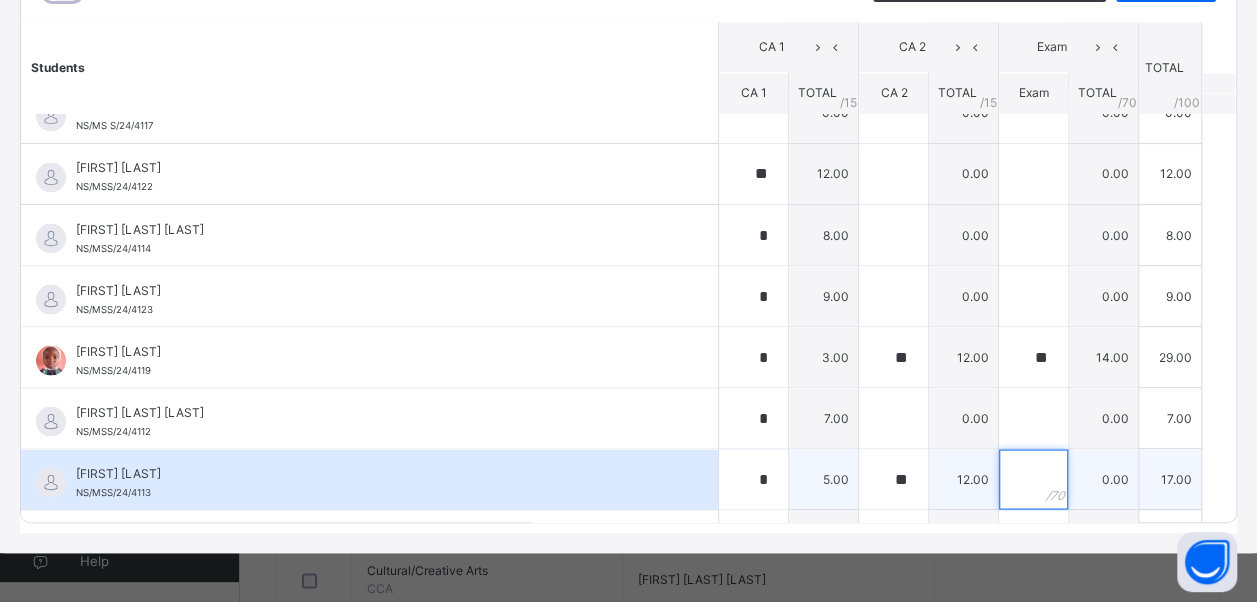 click at bounding box center (1033, 479) 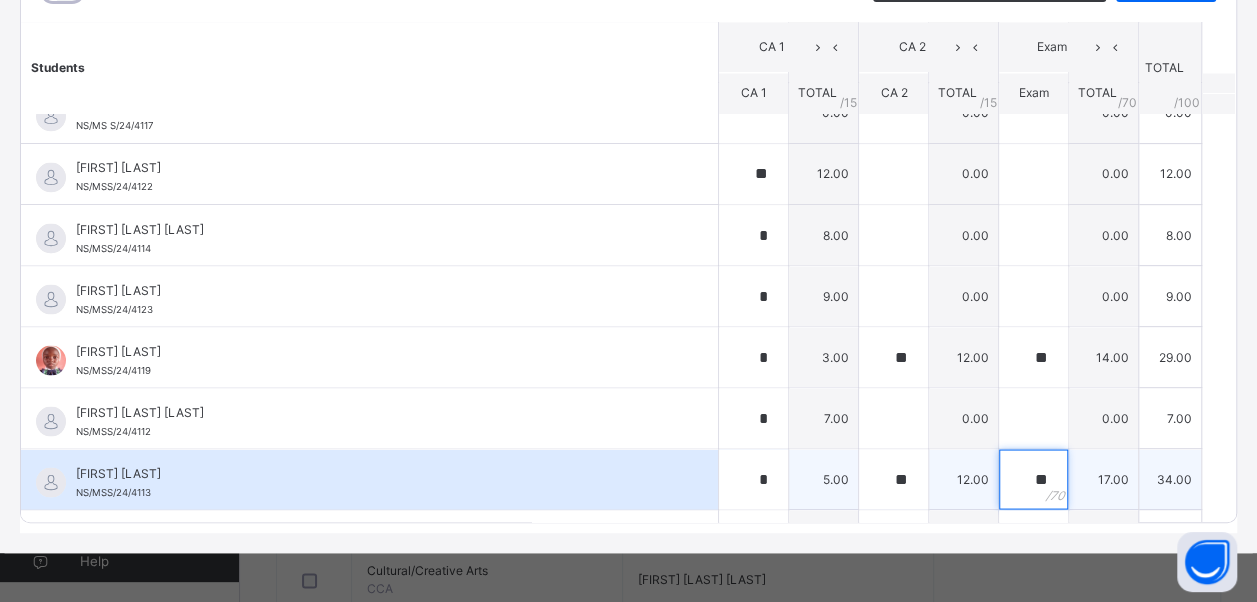 type on "**" 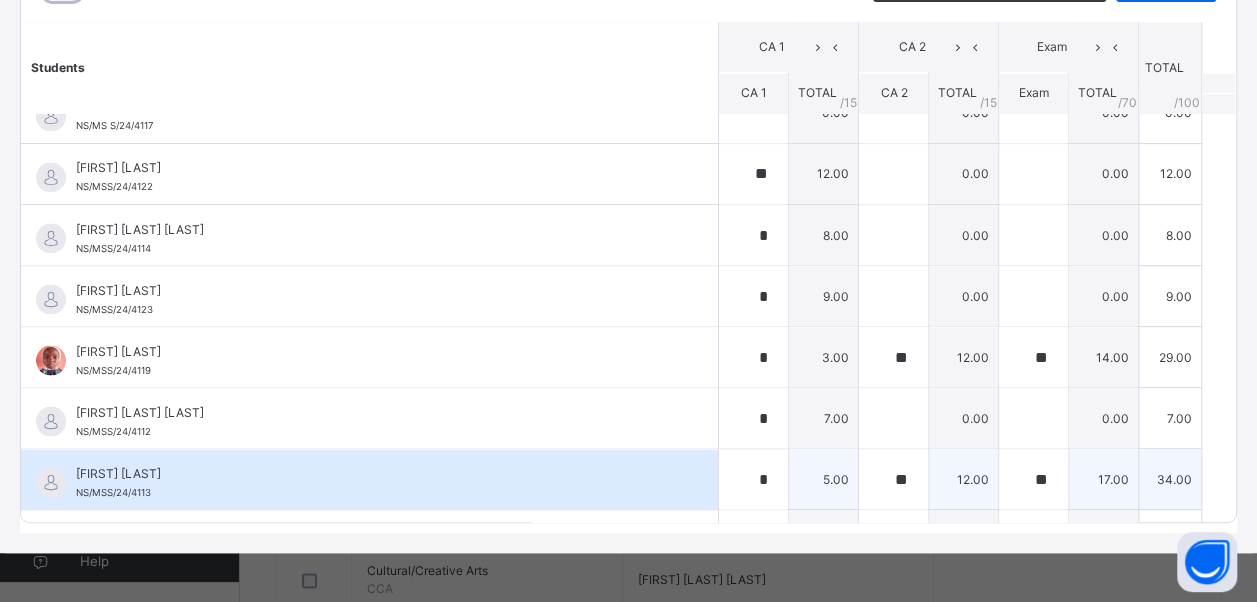 click on "[FIRST] [LAST] NS/MSS/24/4113" at bounding box center (369, 479) 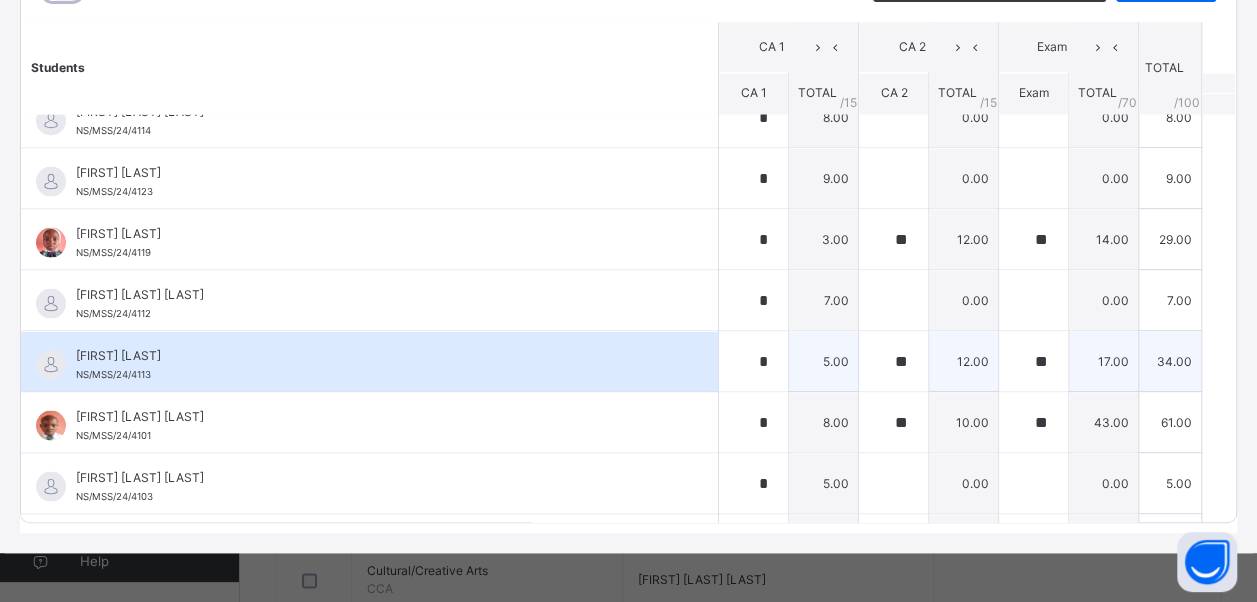 scroll, scrollTop: 1800, scrollLeft: 0, axis: vertical 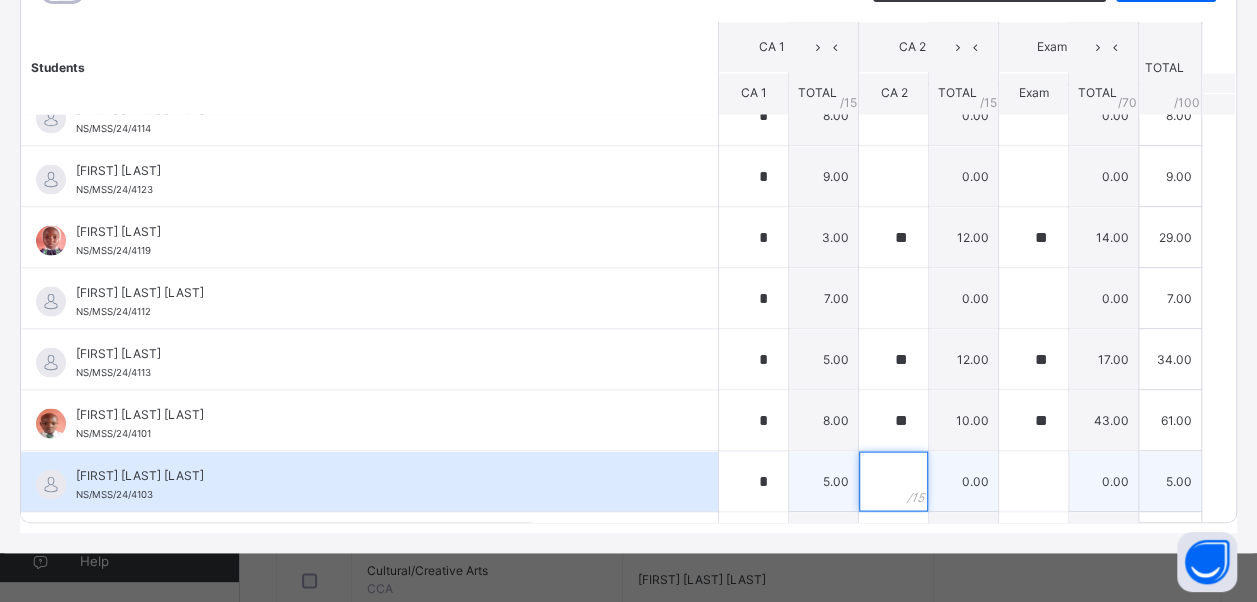 click at bounding box center (893, 481) 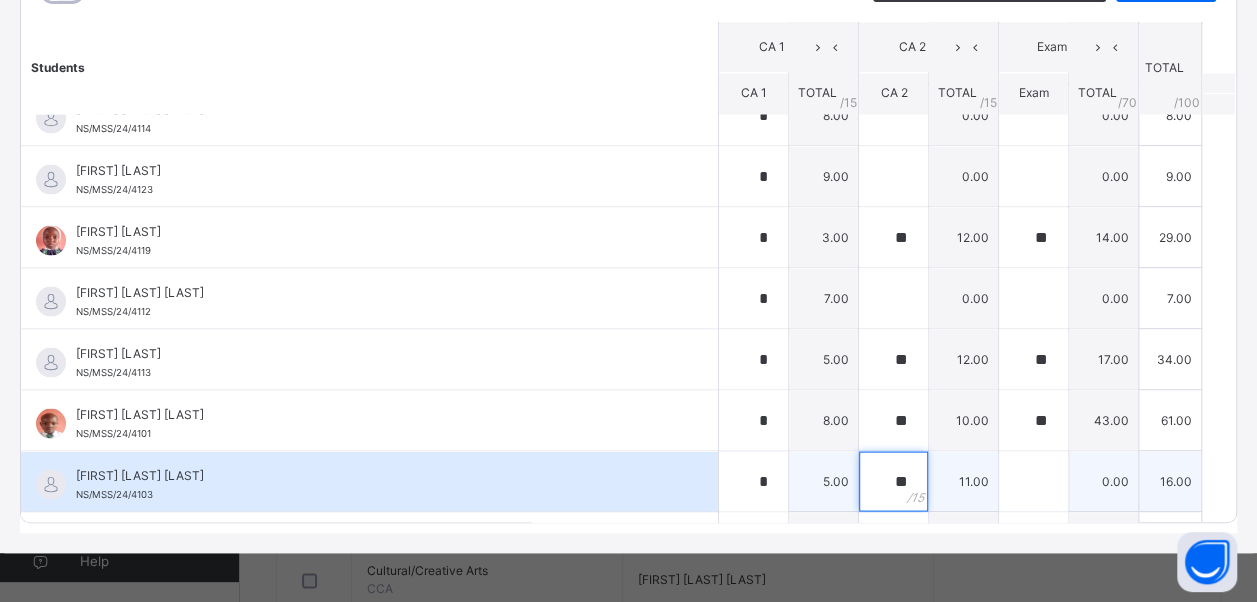 type on "**" 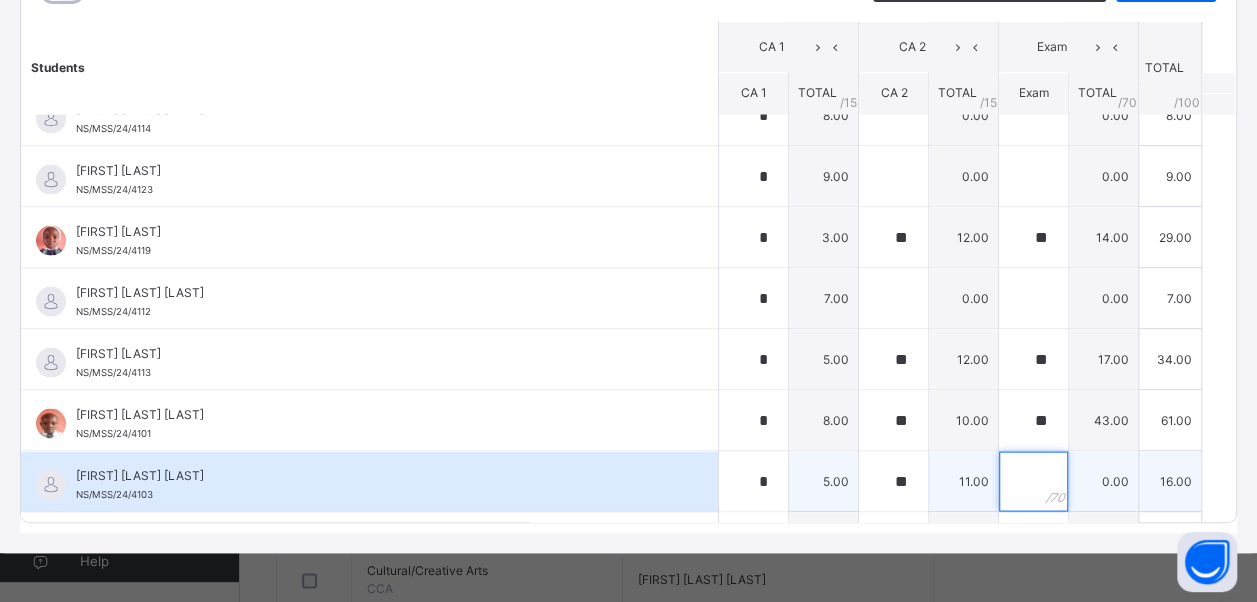 click at bounding box center (1033, 481) 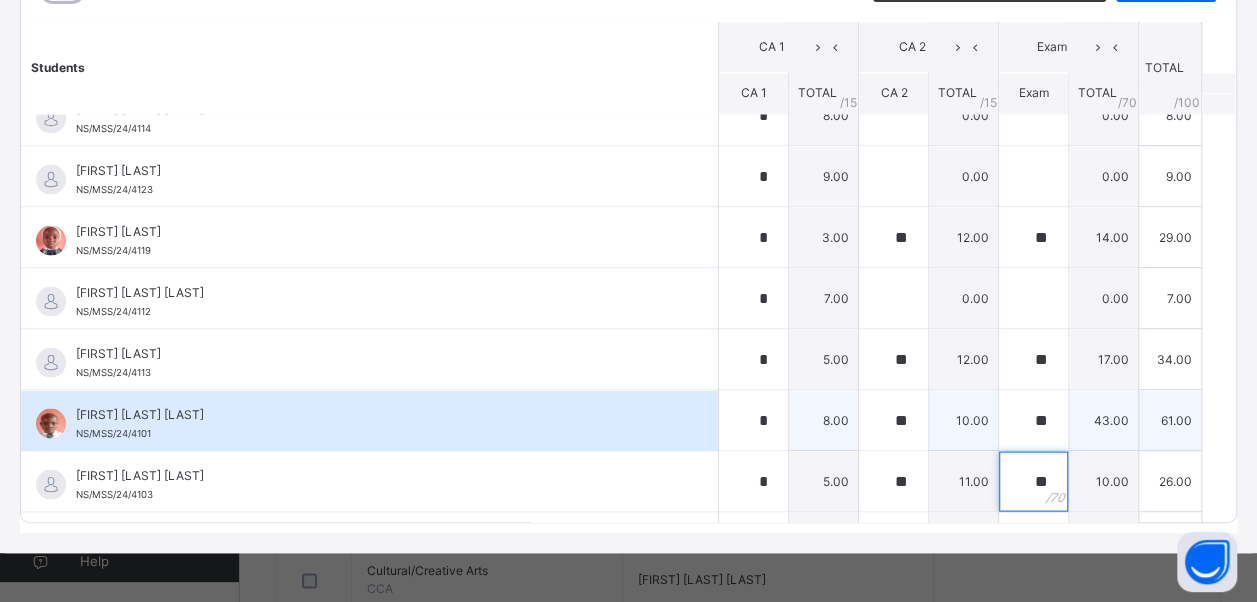 type on "**" 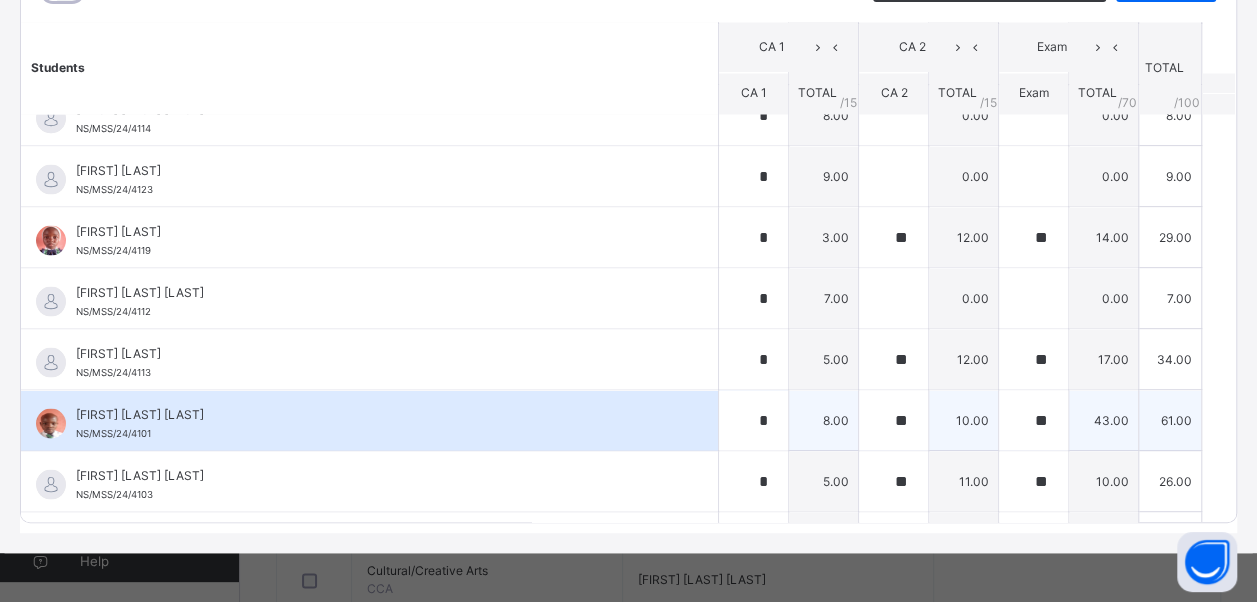 click on "[FIRST] [LAST] NS/MSS/24/4101" at bounding box center (369, 420) 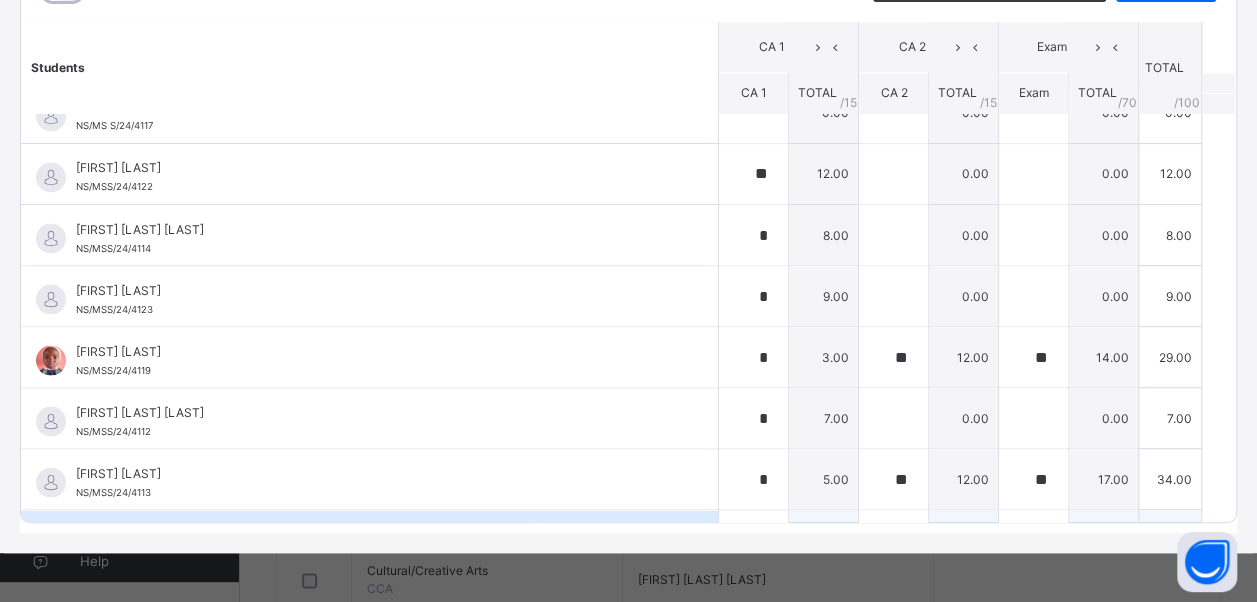 scroll, scrollTop: 1676, scrollLeft: 0, axis: vertical 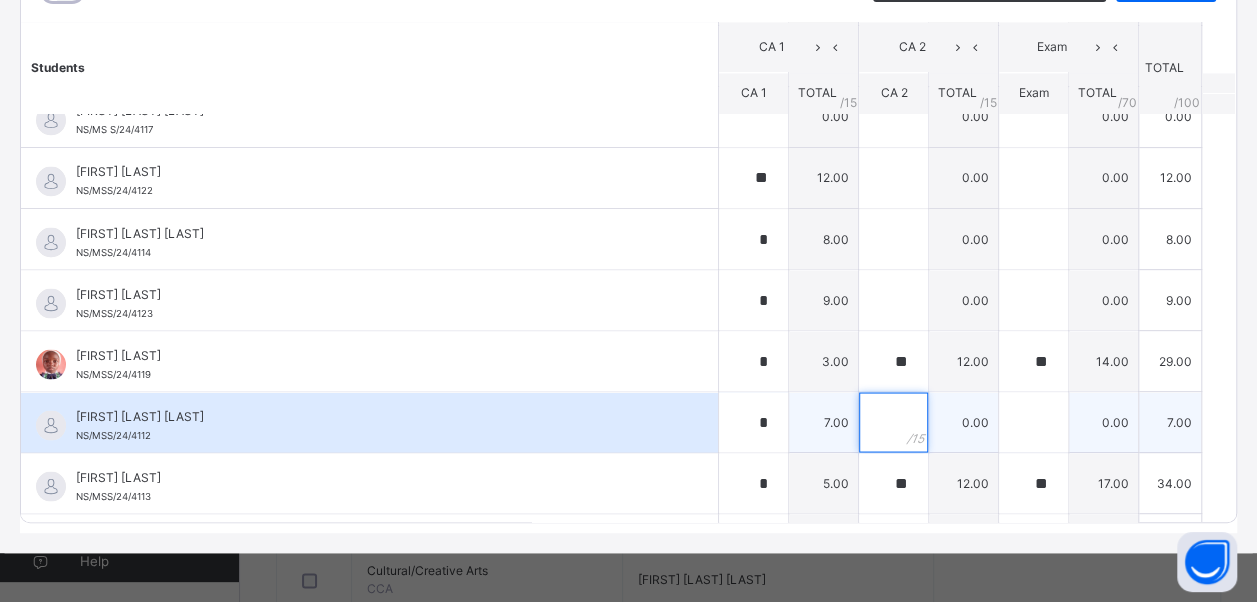 click at bounding box center (893, 422) 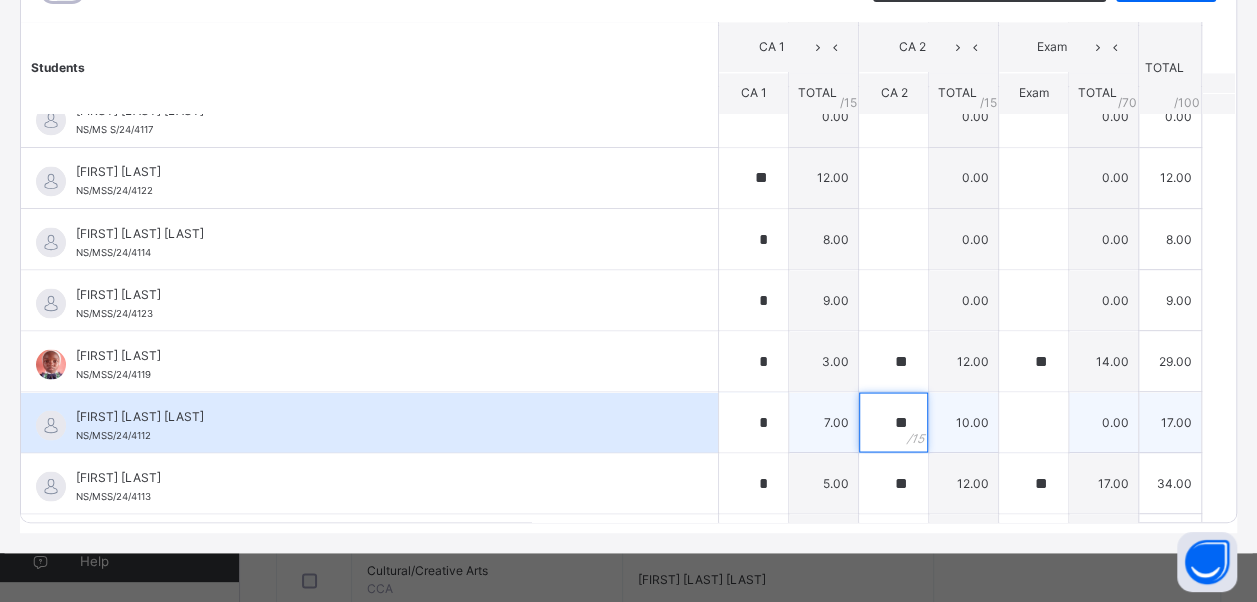 type on "**" 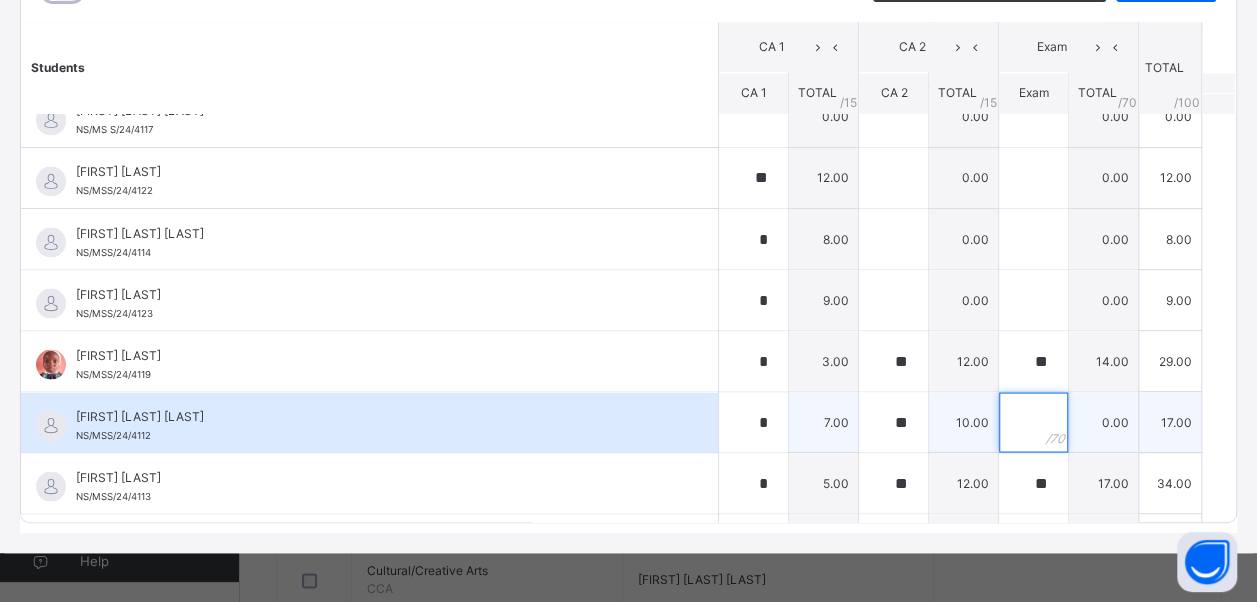 click at bounding box center [1033, 422] 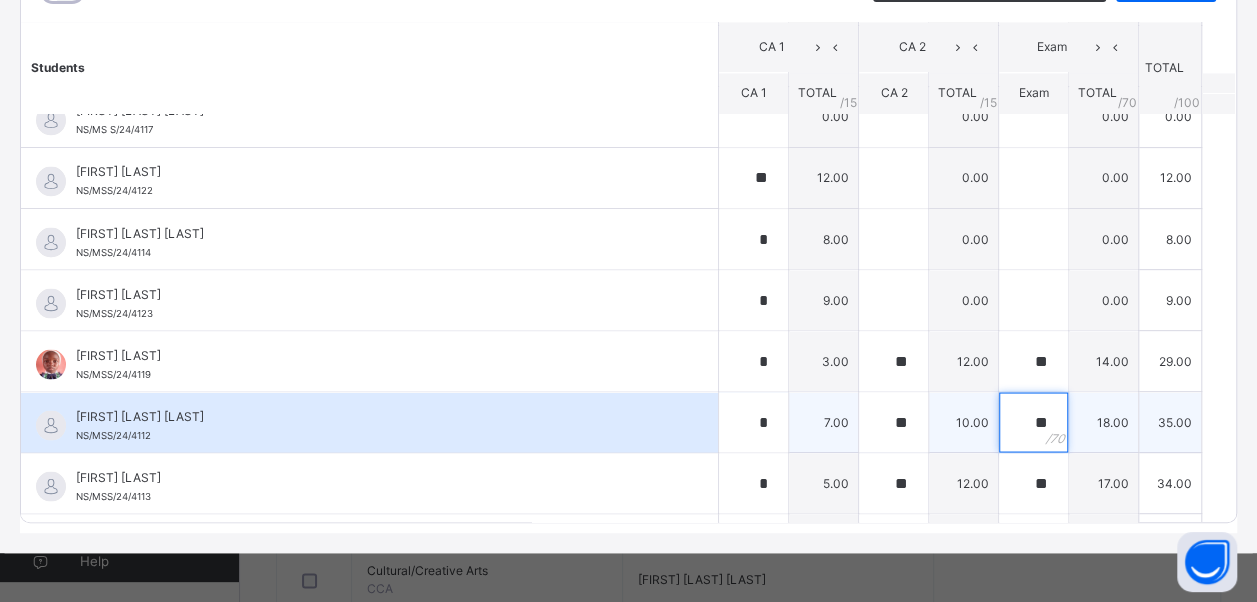 type on "**" 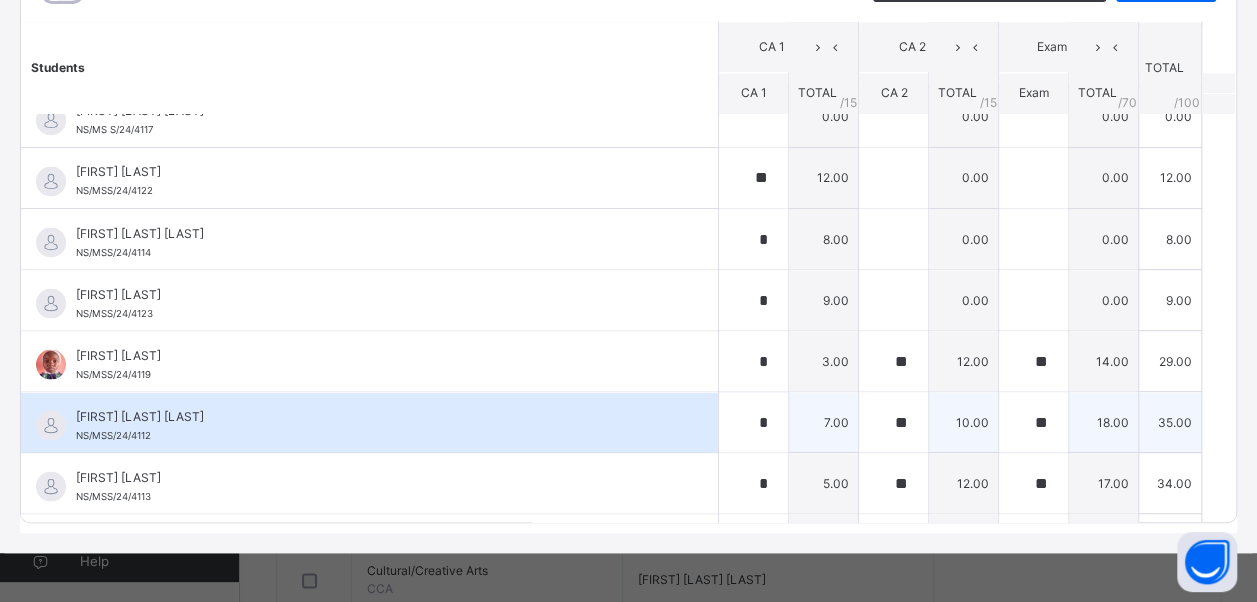 click on "[FIRST] [LAST] [LAST]" at bounding box center (374, 416) 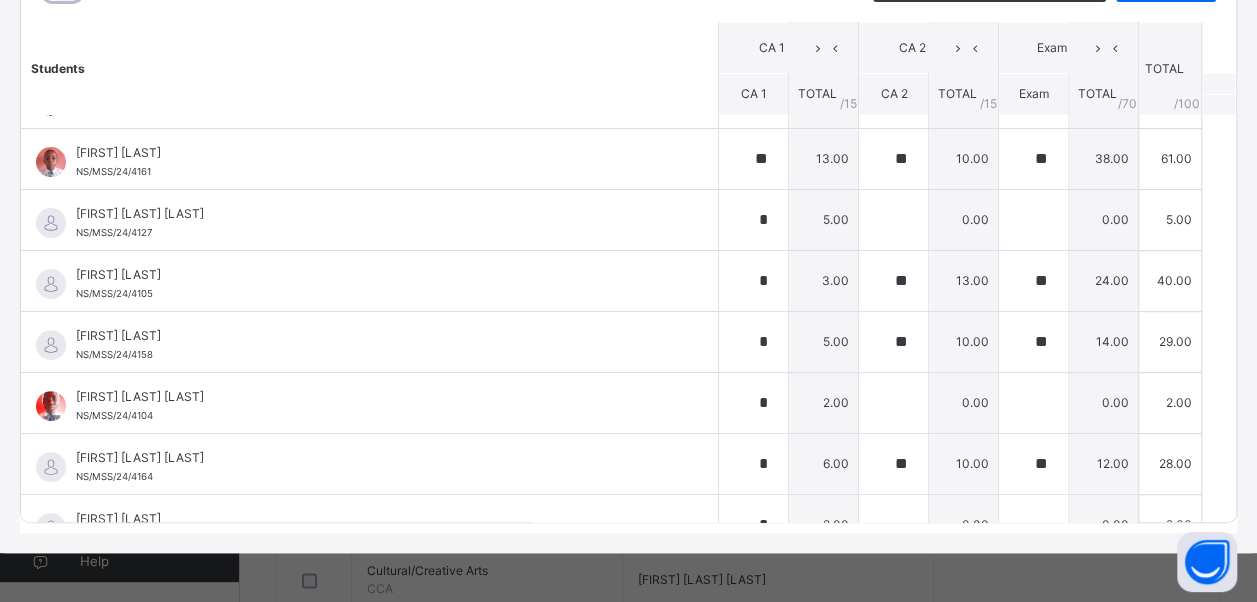scroll, scrollTop: 156, scrollLeft: 0, axis: vertical 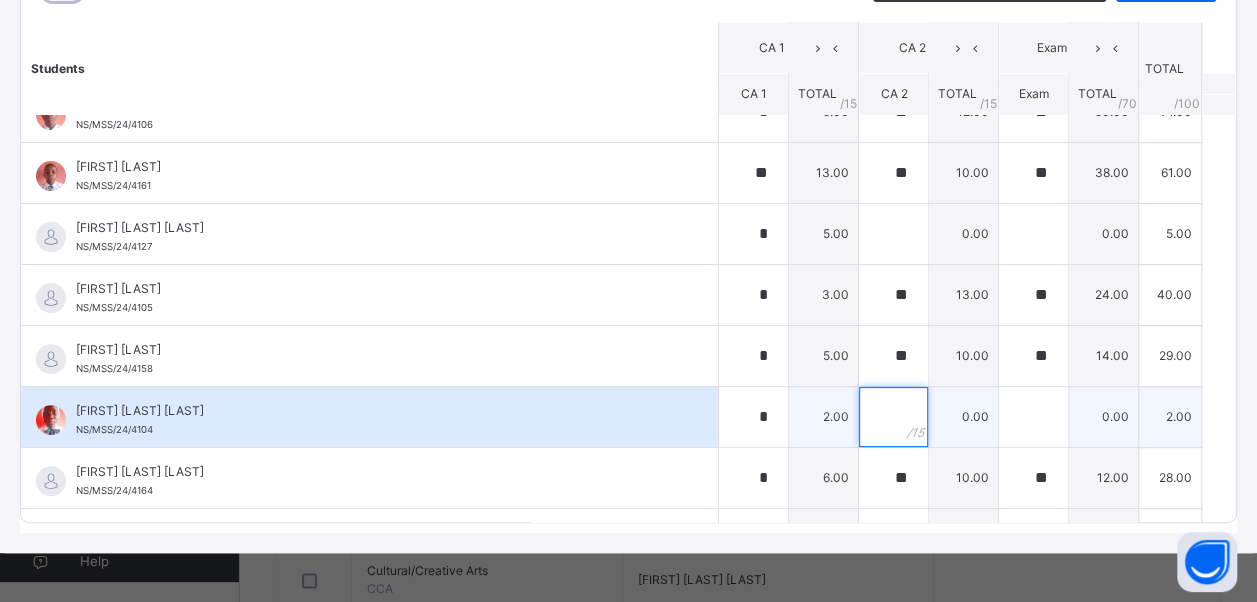 click at bounding box center [893, 417] 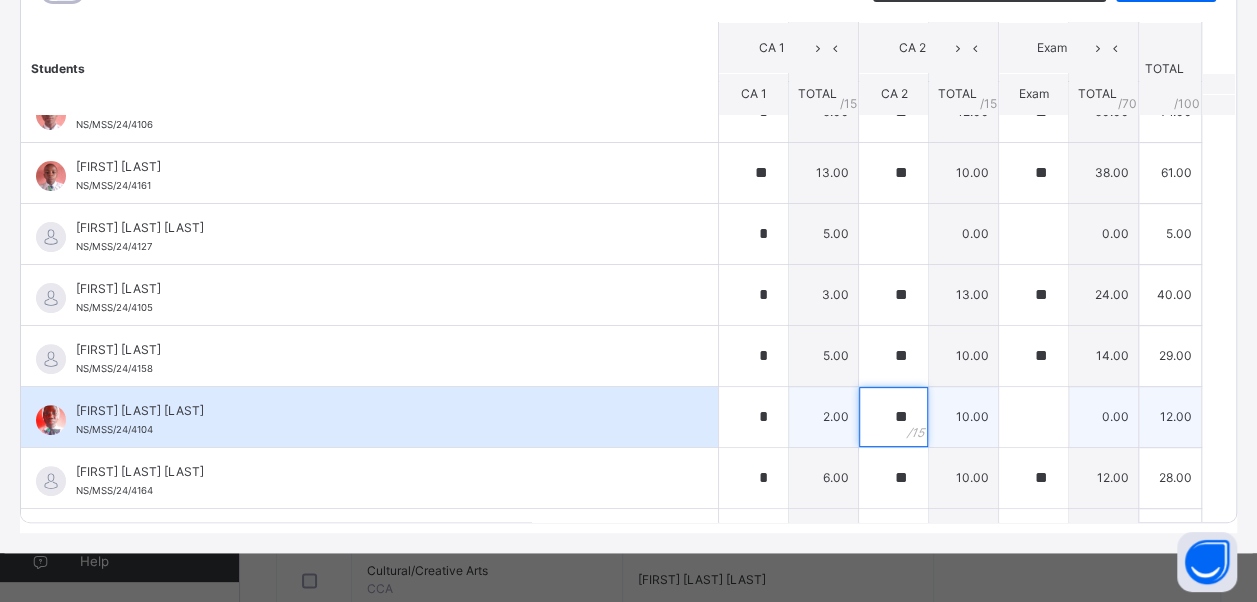 type on "**" 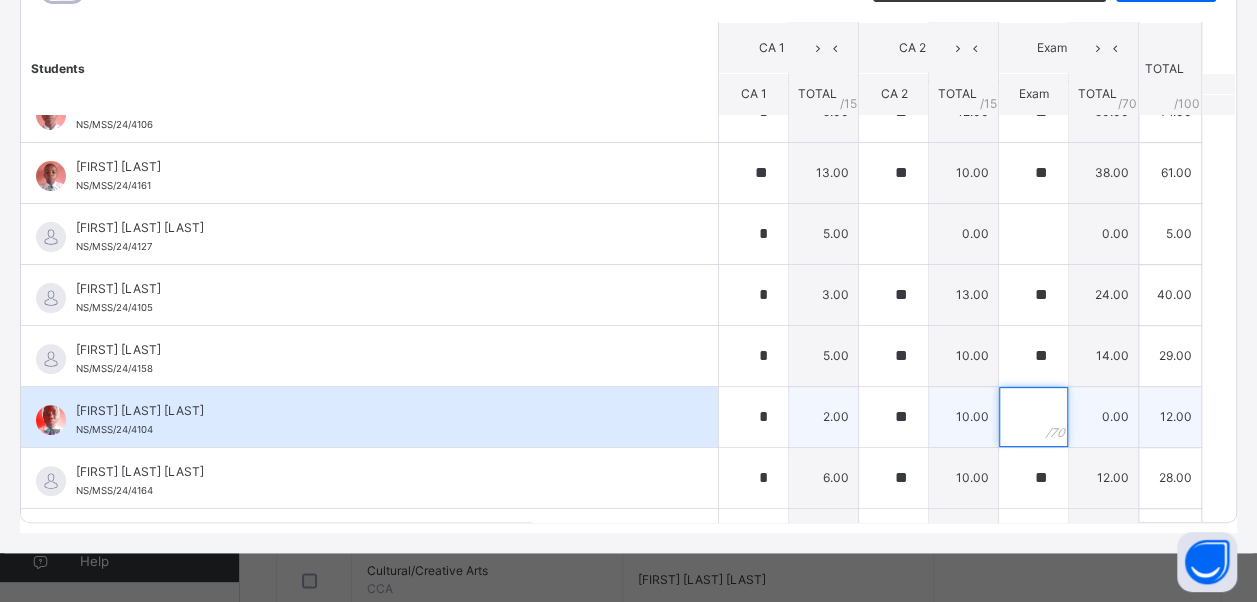click at bounding box center [1033, 417] 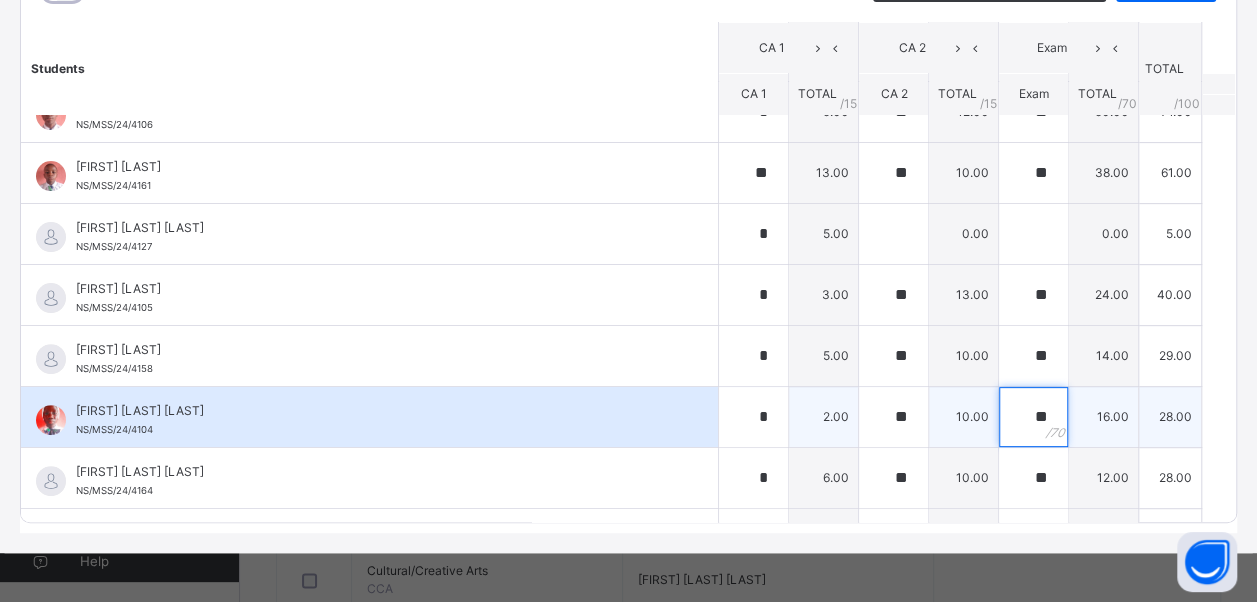 type on "**" 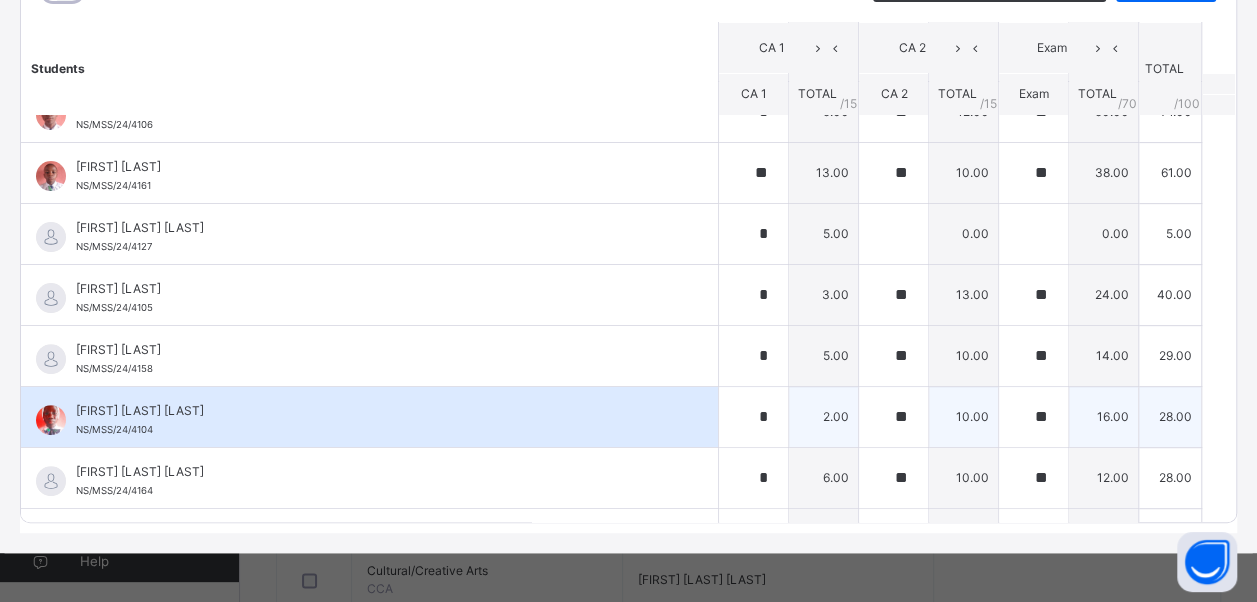 click on "[FIRST] [LAST] [LAST]" at bounding box center (374, 411) 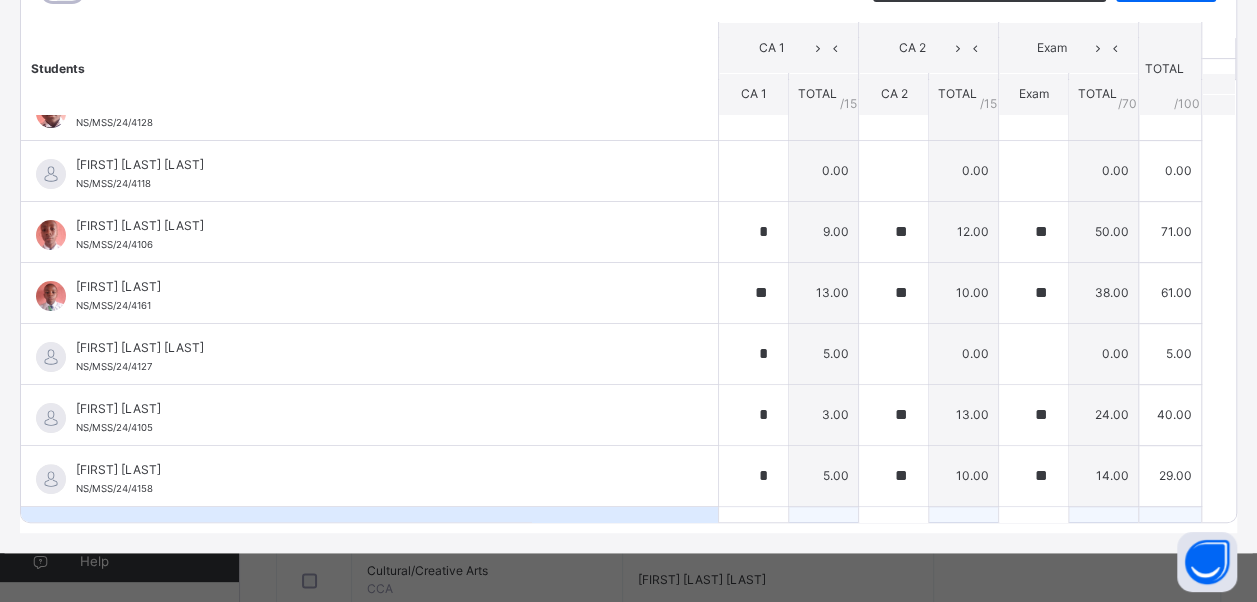 scroll, scrollTop: 0, scrollLeft: 0, axis: both 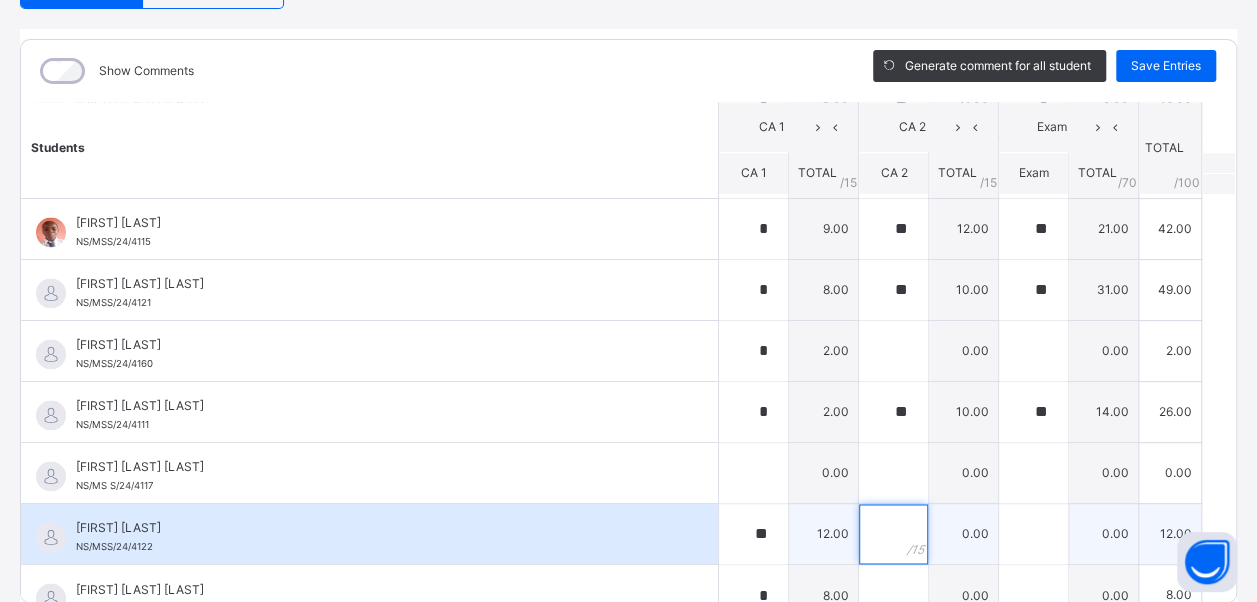 click at bounding box center [893, 534] 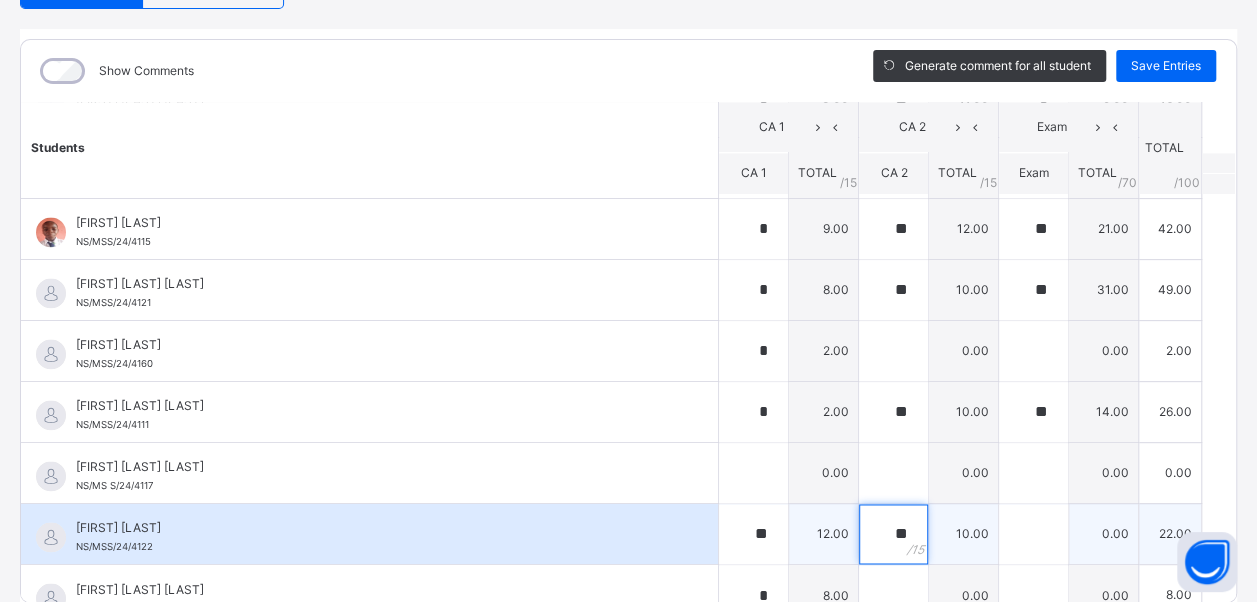type on "**" 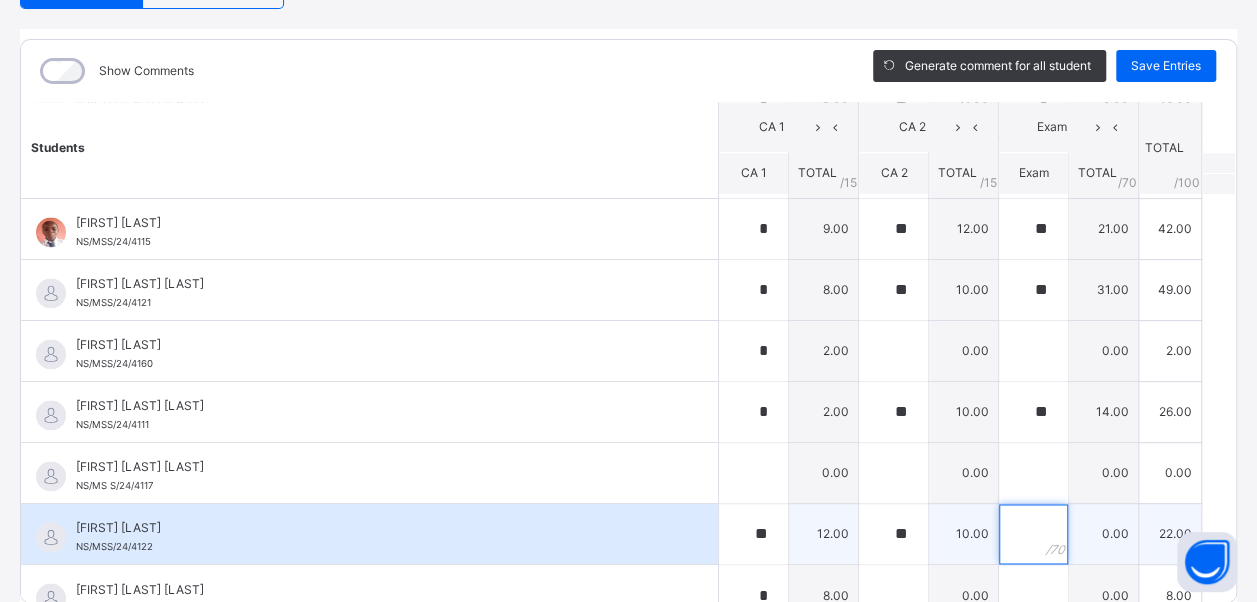 click at bounding box center (1033, 534) 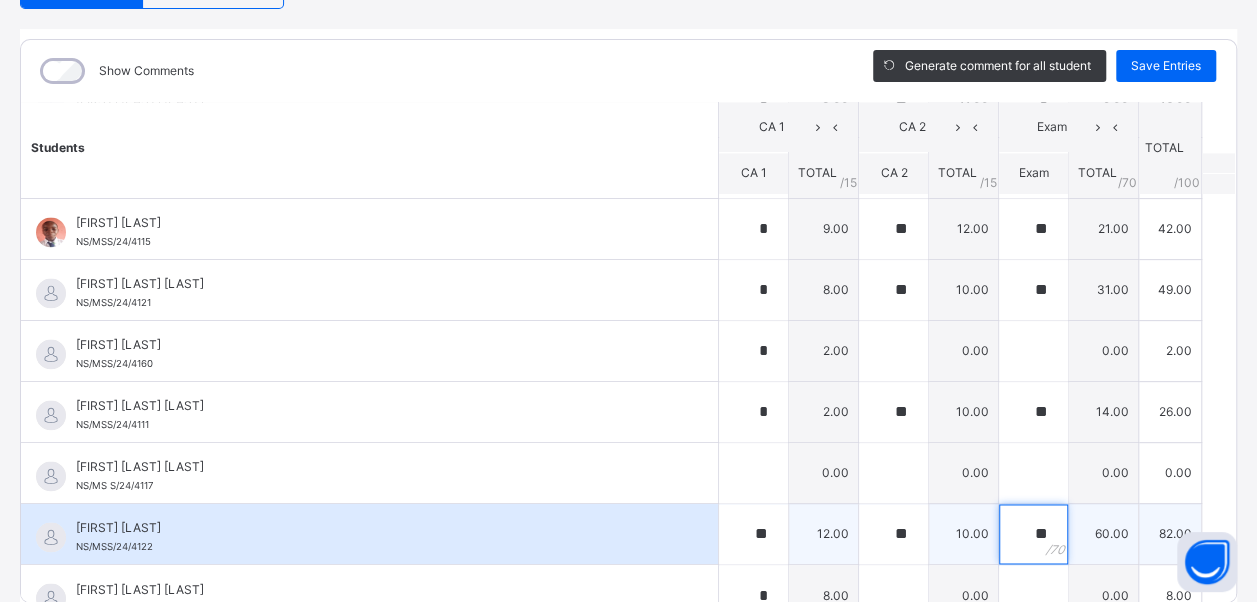 type on "**" 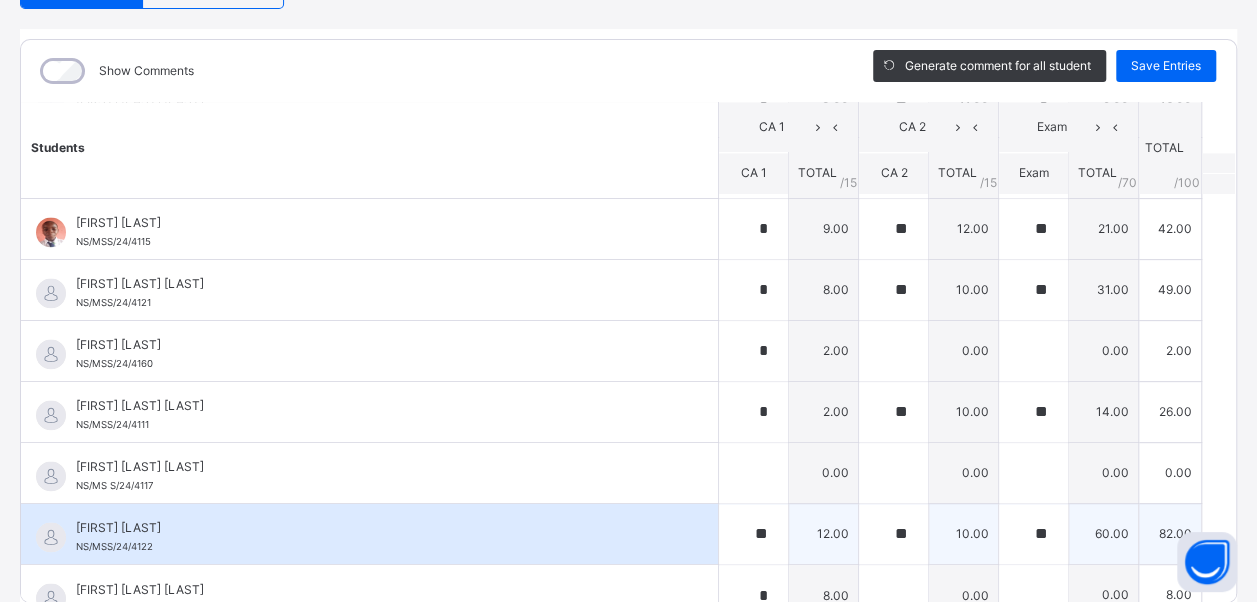click on "[FIRST] [LAST]" at bounding box center (374, 528) 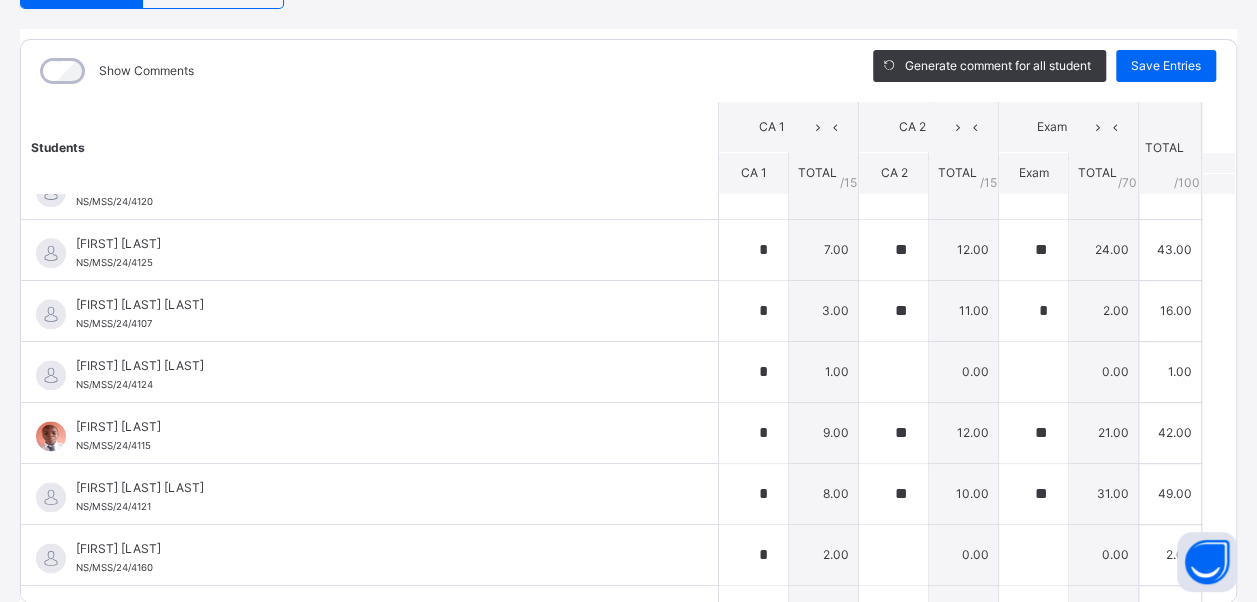 scroll, scrollTop: 1156, scrollLeft: 0, axis: vertical 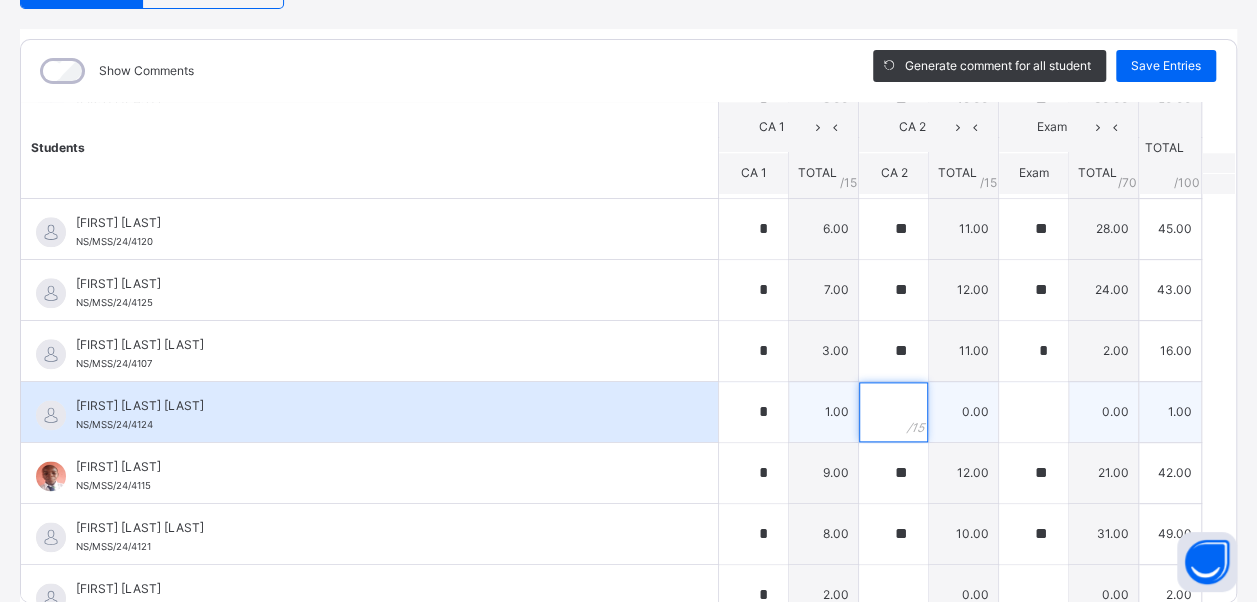 click at bounding box center [893, 412] 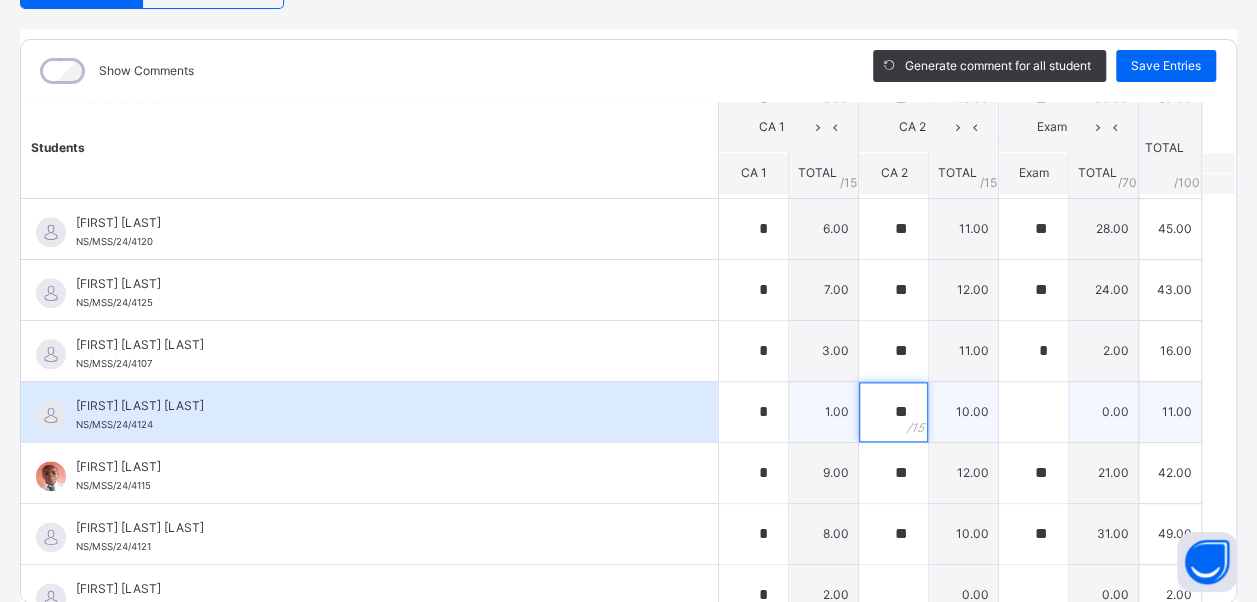 type on "**" 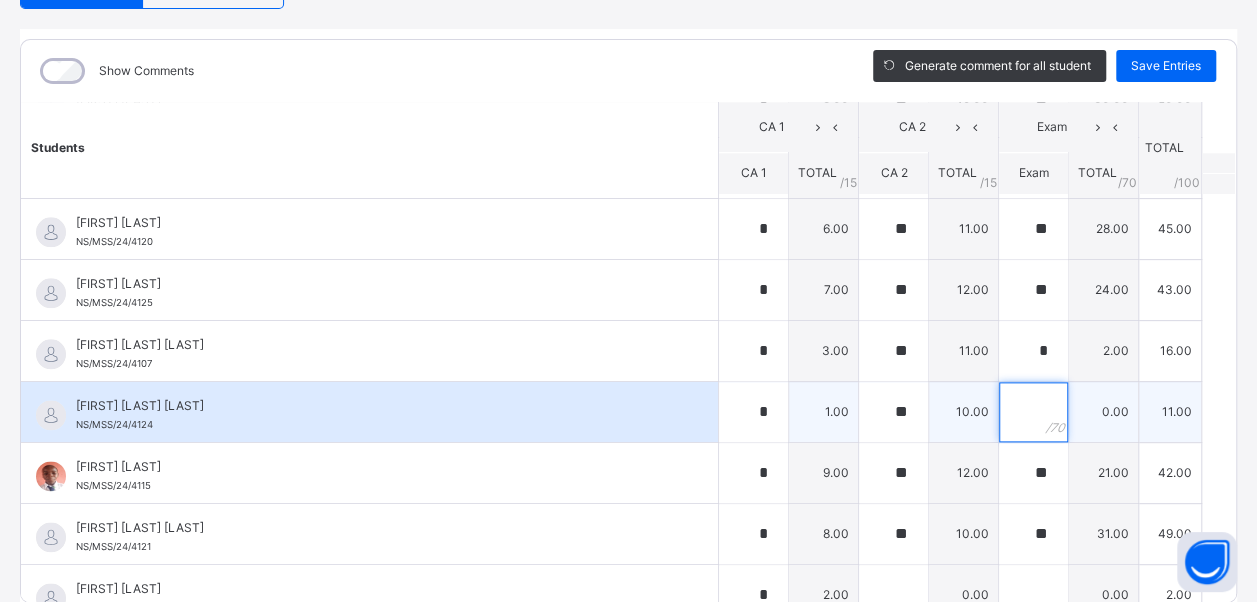 click at bounding box center [1033, 412] 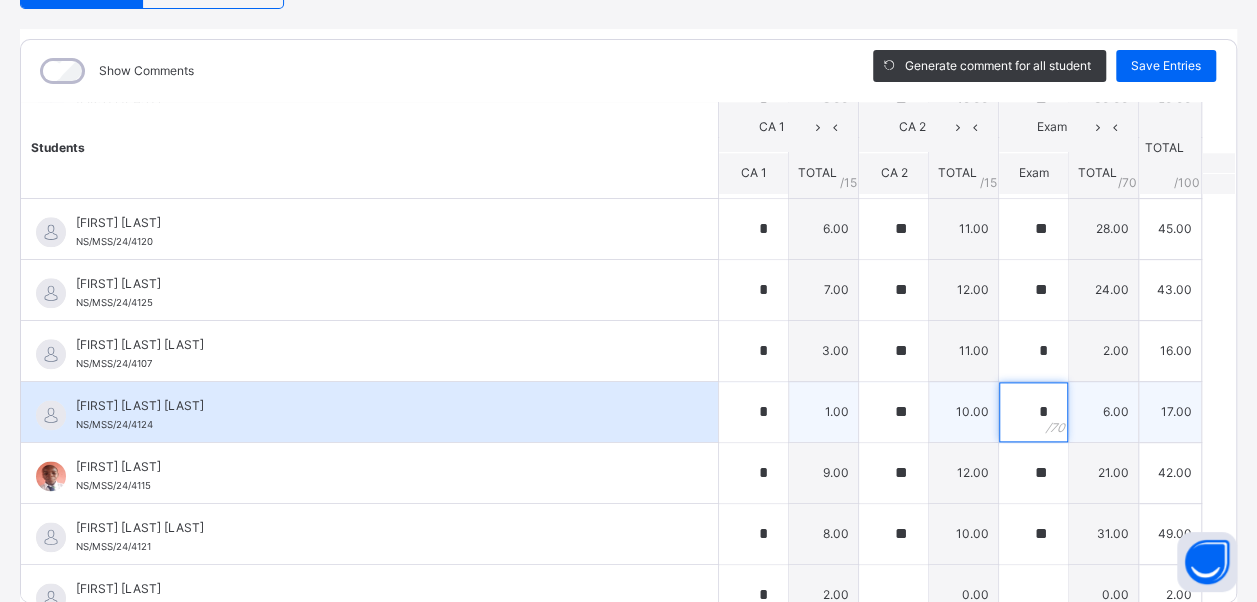 type on "*" 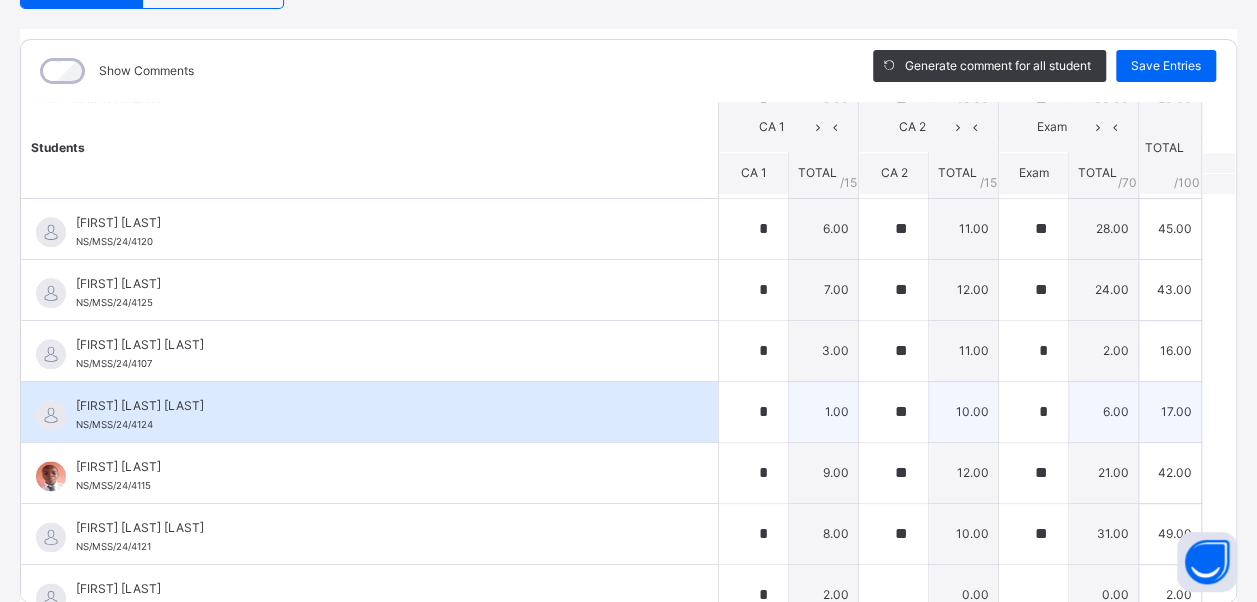 click on "[FIRST] [LAST] [LAST] [ID]" at bounding box center (374, 415) 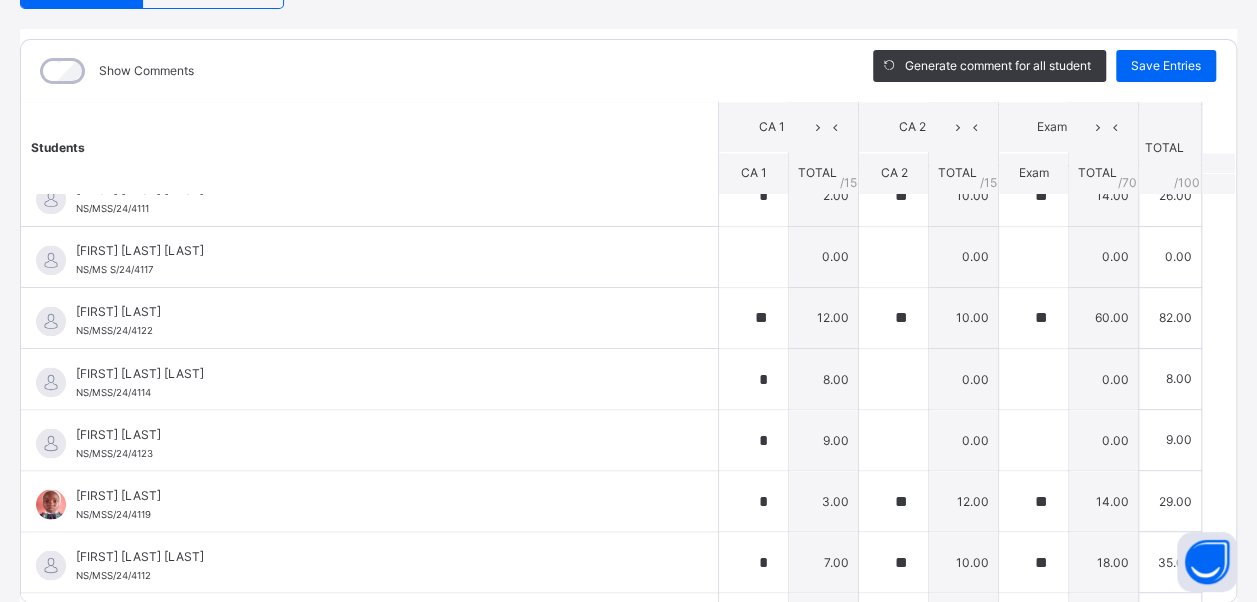 scroll, scrollTop: 1836, scrollLeft: 0, axis: vertical 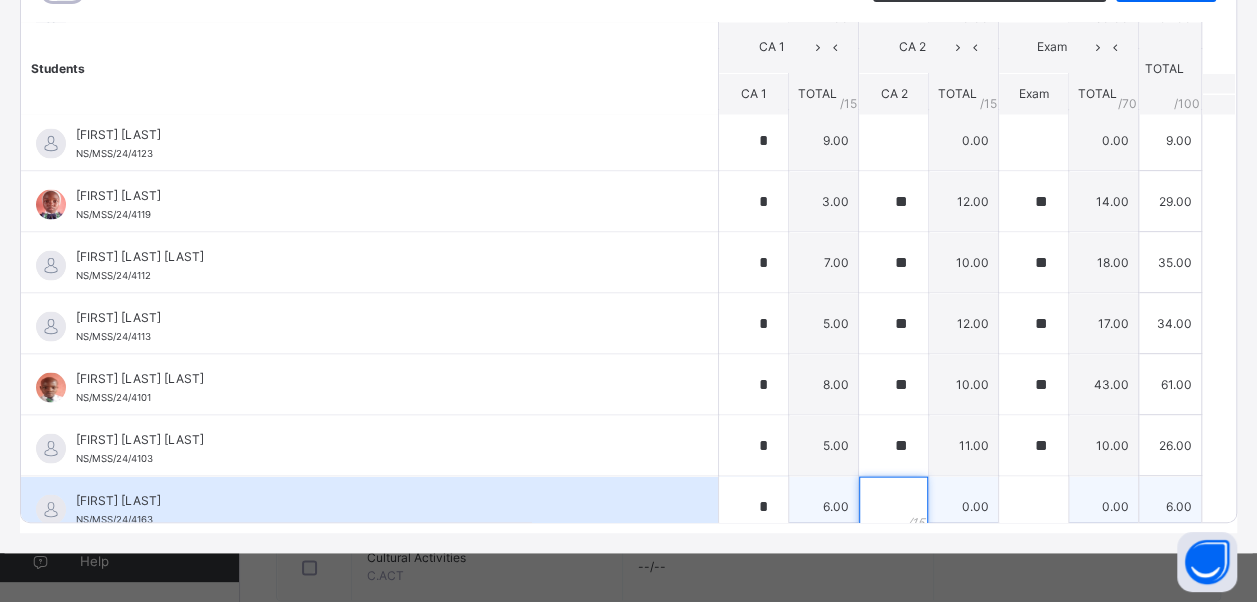 click at bounding box center (893, 506) 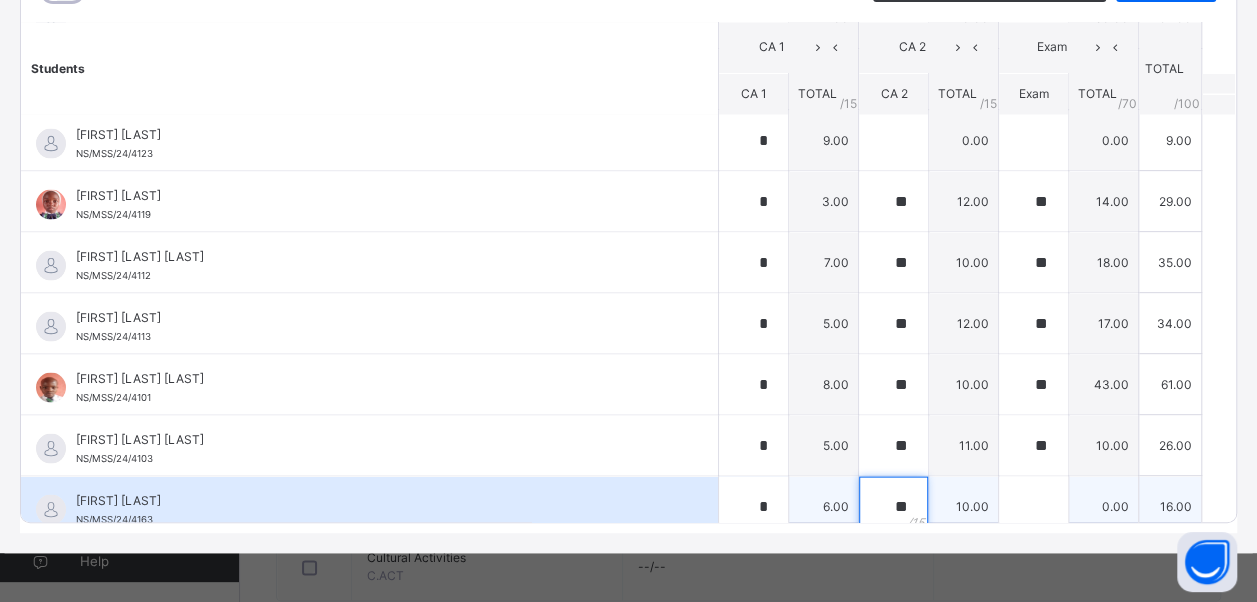 type on "**" 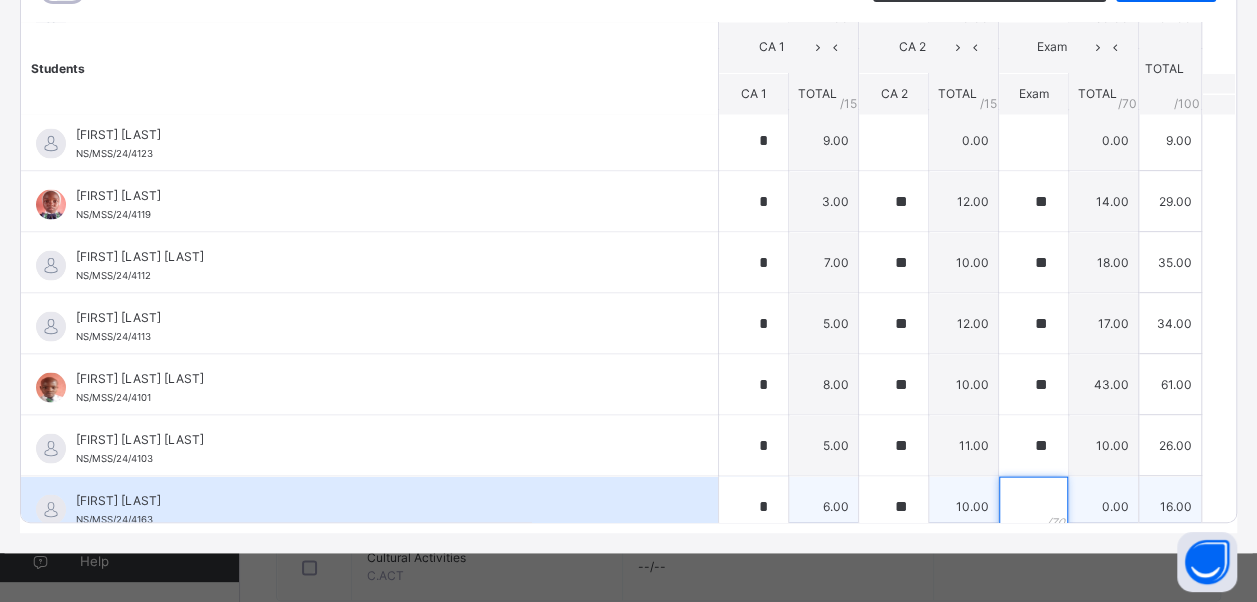 click at bounding box center [1033, 506] 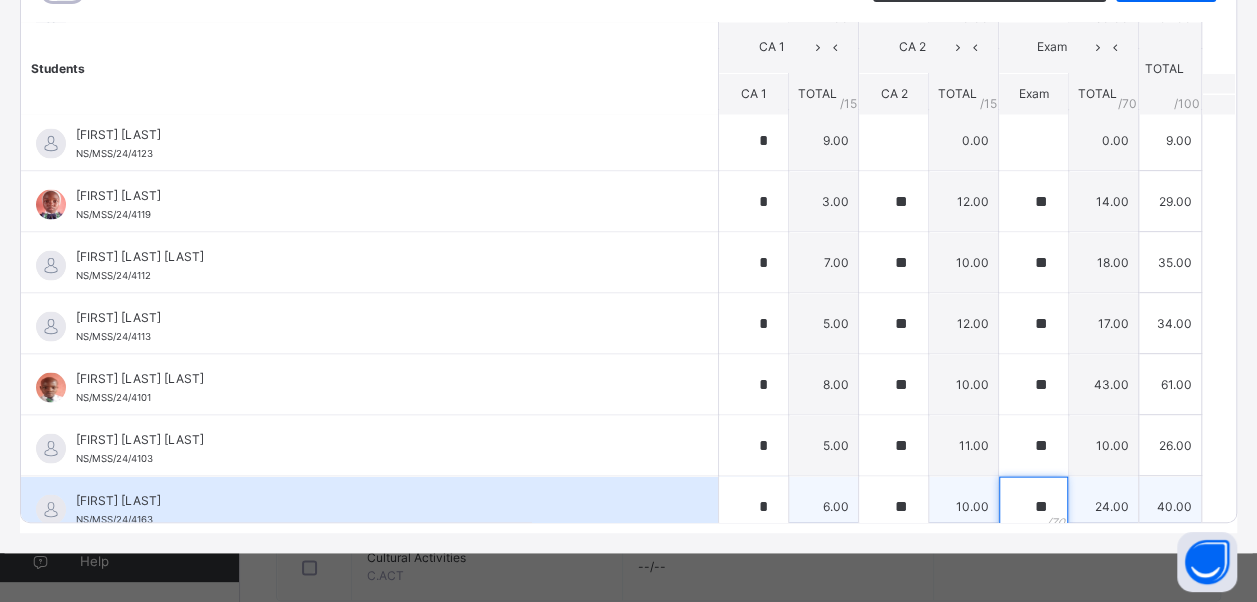 type on "**" 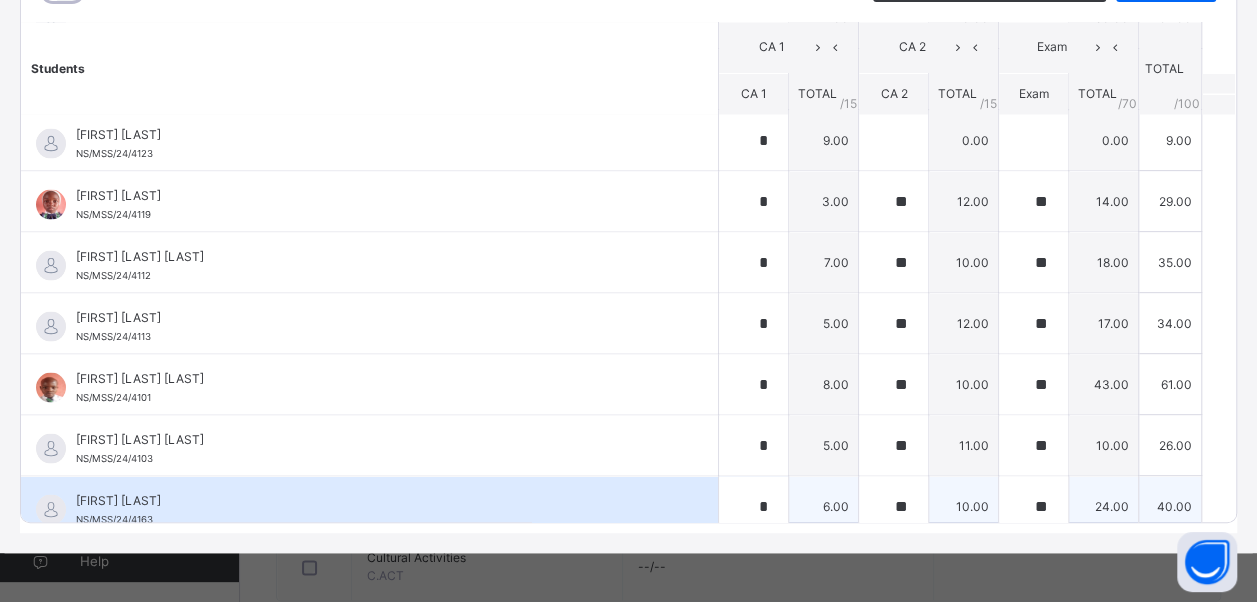 click on "[FIRST] [LAST] NS/MSS/24/4163" at bounding box center [374, 509] 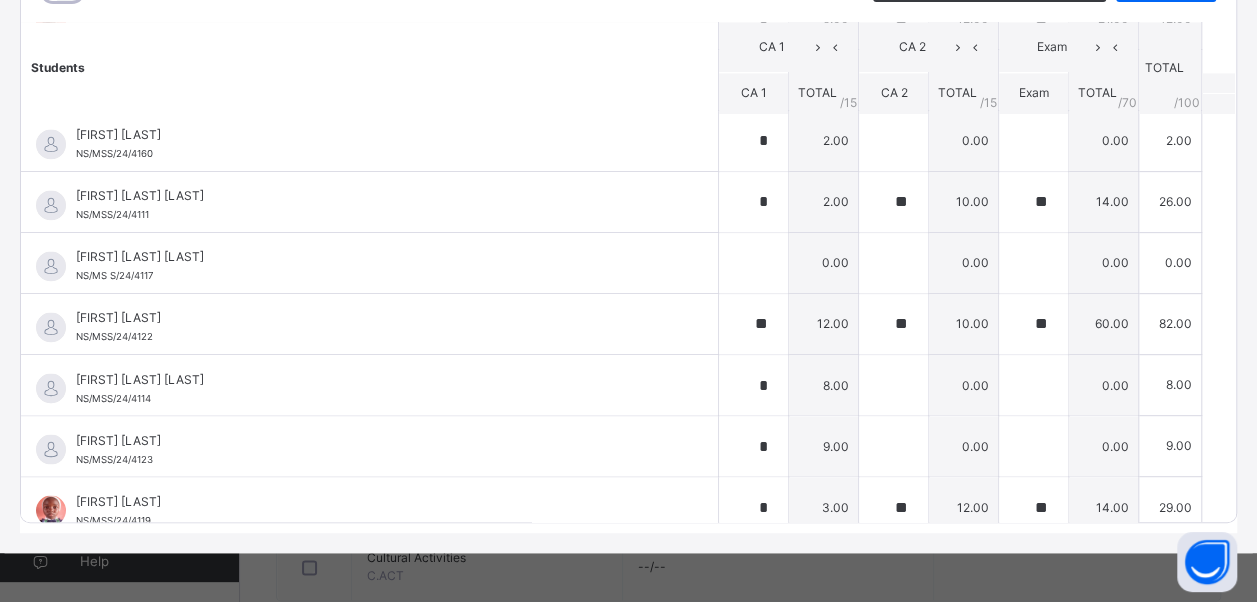 scroll, scrollTop: 1516, scrollLeft: 0, axis: vertical 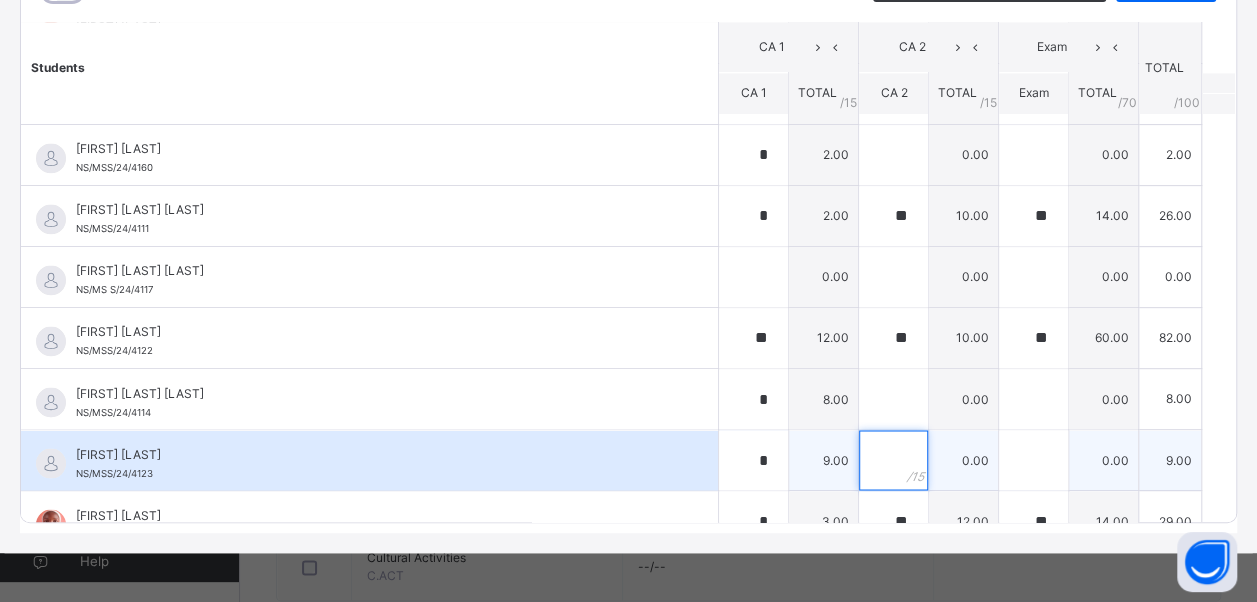 click at bounding box center [893, 460] 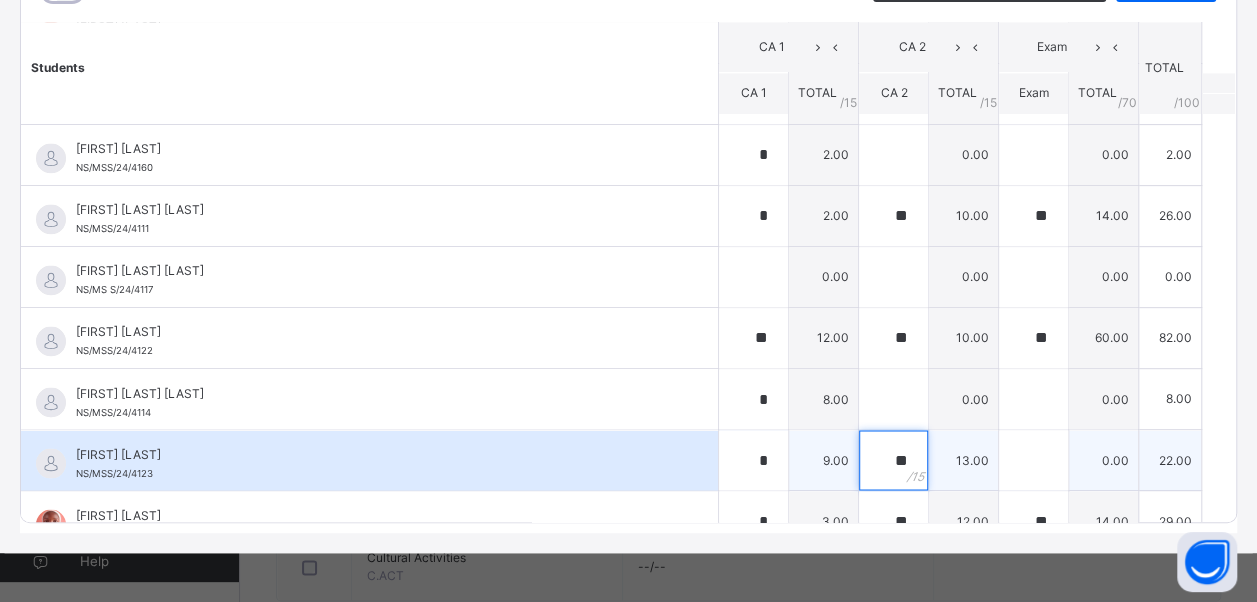 type on "**" 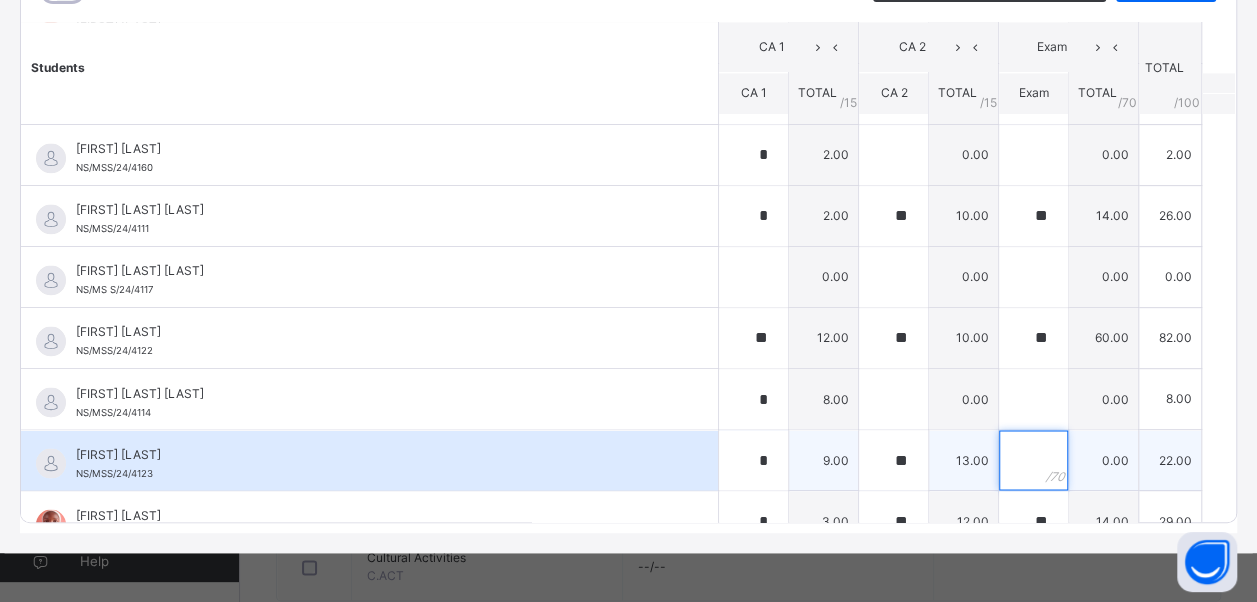click at bounding box center [1033, 460] 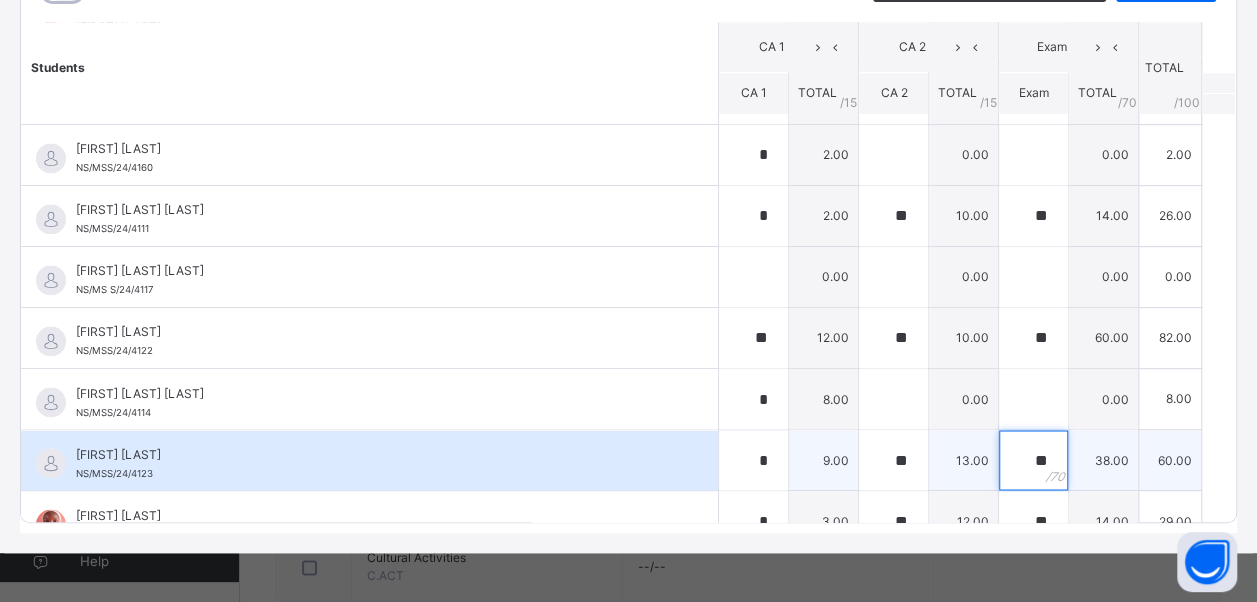 type on "**" 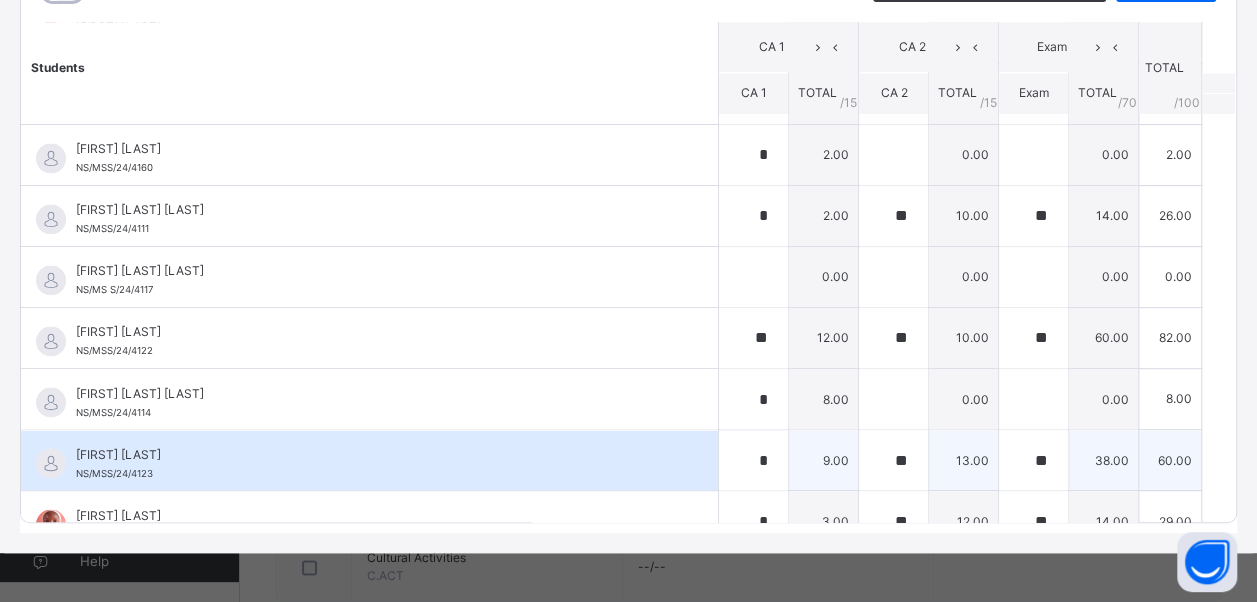 click on "[FIRST] [LAST] [LAST] [ID] [FIRST] [LAST] [LAST] [ID]" at bounding box center [370, 459] 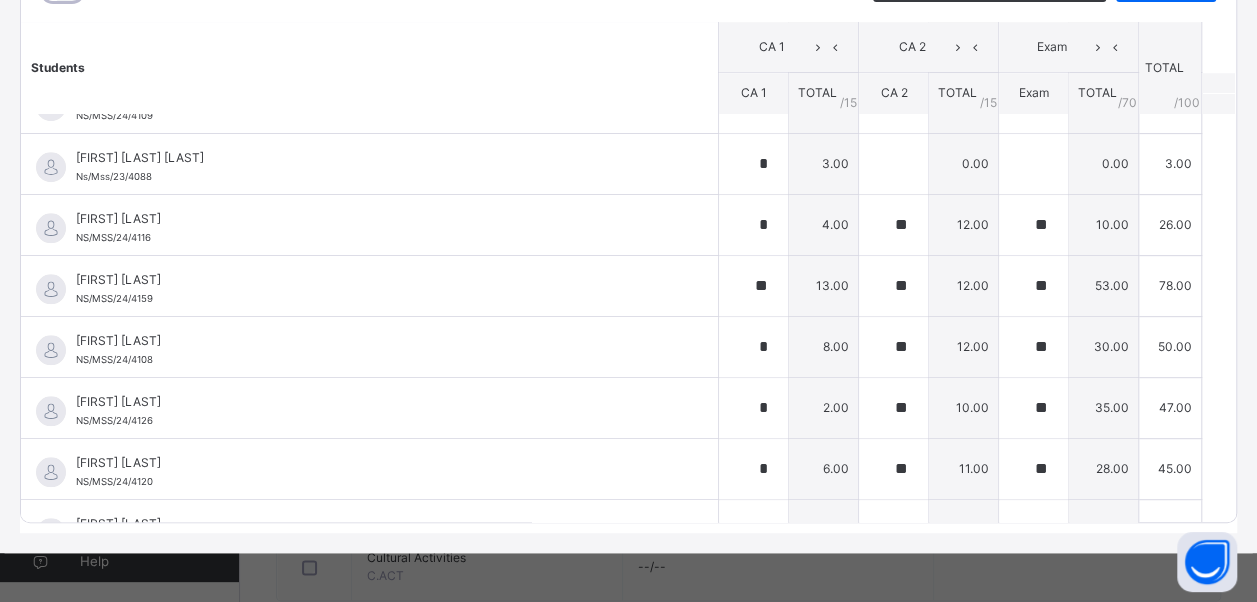 scroll, scrollTop: 796, scrollLeft: 0, axis: vertical 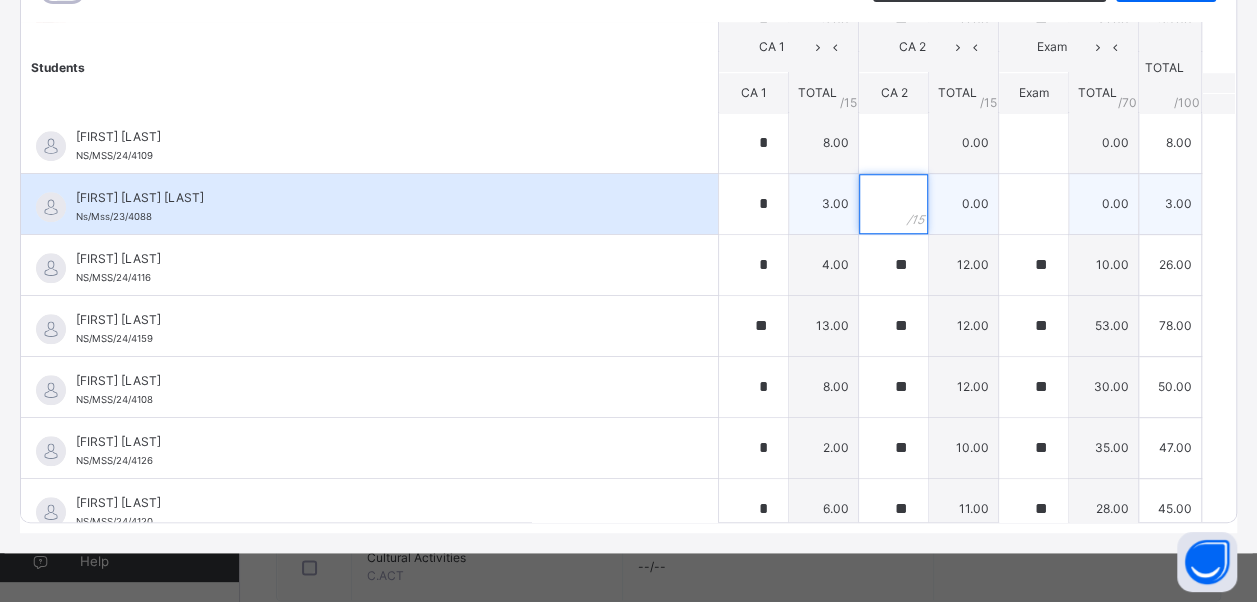 click at bounding box center (893, 204) 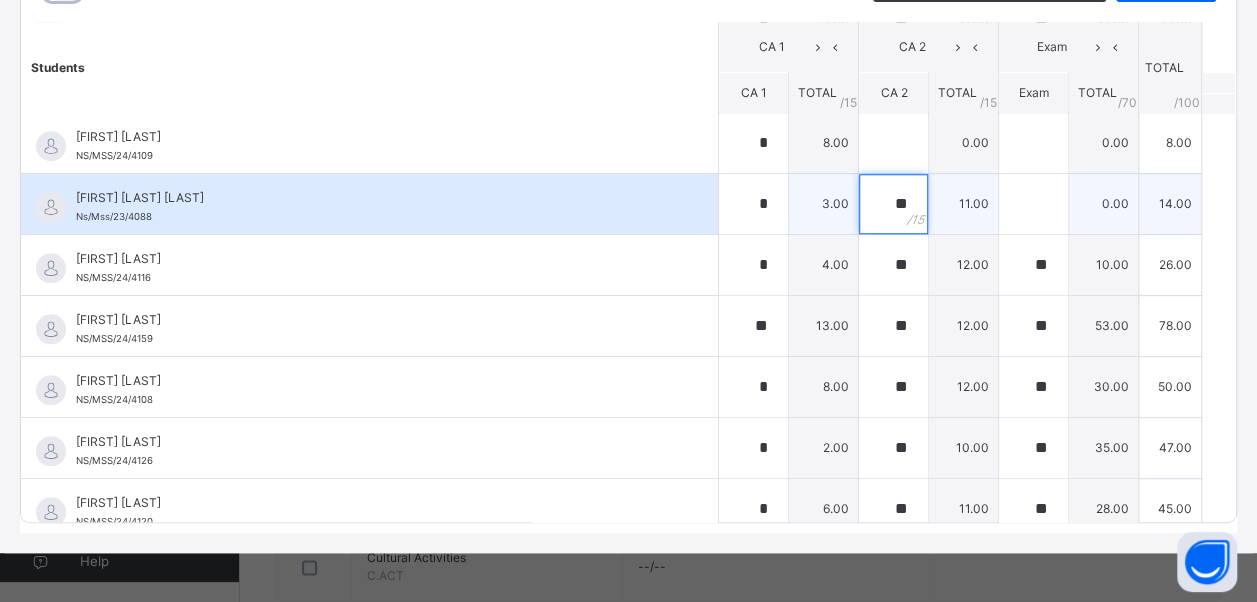 type on "**" 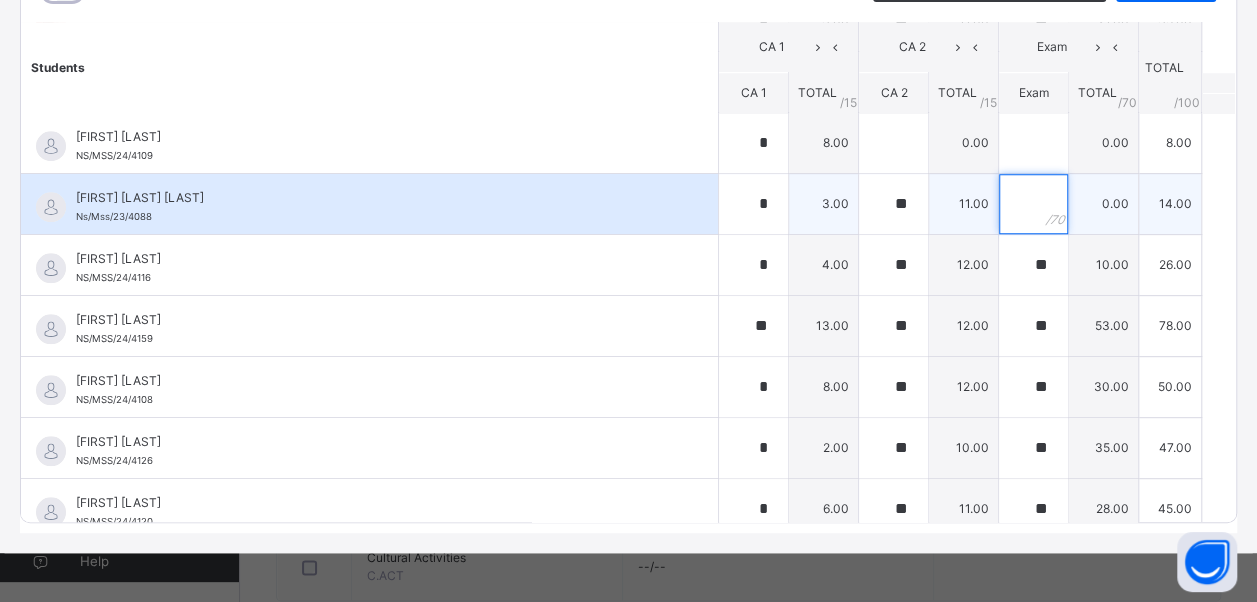 click at bounding box center [1033, 204] 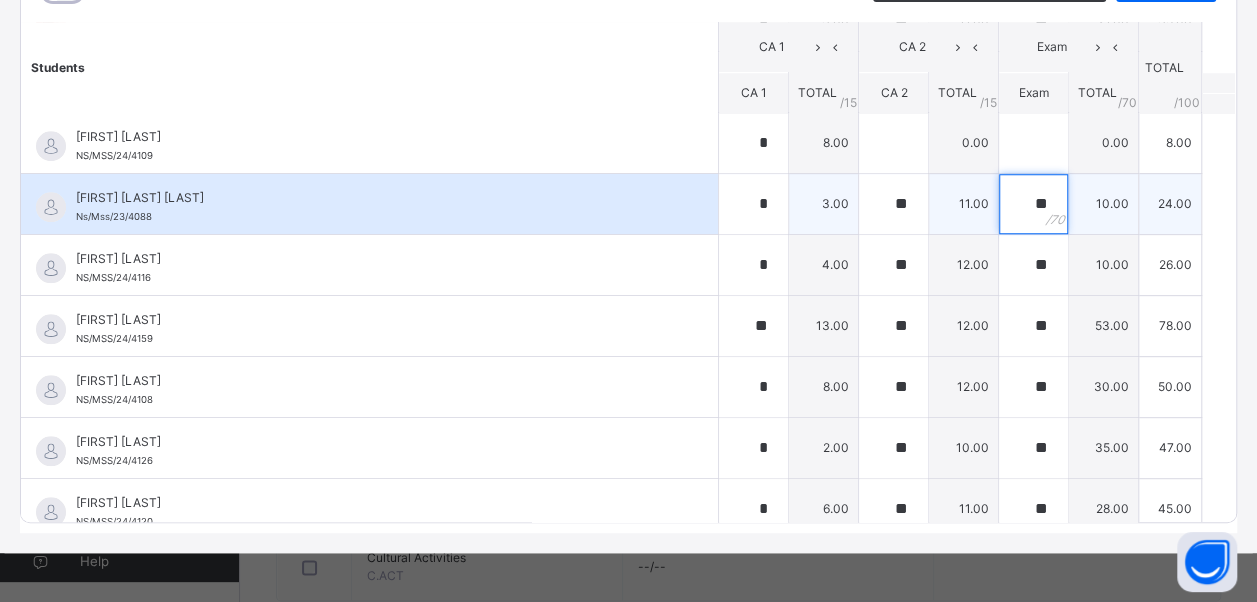 type on "**" 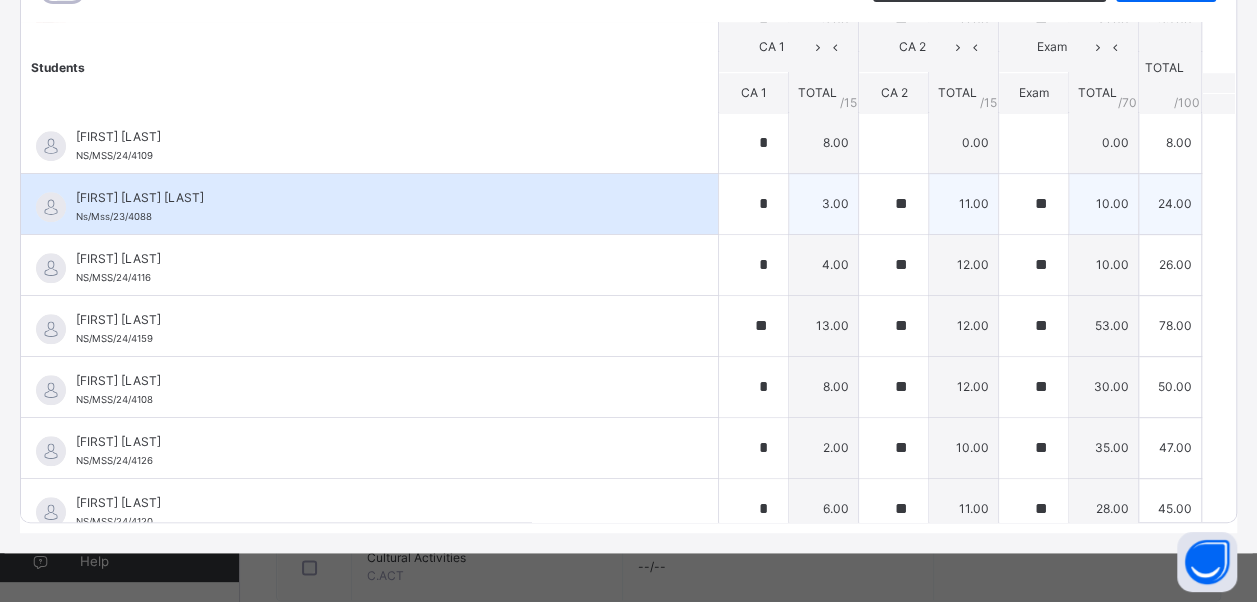 click on "[FIRST] [LAST] [LAST]" at bounding box center [374, 198] 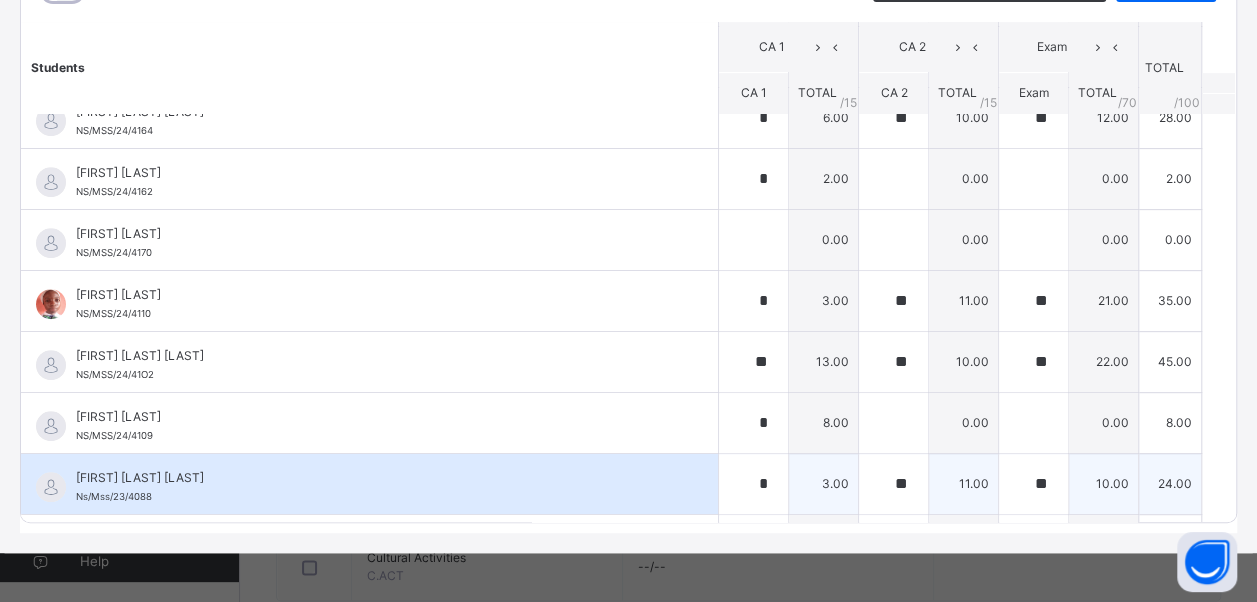 scroll, scrollTop: 476, scrollLeft: 0, axis: vertical 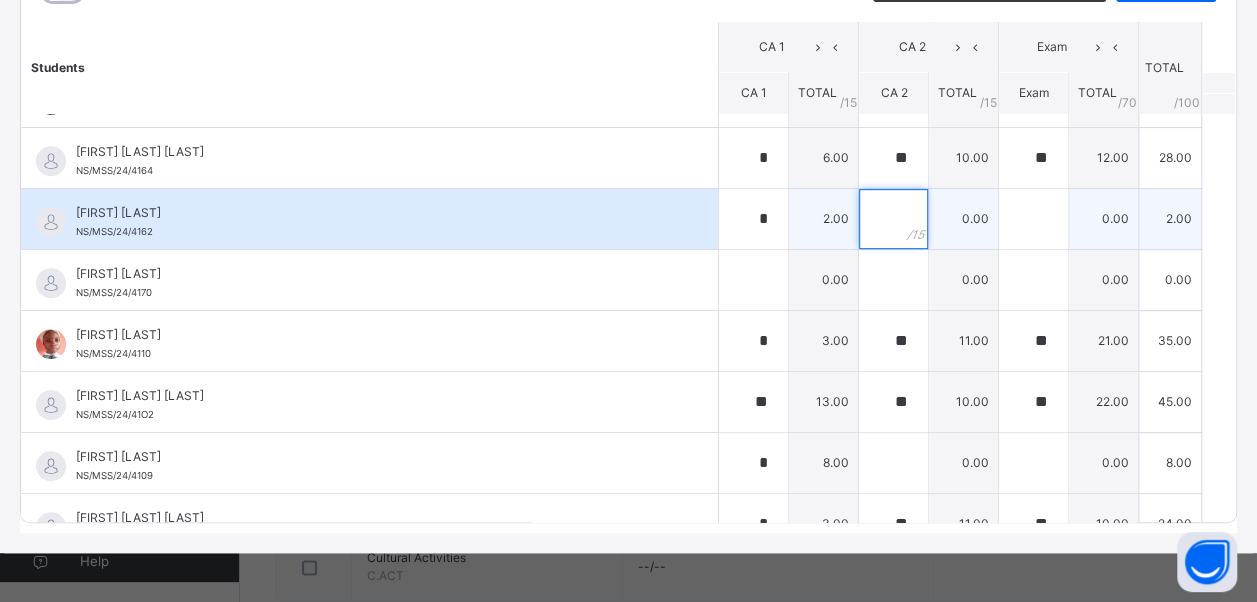 click at bounding box center [893, 219] 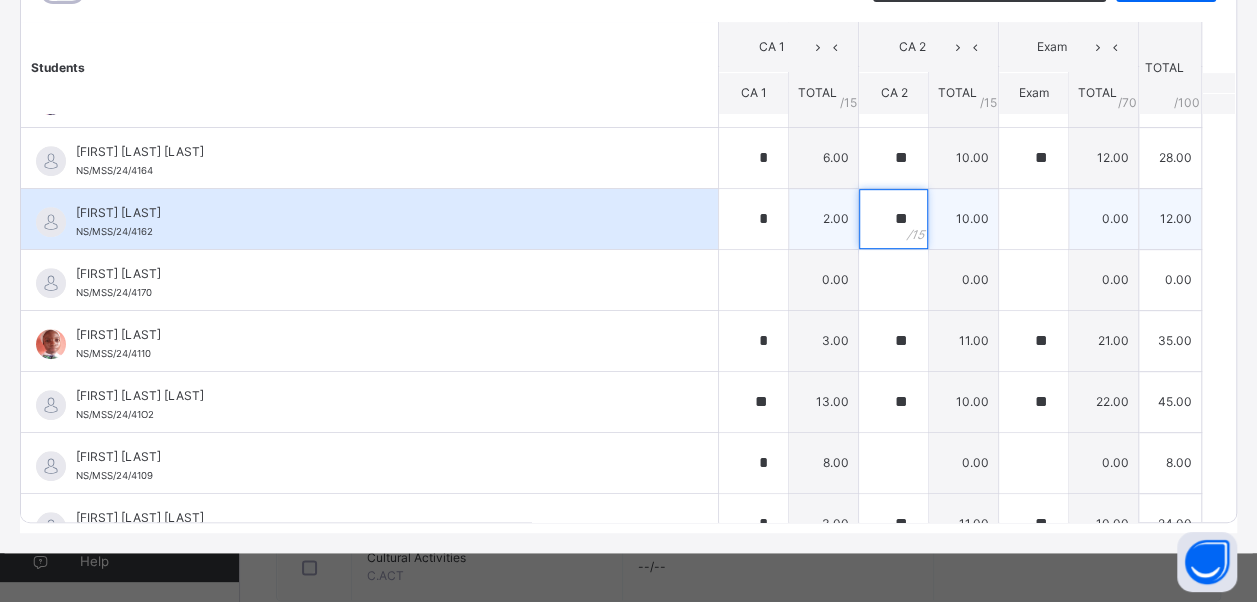 type on "**" 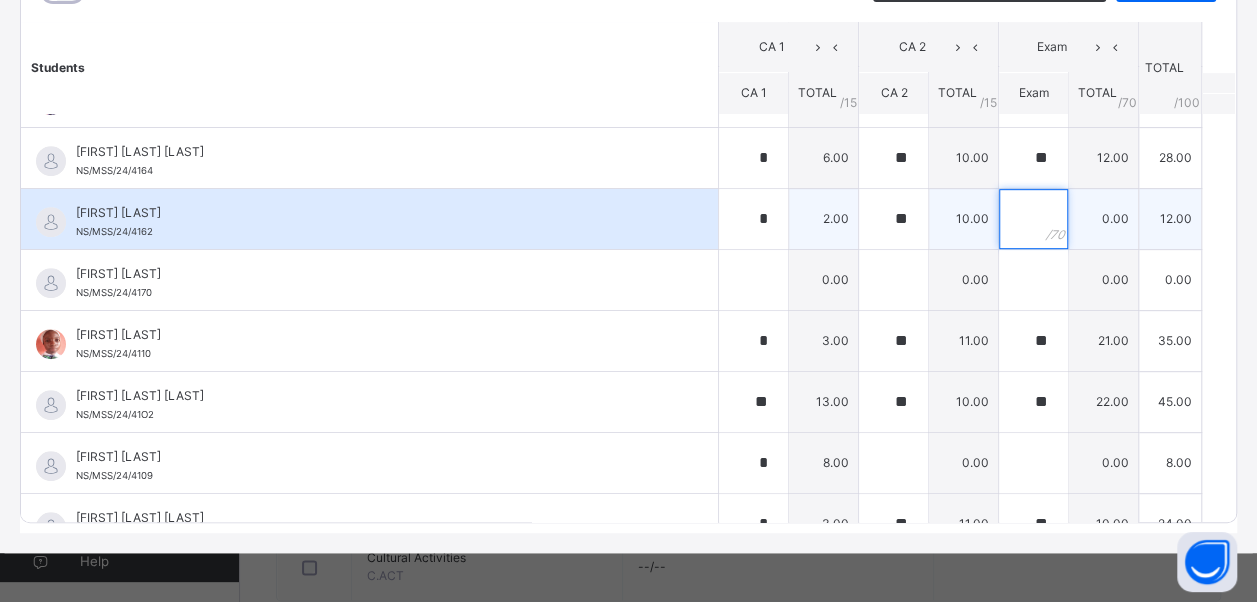 click at bounding box center [1033, 219] 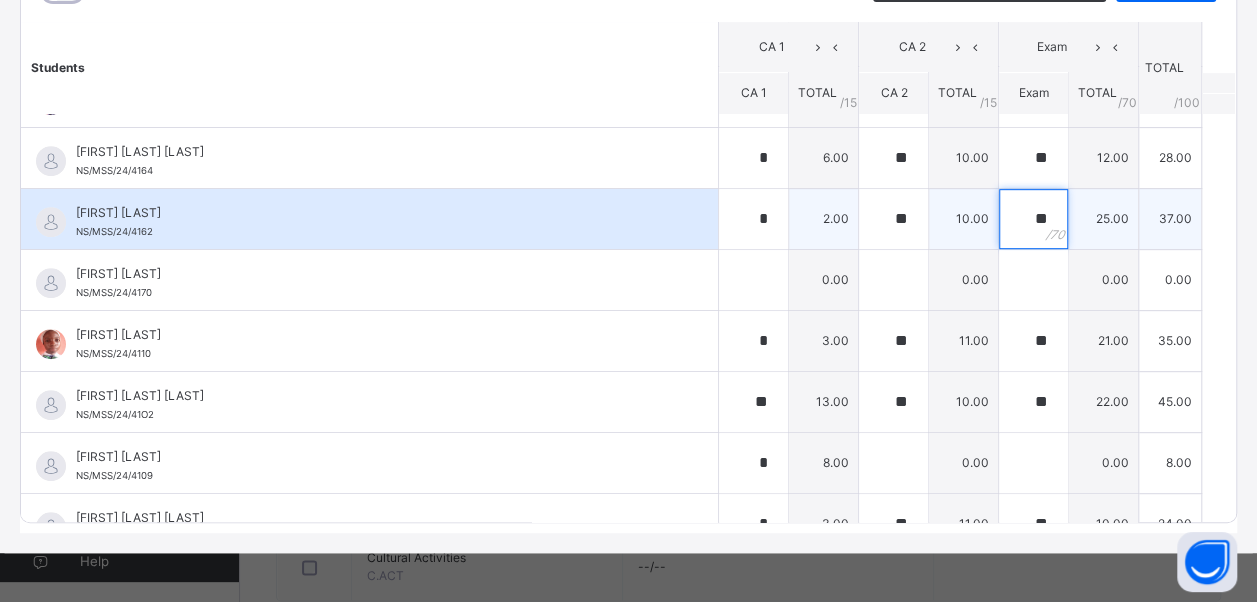 type on "**" 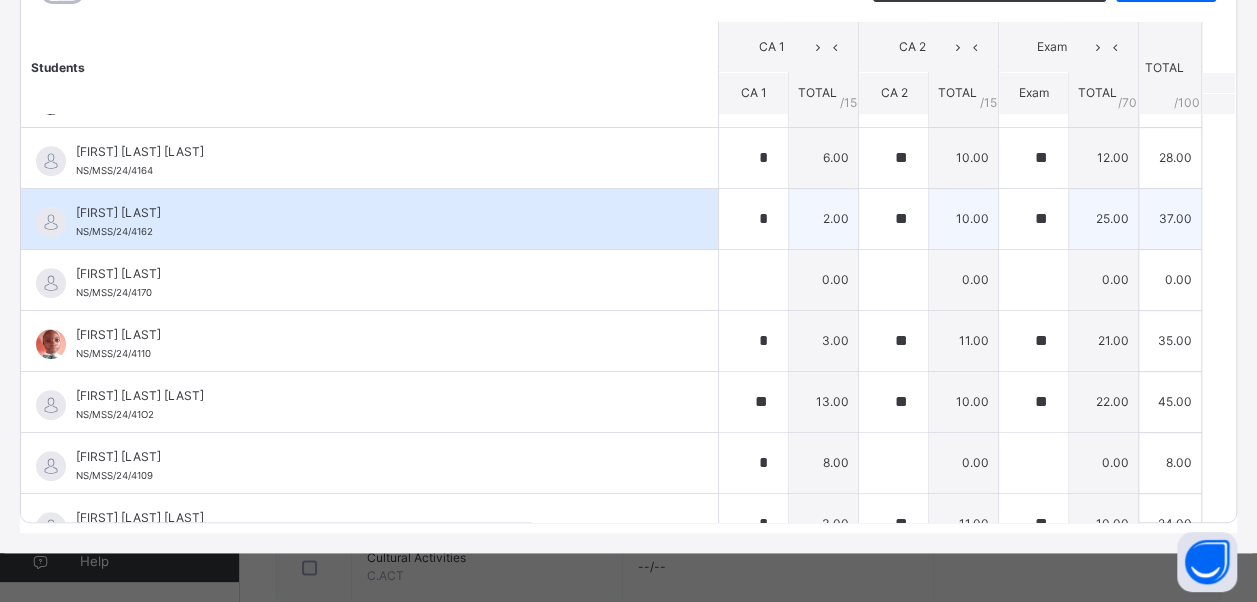 click on "[FIRST] [LAST]" at bounding box center [374, 213] 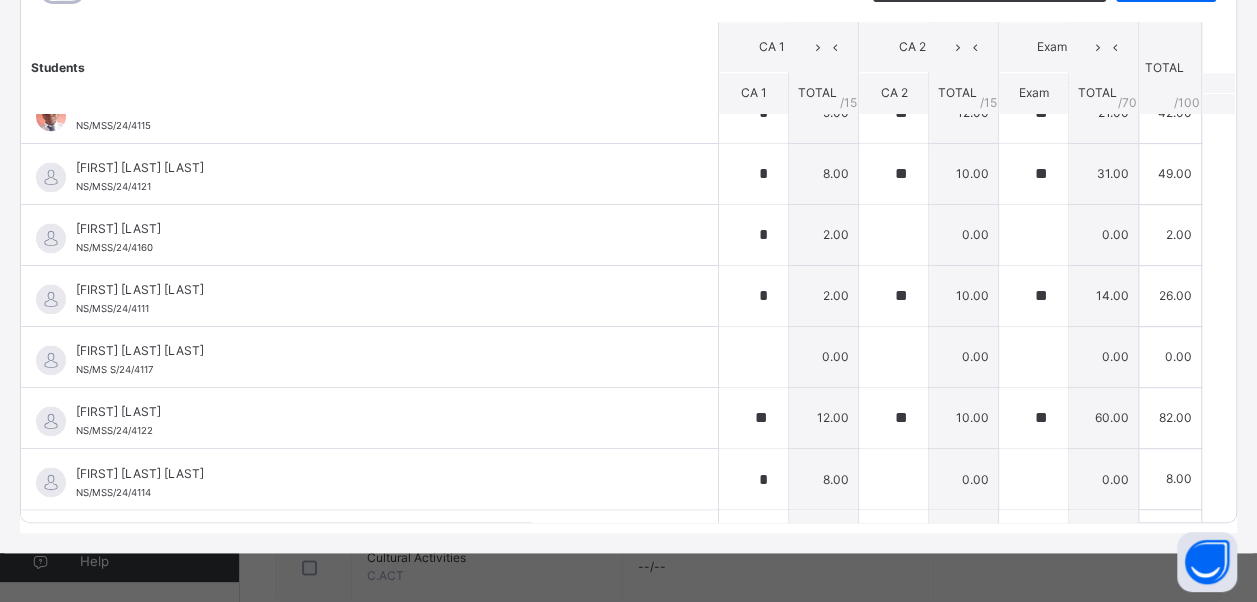 scroll, scrollTop: 1476, scrollLeft: 0, axis: vertical 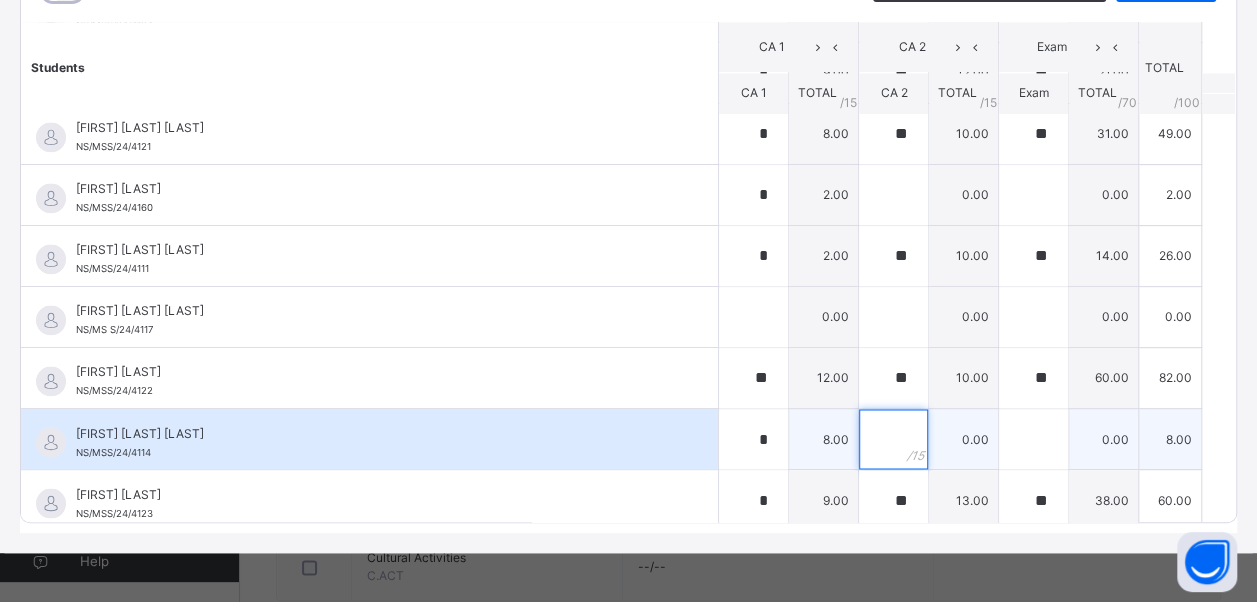 click at bounding box center [893, 439] 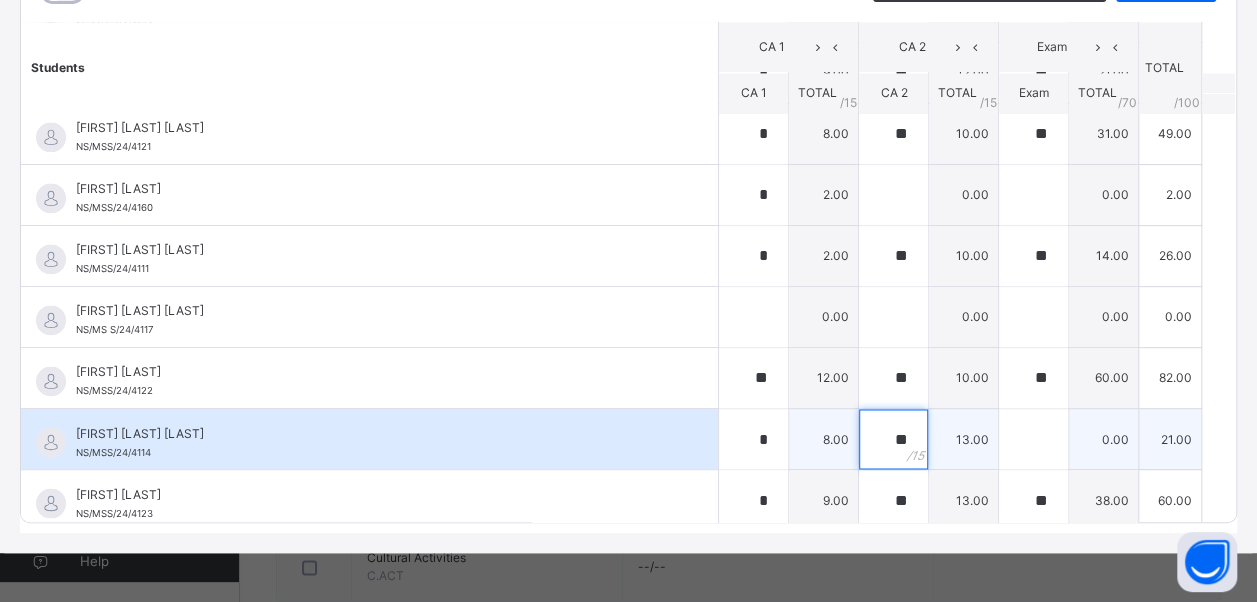 type on "**" 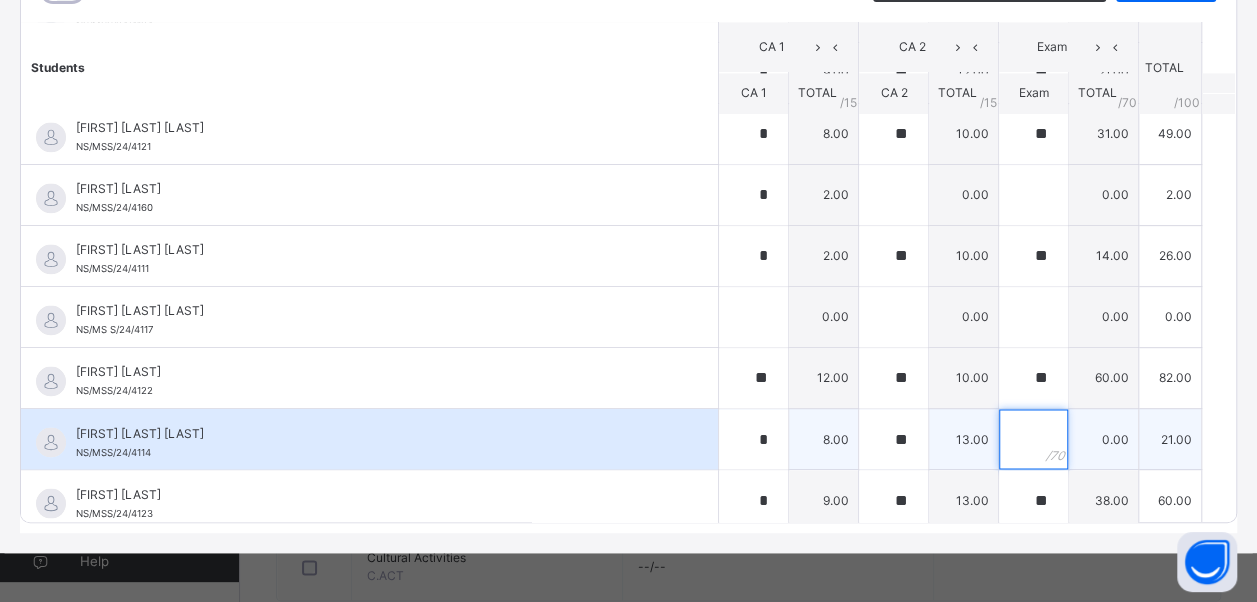 click at bounding box center (1033, 439) 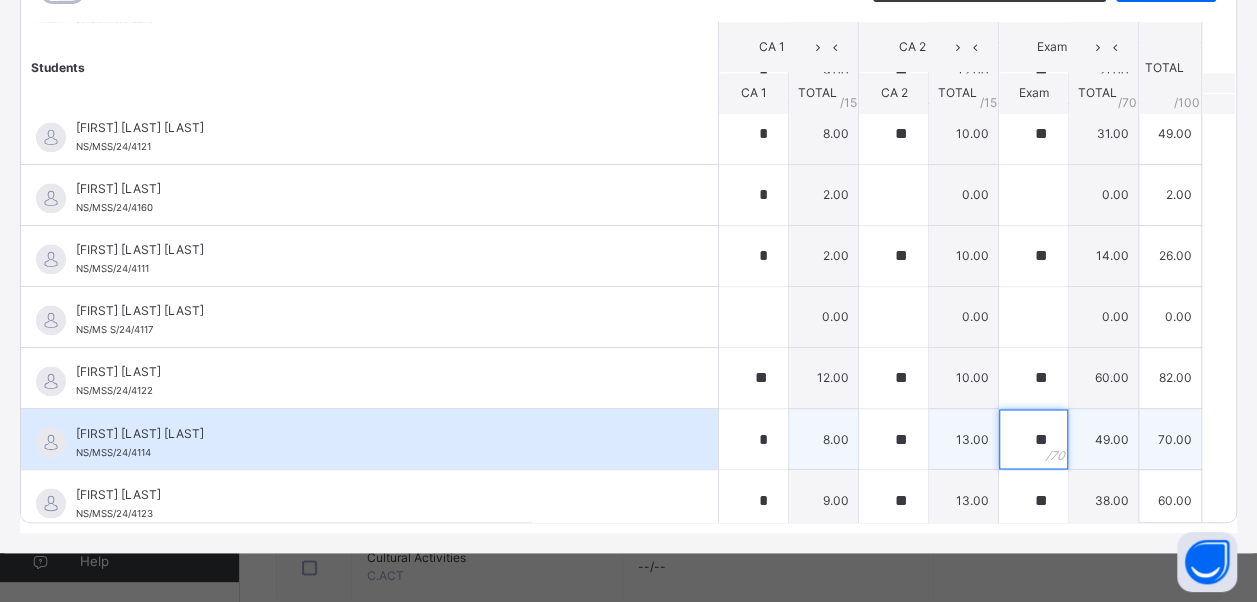 type on "**" 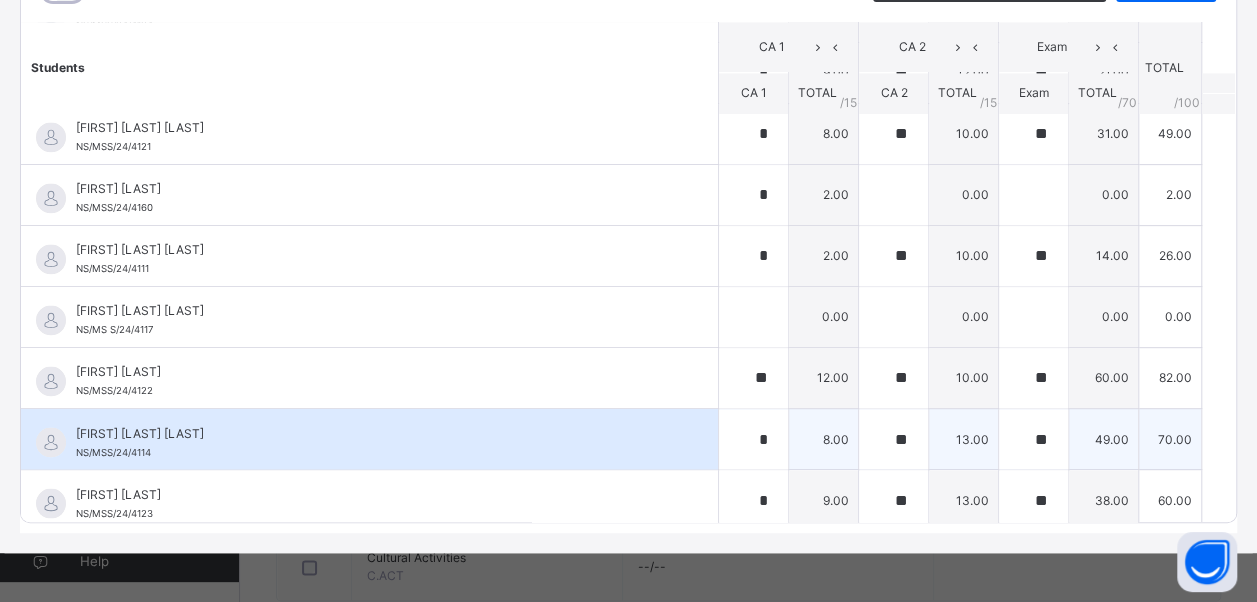 click on "[FIRST] [LAST] [LAST]" at bounding box center (374, 433) 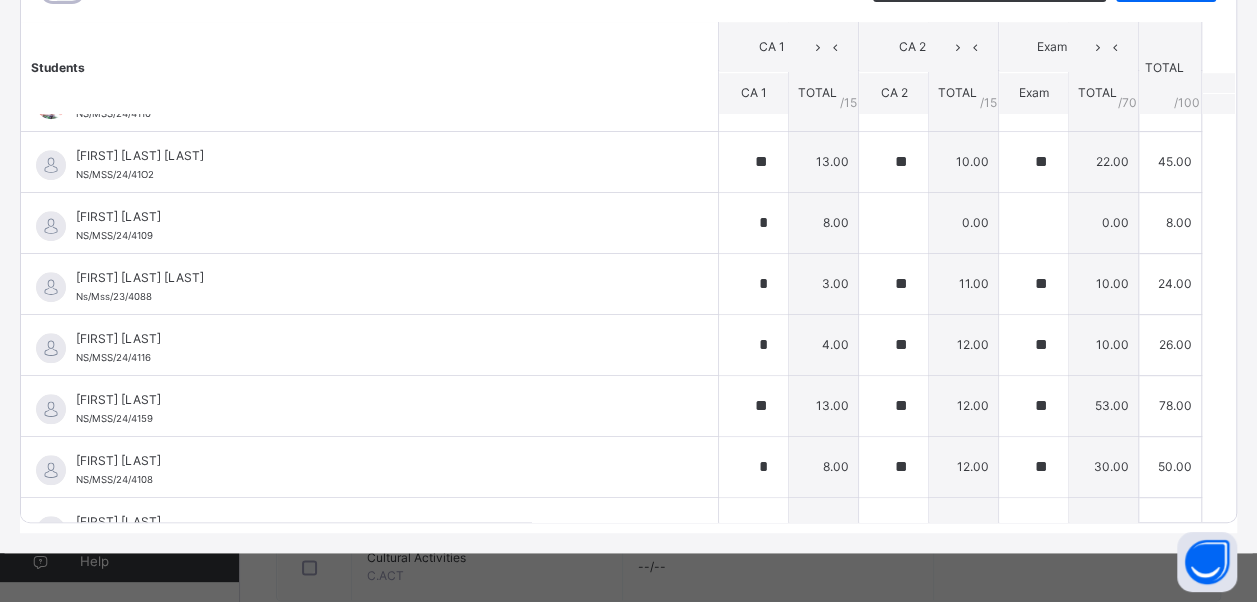 scroll, scrollTop: 676, scrollLeft: 0, axis: vertical 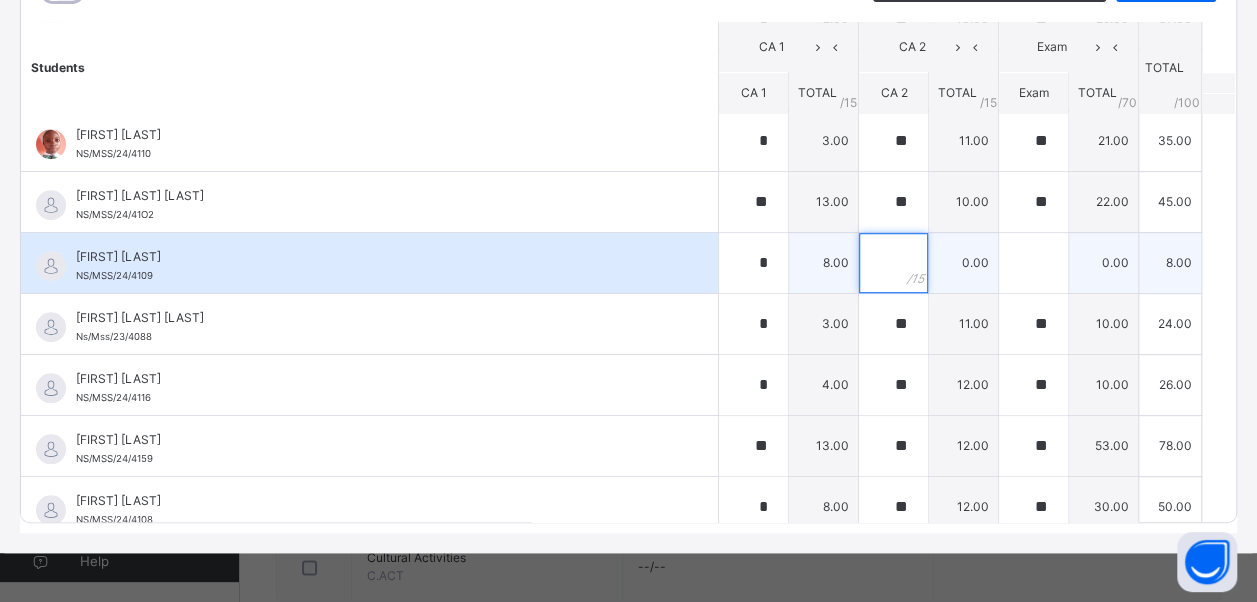 click at bounding box center (893, 263) 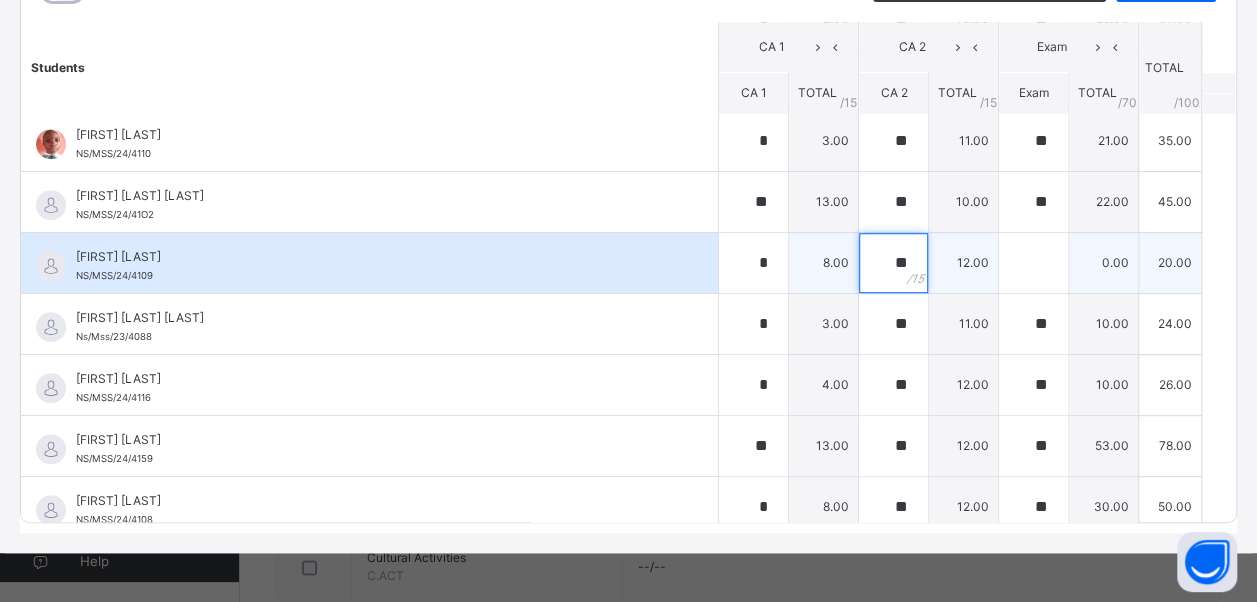 type on "**" 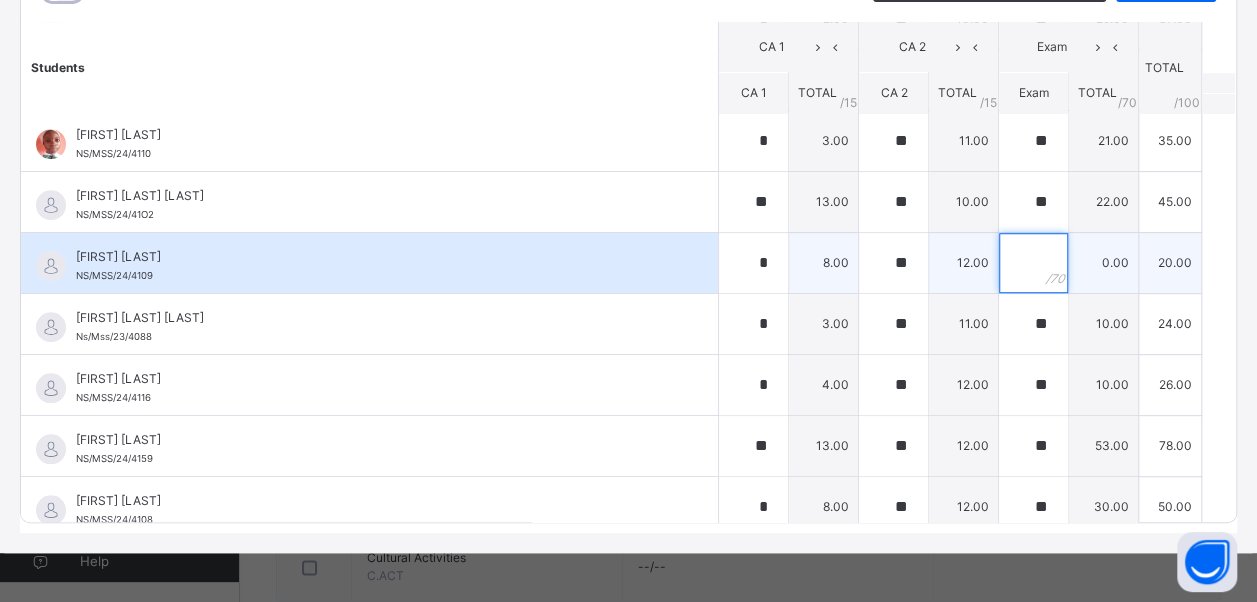 click at bounding box center (1033, 263) 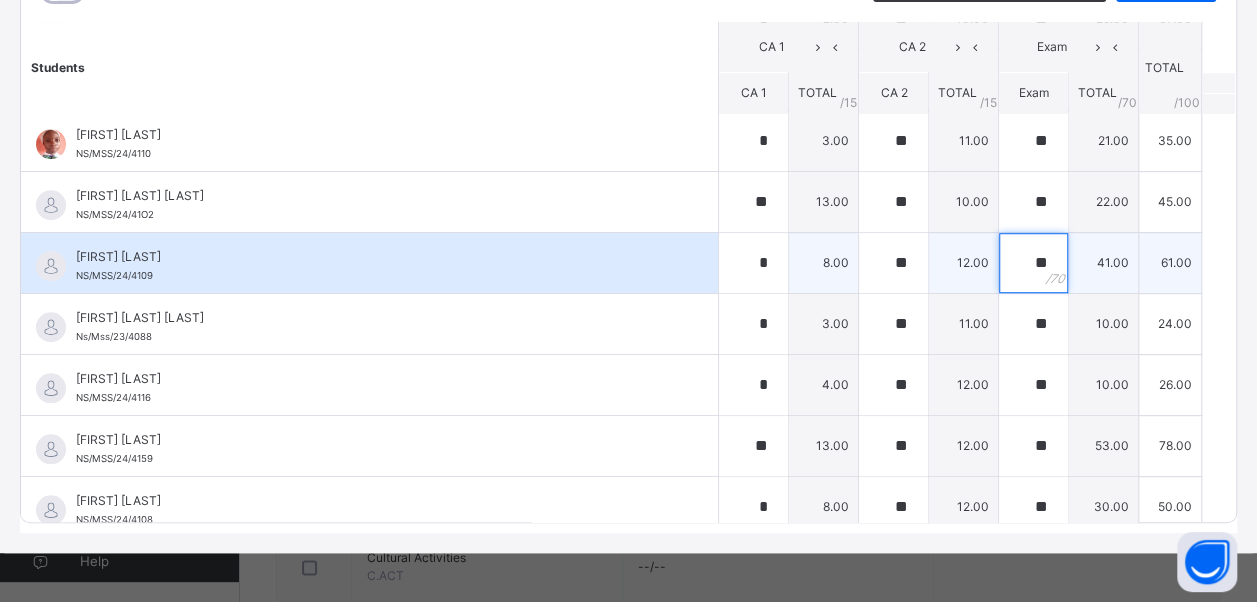 type on "**" 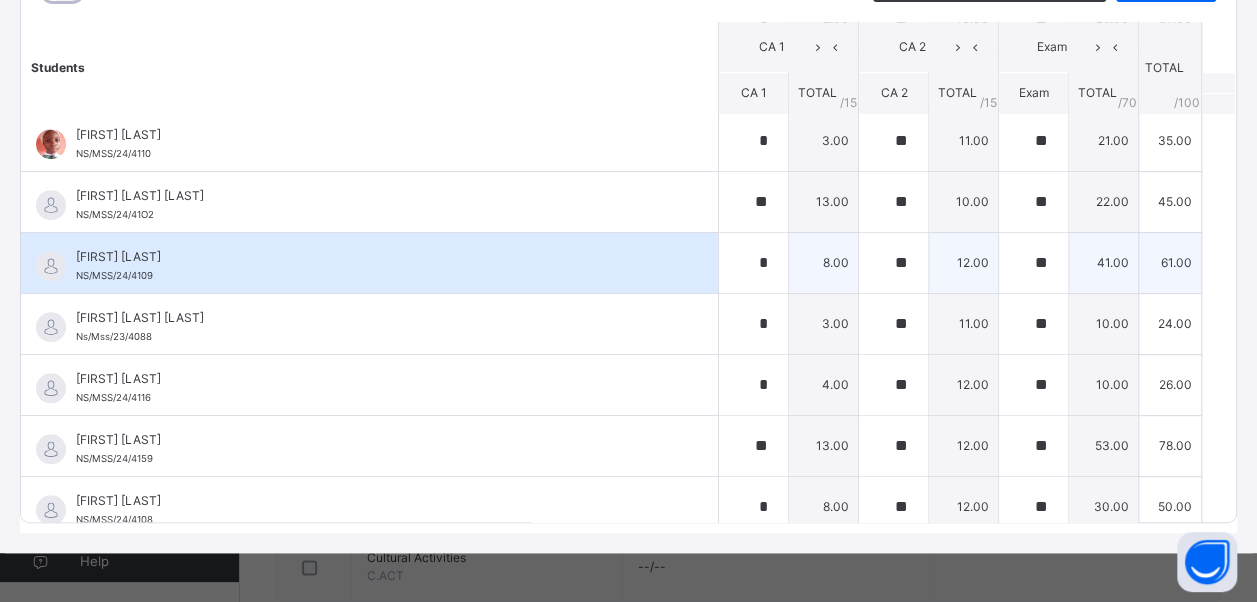 click on "[FIRST] [LAST] [LAST] [ID]" at bounding box center (369, 263) 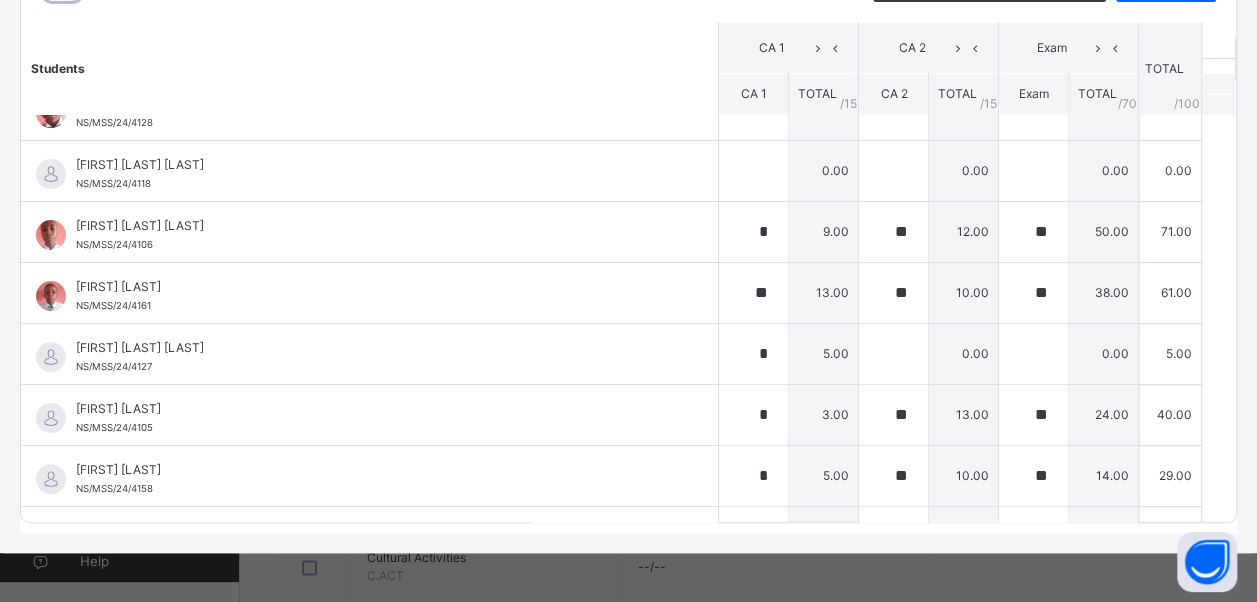 scroll, scrollTop: 0, scrollLeft: 0, axis: both 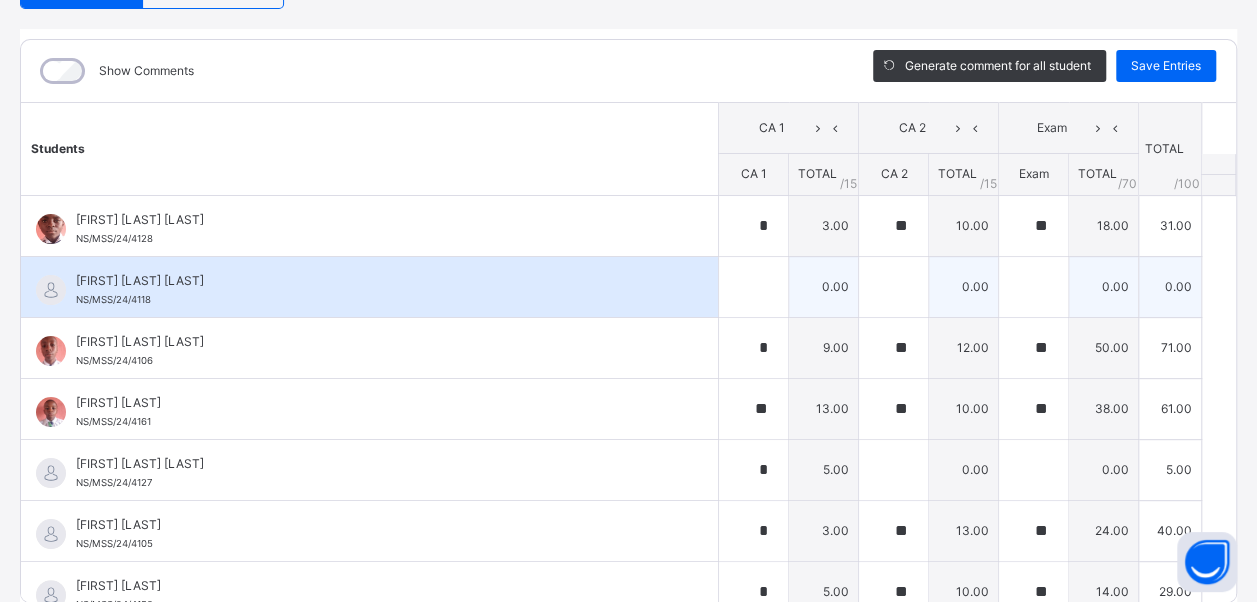 click on "[FIRST] [LAST] NS/MSS/24/4118" at bounding box center [369, 287] 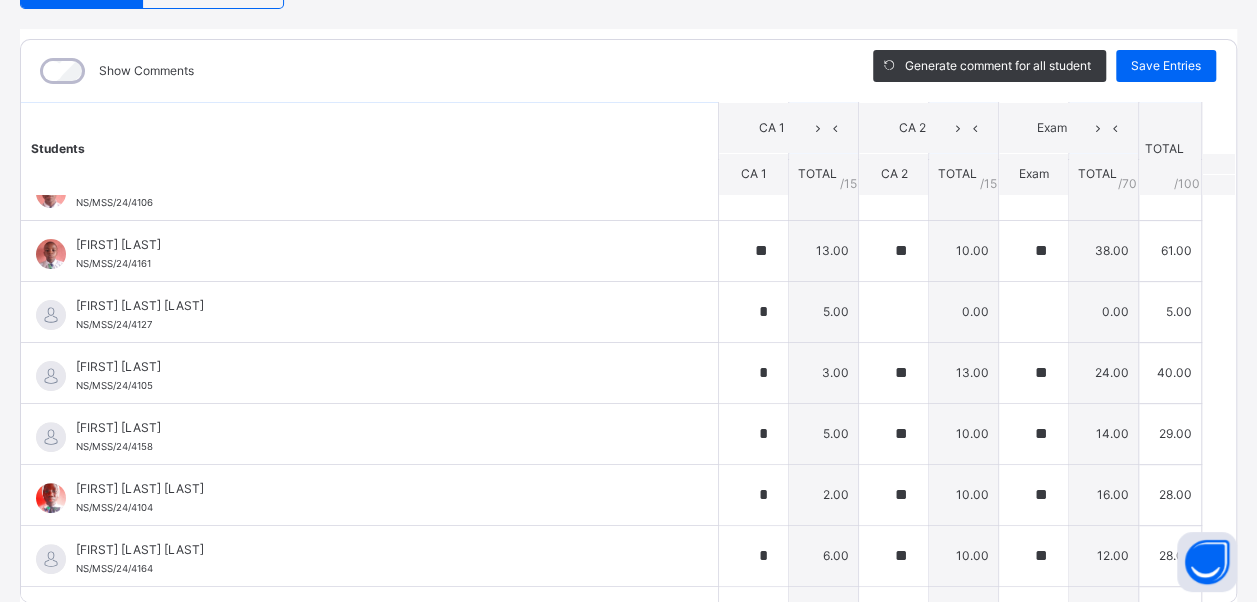 scroll, scrollTop: 160, scrollLeft: 0, axis: vertical 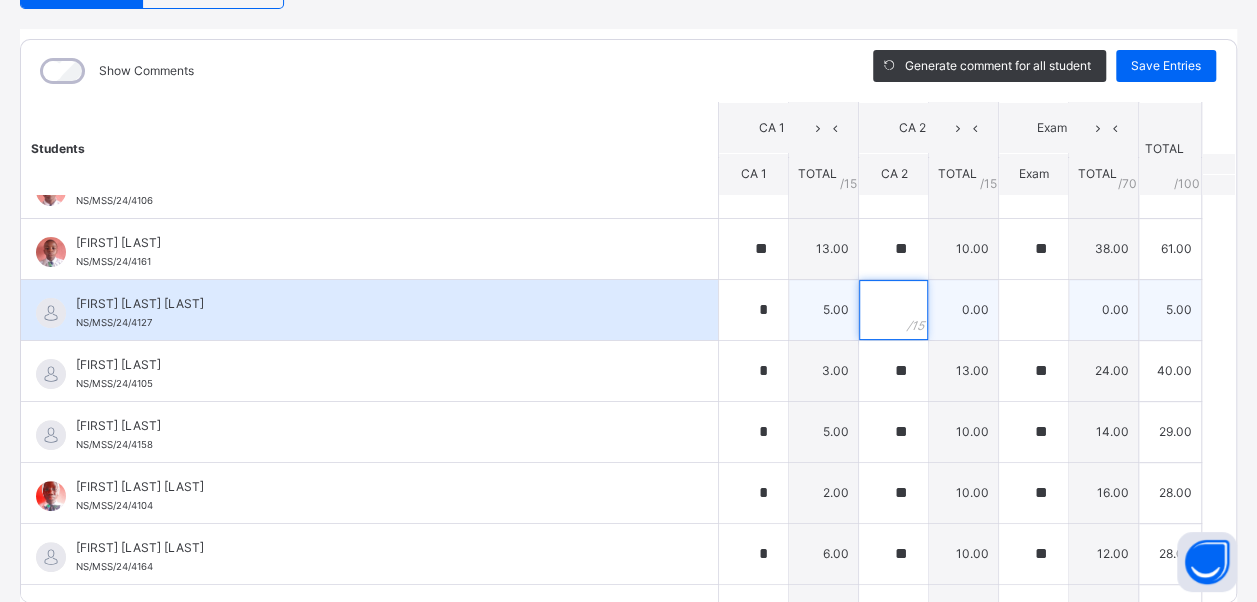 click at bounding box center [893, 310] 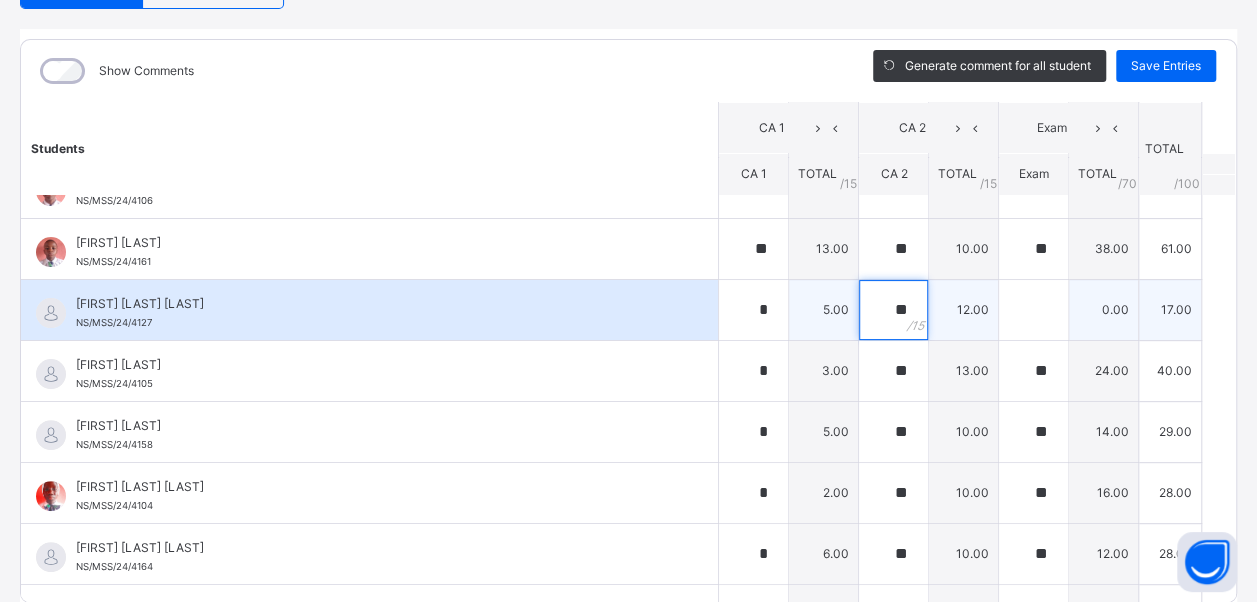 type on "**" 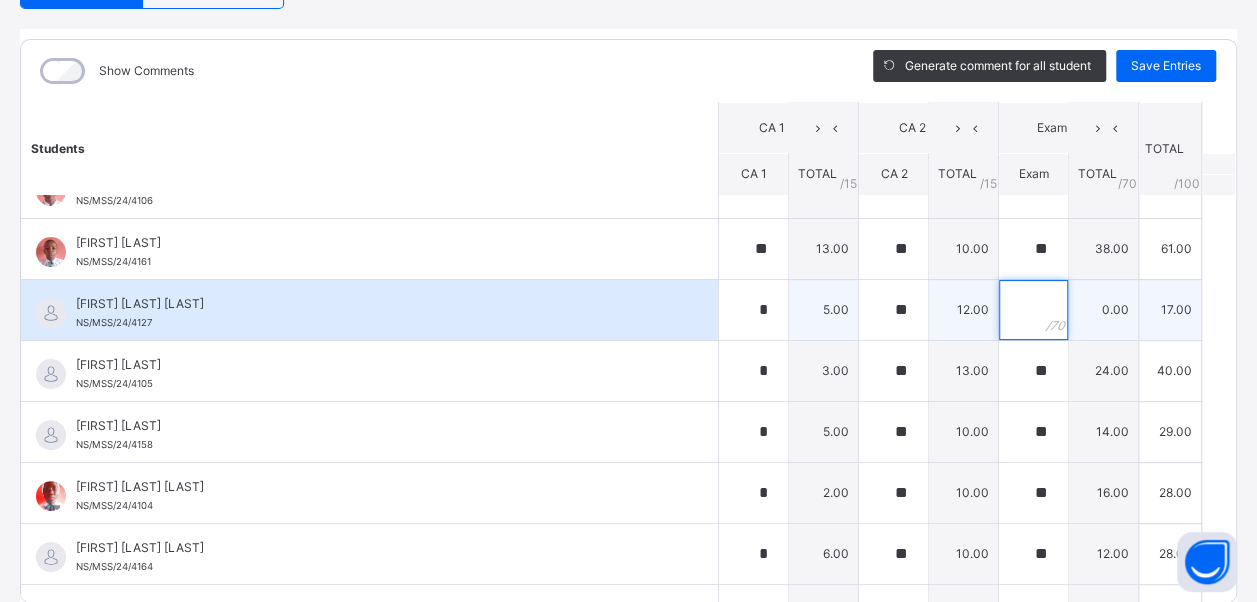click at bounding box center [1033, 310] 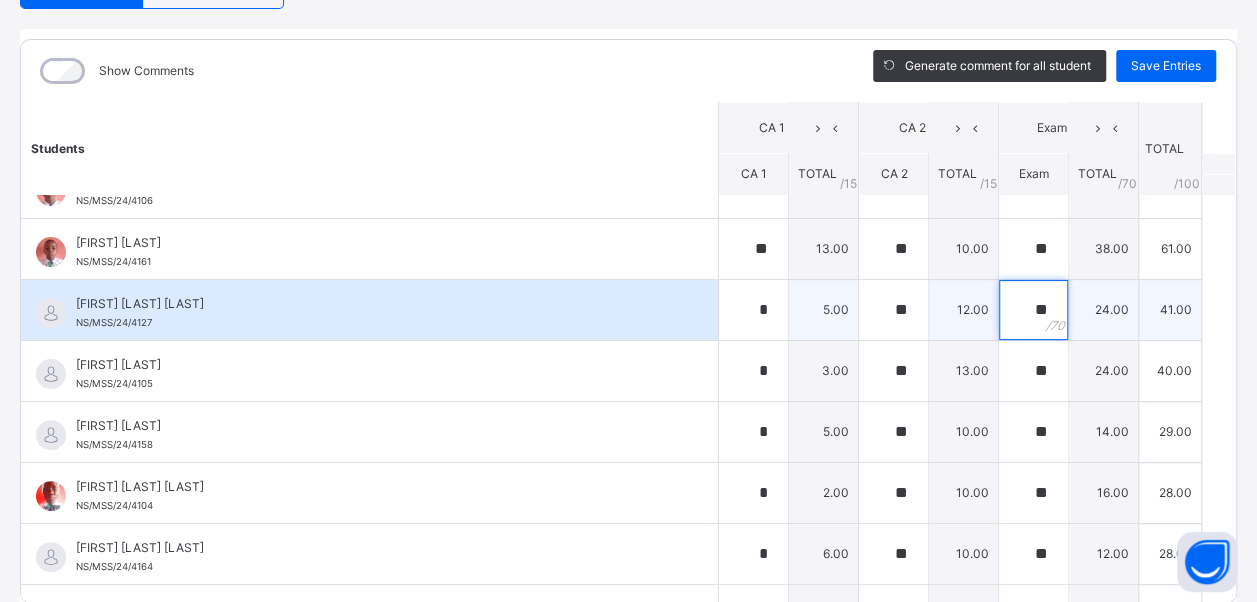 type on "**" 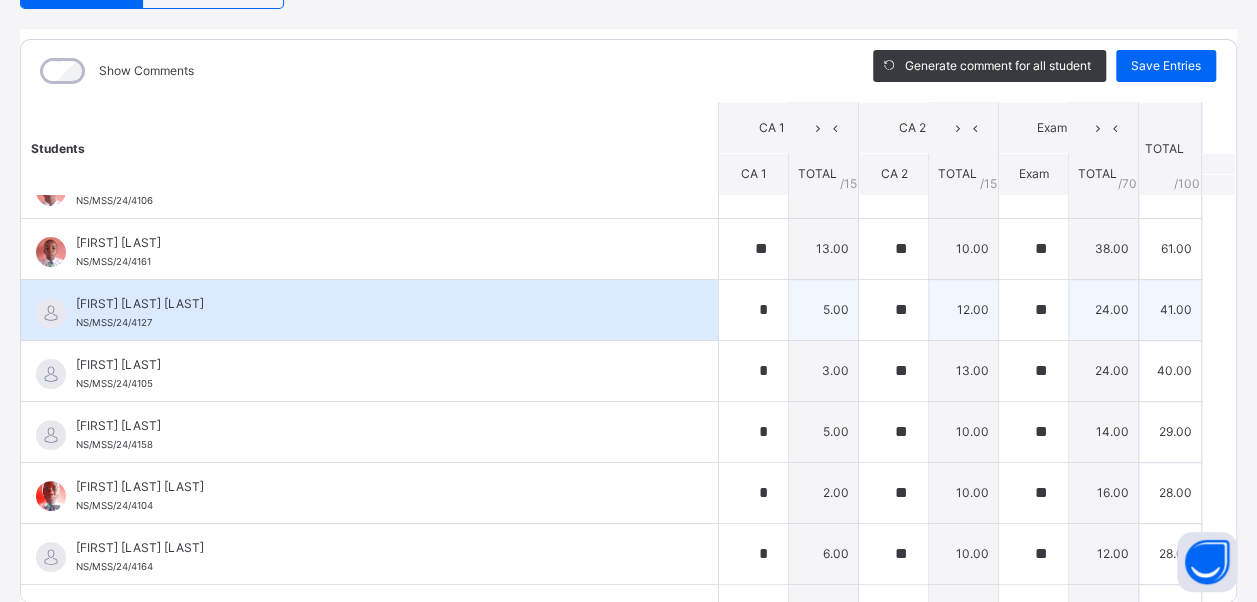 click on "[FIRST] [LAST] [LAST]" at bounding box center [374, 304] 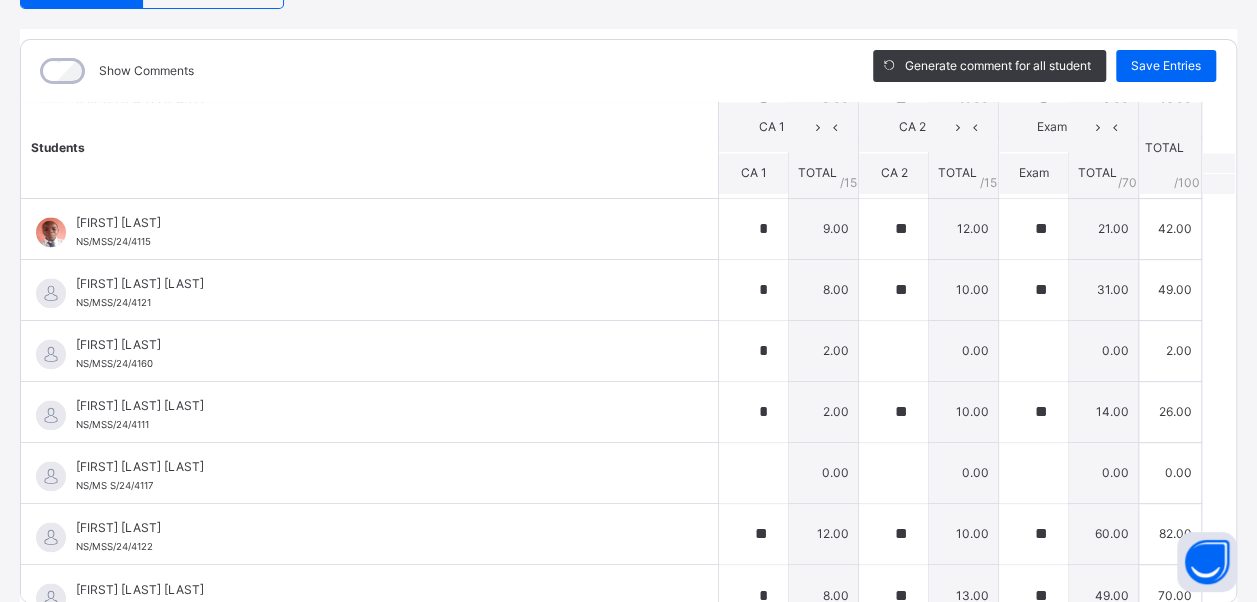 scroll, scrollTop: 1440, scrollLeft: 0, axis: vertical 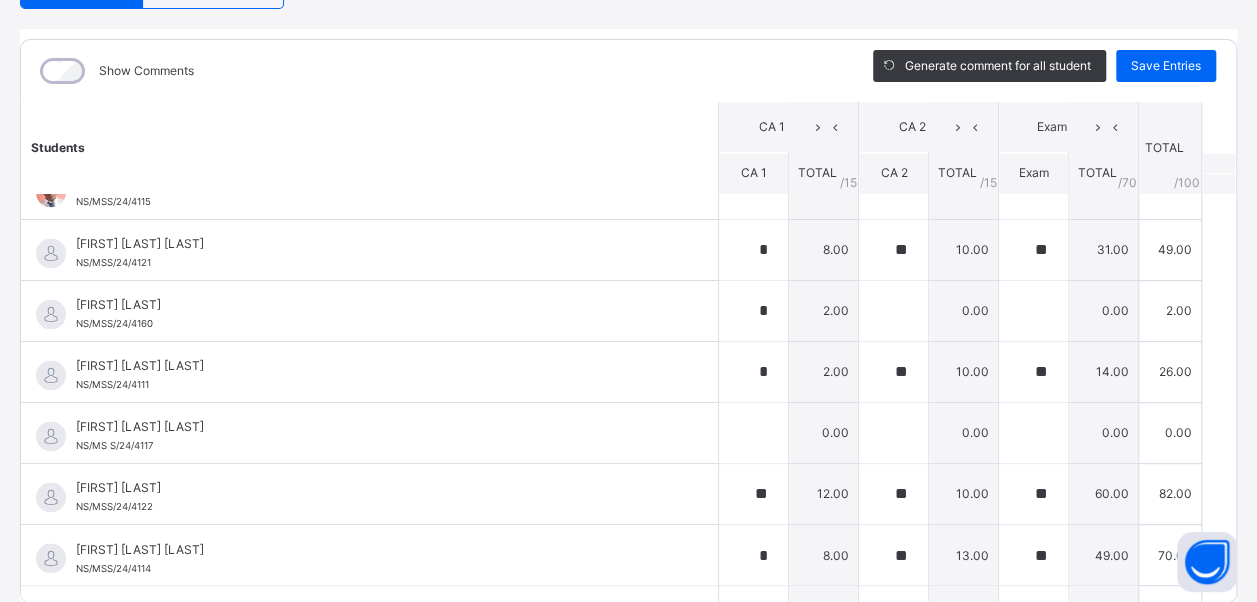 click on "[FIRST] [LAST] NS/MSS/24/4160" at bounding box center [374, 314] 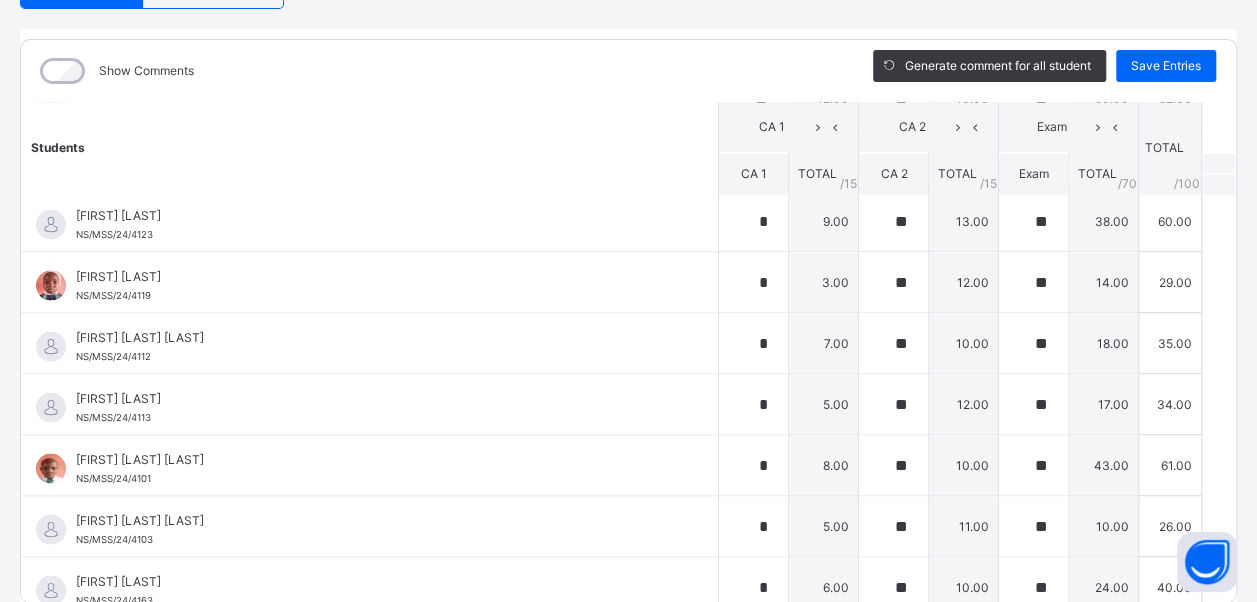scroll, scrollTop: 1836, scrollLeft: 0, axis: vertical 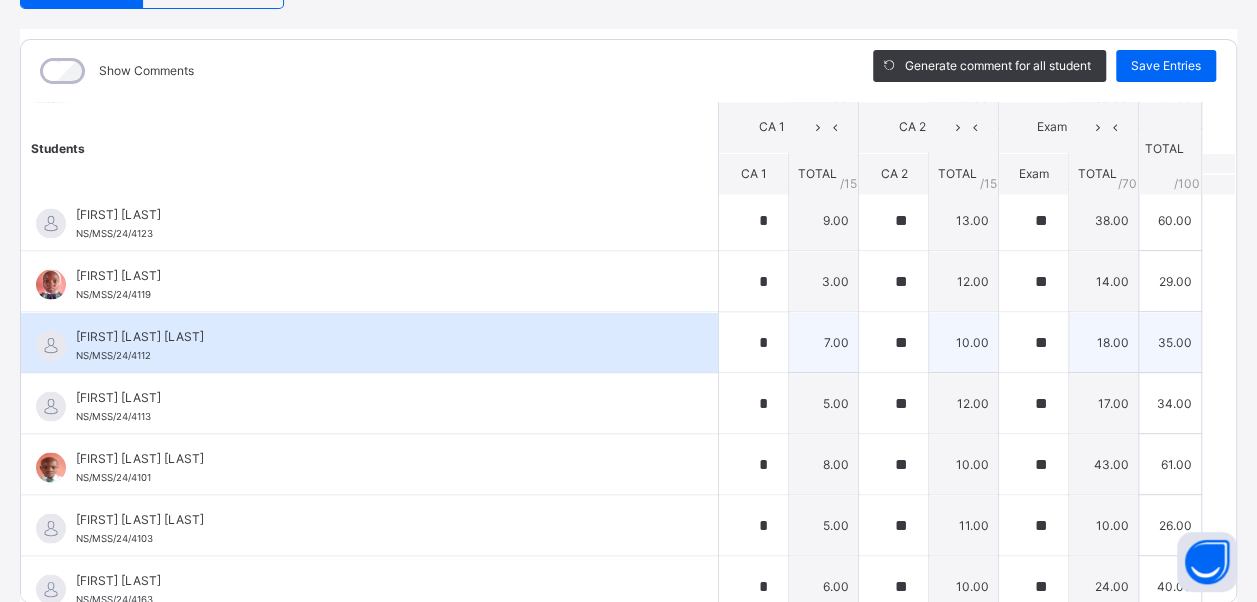 click on "[FIRST] [LAST] [LAST]" at bounding box center [374, 336] 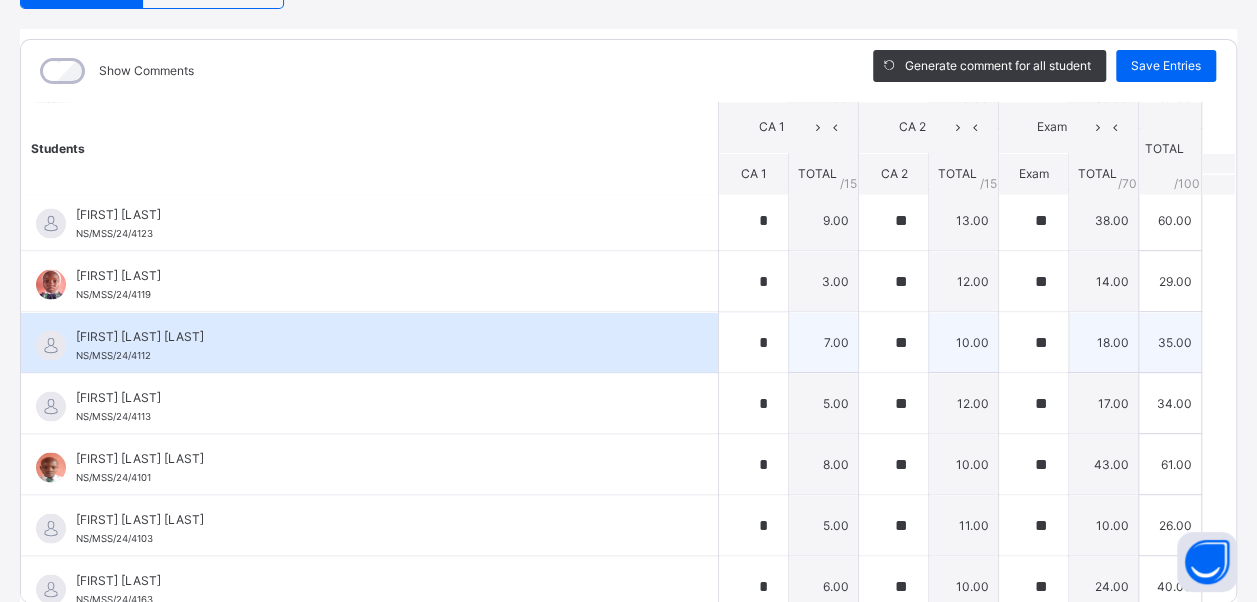 click on "[FIRST] [LAST] [LAST]" at bounding box center (374, 336) 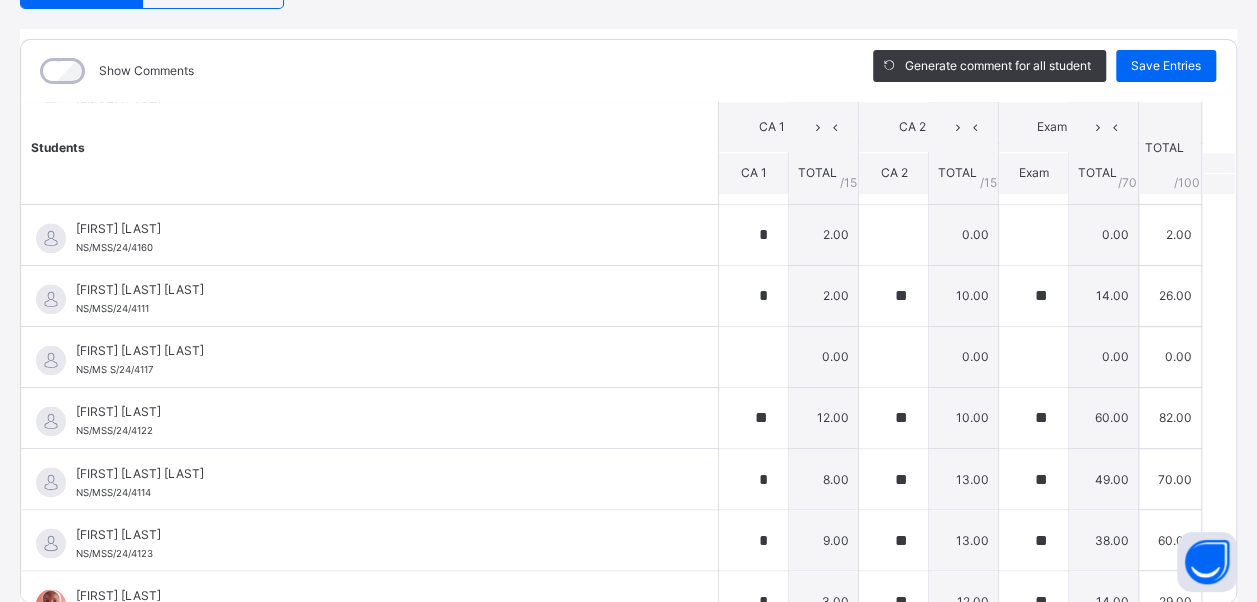 scroll, scrollTop: 1476, scrollLeft: 0, axis: vertical 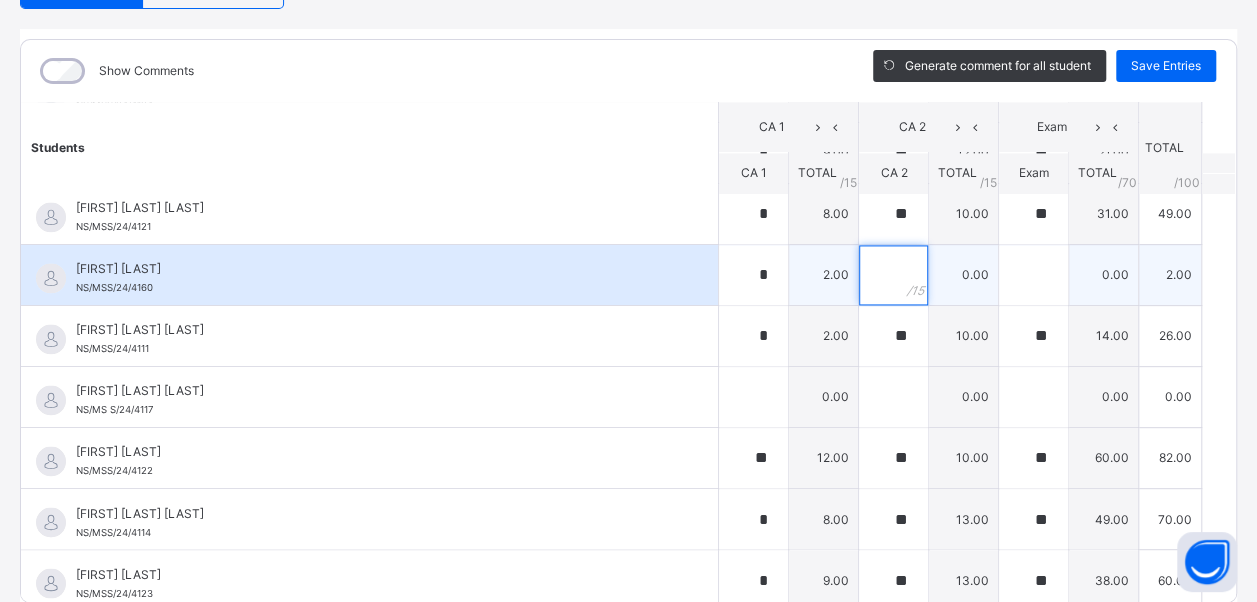 click at bounding box center [893, 275] 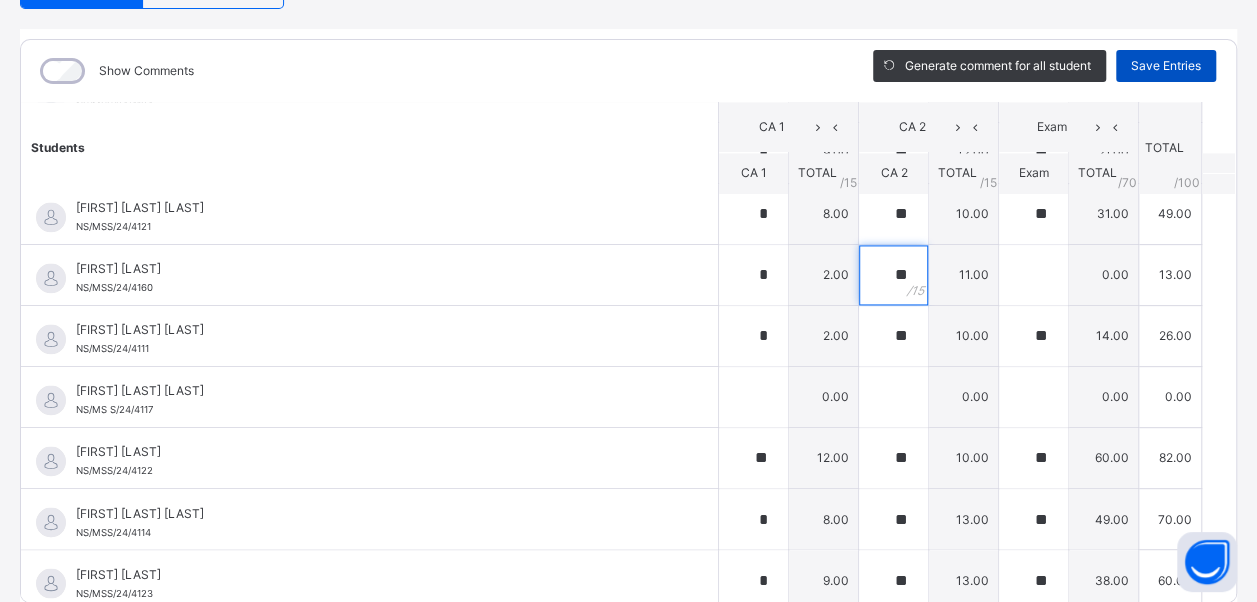 type on "**" 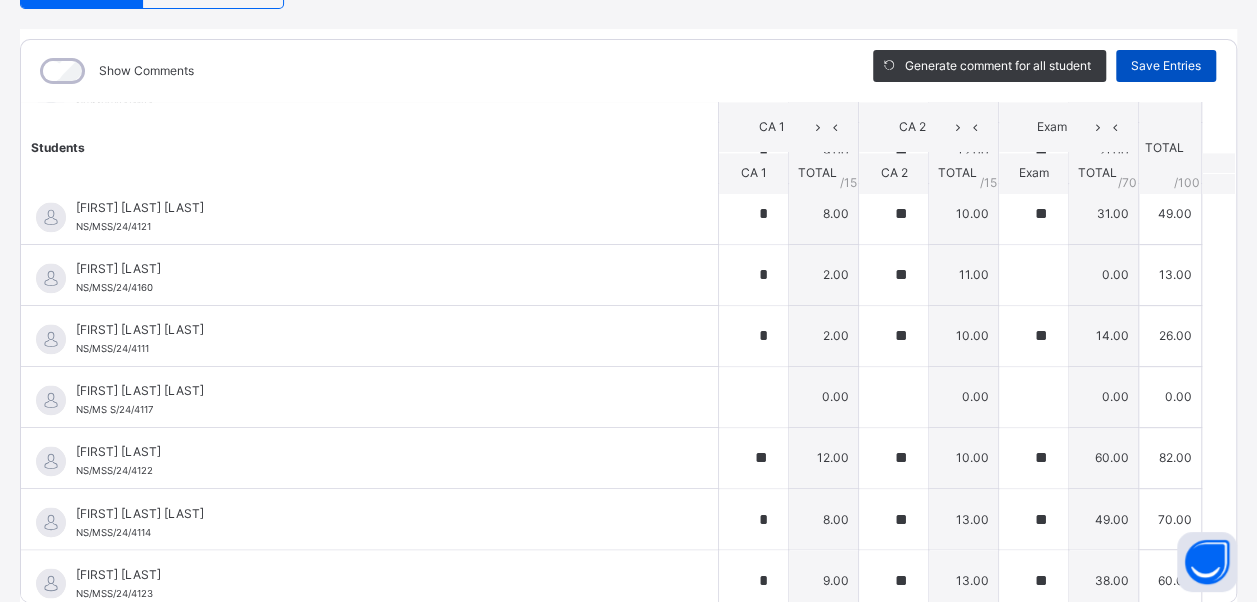 click on "Save Entries" at bounding box center [1166, 66] 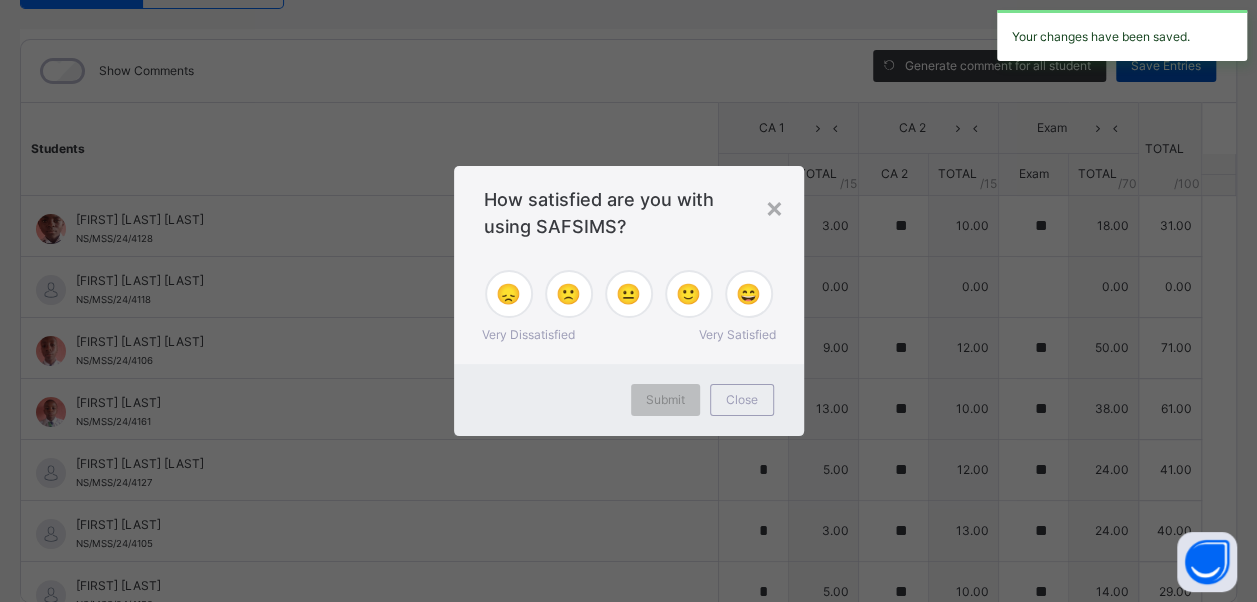 type on "*" 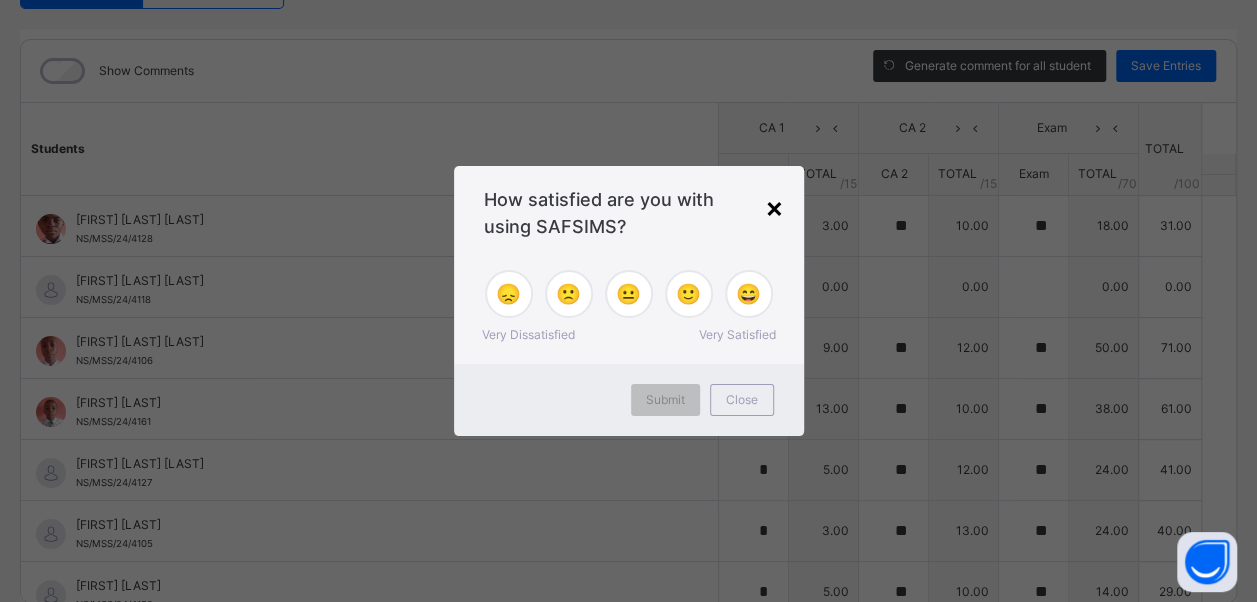 click on "×" at bounding box center [774, 207] 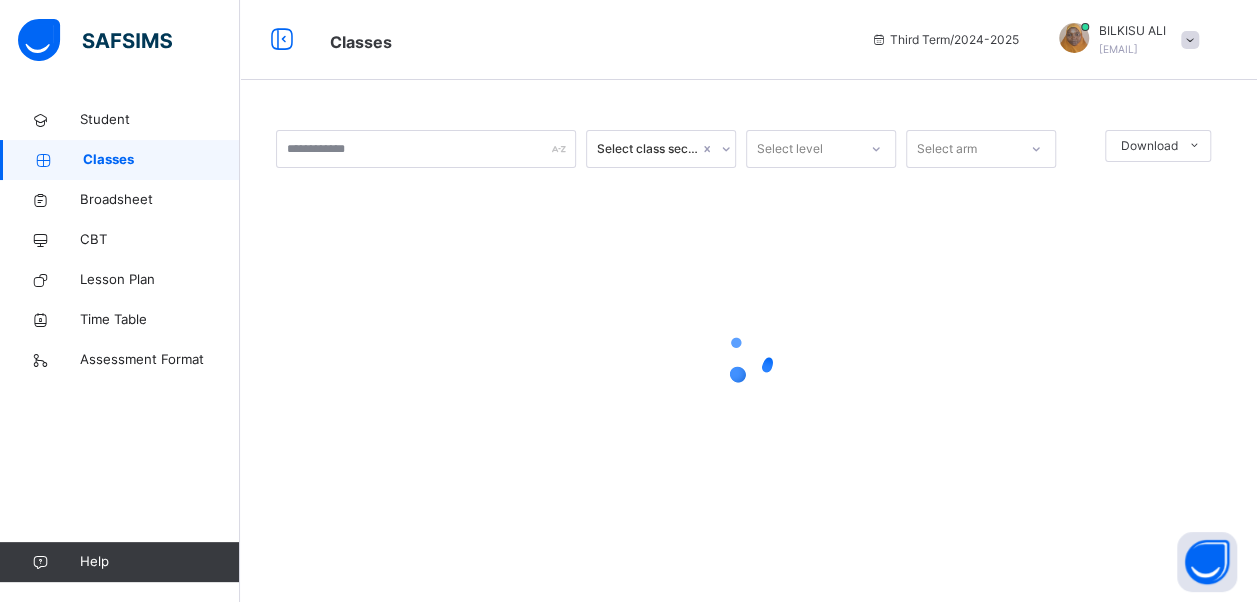scroll, scrollTop: 0, scrollLeft: 0, axis: both 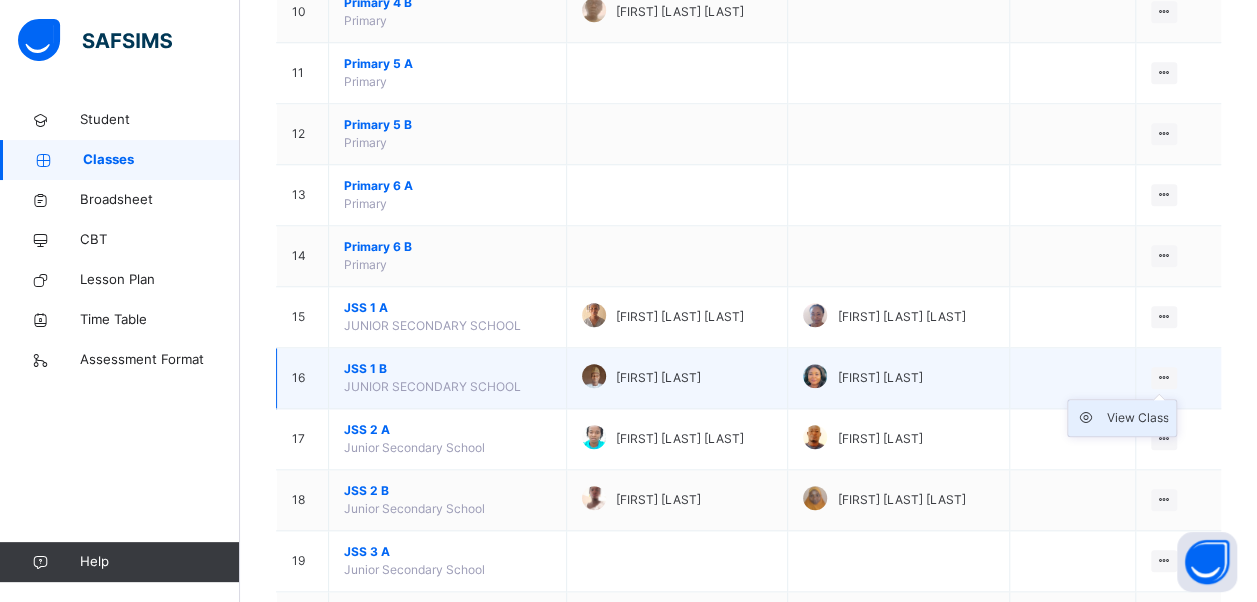 click on "View Class" at bounding box center [1137, 418] 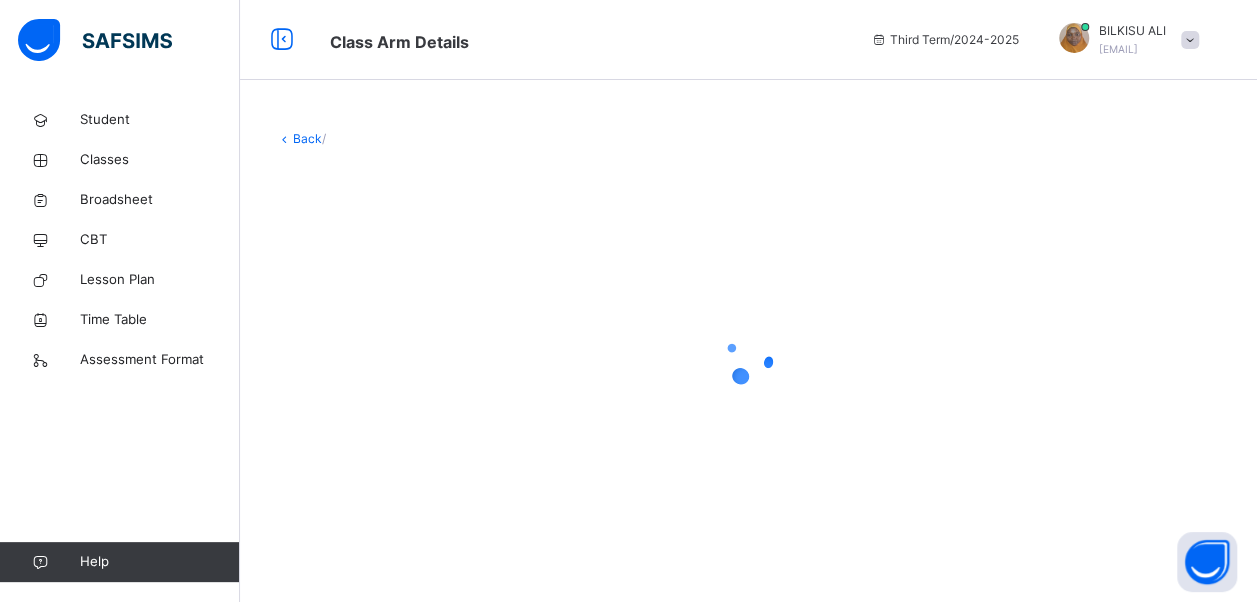 scroll, scrollTop: 0, scrollLeft: 0, axis: both 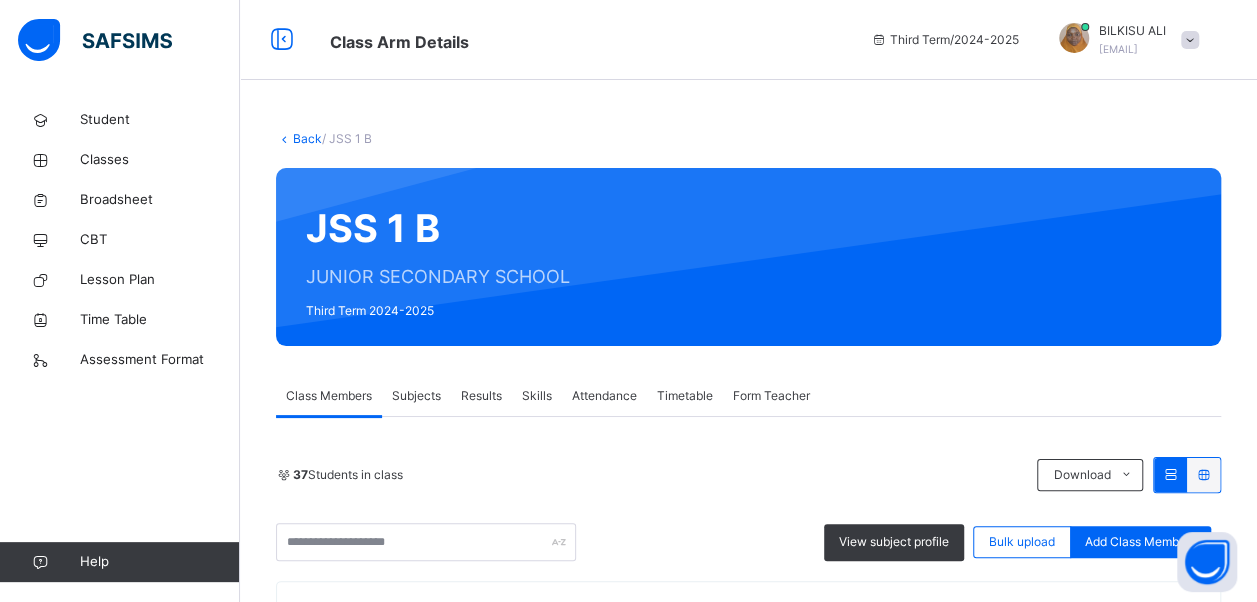 click on "Subjects" at bounding box center [416, 396] 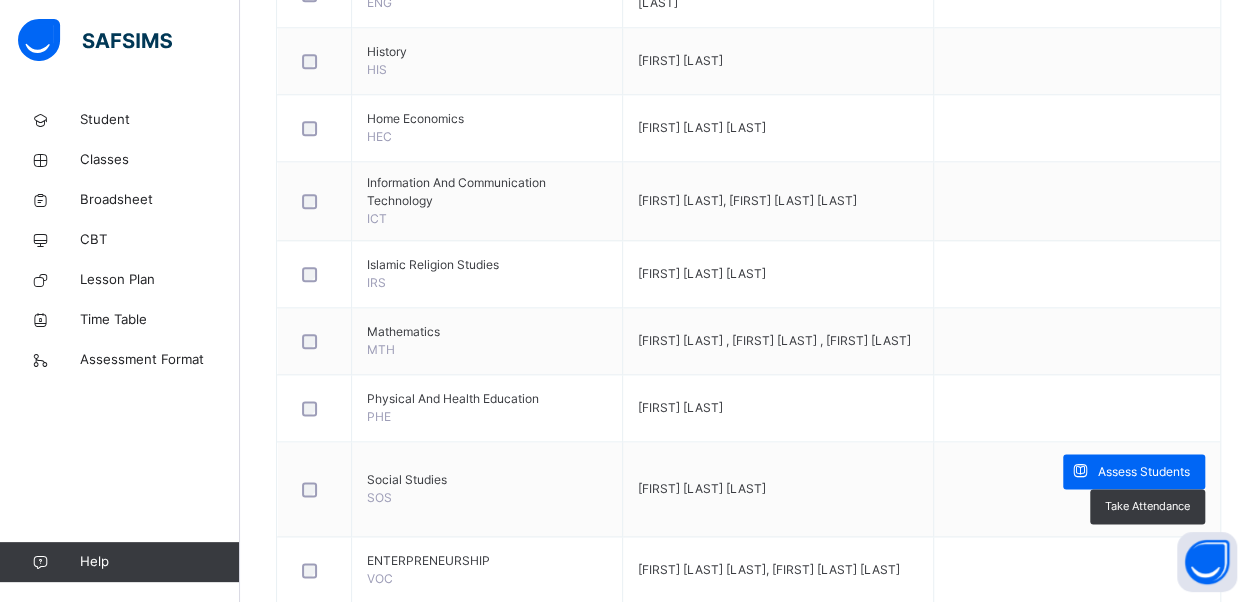 scroll, scrollTop: 1020, scrollLeft: 0, axis: vertical 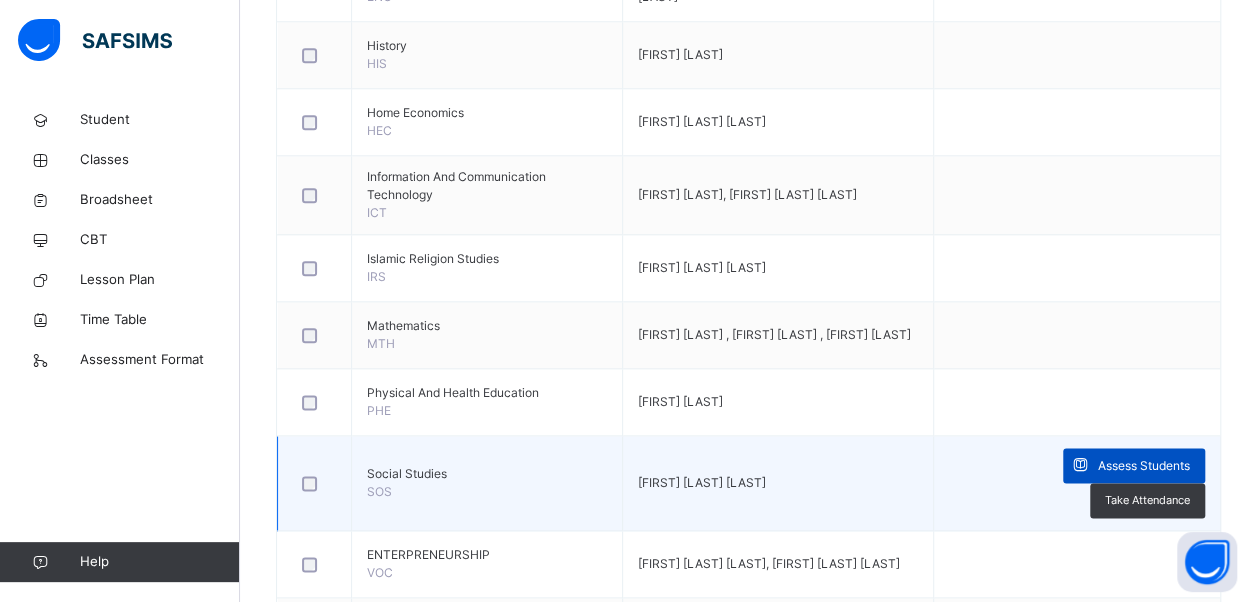 click on "Assess Students" at bounding box center [1144, 466] 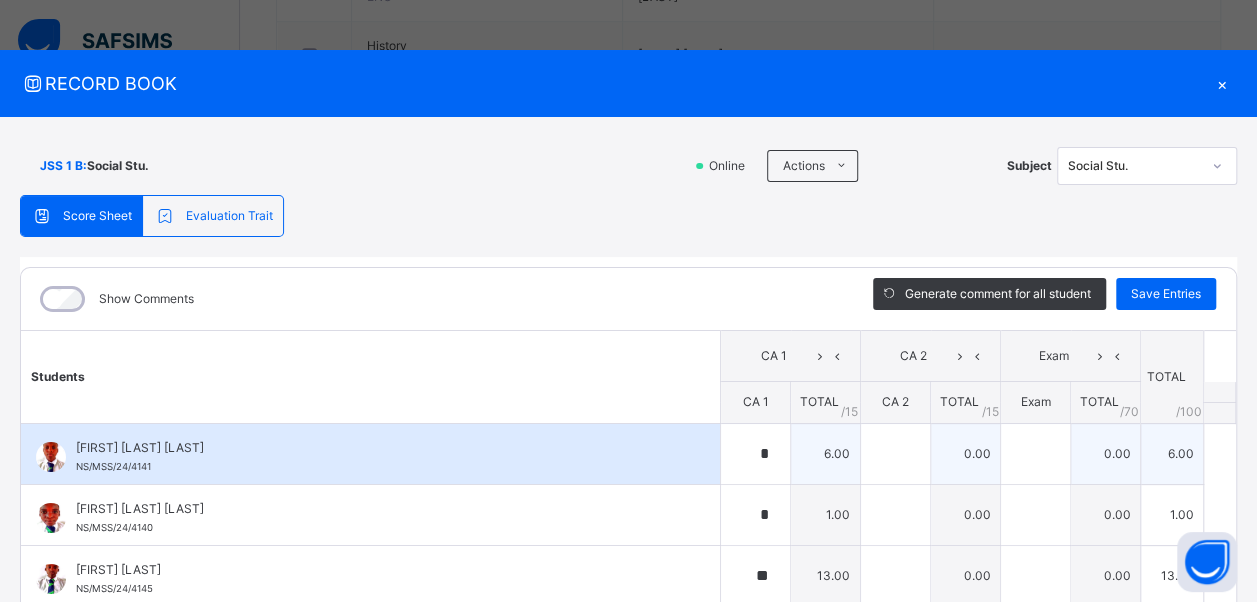 click on "[FIRST] [LAST] [LAST]" at bounding box center [375, 448] 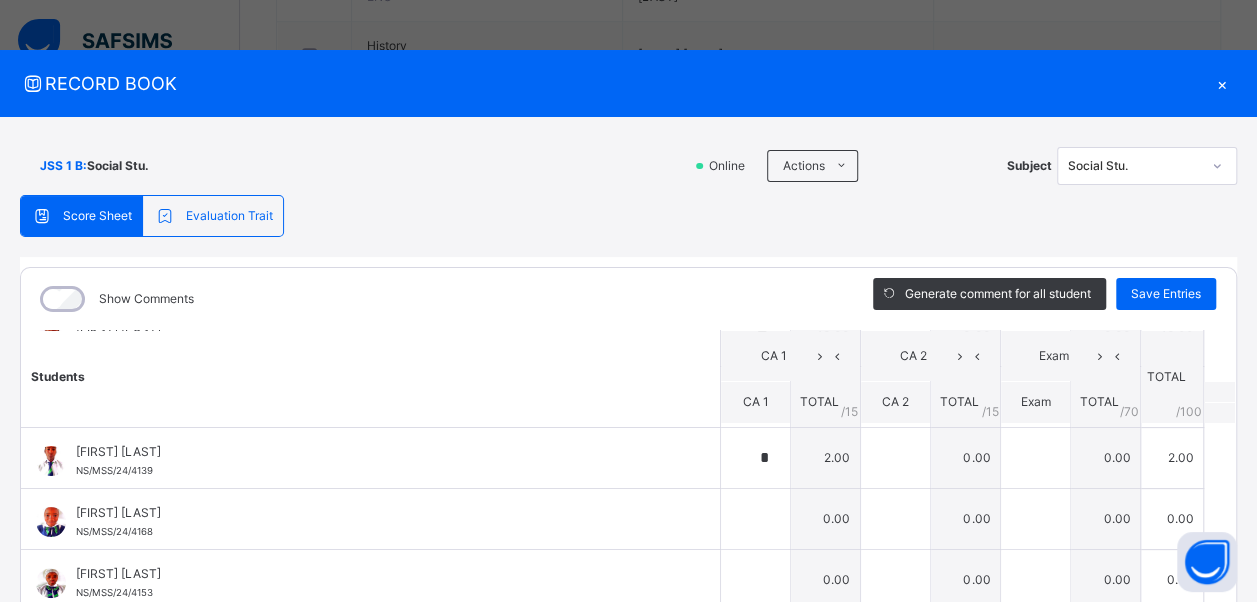 scroll, scrollTop: 280, scrollLeft: 0, axis: vertical 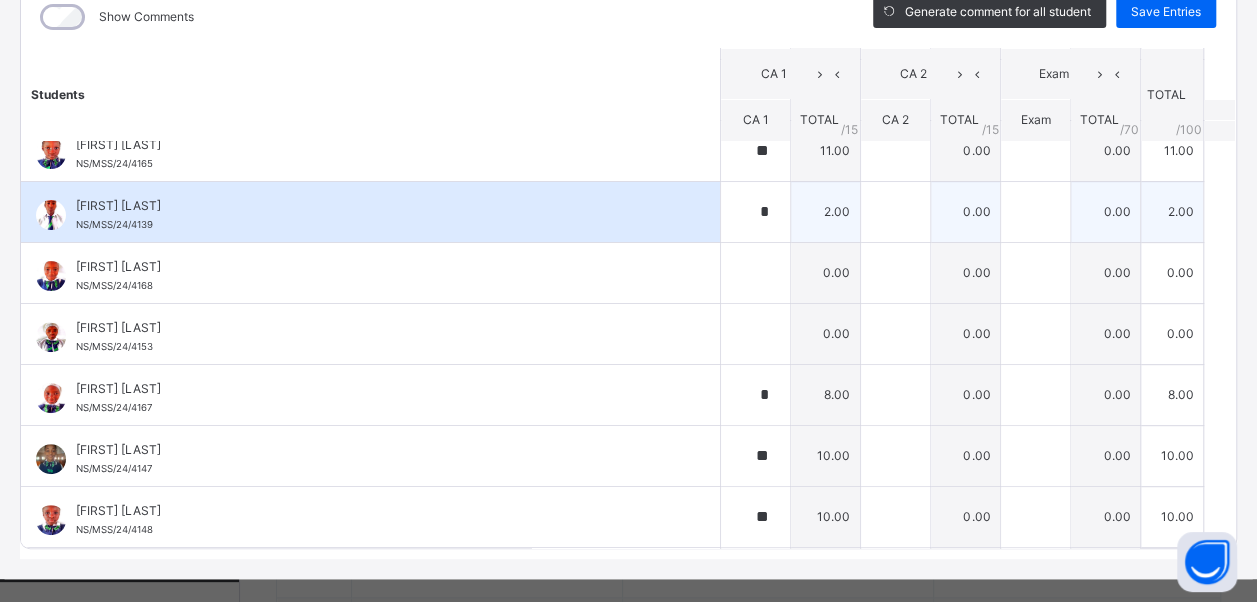 click on "[FIRST] [LAST] NS/MSS/24/4139" at bounding box center (370, 212) 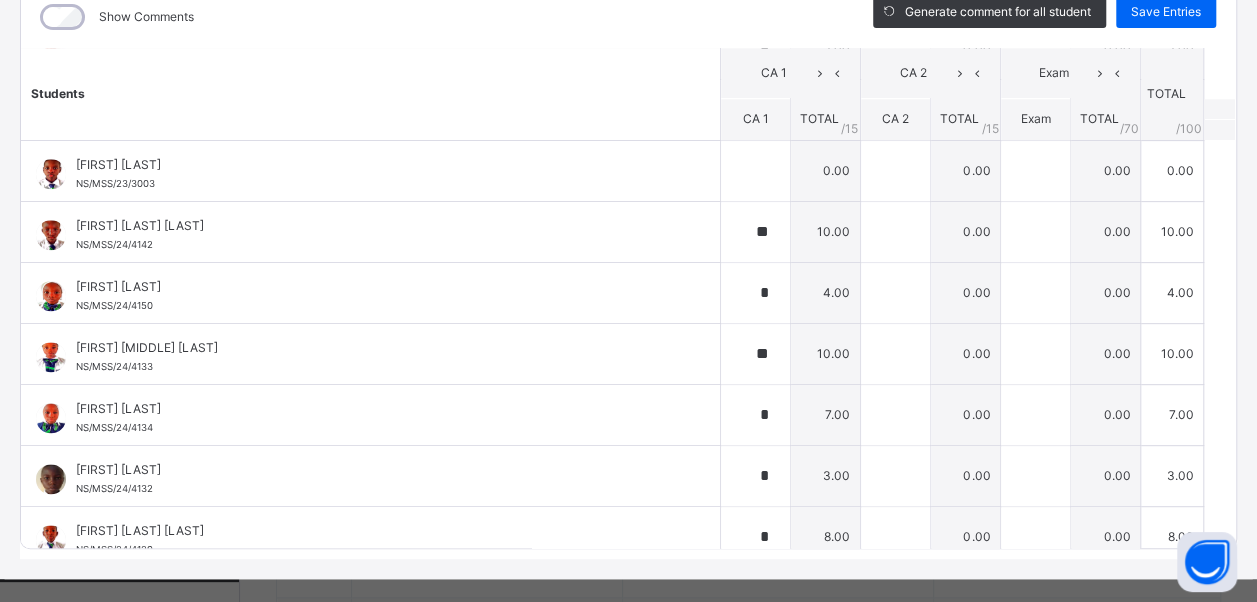 scroll, scrollTop: 1156, scrollLeft: 0, axis: vertical 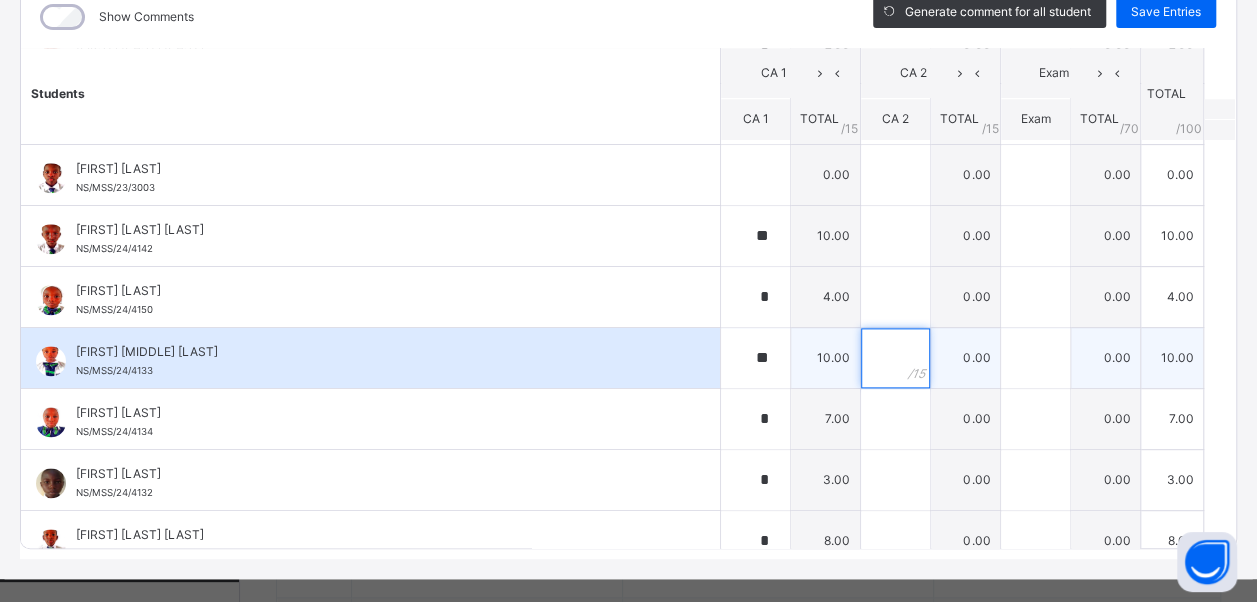 click at bounding box center [895, 358] 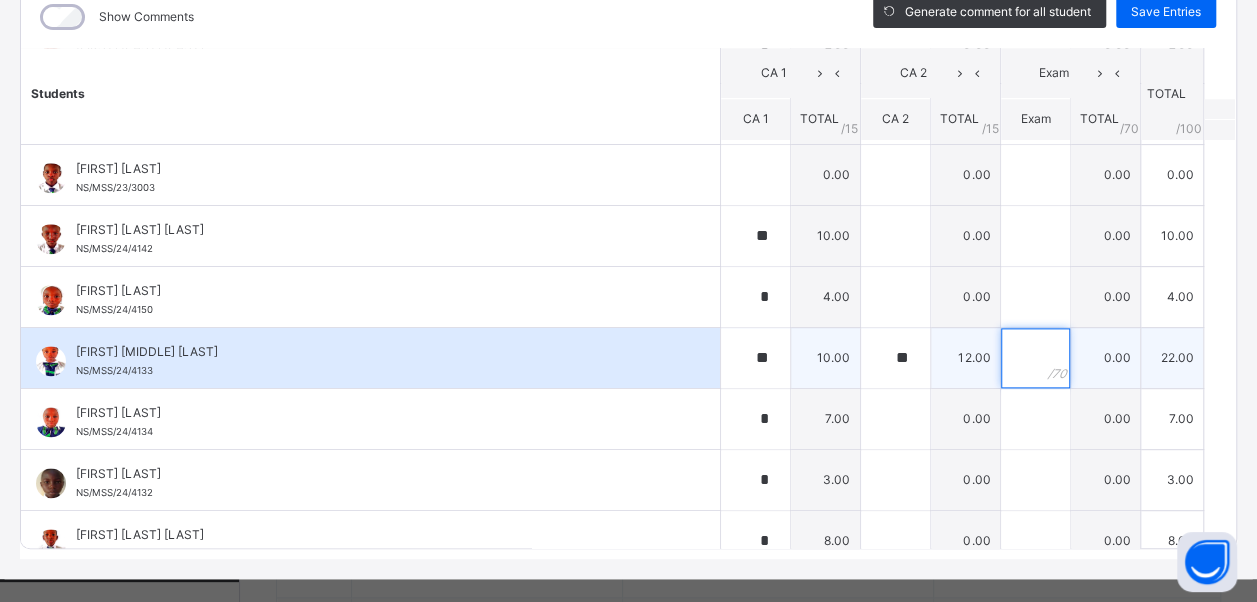 click at bounding box center [1035, 358] 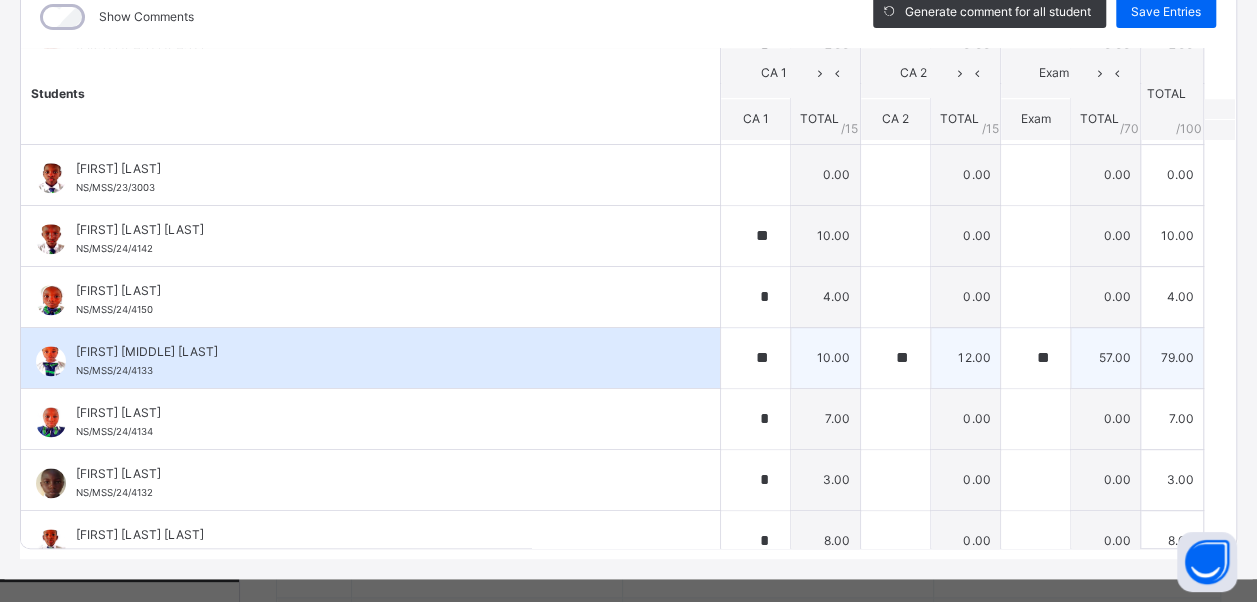 click on "[FIRST] [MIDDLE] [LAST]" at bounding box center [375, 352] 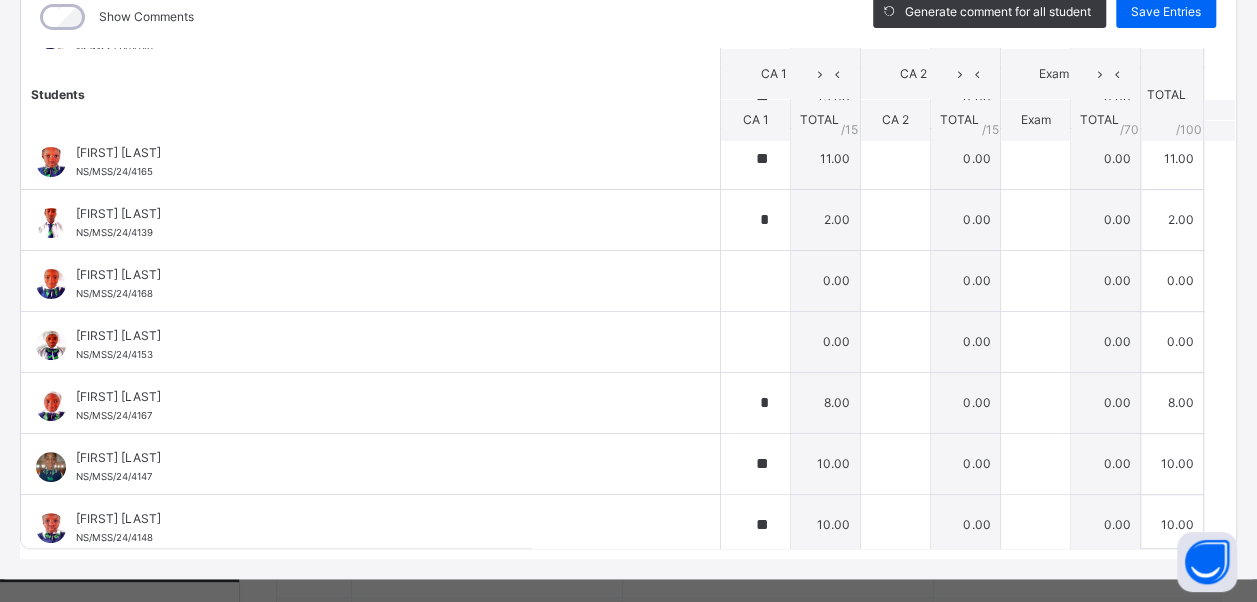 scroll, scrollTop: 34, scrollLeft: 0, axis: vertical 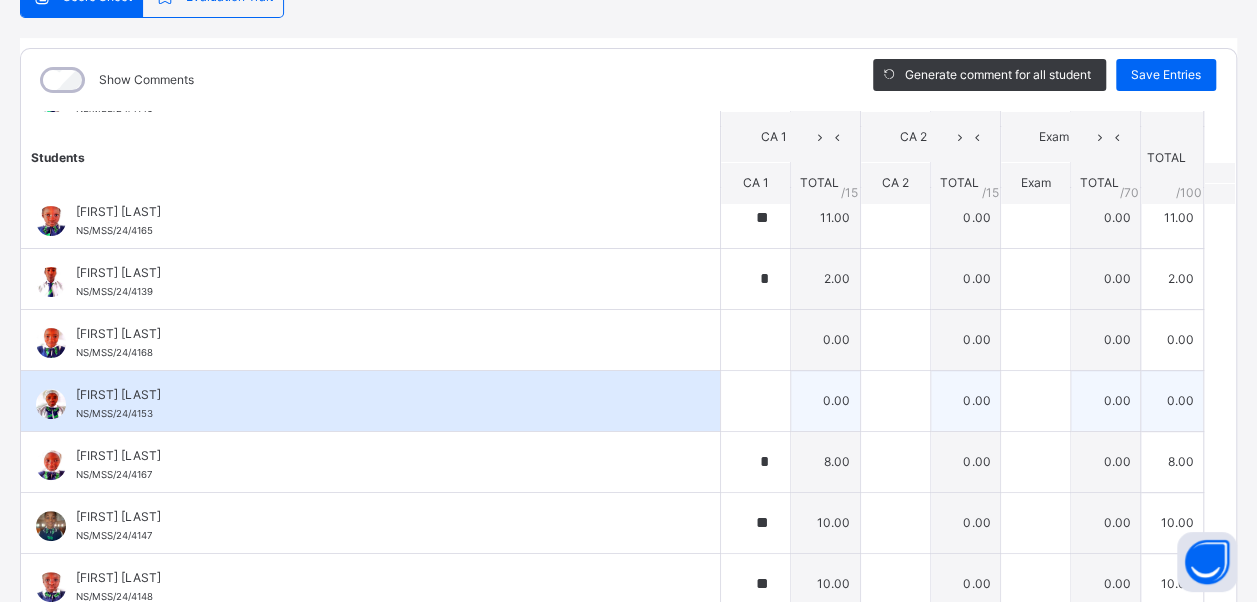 click on "[FIRST] [LAST] [ID]" at bounding box center [375, 404] 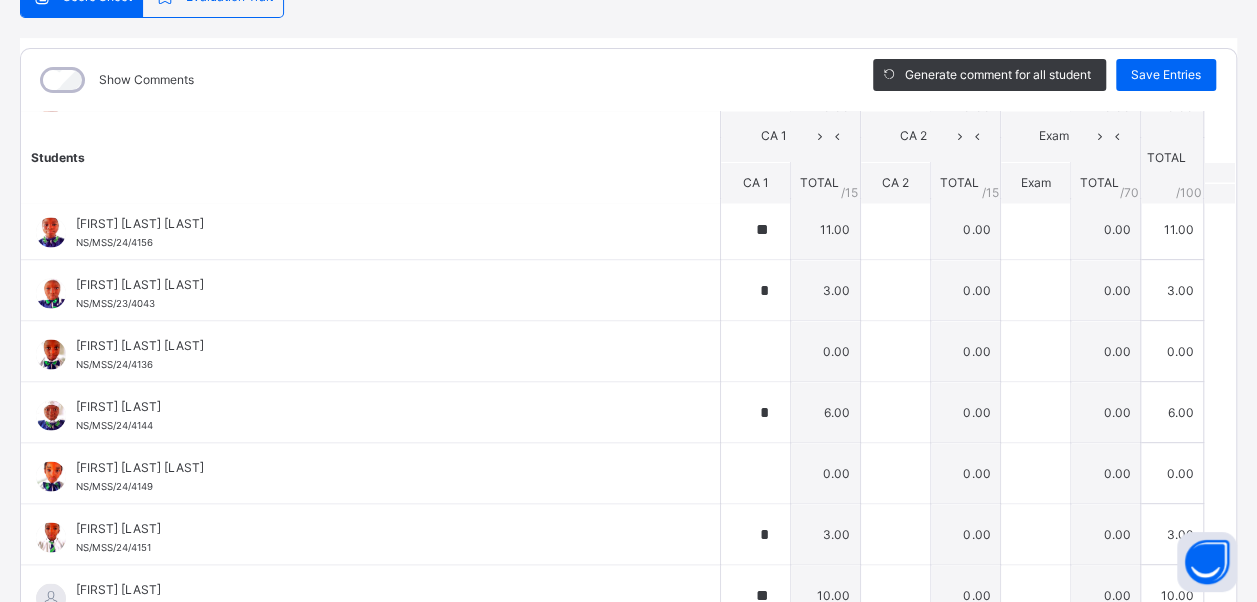 scroll, scrollTop: 1836, scrollLeft: 0, axis: vertical 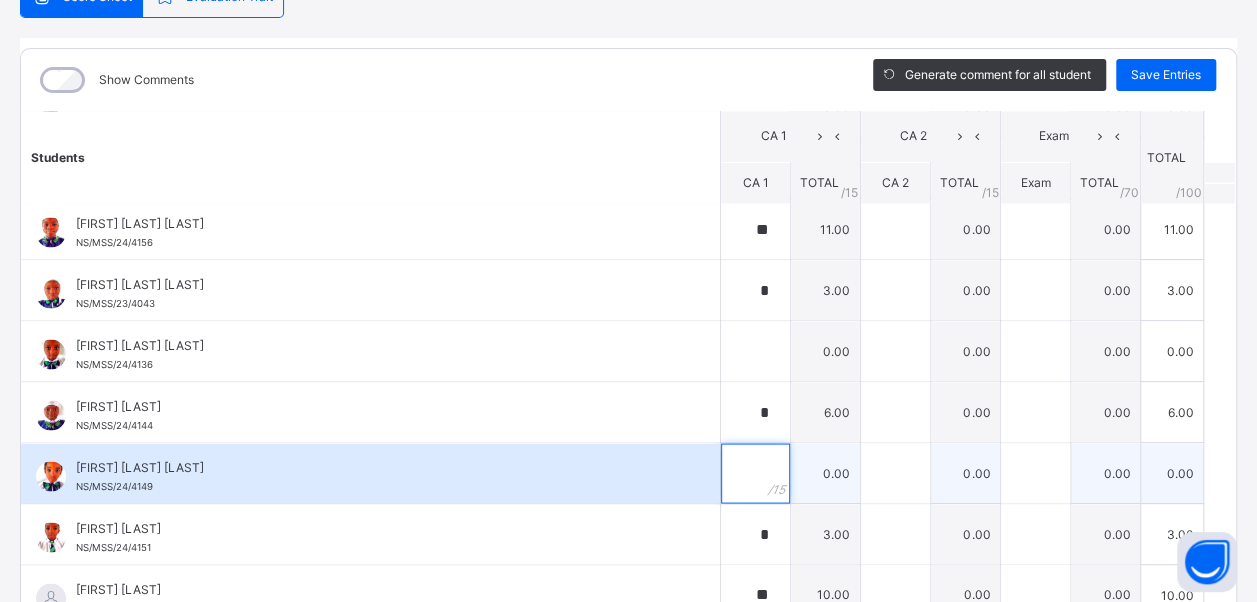 click at bounding box center [755, 473] 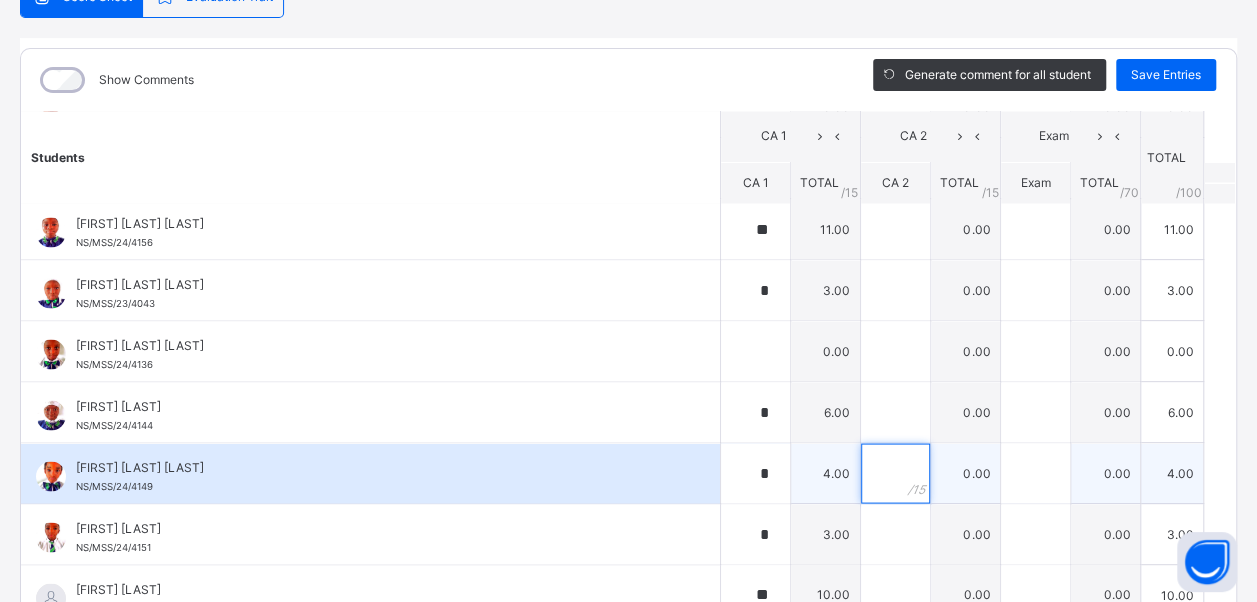 click at bounding box center (895, 473) 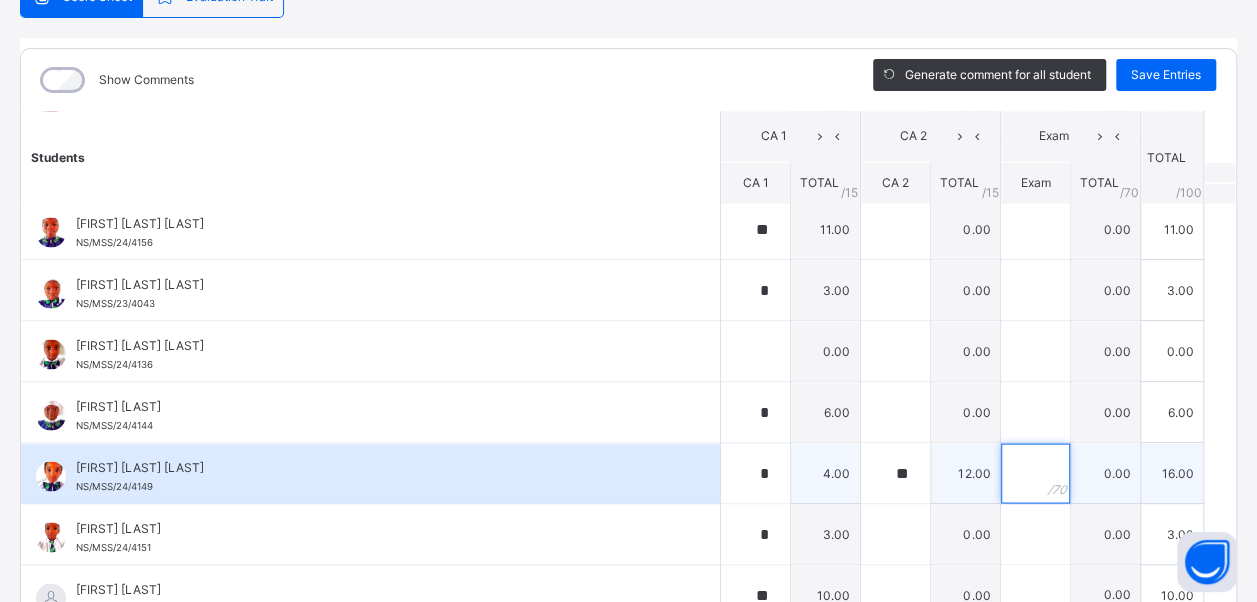 click at bounding box center [1035, 473] 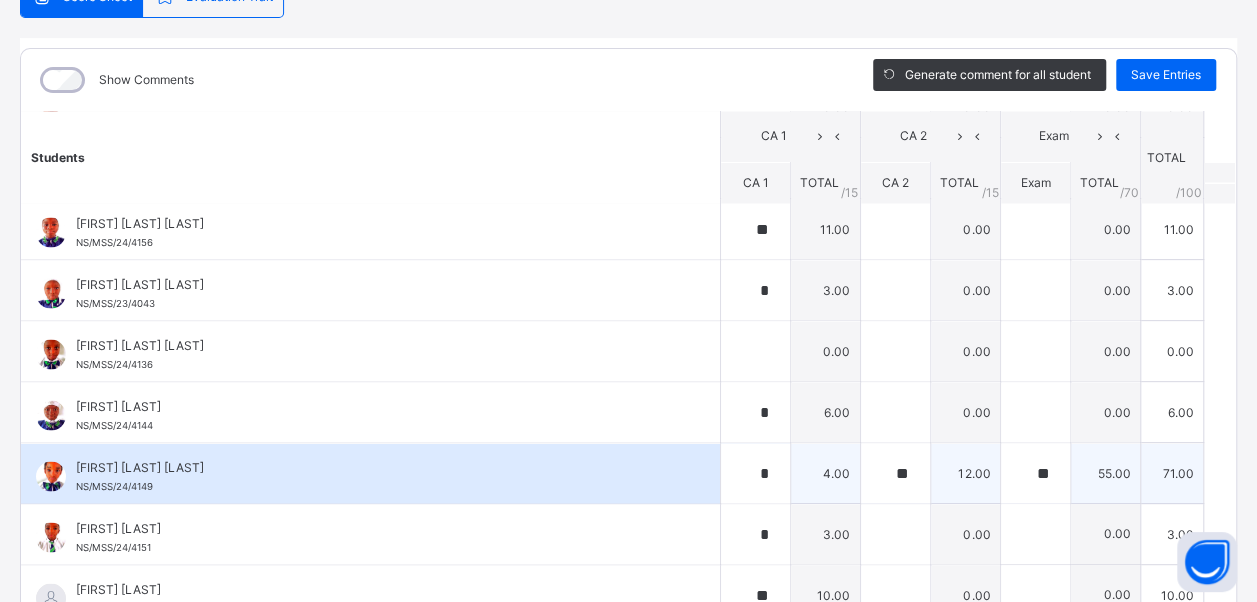 click on "[FIRST] [MIDDLE] [LAST] NS/MSS/24/4149" at bounding box center (370, 473) 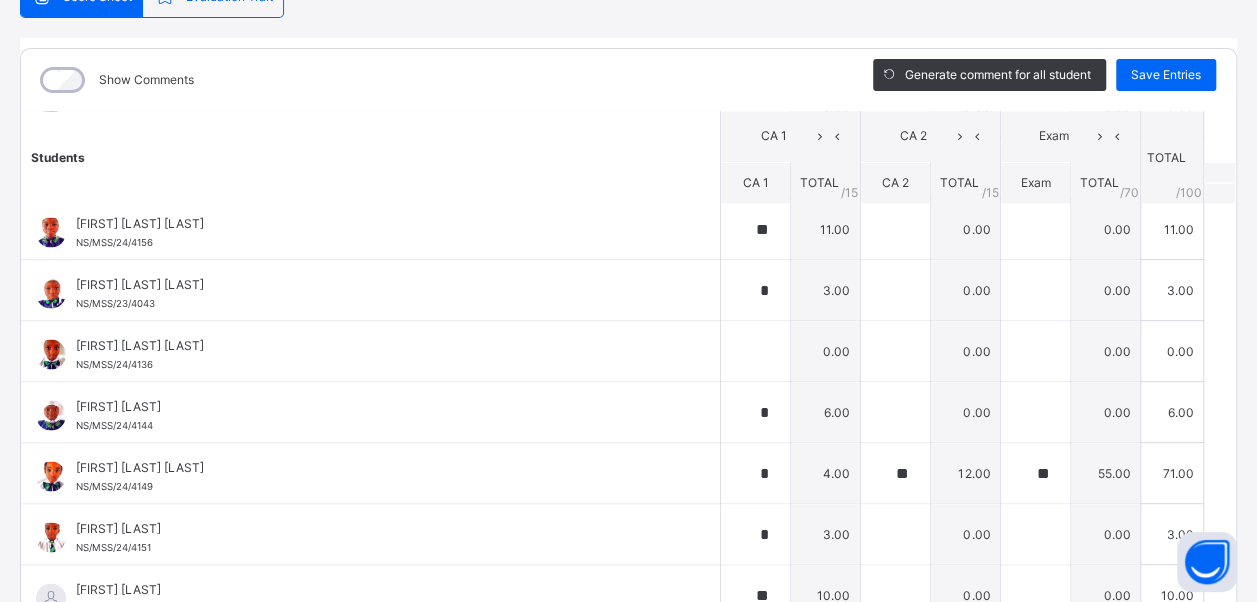 scroll, scrollTop: 1833, scrollLeft: 0, axis: vertical 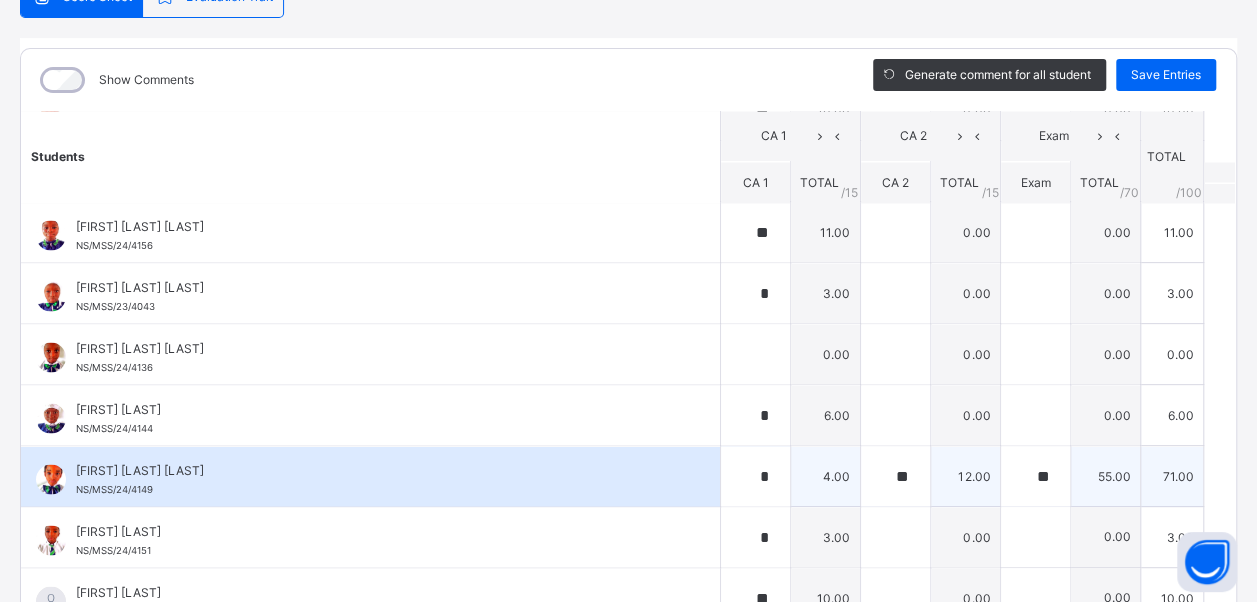click on "[FIRST] [MIDDLE] [LAST] NS/MSS/24/4149" at bounding box center [370, 476] 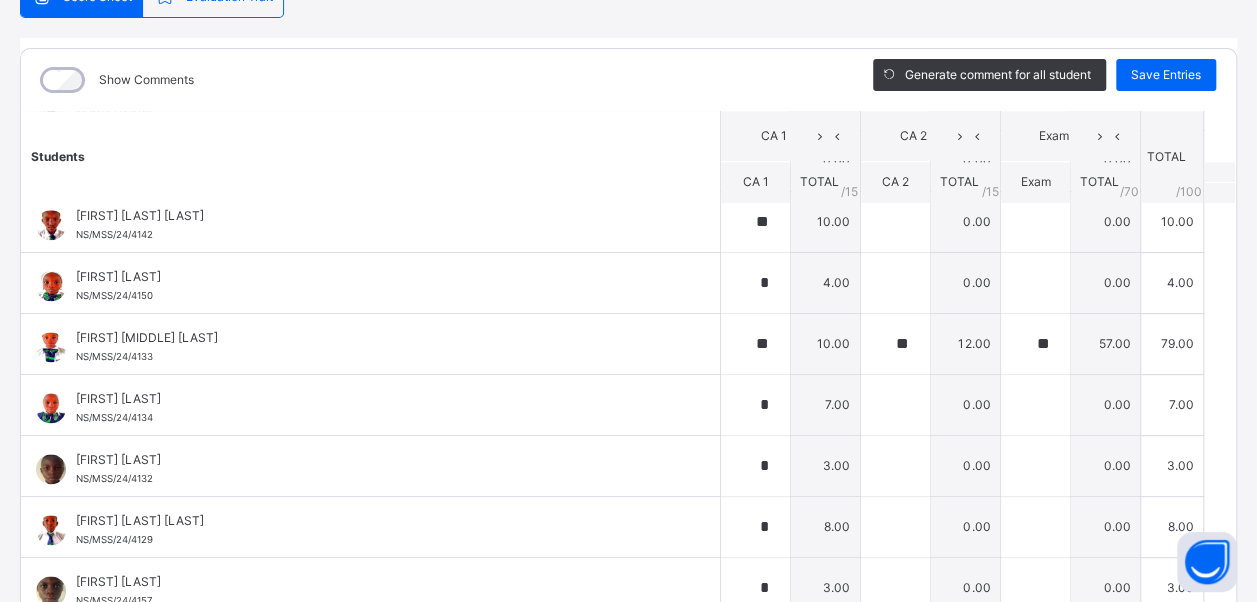 scroll, scrollTop: 1193, scrollLeft: 0, axis: vertical 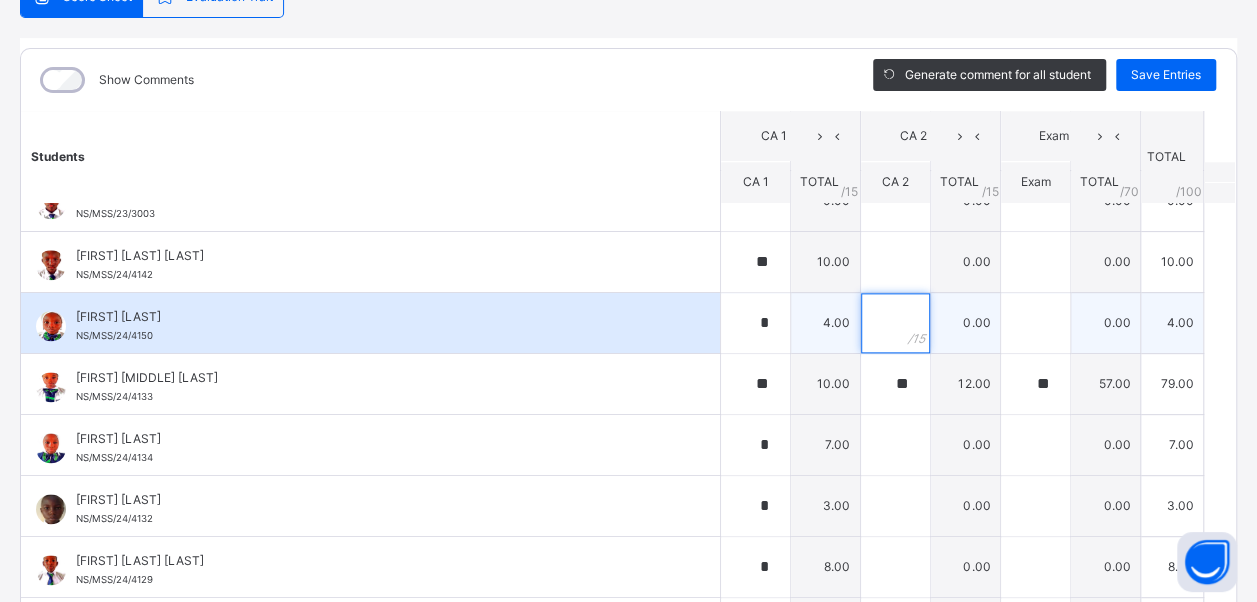 click at bounding box center (895, 323) 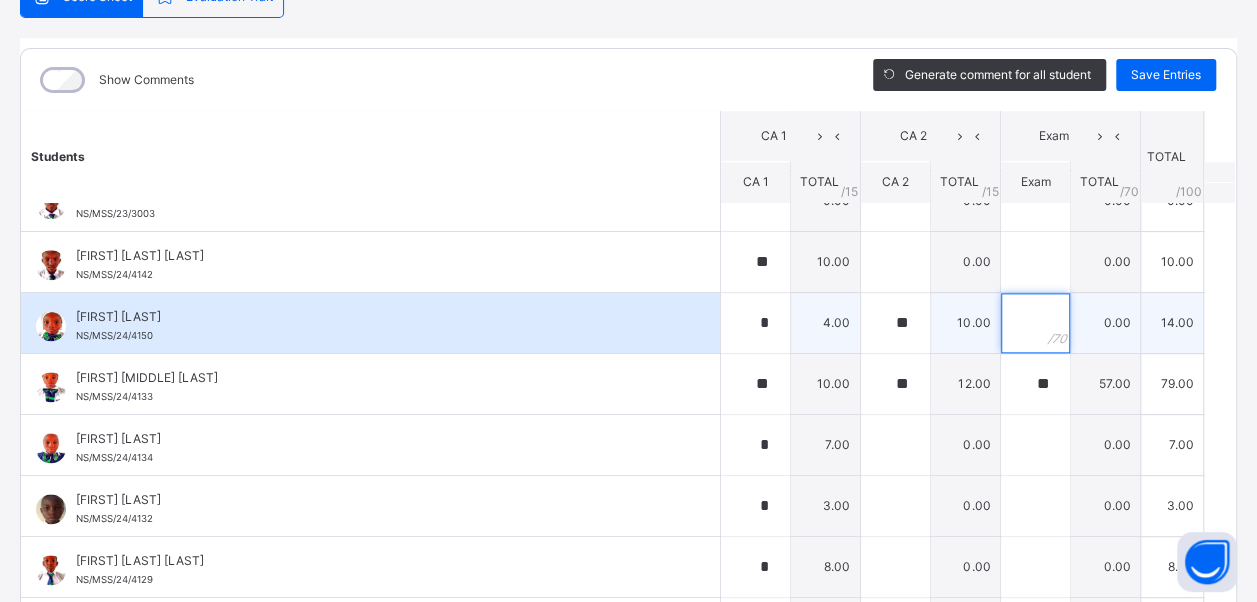 click at bounding box center (1035, 323) 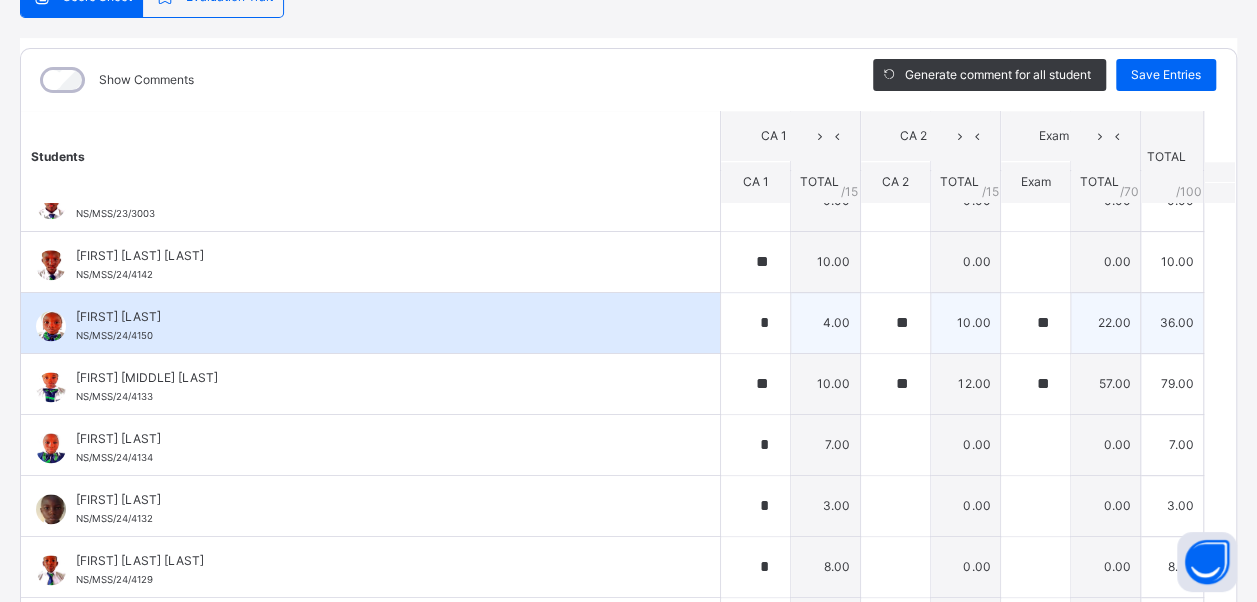click on "[FIRST] [LAST] NS/MSS/24/4150" at bounding box center [375, 326] 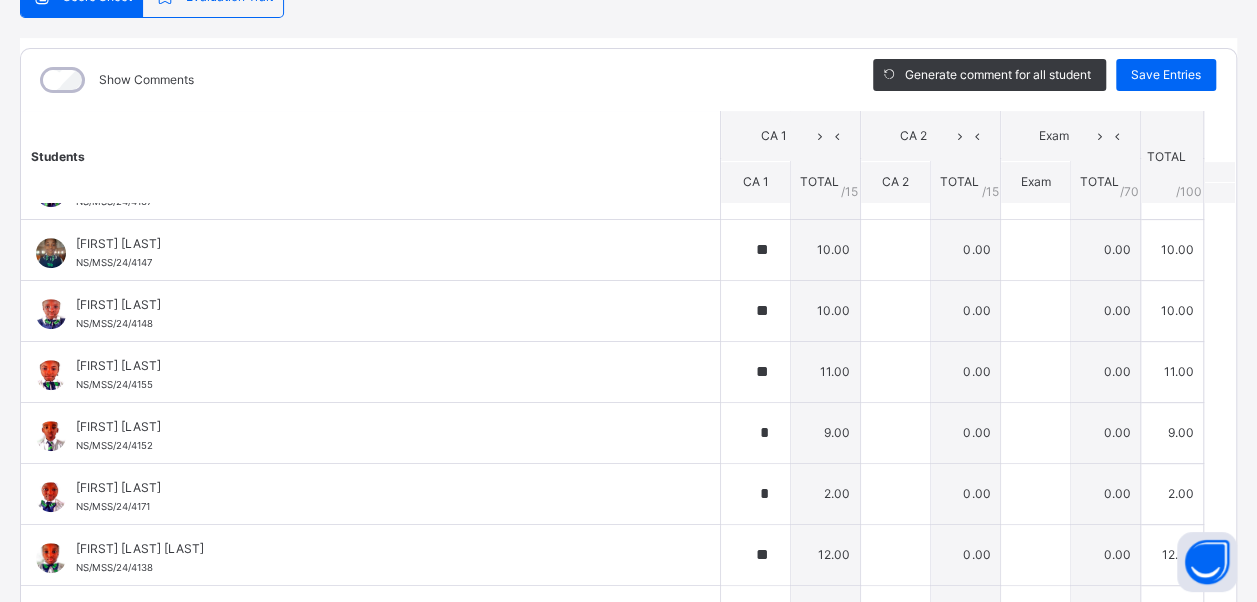 scroll, scrollTop: 433, scrollLeft: 0, axis: vertical 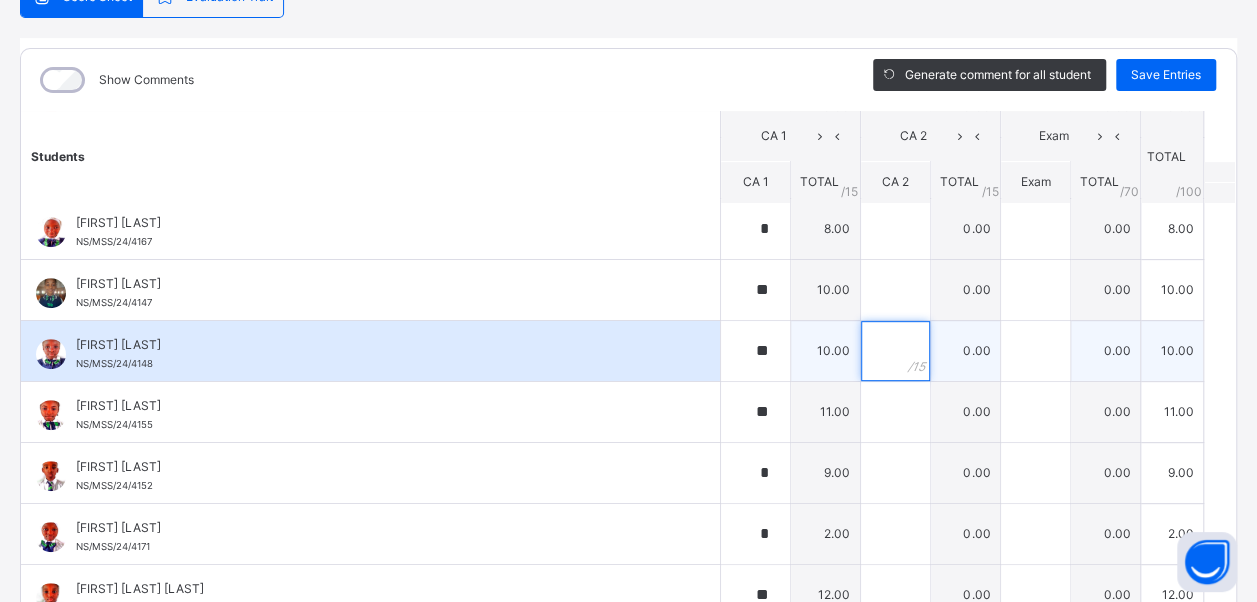 click at bounding box center [895, 351] 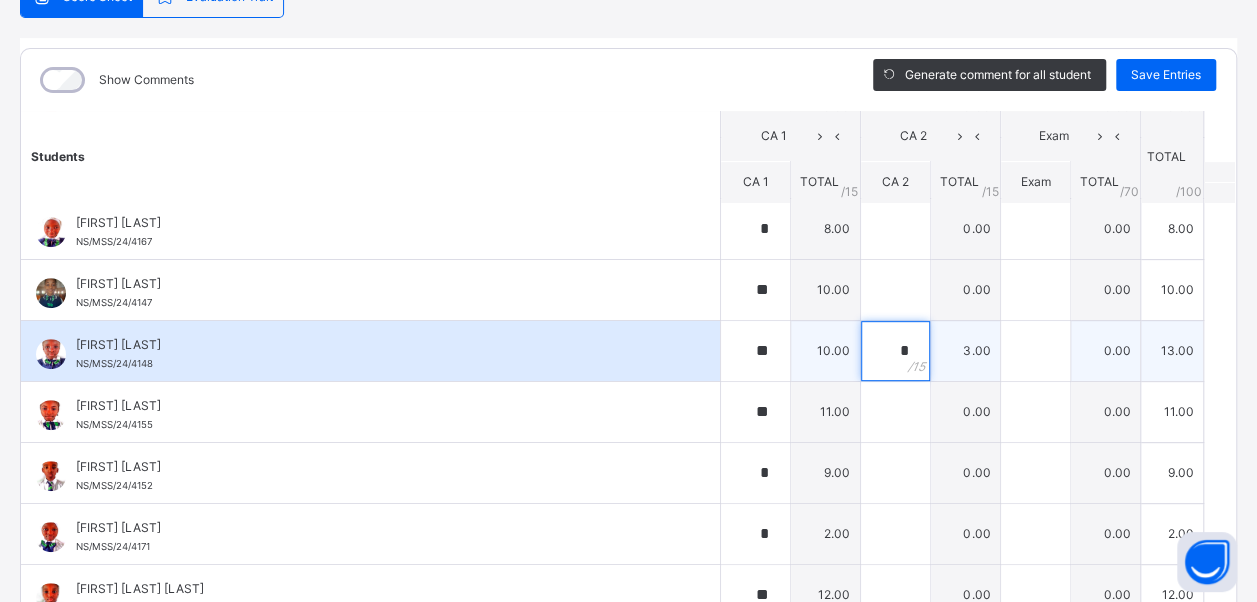 click on "*" at bounding box center [895, 351] 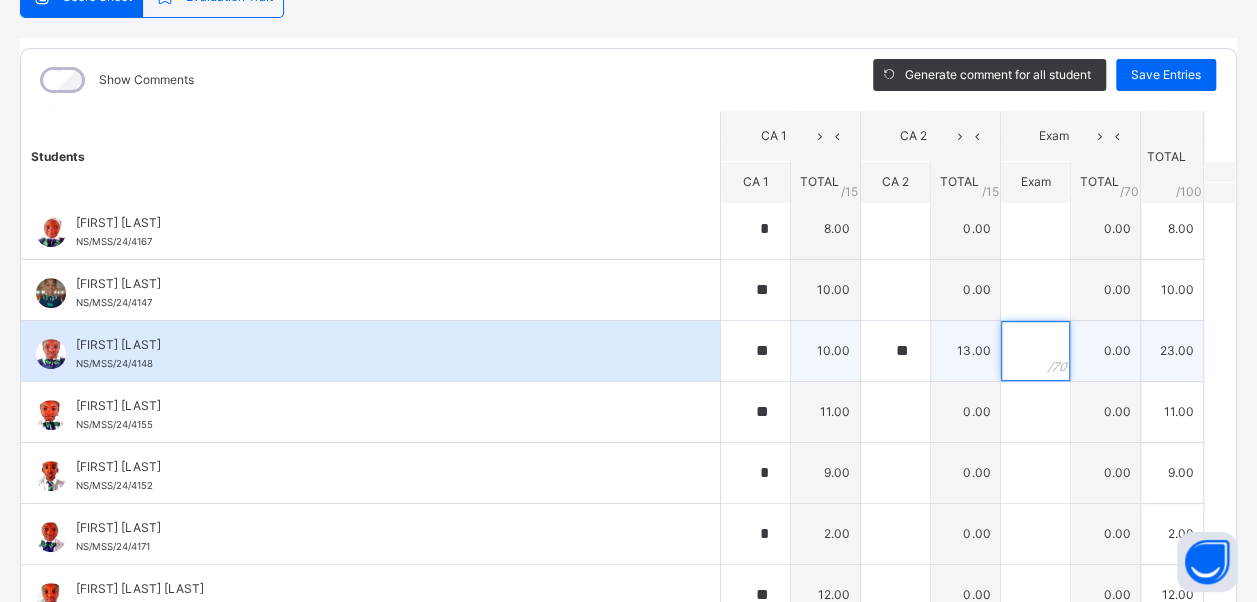 click at bounding box center (1035, 351) 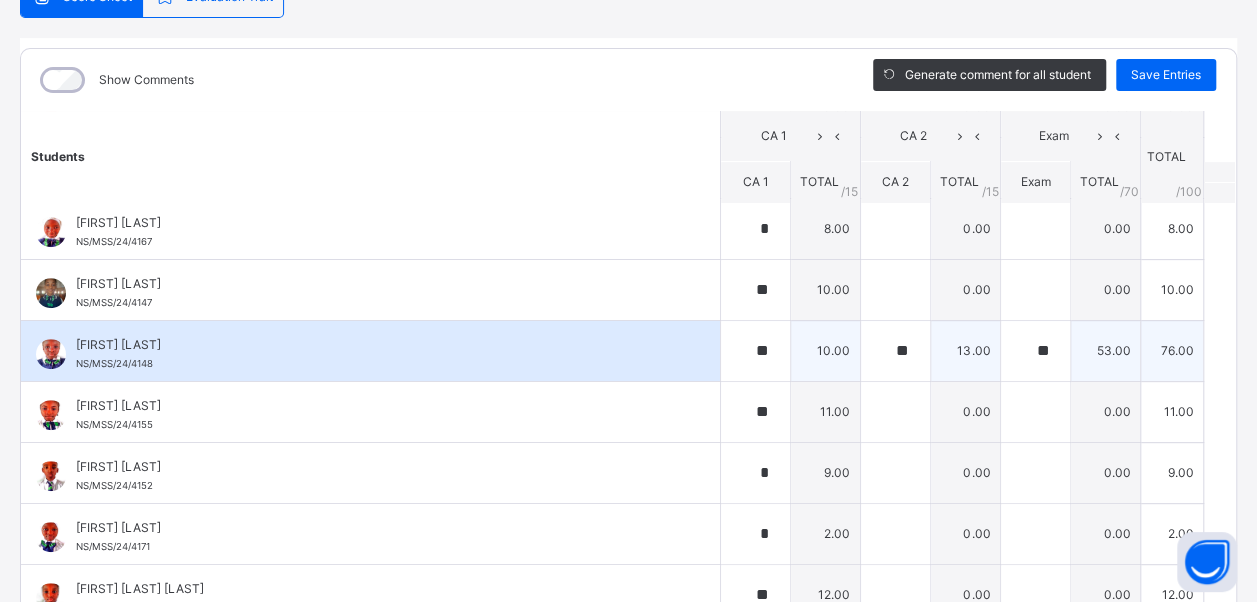 click on "[FIRST] [LAST]" at bounding box center [375, 345] 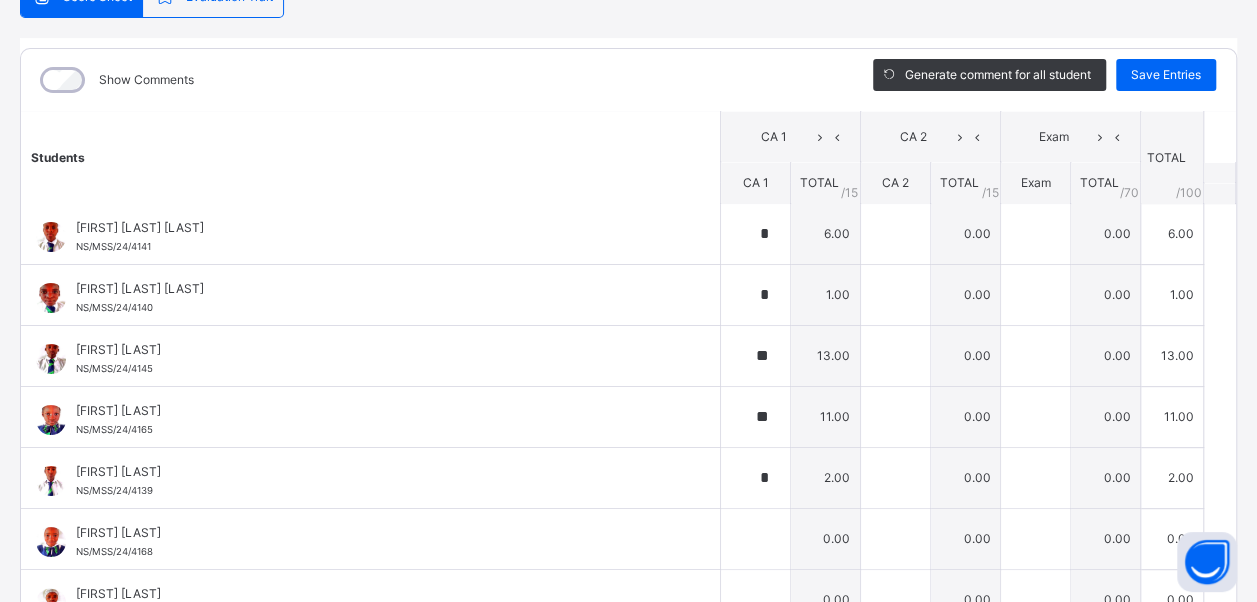 scroll, scrollTop: 0, scrollLeft: 0, axis: both 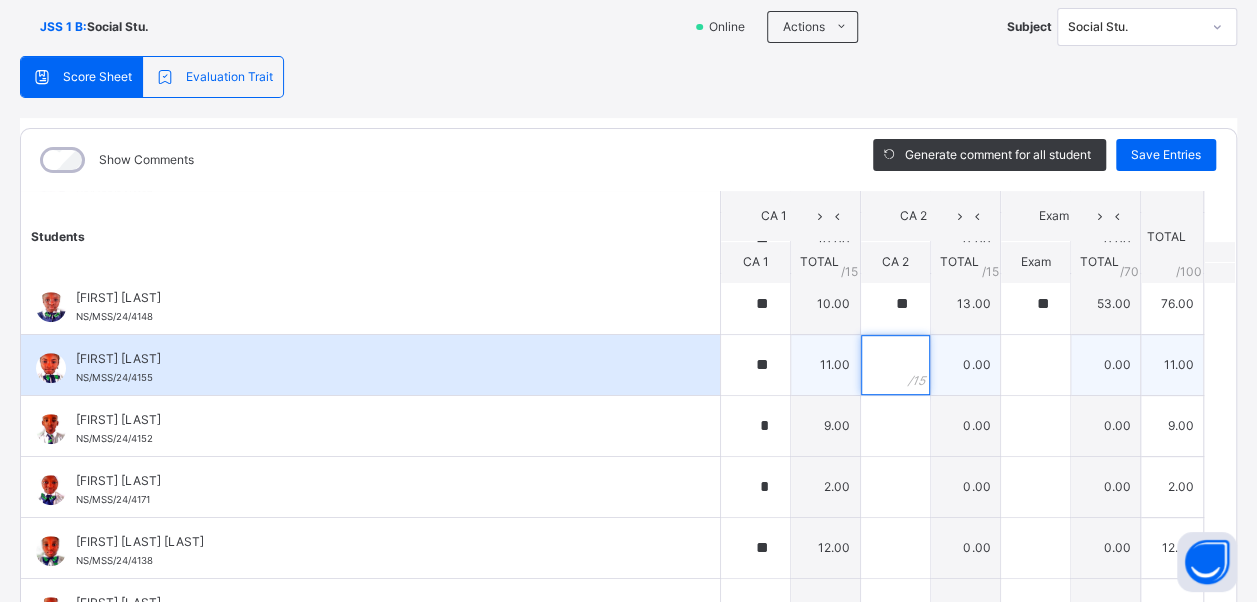 click at bounding box center (895, 365) 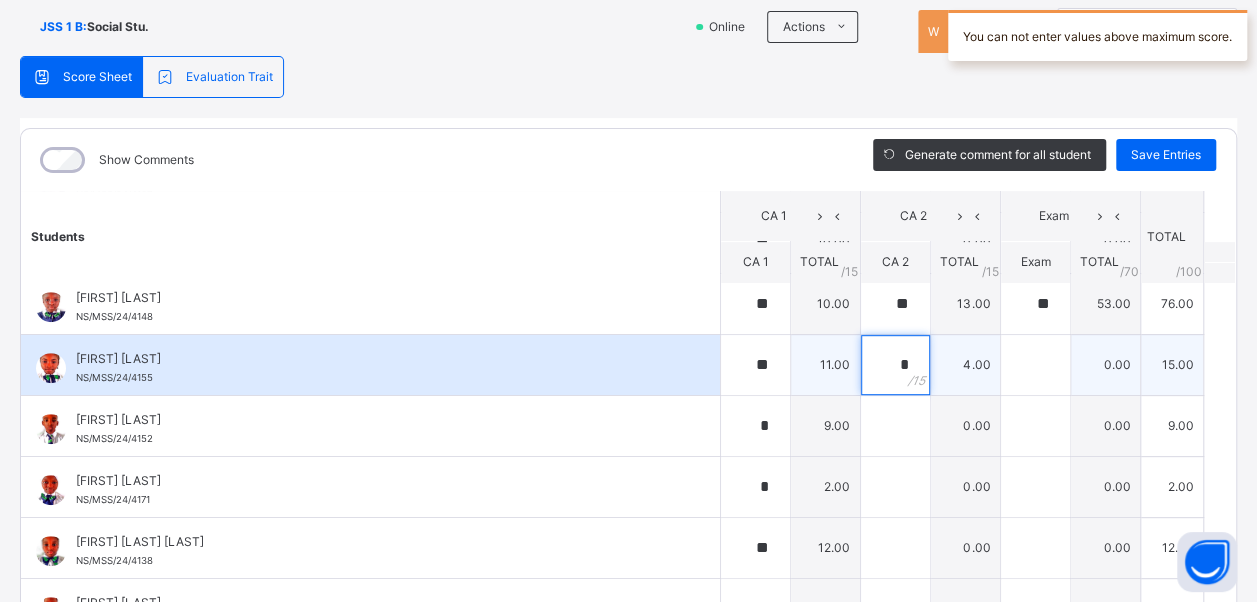 click on "*" at bounding box center [895, 365] 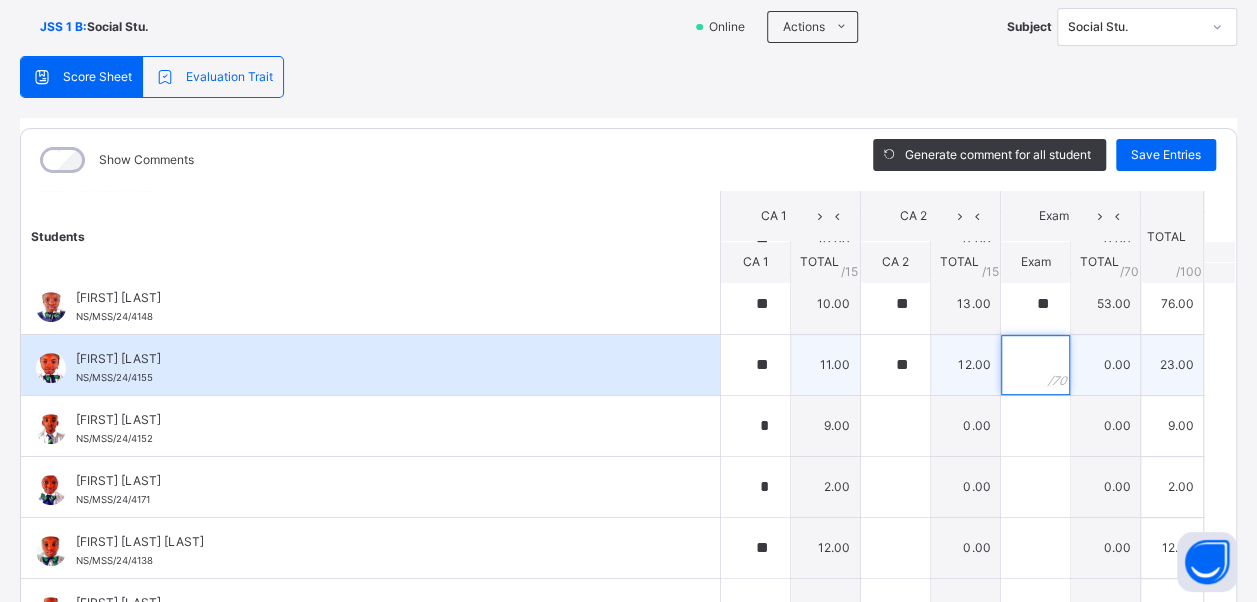 click at bounding box center (1035, 365) 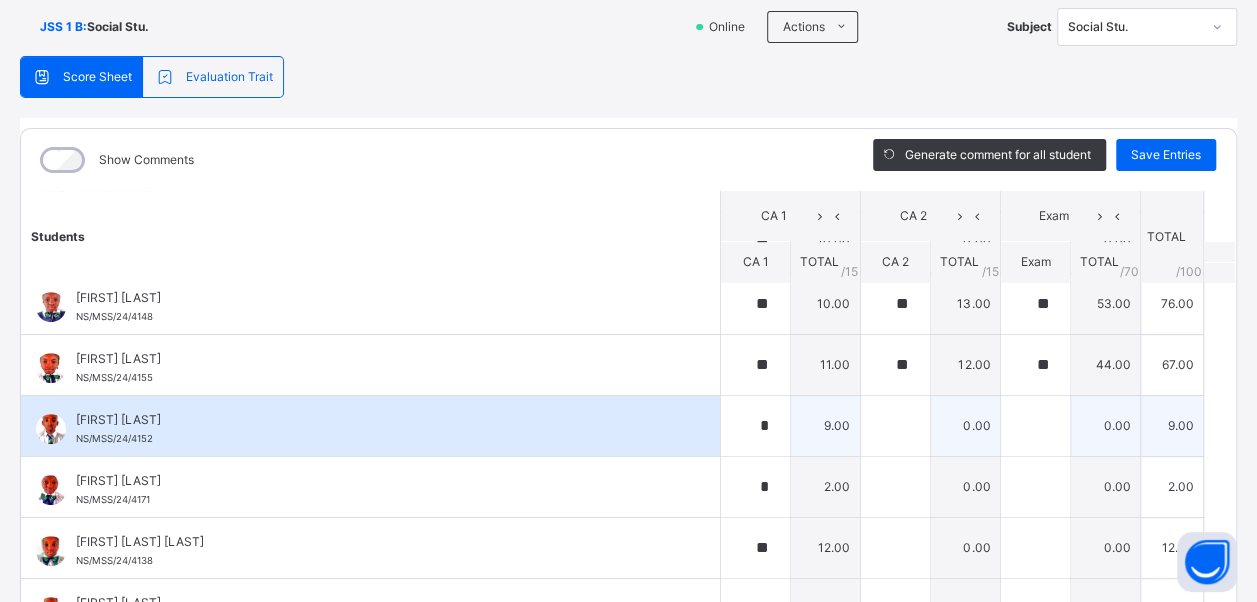 click on "[FIRST] [LAST] [ID]" at bounding box center [370, 426] 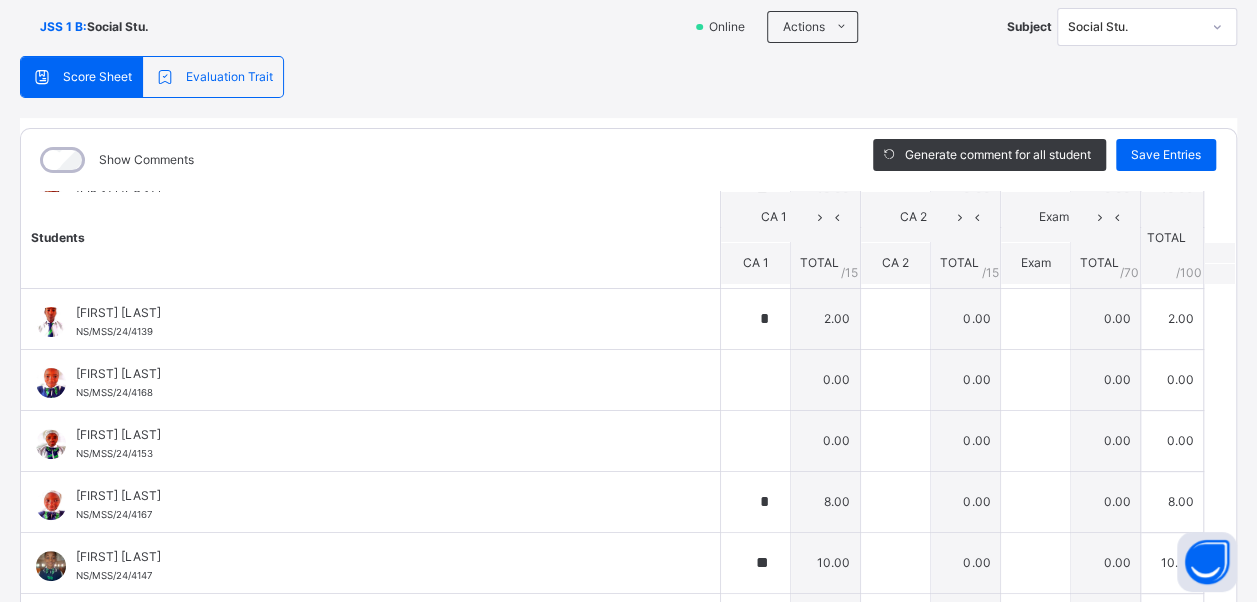 scroll, scrollTop: 200, scrollLeft: 0, axis: vertical 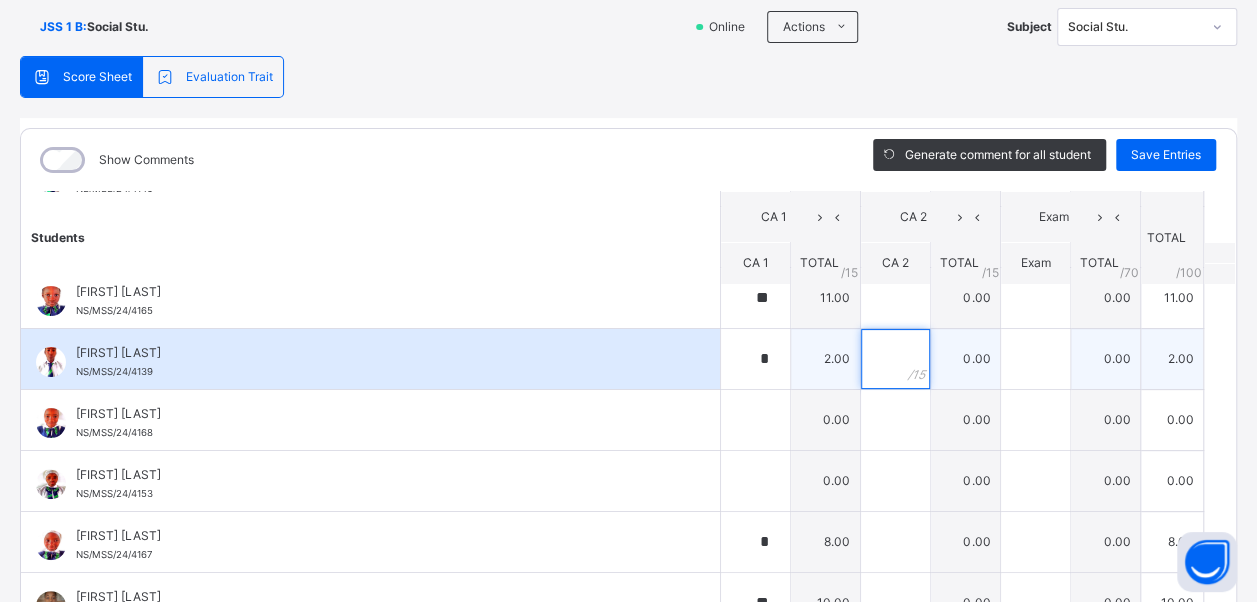 click at bounding box center (895, 359) 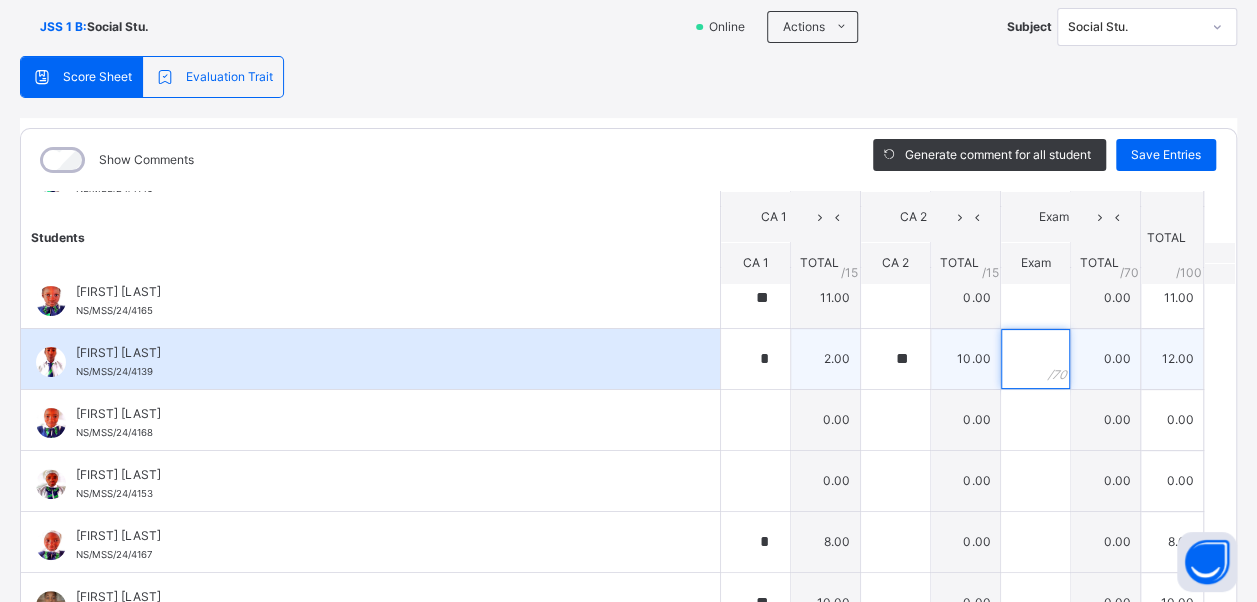 click at bounding box center (1035, 359) 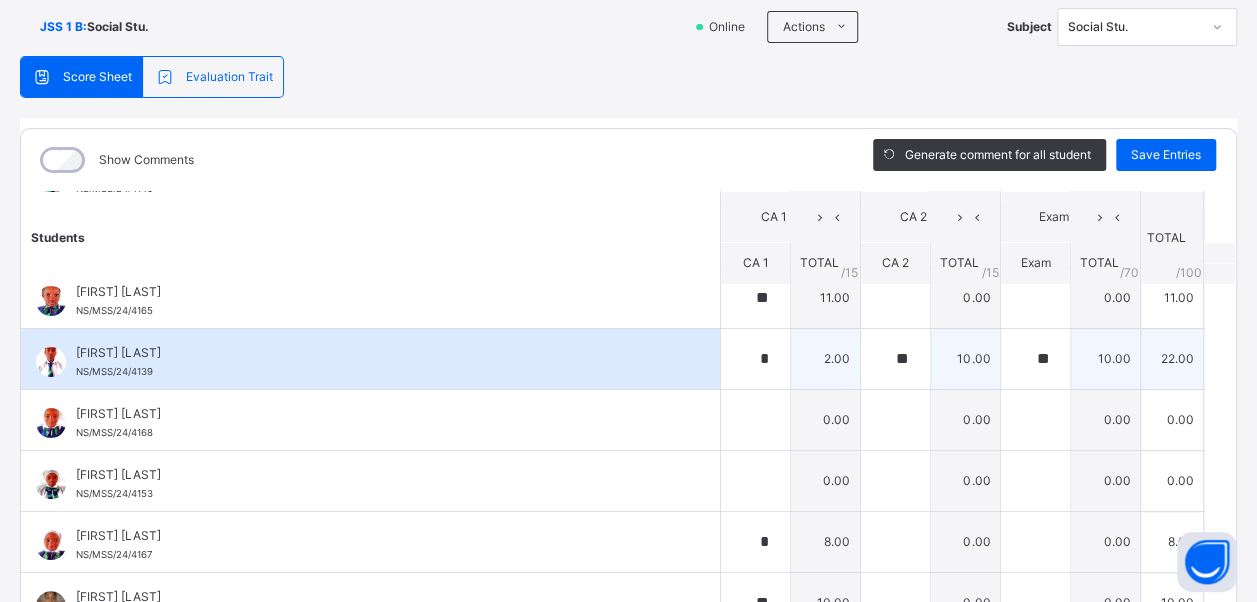 click on "[FIRST] [LAST]" at bounding box center (375, 353) 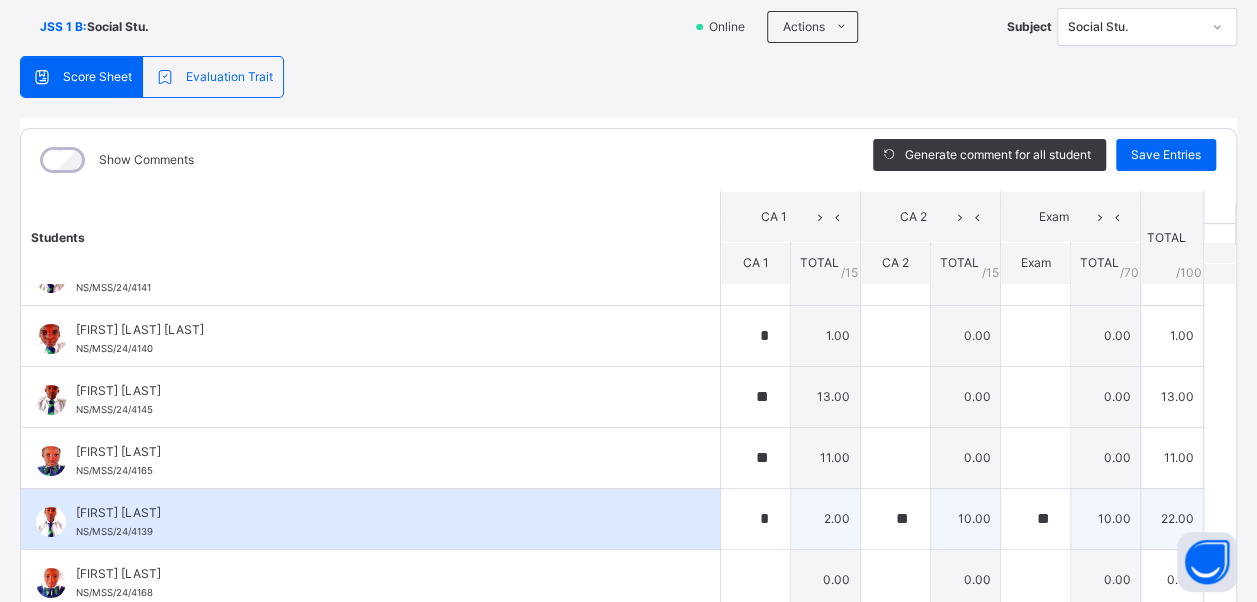 scroll, scrollTop: 0, scrollLeft: 0, axis: both 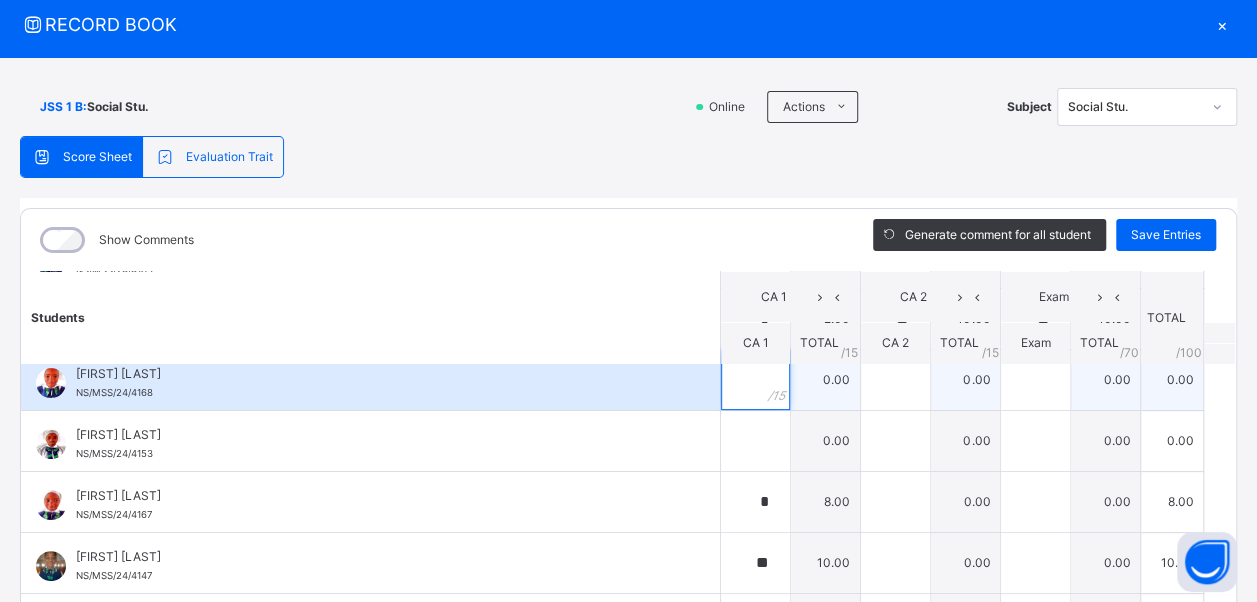 click at bounding box center [755, 380] 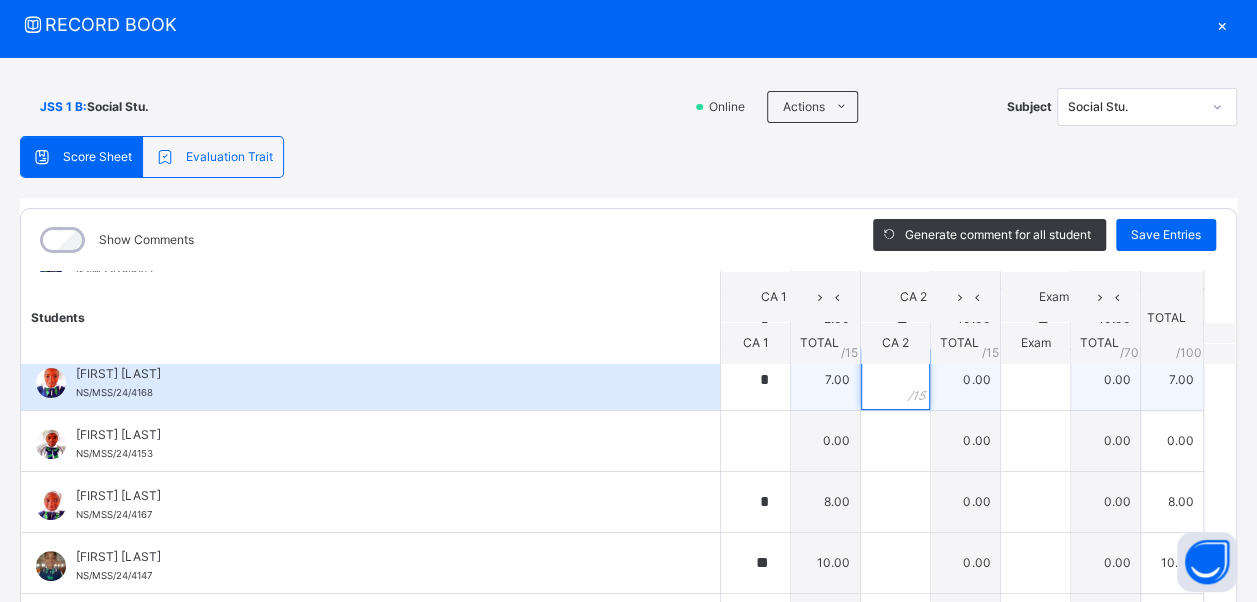 click at bounding box center [895, 380] 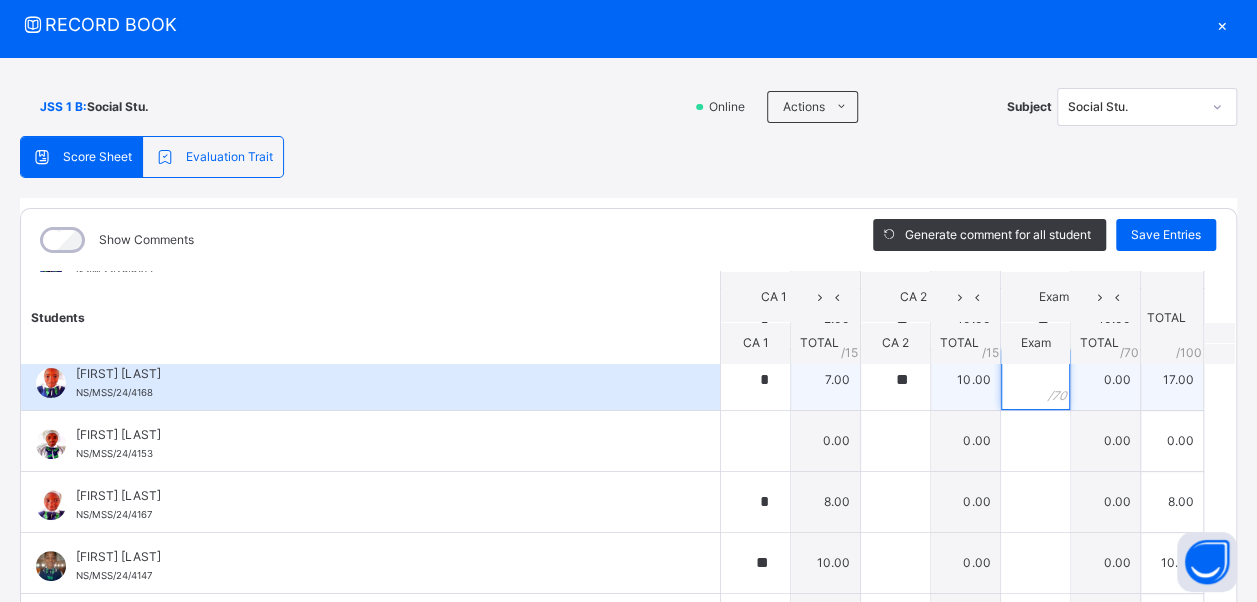 click at bounding box center (1035, 380) 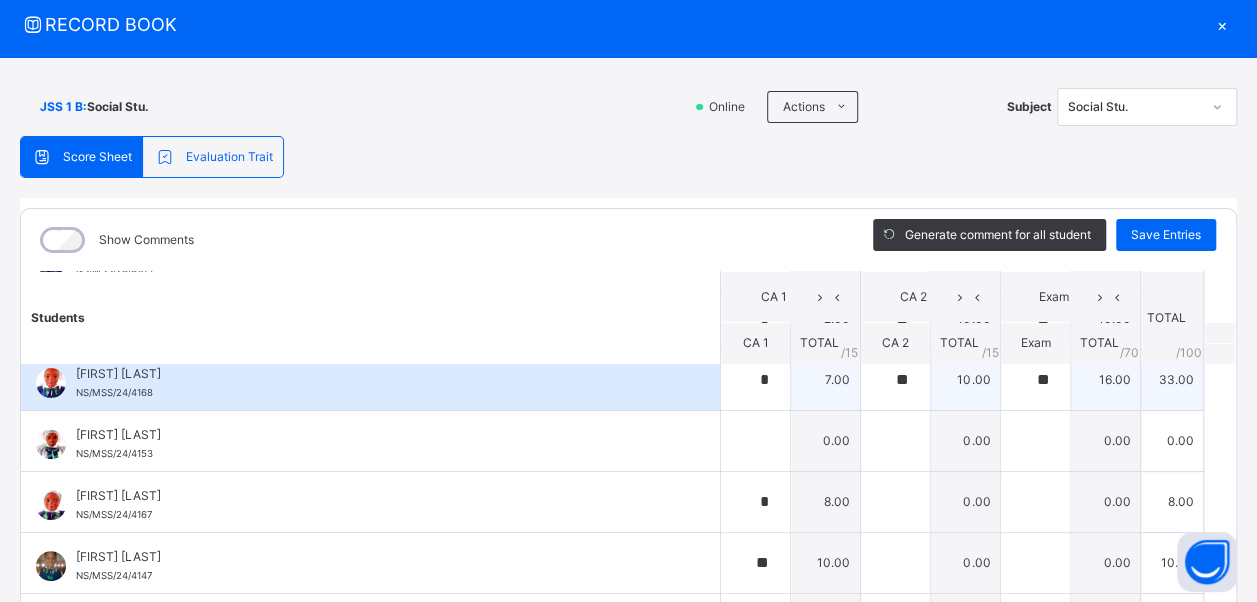 click on "[FIRST] [LAST] NS/MSS/24/4168" at bounding box center (375, 383) 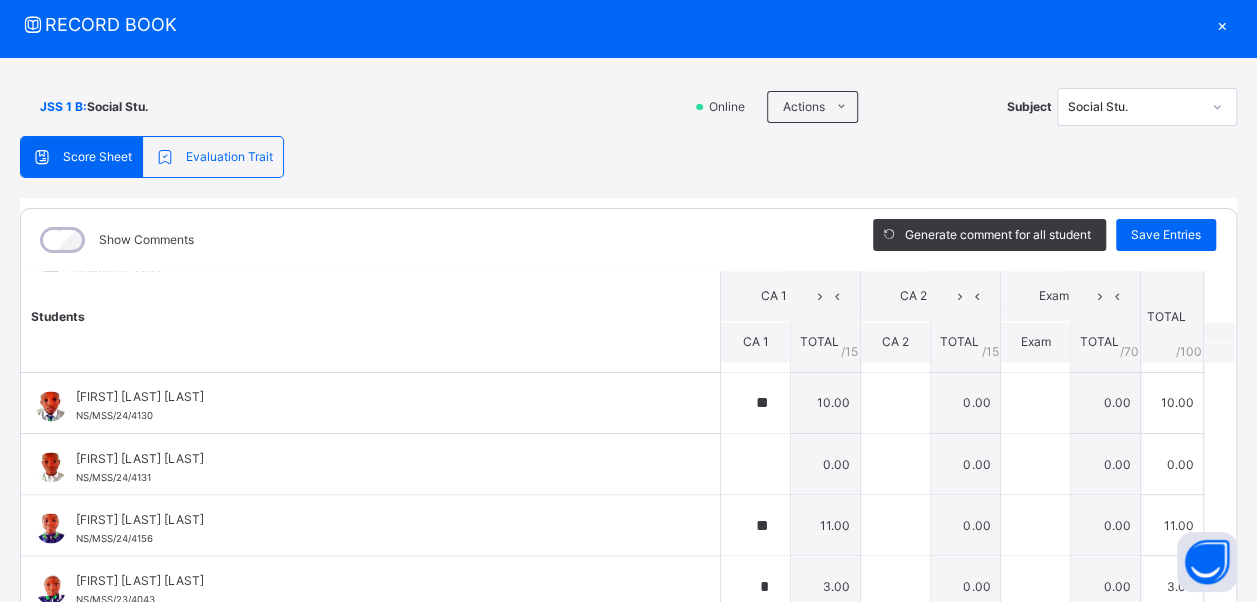scroll, scrollTop: 1824, scrollLeft: 0, axis: vertical 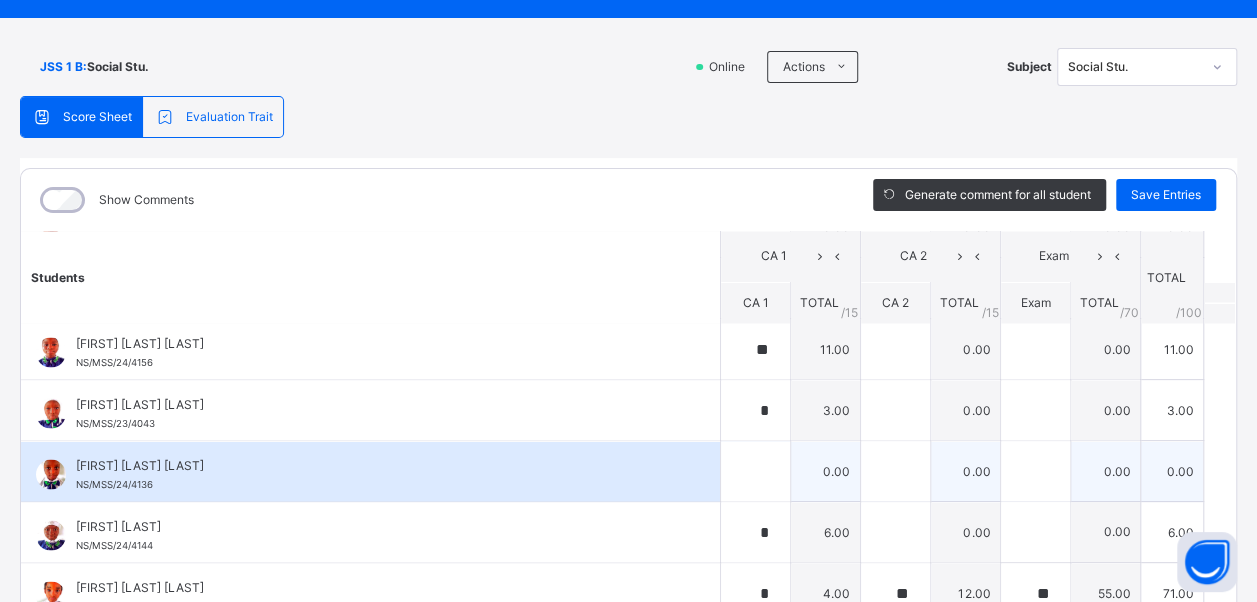 click on "[FIRST] [LAST] NS/MSS/24/4136" at bounding box center (375, 474) 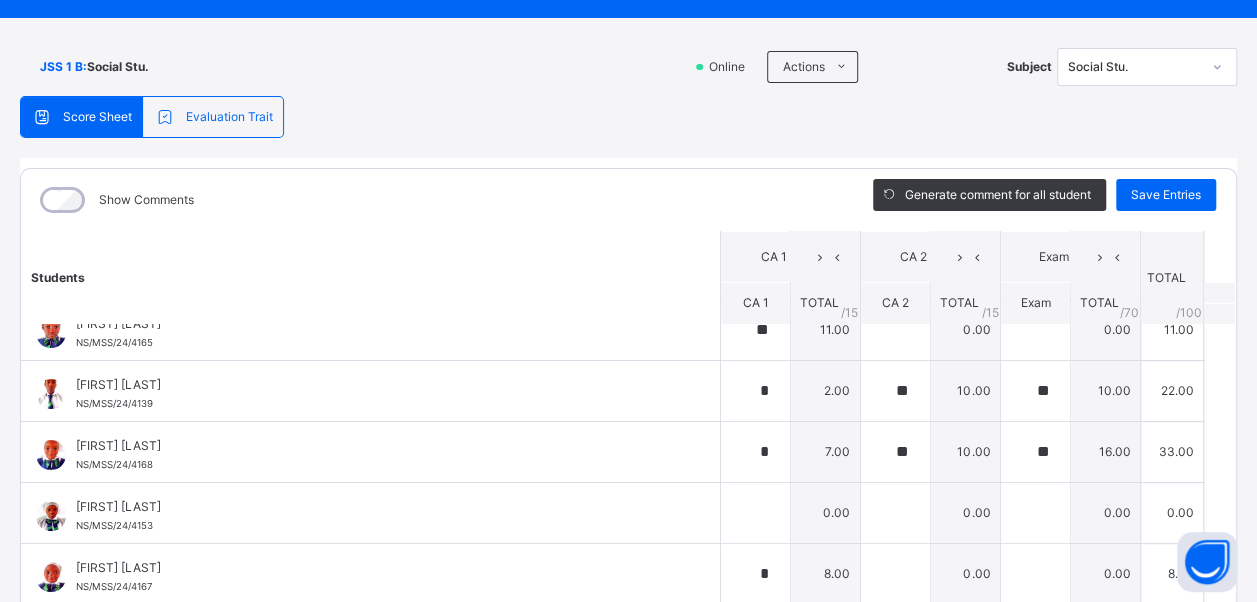 scroll, scrollTop: 196, scrollLeft: 0, axis: vertical 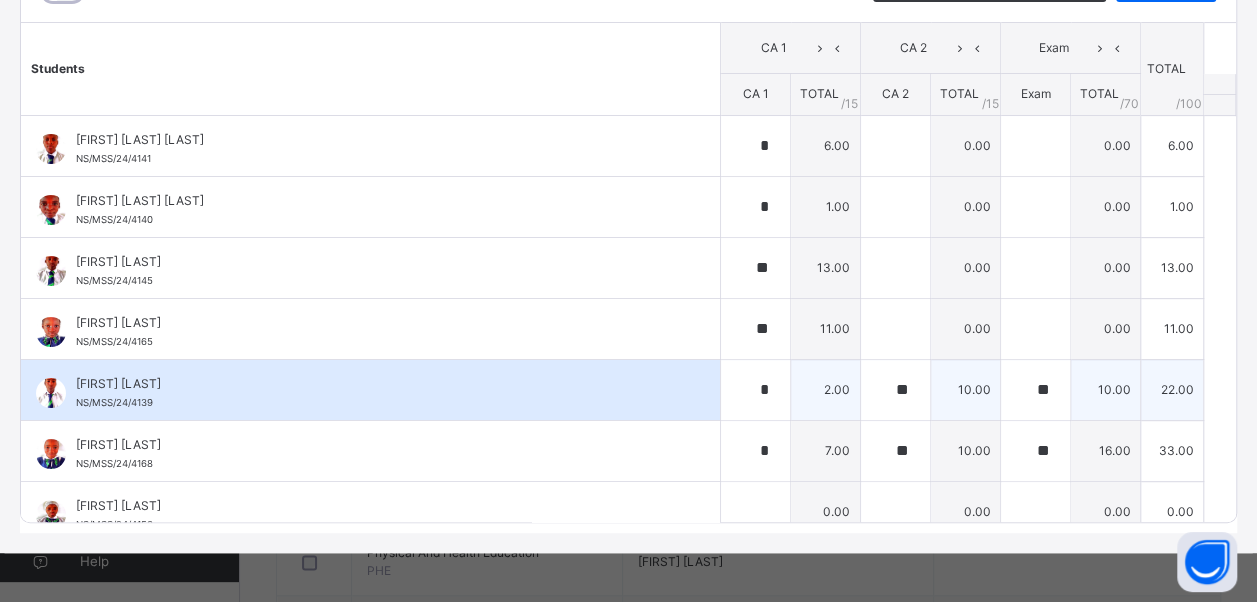 click on "[FIRST] [LAST] NS/MSS/24/4139" at bounding box center (370, 390) 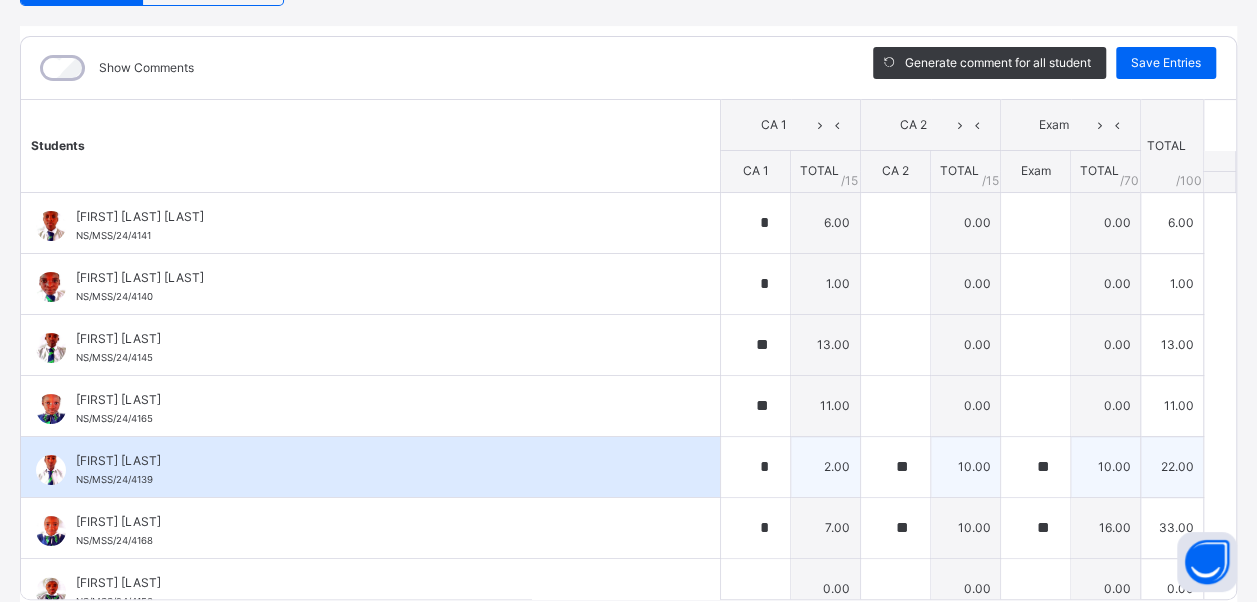 scroll, scrollTop: 228, scrollLeft: 0, axis: vertical 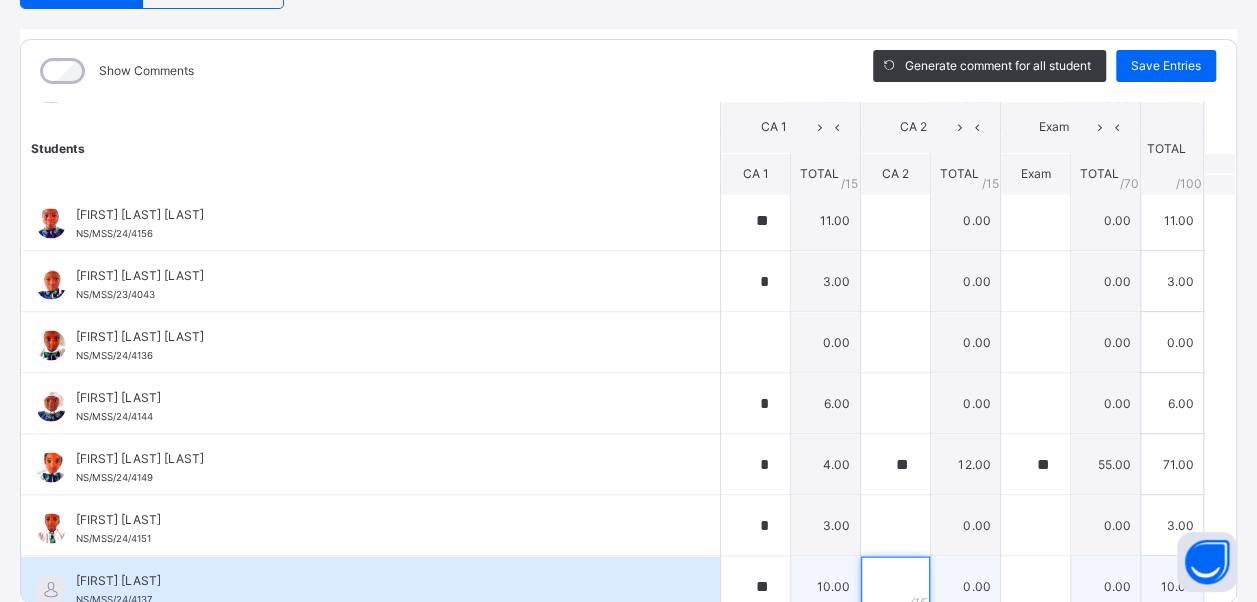 click at bounding box center [895, 586] 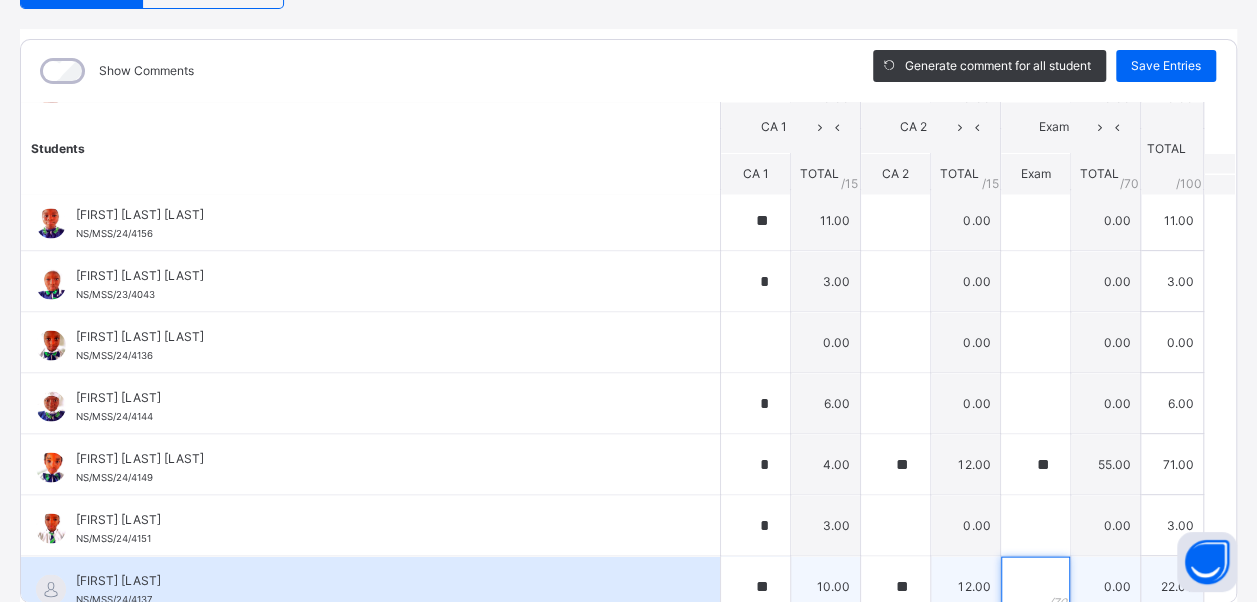click at bounding box center [1035, 586] 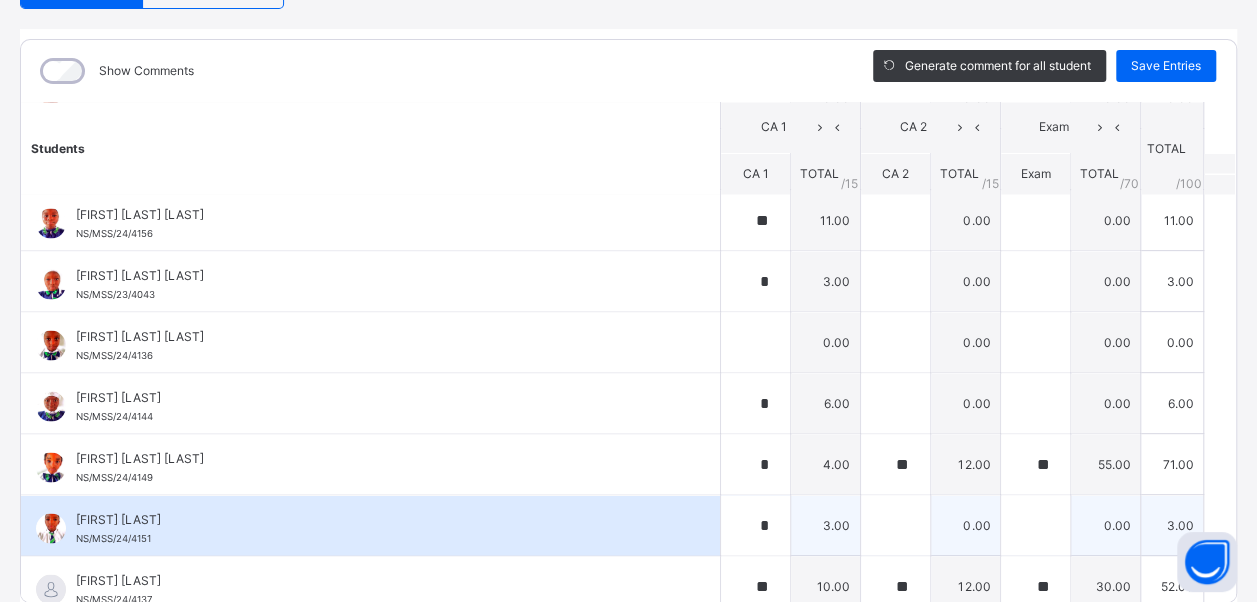click on "[FIRST] [LAST] NS/MSS/24/4151" at bounding box center (375, 528) 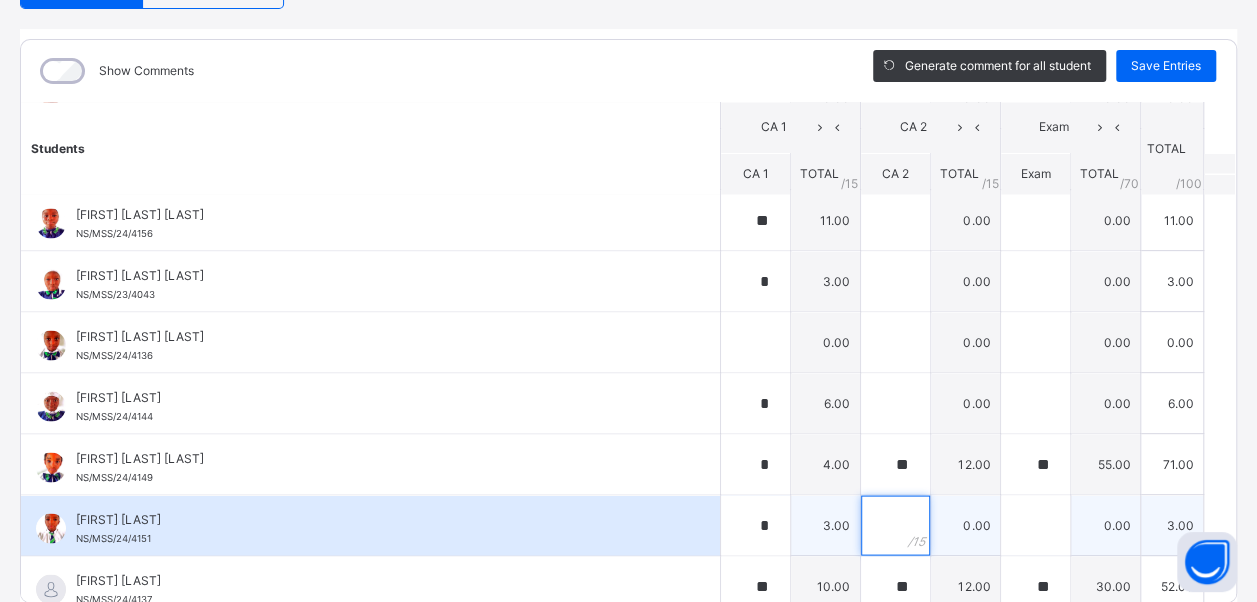 click at bounding box center [895, 525] 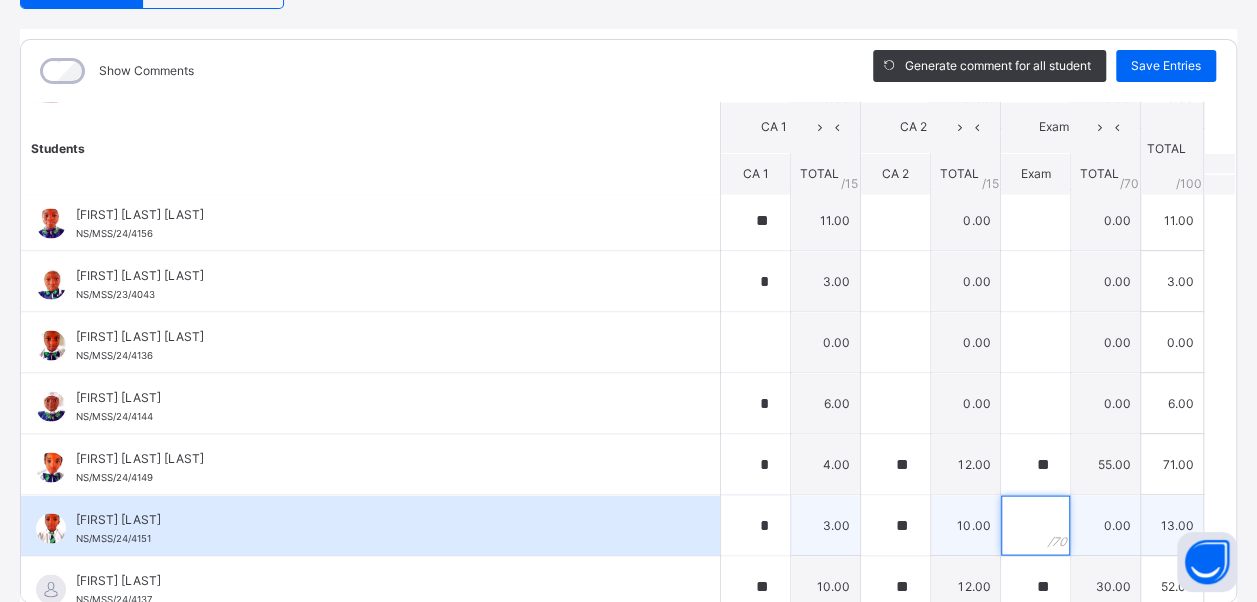 click at bounding box center [1035, 525] 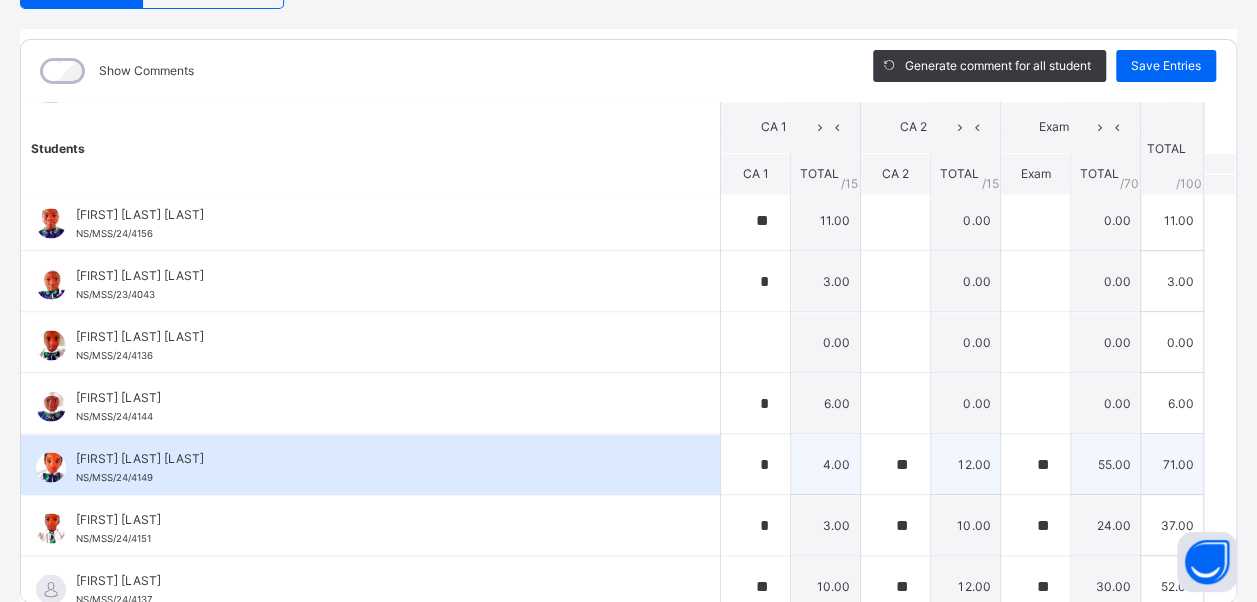 click on "[FIRST] [MIDDLE] [LAST] NS/MSS/24/4149" at bounding box center [370, 464] 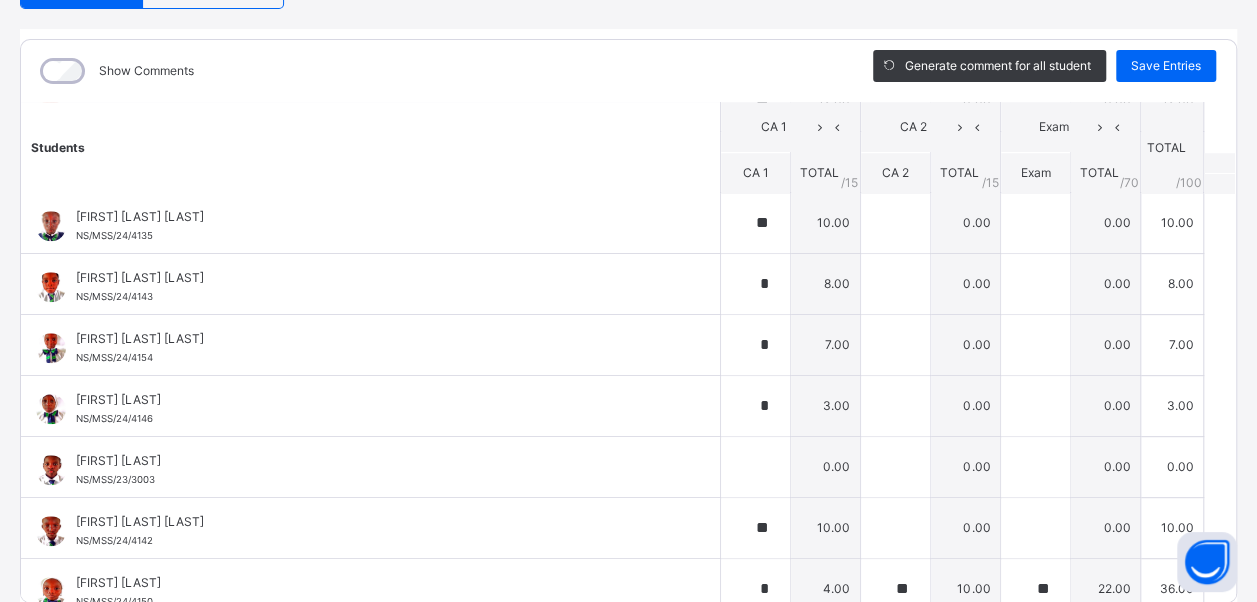 scroll, scrollTop: 916, scrollLeft: 0, axis: vertical 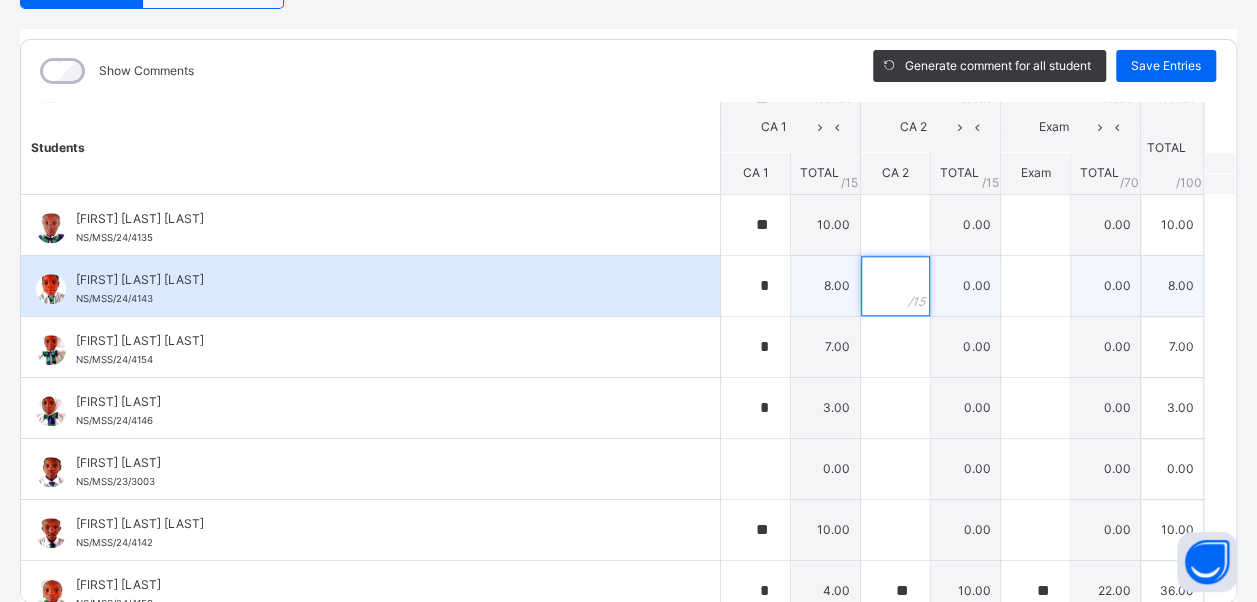 click at bounding box center (895, 286) 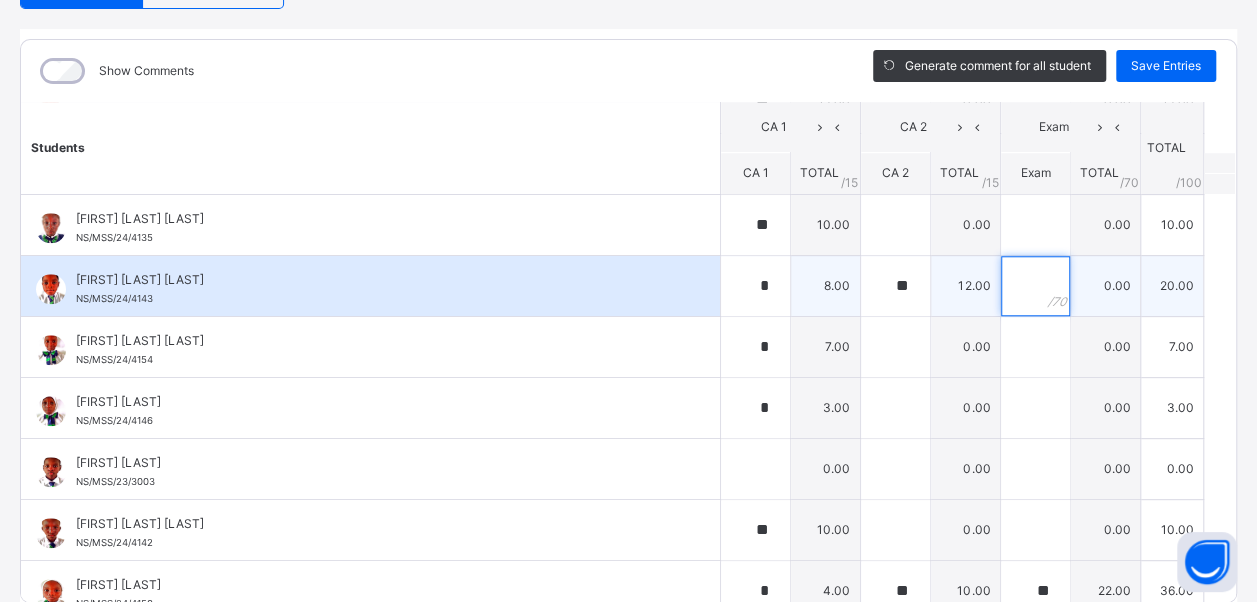 click at bounding box center [1035, 286] 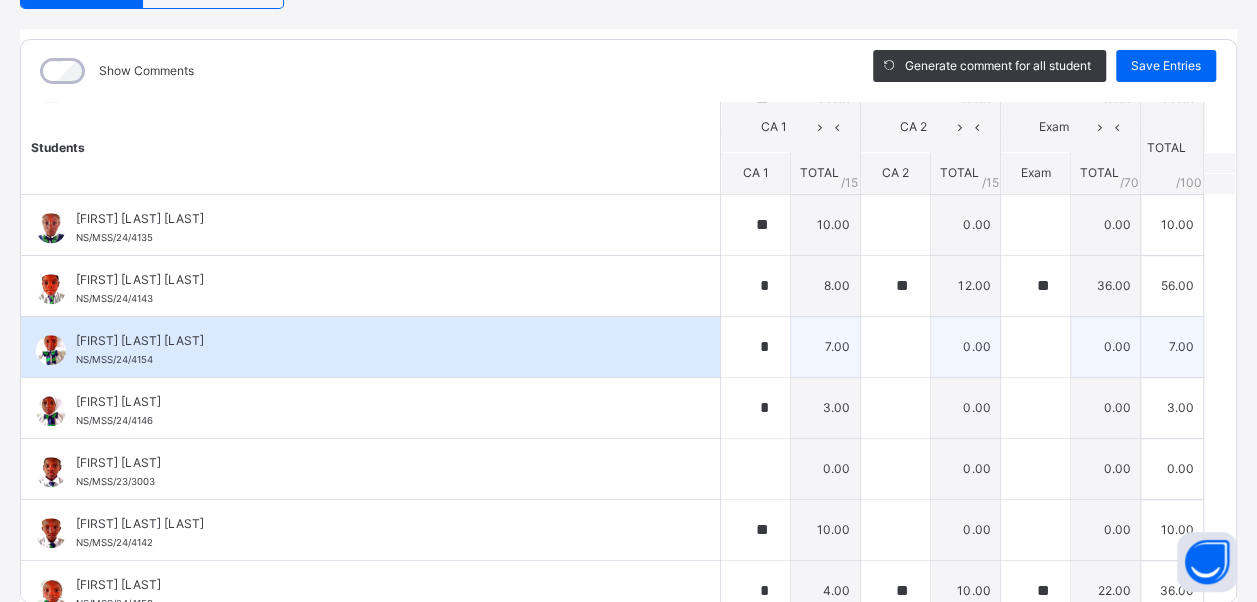click on "[FIRST] [LAST] NS/MSS/24/4154" at bounding box center (375, 350) 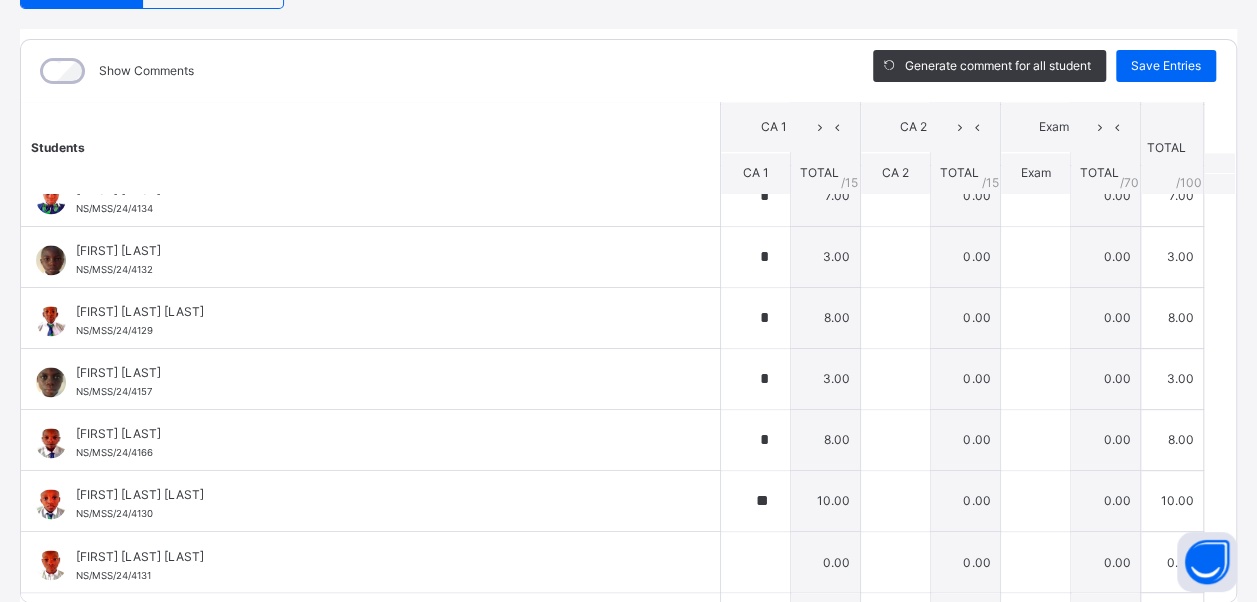 scroll, scrollTop: 1436, scrollLeft: 0, axis: vertical 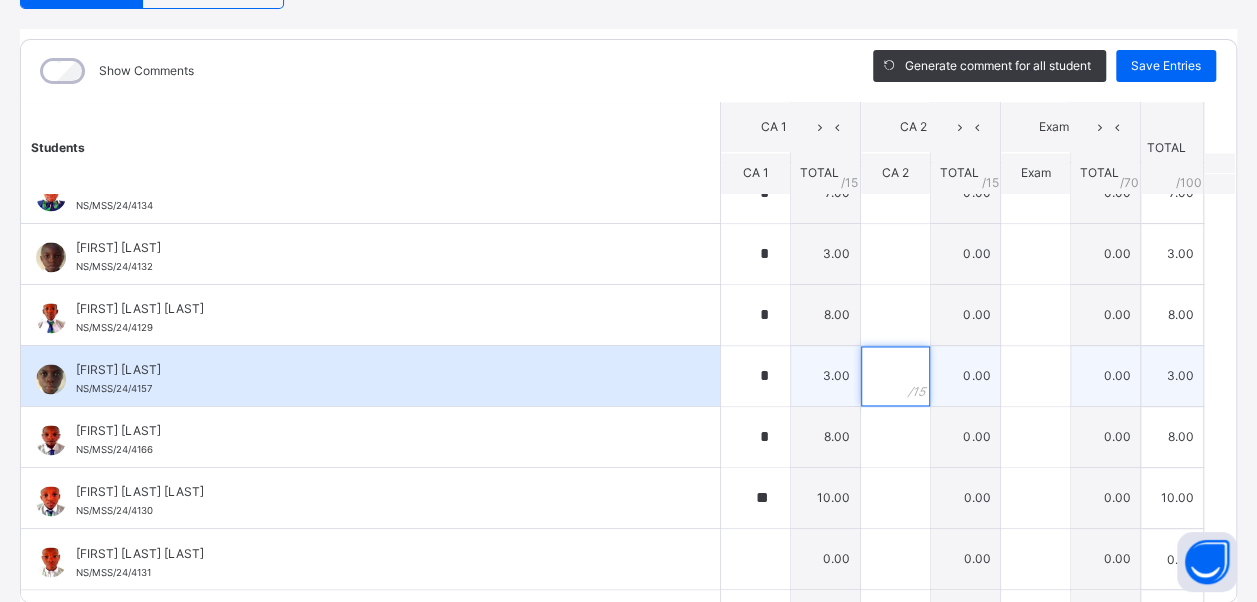 click at bounding box center [895, 376] 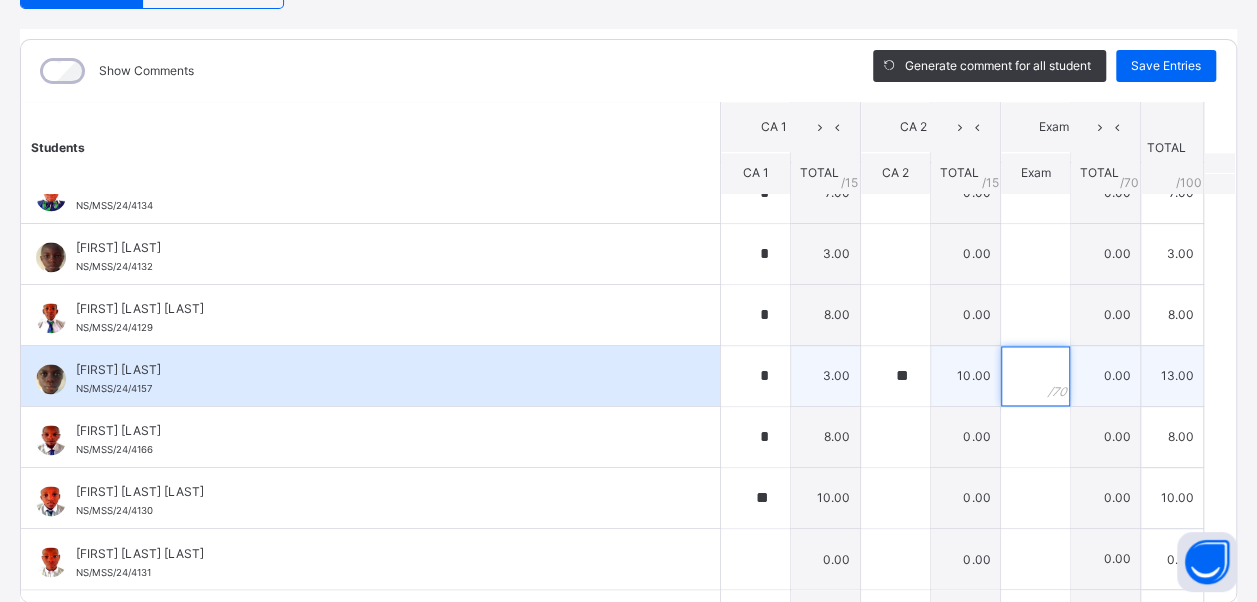 click at bounding box center [1035, 376] 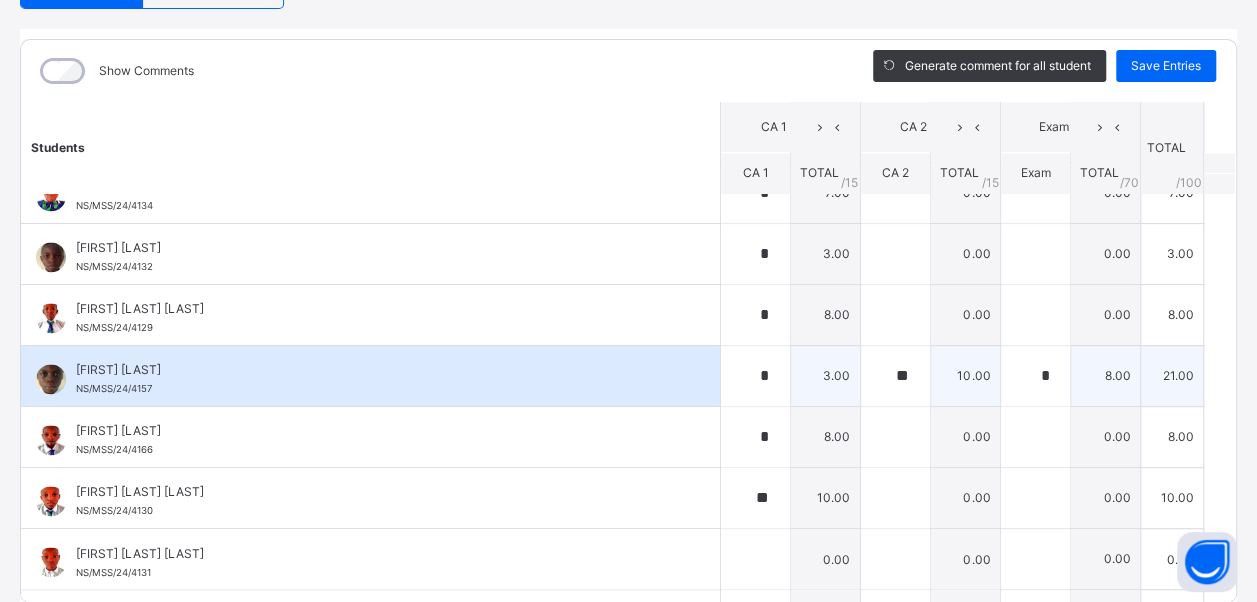 click on "[FIRST] [LAST] [LAST] [ID]" at bounding box center (370, 376) 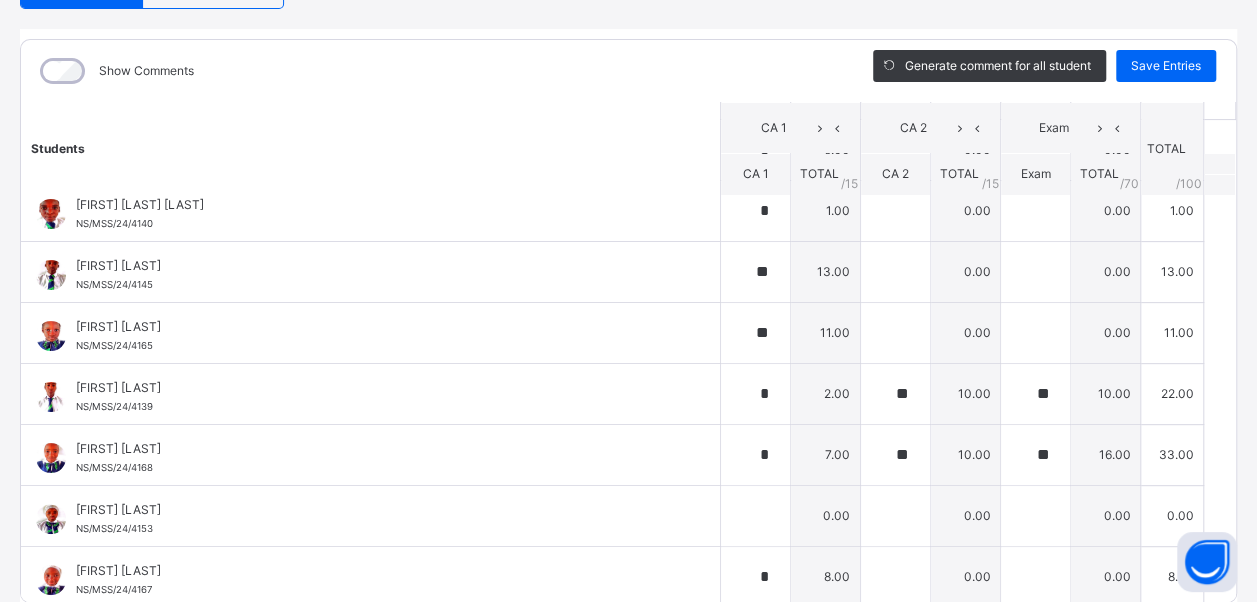 scroll, scrollTop: 36, scrollLeft: 0, axis: vertical 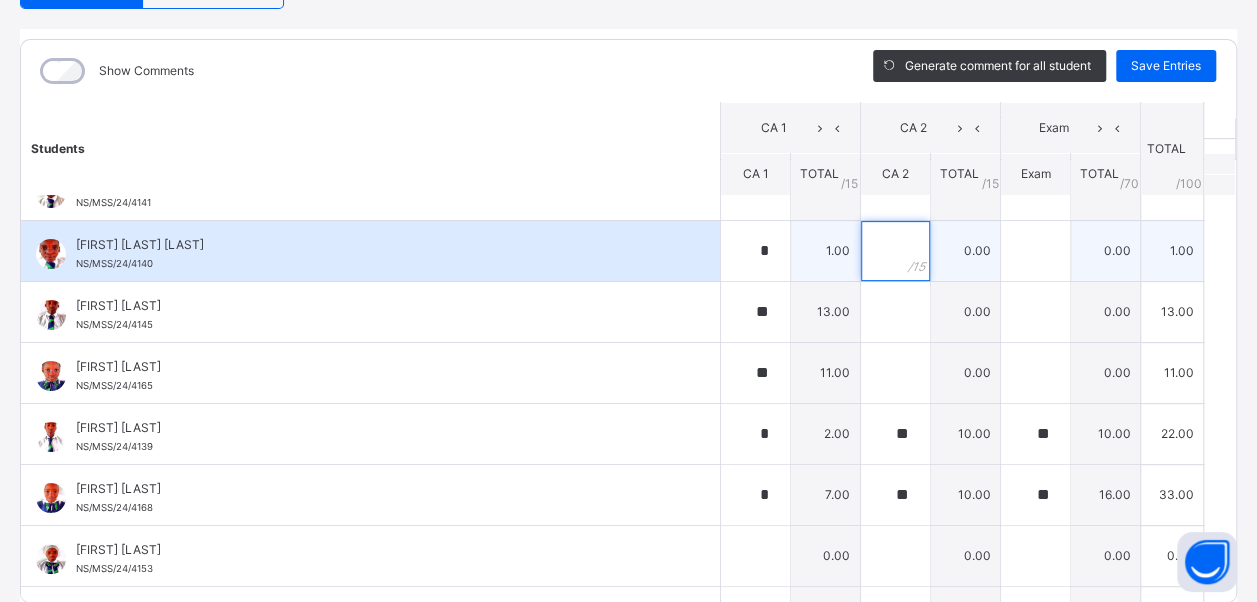 click at bounding box center (895, 251) 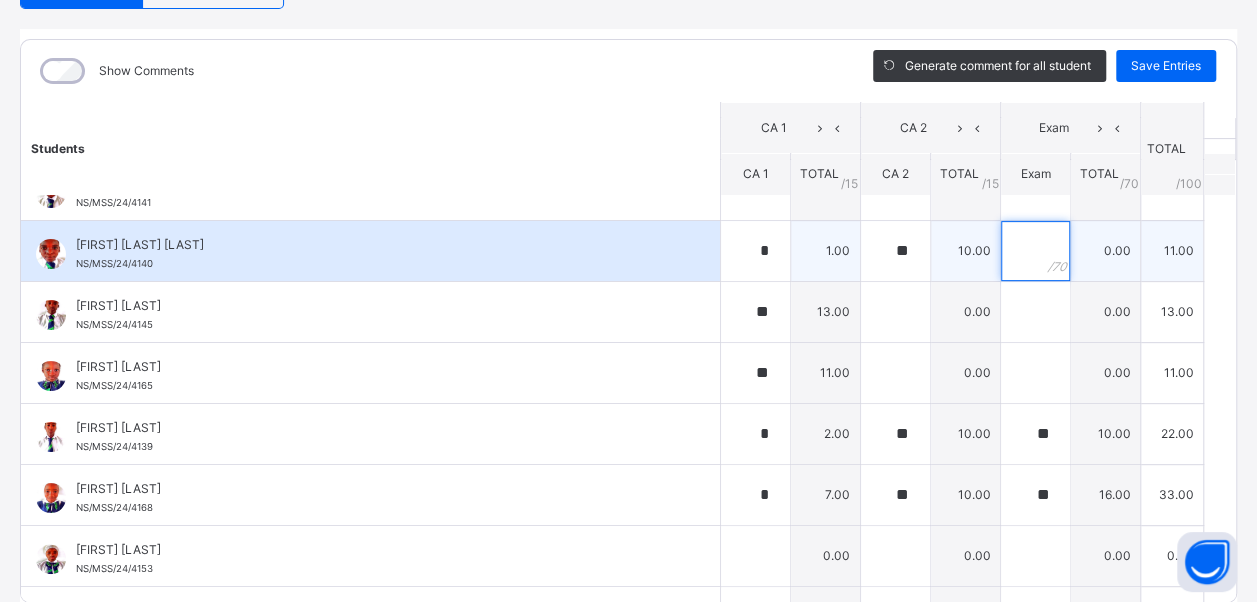 click at bounding box center (1035, 251) 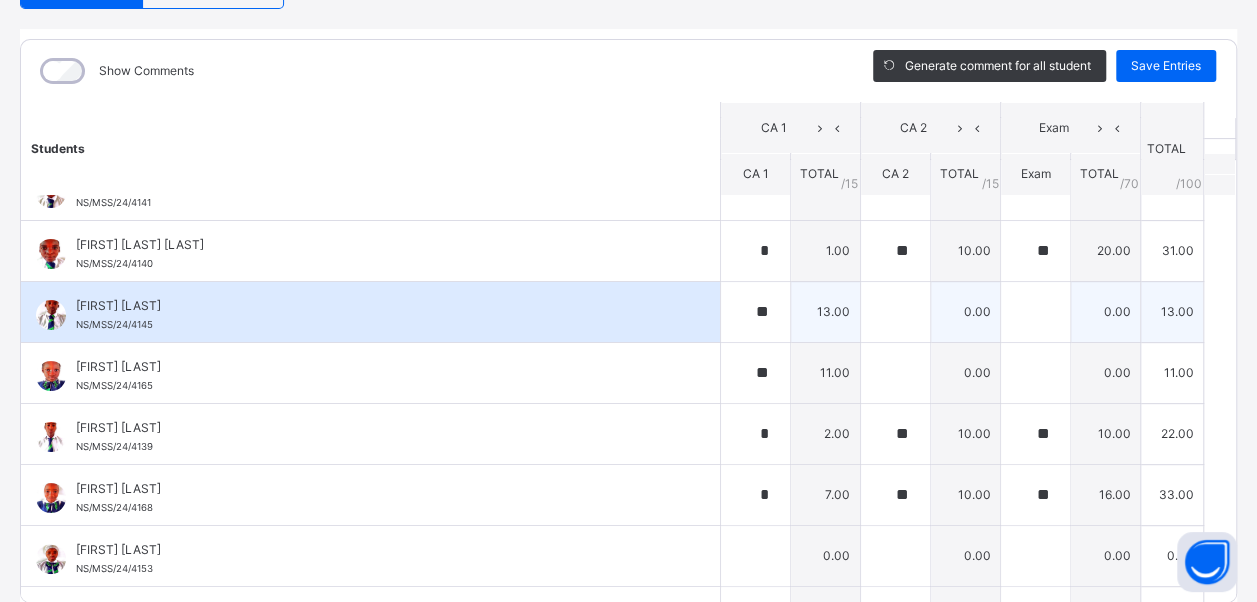 click on "[FIRST] [LAST] [LAST] [ID]" at bounding box center (375, 315) 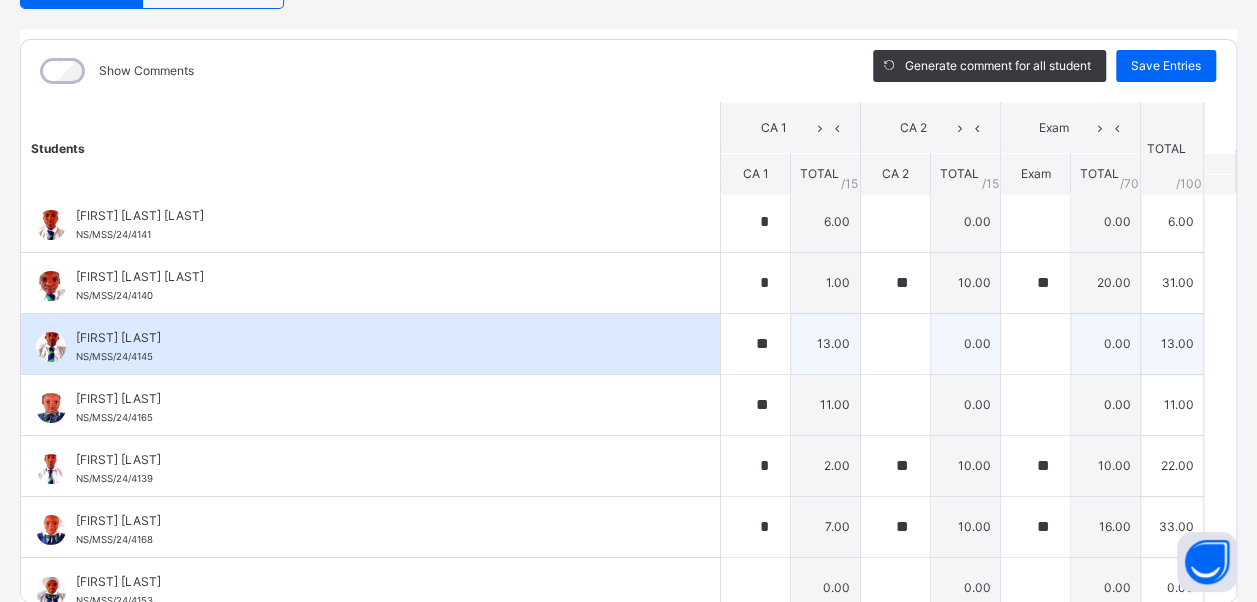 scroll, scrollTop: 0, scrollLeft: 0, axis: both 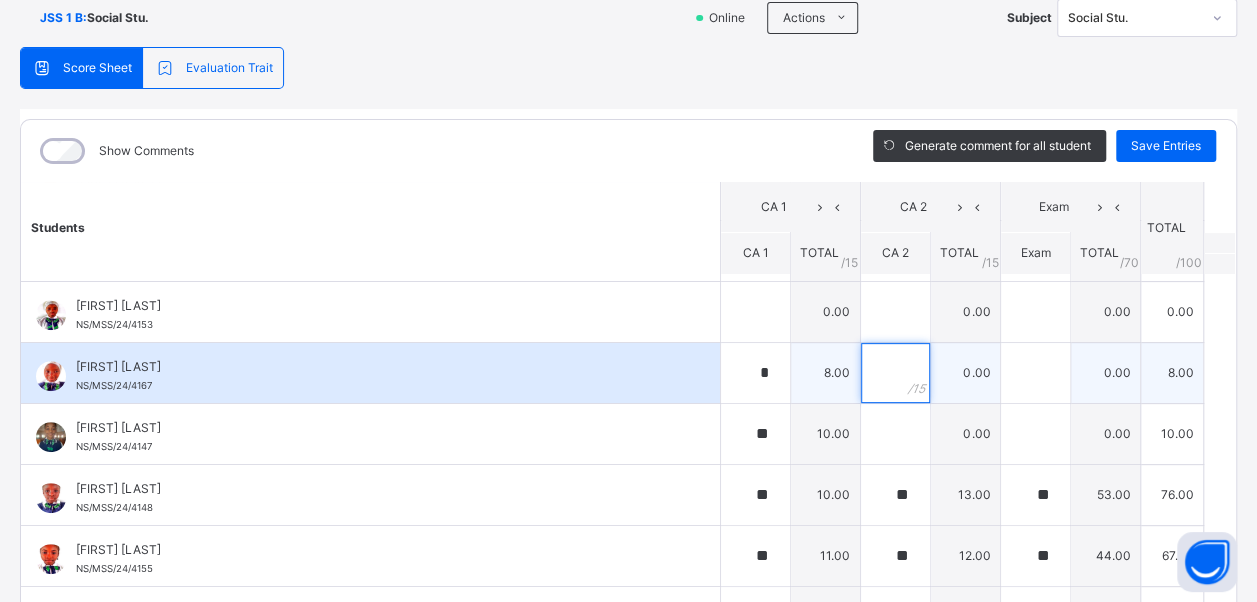 click at bounding box center (895, 373) 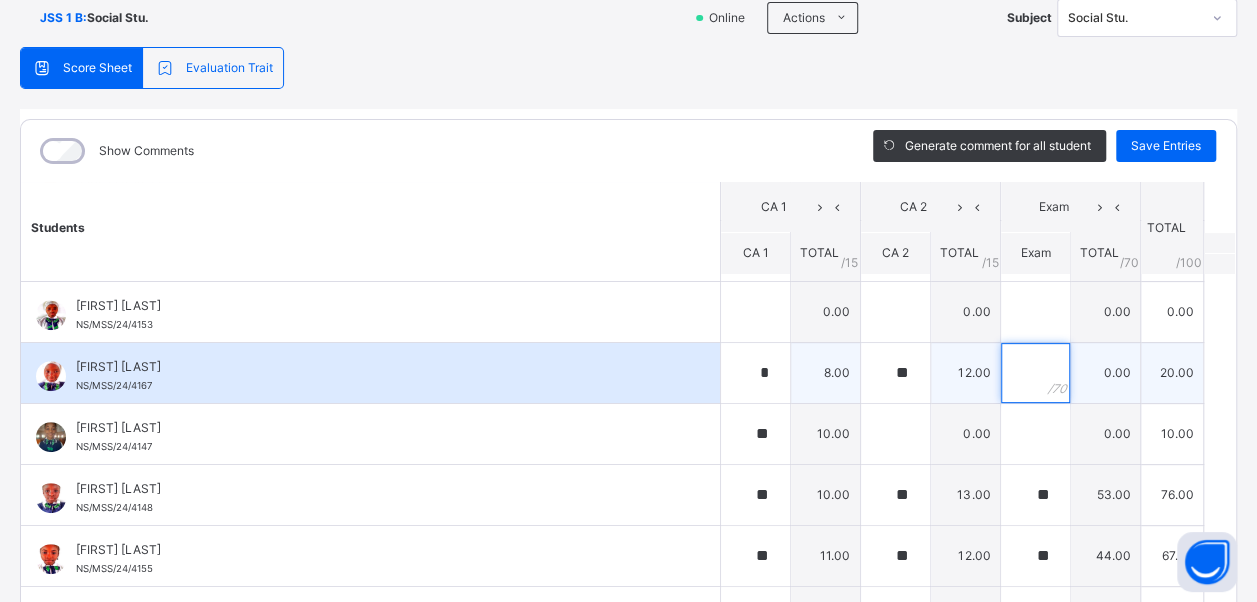 click at bounding box center [1035, 373] 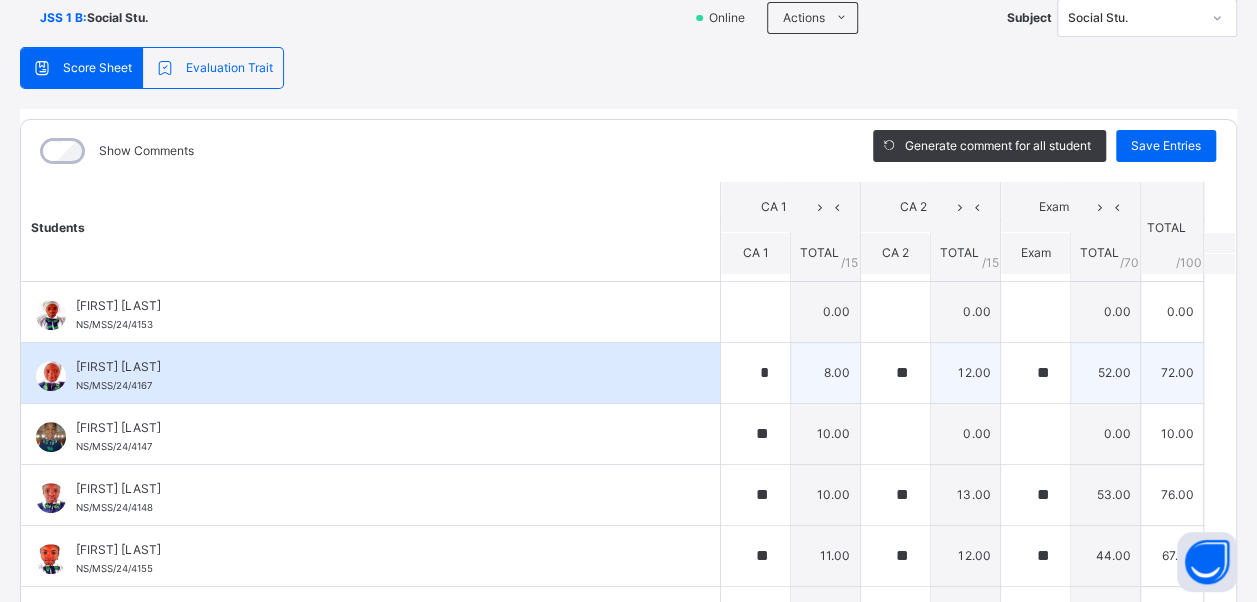 click on "[FIRST] [LAST]" at bounding box center [375, 367] 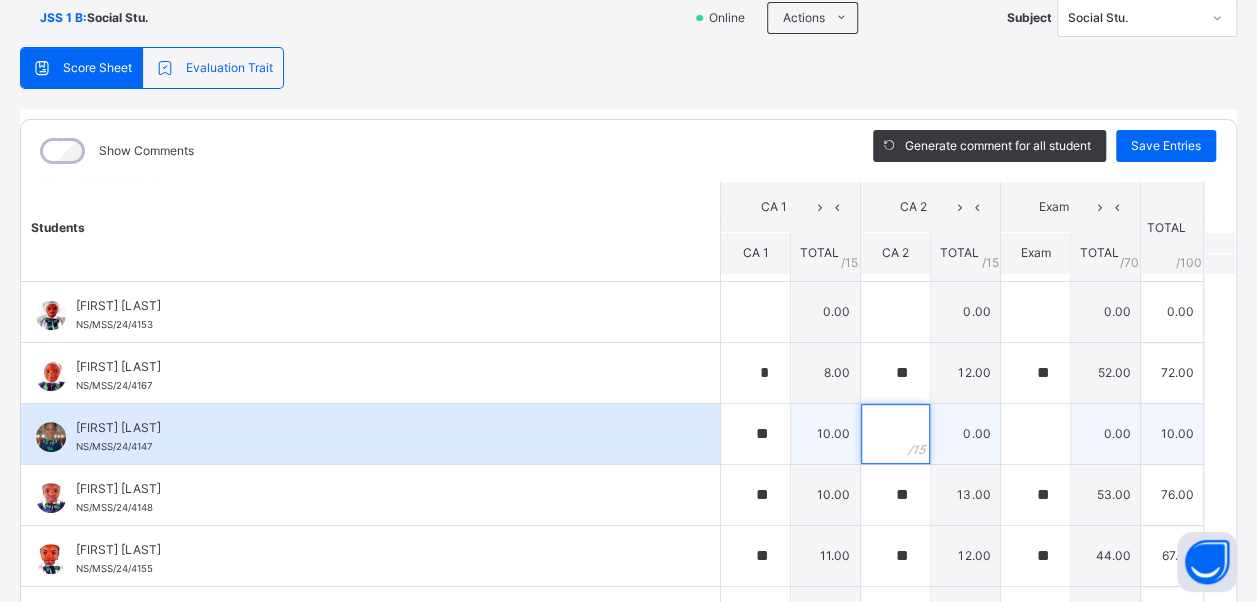 click at bounding box center [895, 434] 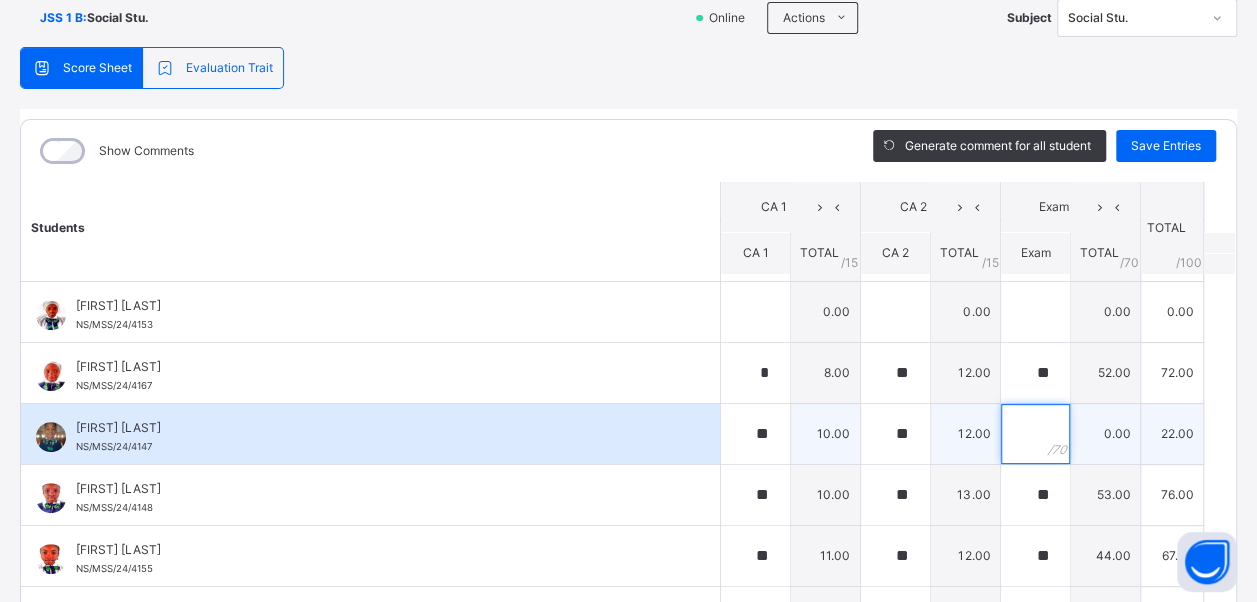 click at bounding box center (1035, 434) 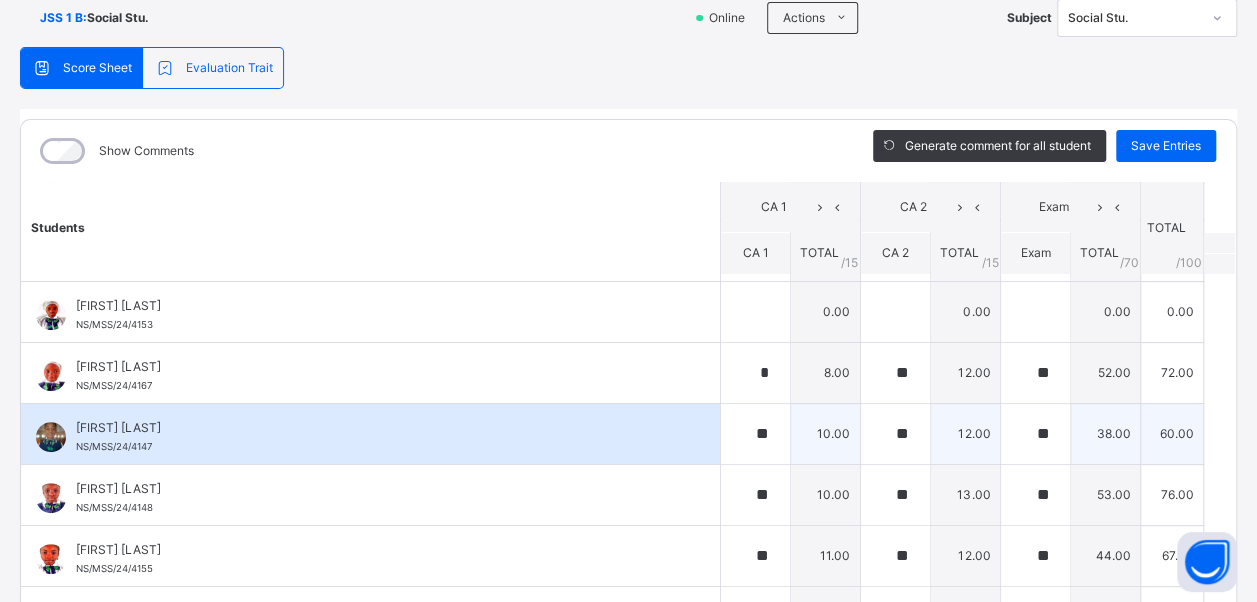 click on "[FIRST] [LAST] NS/MSS/24/4147" at bounding box center [370, 434] 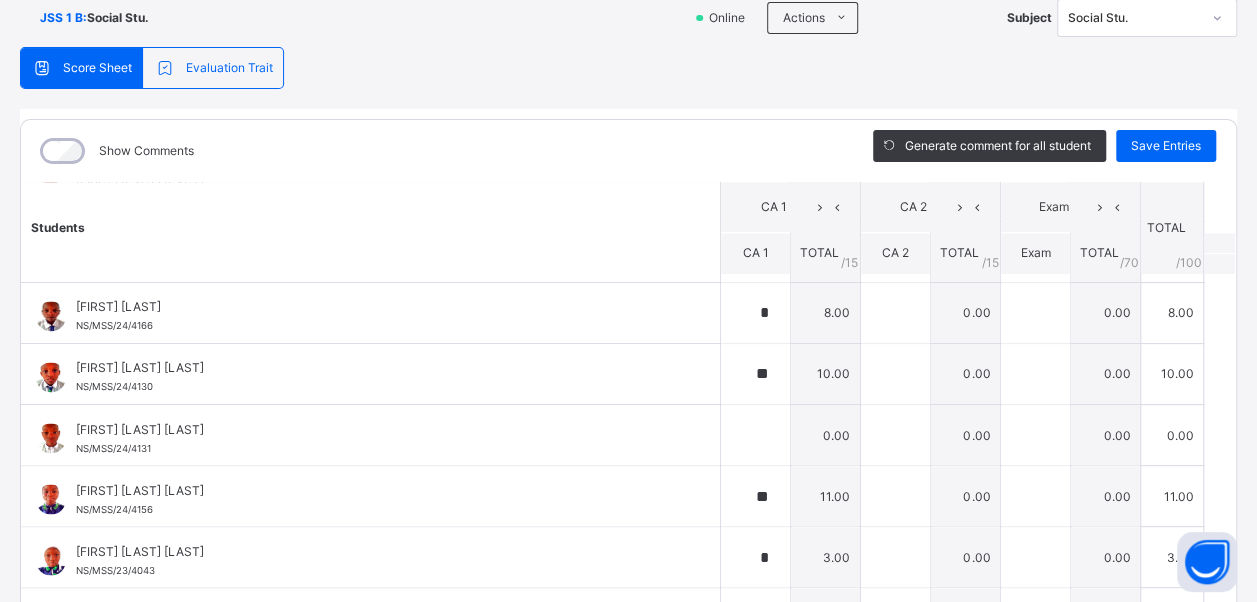 scroll, scrollTop: 1680, scrollLeft: 0, axis: vertical 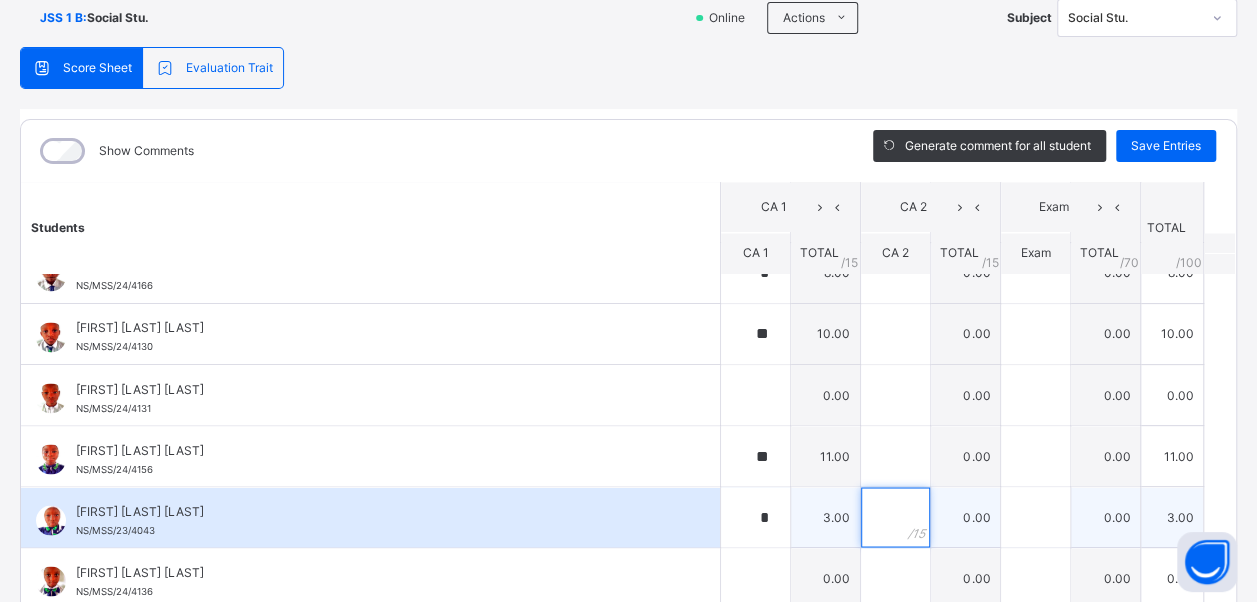 click at bounding box center [895, 517] 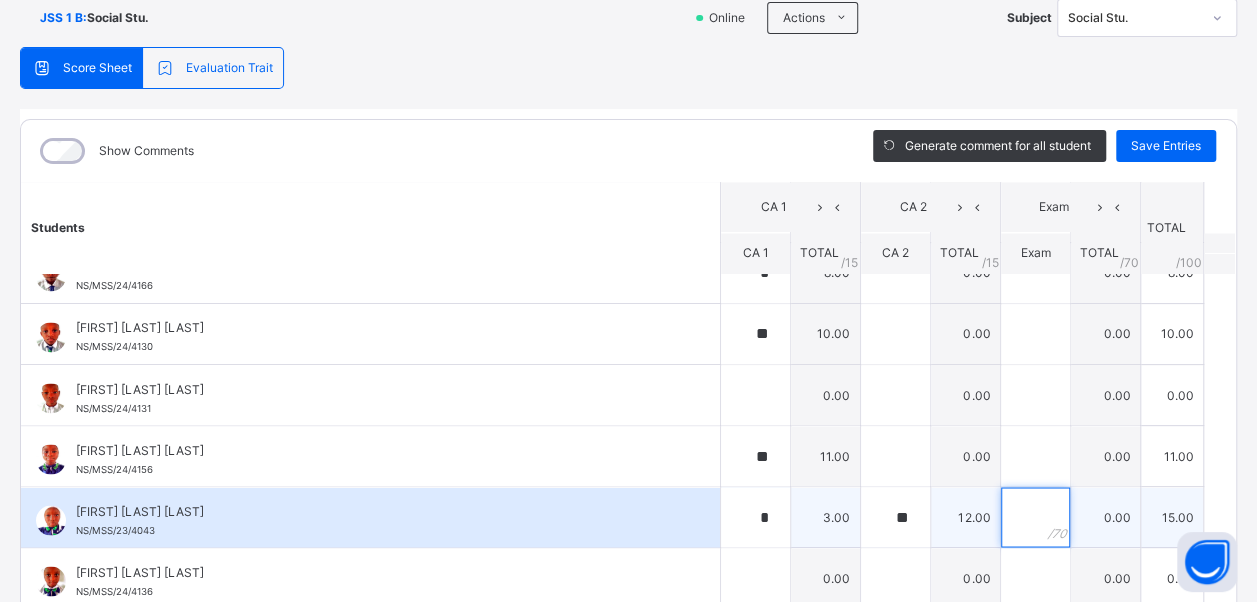 click at bounding box center [1035, 517] 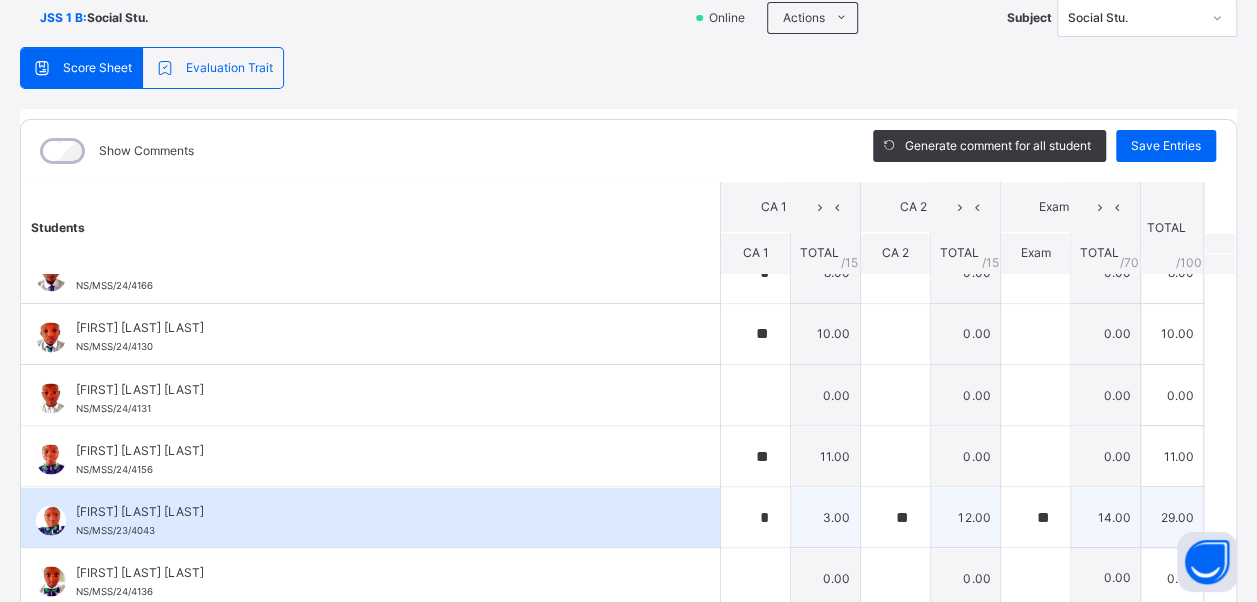 click on "[FIRST] [LAST] [LAST] [ID]" at bounding box center [370, 517] 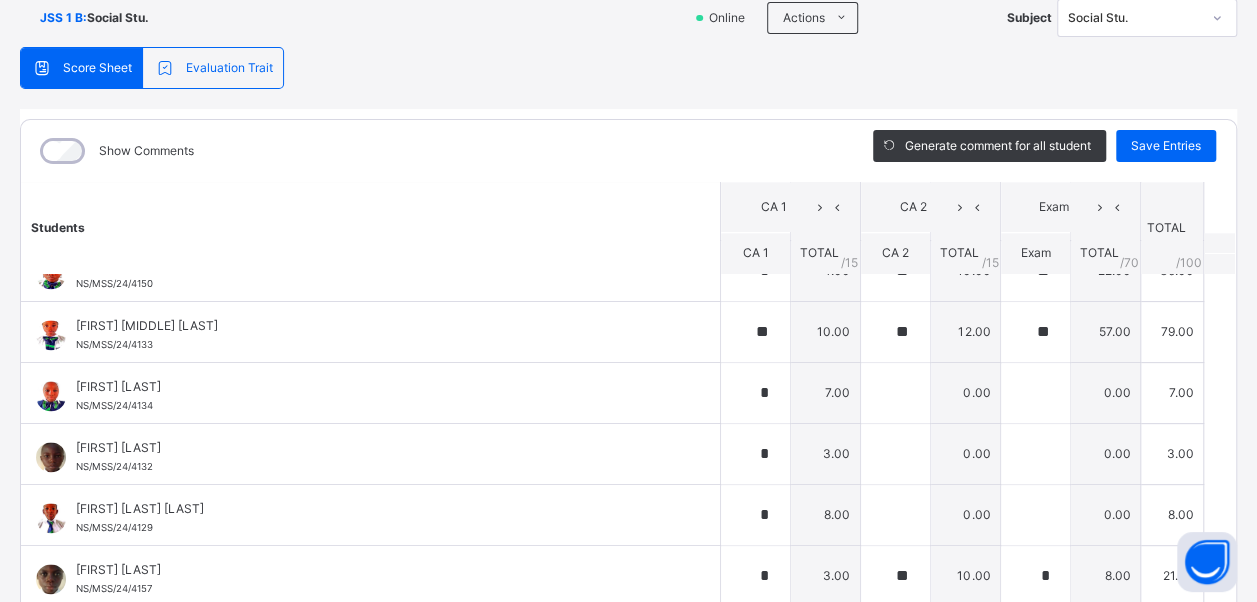 scroll, scrollTop: 1276, scrollLeft: 0, axis: vertical 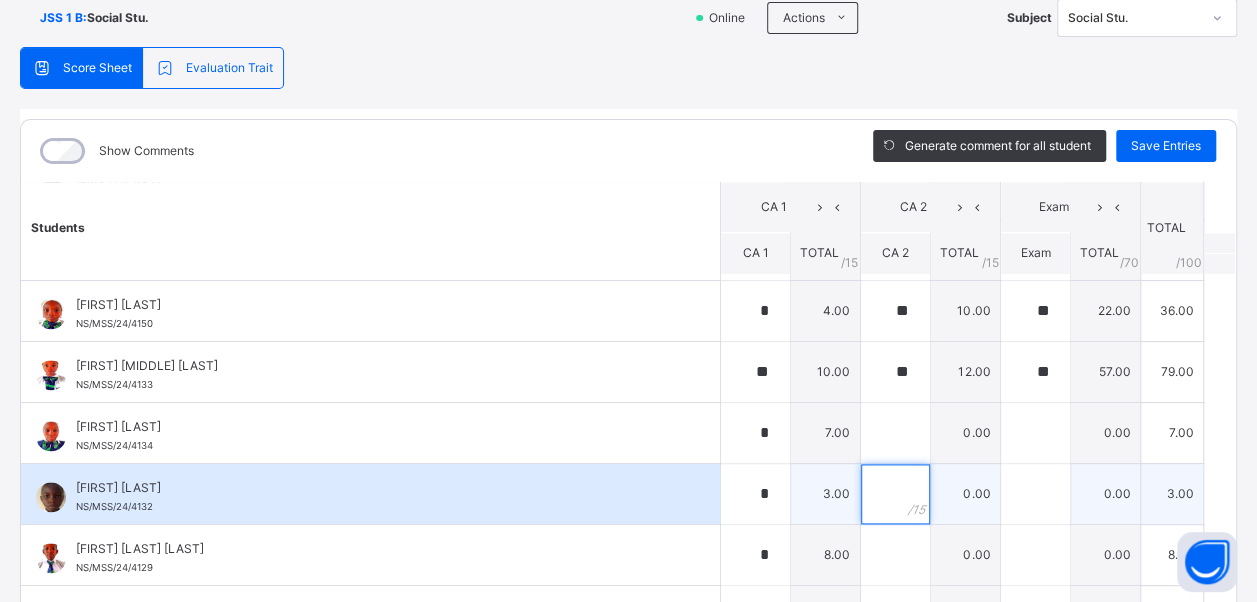 click at bounding box center [895, 494] 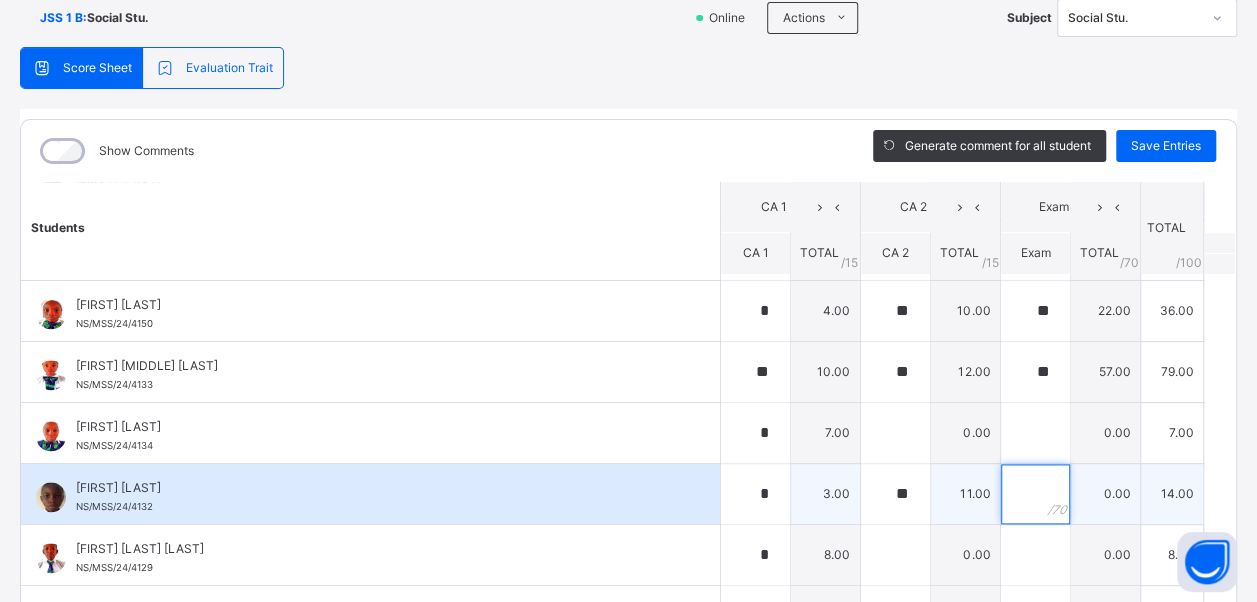 click at bounding box center (1035, 494) 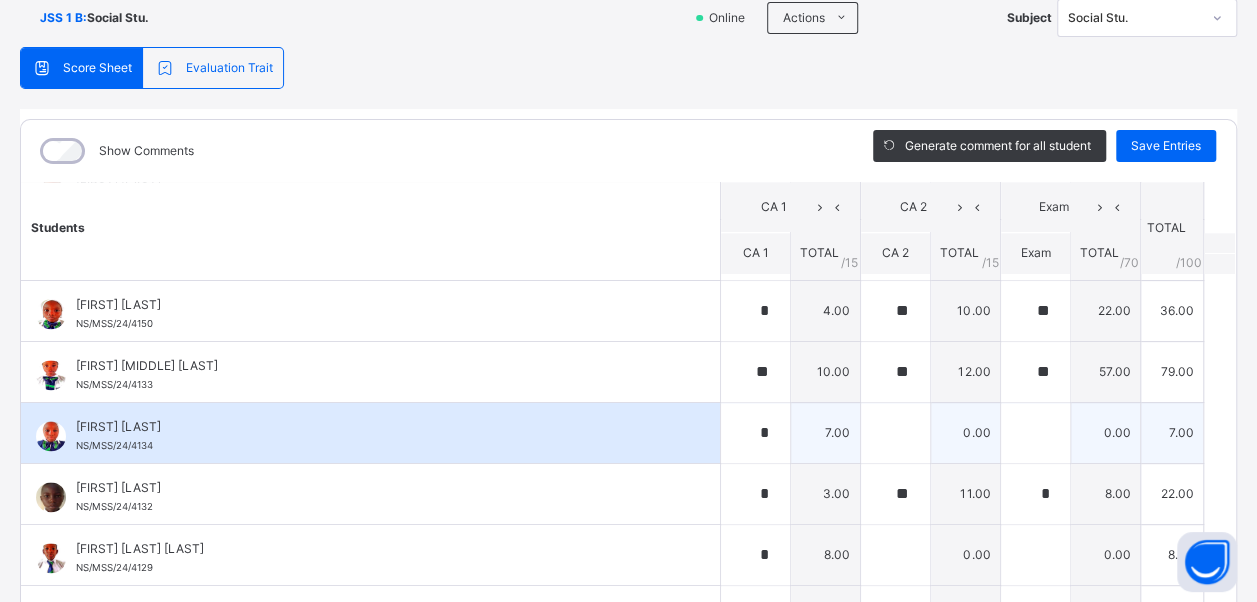click on "[FIRST] [LAST] [LAST] [ID]" at bounding box center (370, 433) 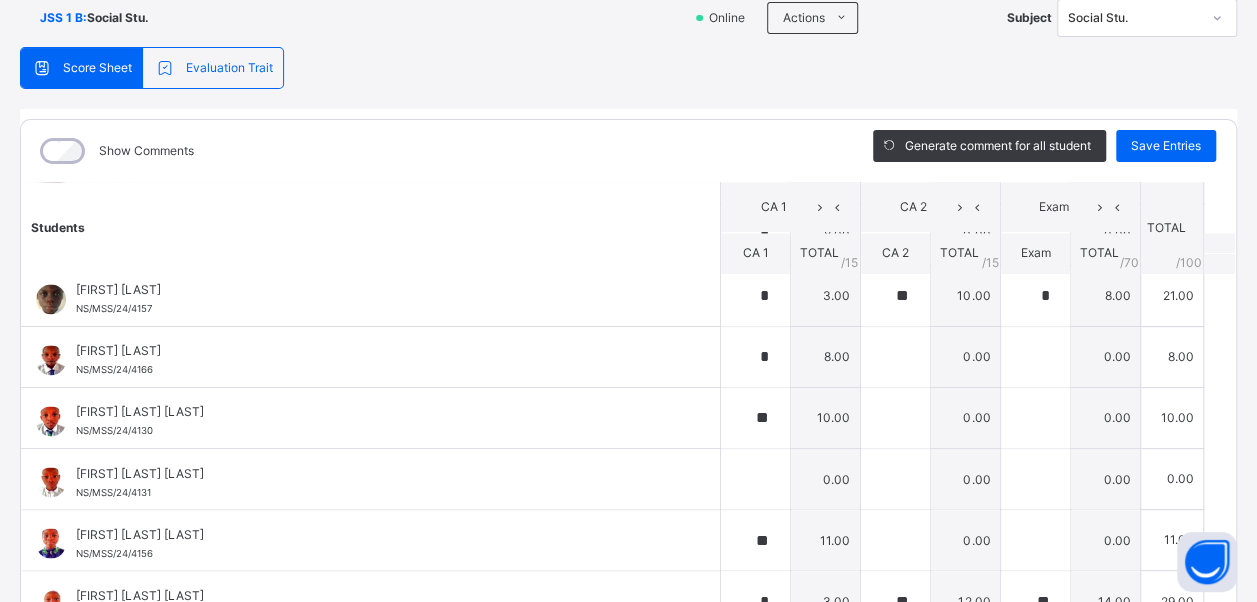 scroll, scrollTop: 1636, scrollLeft: 0, axis: vertical 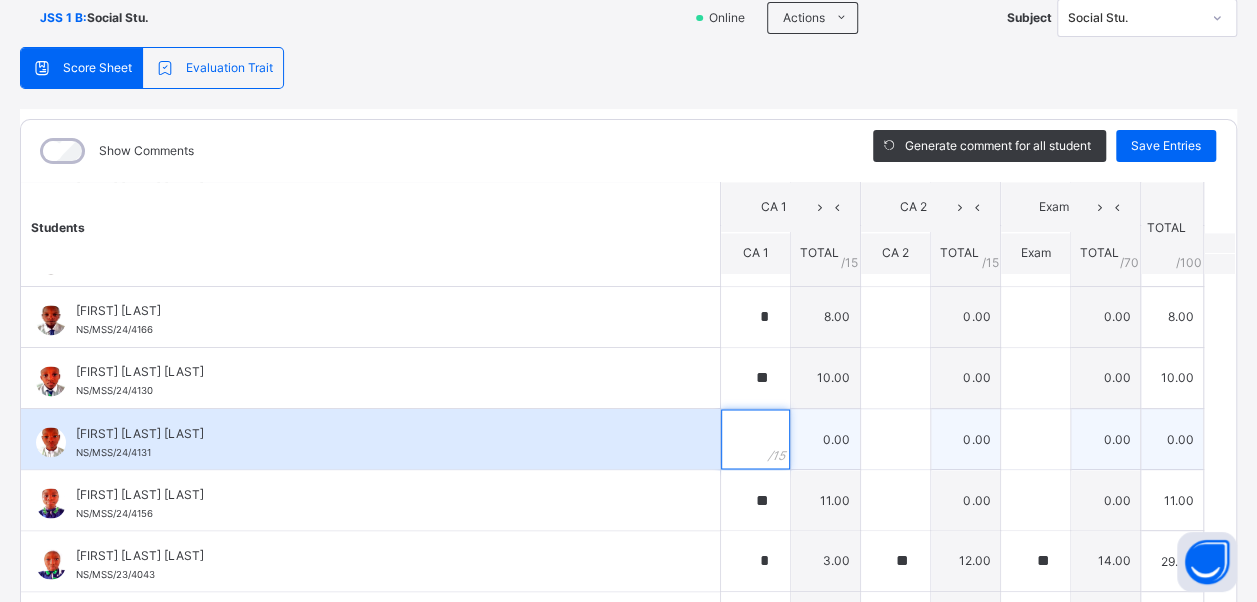 click at bounding box center [755, 439] 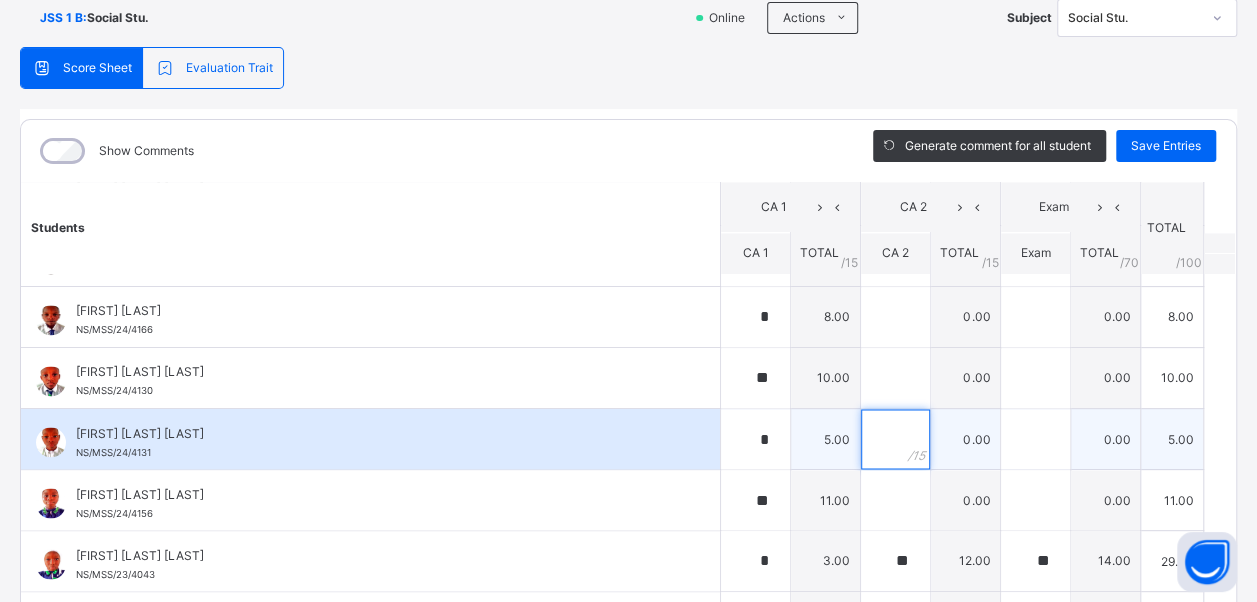 click at bounding box center (895, 439) 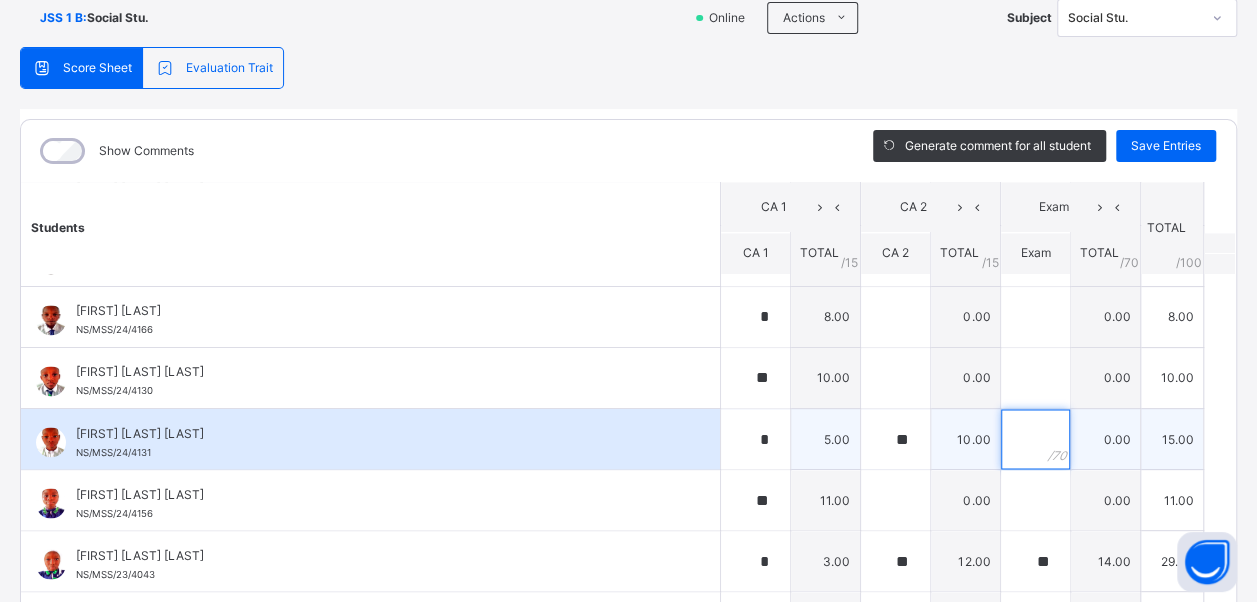 click at bounding box center [1035, 439] 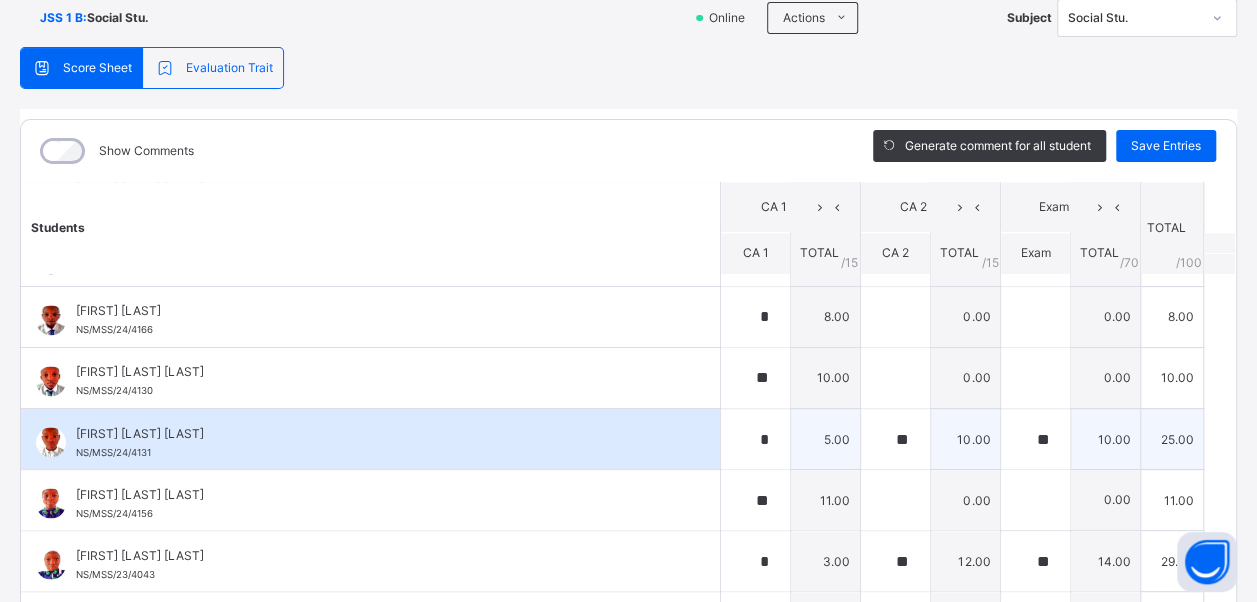 click on "[FIRST] [LAST] [LAST] [ID]" at bounding box center (375, 442) 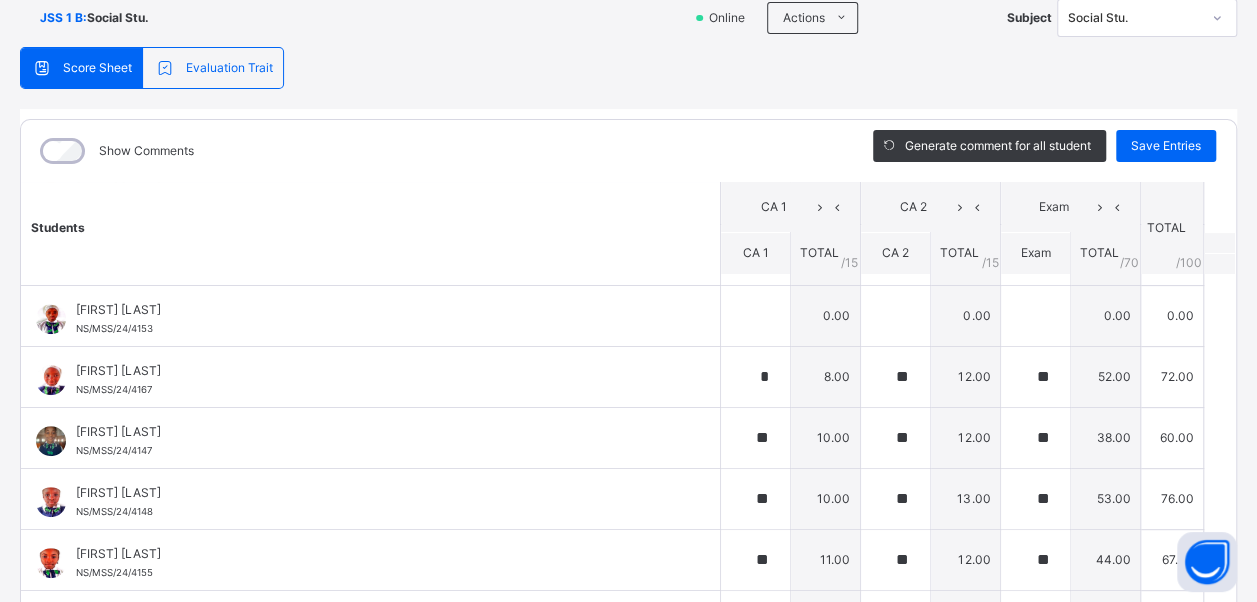 scroll, scrollTop: 316, scrollLeft: 0, axis: vertical 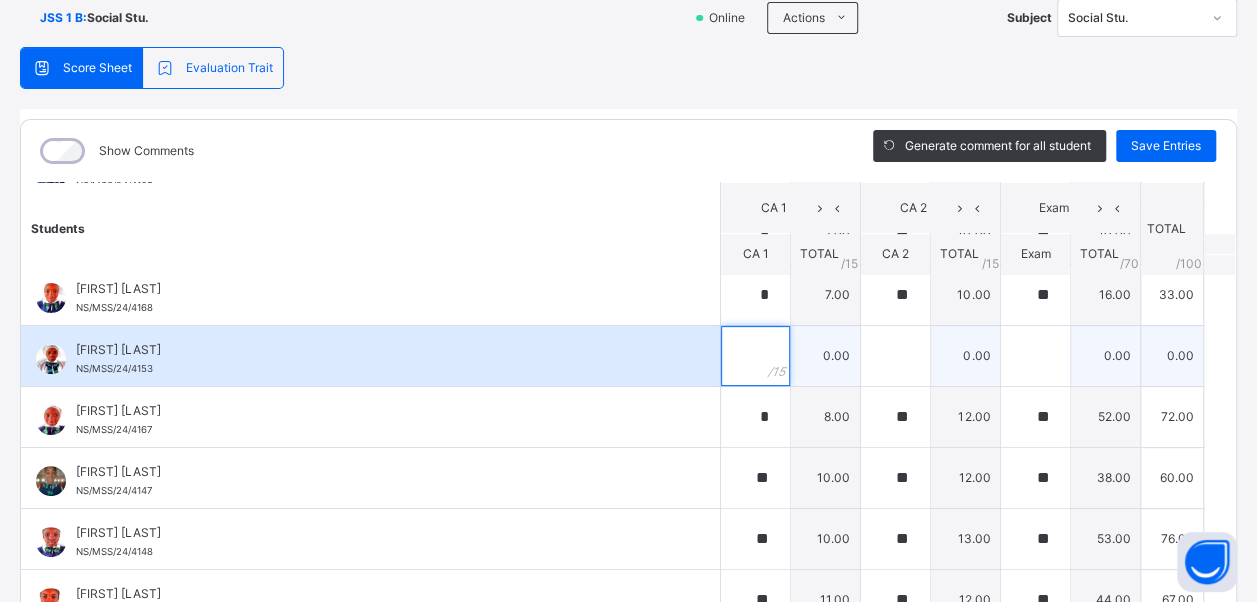 click at bounding box center (755, 356) 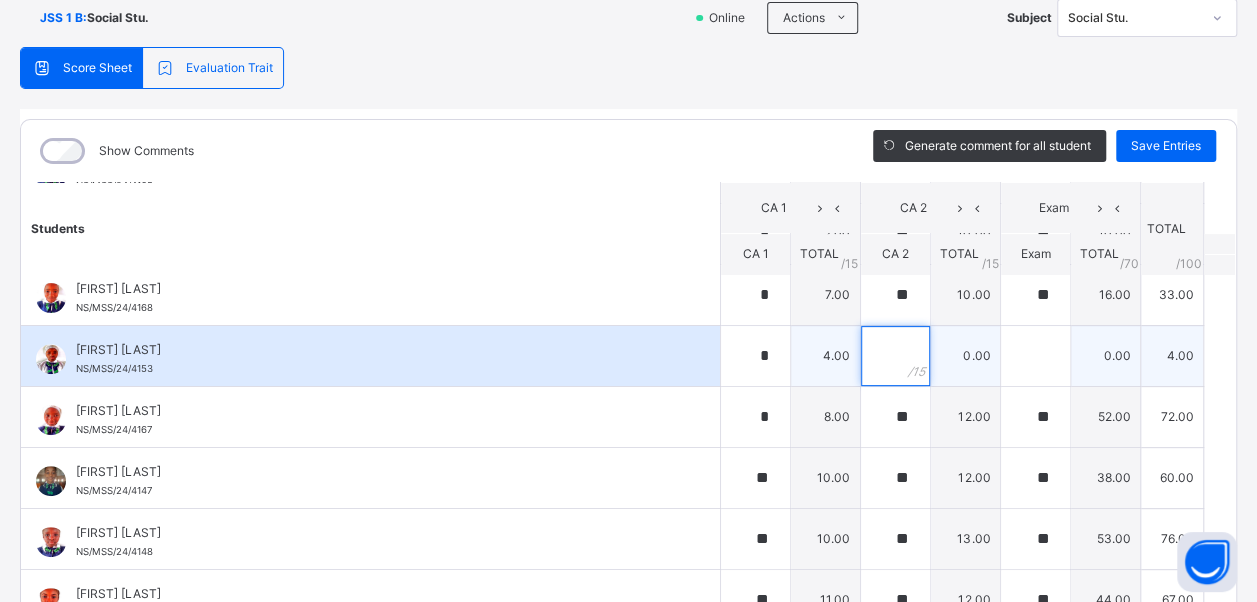 click at bounding box center (895, 356) 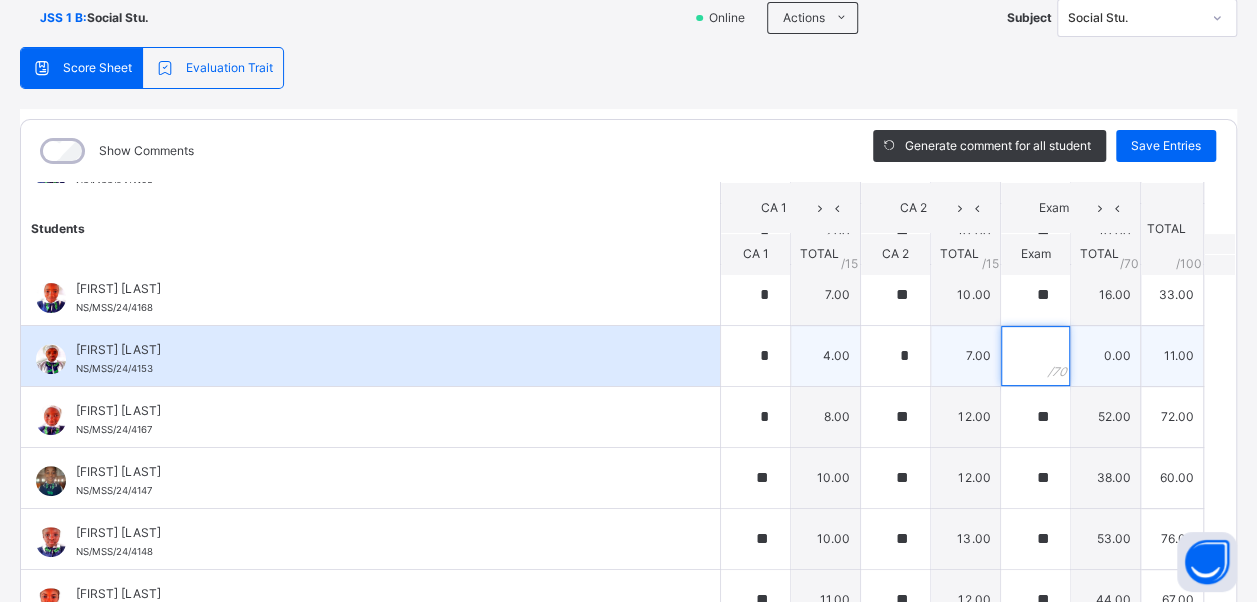 click at bounding box center [1035, 356] 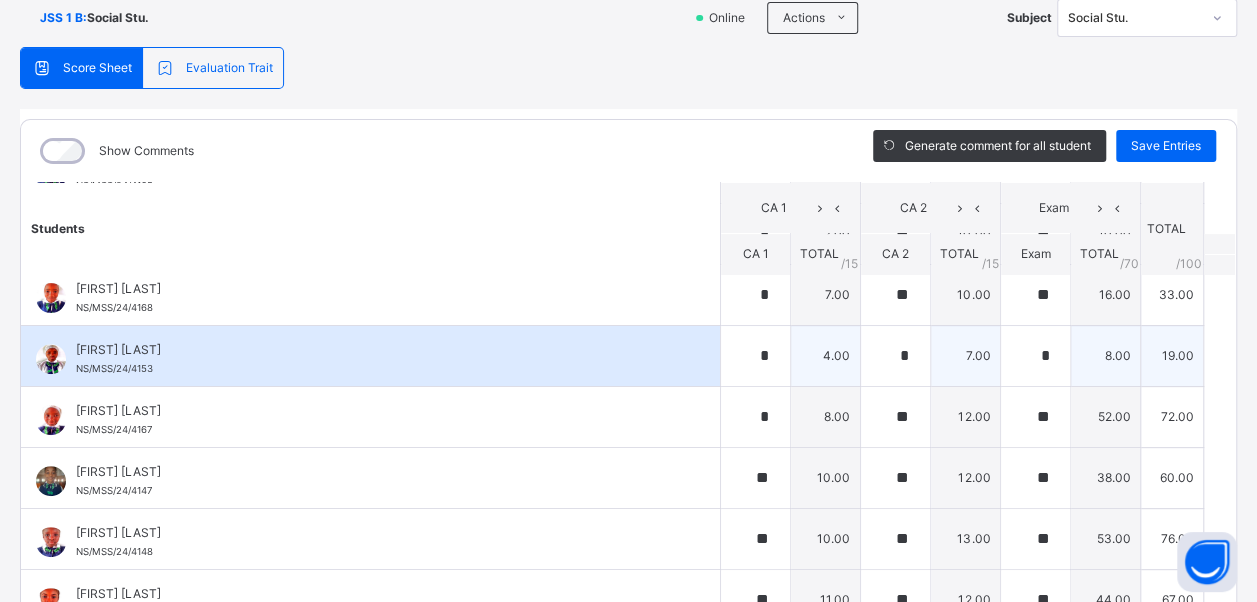 click on "[FIRST] [LAST] [ID]" at bounding box center [375, 359] 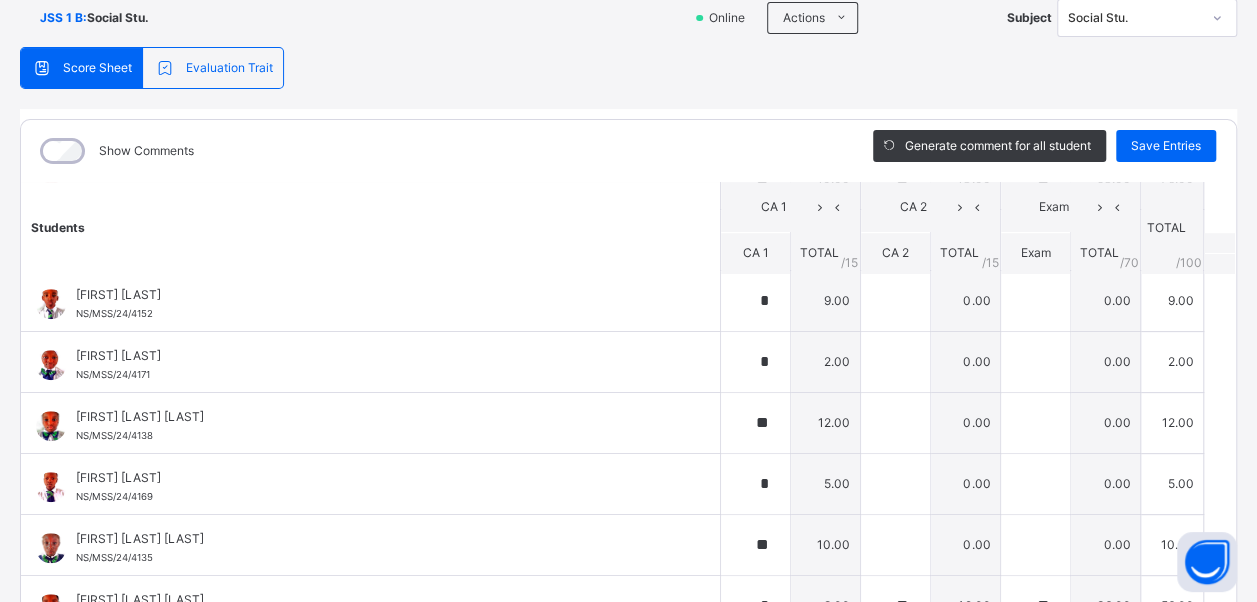 scroll, scrollTop: 716, scrollLeft: 0, axis: vertical 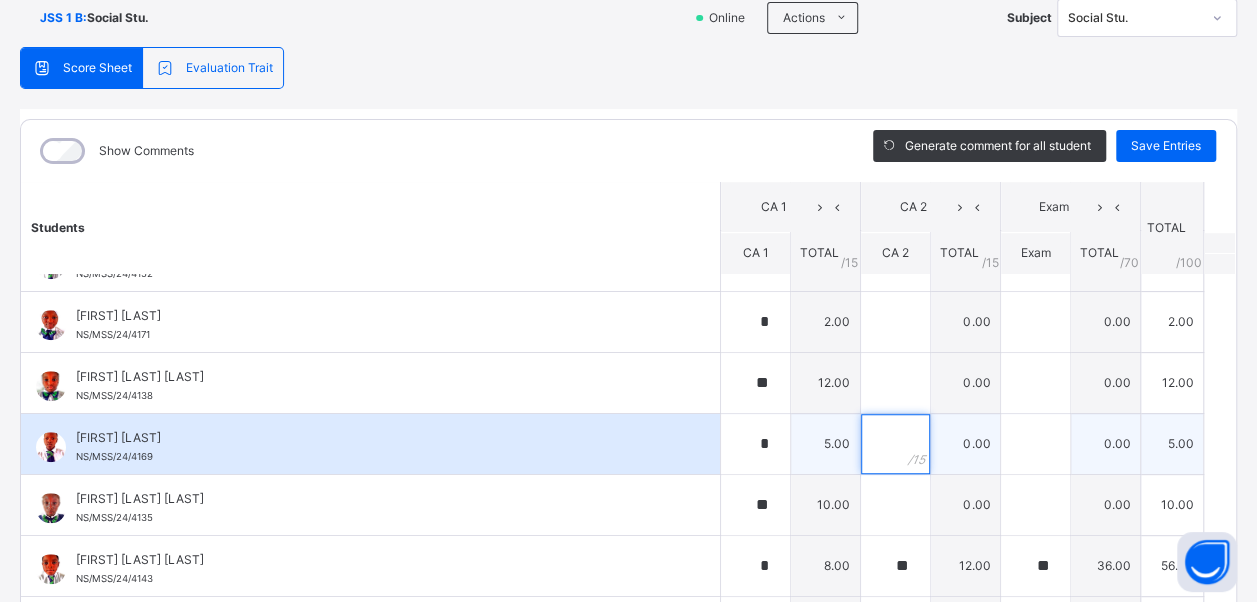 click at bounding box center [895, 444] 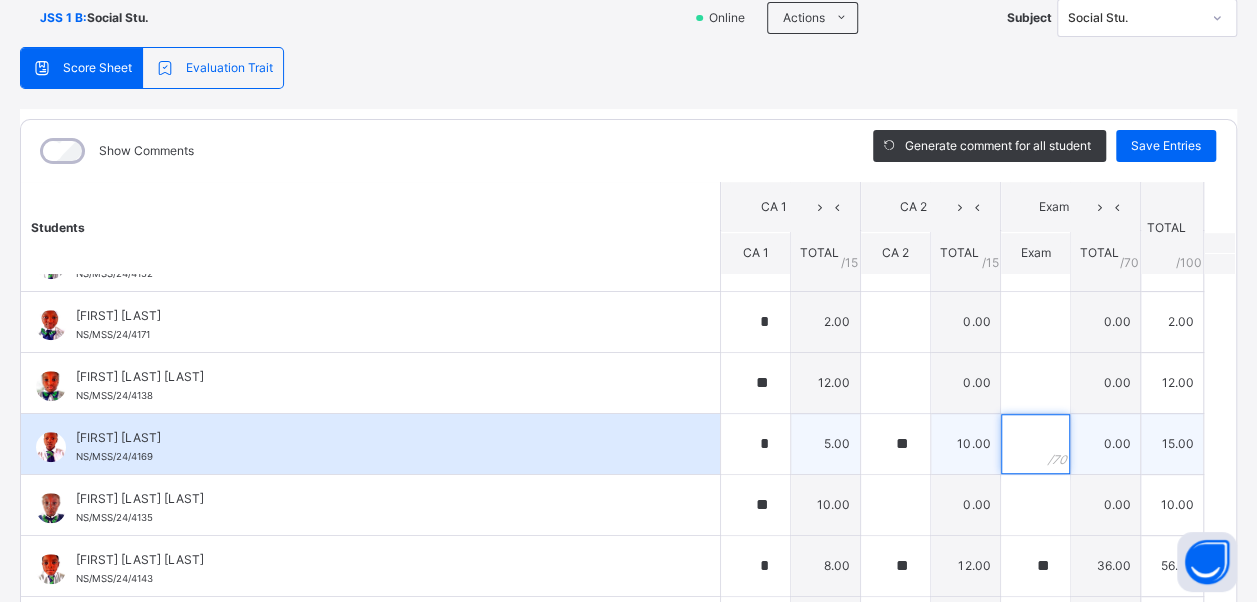click at bounding box center (1035, 444) 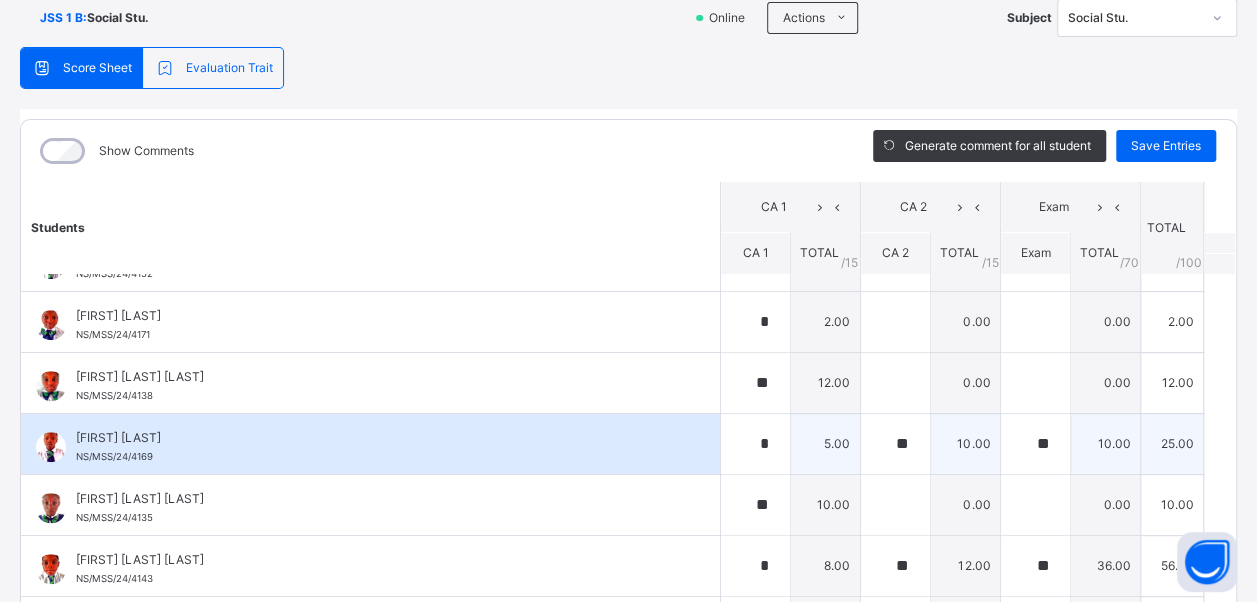 click on "[FIRST] [LAST]" at bounding box center (375, 438) 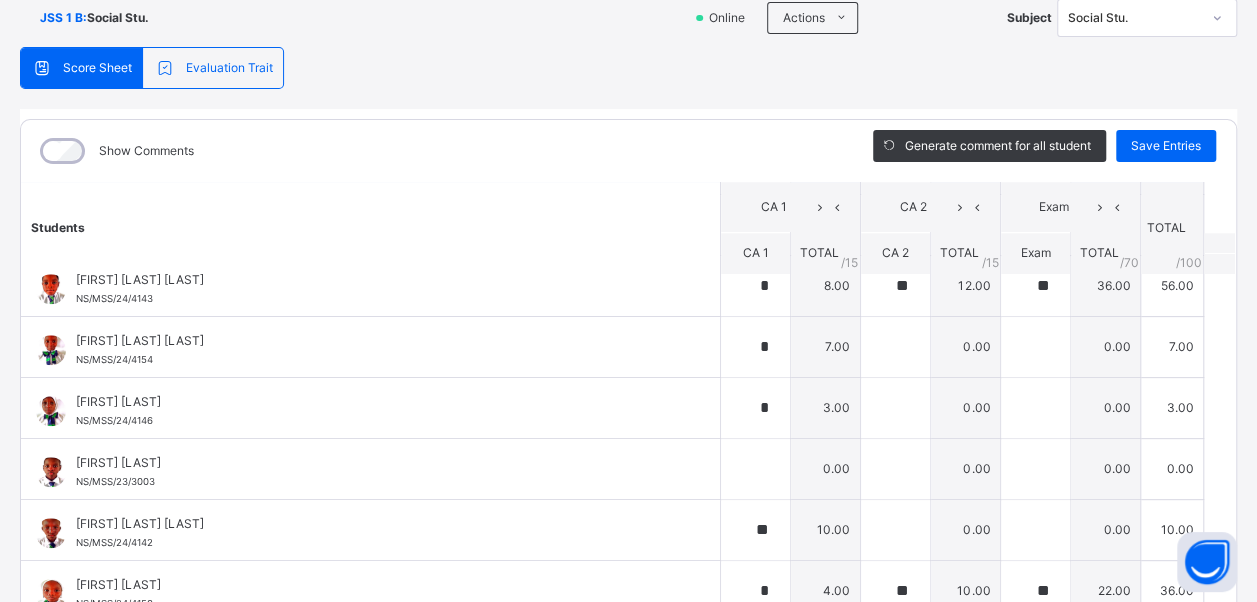 scroll, scrollTop: 1036, scrollLeft: 0, axis: vertical 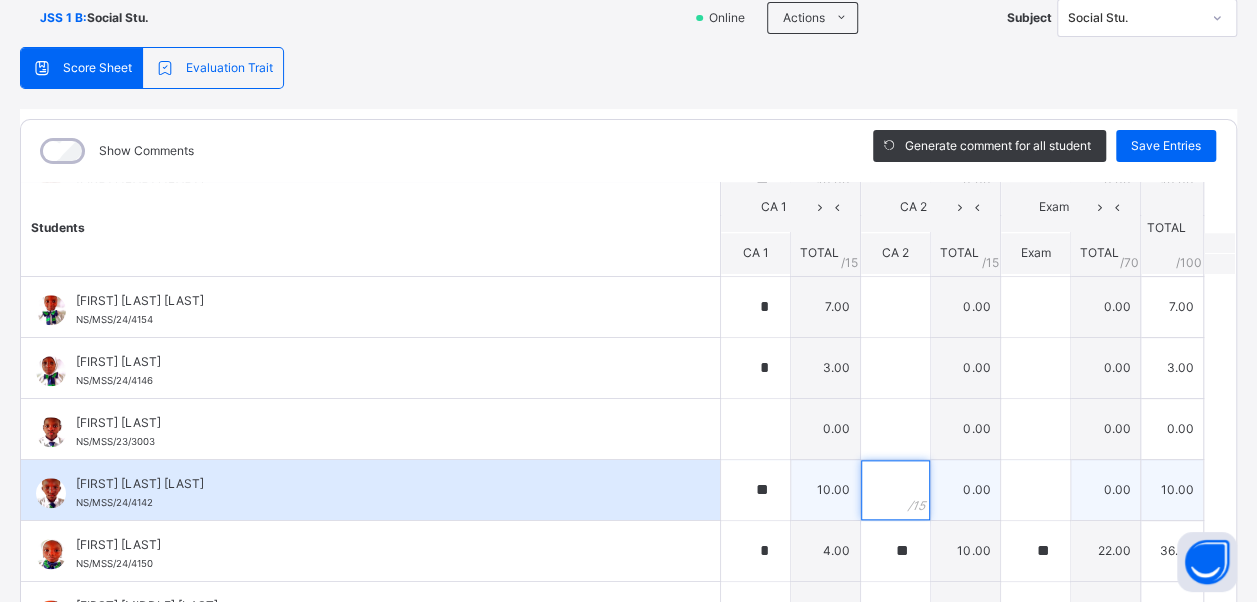 click at bounding box center (895, 490) 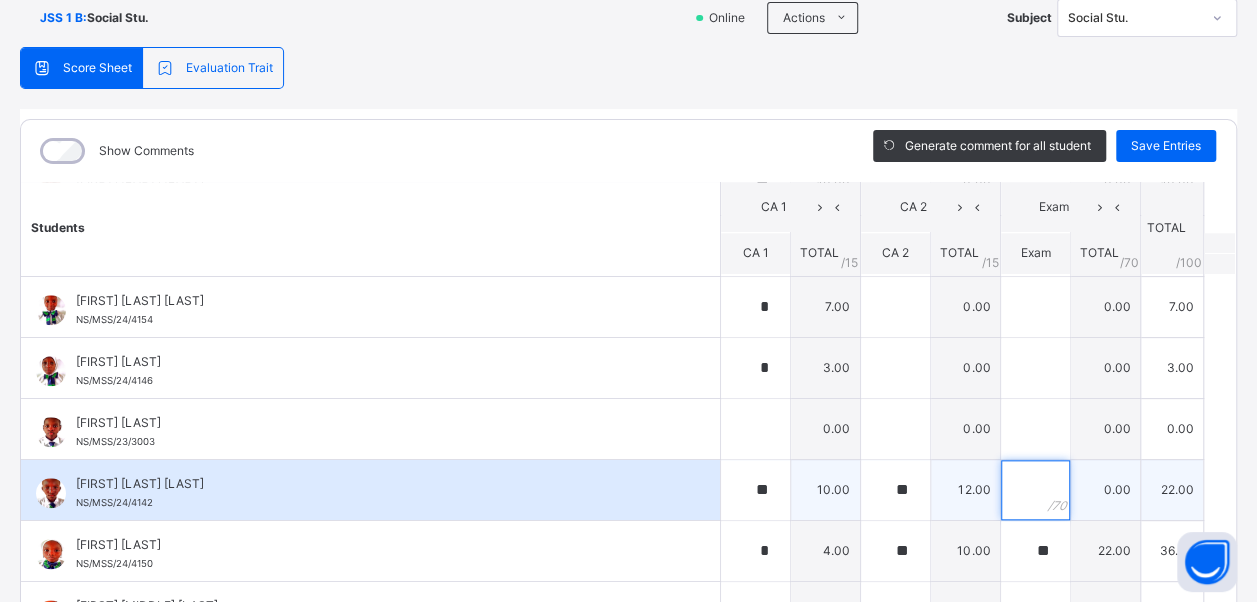 click at bounding box center (1035, 490) 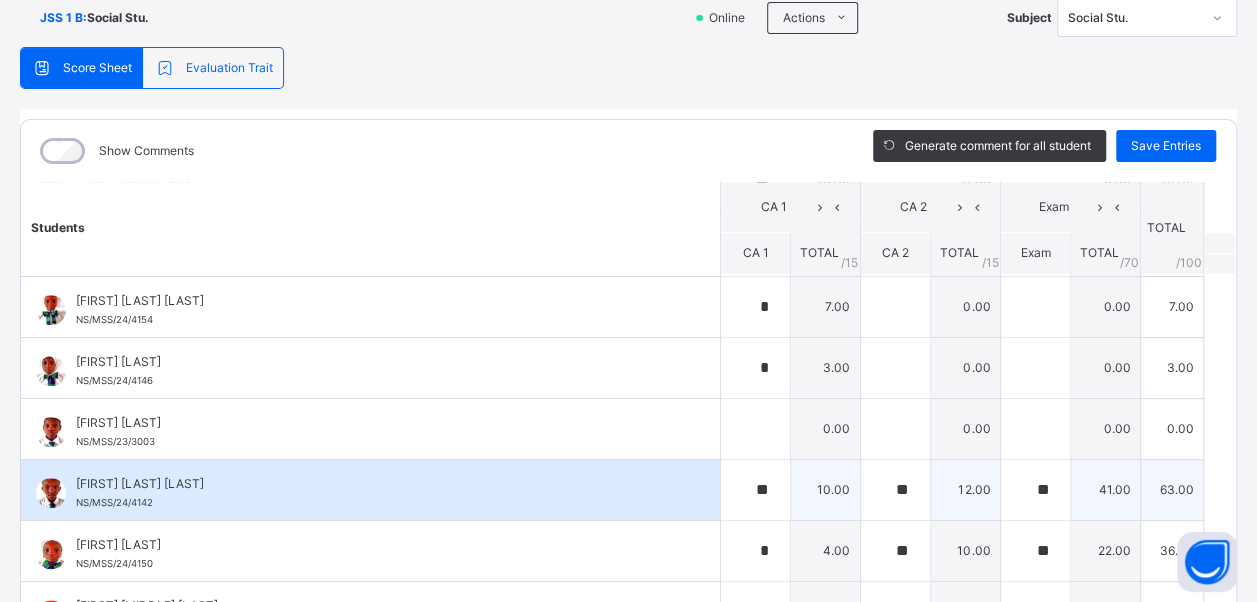 click on "[FIRST] [LAST] [LAST]" at bounding box center (375, 484) 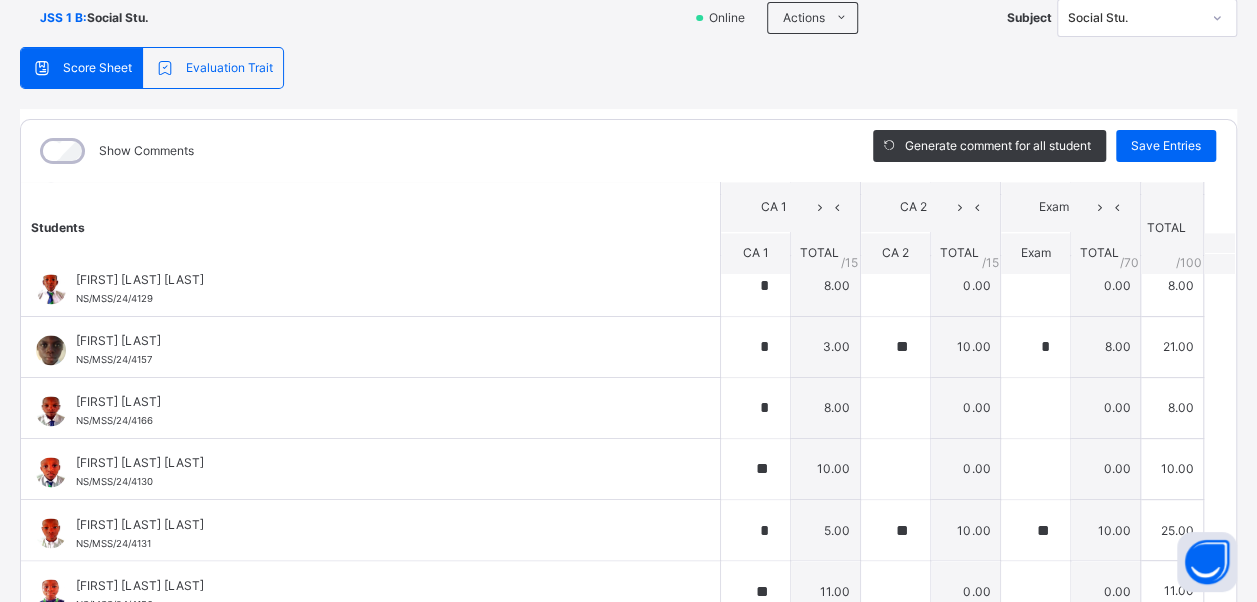 scroll, scrollTop: 1596, scrollLeft: 0, axis: vertical 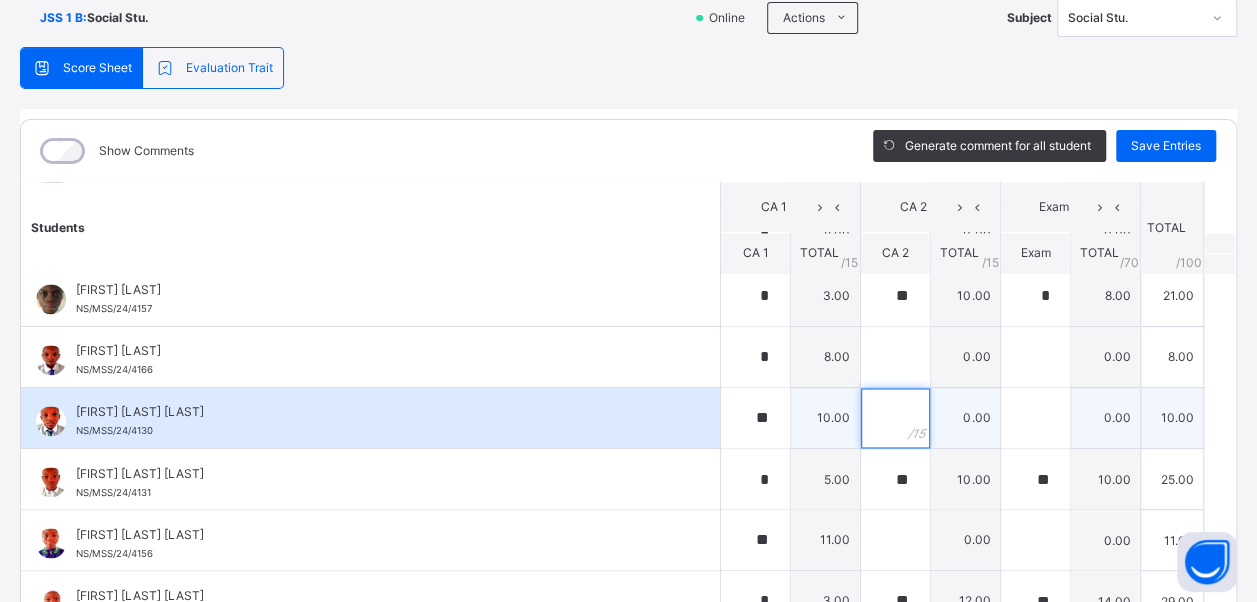 click at bounding box center (895, 418) 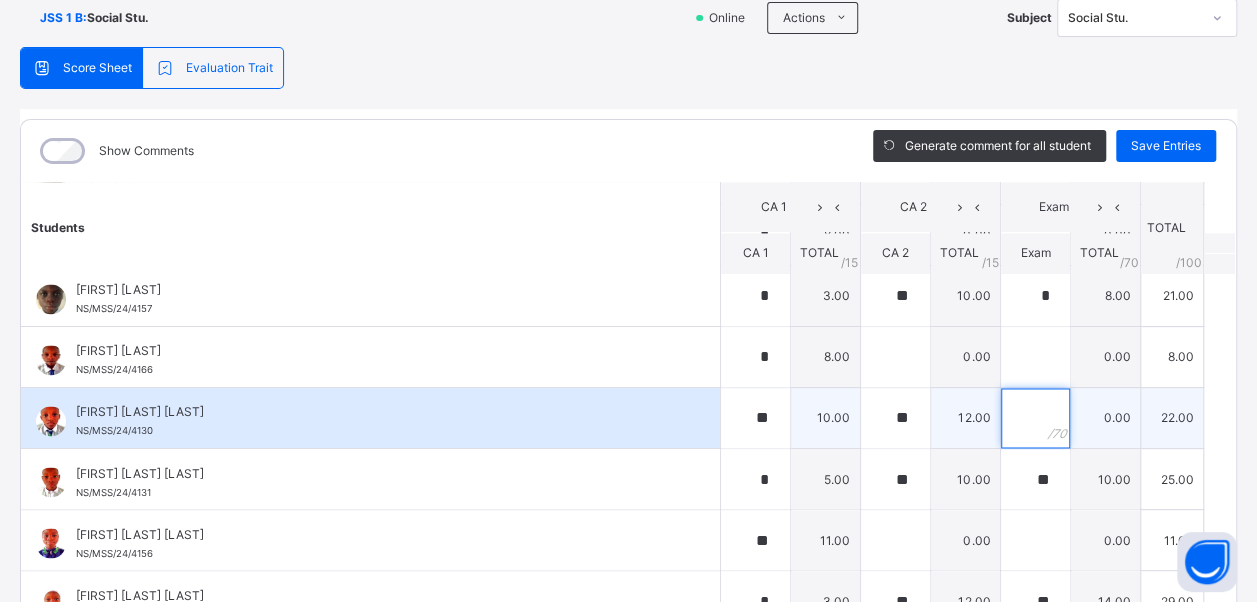 click at bounding box center [1035, 418] 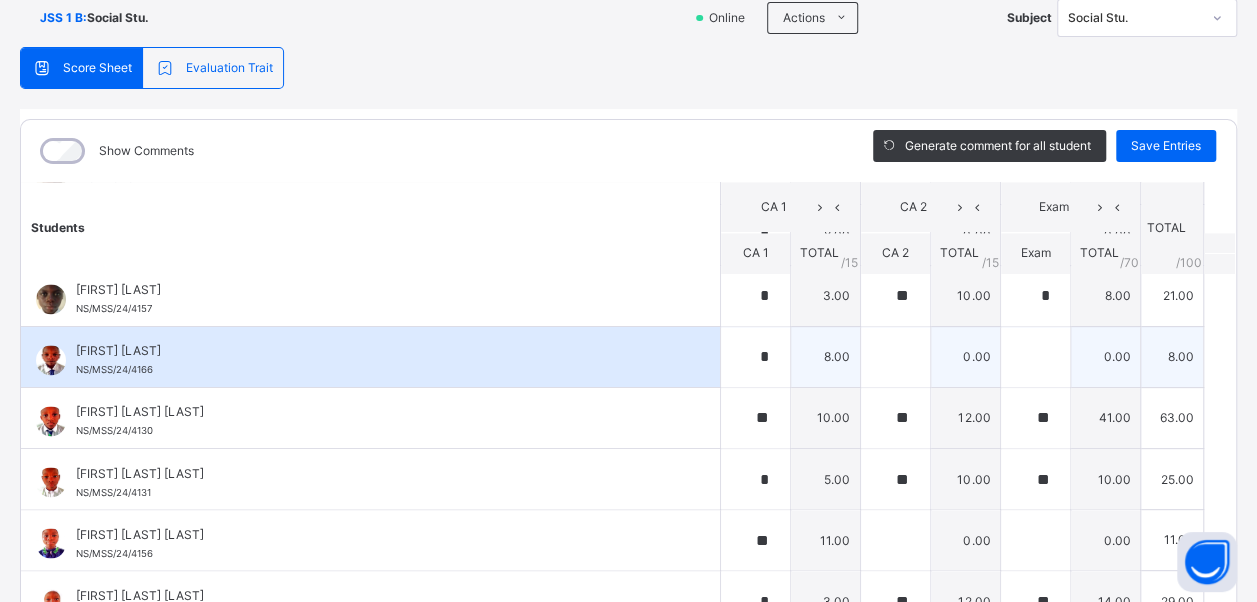 click on "[FIRST] [LAST] [LAST] [ID]" at bounding box center [375, 360] 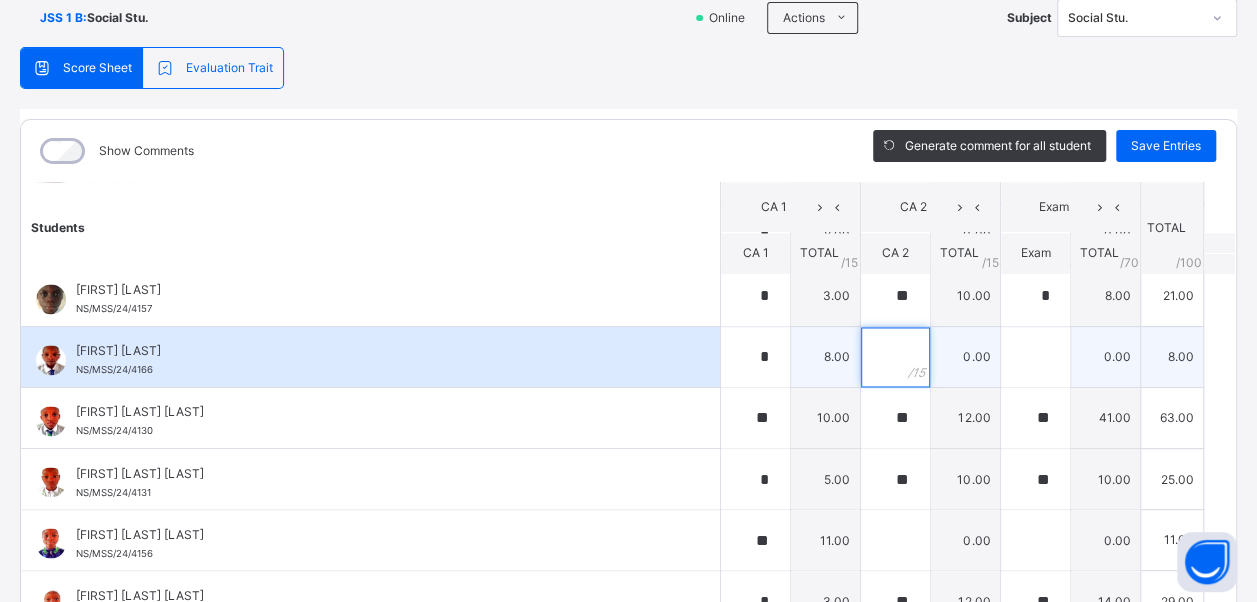 click at bounding box center [895, 357] 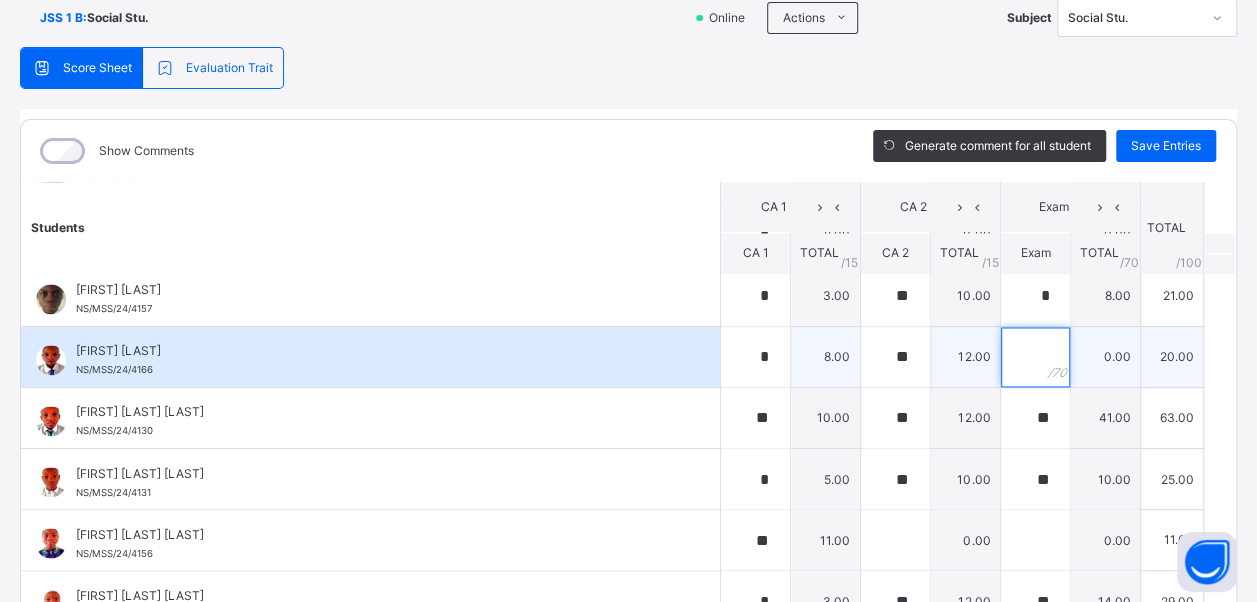 click at bounding box center [1035, 357] 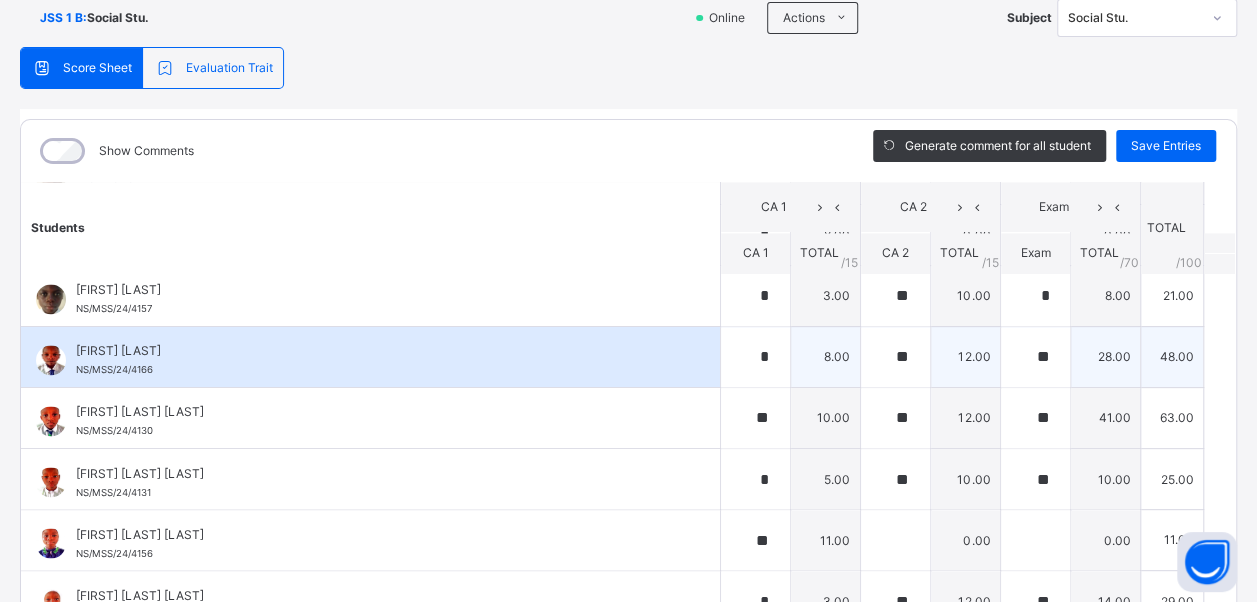 click on "[FIRST] [LAST]" at bounding box center [375, 351] 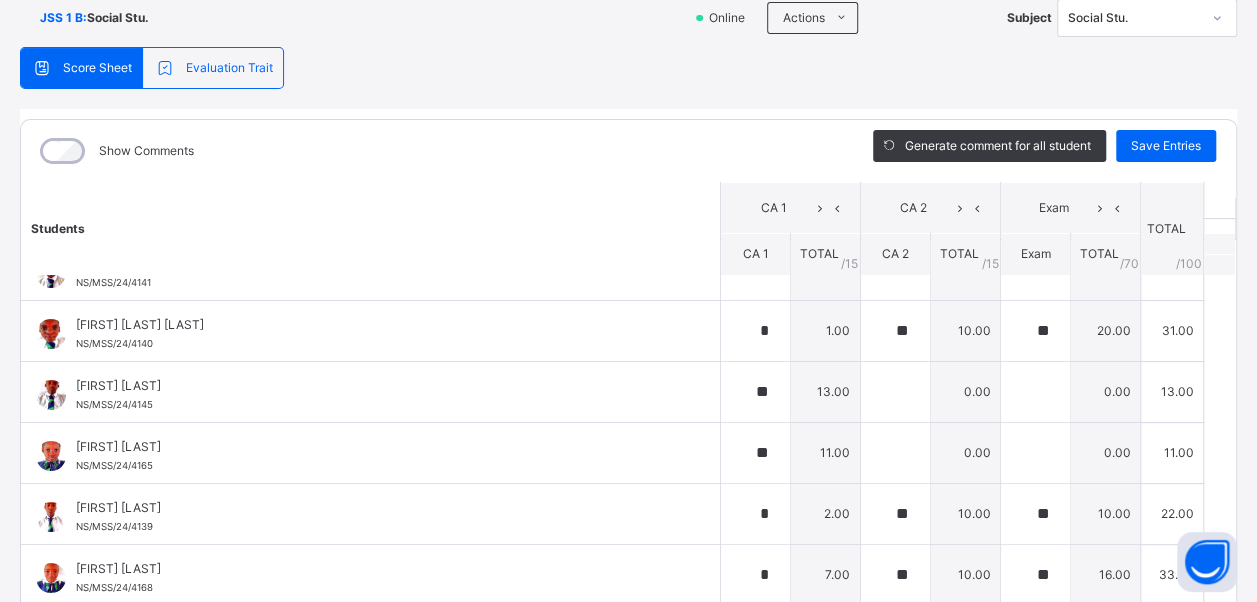 scroll, scrollTop: 0, scrollLeft: 0, axis: both 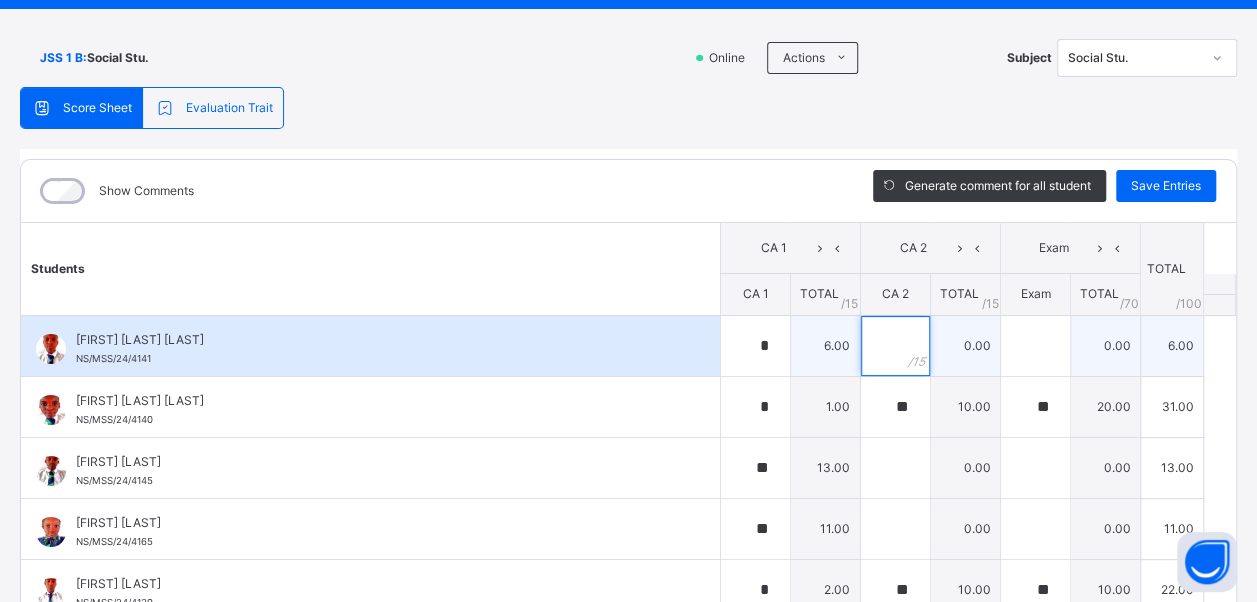 click at bounding box center [895, 346] 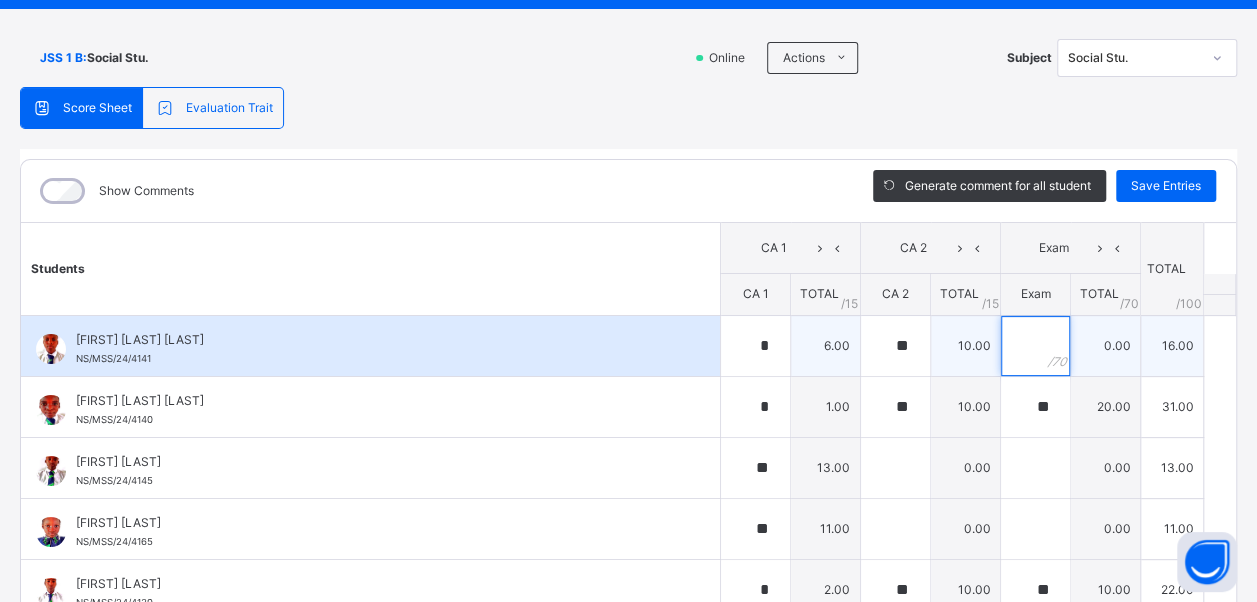 click at bounding box center [1035, 346] 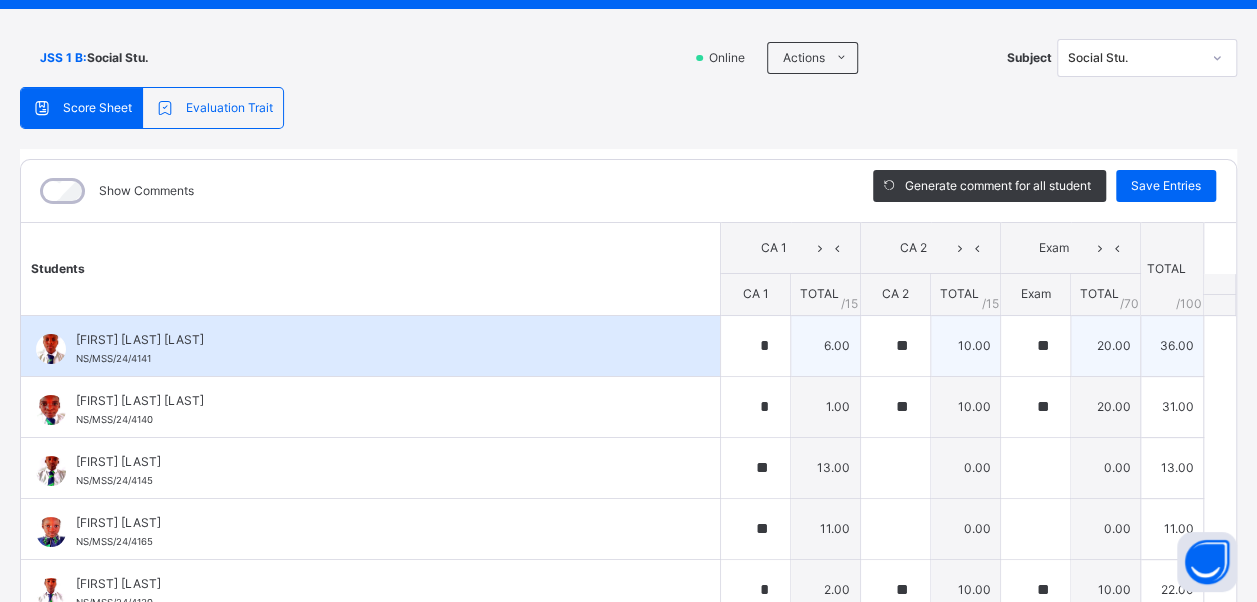 click on "[FIRST] [LAST] [LAST]" at bounding box center [375, 340] 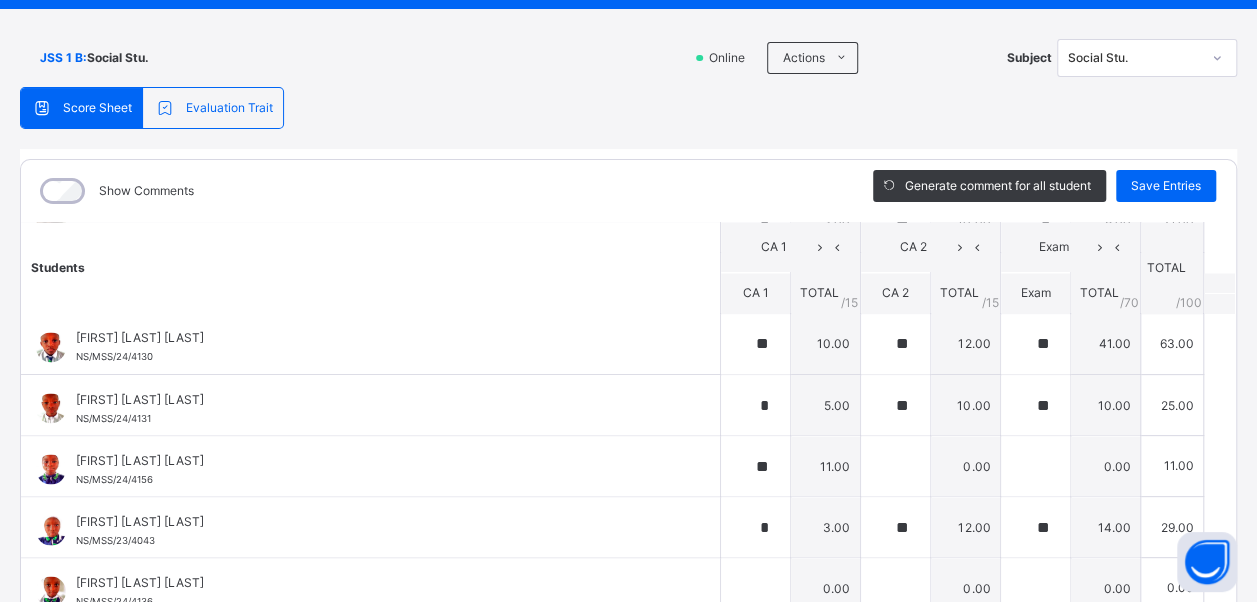 scroll, scrollTop: 1822, scrollLeft: 0, axis: vertical 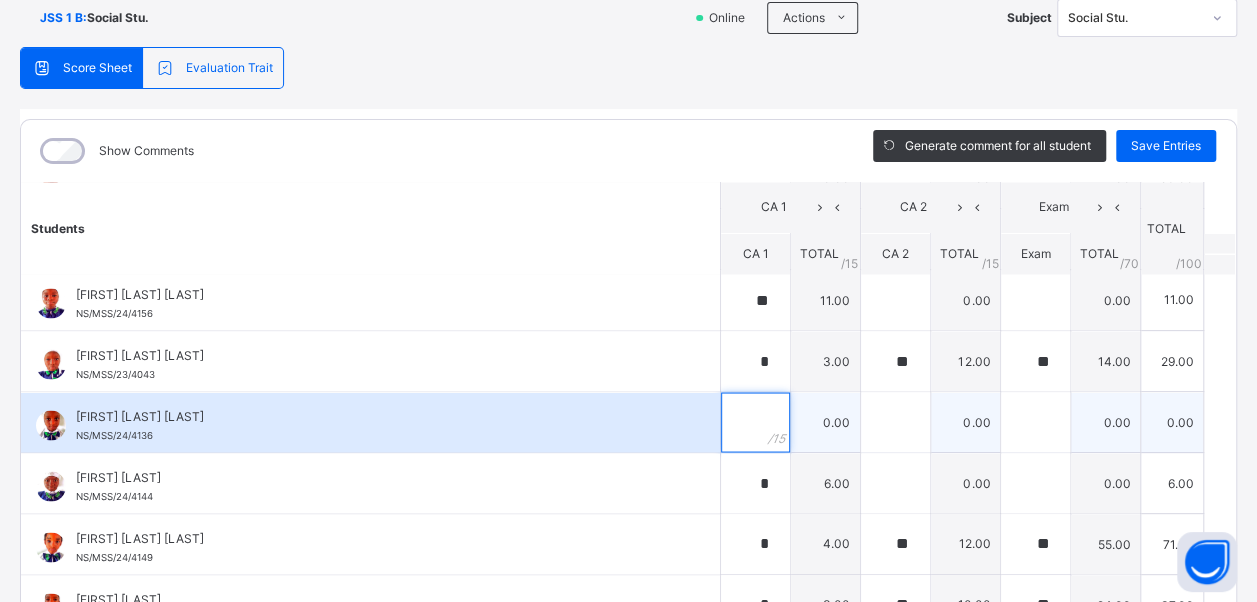 click at bounding box center [755, 422] 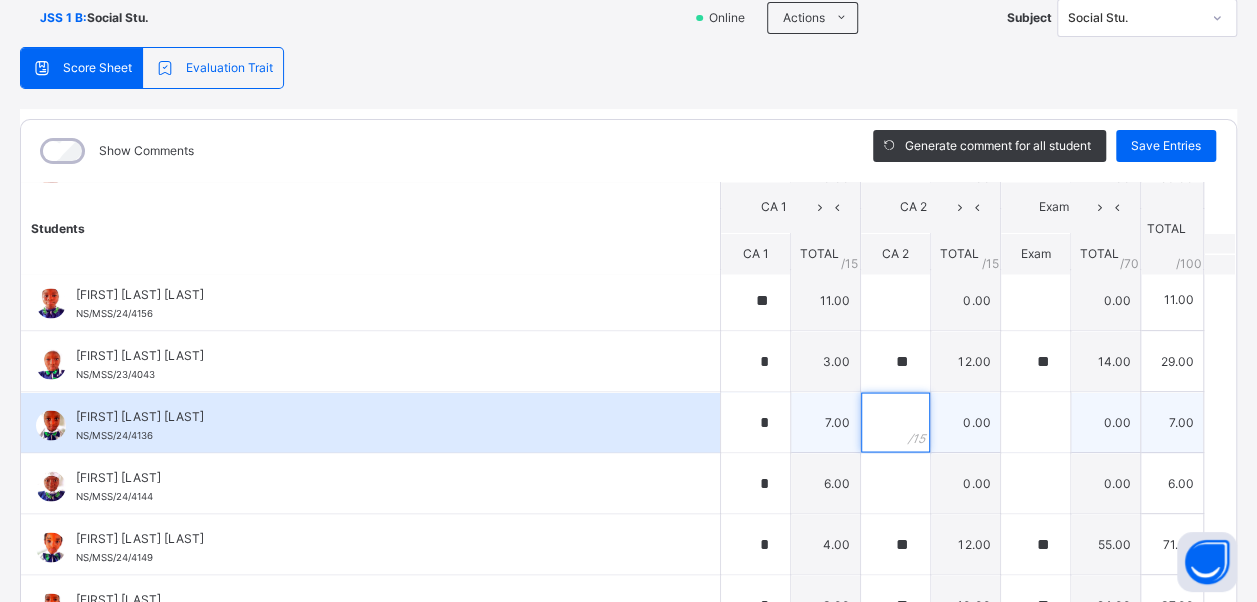 click at bounding box center (895, 422) 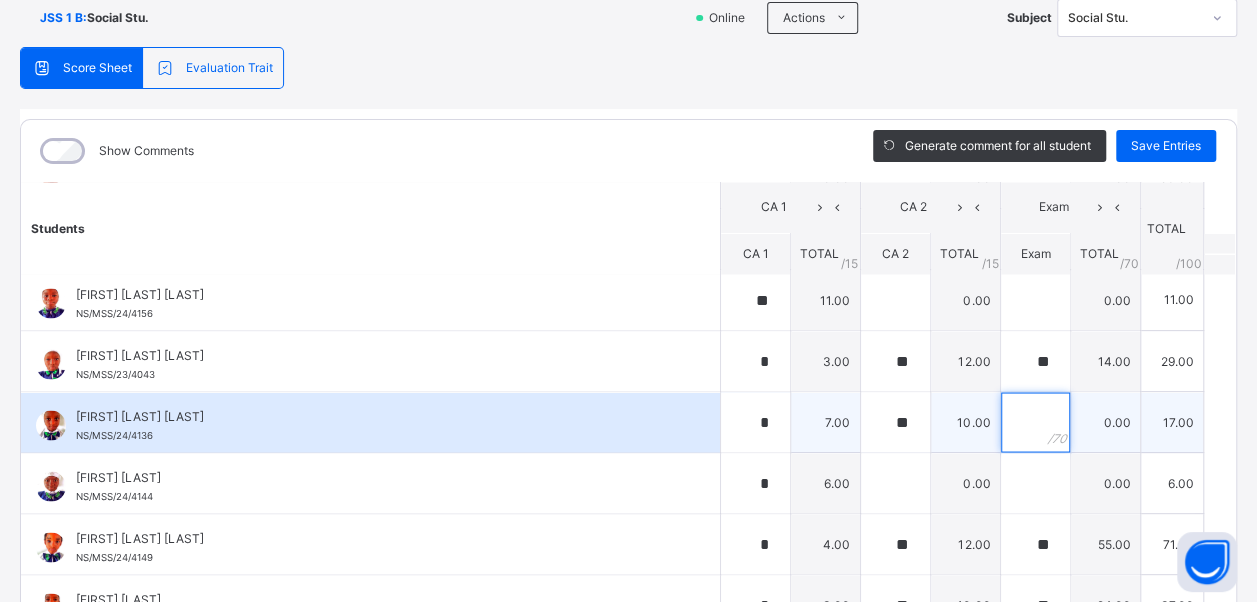 click at bounding box center [1035, 422] 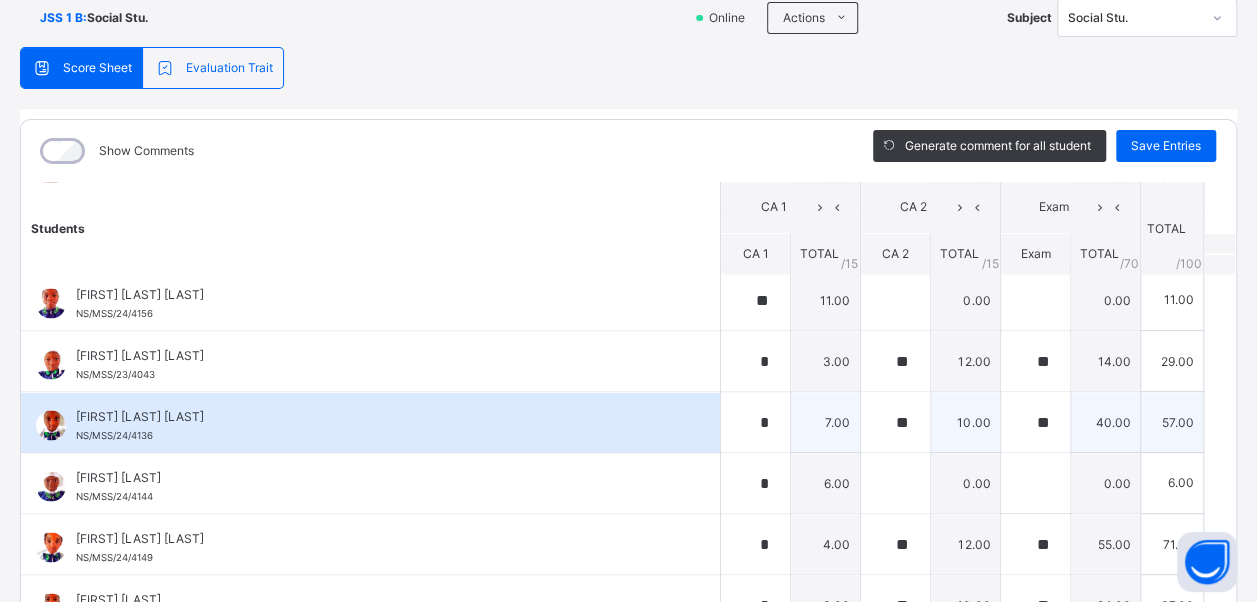 click on "[FIRST] [LAST] [LAST]" at bounding box center [375, 416] 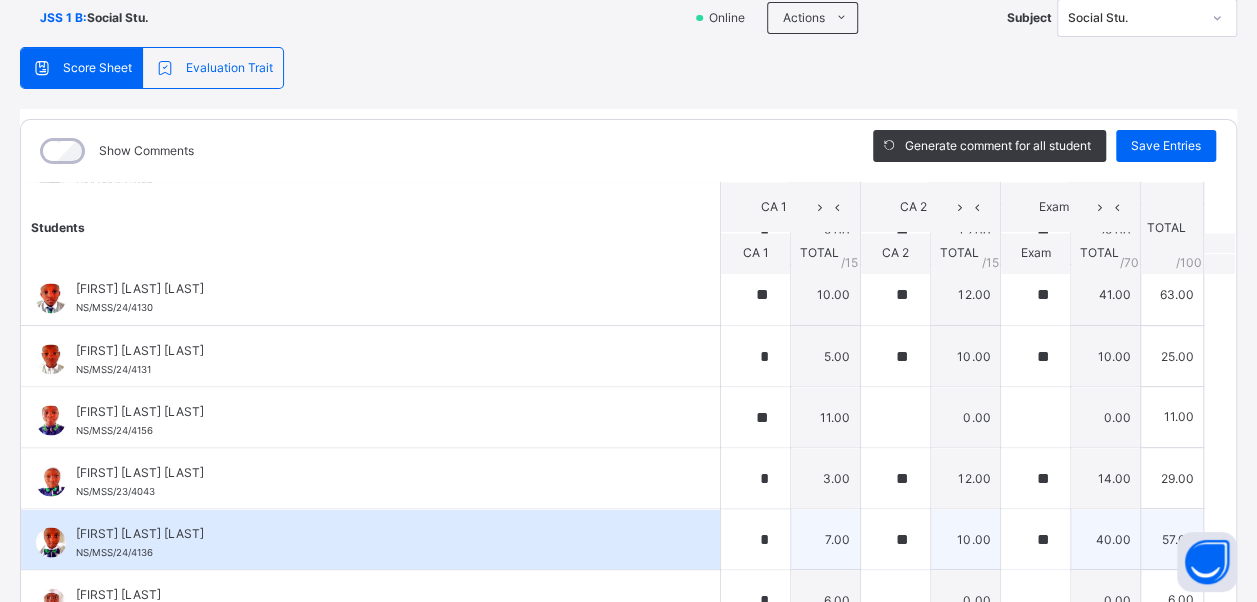 scroll, scrollTop: 1716, scrollLeft: 0, axis: vertical 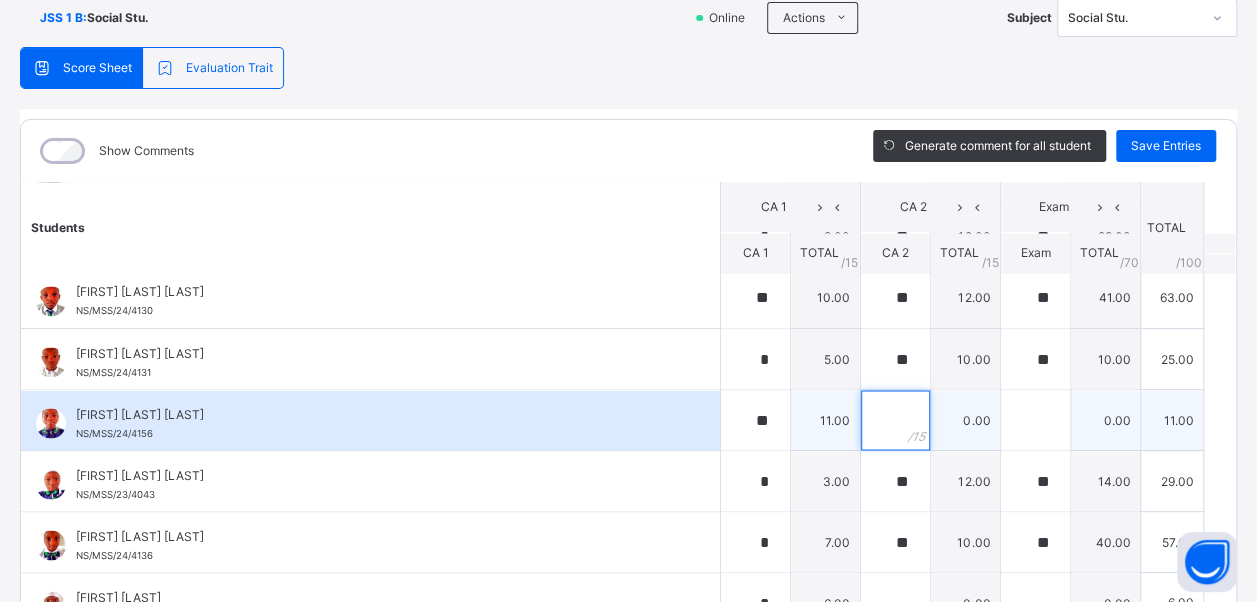 click at bounding box center [895, 420] 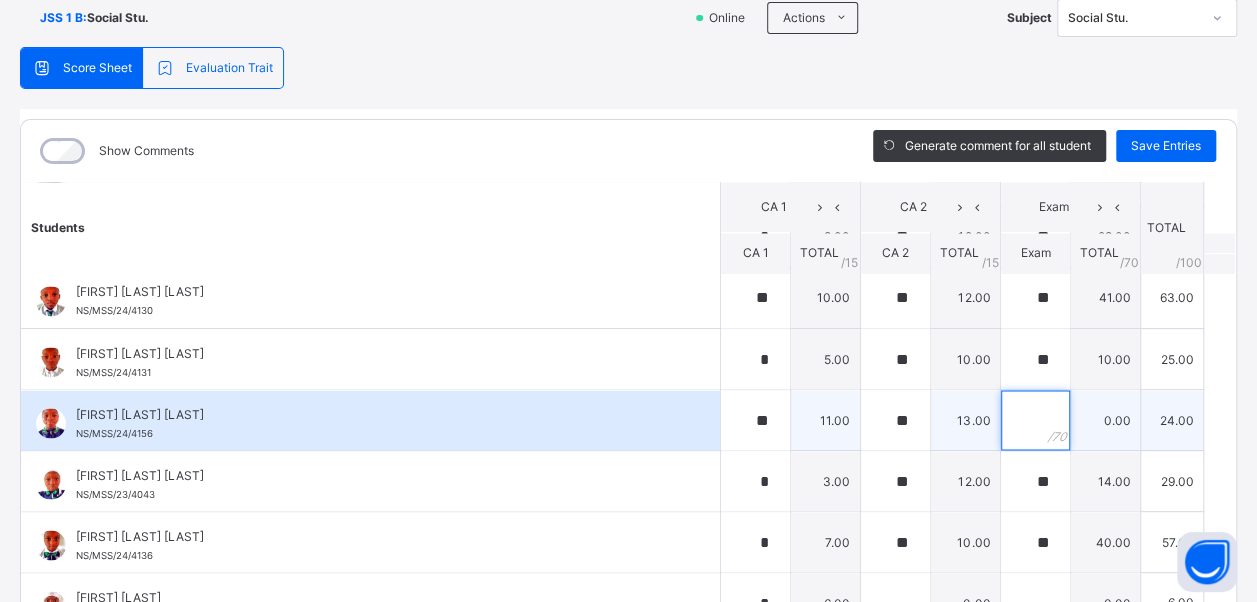 click at bounding box center (1035, 420) 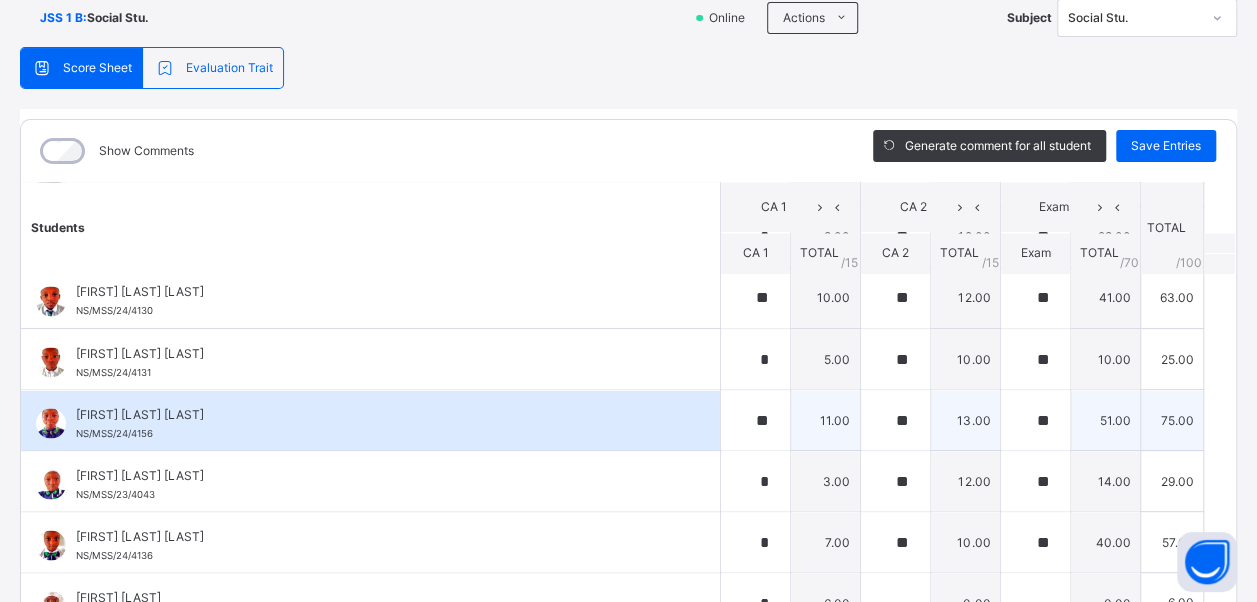 click on "[FIRST] [LAST] NS/MSS/24/4156" at bounding box center (375, 423) 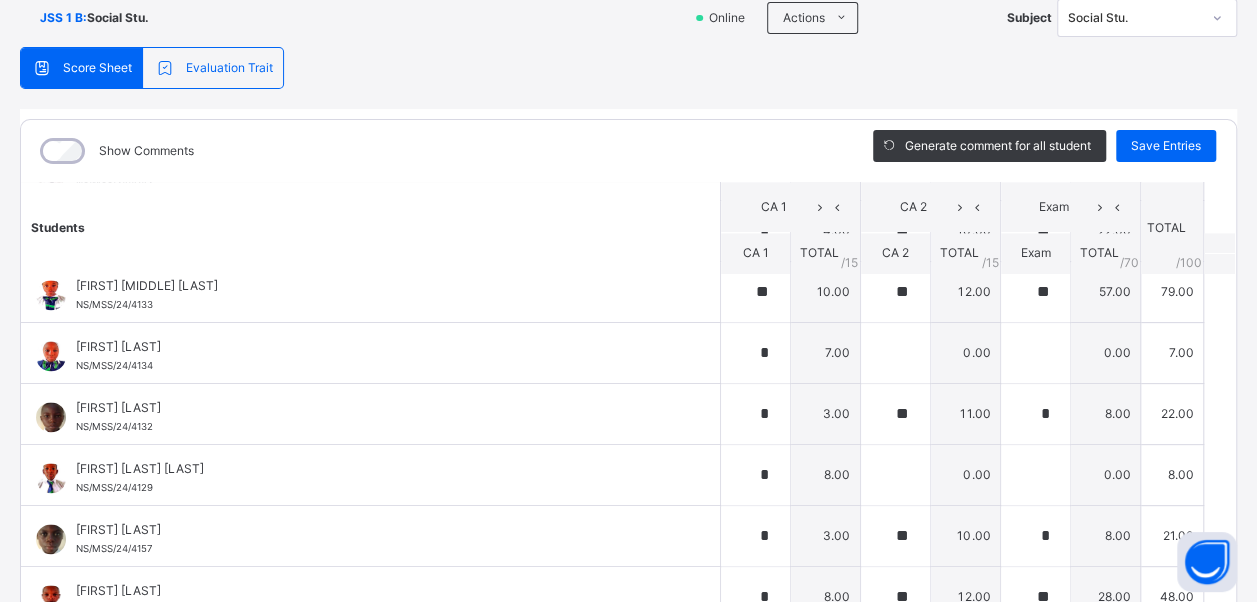 scroll, scrollTop: 1316, scrollLeft: 0, axis: vertical 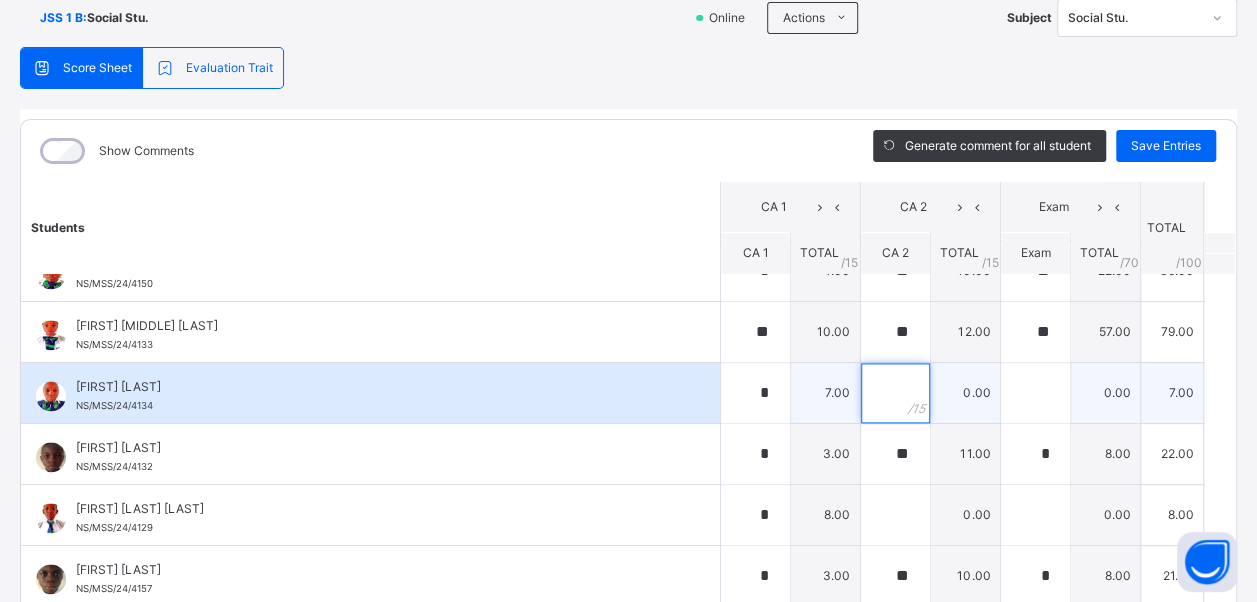 click at bounding box center (895, 393) 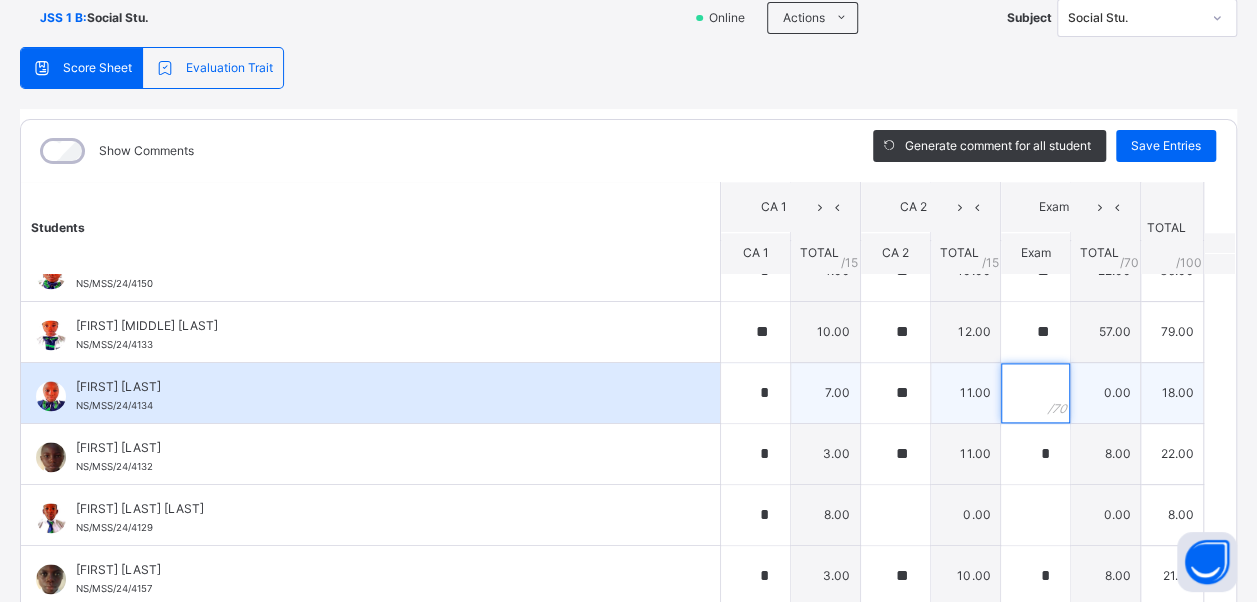 click at bounding box center (1035, 393) 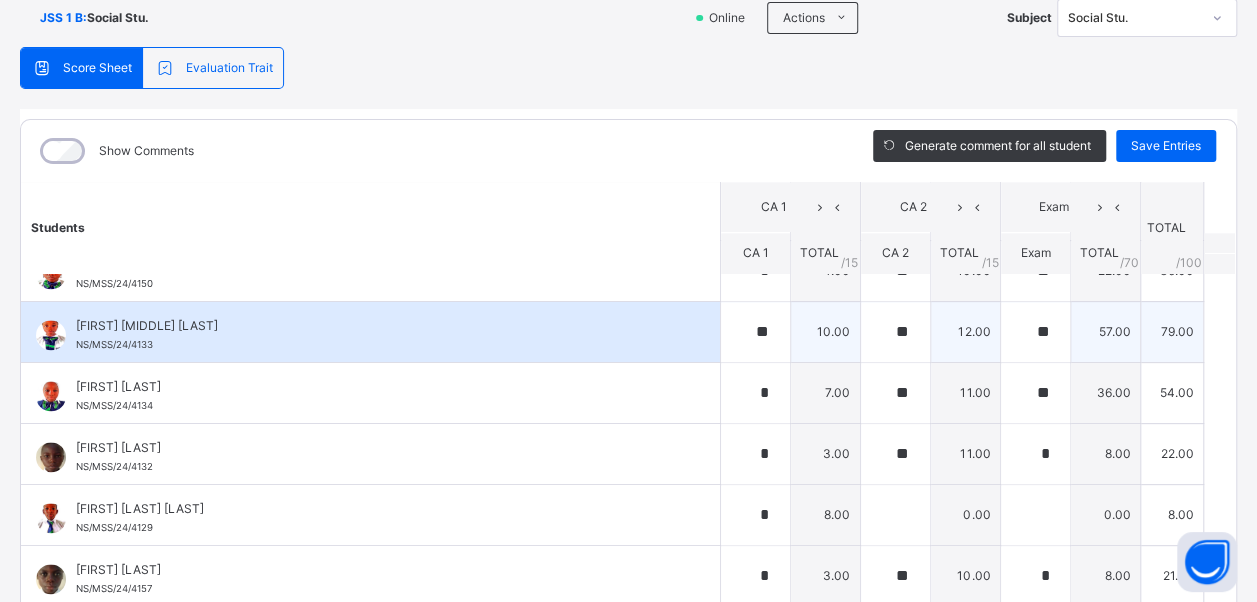 click on "[FIRST] [LAST] [LAST] [ID]" at bounding box center (375, 335) 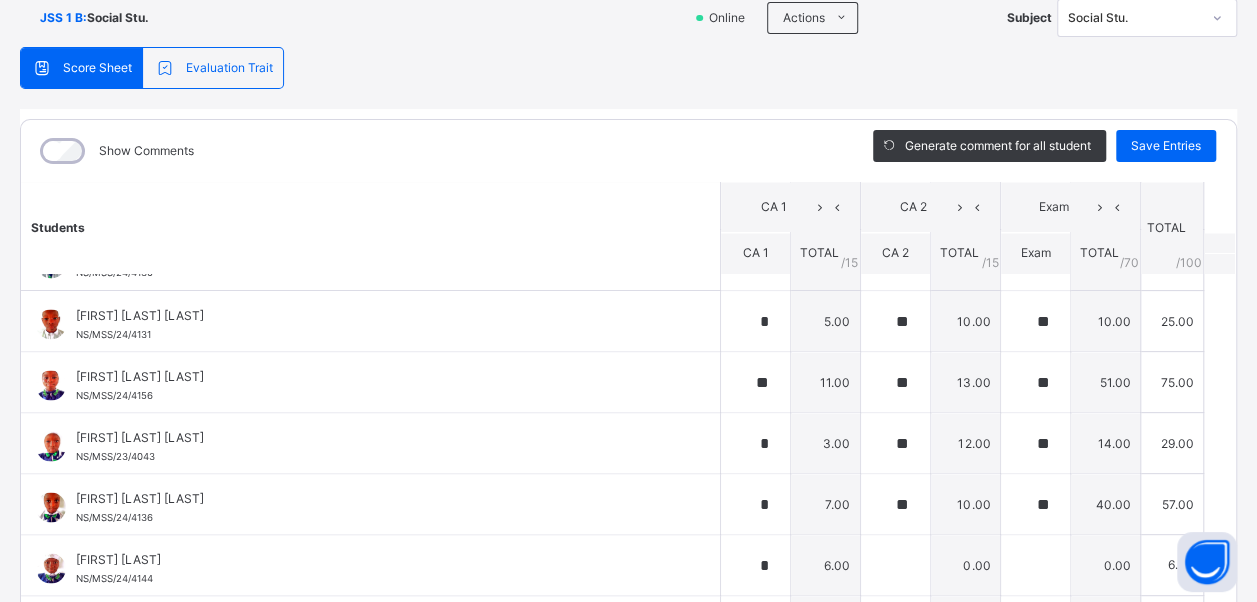 scroll, scrollTop: 1756, scrollLeft: 0, axis: vertical 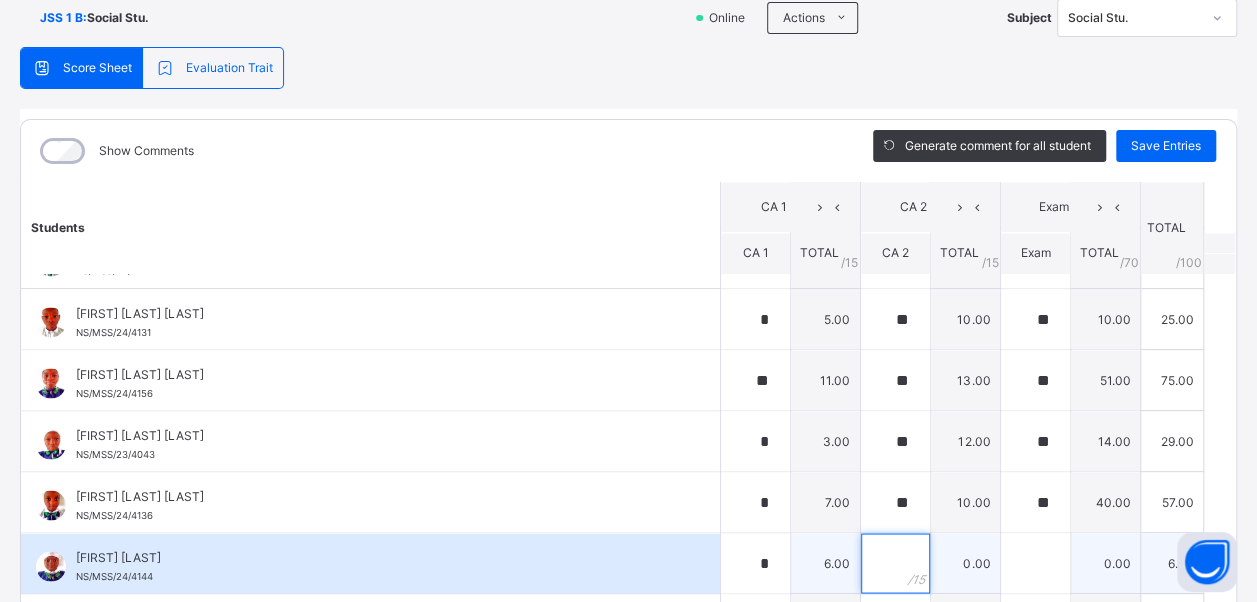 click at bounding box center (895, 563) 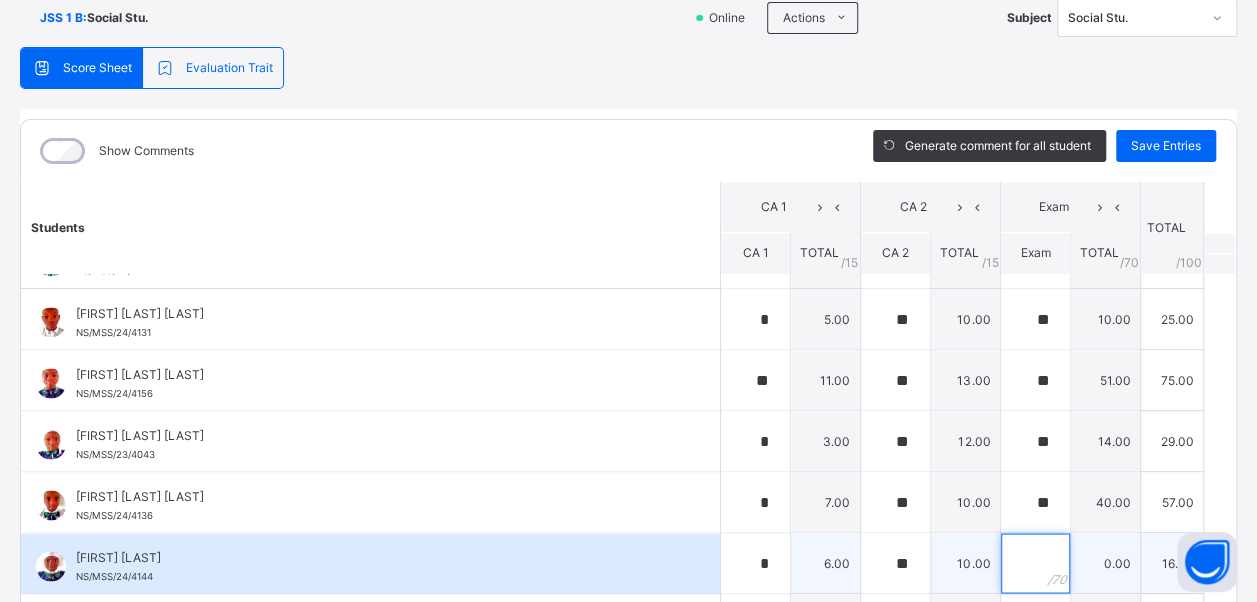 click at bounding box center [1035, 563] 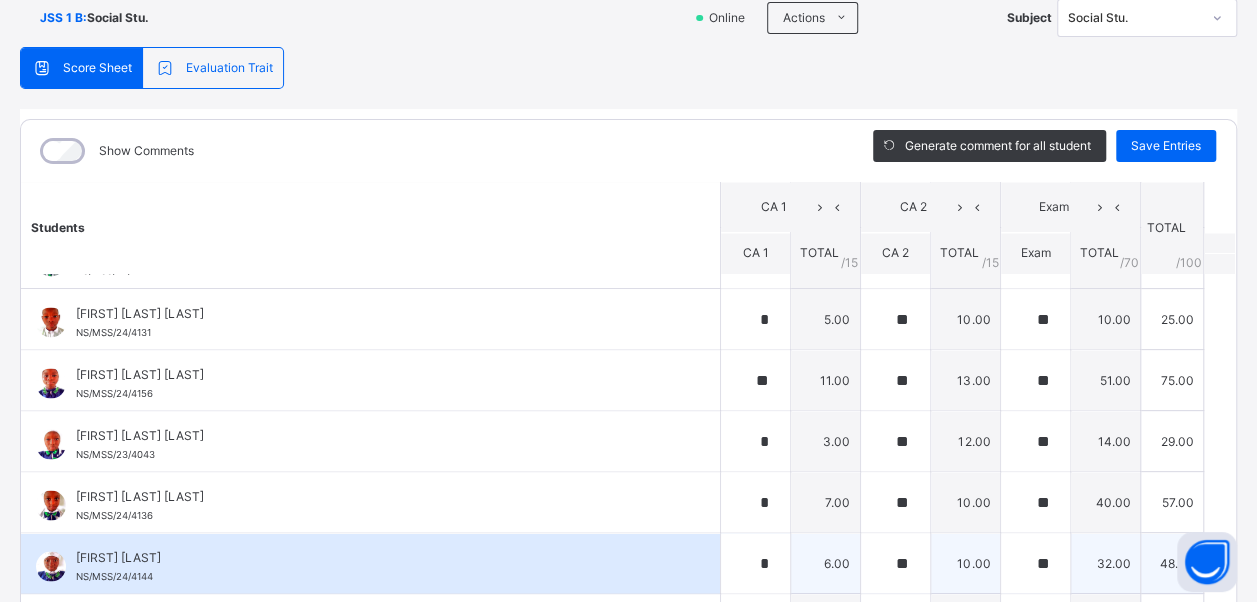 click on "[FIRST] [LAST] NS/MSS/24/4144" at bounding box center [370, 563] 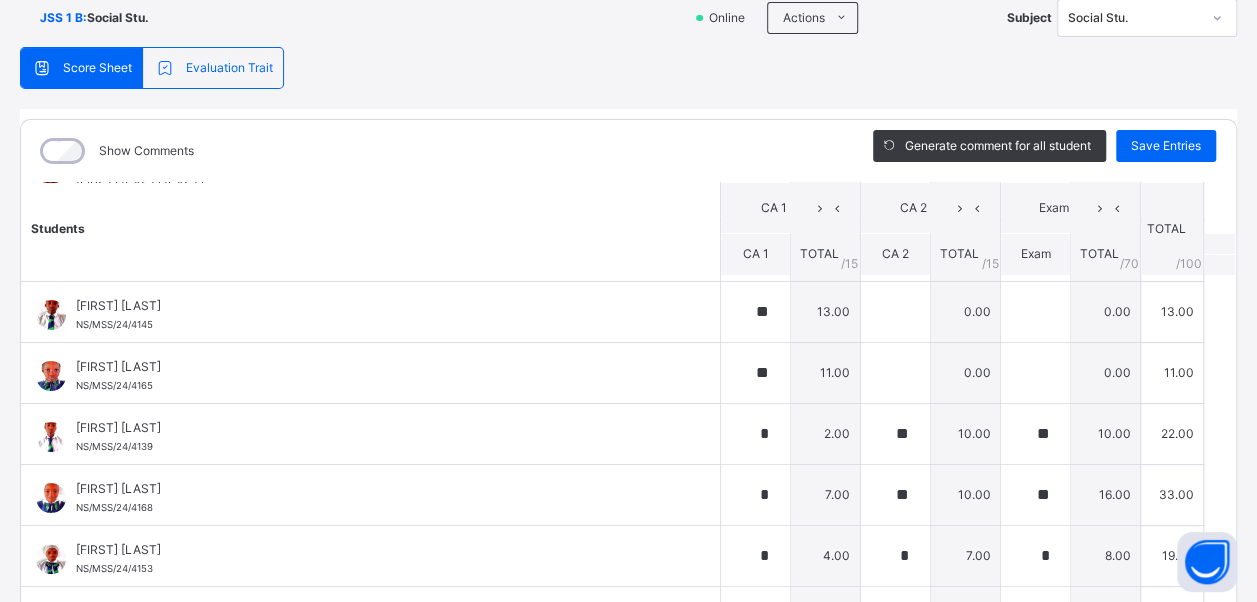 scroll, scrollTop: 76, scrollLeft: 0, axis: vertical 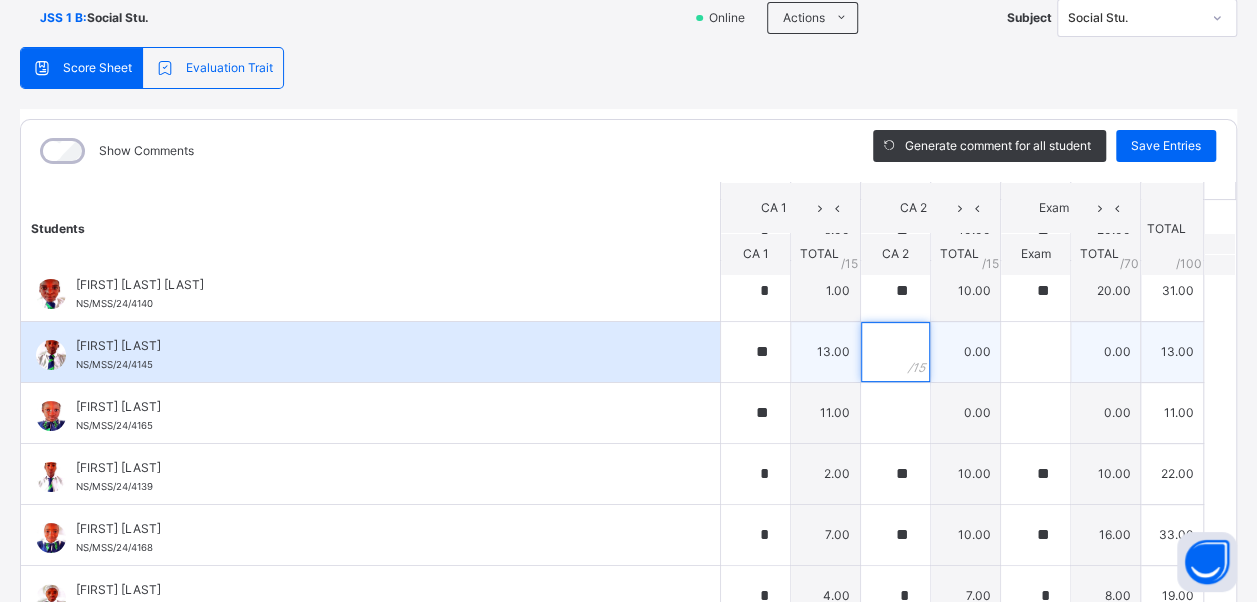 click at bounding box center [895, 352] 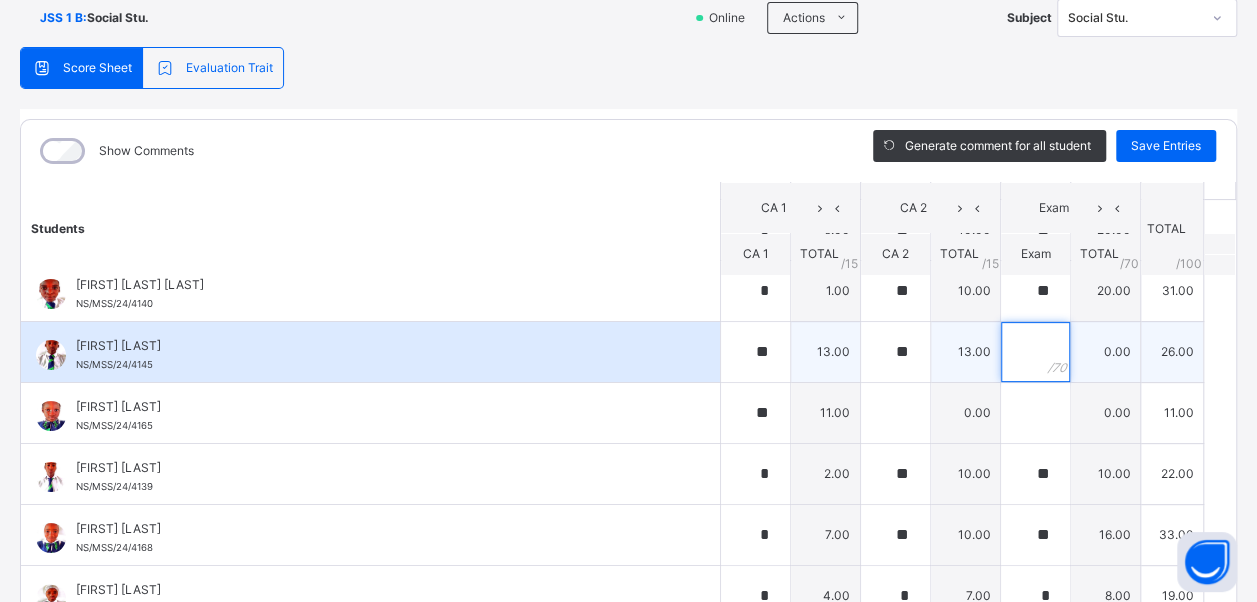 click at bounding box center [1035, 352] 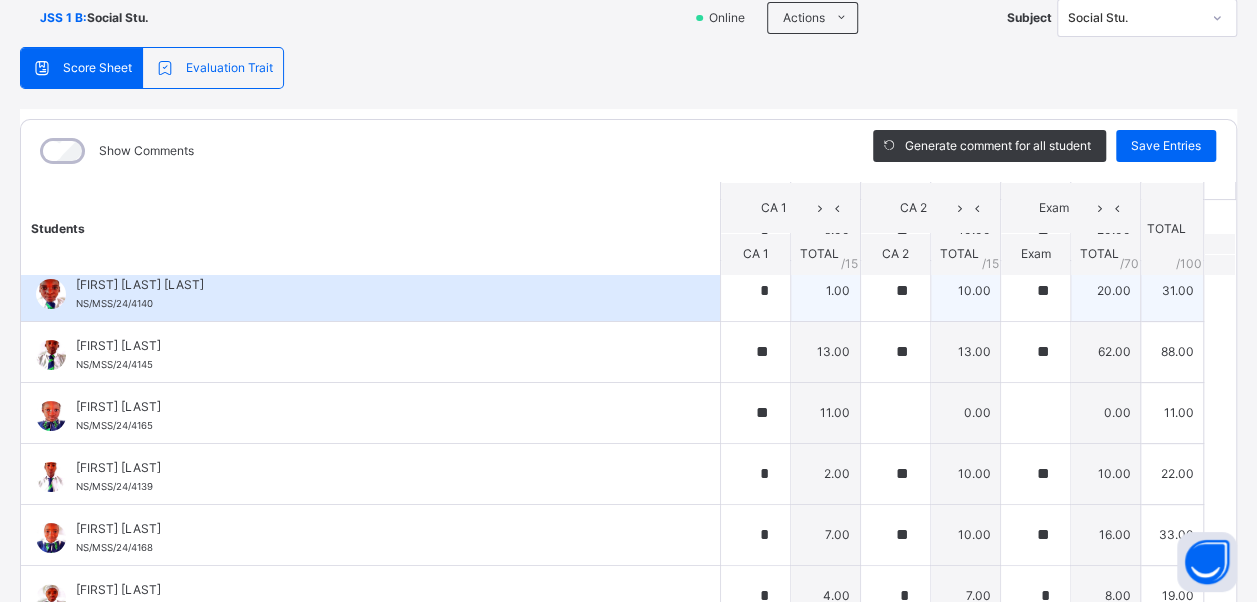 click on "[FIRST] [LAST] NS/MSS/24/4140" at bounding box center [370, 291] 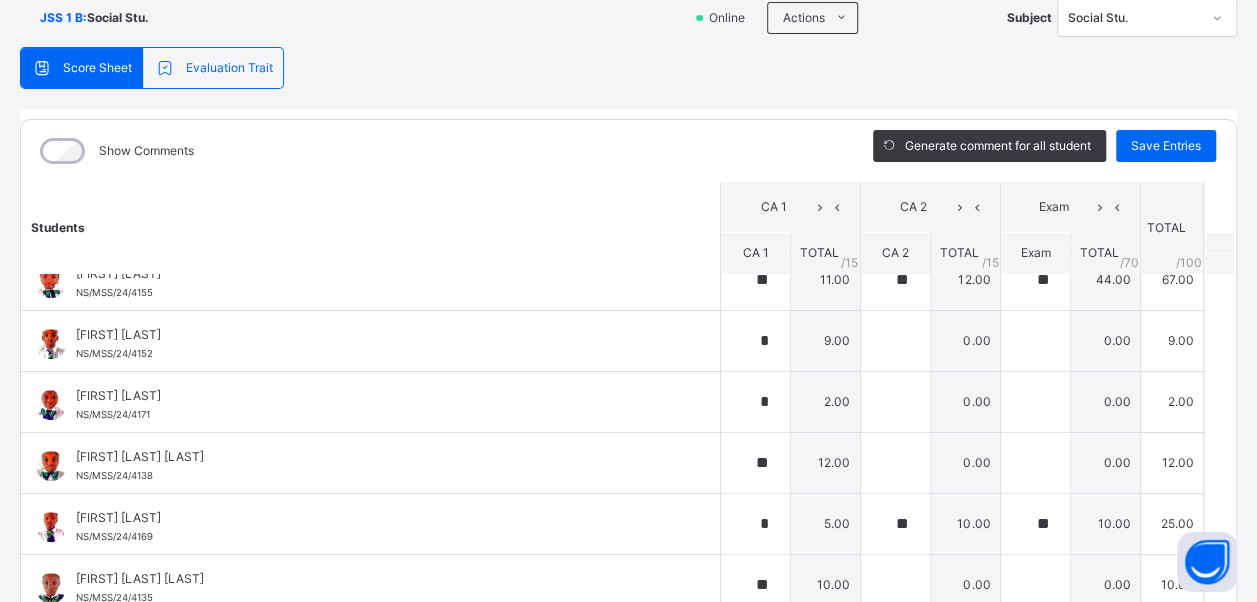 scroll, scrollTop: 676, scrollLeft: 0, axis: vertical 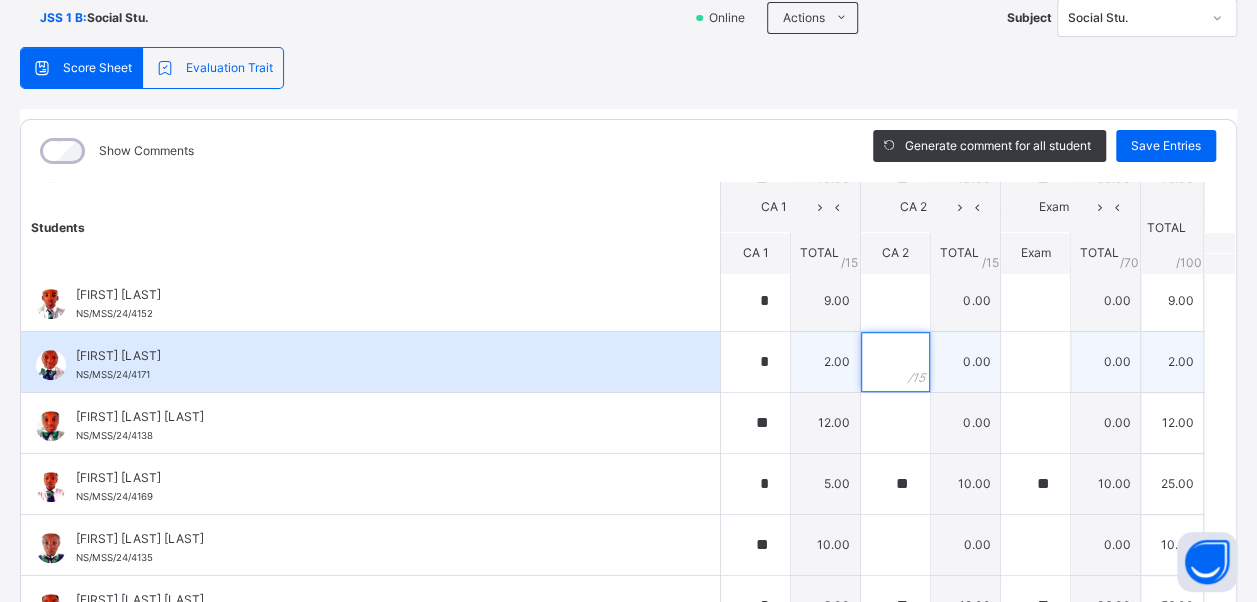 click at bounding box center (895, 362) 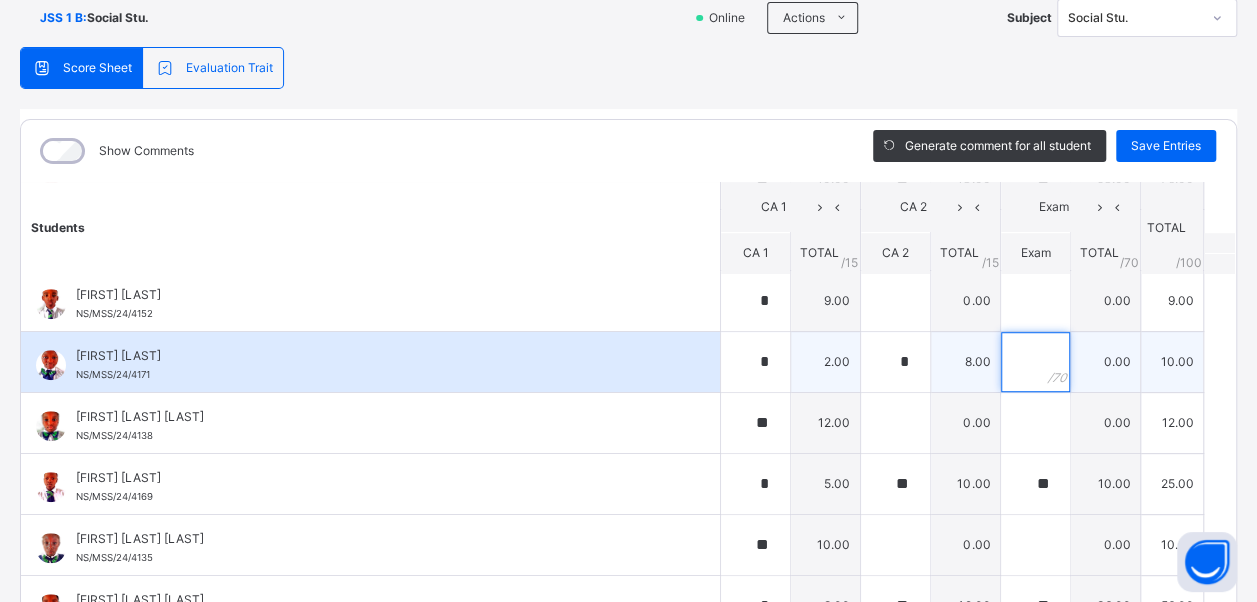 click at bounding box center (1035, 362) 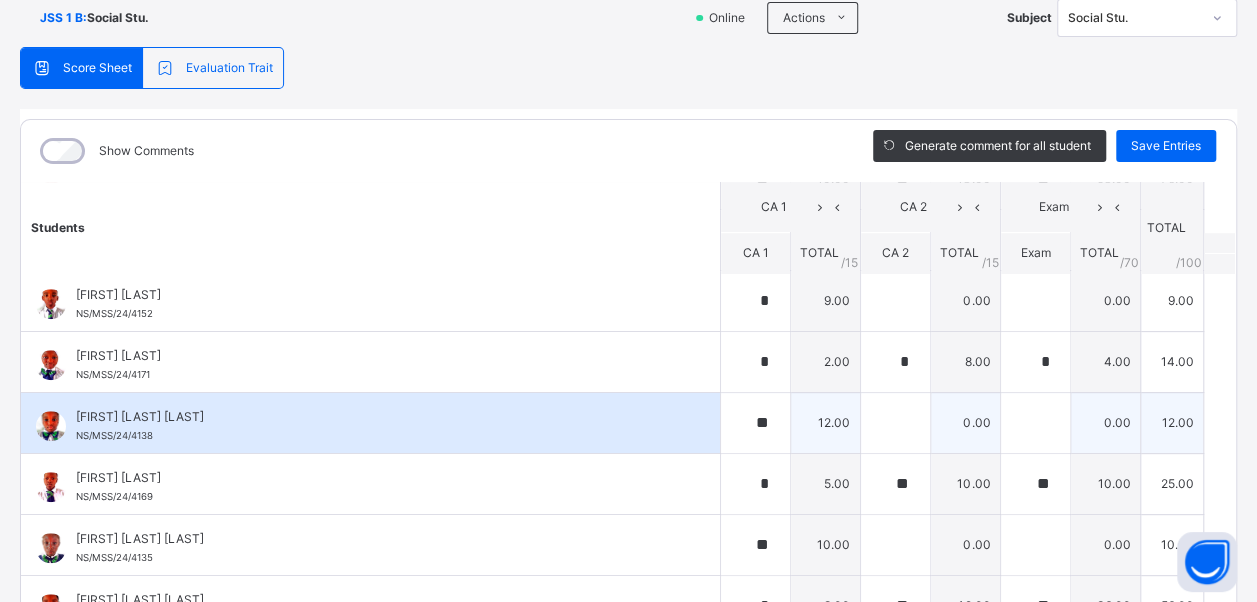 click on "[FIRST] [LAST] [LAST]" at bounding box center [375, 417] 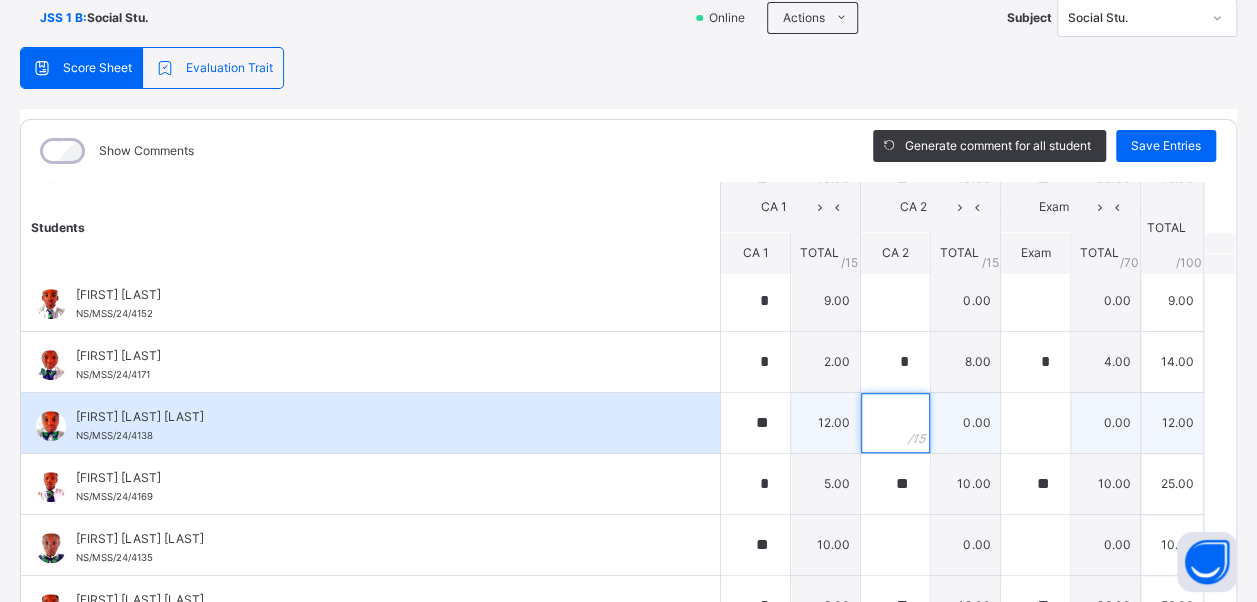click at bounding box center (895, 423) 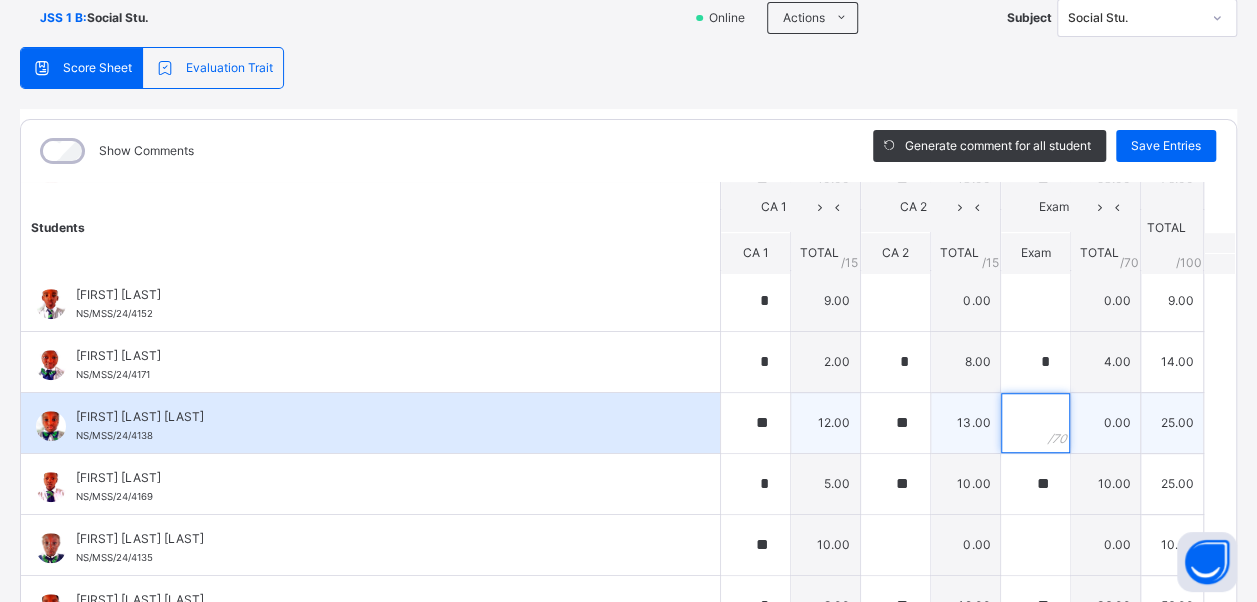 click at bounding box center [1035, 423] 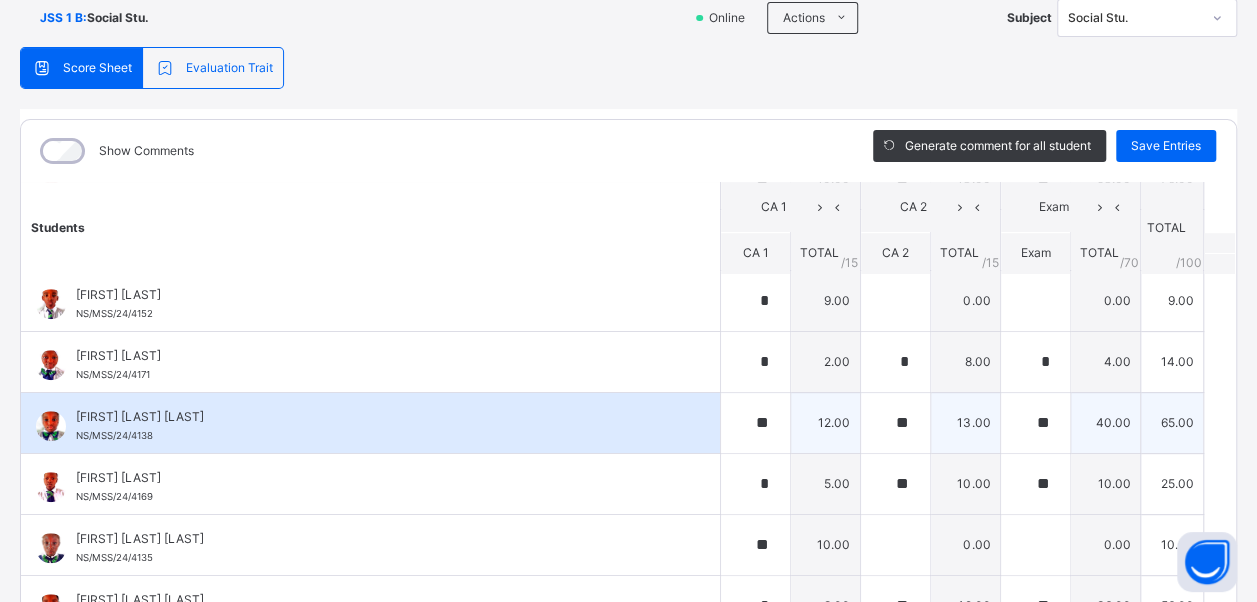 click on "[FIRST] [LAST] [LAST]" at bounding box center (375, 417) 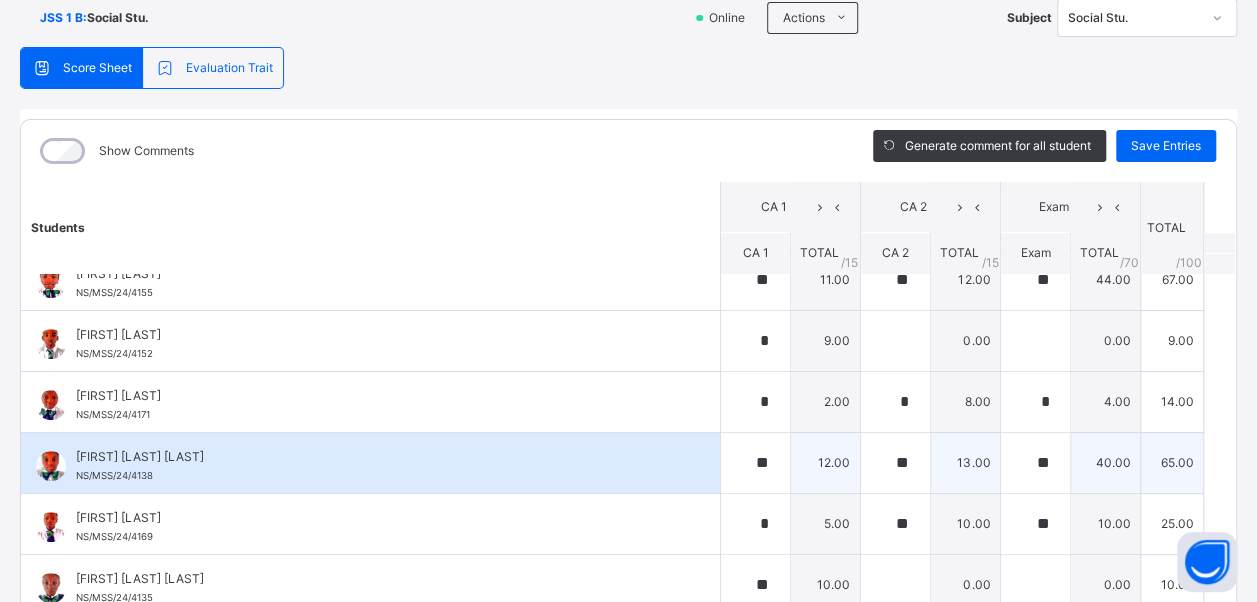 scroll, scrollTop: 596, scrollLeft: 0, axis: vertical 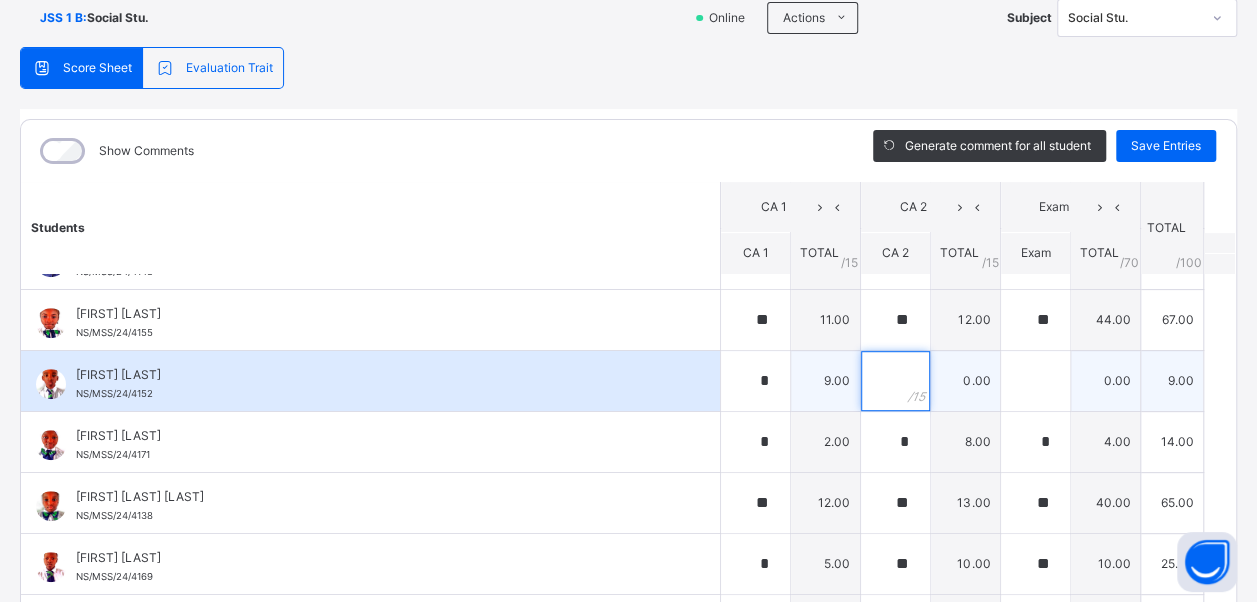 click at bounding box center [895, 381] 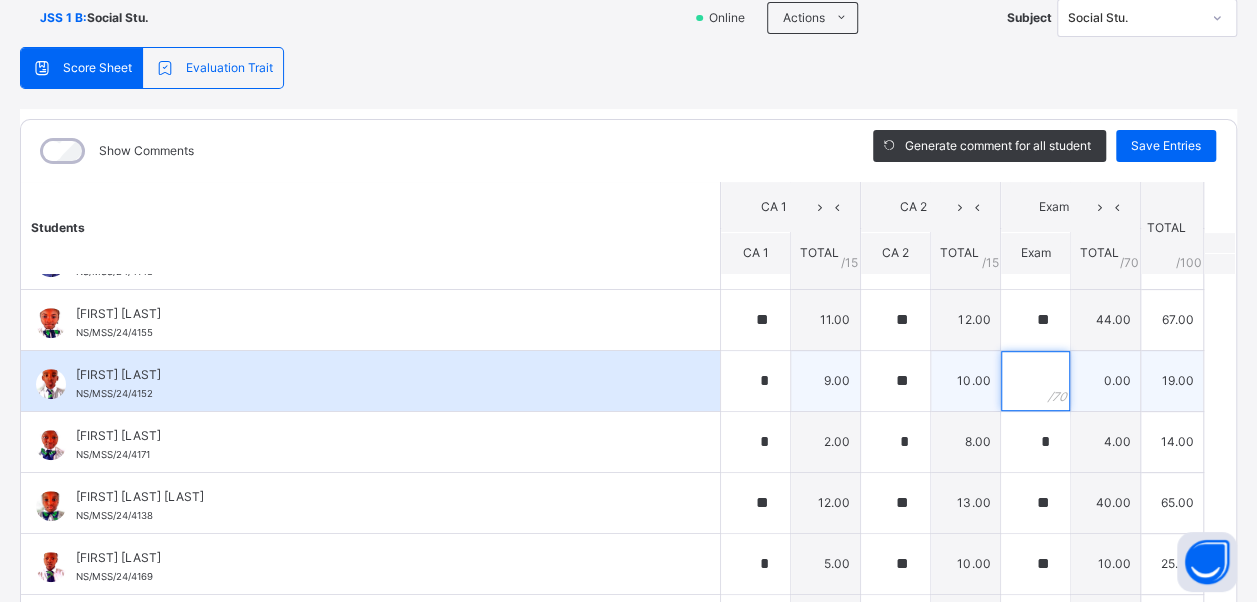 click at bounding box center [1035, 381] 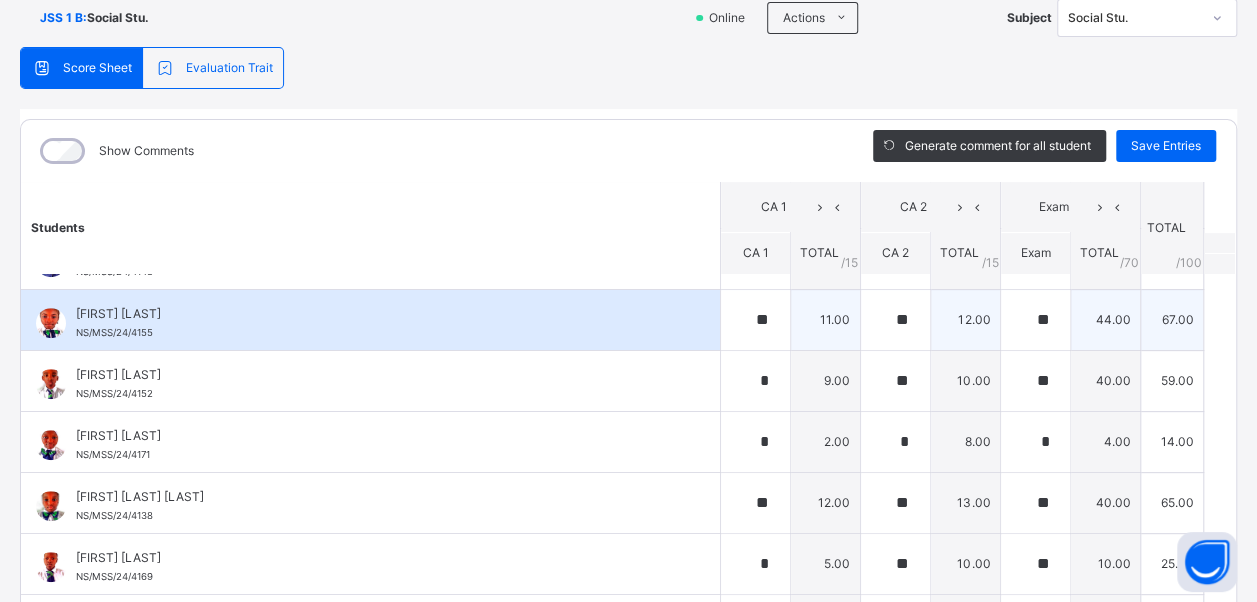 click on "[FIRST] [LAST] NS/MSS/24/4155" at bounding box center [370, 320] 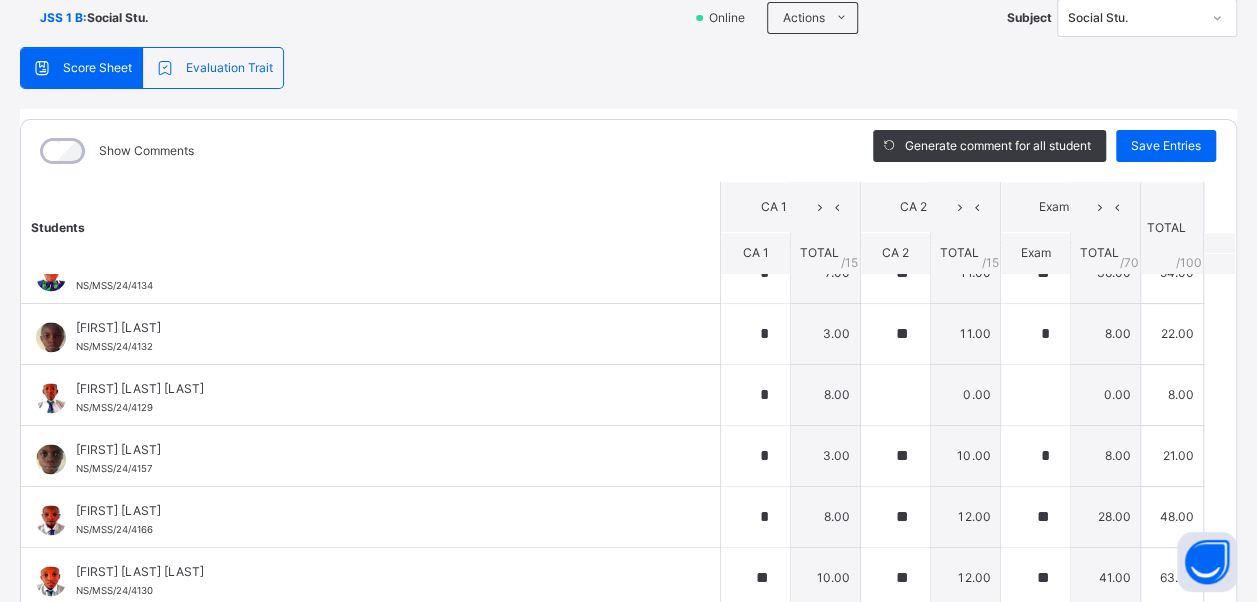 scroll, scrollTop: 1476, scrollLeft: 0, axis: vertical 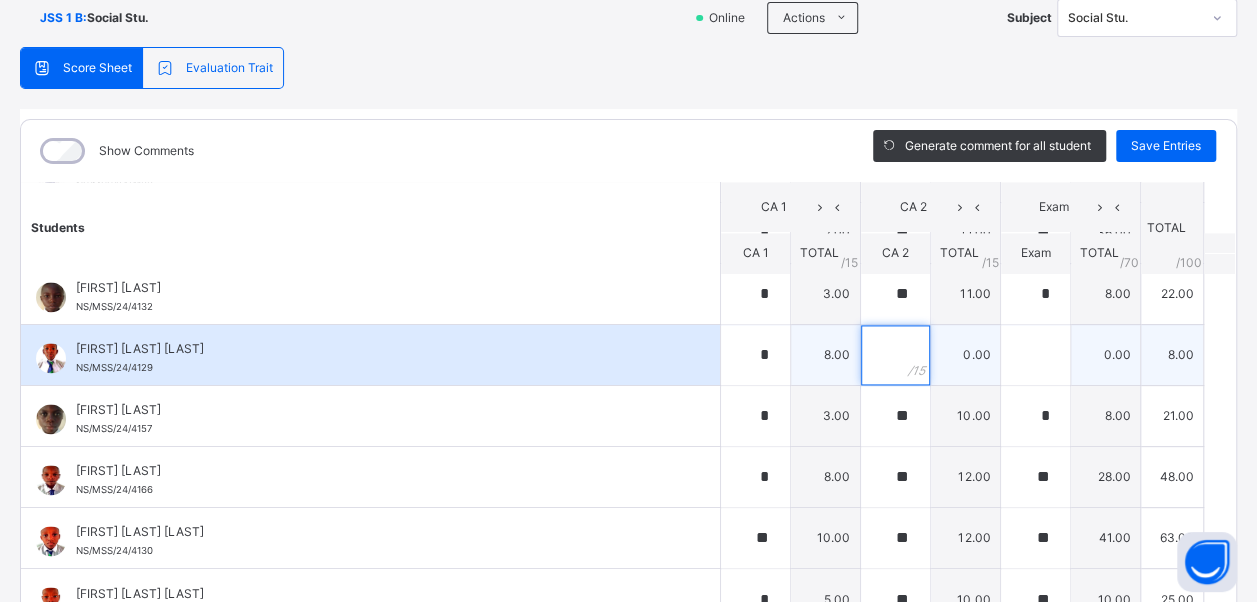 click at bounding box center [895, 355] 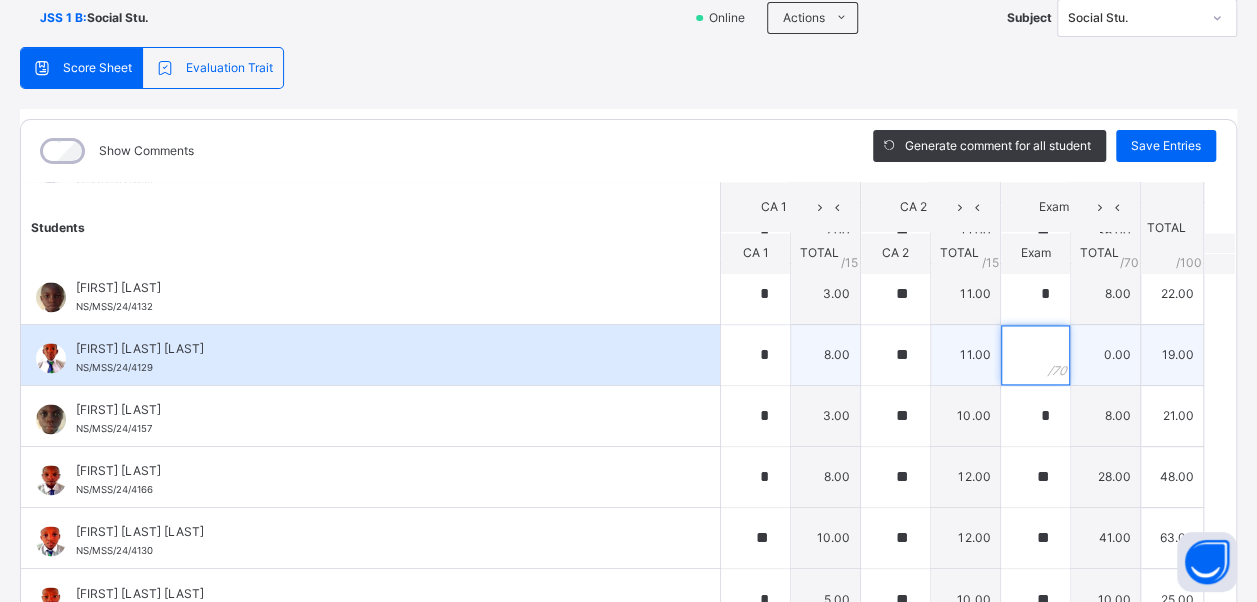 click at bounding box center (1035, 355) 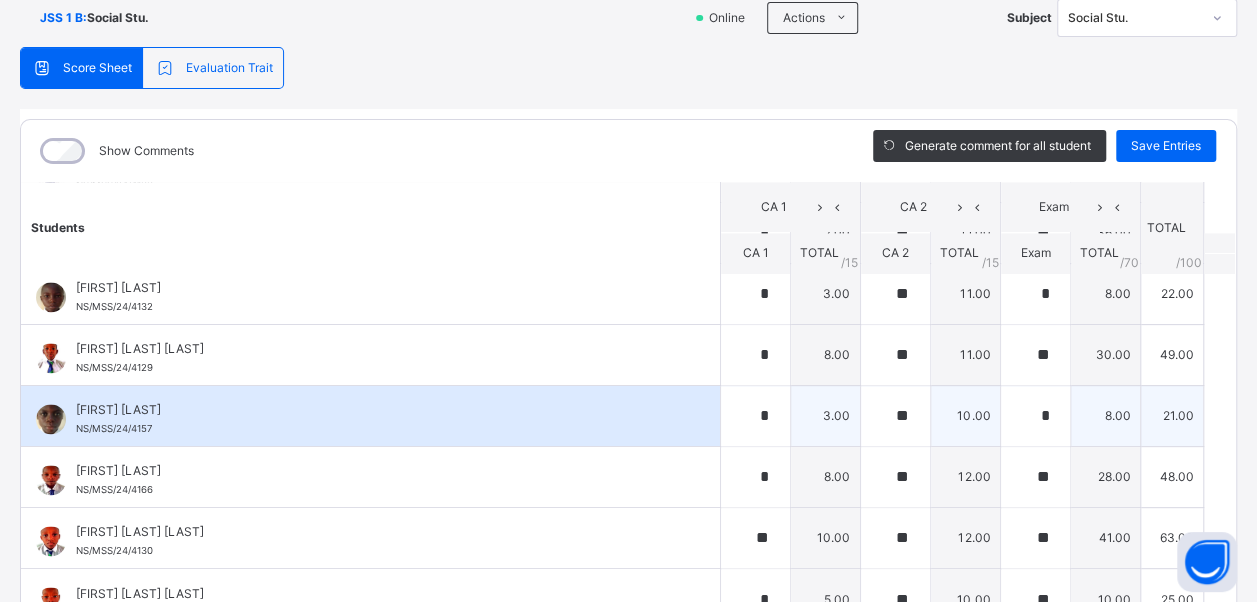 click on "[FIRST] [LAST] [LAST] [ID]" at bounding box center (375, 419) 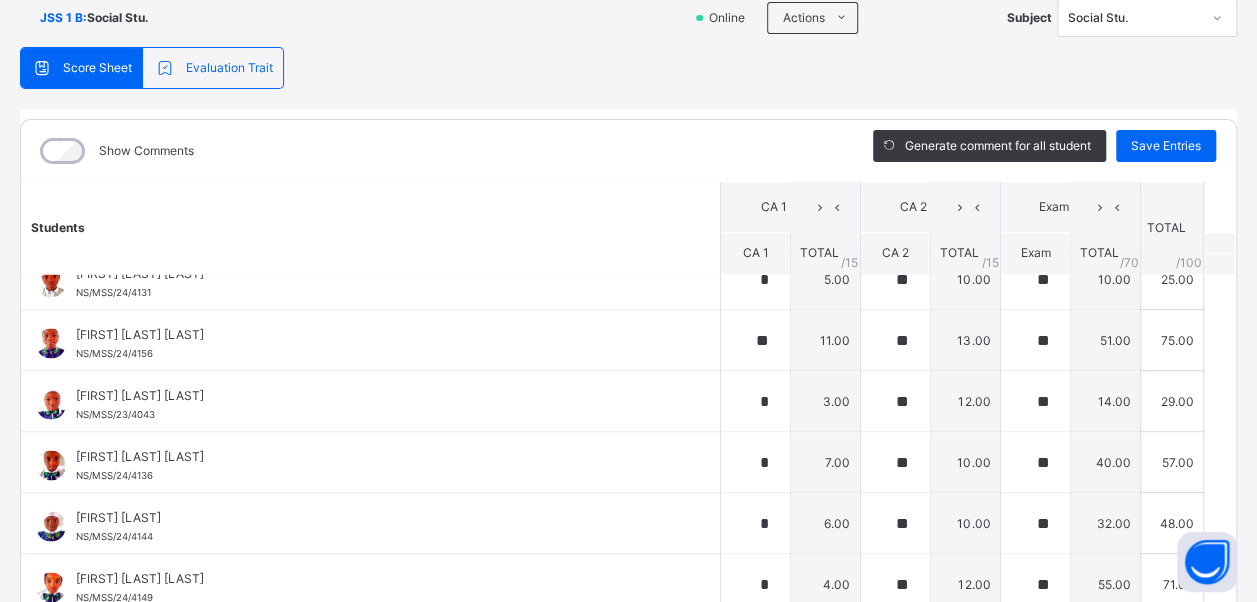 scroll, scrollTop: 1836, scrollLeft: 0, axis: vertical 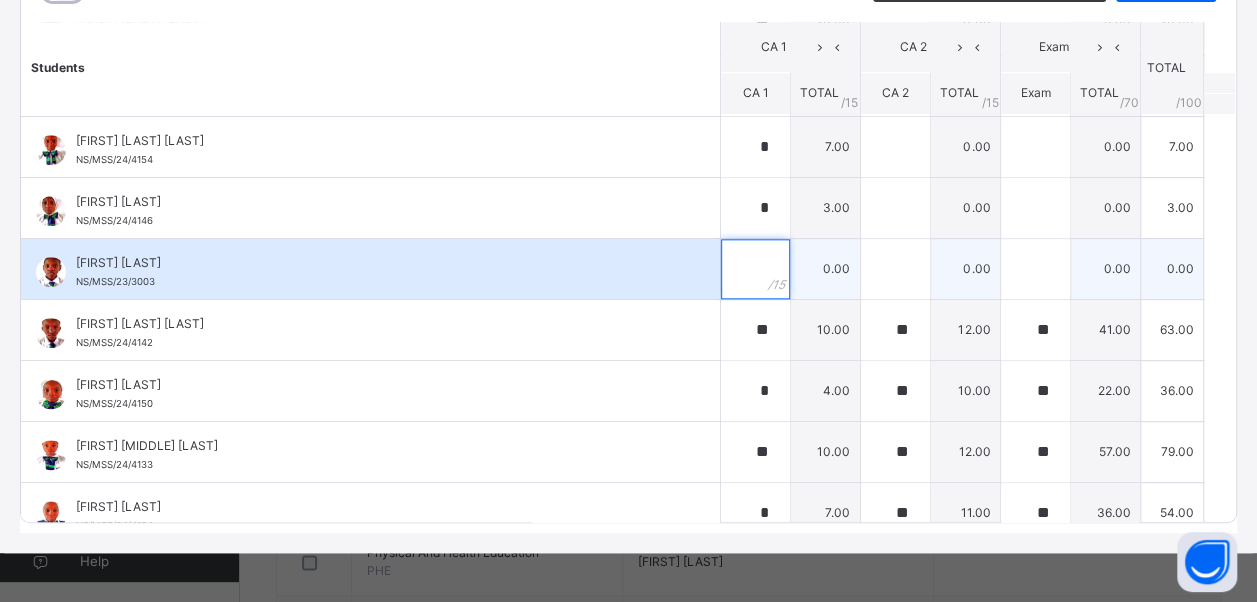click at bounding box center (755, 269) 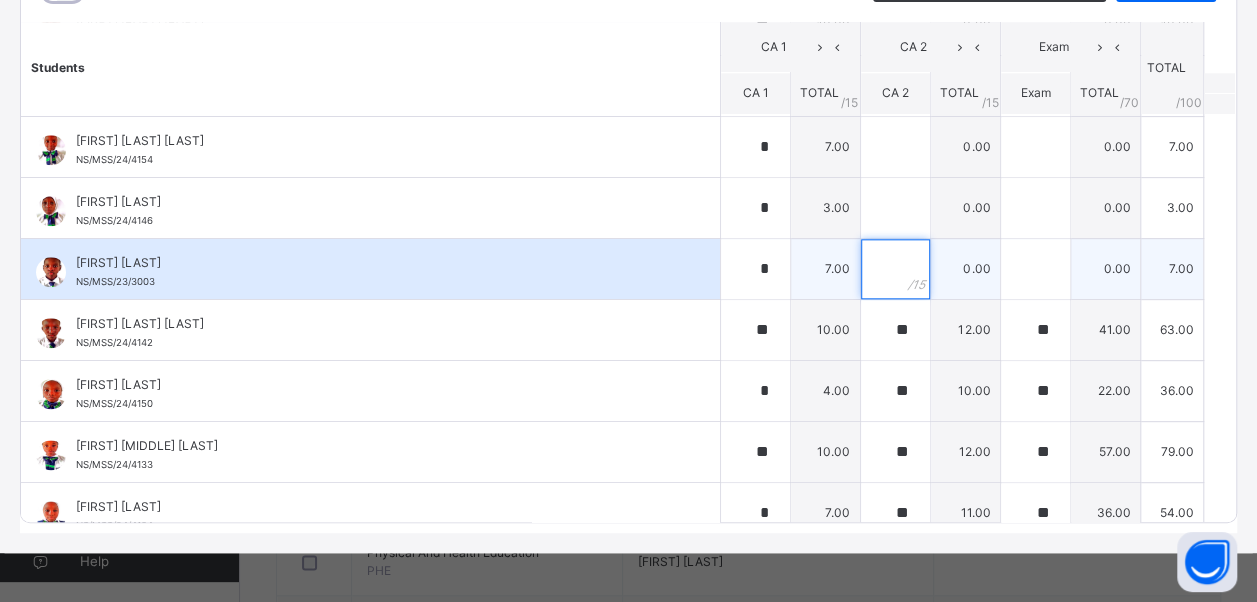 click at bounding box center [895, 269] 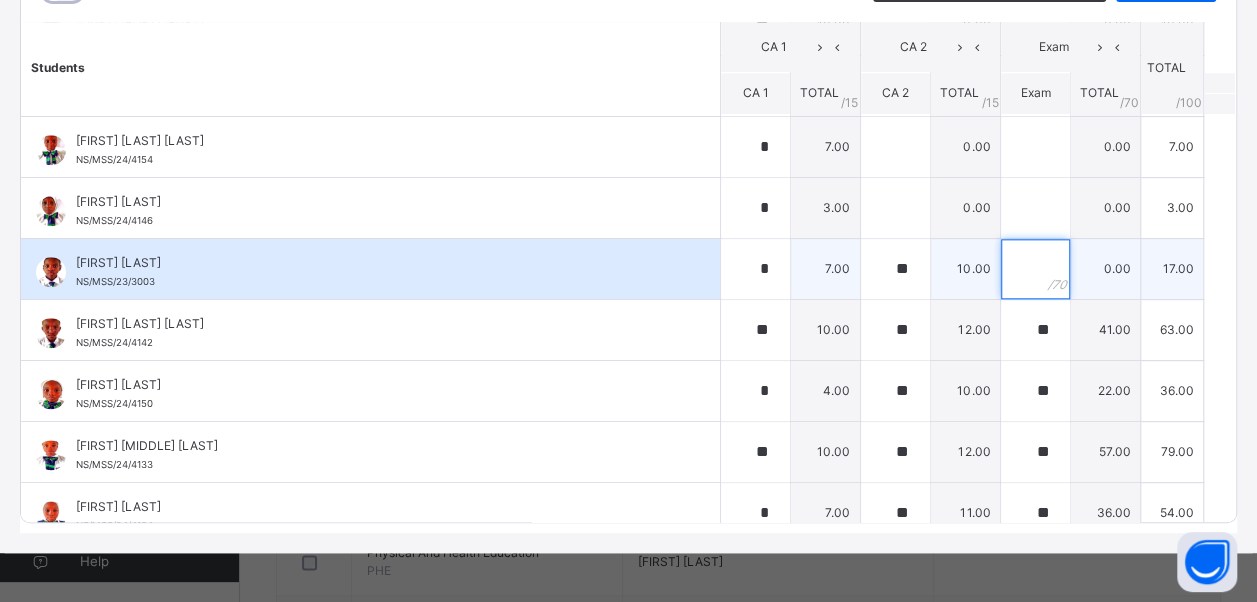 click at bounding box center [1035, 269] 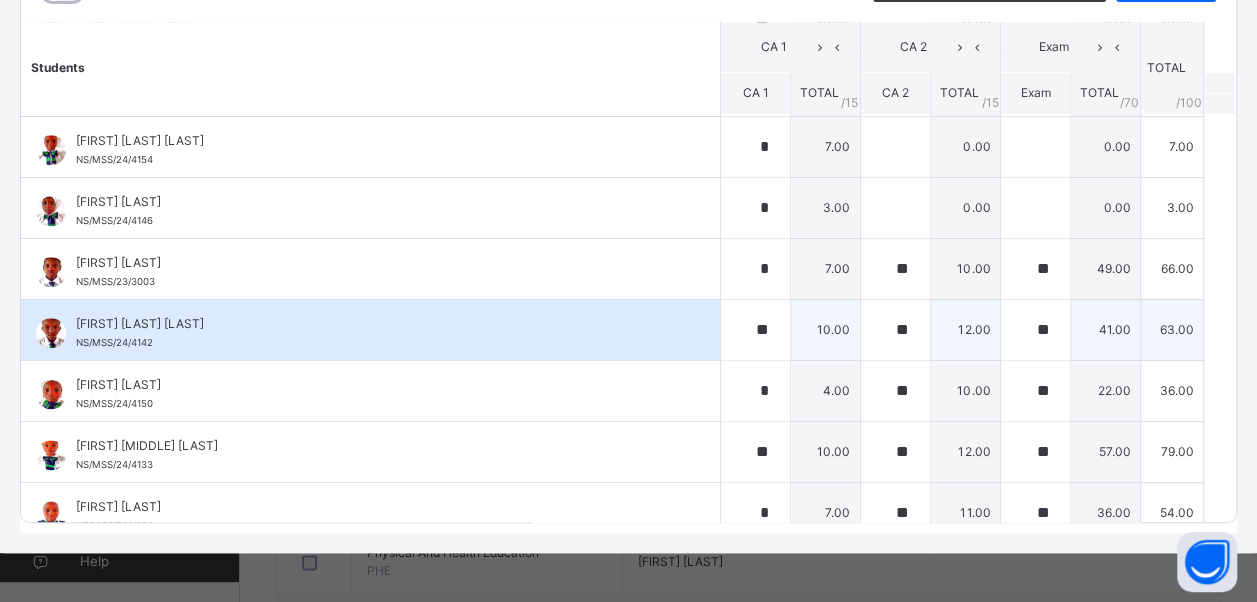 click on "[FIRST] [LAST] [LAST] [ID]" at bounding box center (370, 330) 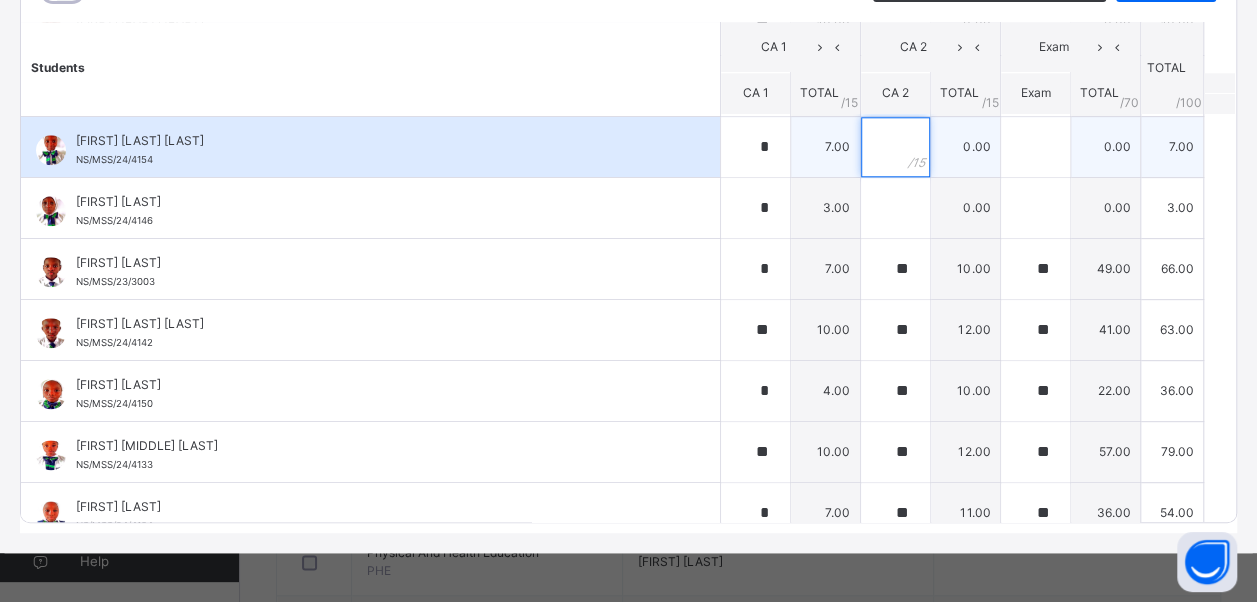 click at bounding box center [895, 147] 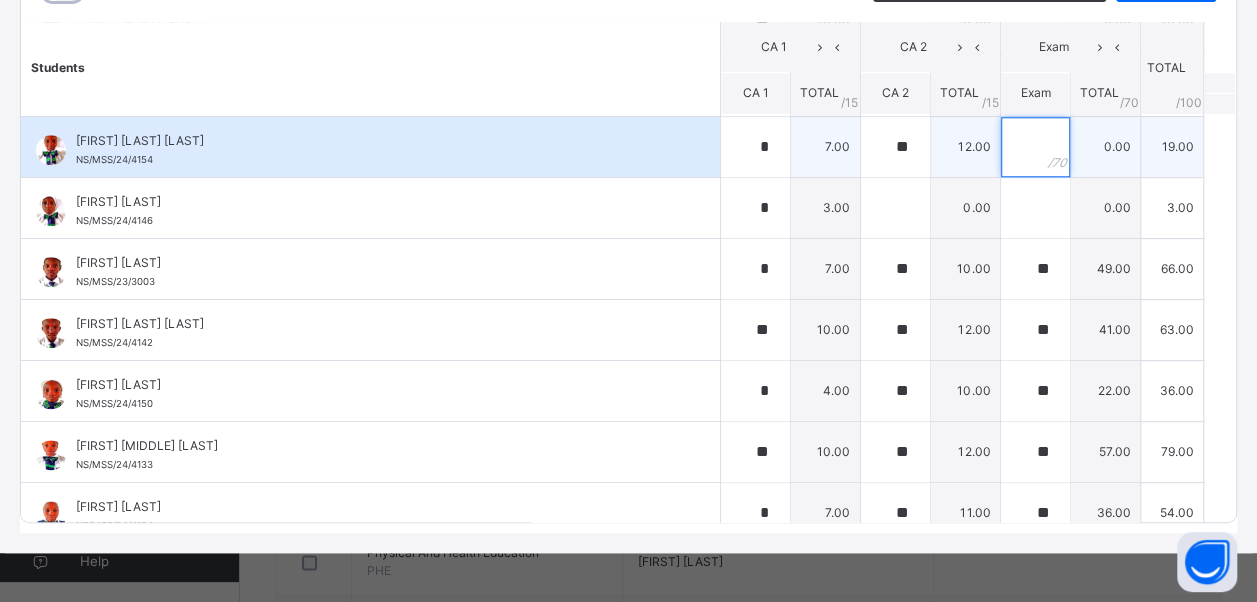 click at bounding box center (1035, 147) 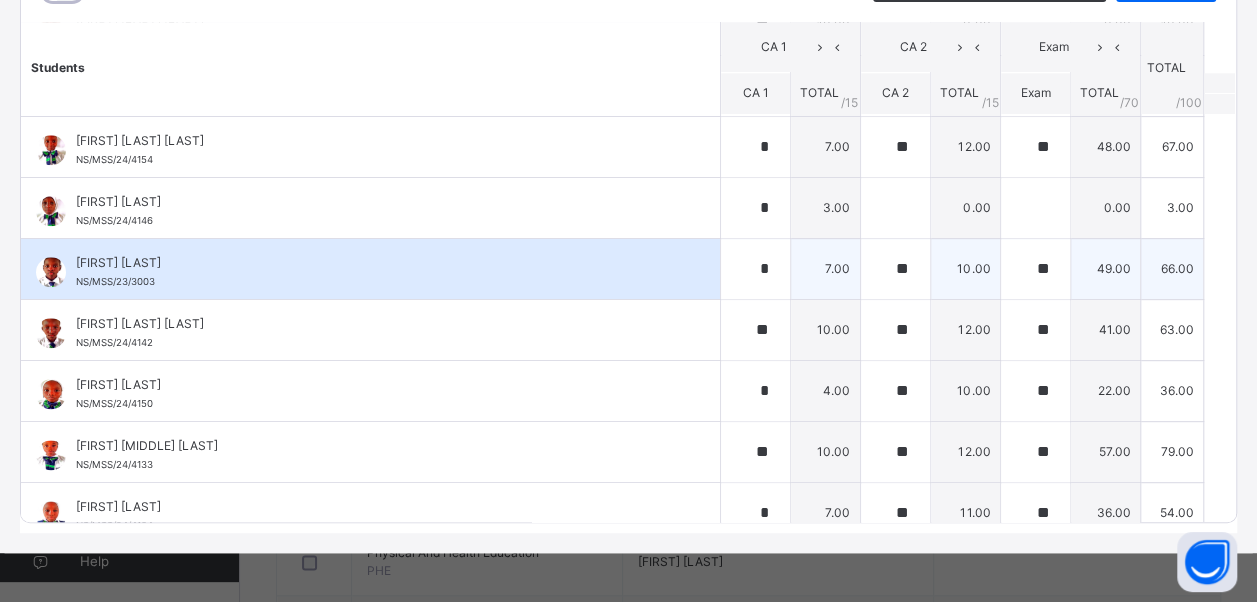 click on "[FIRST] [LAST] [ID]" at bounding box center (370, 269) 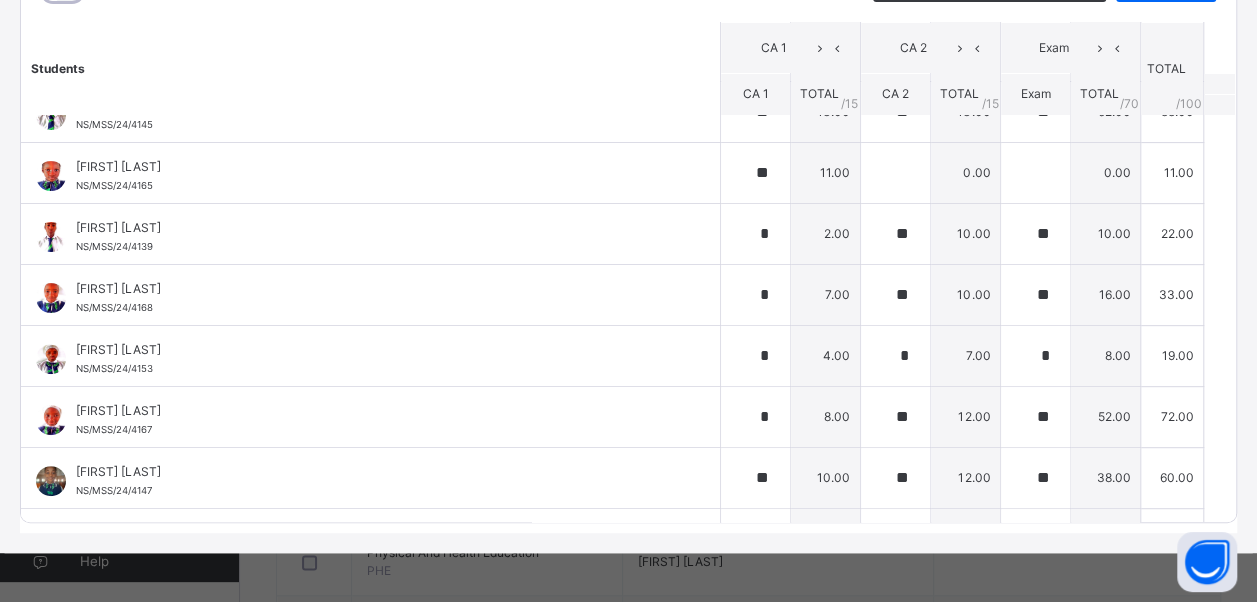 scroll, scrollTop: 116, scrollLeft: 0, axis: vertical 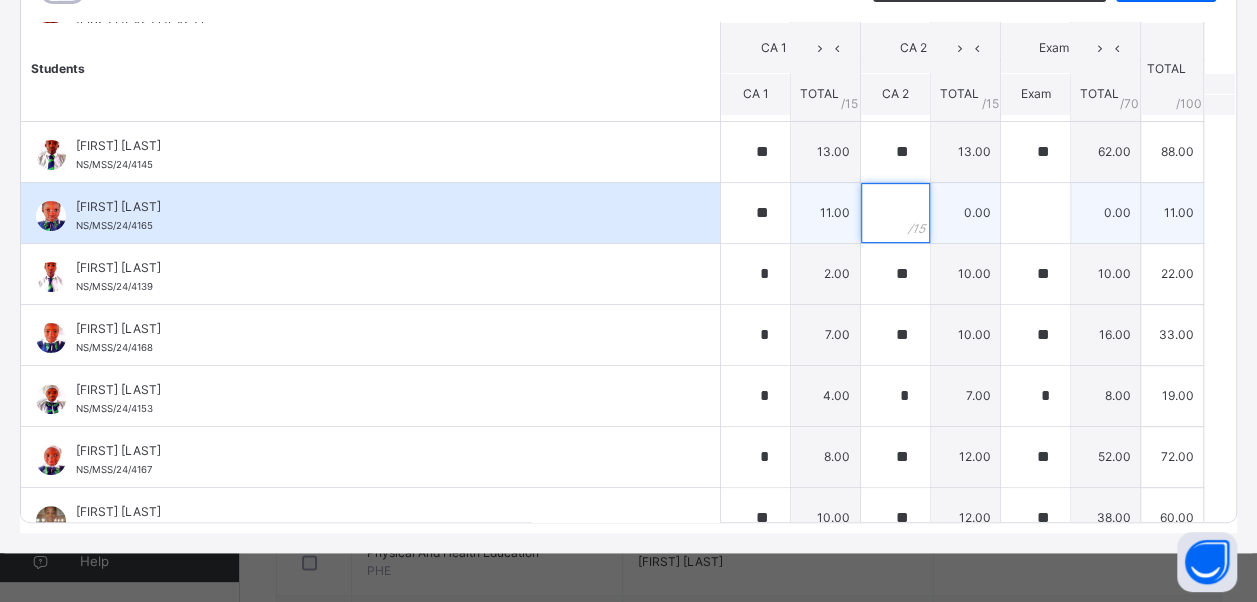 click at bounding box center (895, 213) 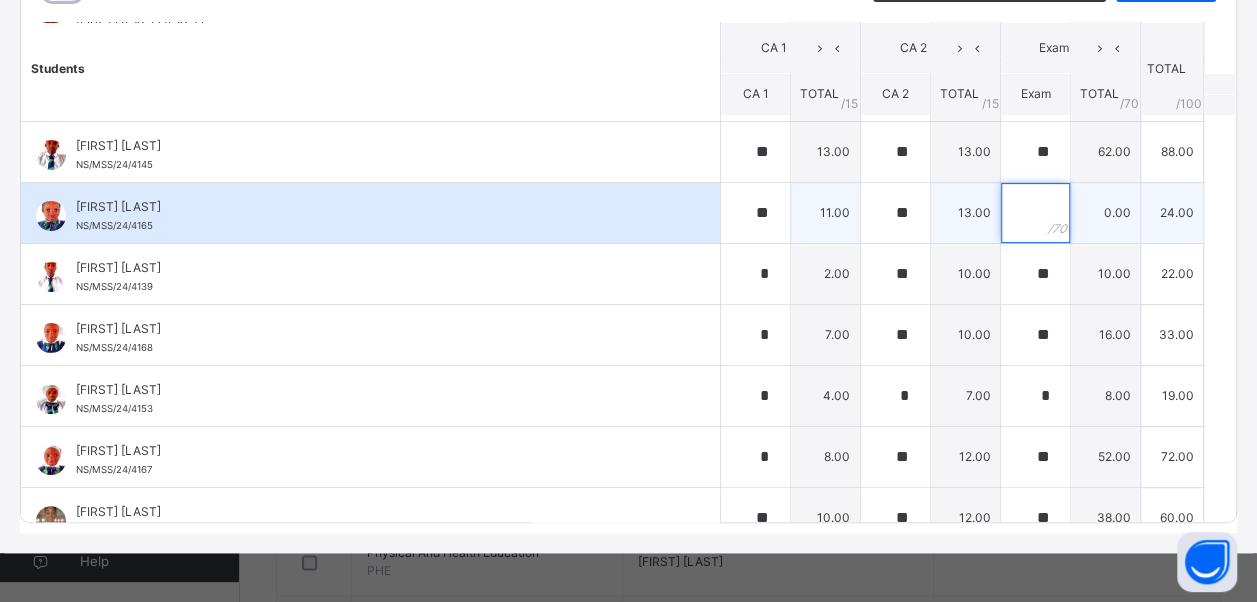 click at bounding box center [1035, 213] 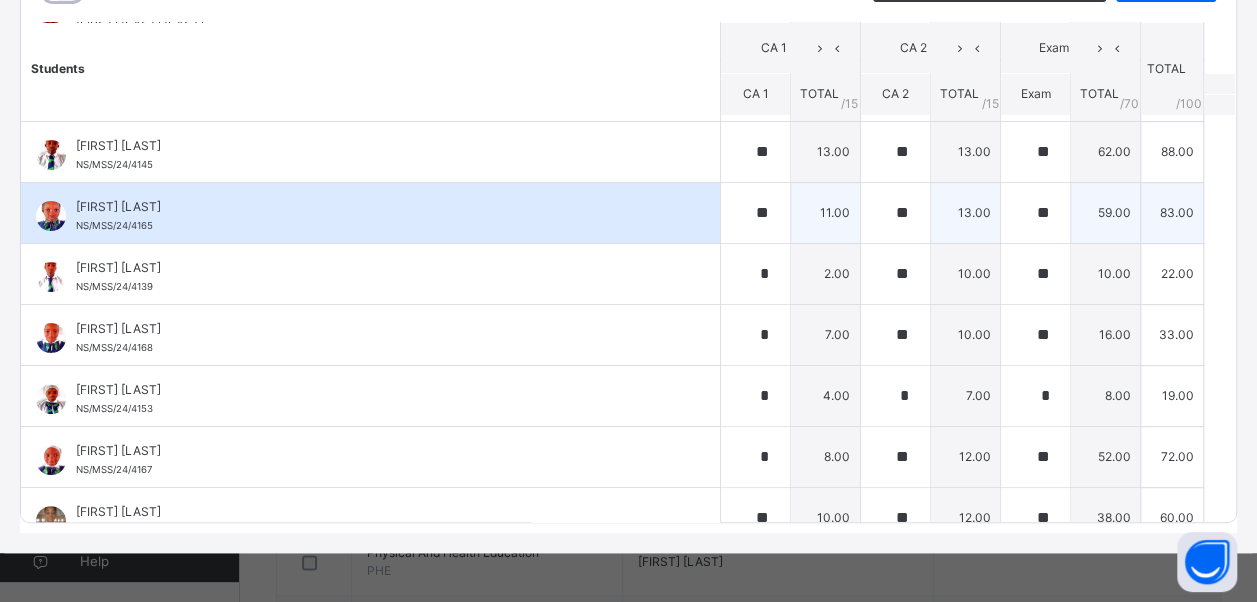 click on "[FIRST] [LAST]" at bounding box center (375, 207) 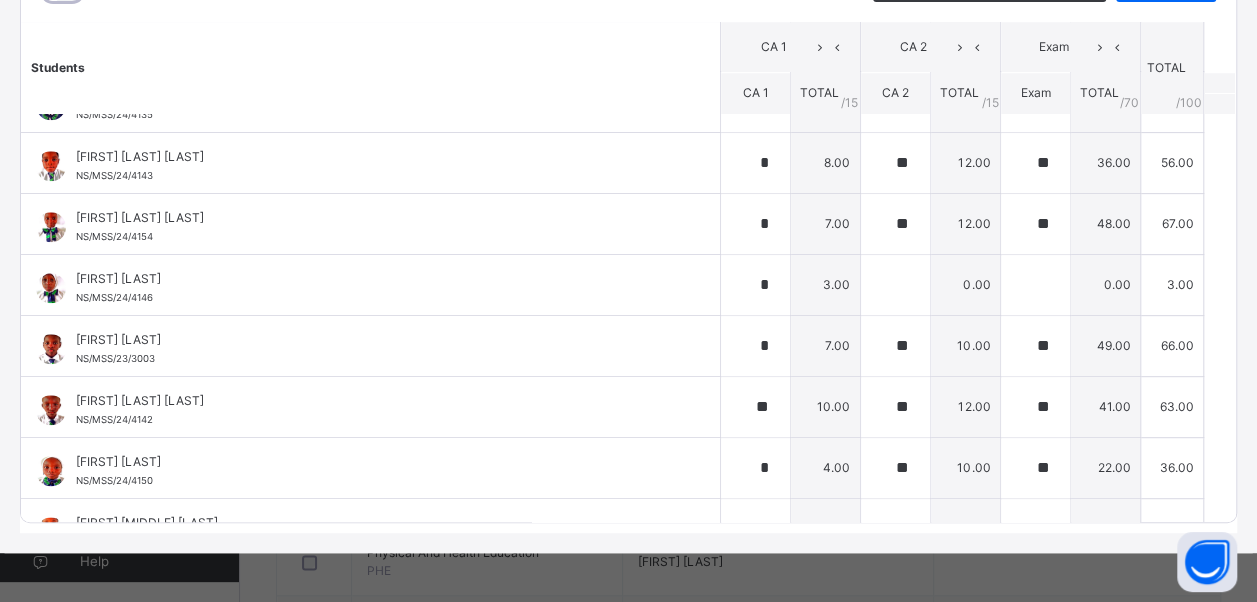 scroll, scrollTop: 956, scrollLeft: 0, axis: vertical 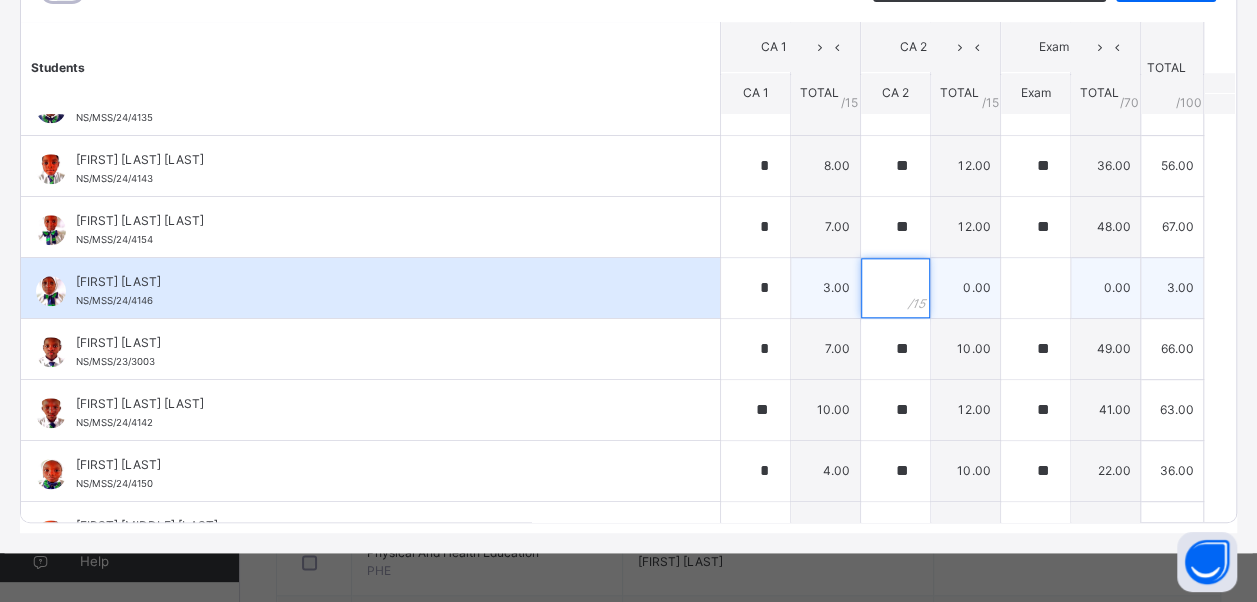 click at bounding box center [895, 288] 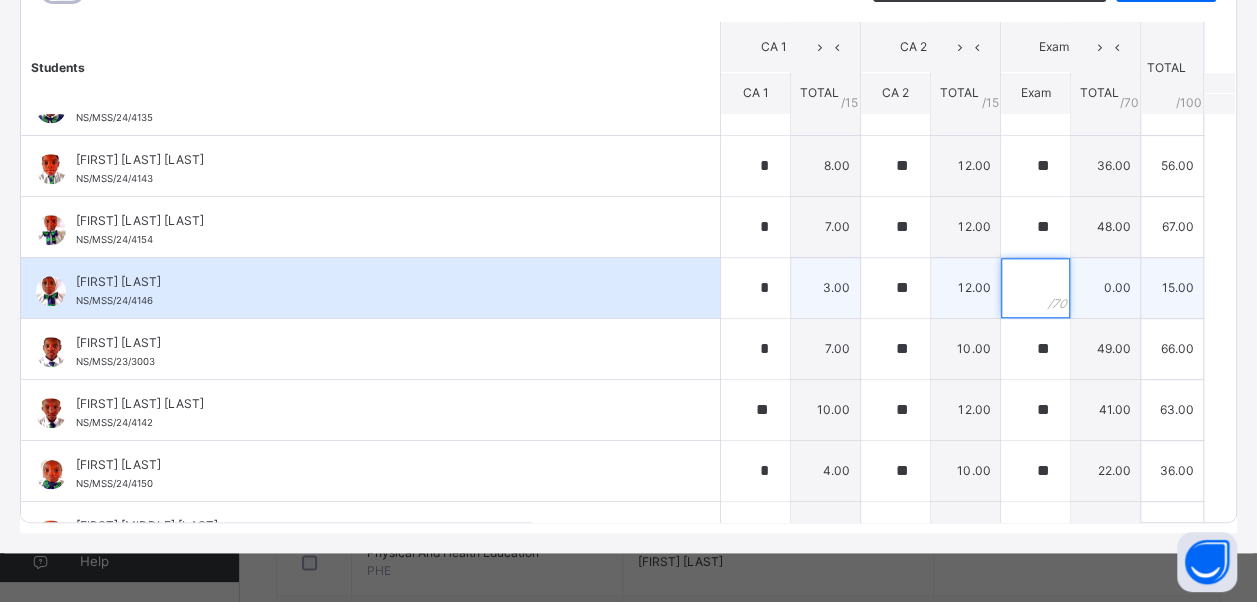click at bounding box center [1035, 288] 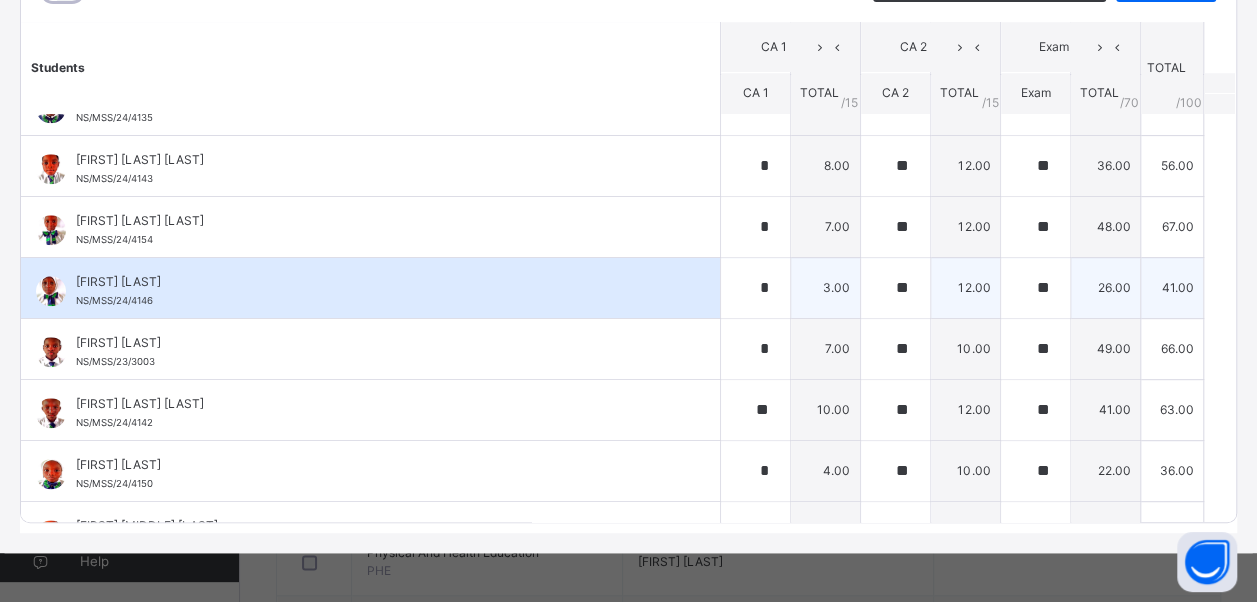 click on "[FIRST] [LAST] NS/MSS/24/4146" at bounding box center (370, 288) 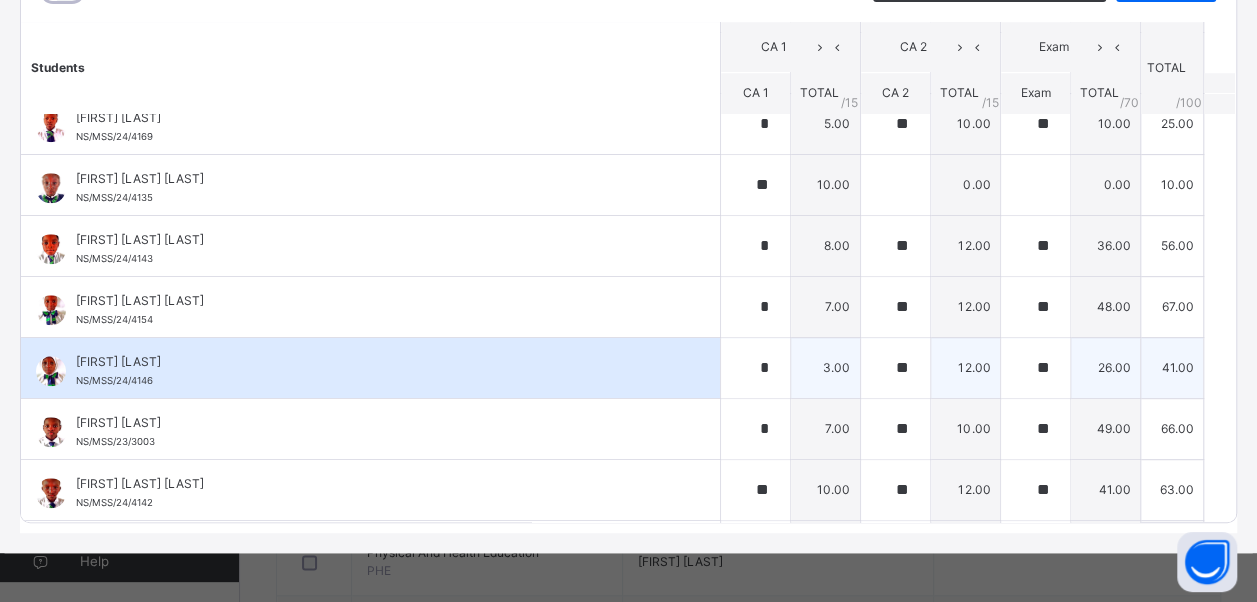 scroll, scrollTop: 836, scrollLeft: 0, axis: vertical 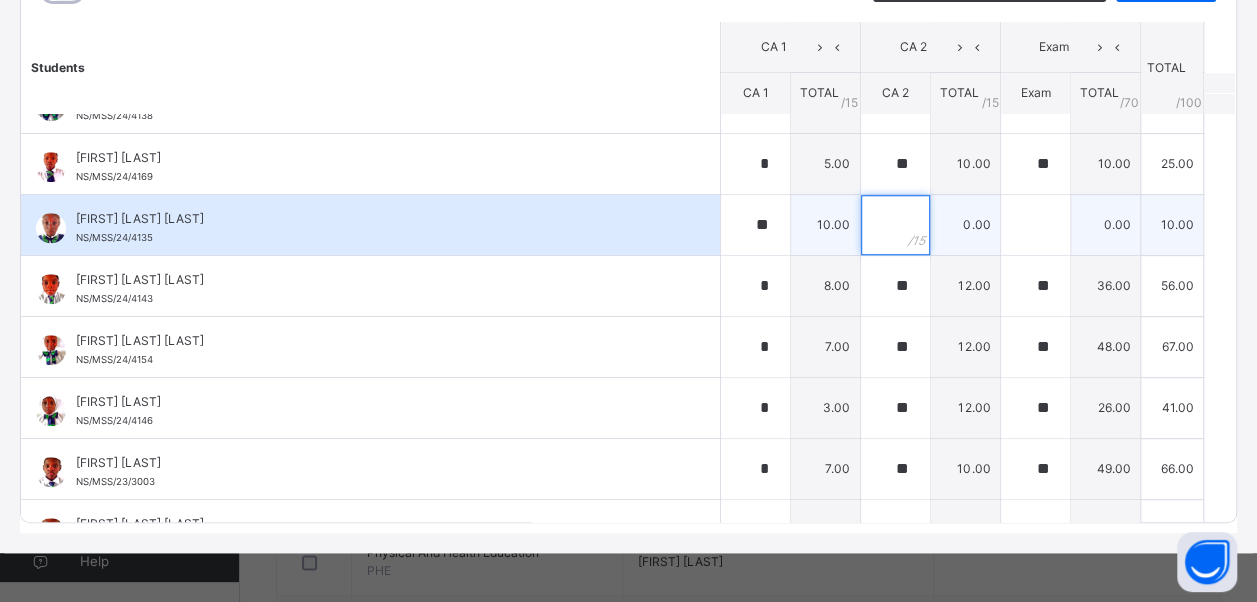 click at bounding box center [895, 225] 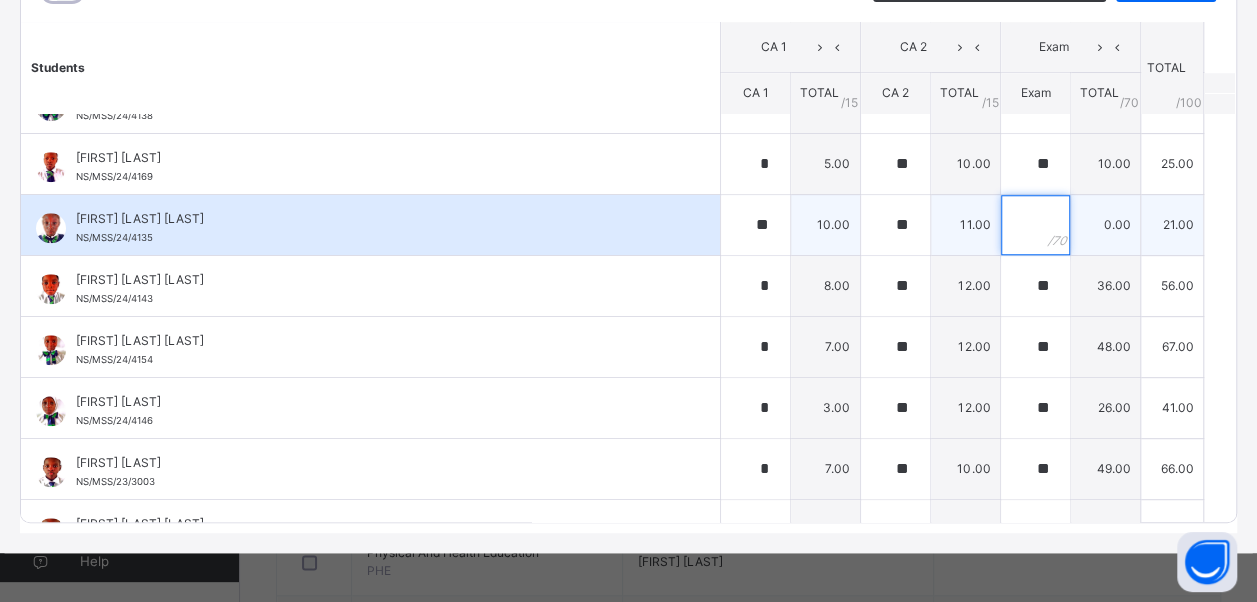 click at bounding box center [1035, 225] 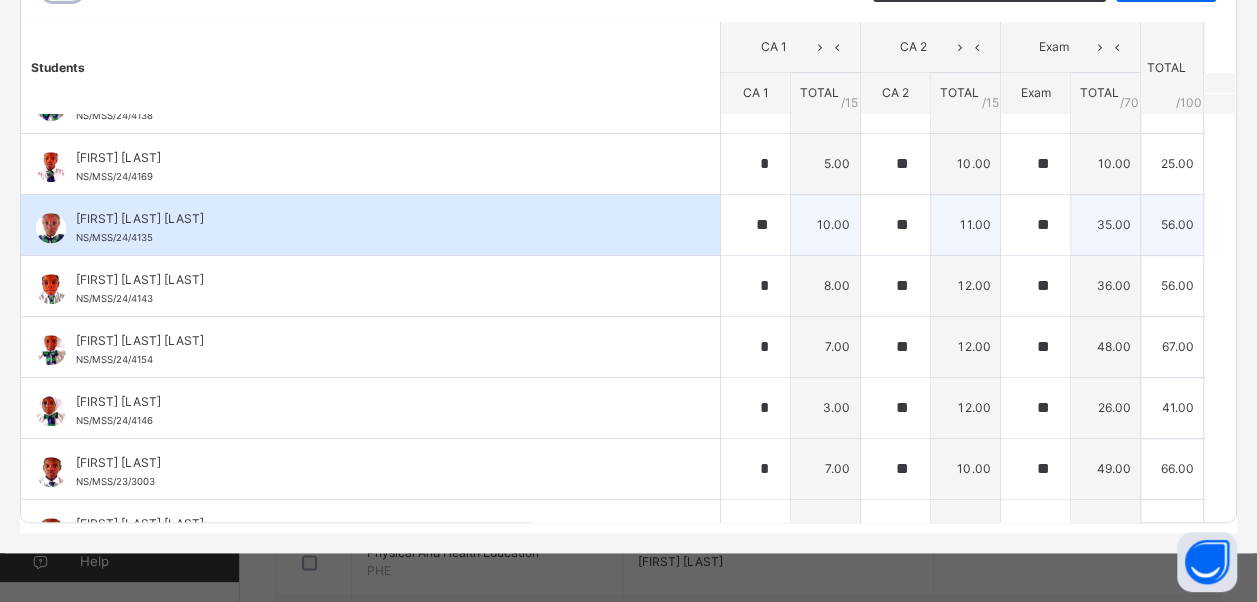 click on "[FIRST] [LAST] NS/MSS/24/4135" at bounding box center [370, 225] 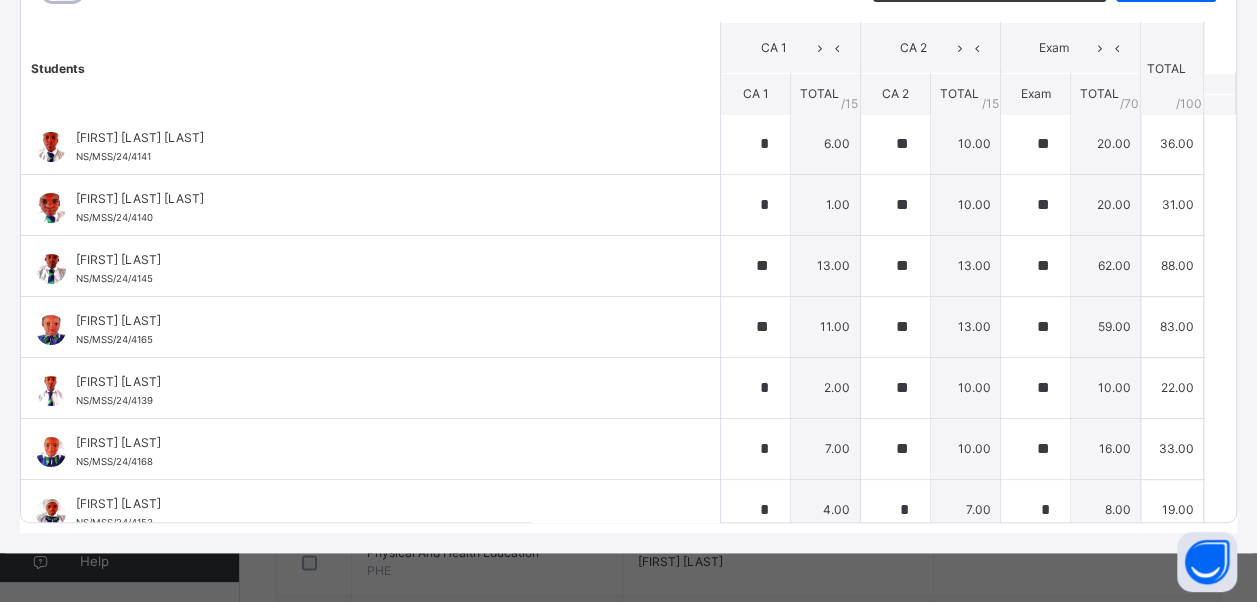 scroll, scrollTop: 0, scrollLeft: 0, axis: both 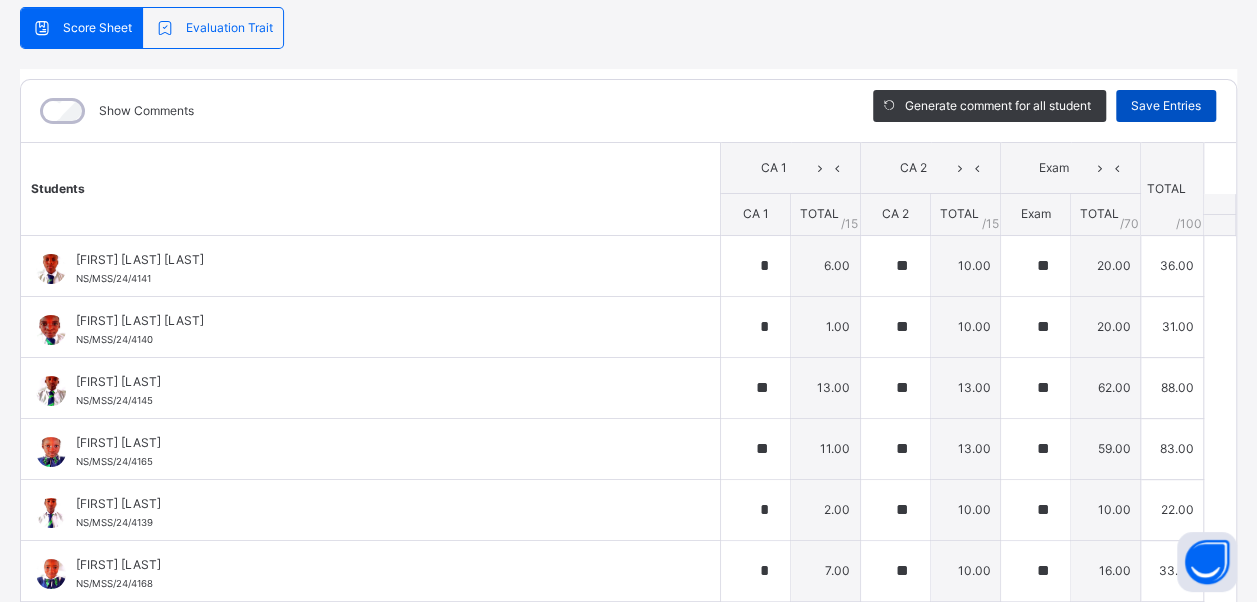 click on "Save Entries" at bounding box center (1166, 106) 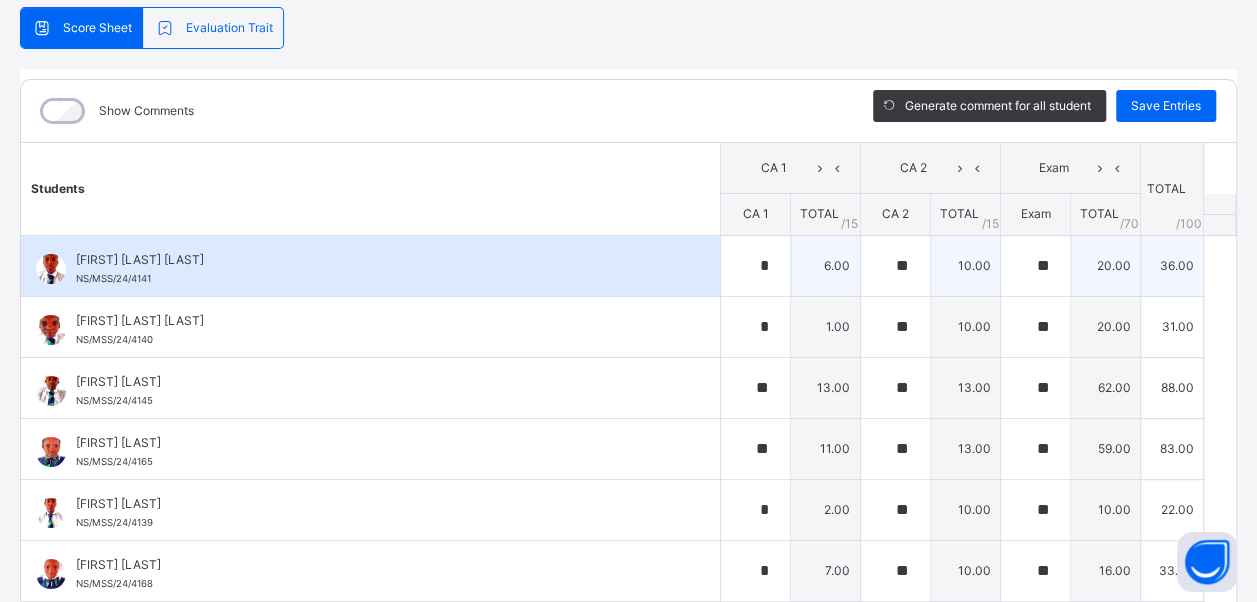 click on "[FIRST] [LAST] [LAST] [ID]" at bounding box center (370, 266) 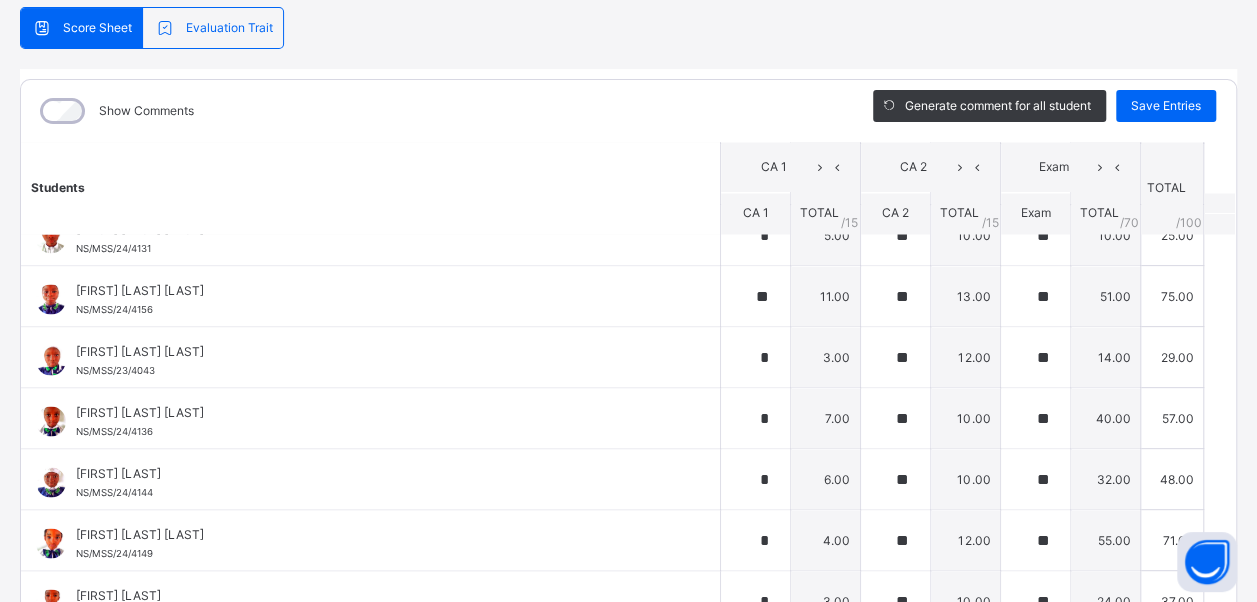 scroll, scrollTop: 1836, scrollLeft: 0, axis: vertical 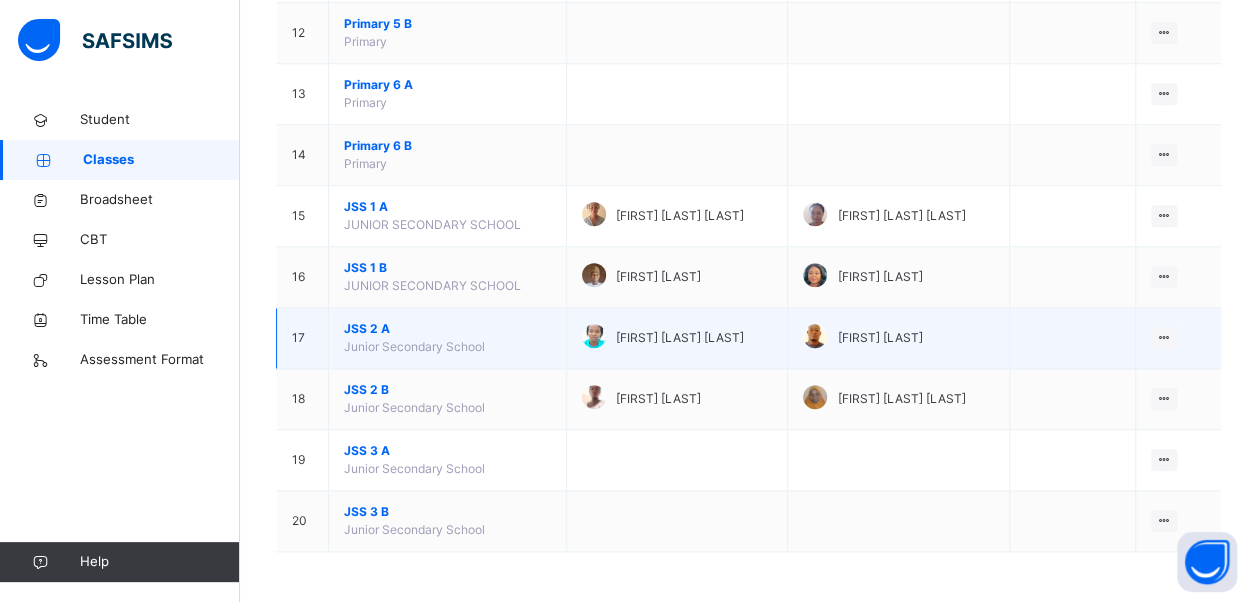 click on "View Class" at bounding box center [1178, 338] 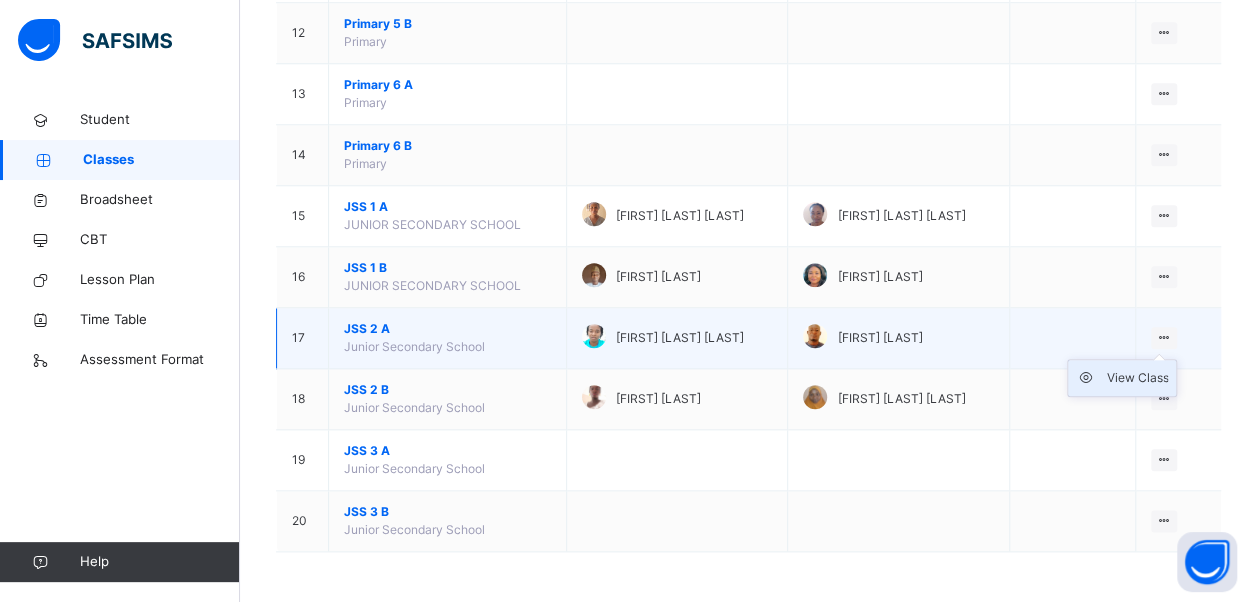 click on "View Class" at bounding box center (1137, 378) 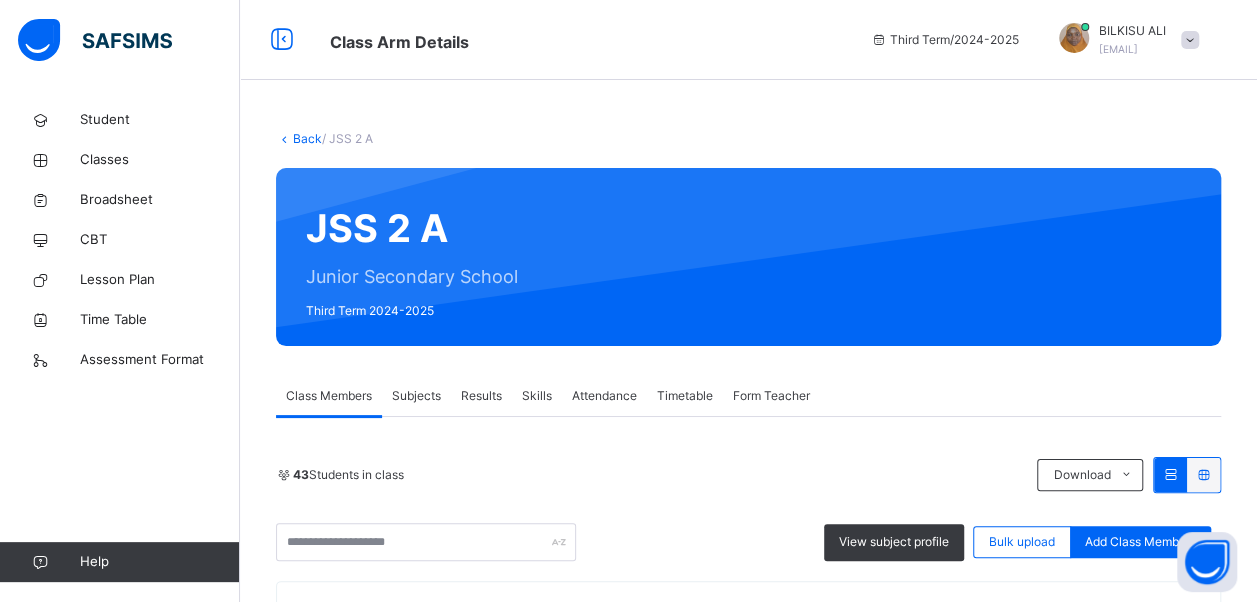 click on "Subjects" at bounding box center (416, 396) 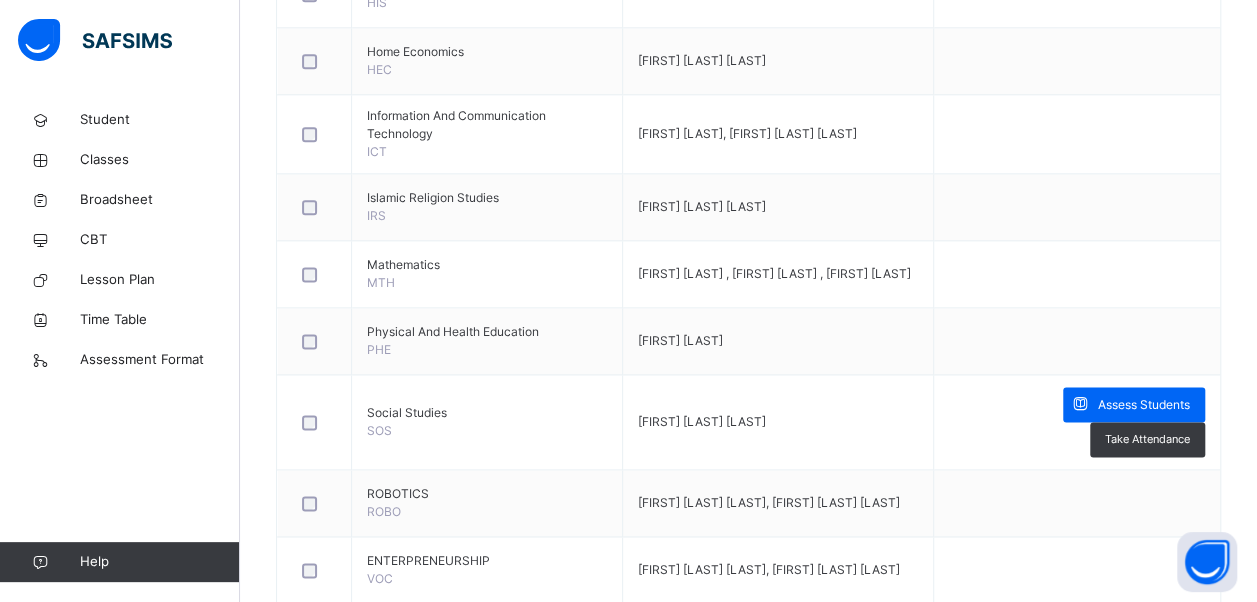 scroll, scrollTop: 1160, scrollLeft: 0, axis: vertical 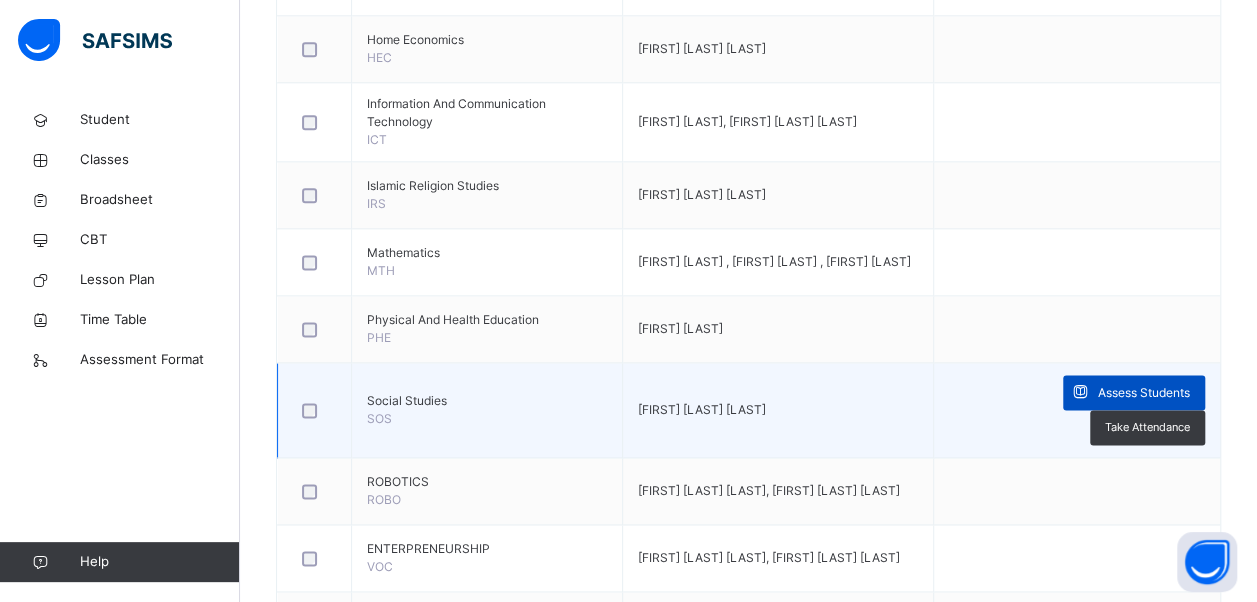 click on "Assess Students" at bounding box center [1144, 393] 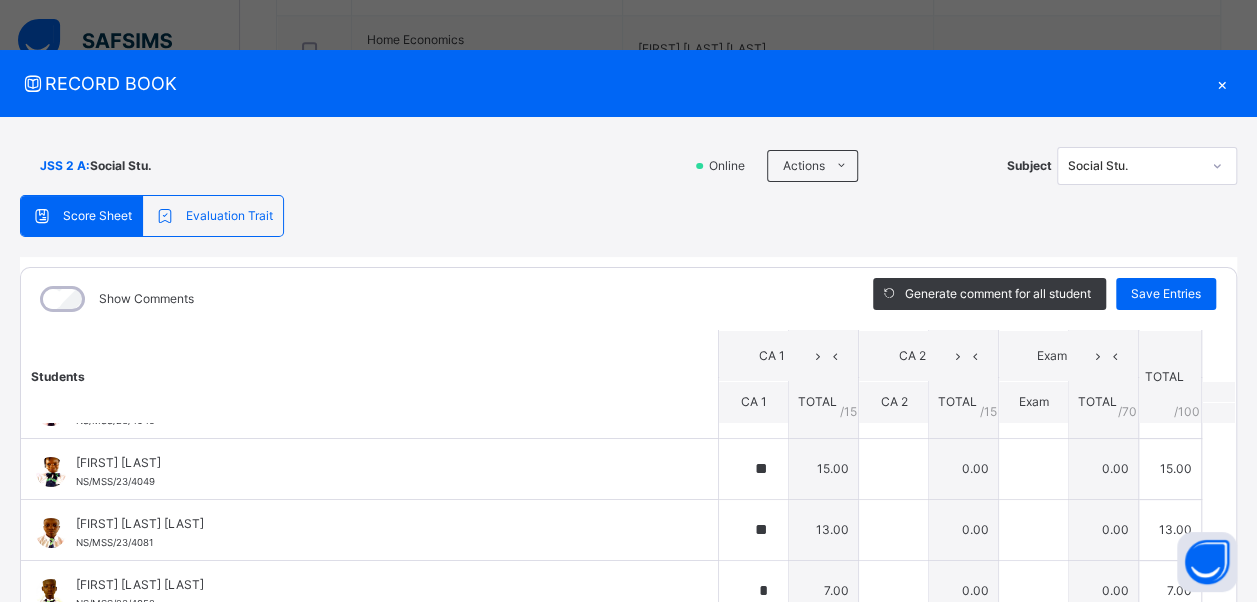 scroll, scrollTop: 51, scrollLeft: 0, axis: vertical 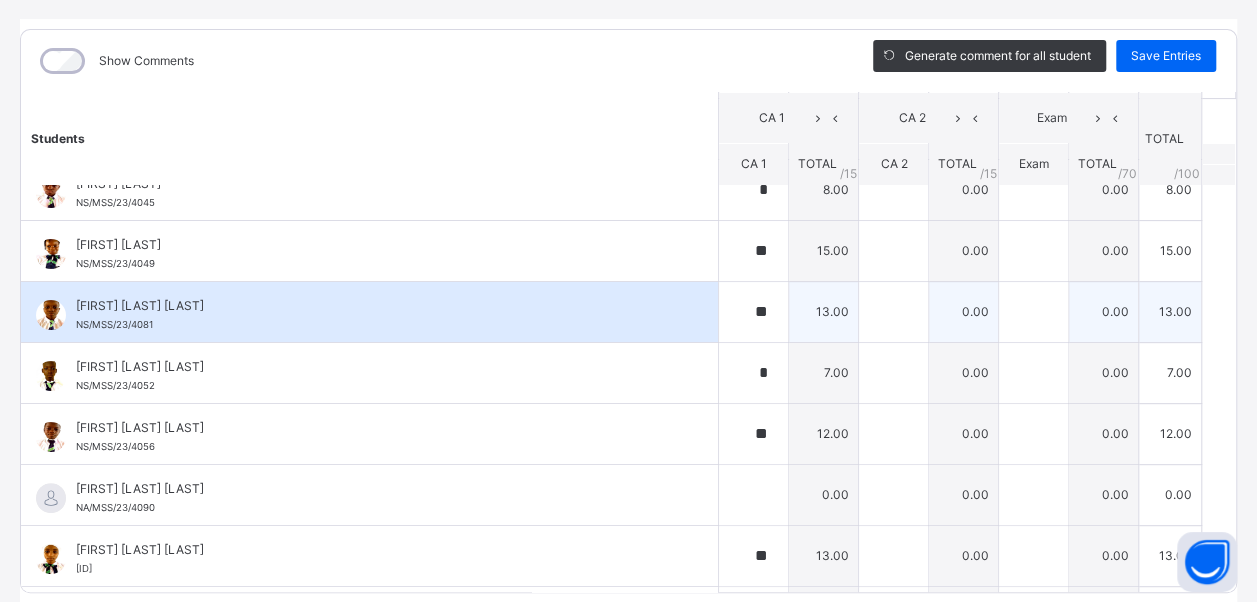 click on "[FIRST] [LAST] [LAST] [ID]" at bounding box center [369, 312] 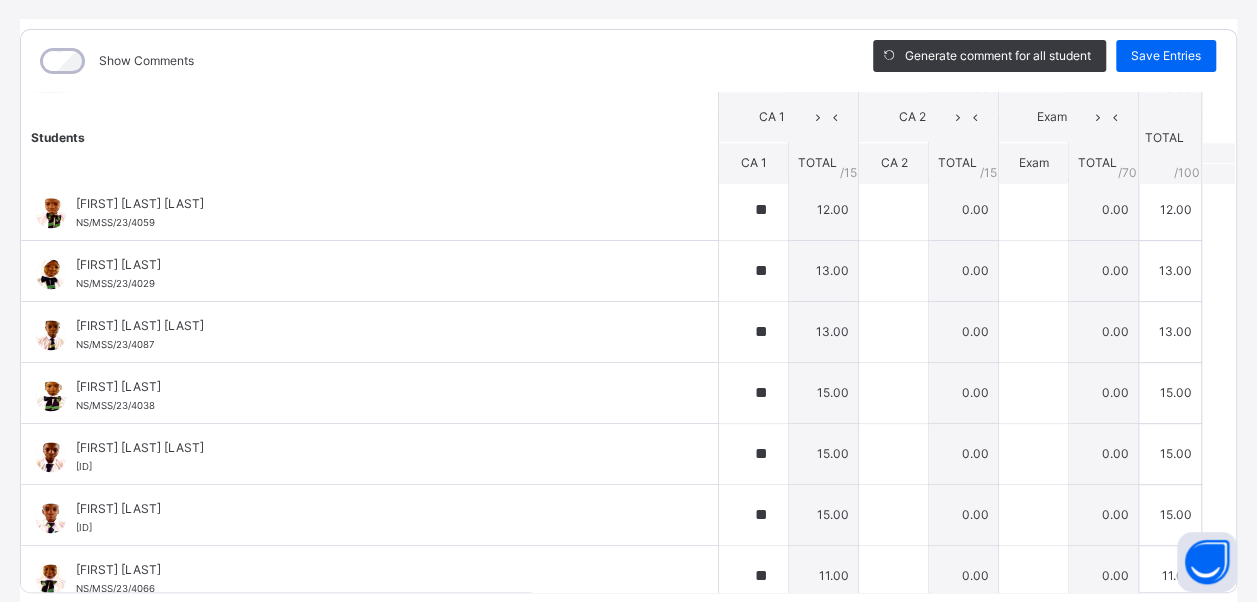 scroll, scrollTop: 1327, scrollLeft: 0, axis: vertical 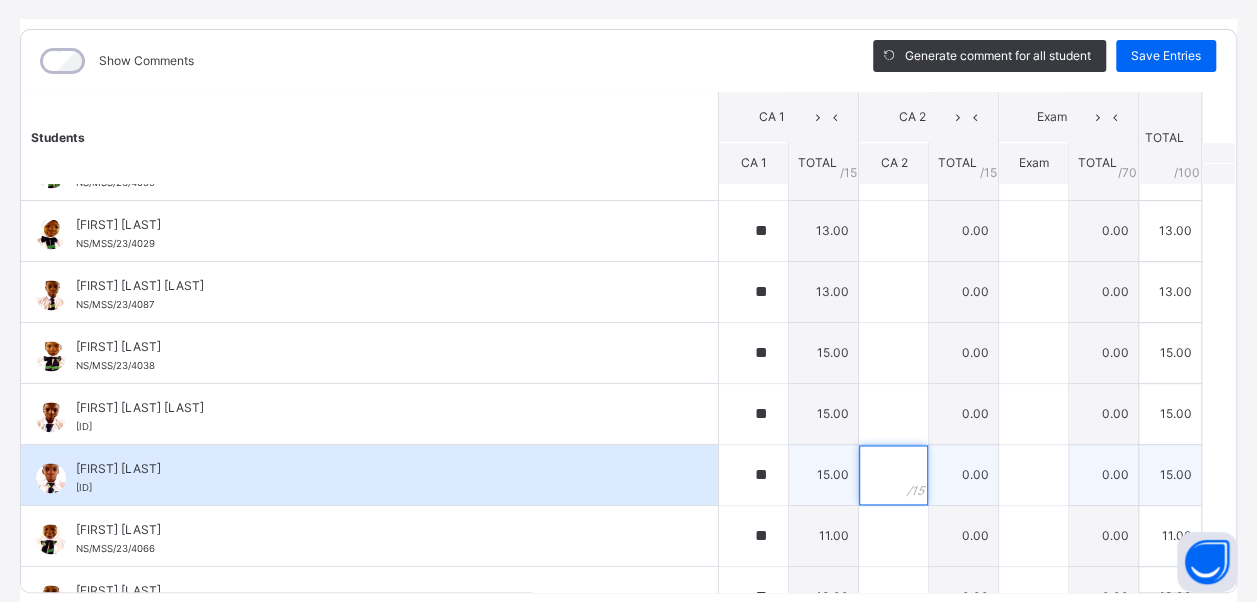 click at bounding box center [893, 475] 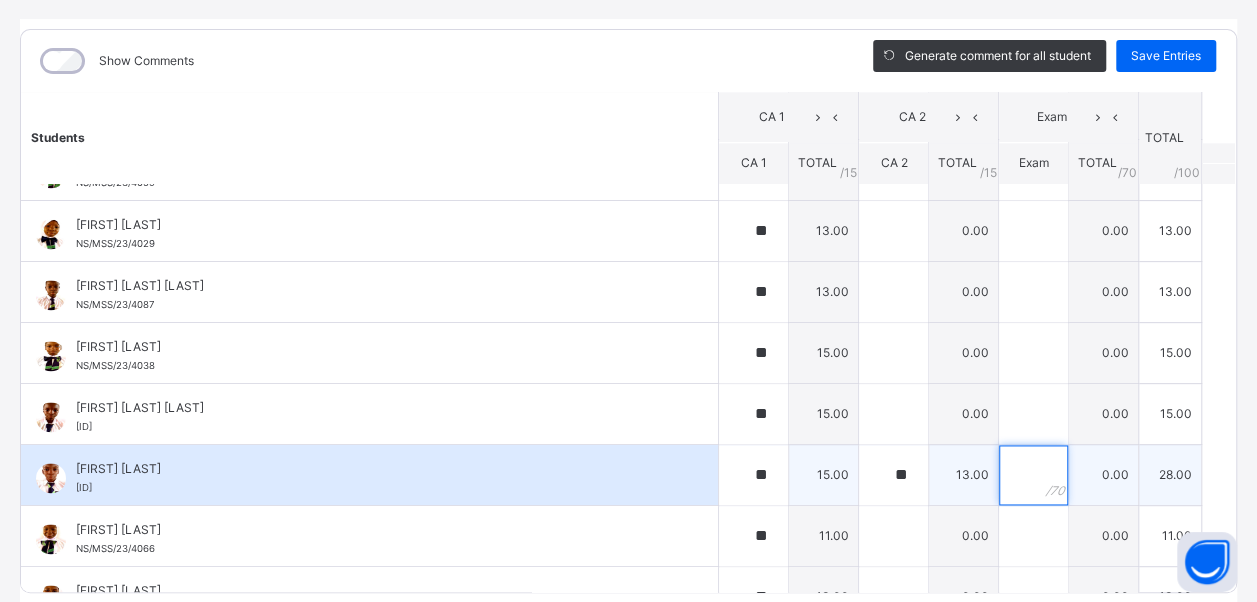 click at bounding box center (1033, 475) 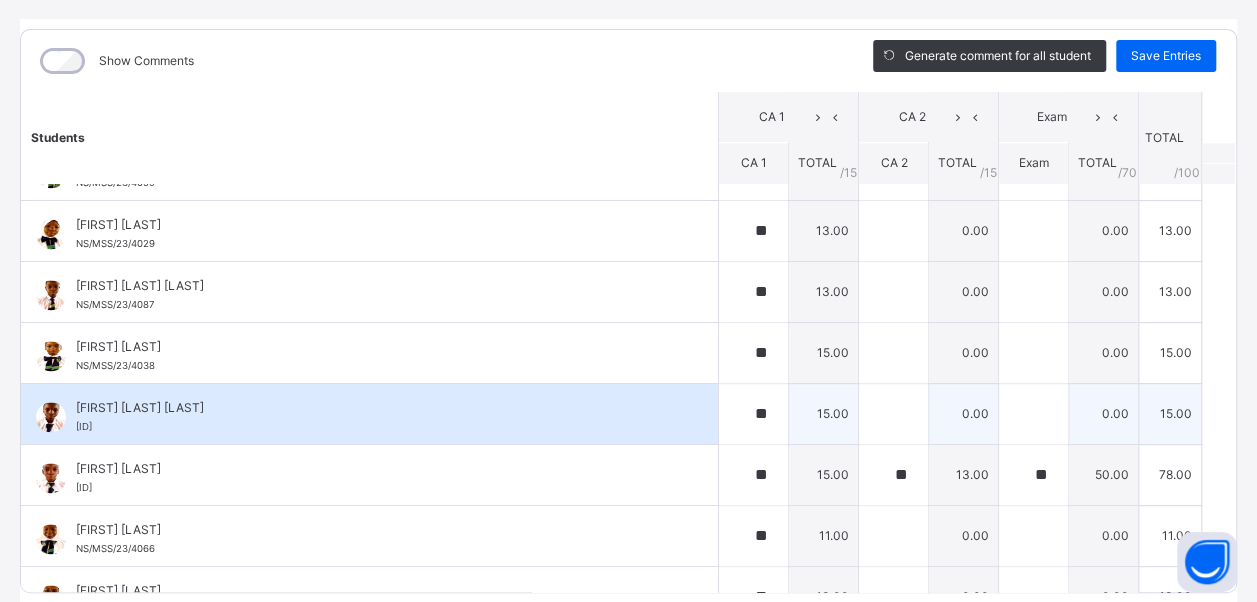 click on "[FIRST] [LAST] [LAST]" at bounding box center [374, 408] 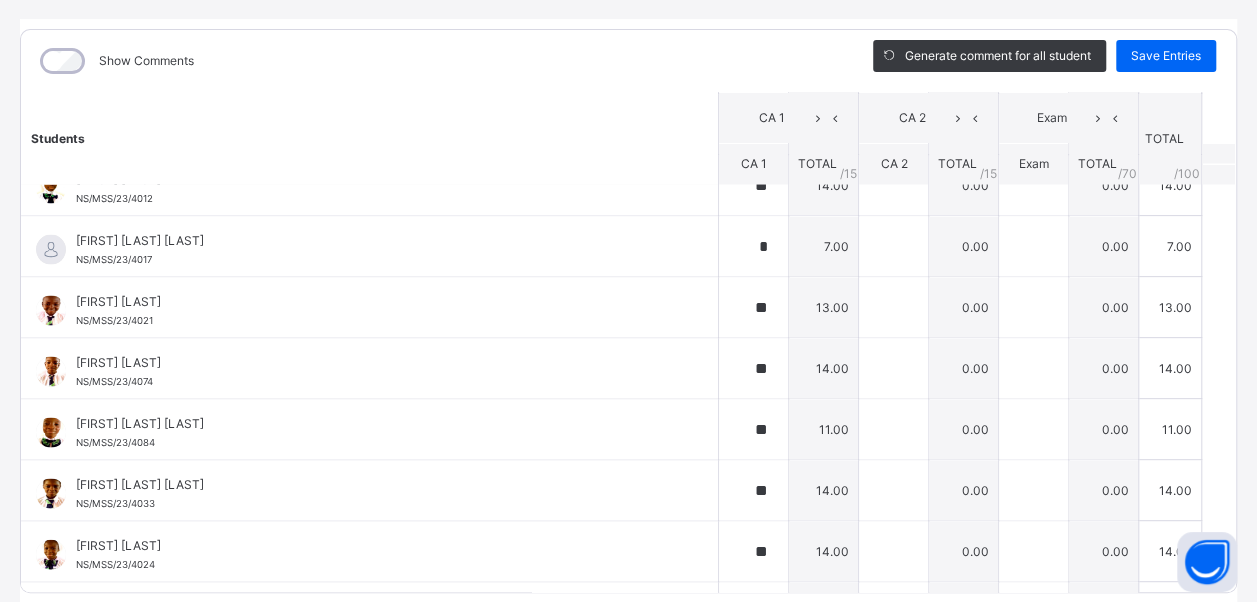 scroll, scrollTop: 1927, scrollLeft: 0, axis: vertical 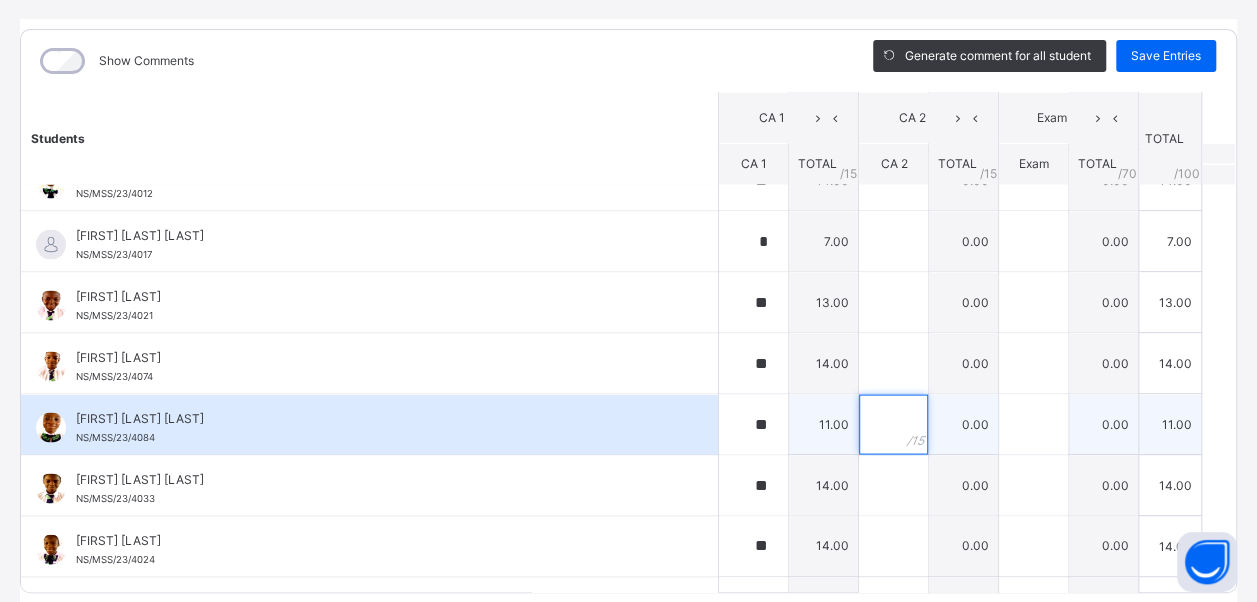click at bounding box center [893, 424] 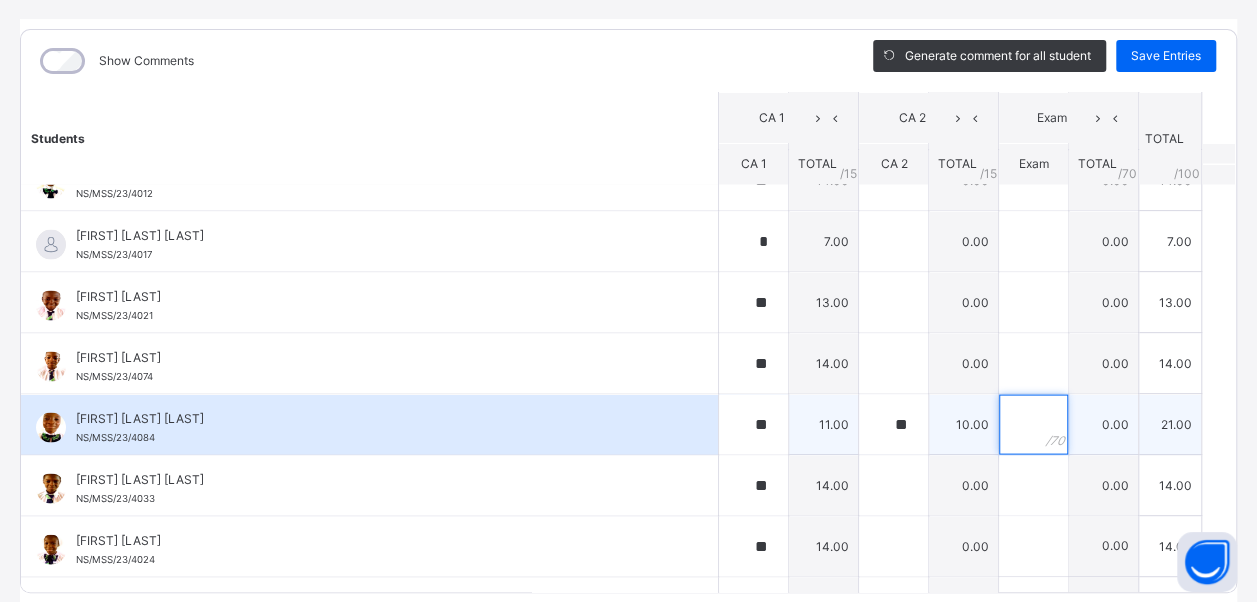 click at bounding box center (1033, 424) 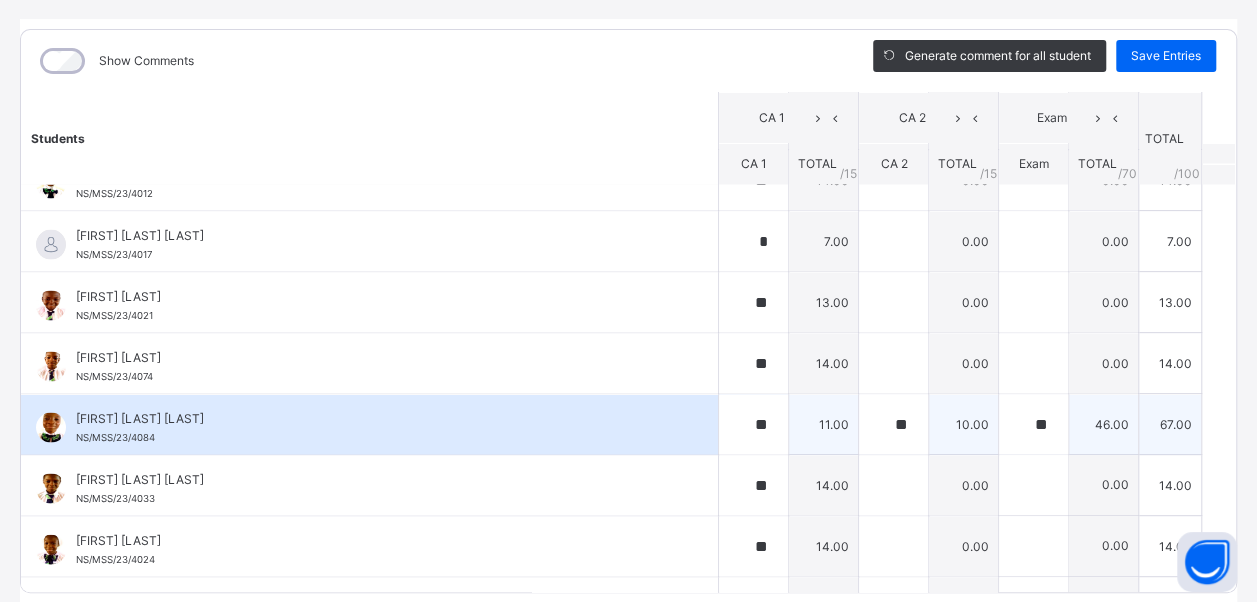 click on "[FIRST] [LAST] [LAST]" at bounding box center (374, 418) 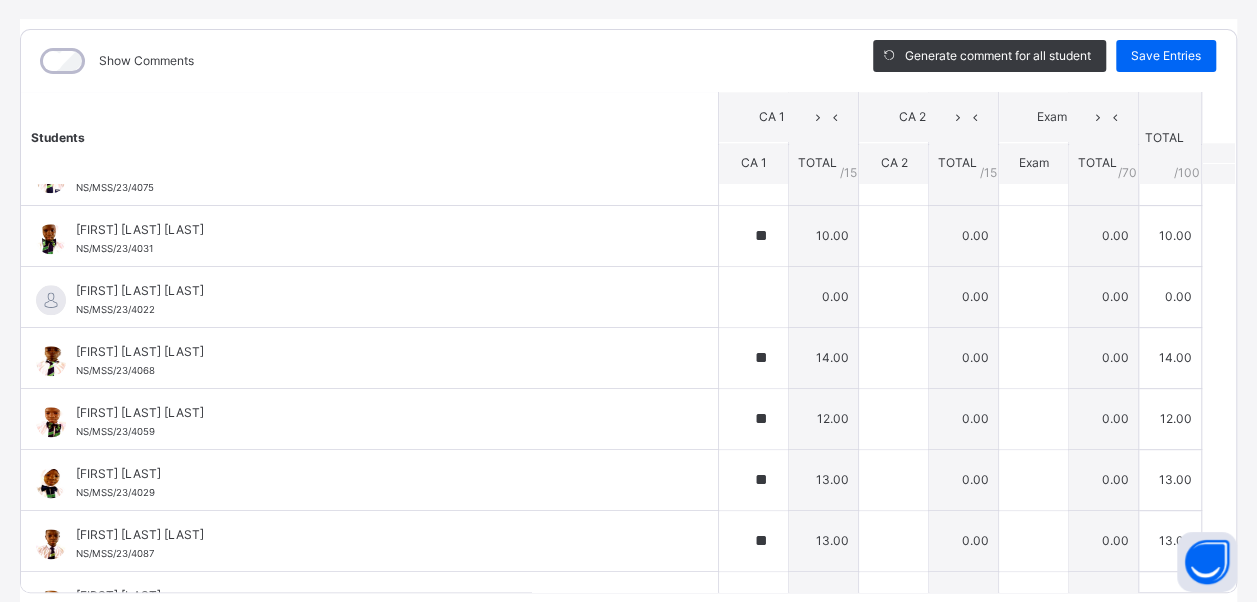 scroll, scrollTop: 1080, scrollLeft: 0, axis: vertical 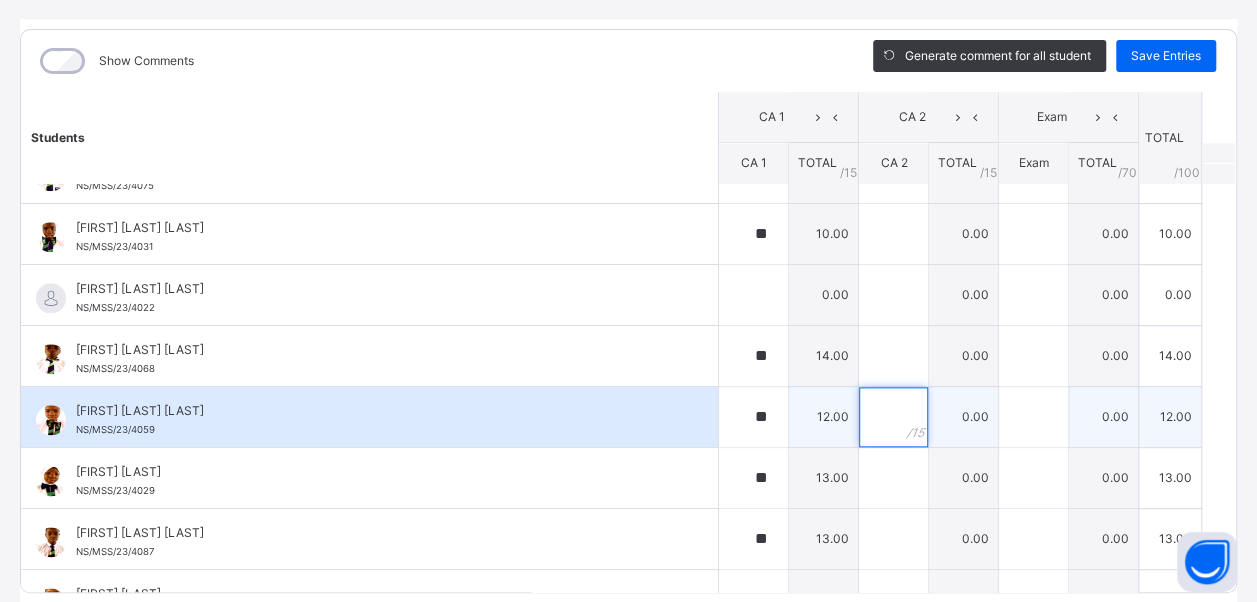 click at bounding box center (893, 417) 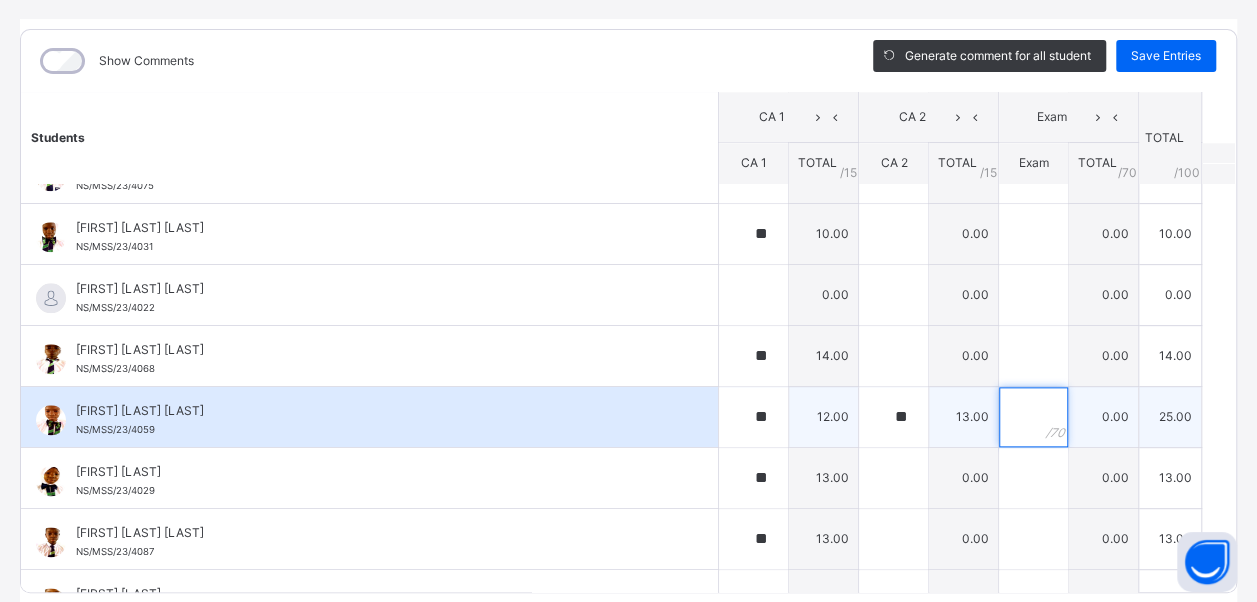 click at bounding box center (1033, 417) 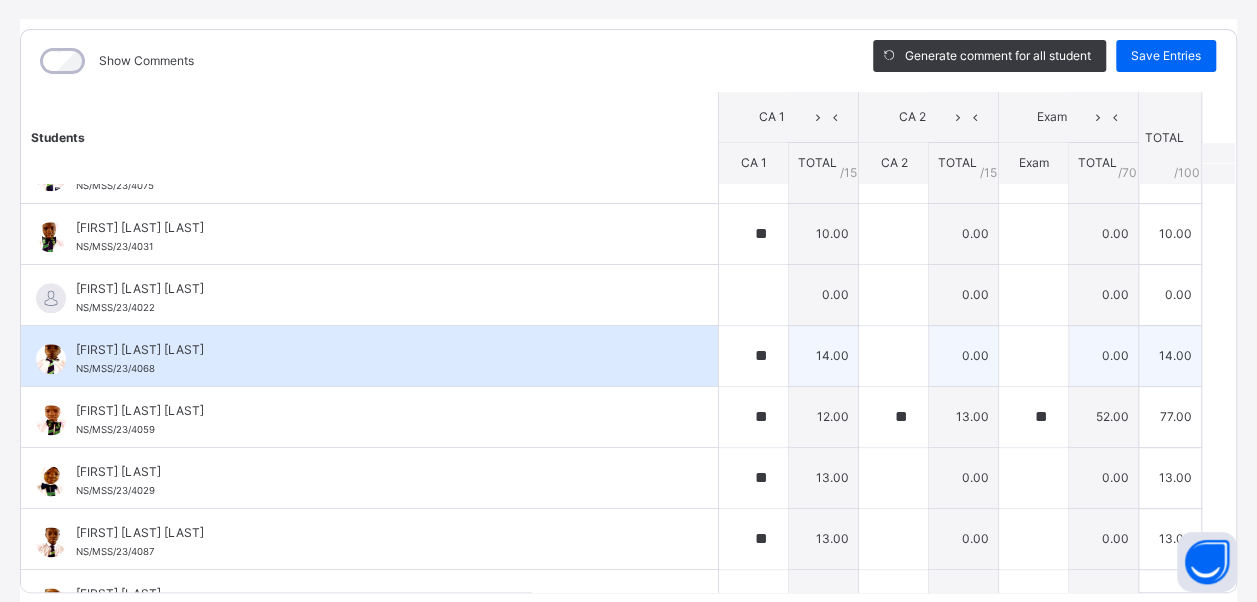 click on "[FIRST] [LAST] NS/MSS/23/4068" at bounding box center [374, 359] 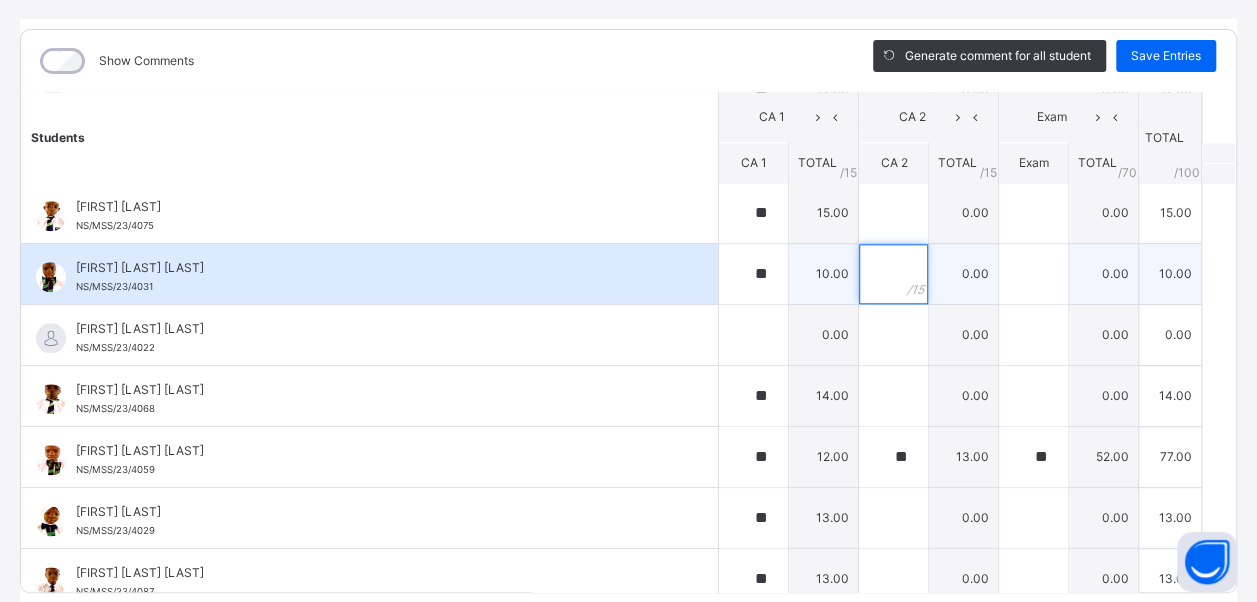 click at bounding box center [893, 274] 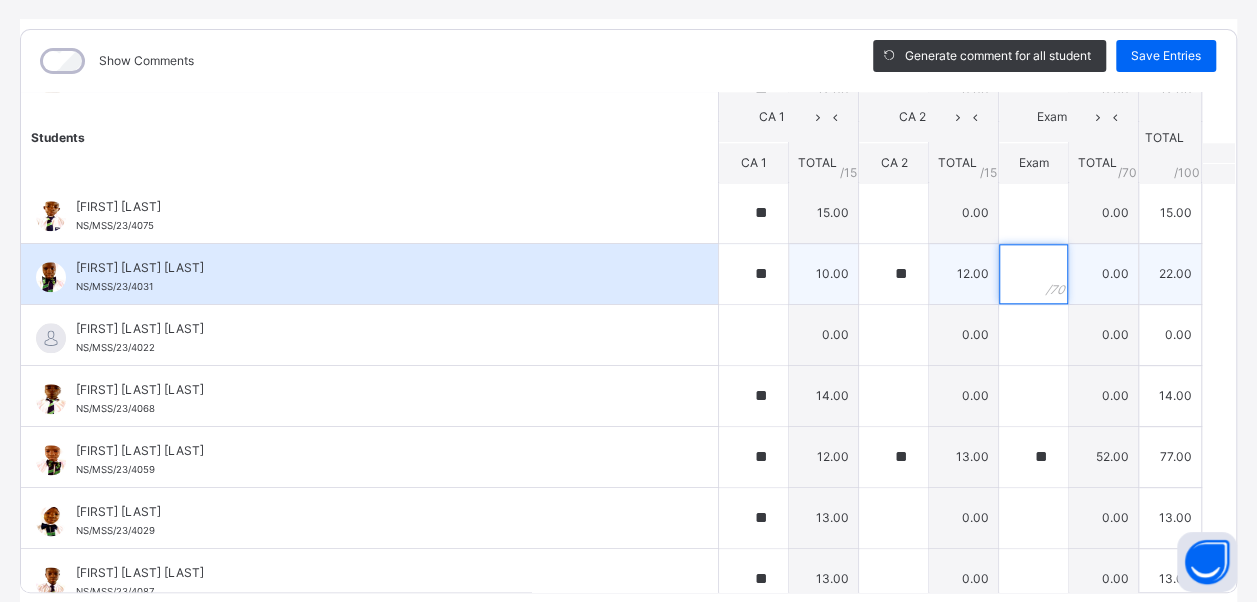 click at bounding box center [1033, 274] 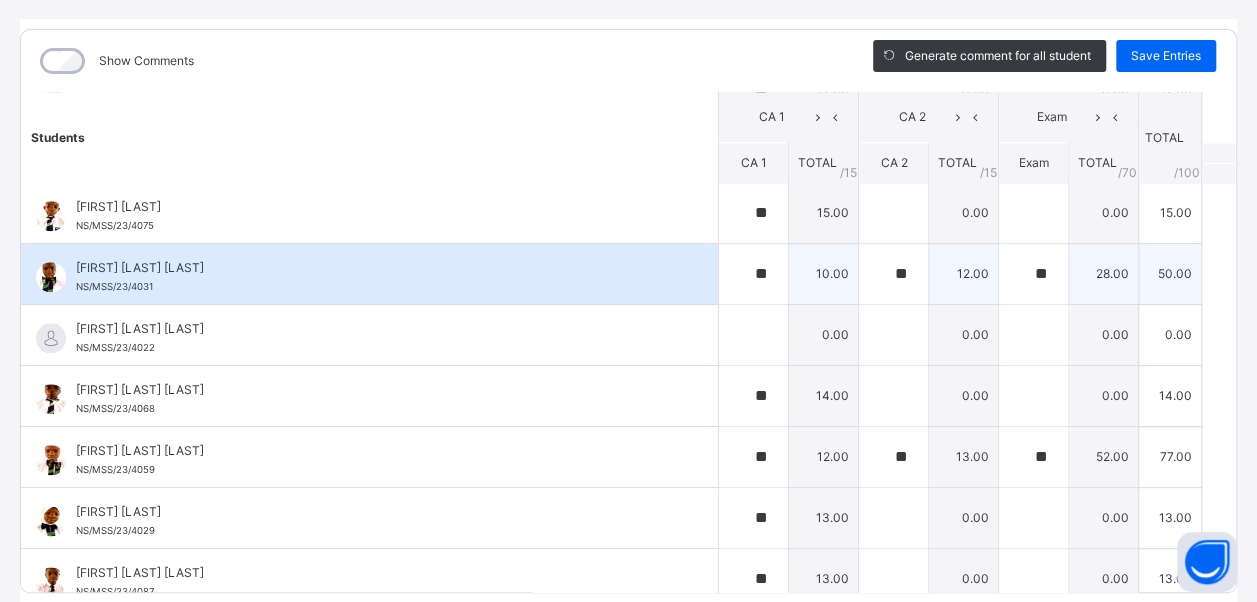 click on "[FIRST] [LAST] [LAST] [ID]" at bounding box center [374, 277] 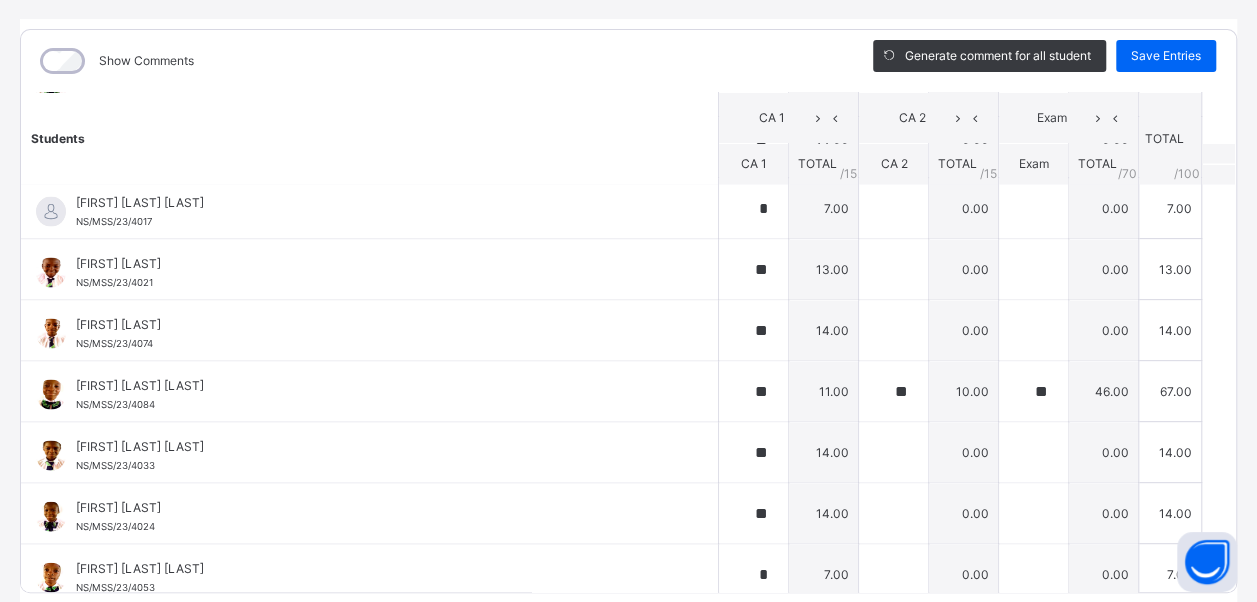 scroll, scrollTop: 2000, scrollLeft: 0, axis: vertical 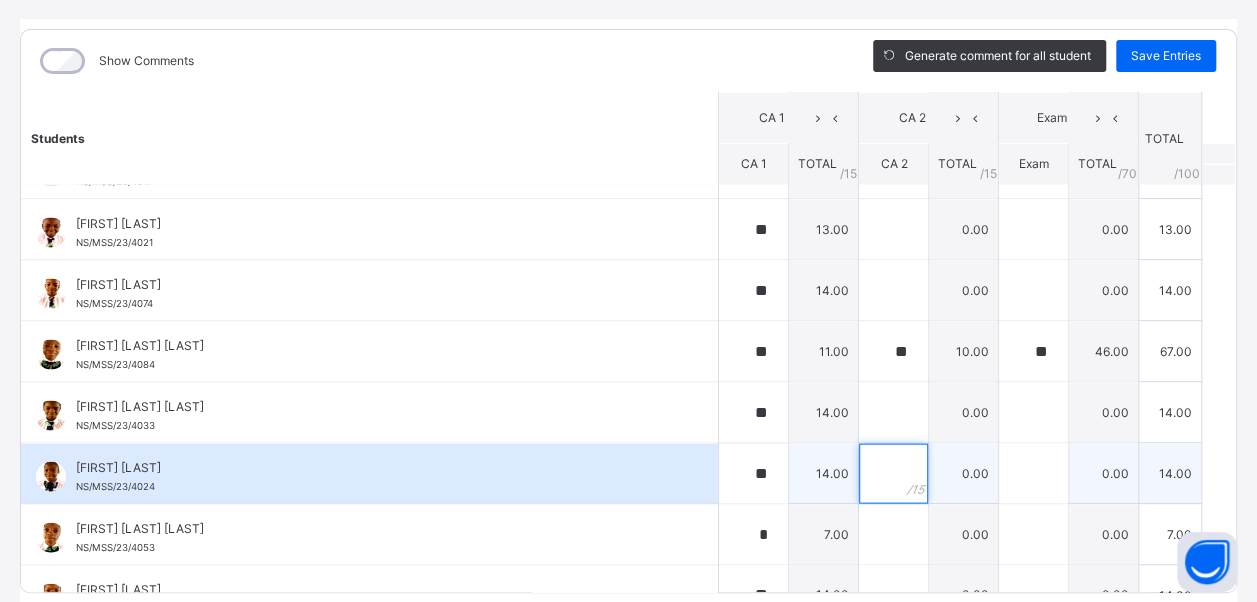 click at bounding box center [893, 473] 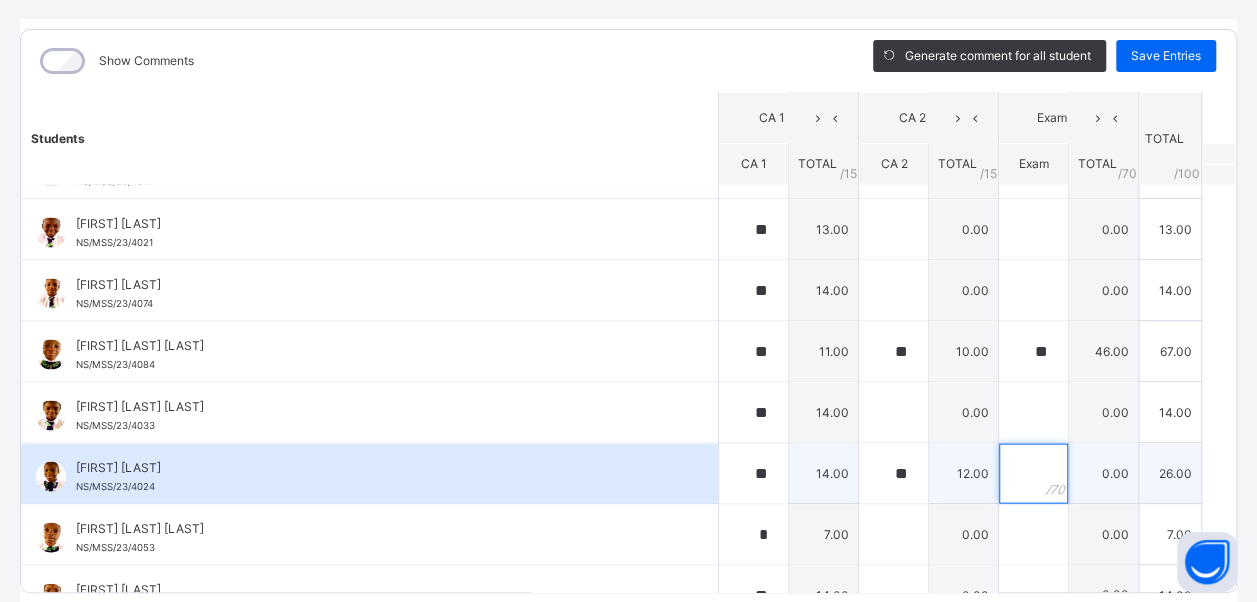 click at bounding box center (1033, 473) 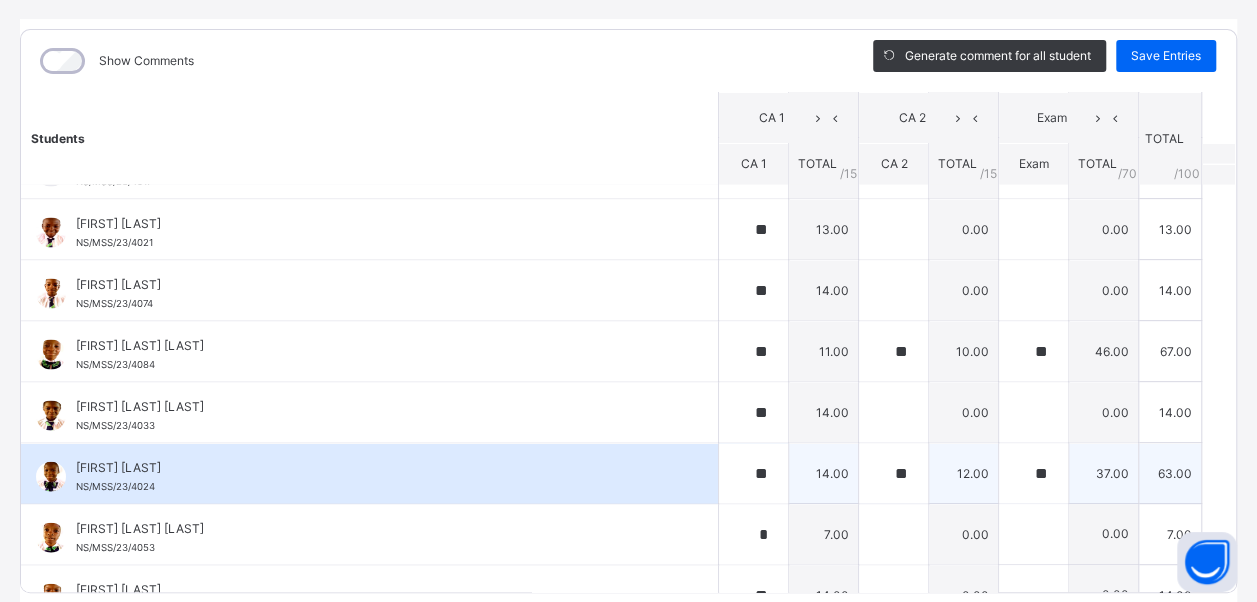 click on "[FIRST] [LAST] [ID]" at bounding box center (374, 476) 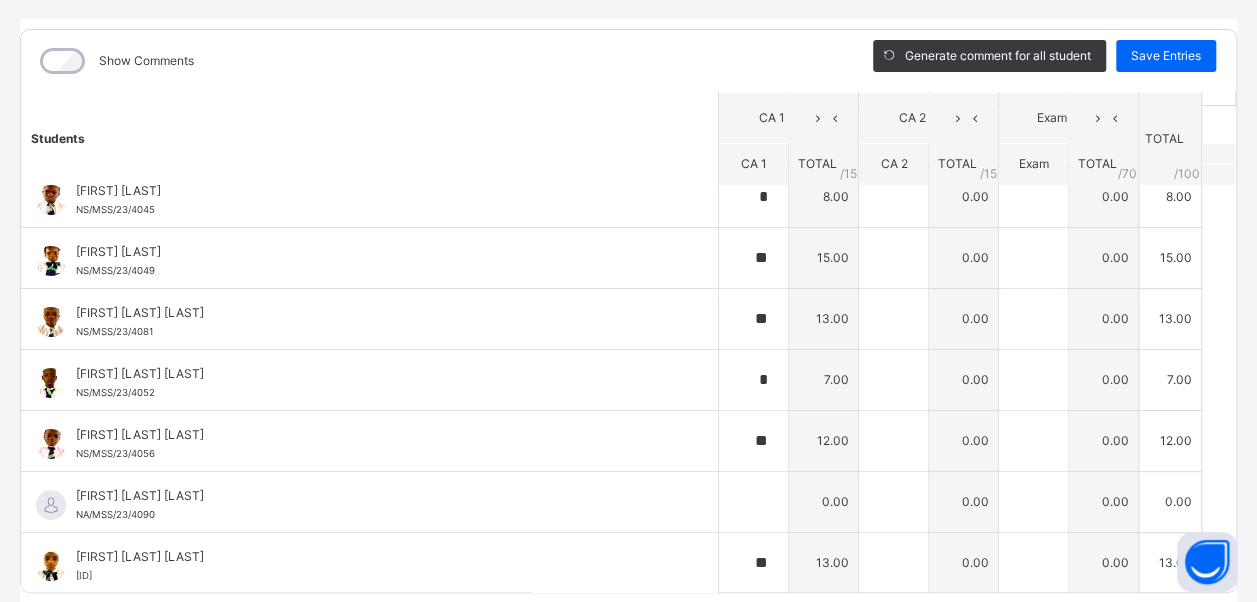 scroll, scrollTop: 40, scrollLeft: 0, axis: vertical 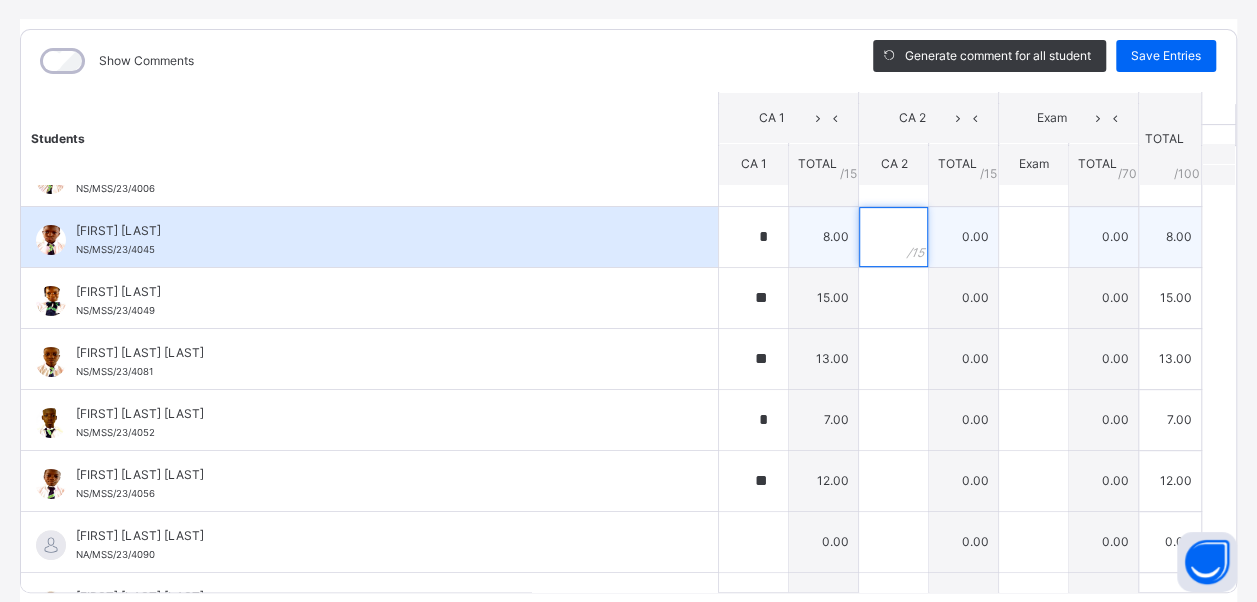 click at bounding box center (893, 237) 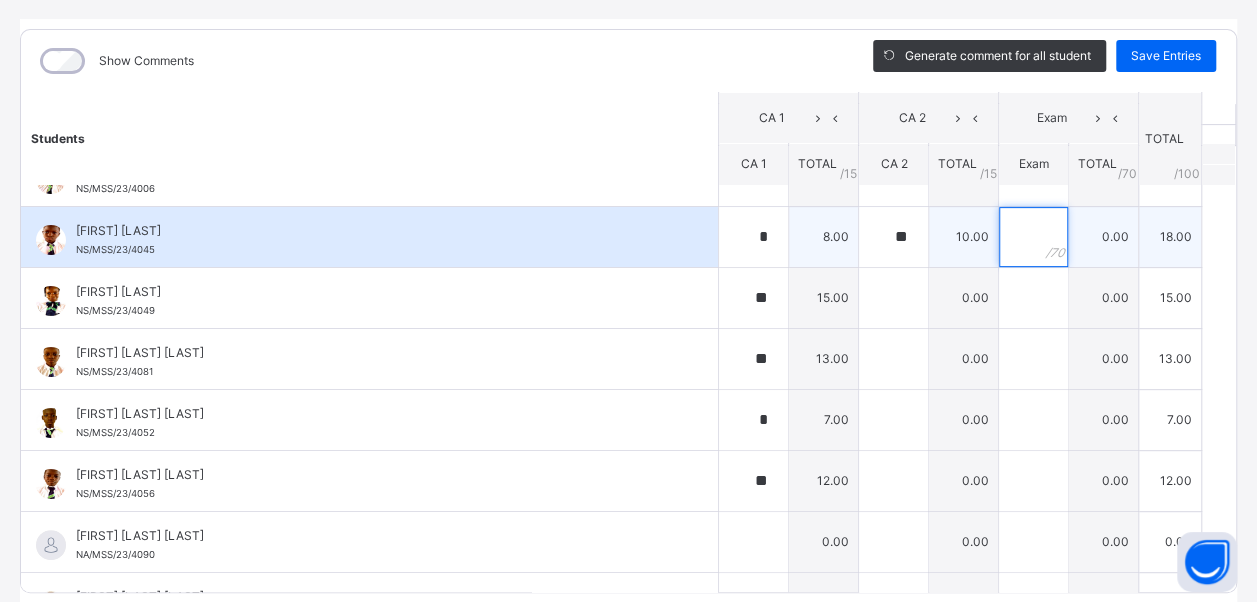 click at bounding box center [1033, 237] 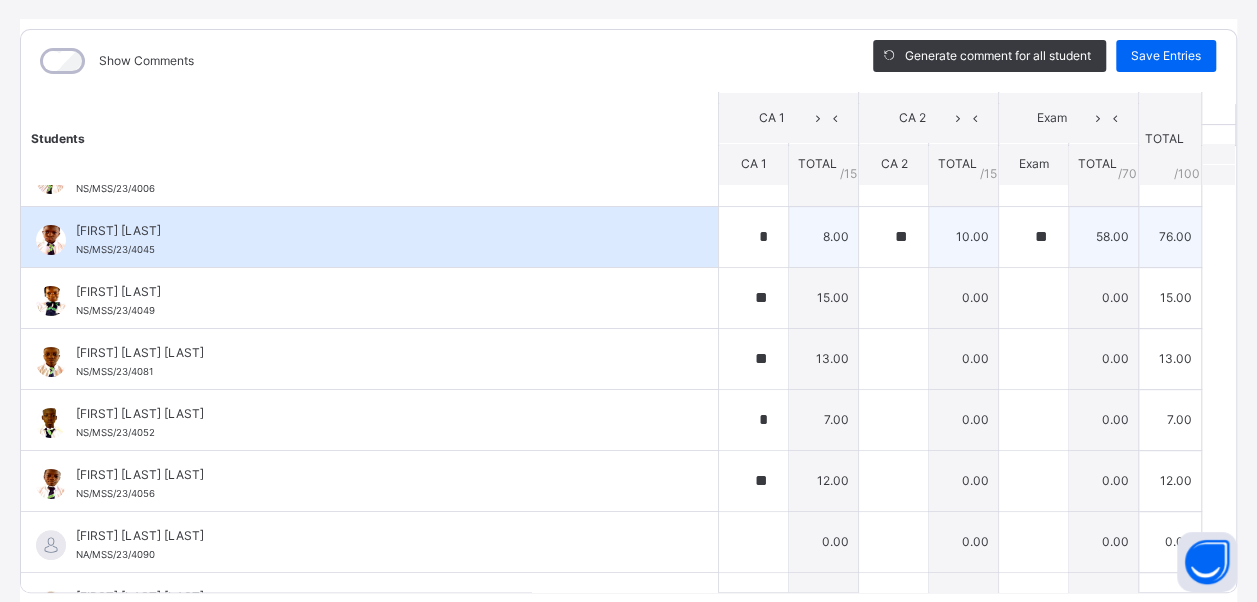 click on "[FIRST] [LAST] [LAST] [ID]" at bounding box center [374, 240] 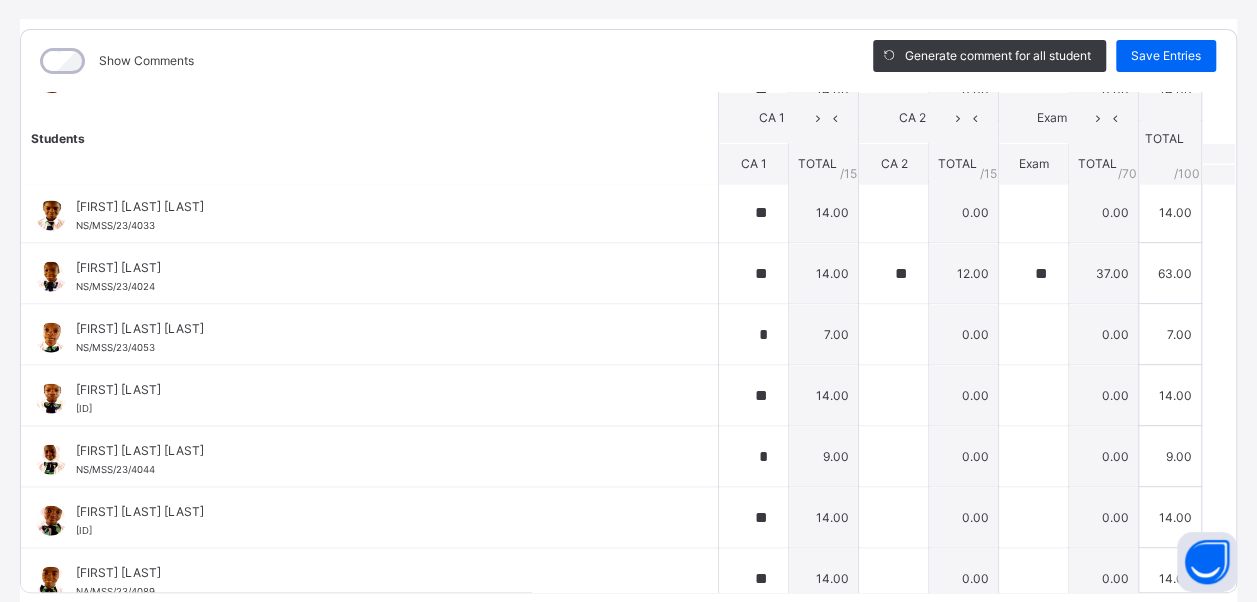 scroll, scrollTop: 2200, scrollLeft: 0, axis: vertical 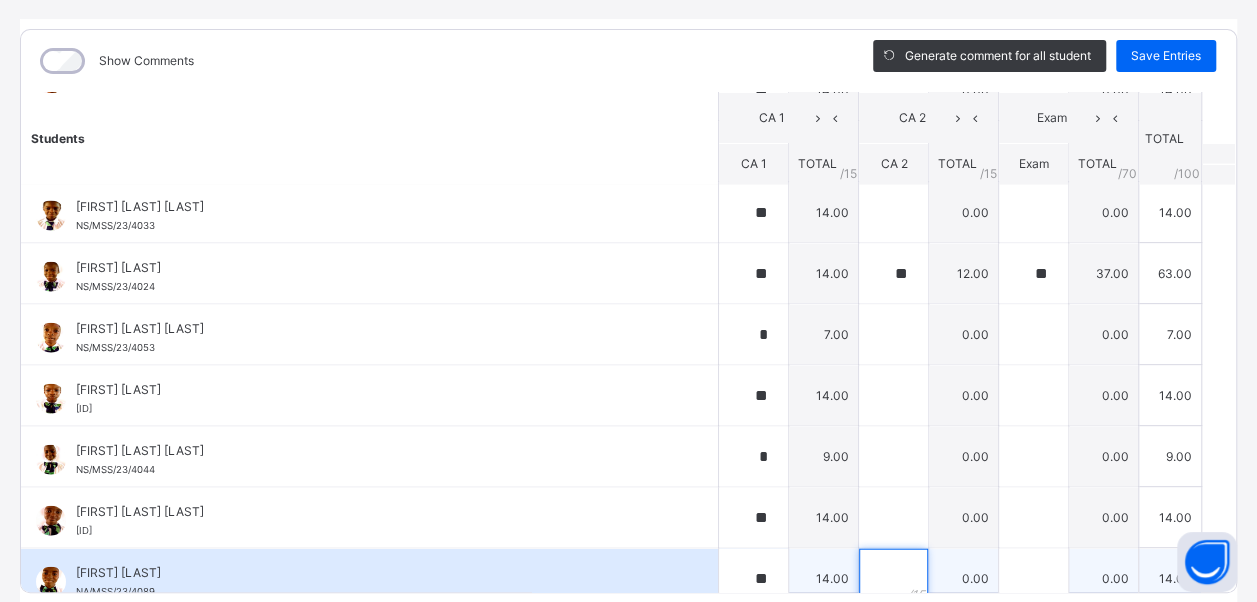 click at bounding box center [893, 578] 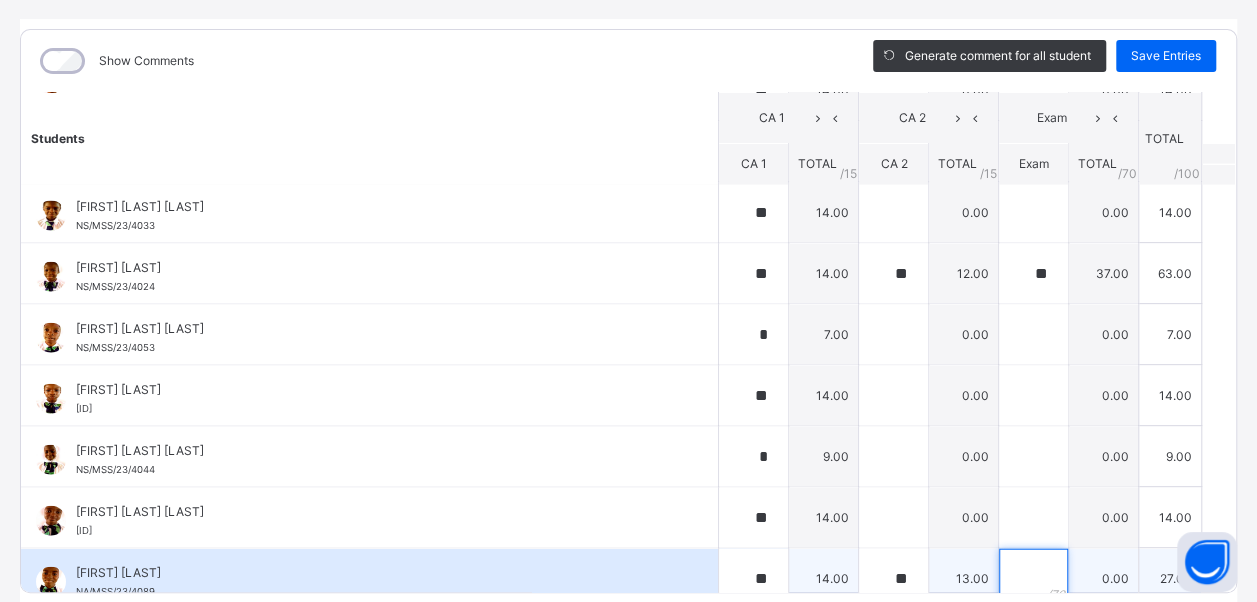 click at bounding box center [1033, 578] 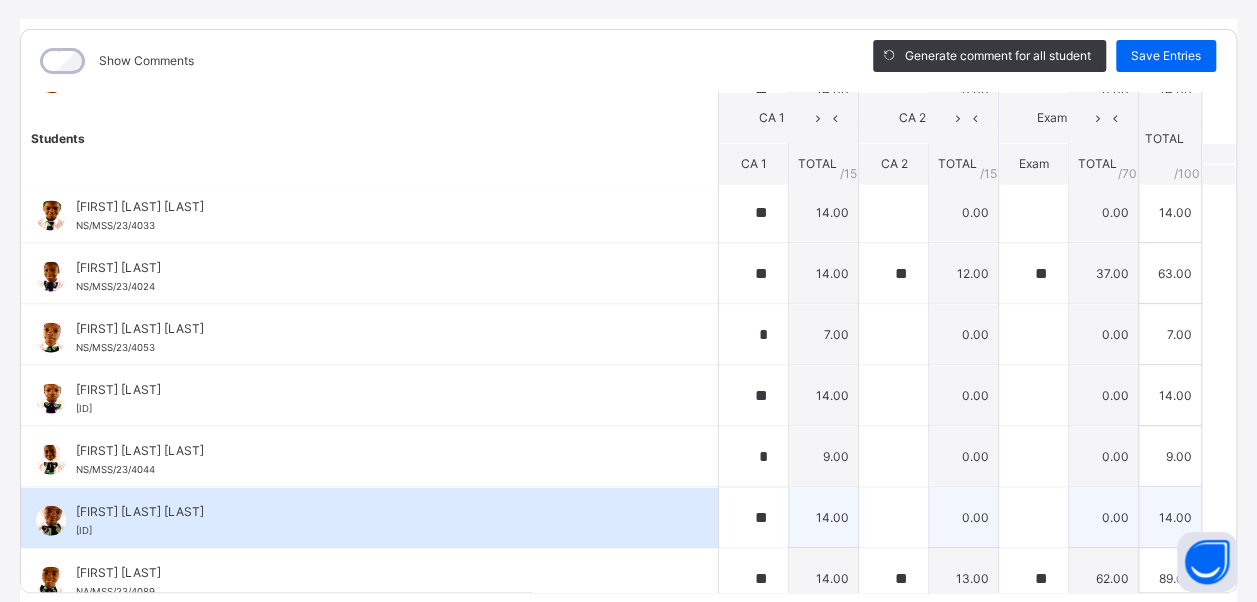 click on "[FIRST] [LAST] NS/MSS/23/4032" at bounding box center [369, 517] 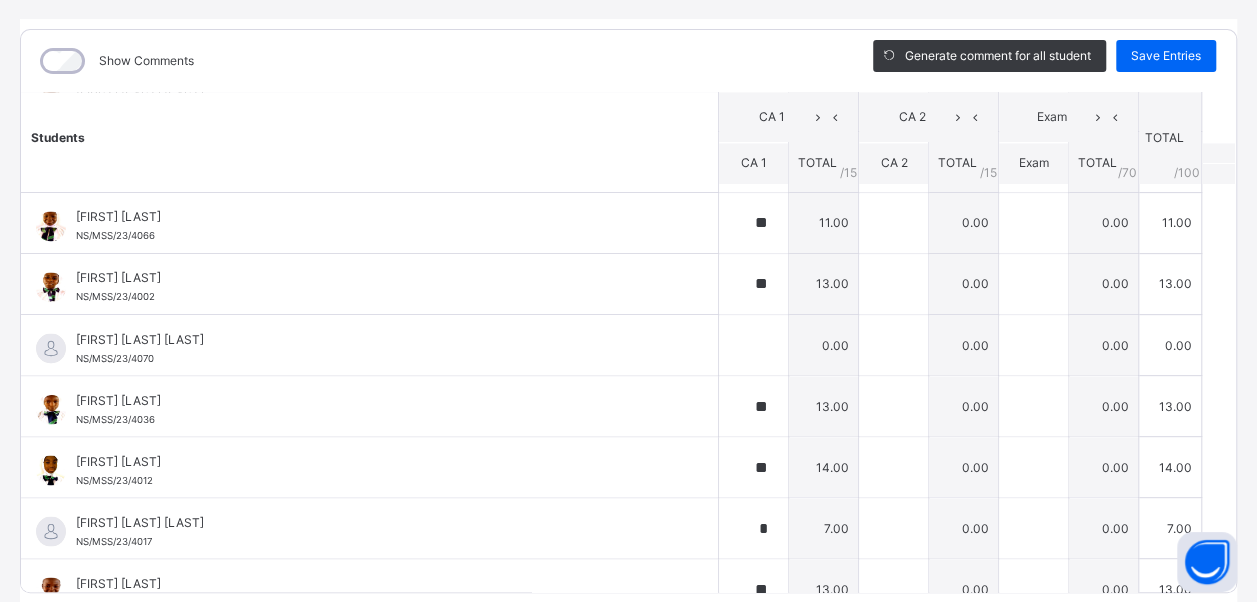 scroll, scrollTop: 1600, scrollLeft: 0, axis: vertical 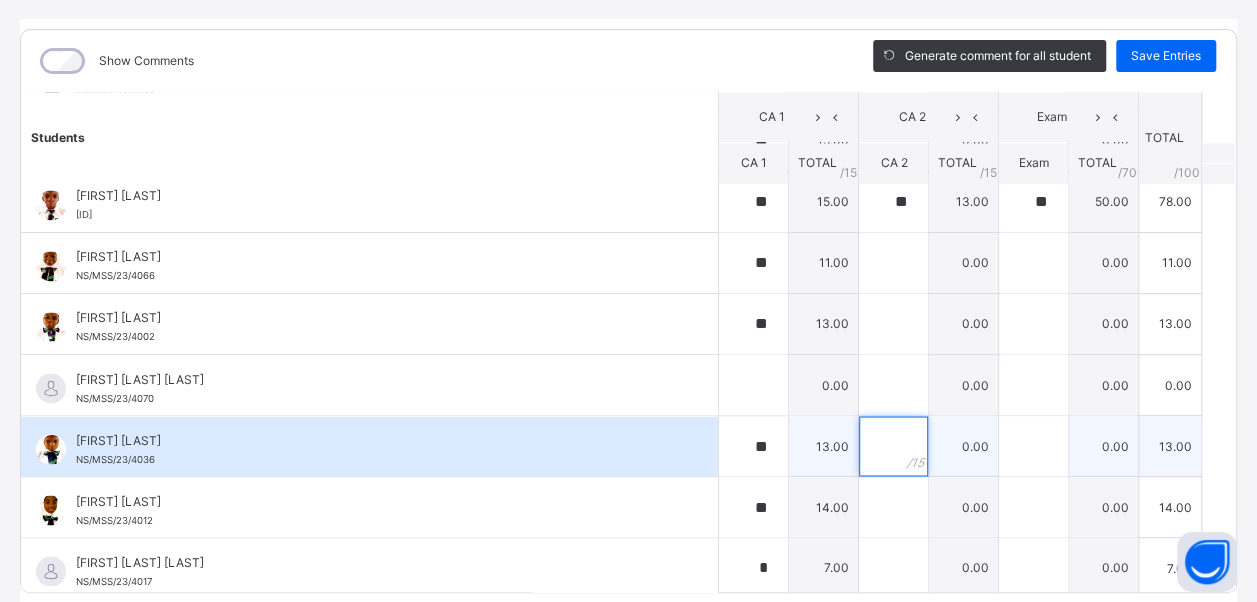 click at bounding box center [893, 446] 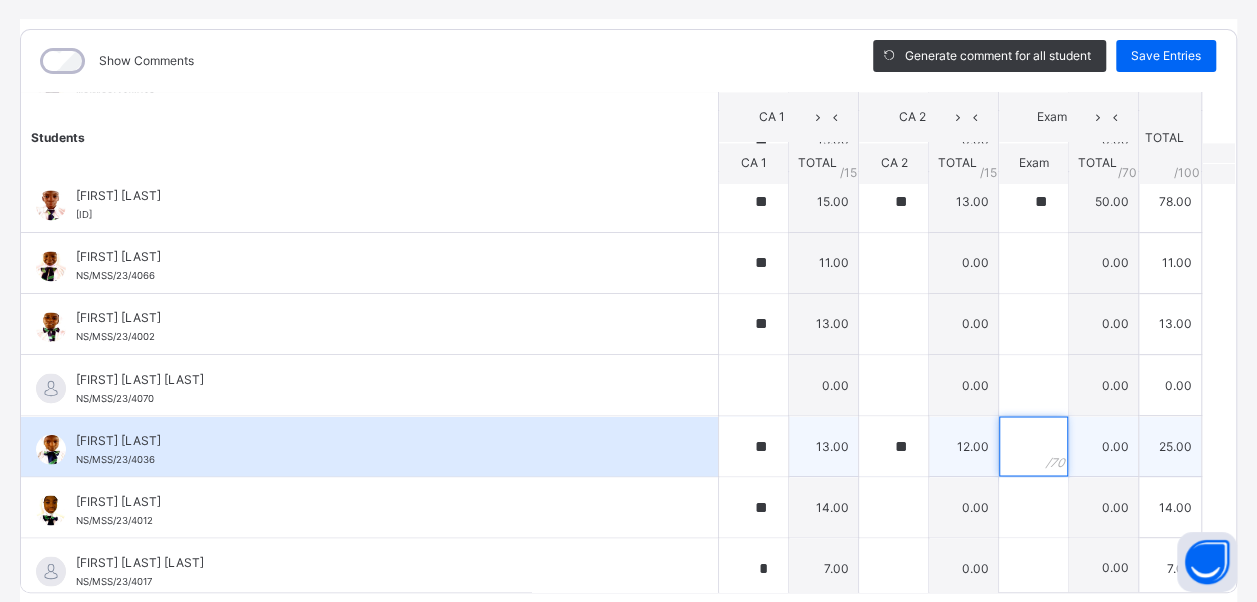 click at bounding box center [1033, 446] 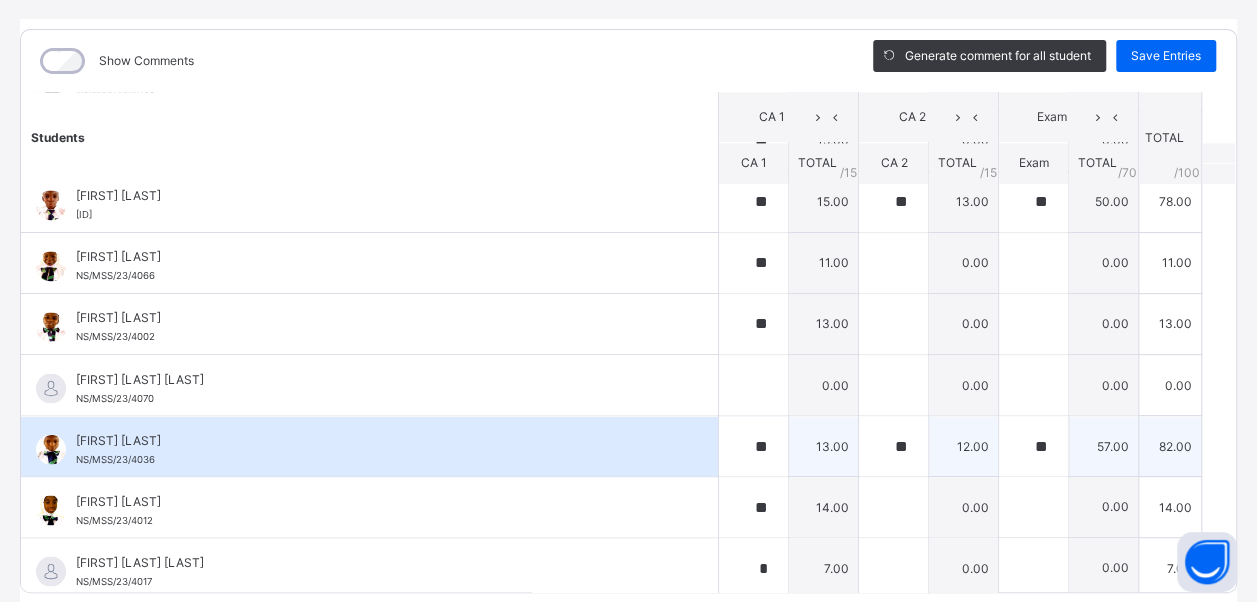click on "[FIRST] [LAST] [LAST] [ID]" at bounding box center (374, 449) 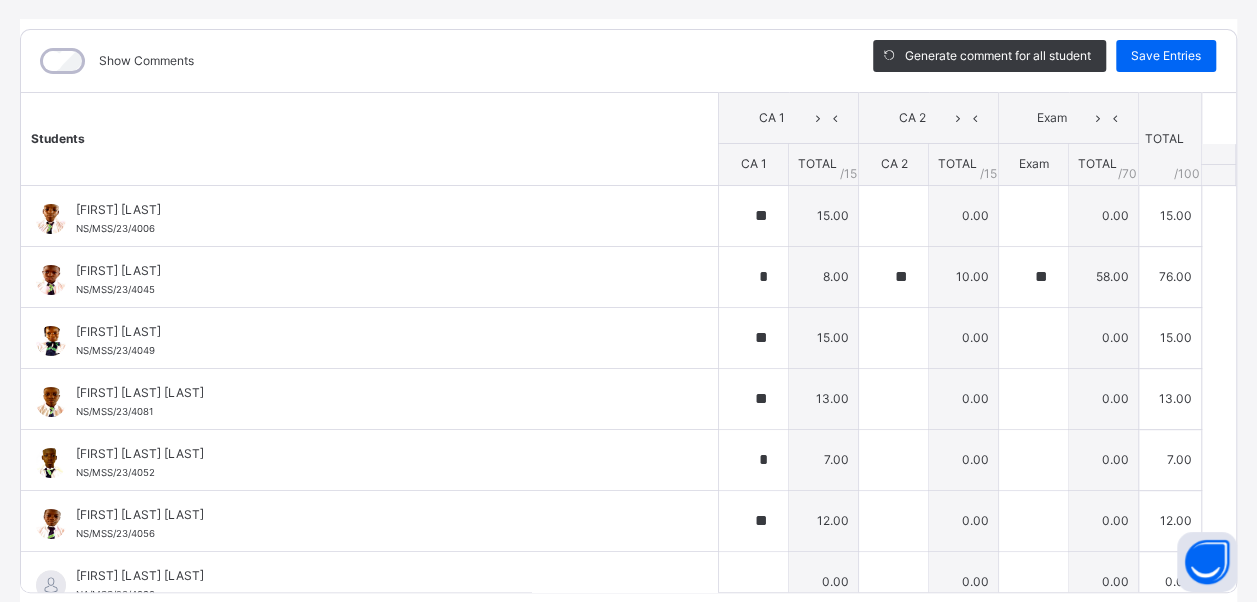 scroll, scrollTop: 0, scrollLeft: 0, axis: both 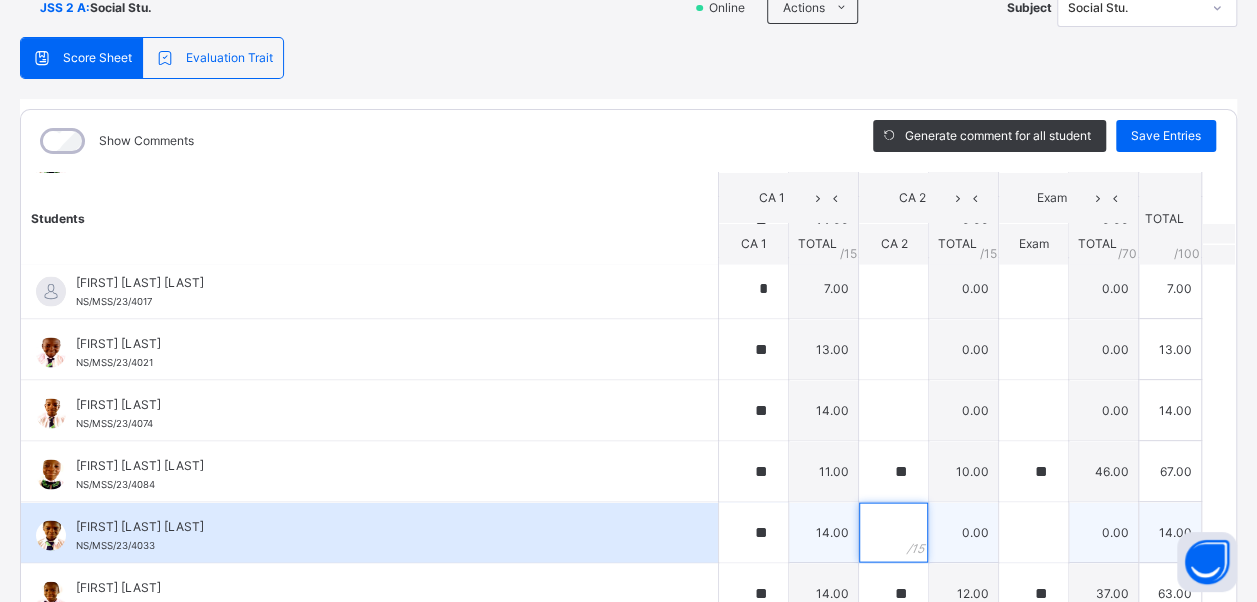 click at bounding box center (893, 532) 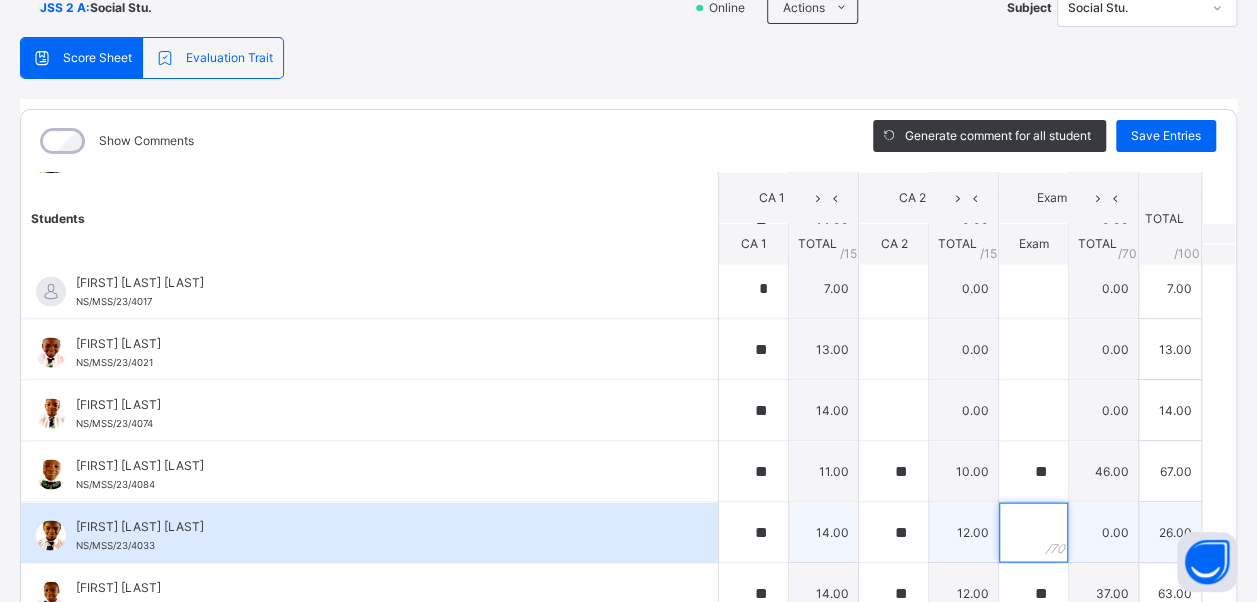 click at bounding box center [1033, 532] 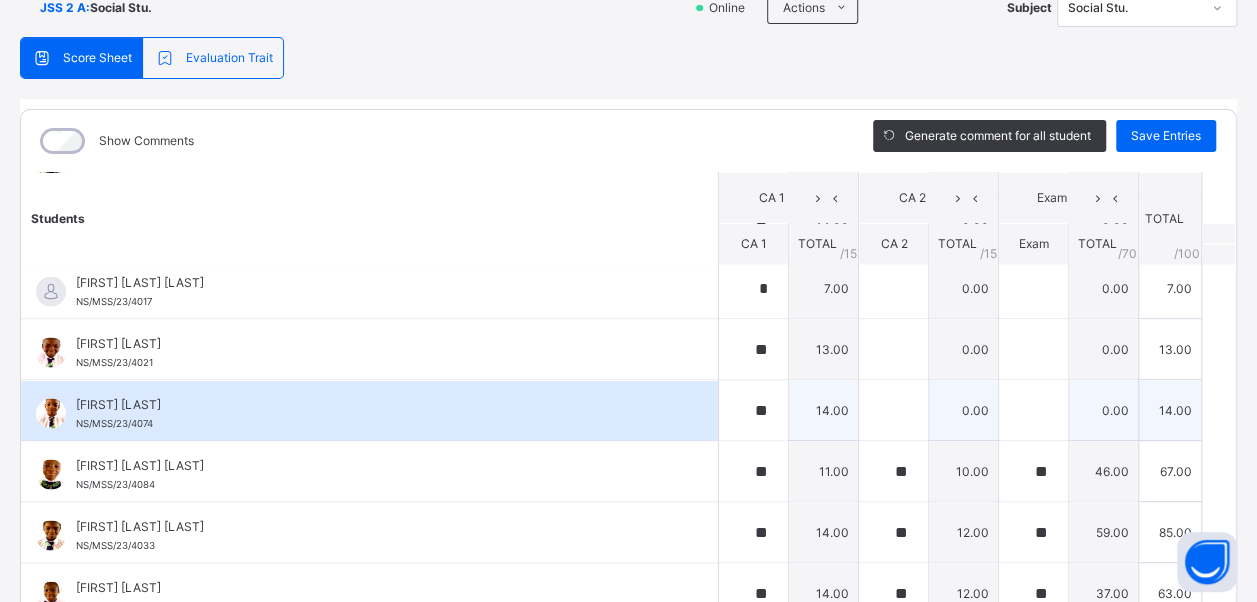 click on "[FIRST] [LAST] NS/MSS/23/4074" at bounding box center (369, 410) 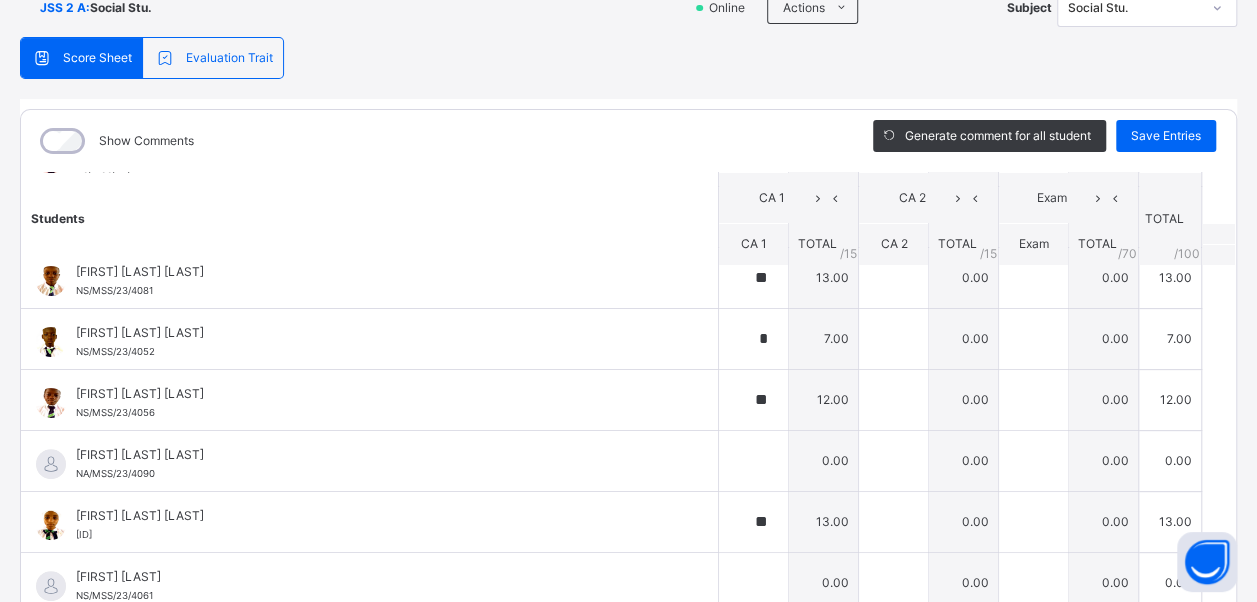 scroll, scrollTop: 200, scrollLeft: 0, axis: vertical 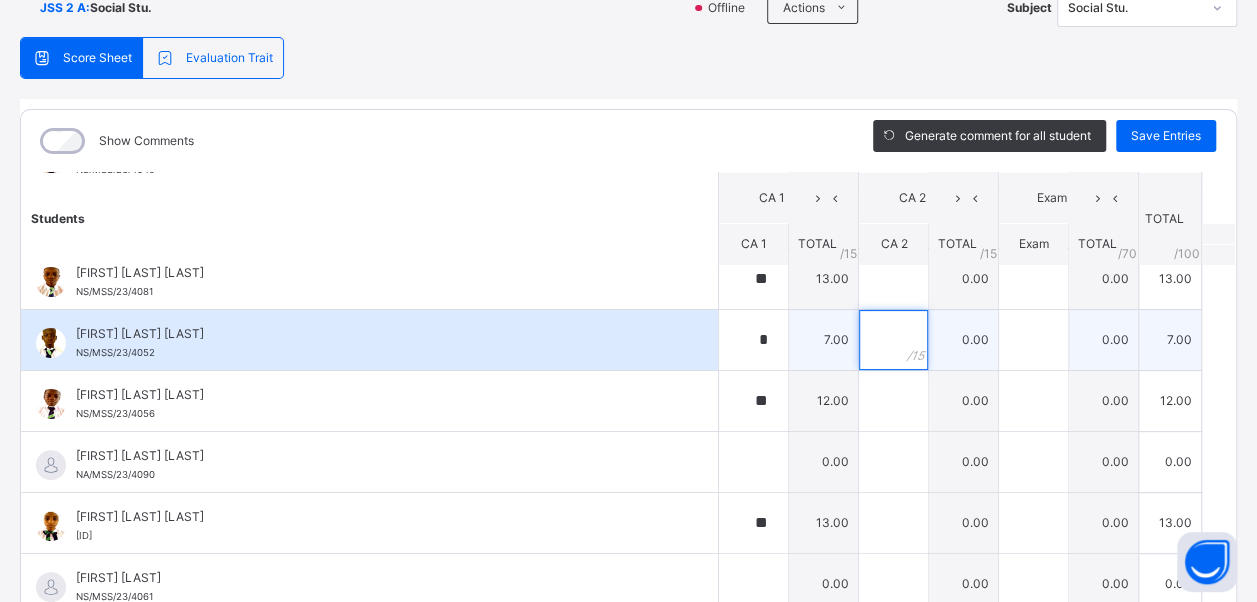 click at bounding box center [893, 340] 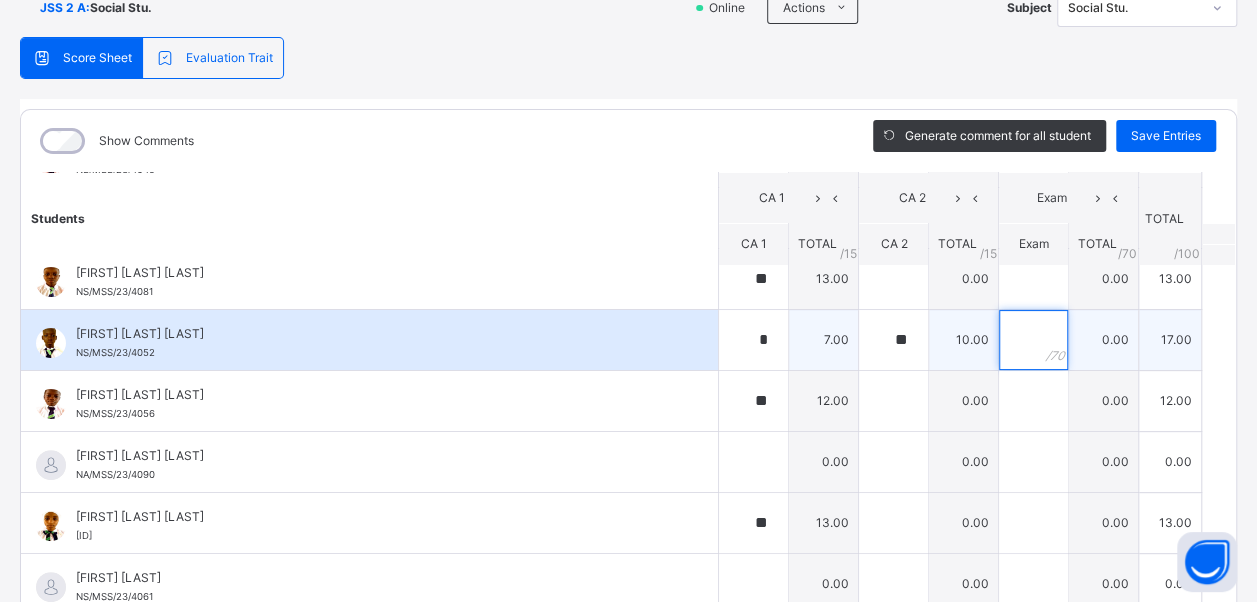click at bounding box center (1033, 340) 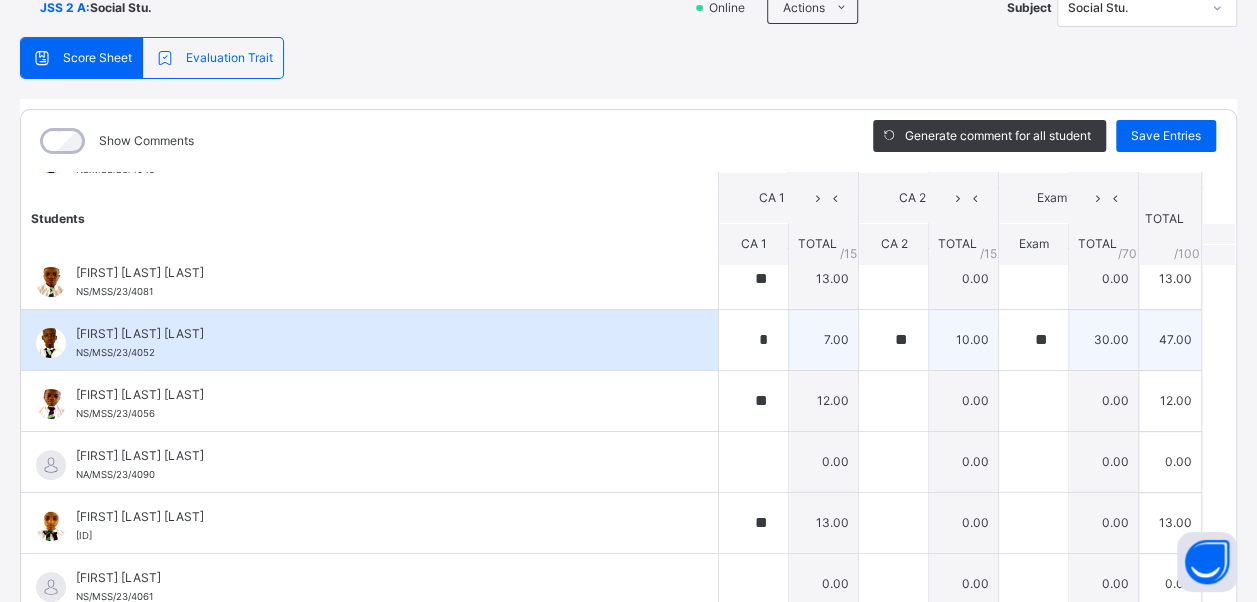 click on "[FIRST] [LAST] NS/MSS/23/4052" at bounding box center [374, 343] 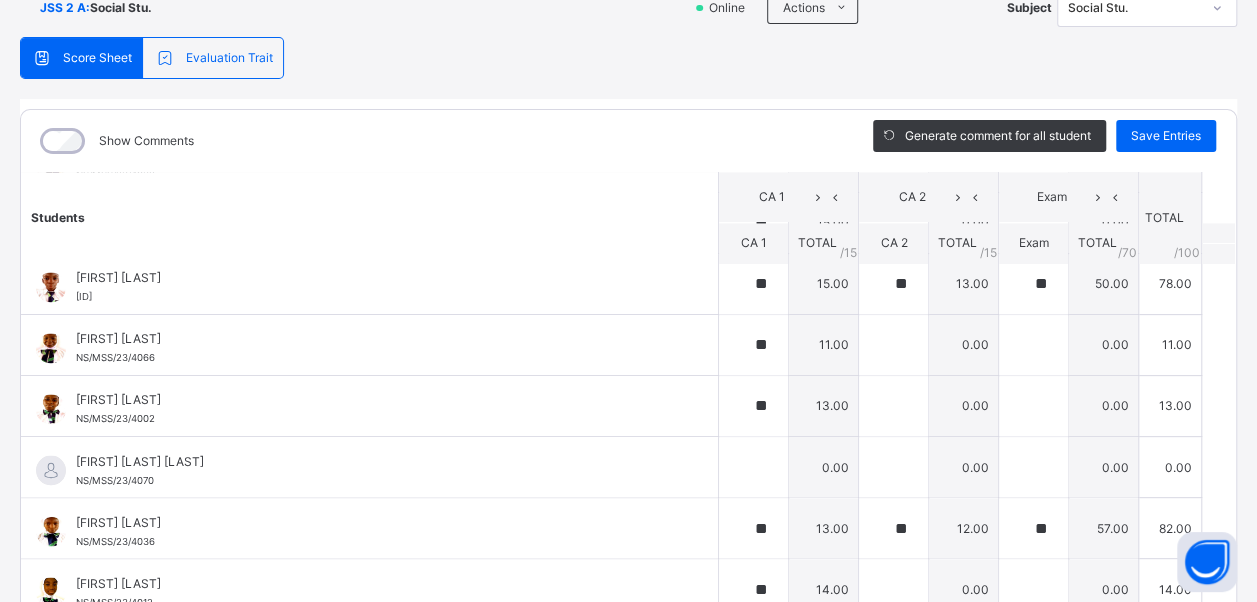 scroll, scrollTop: 1600, scrollLeft: 0, axis: vertical 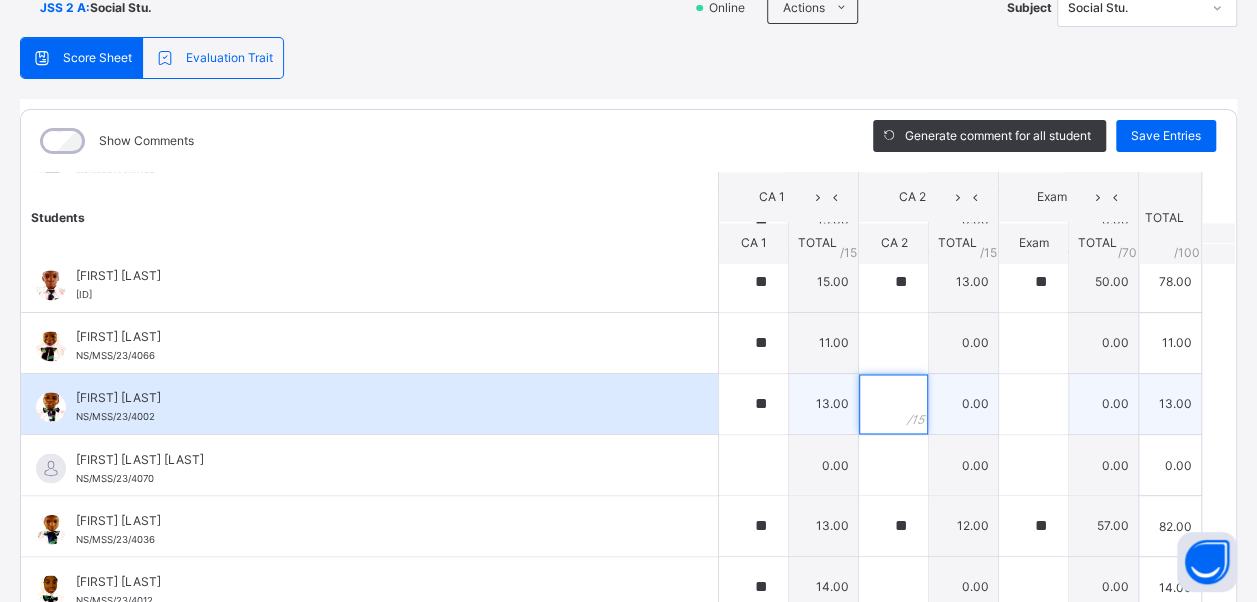 click at bounding box center (893, 404) 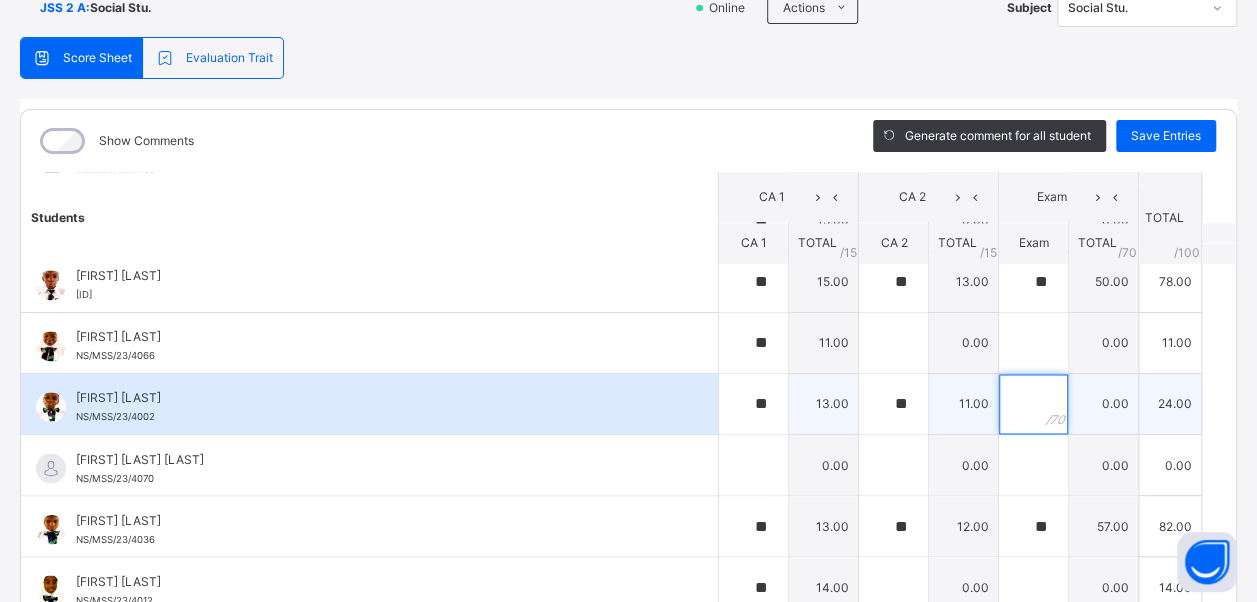 click at bounding box center (1033, 404) 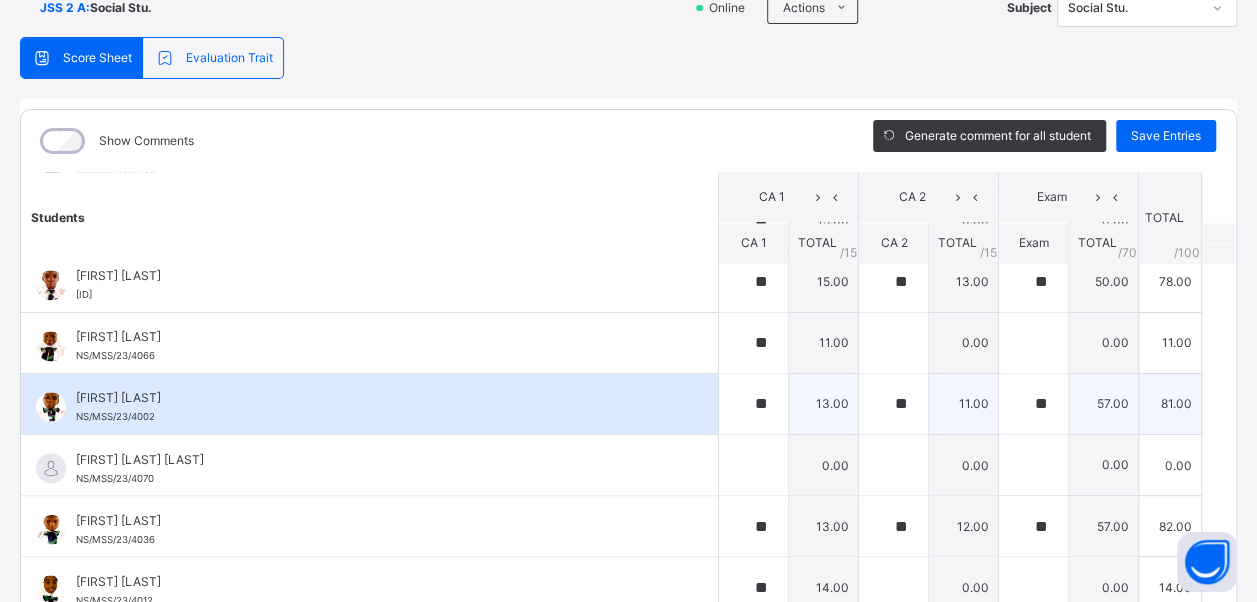 click on "[FIRST] [LAST] NS/MSS/23/4002" at bounding box center [374, 407] 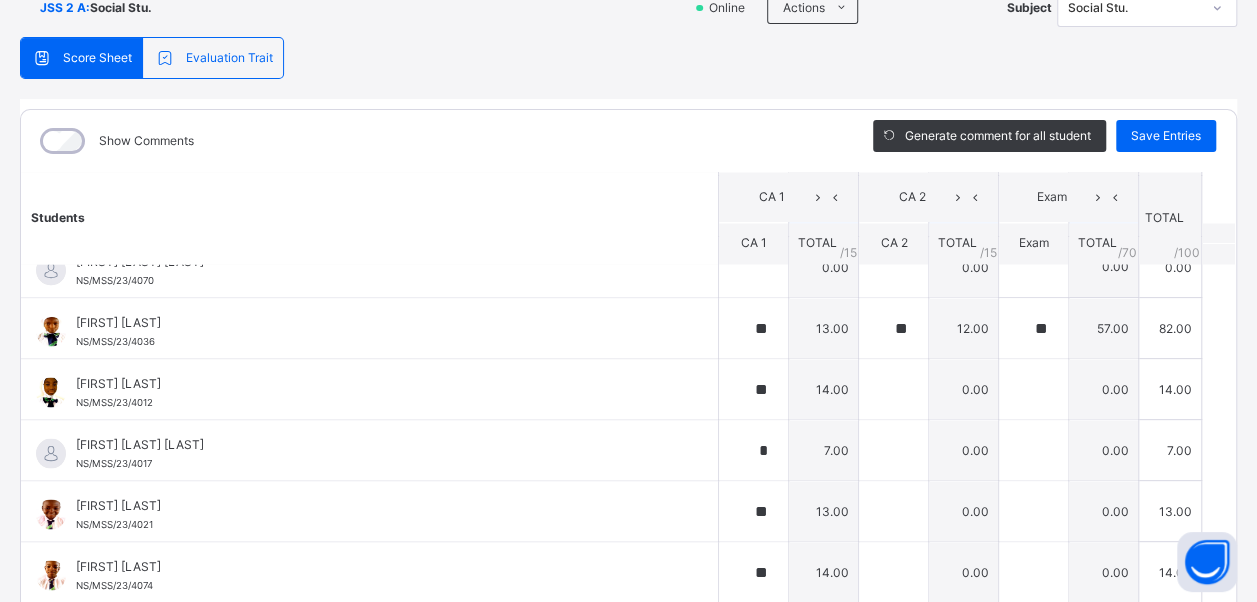 scroll, scrollTop: 1800, scrollLeft: 0, axis: vertical 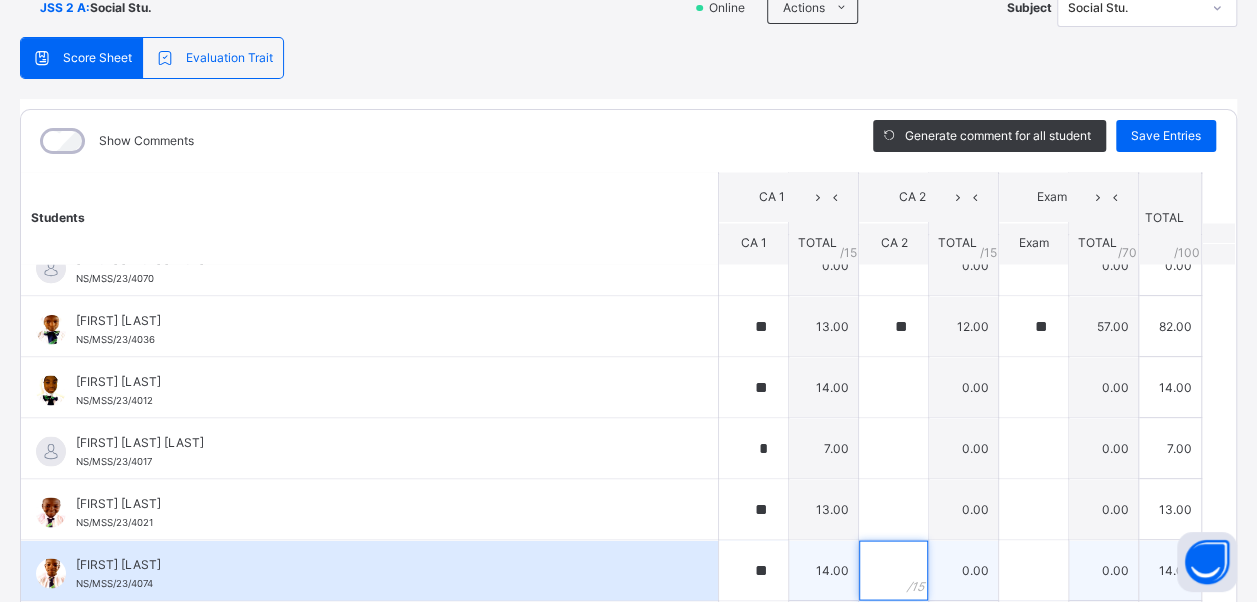 click at bounding box center (893, 570) 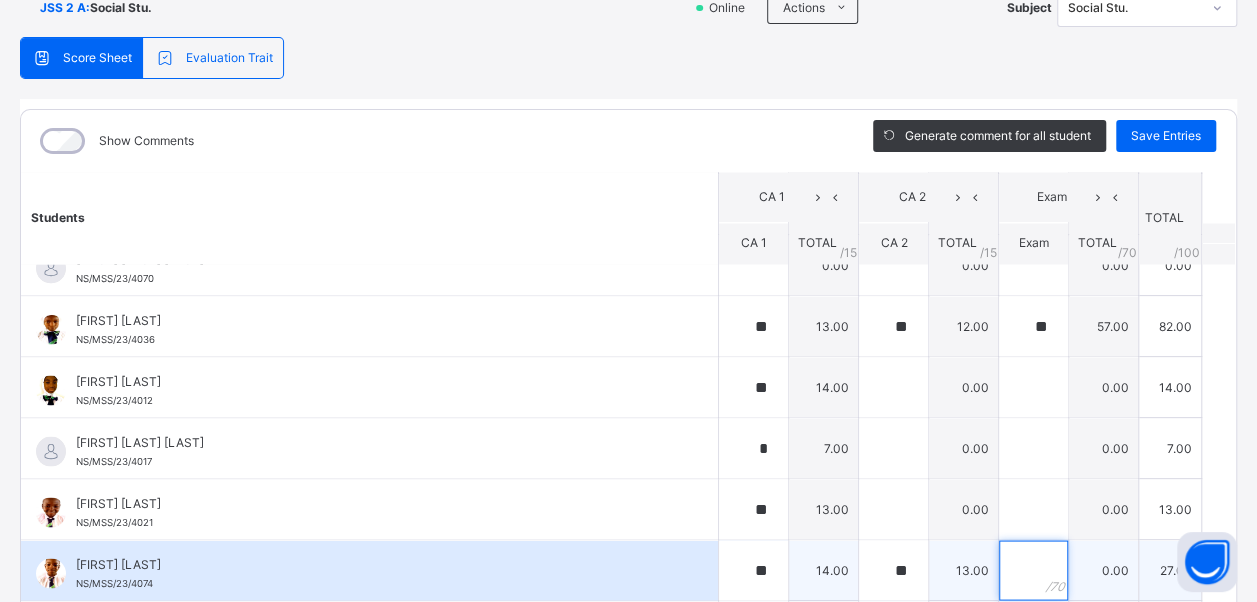 click at bounding box center (1033, 570) 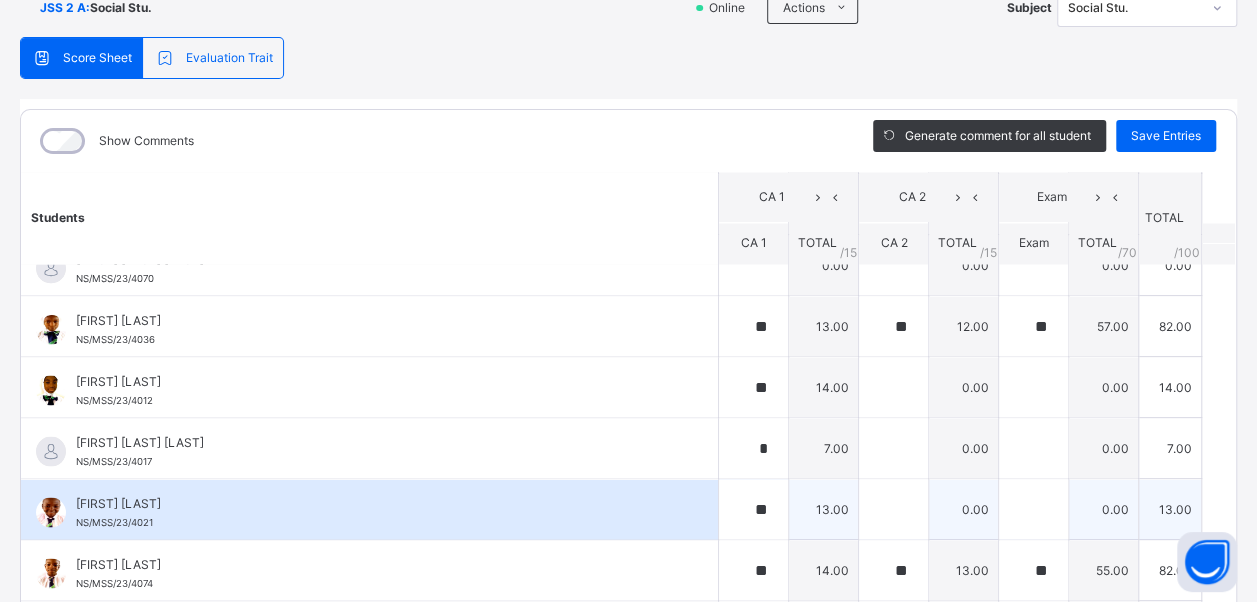 click on "[FIRST] [LAST] [LAST] [ID]" at bounding box center [374, 512] 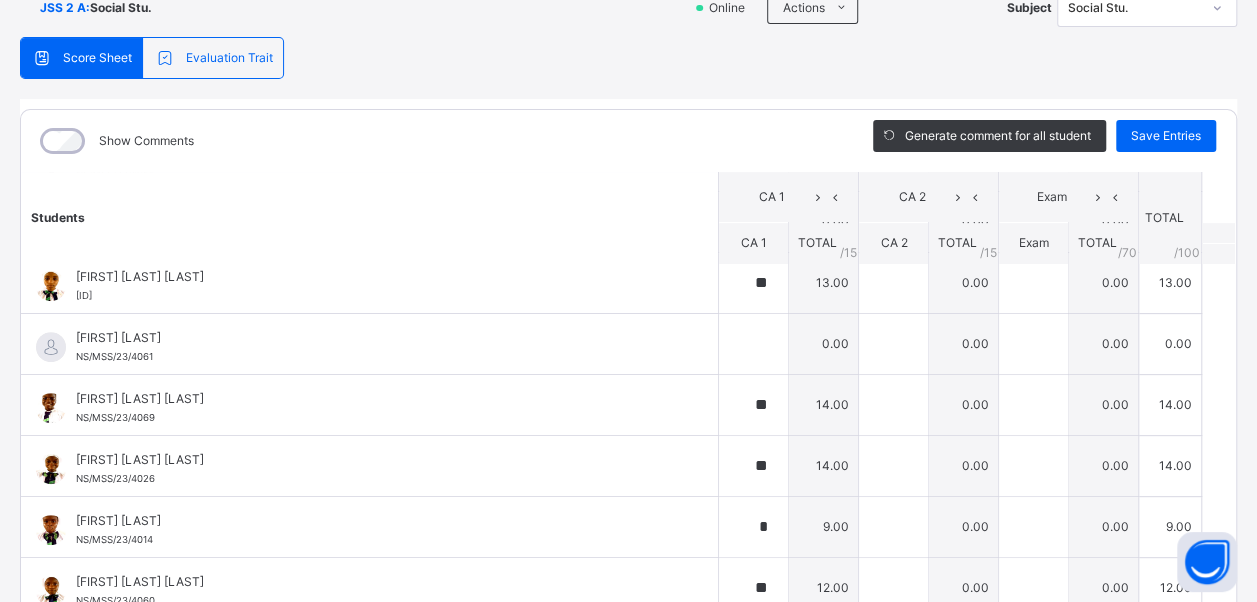 scroll, scrollTop: 400, scrollLeft: 0, axis: vertical 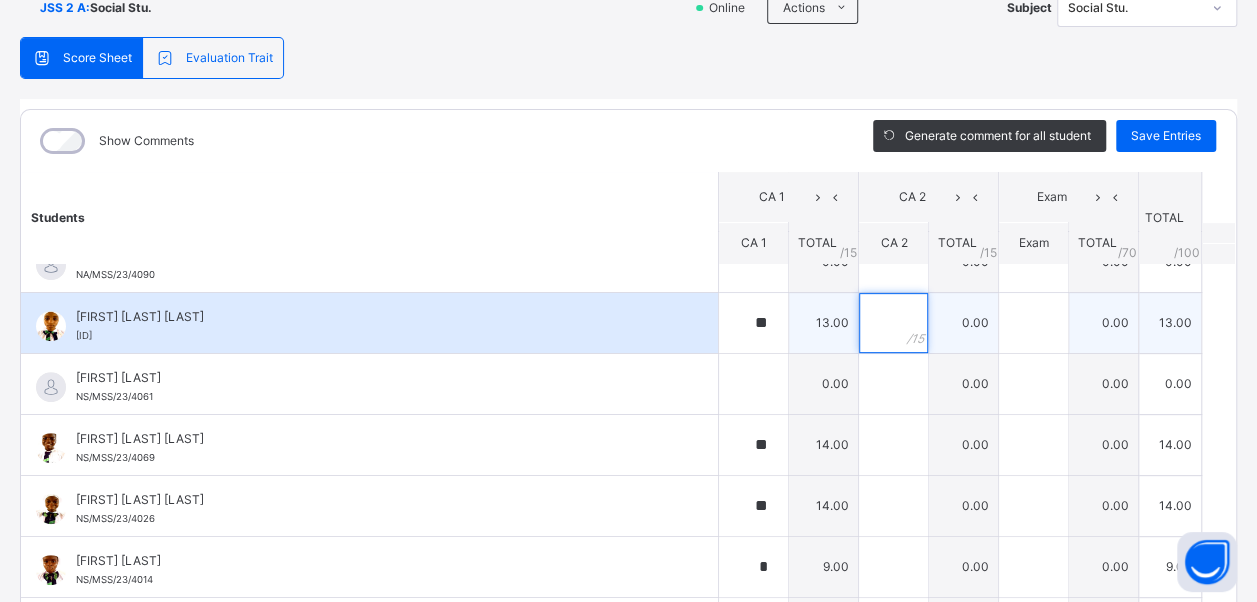 click at bounding box center (893, 323) 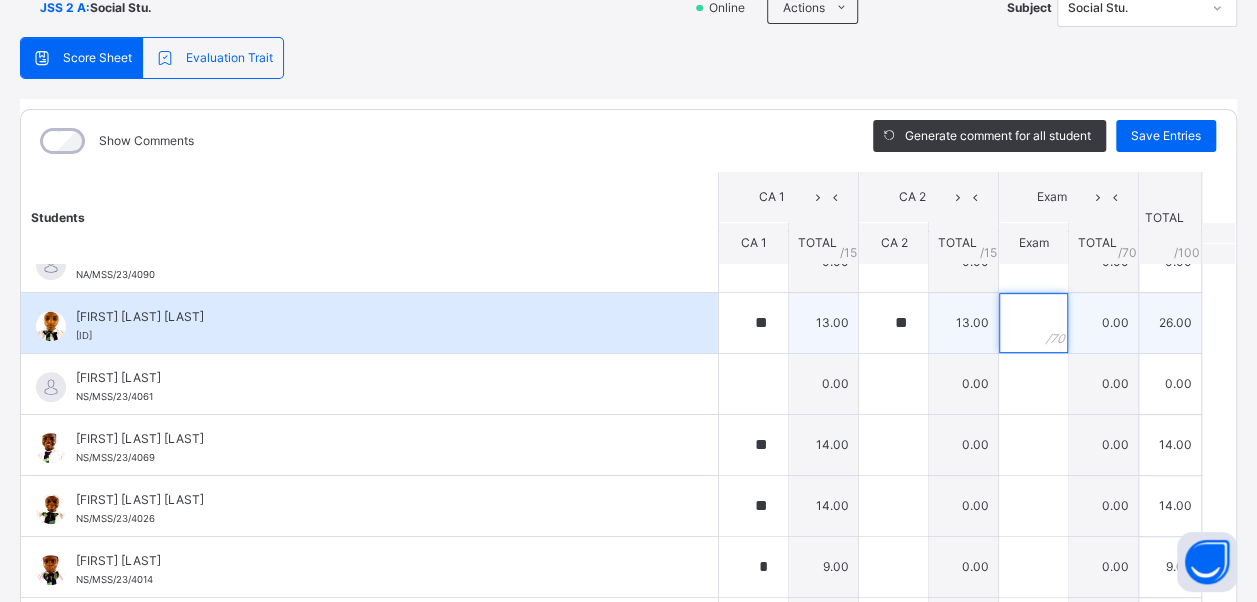 click at bounding box center (1033, 323) 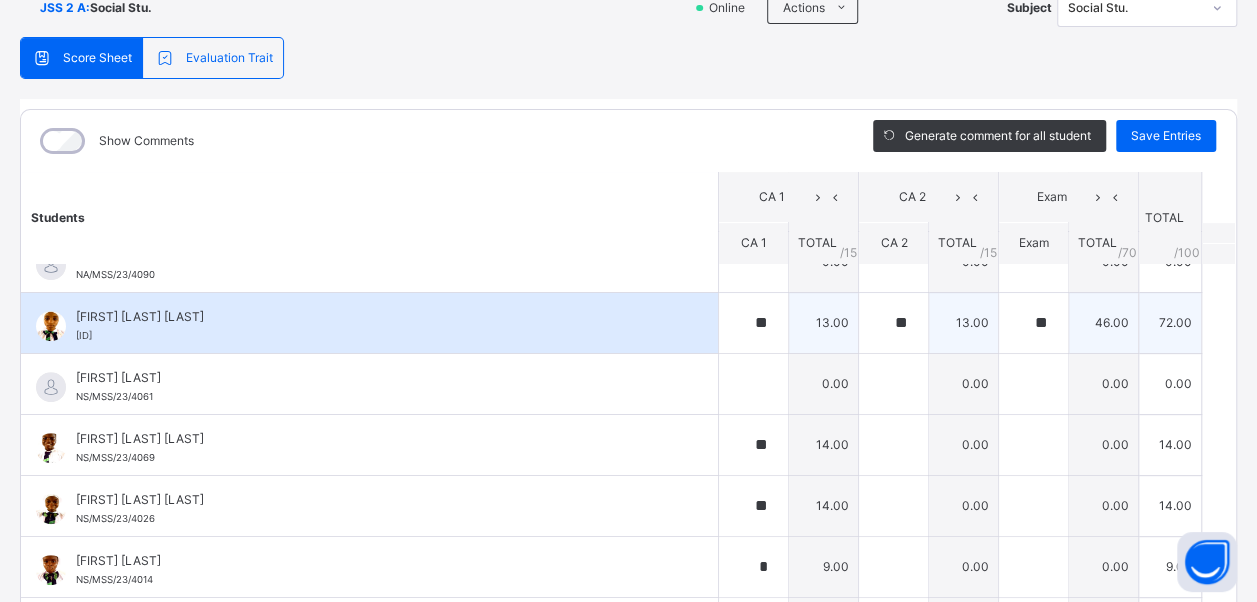 click on "[FIRST] [LAST] NS/MSS/23/4030" at bounding box center (369, 323) 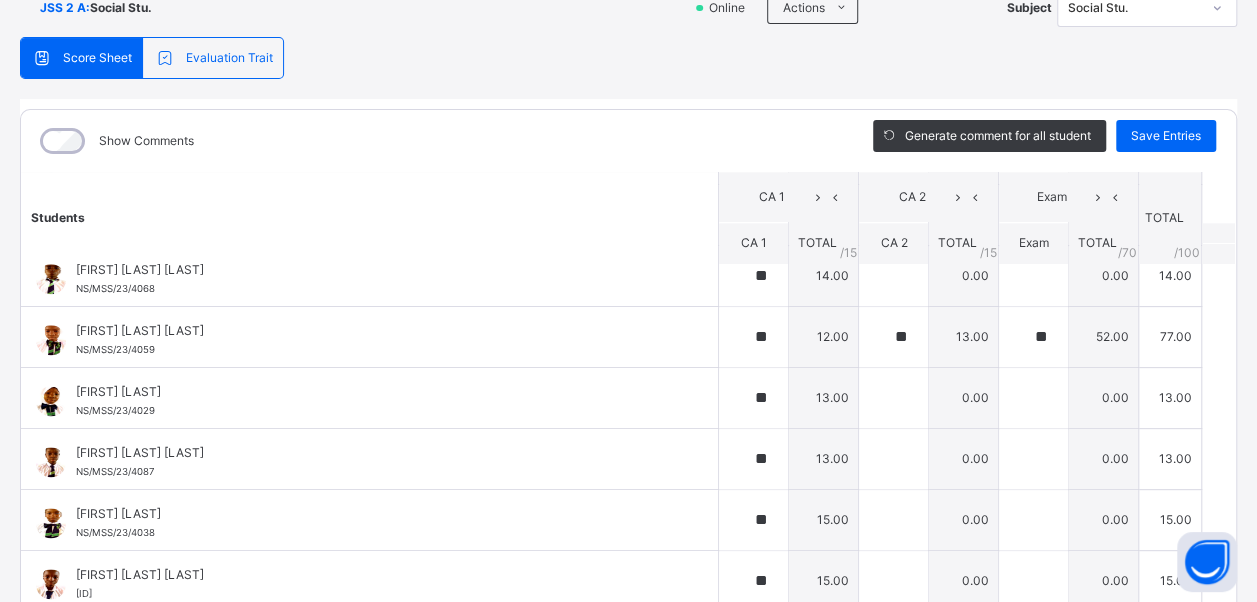 scroll, scrollTop: 1280, scrollLeft: 0, axis: vertical 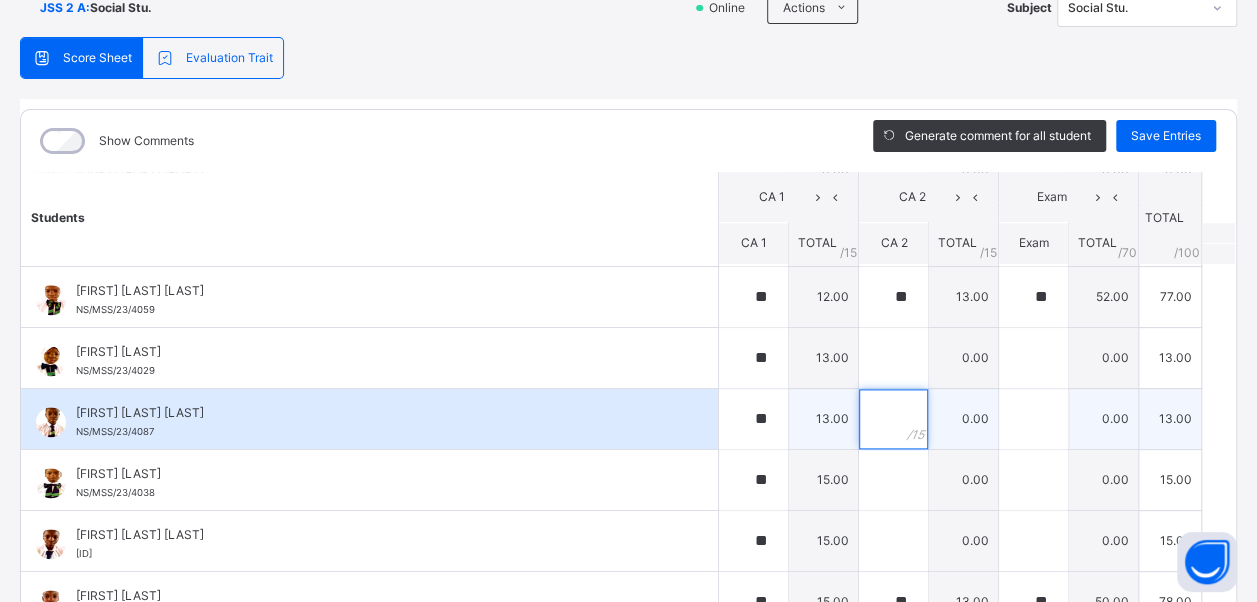 click at bounding box center (893, 419) 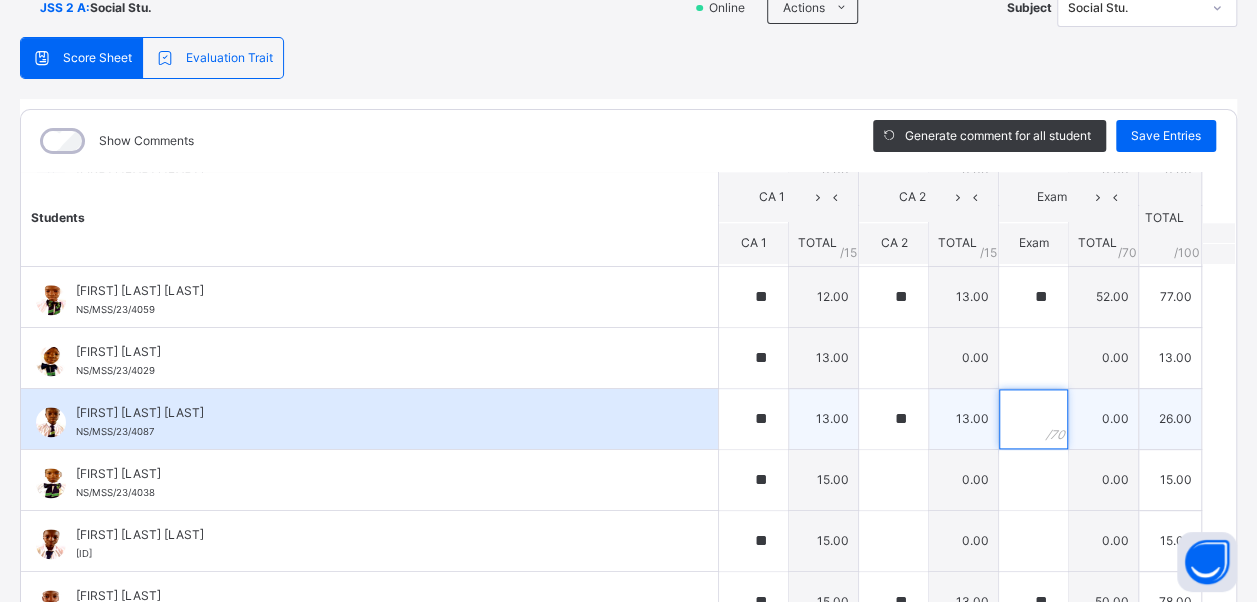 click at bounding box center (1033, 419) 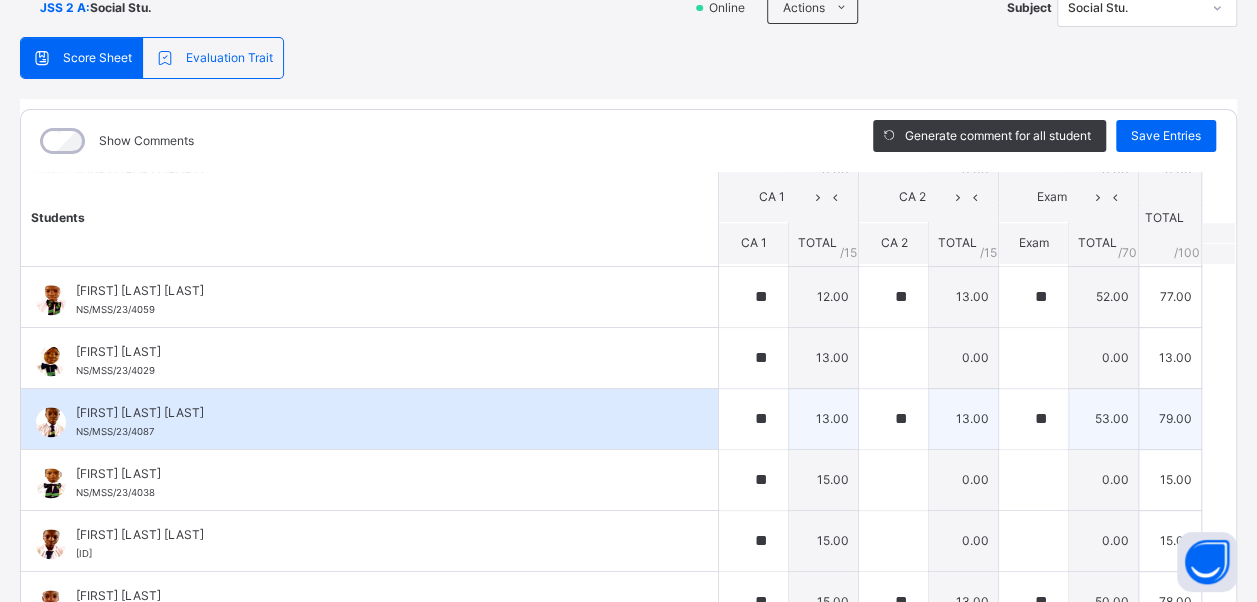 click on "[FIRST] [LAST] NS/MSS/23/4087" at bounding box center (374, 422) 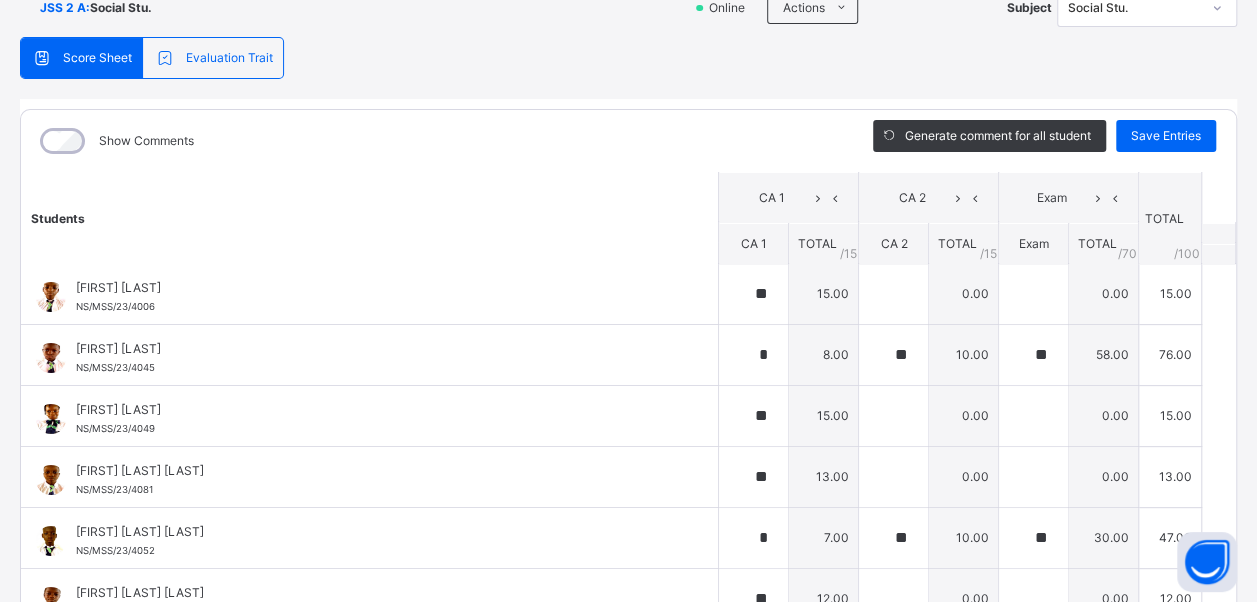 scroll, scrollTop: 0, scrollLeft: 0, axis: both 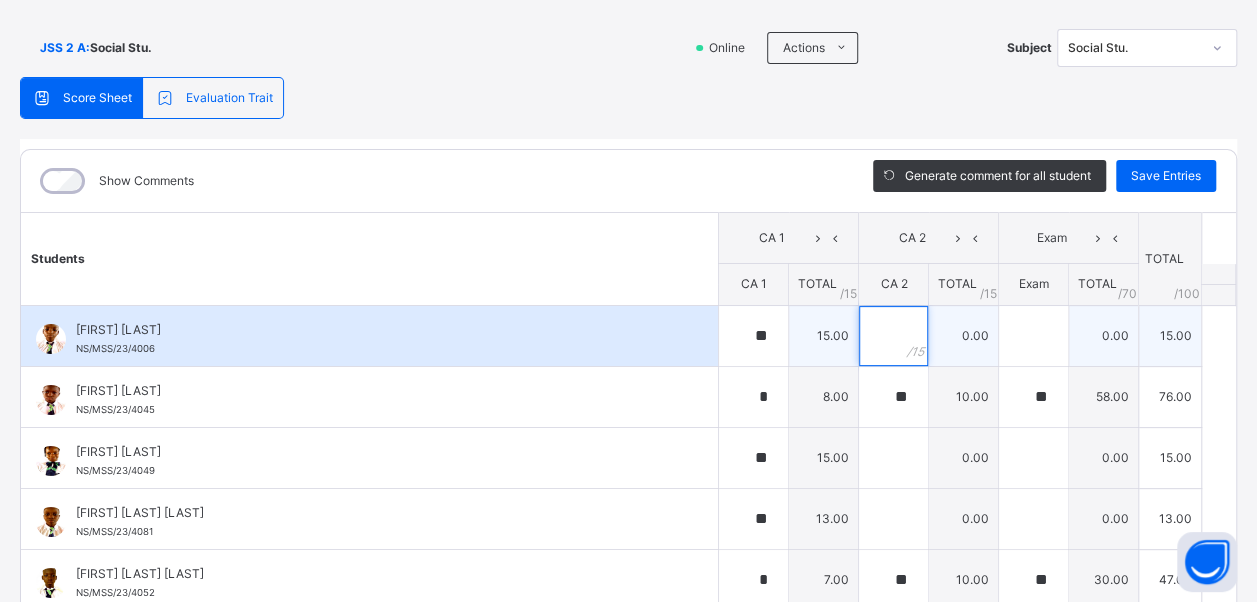 click at bounding box center [893, 336] 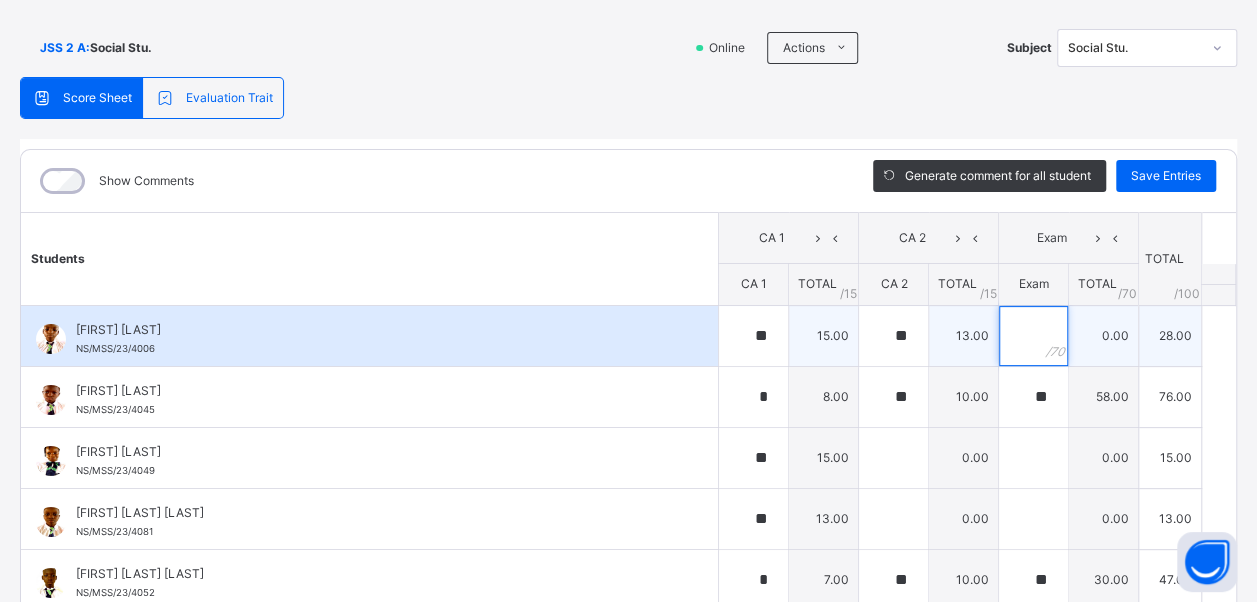 click at bounding box center (1033, 336) 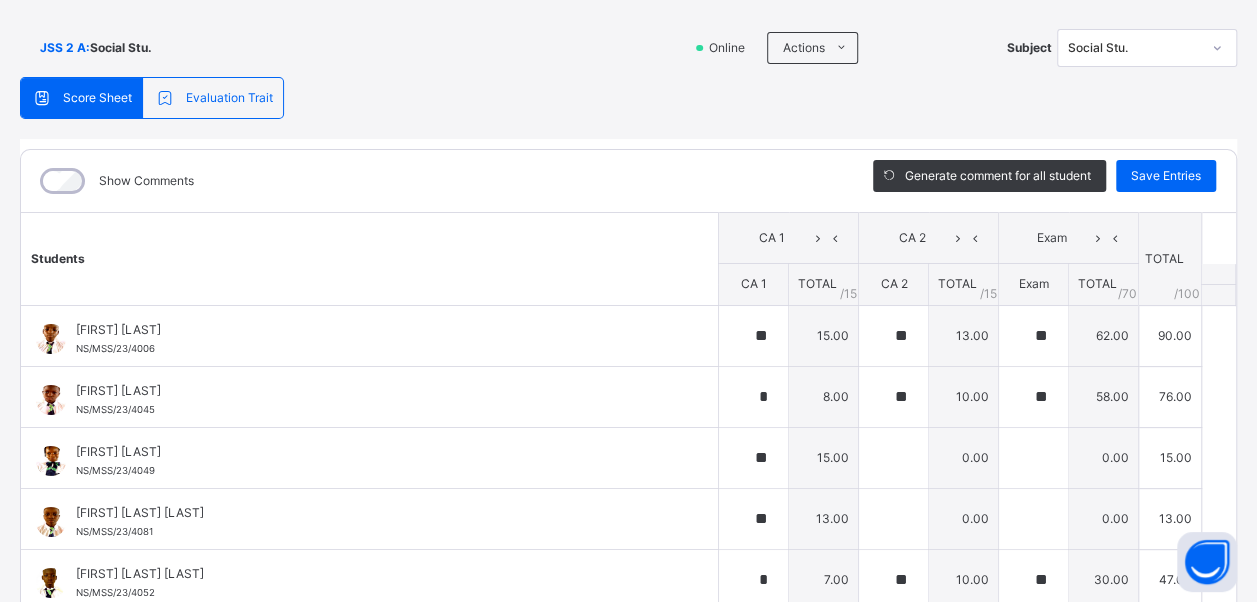 click on "Students" at bounding box center (370, 259) 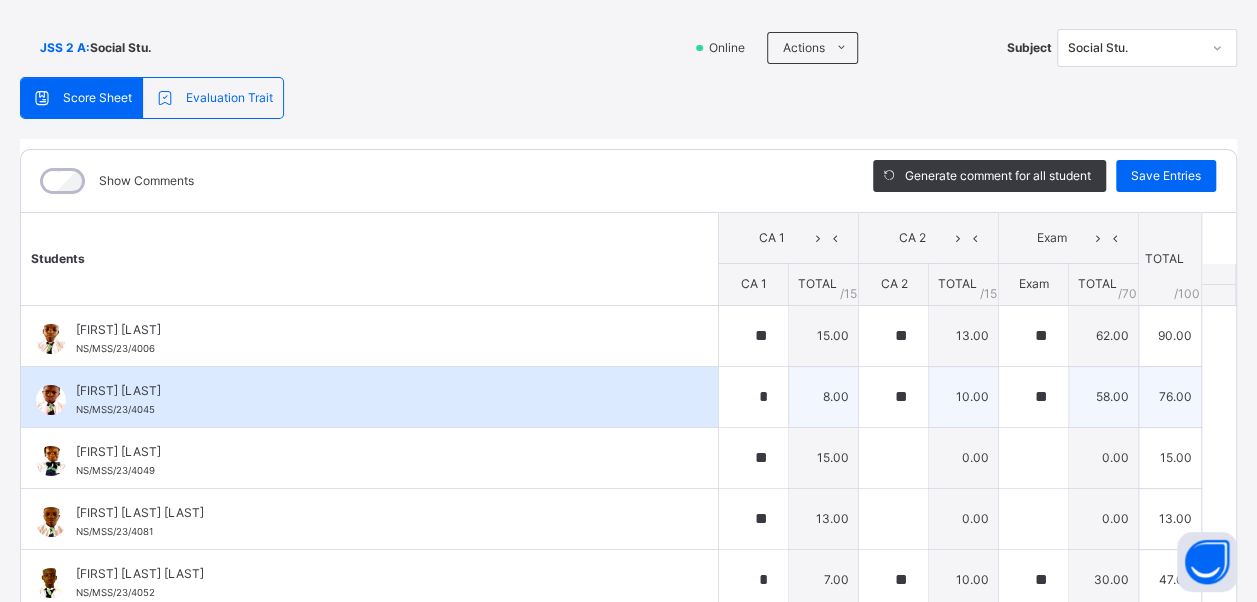 click on "[FIRST] [LAST] [LAST] [ID]" at bounding box center [374, 400] 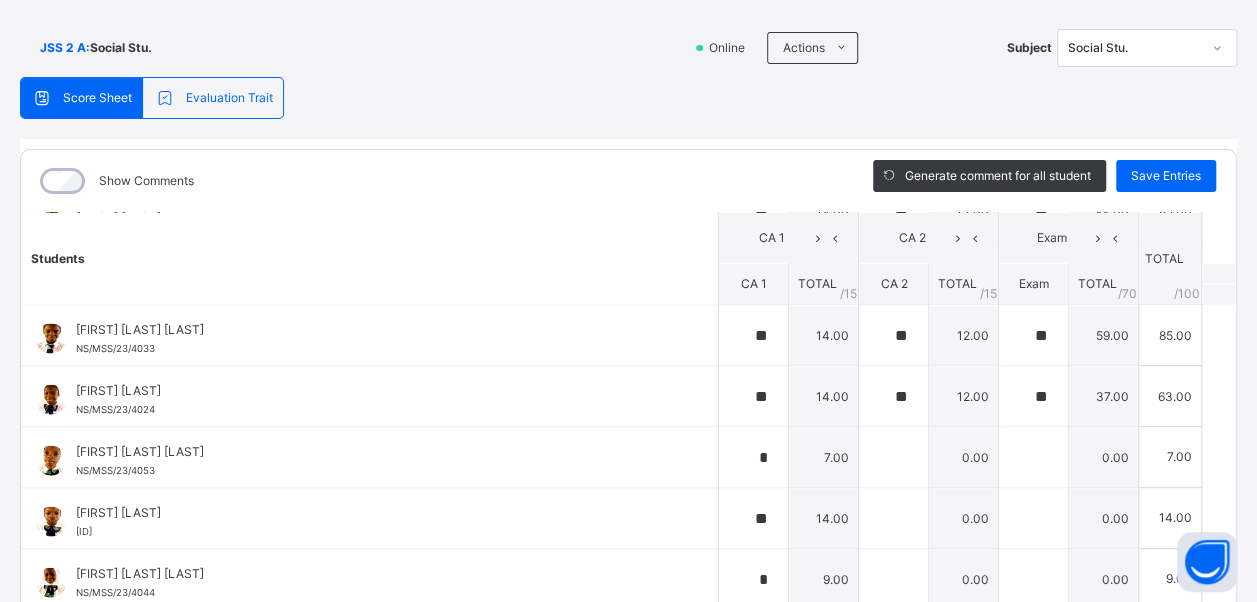 scroll, scrollTop: 2200, scrollLeft: 0, axis: vertical 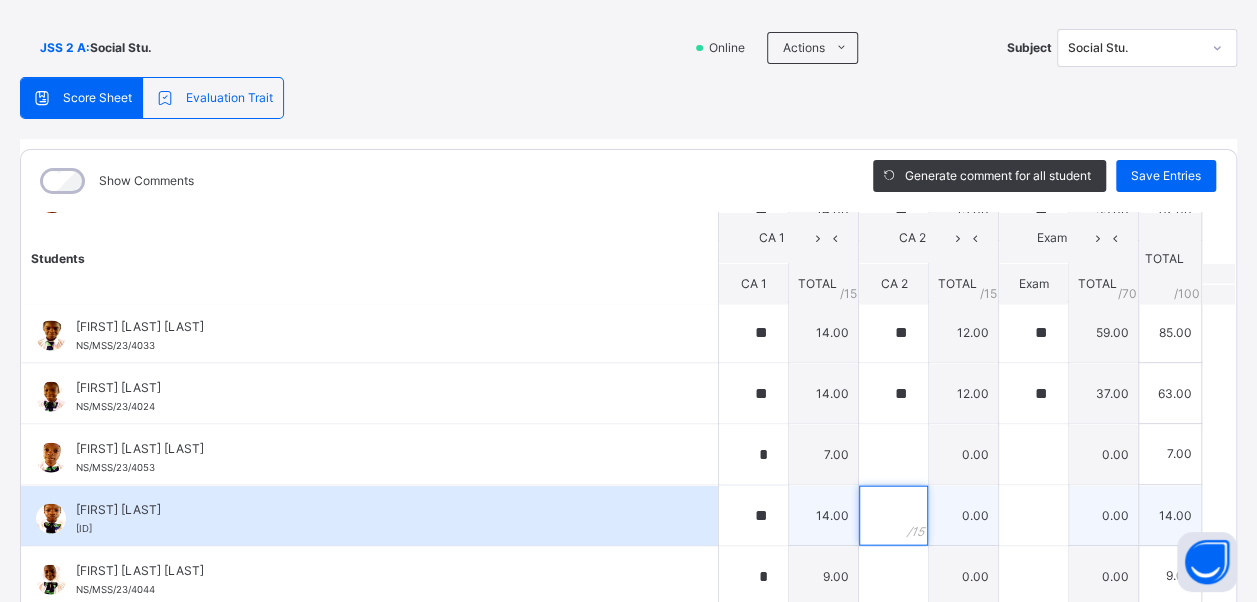 click at bounding box center (893, 515) 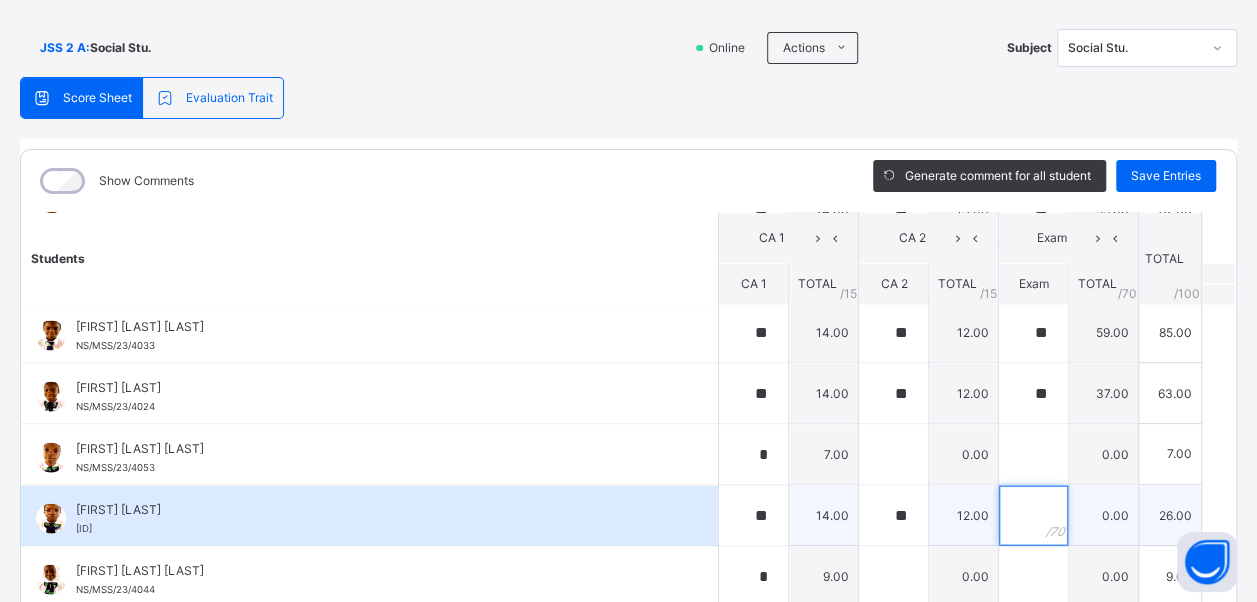 click at bounding box center (1033, 515) 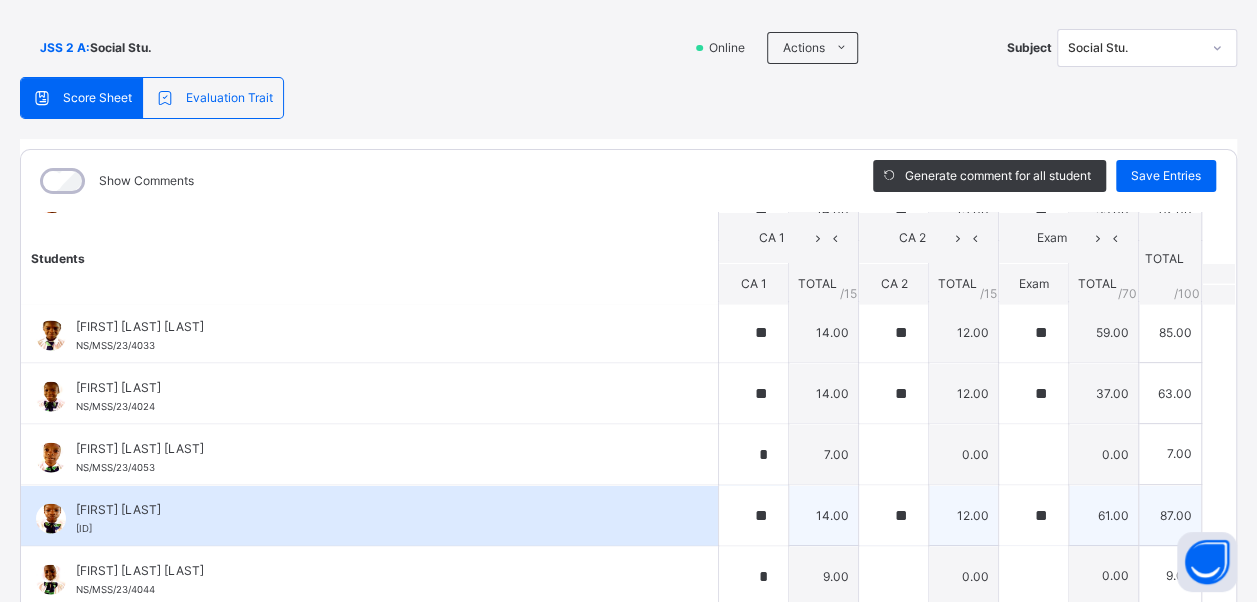 click on "[FIRST] [LAST] [ID]" at bounding box center [374, 518] 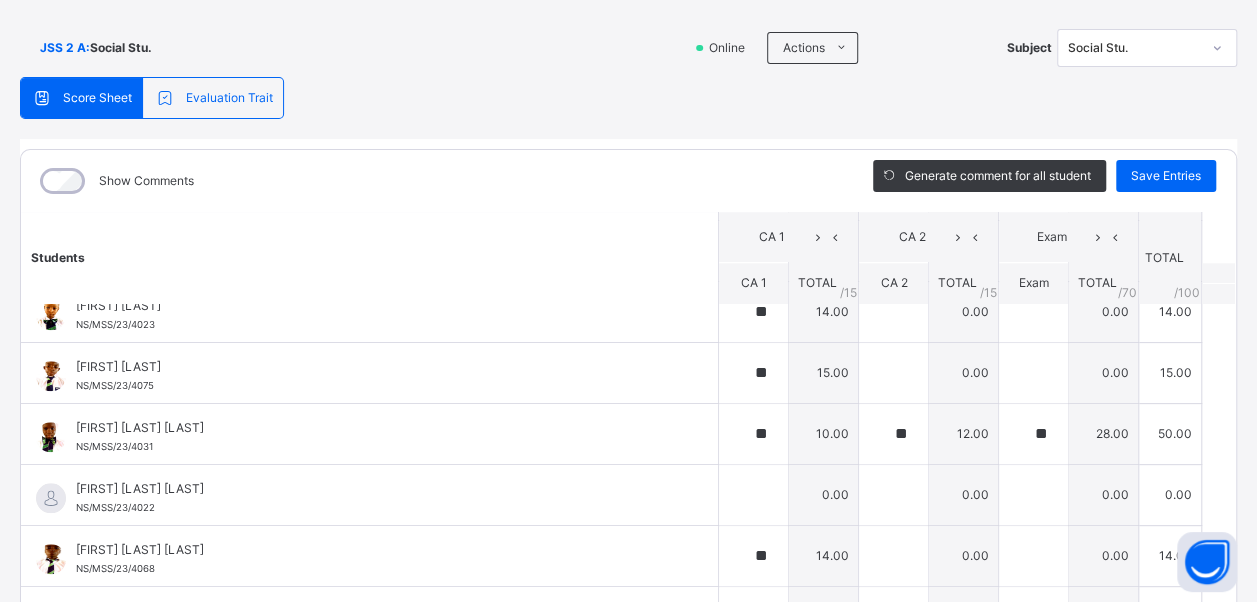 scroll, scrollTop: 960, scrollLeft: 0, axis: vertical 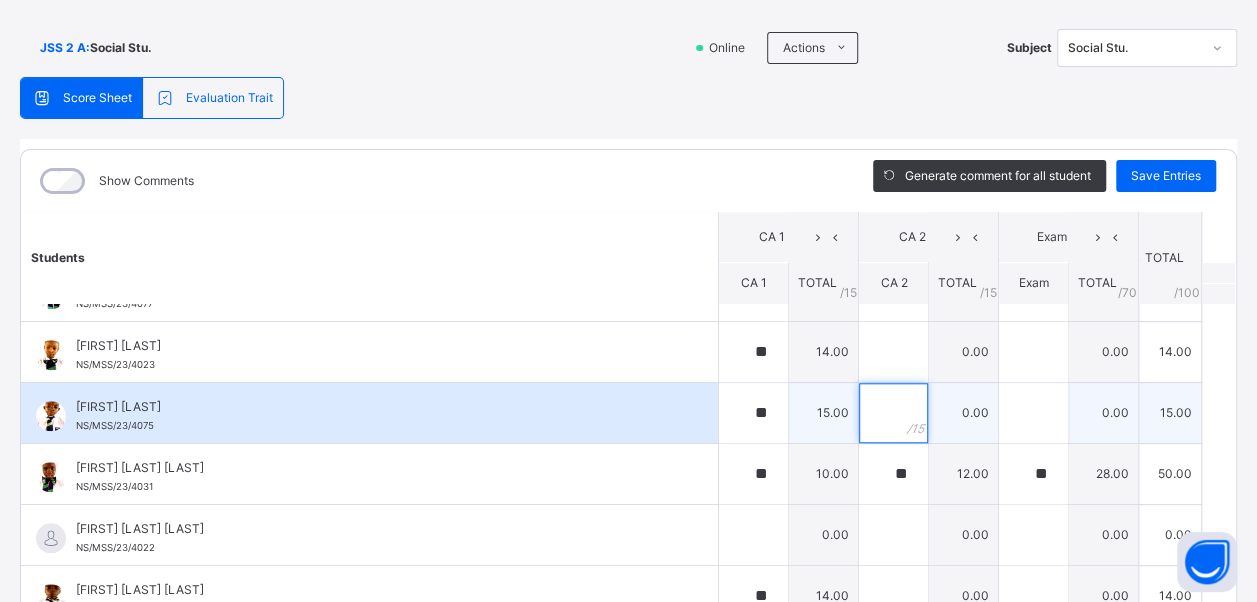 click at bounding box center [893, 413] 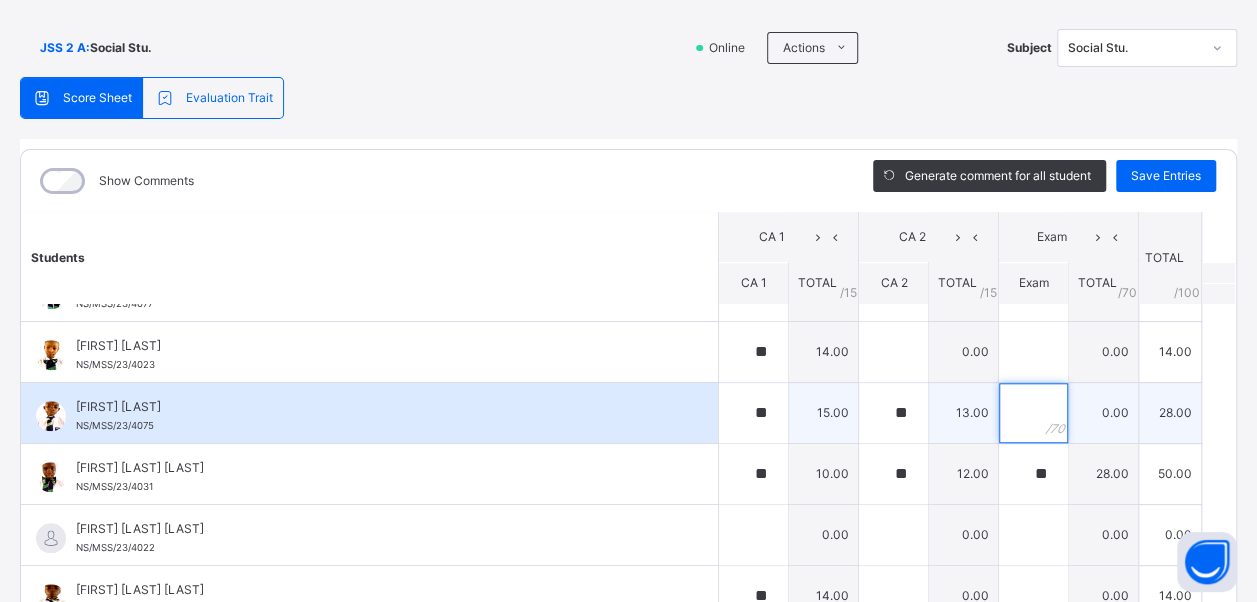 click at bounding box center [1033, 413] 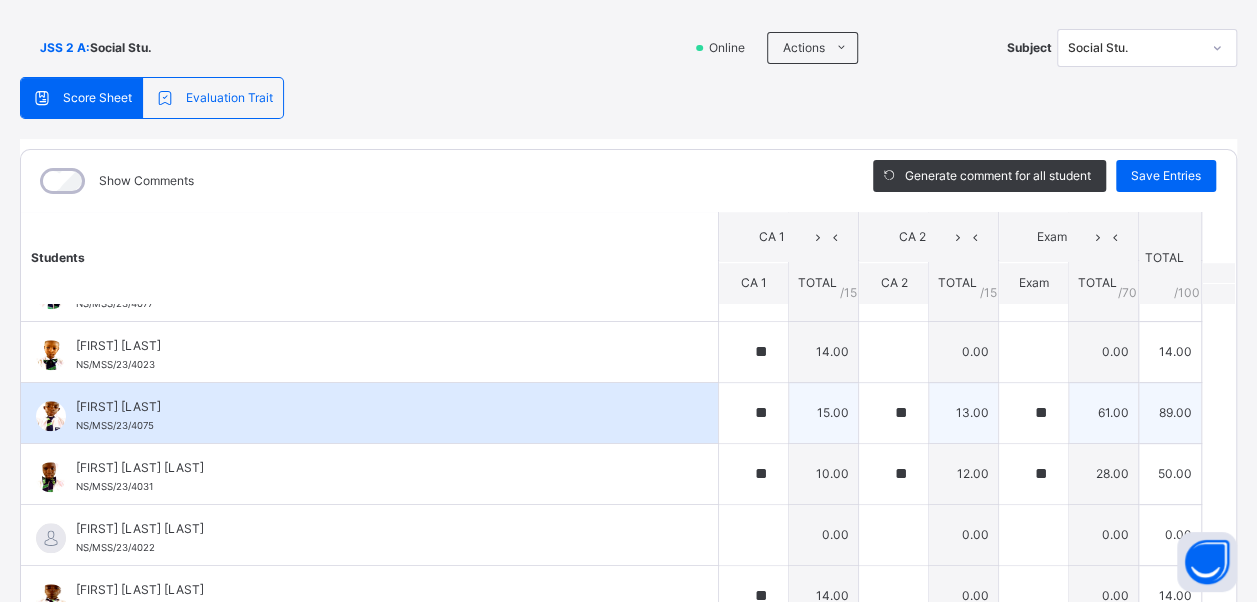 click on "[FIRST] [LAST] [LAST] [ID]" at bounding box center (374, 416) 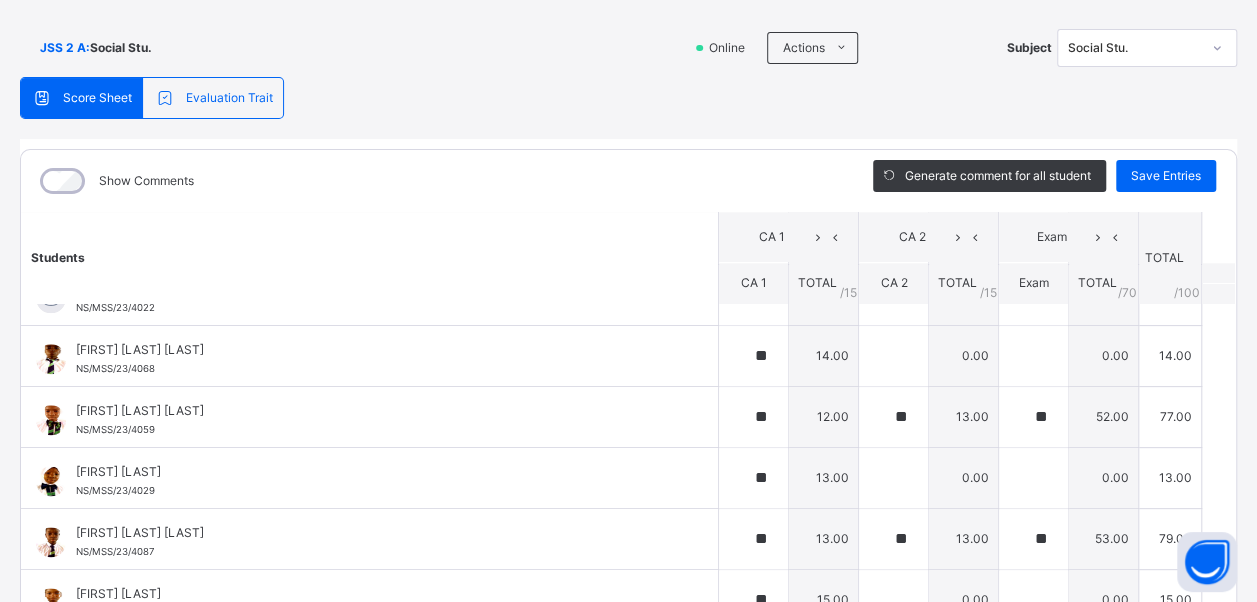 scroll, scrollTop: 1240, scrollLeft: 0, axis: vertical 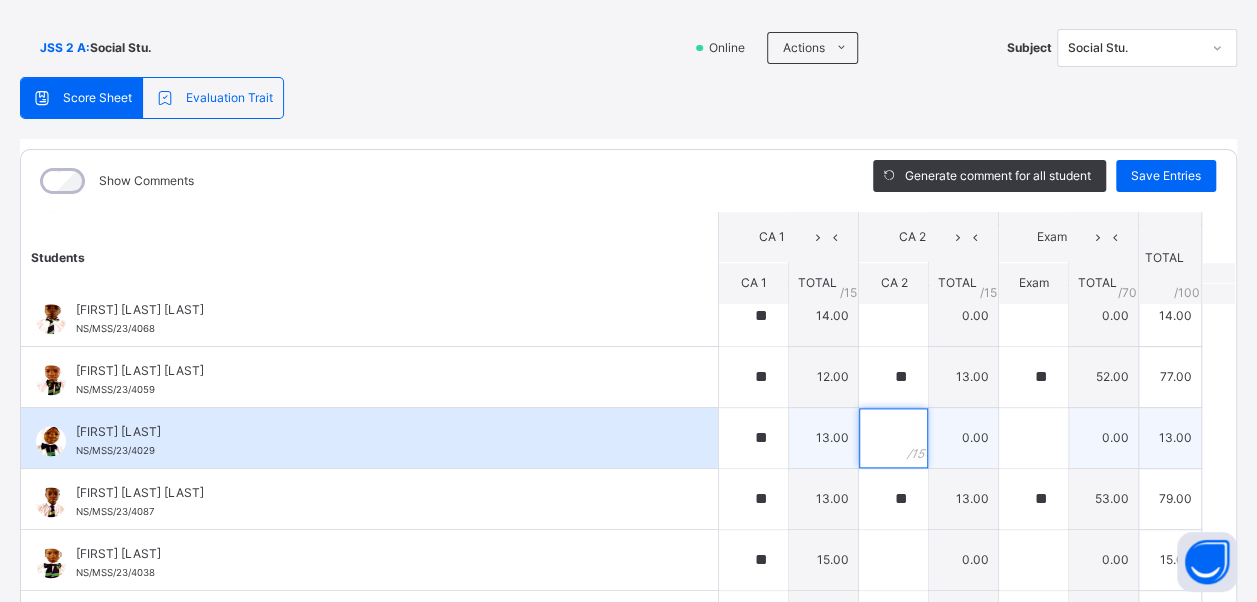 click at bounding box center (893, 438) 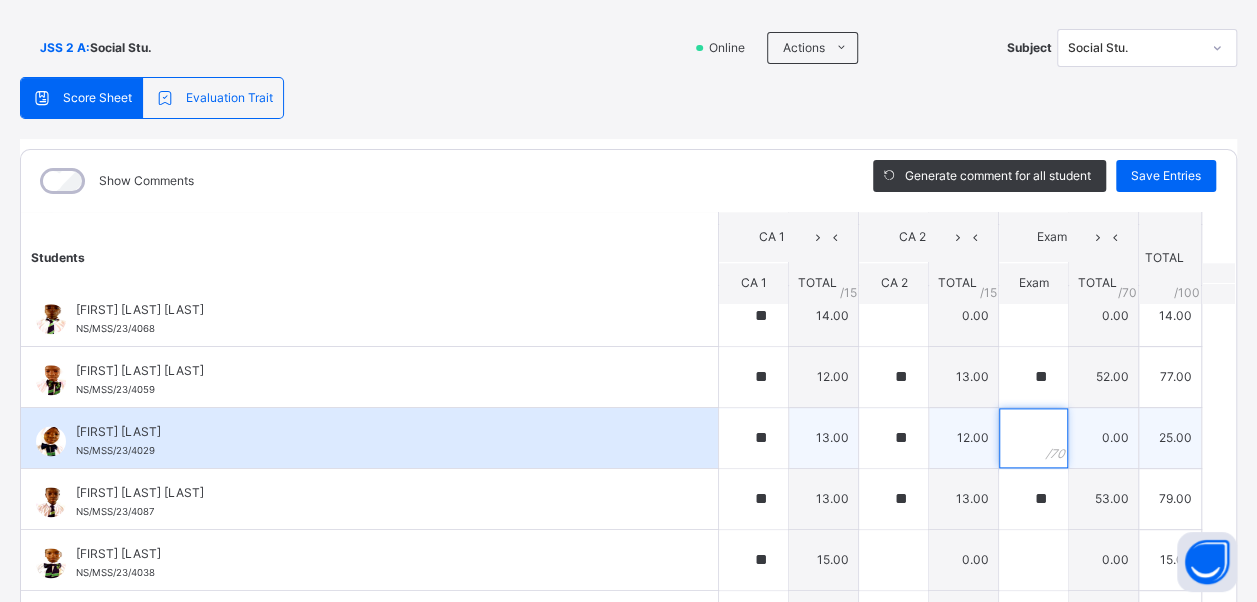 click at bounding box center [1033, 438] 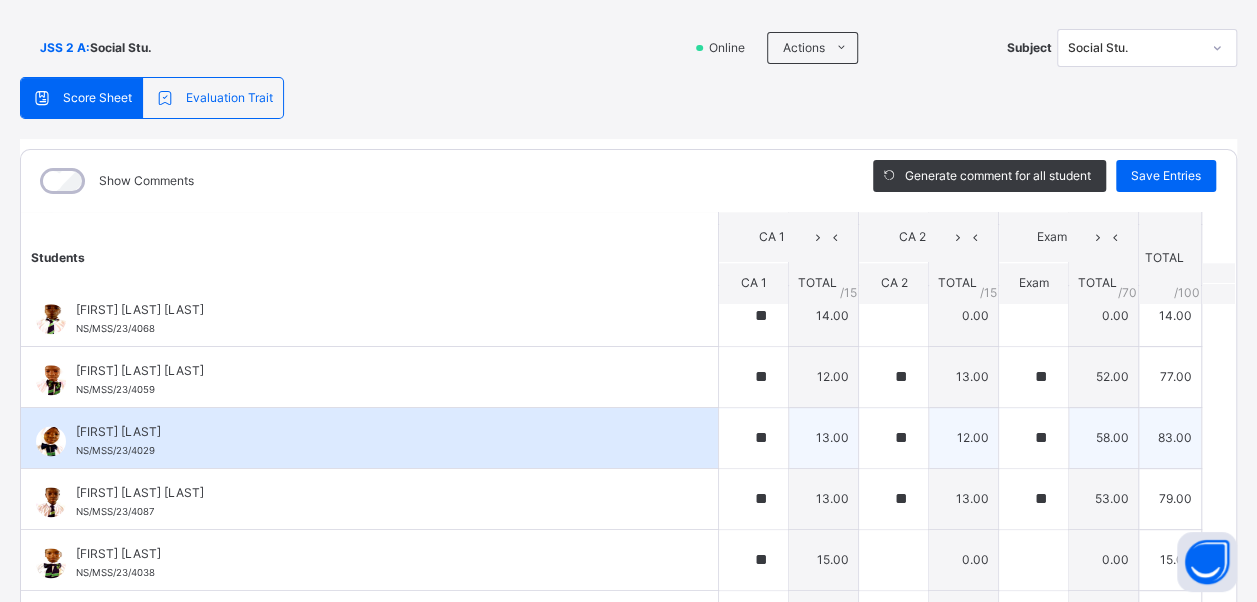 click on "[FIRST] [LAST] NS/MSS/23/4029" at bounding box center [369, 438] 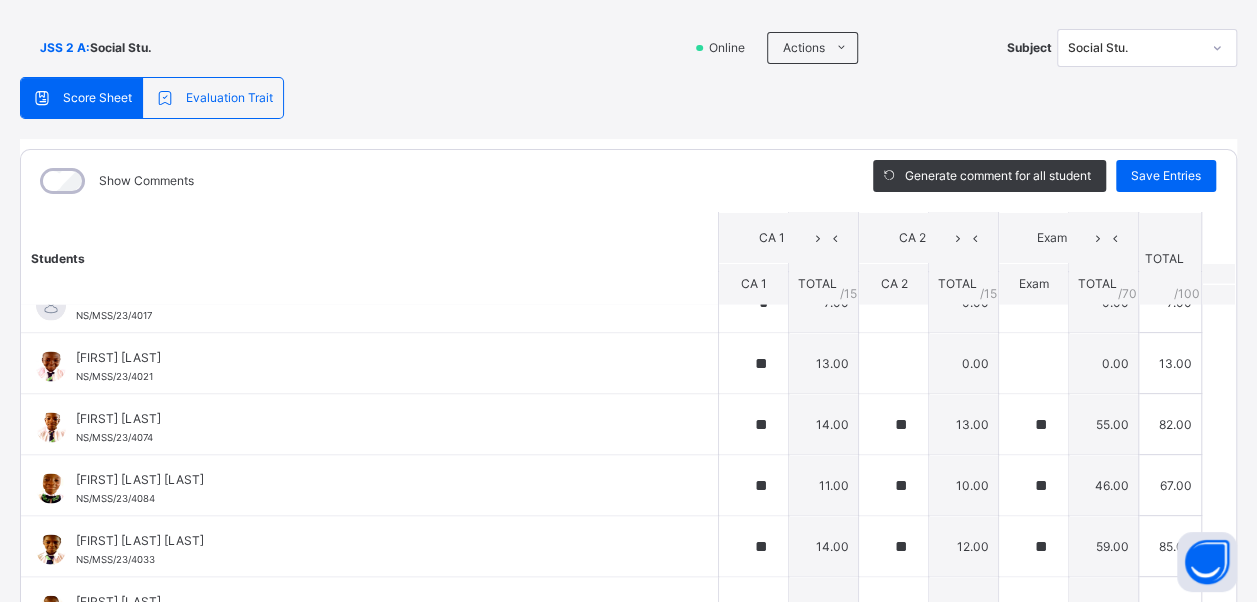 scroll, scrollTop: 2194, scrollLeft: 0, axis: vertical 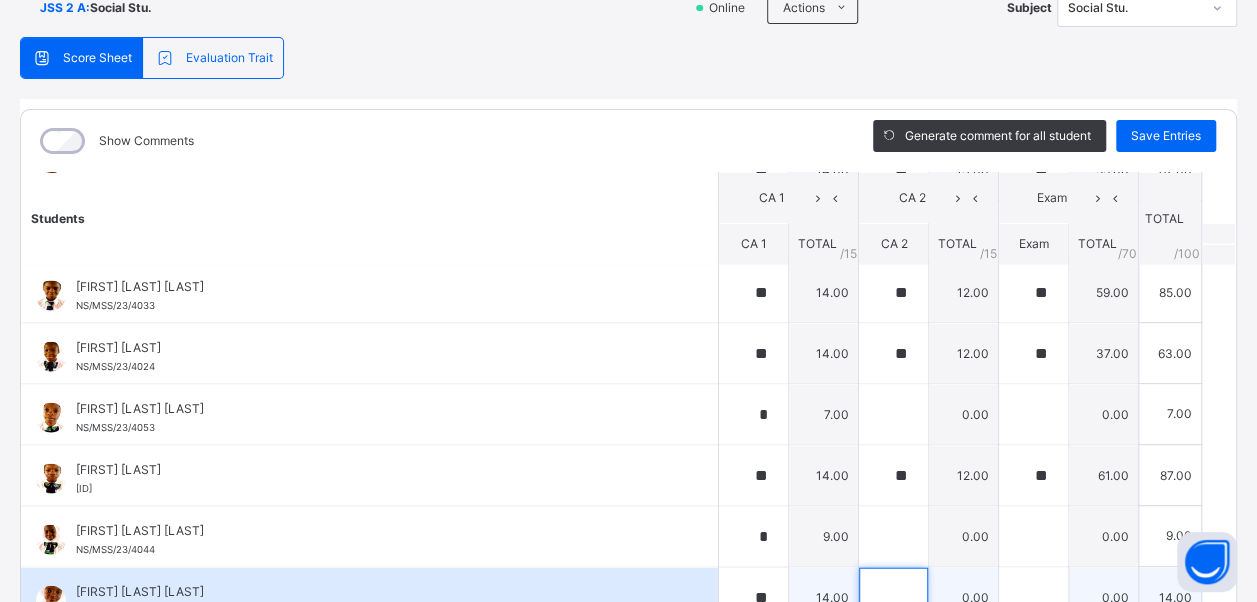 click at bounding box center [893, 597] 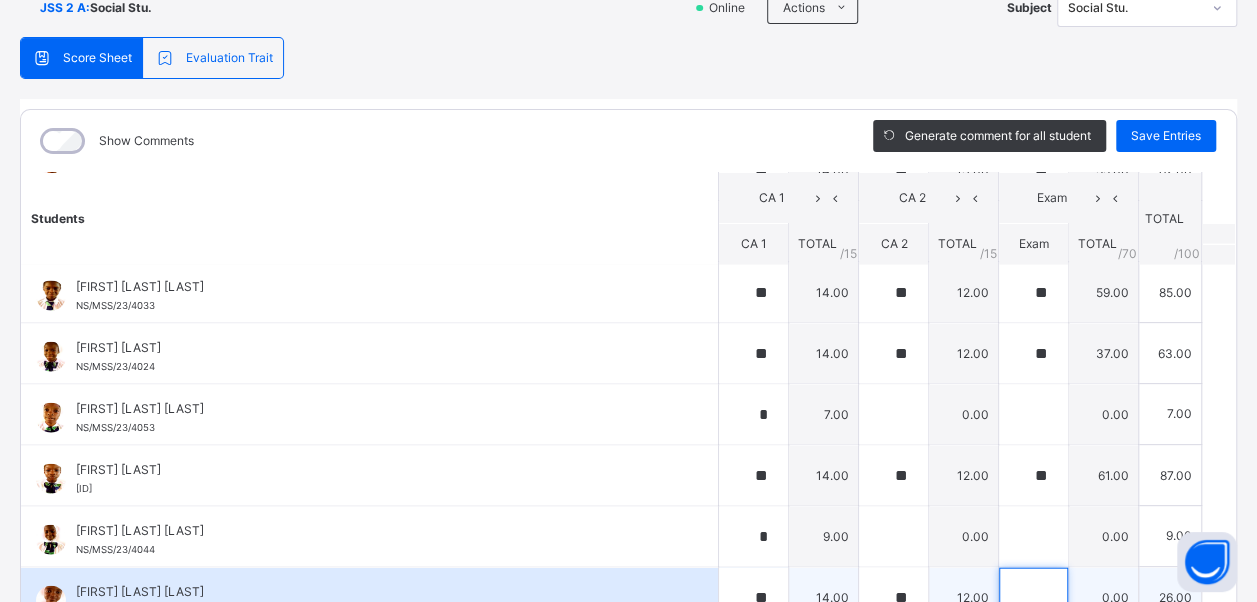 click at bounding box center [1033, 597] 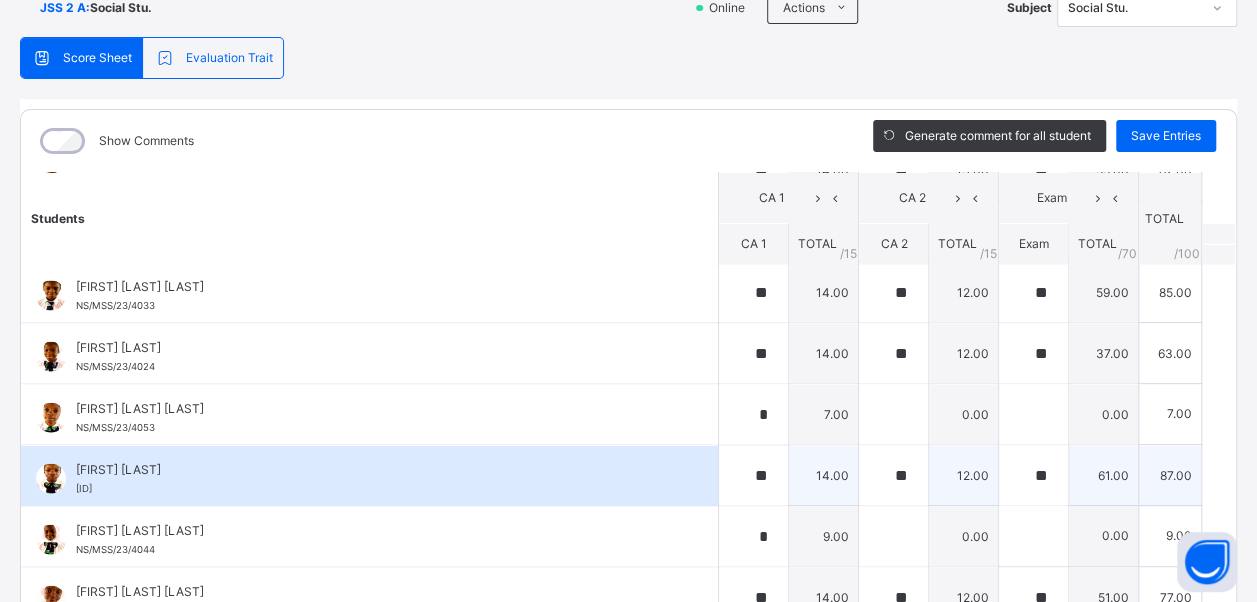 click on "[FIRST] [LAST] [ID]" at bounding box center [374, 478] 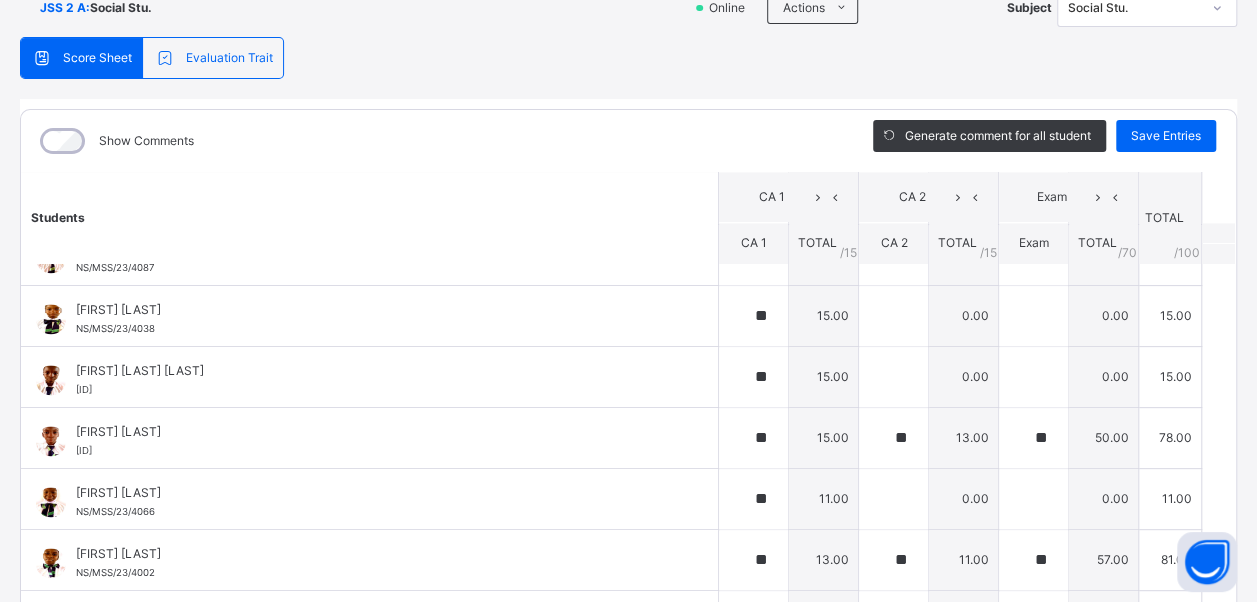 scroll, scrollTop: 1440, scrollLeft: 0, axis: vertical 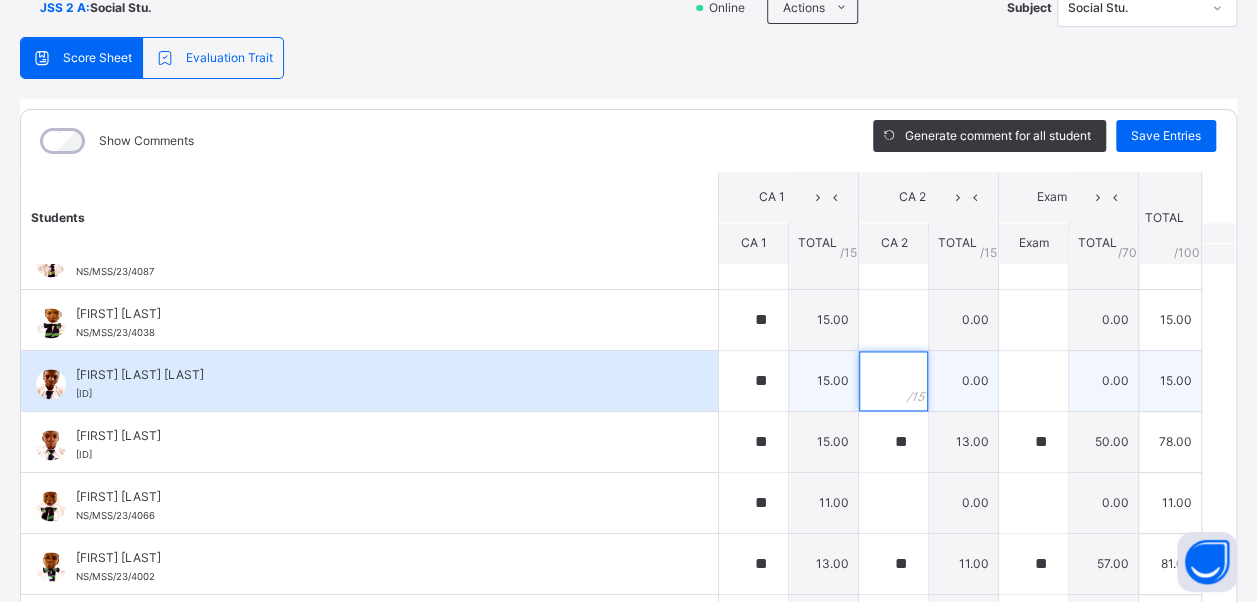click at bounding box center [893, 381] 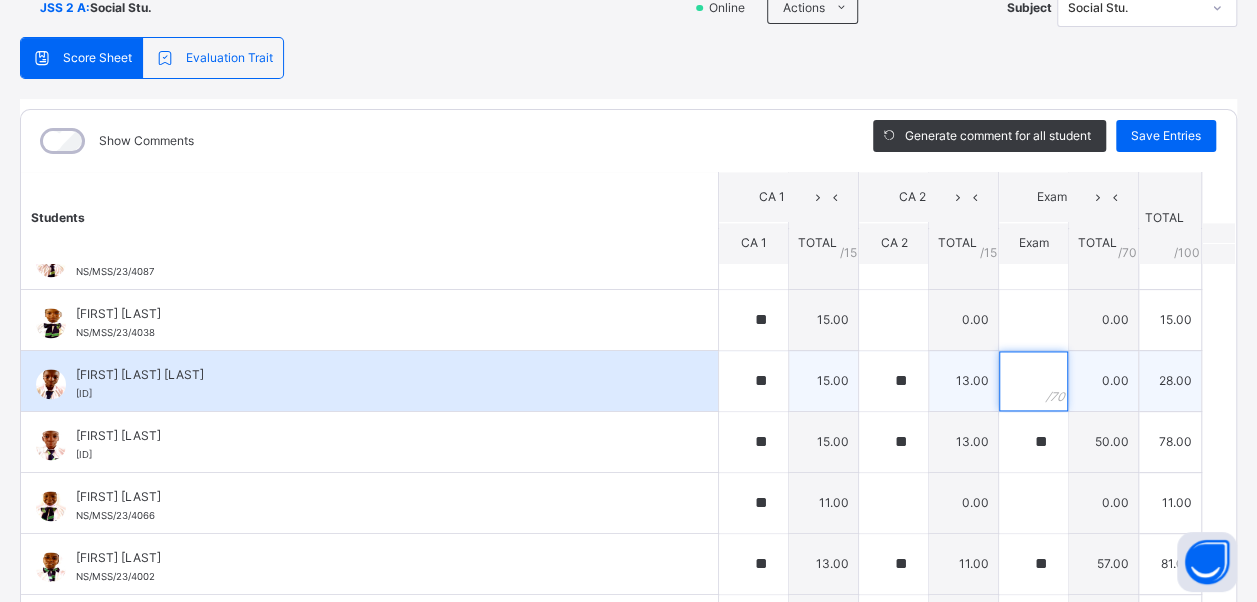 click at bounding box center (1033, 381) 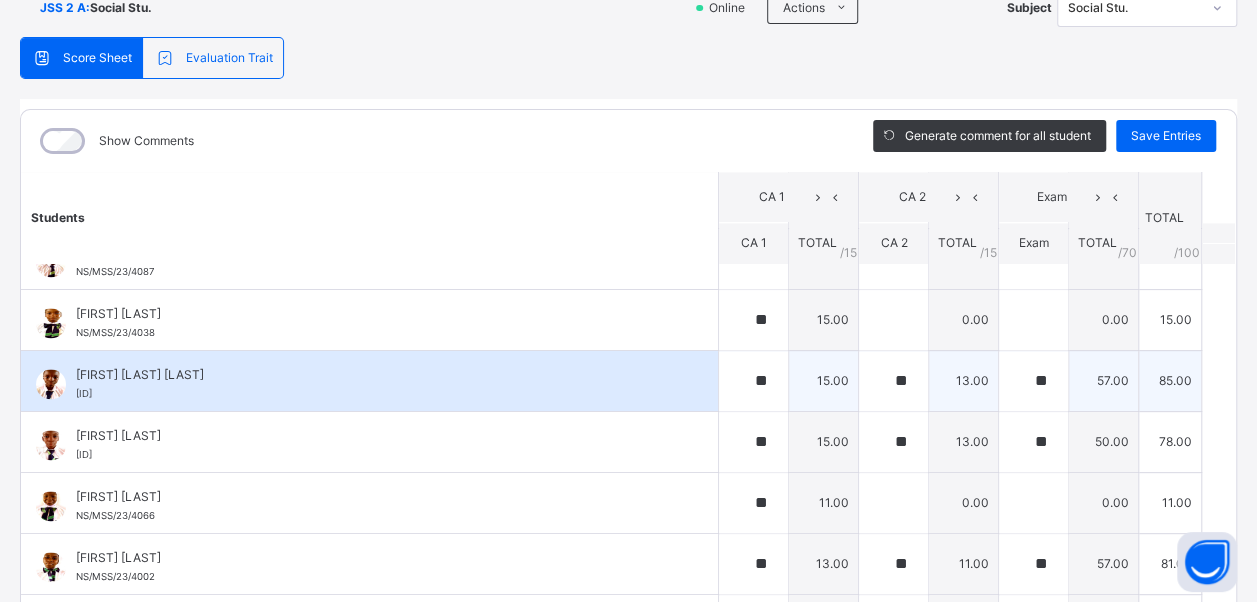 click on "15.00" at bounding box center [824, 380] 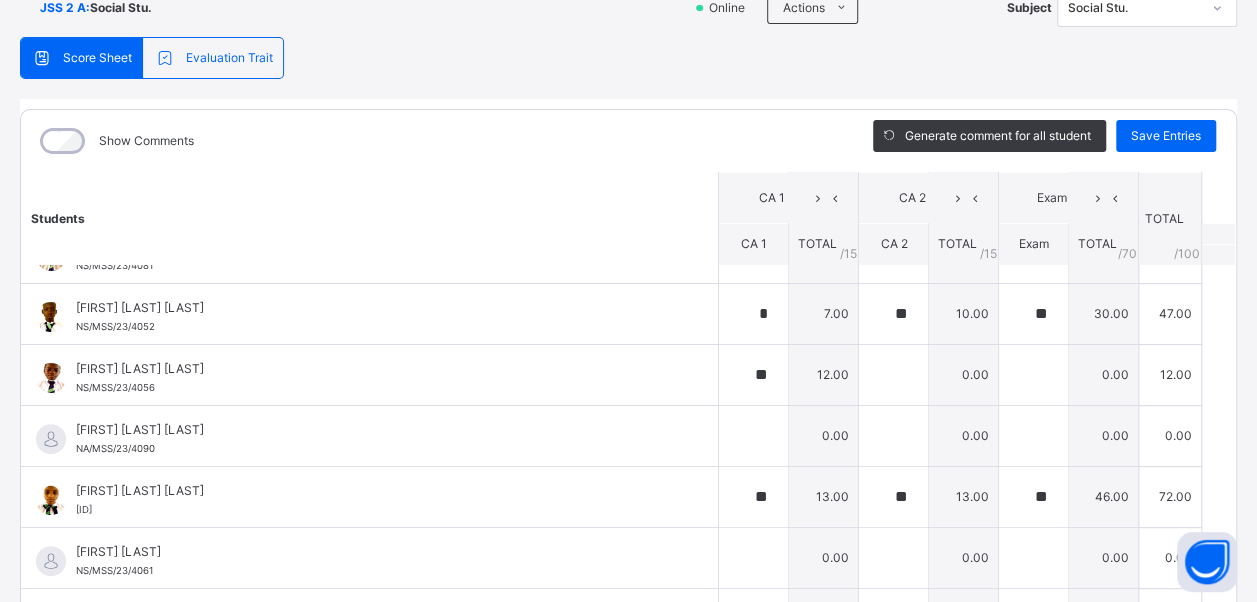 scroll, scrollTop: 200, scrollLeft: 0, axis: vertical 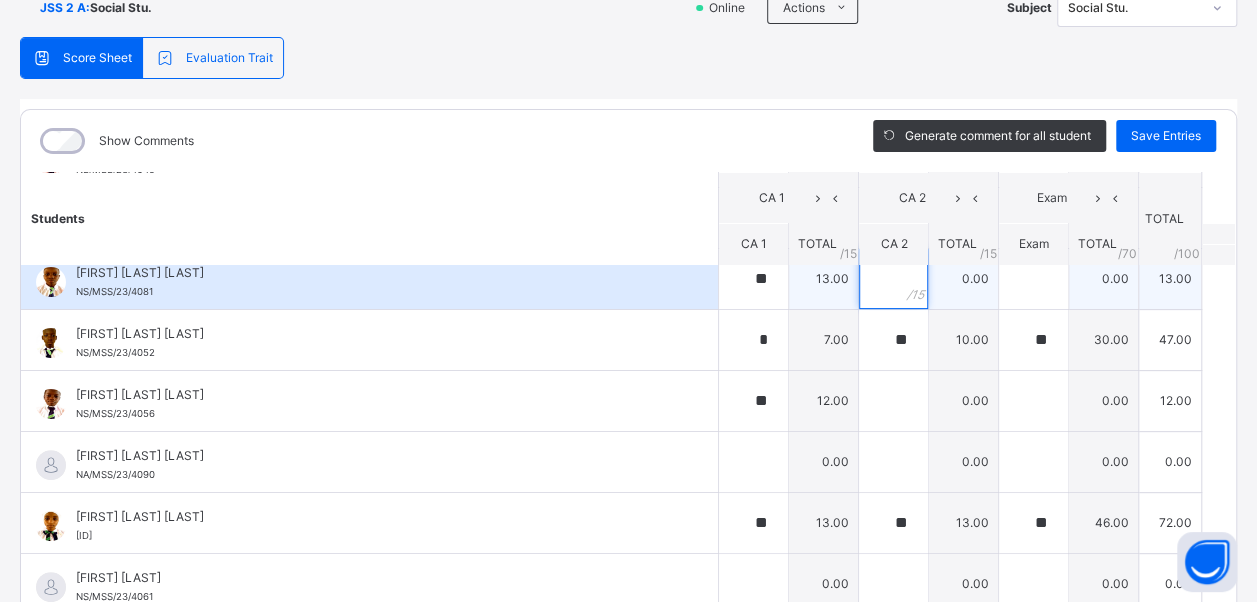 click at bounding box center [893, 279] 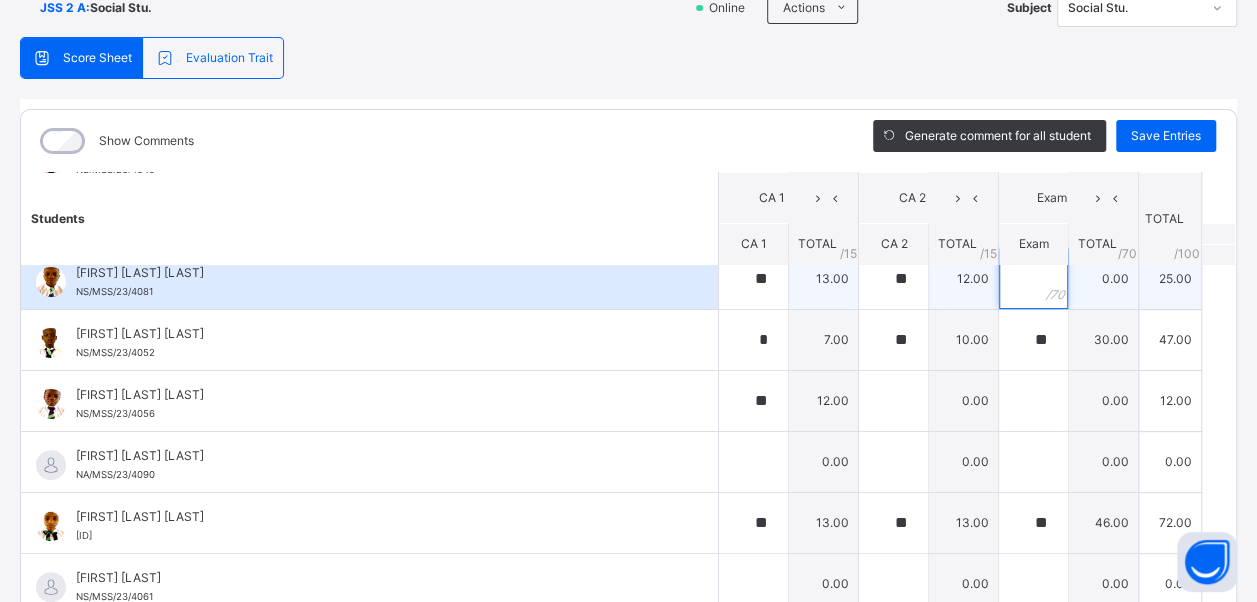 click at bounding box center (1033, 279) 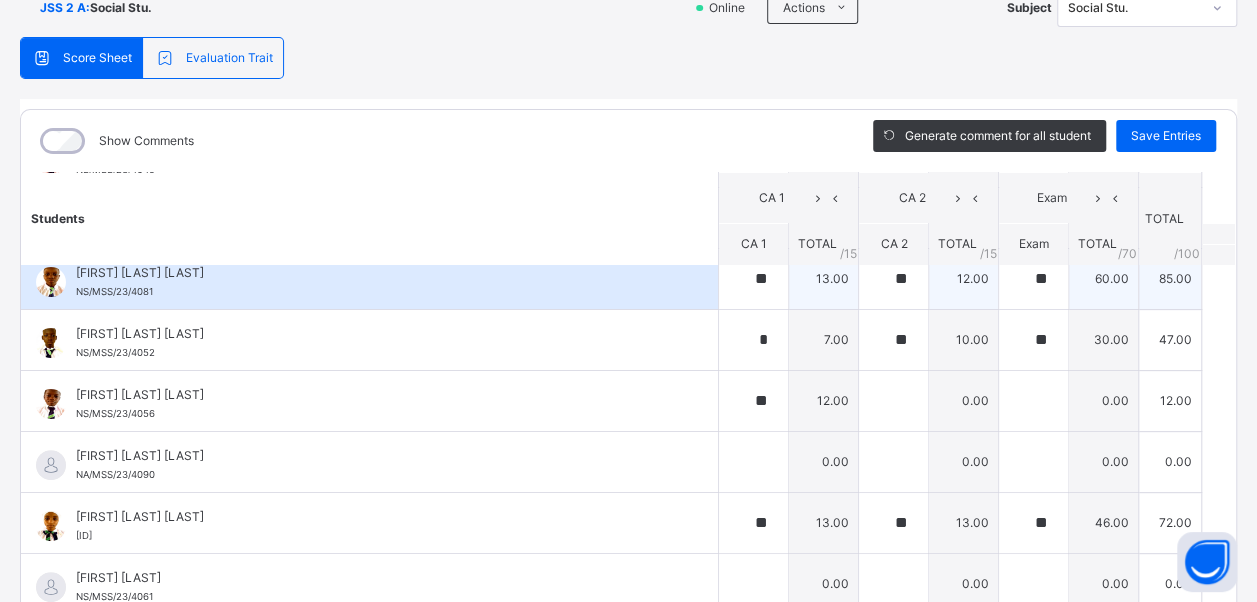 click on "[FIRST] [LAST] [LAST] [ID]" at bounding box center [374, 282] 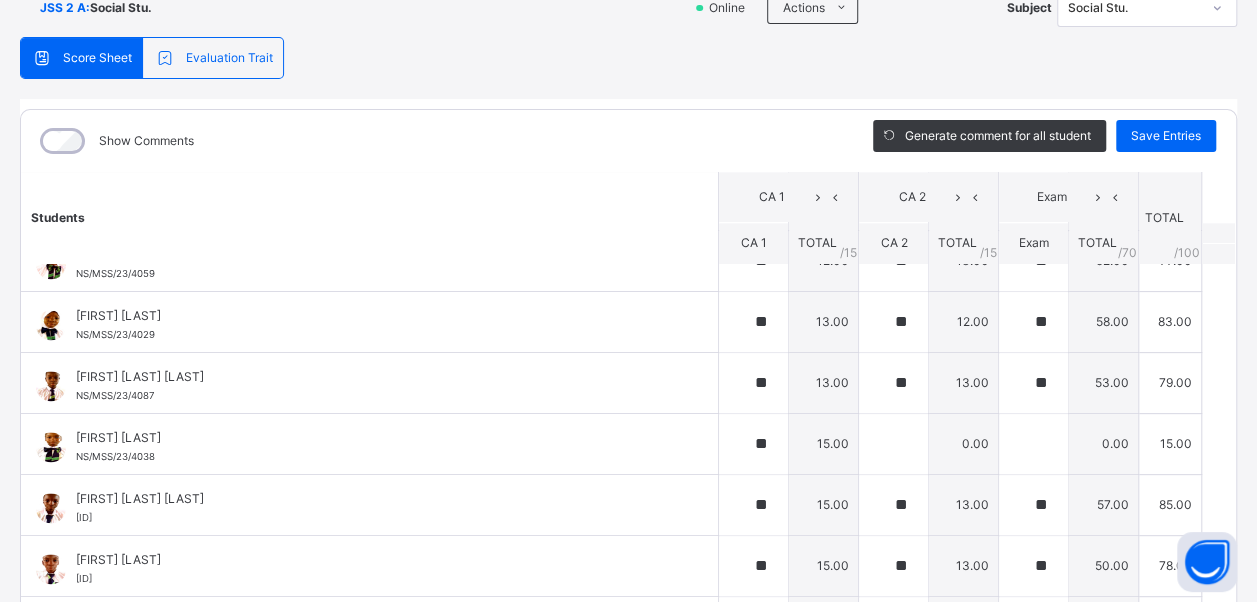 scroll, scrollTop: 1320, scrollLeft: 0, axis: vertical 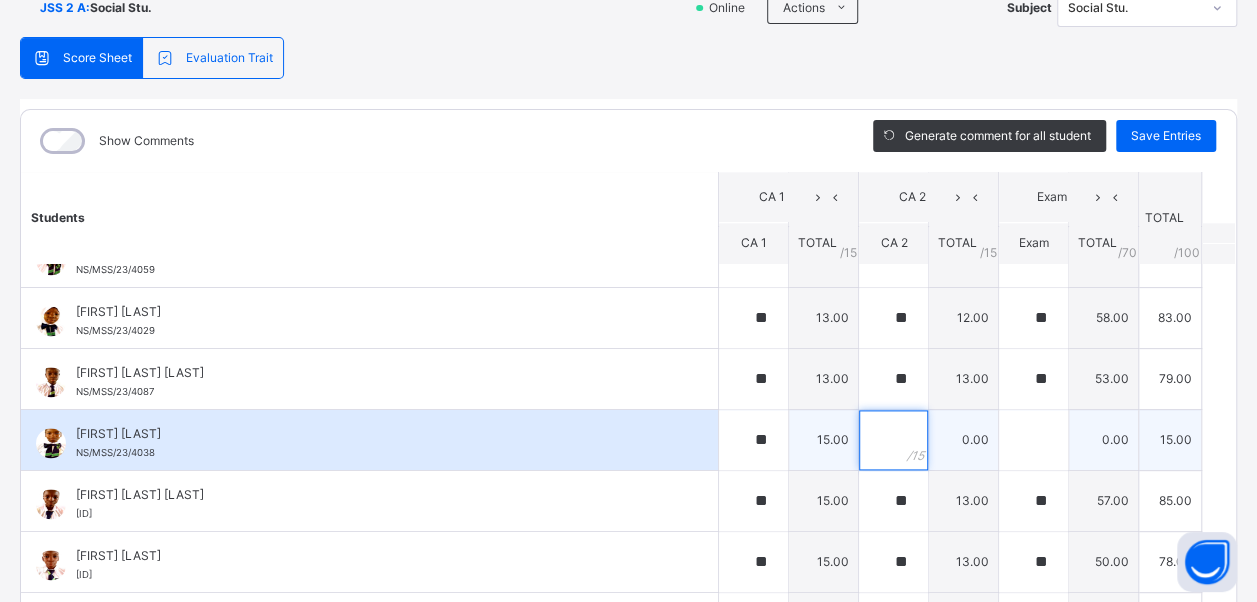 click at bounding box center [893, 440] 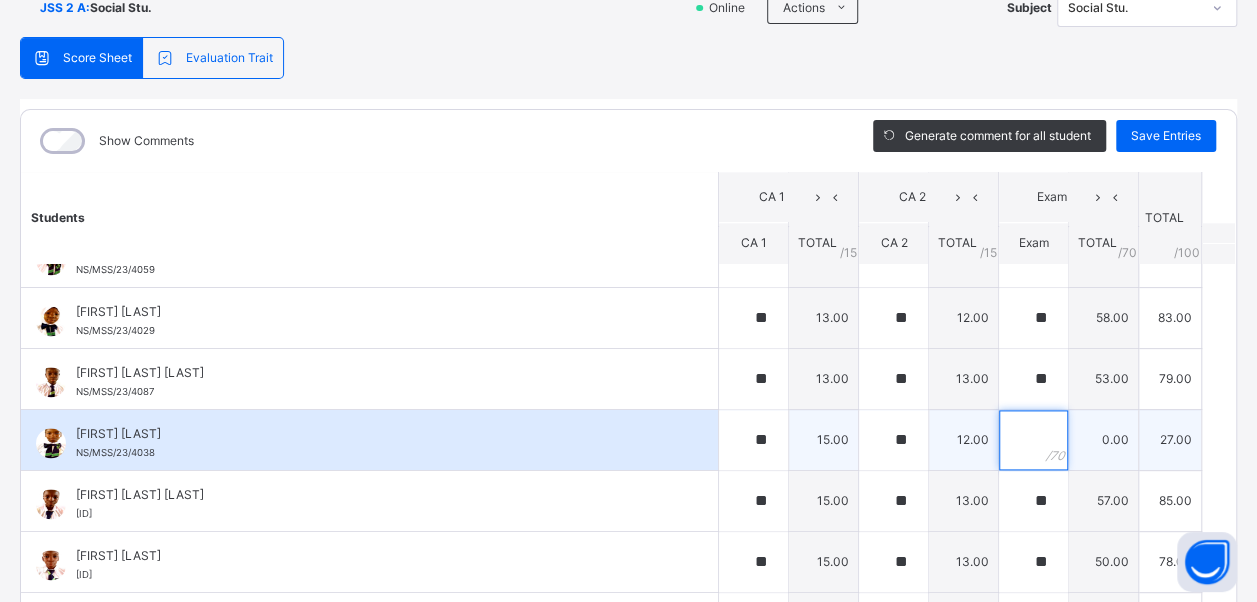 click at bounding box center [1033, 440] 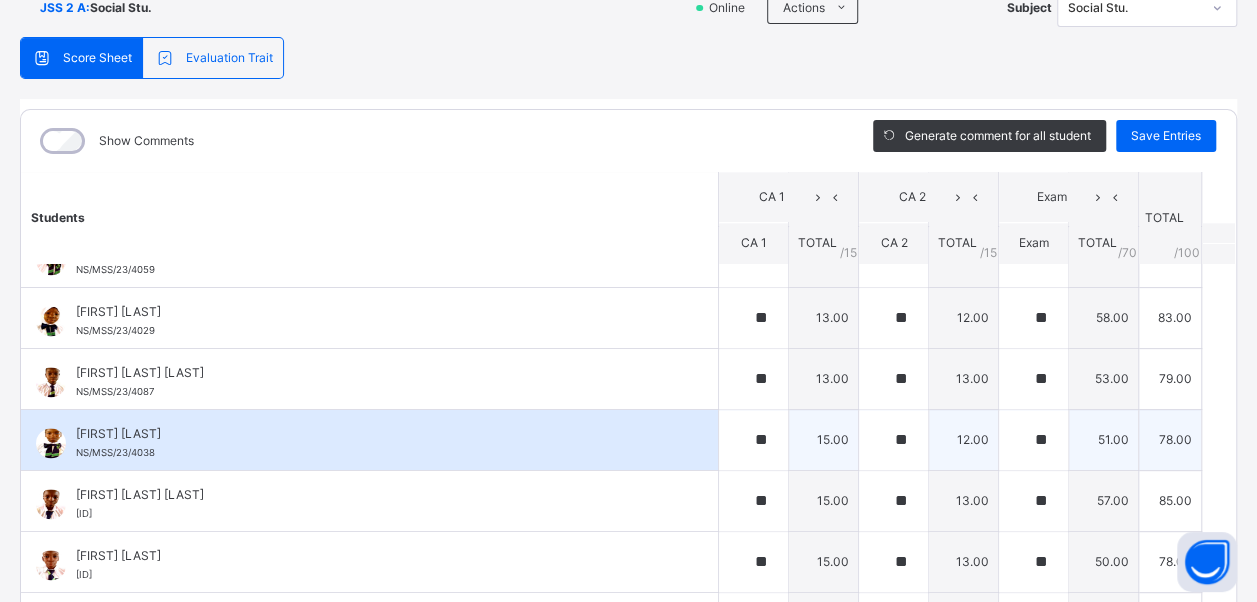 click on "[FIRST] [LAST]" at bounding box center [374, 434] 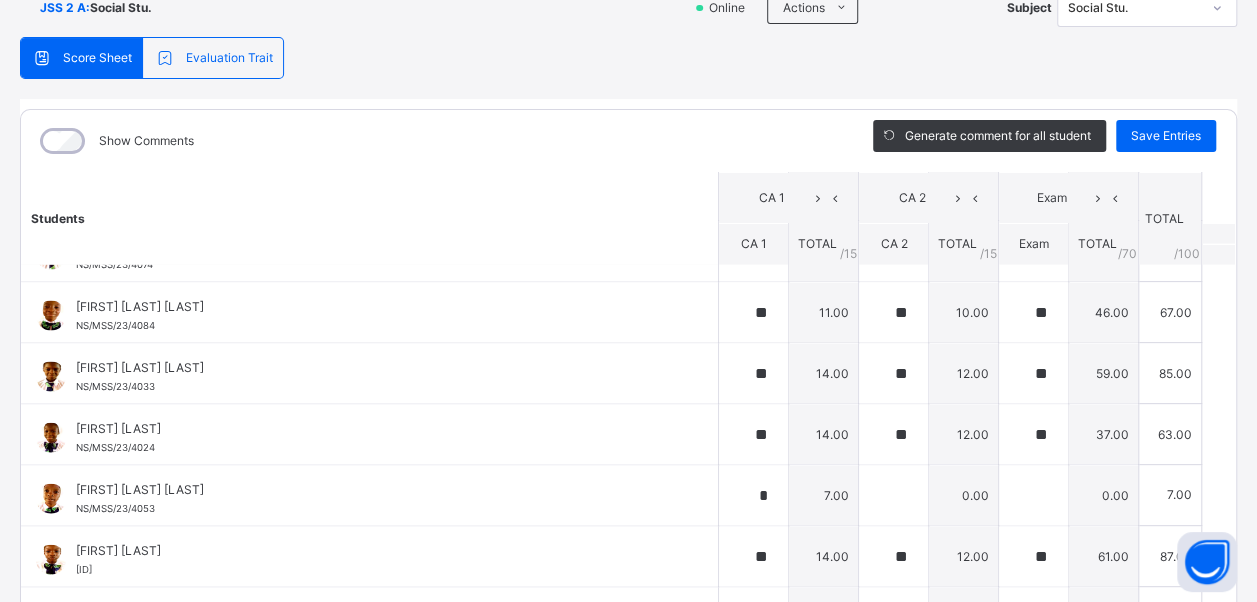 scroll, scrollTop: 2120, scrollLeft: 0, axis: vertical 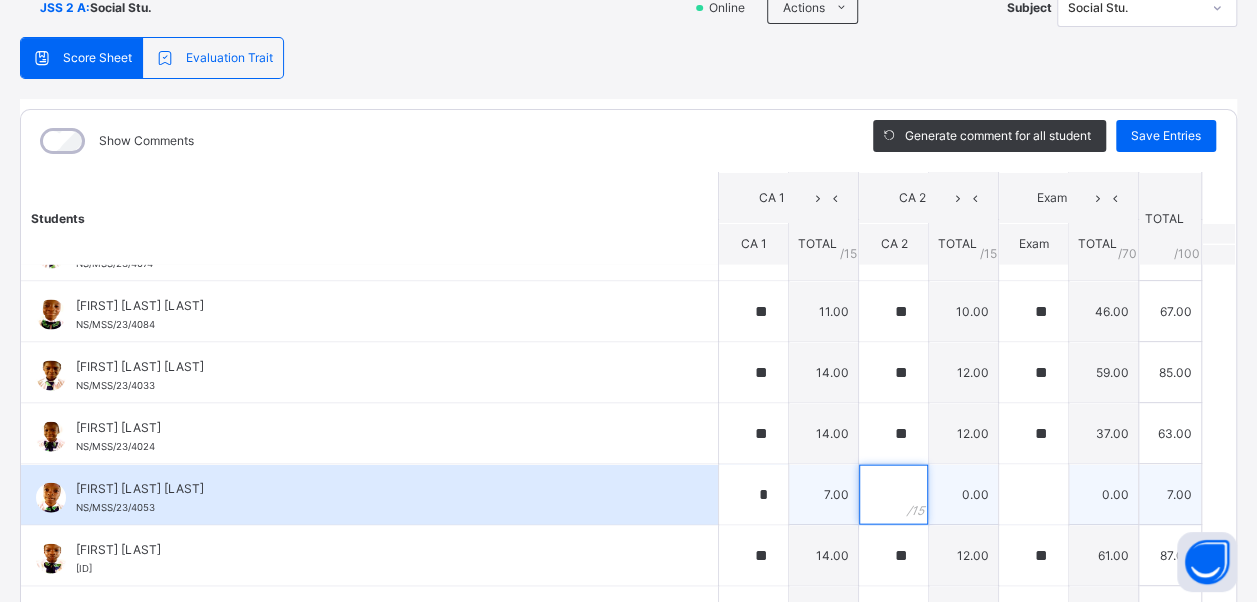 click at bounding box center [893, 494] 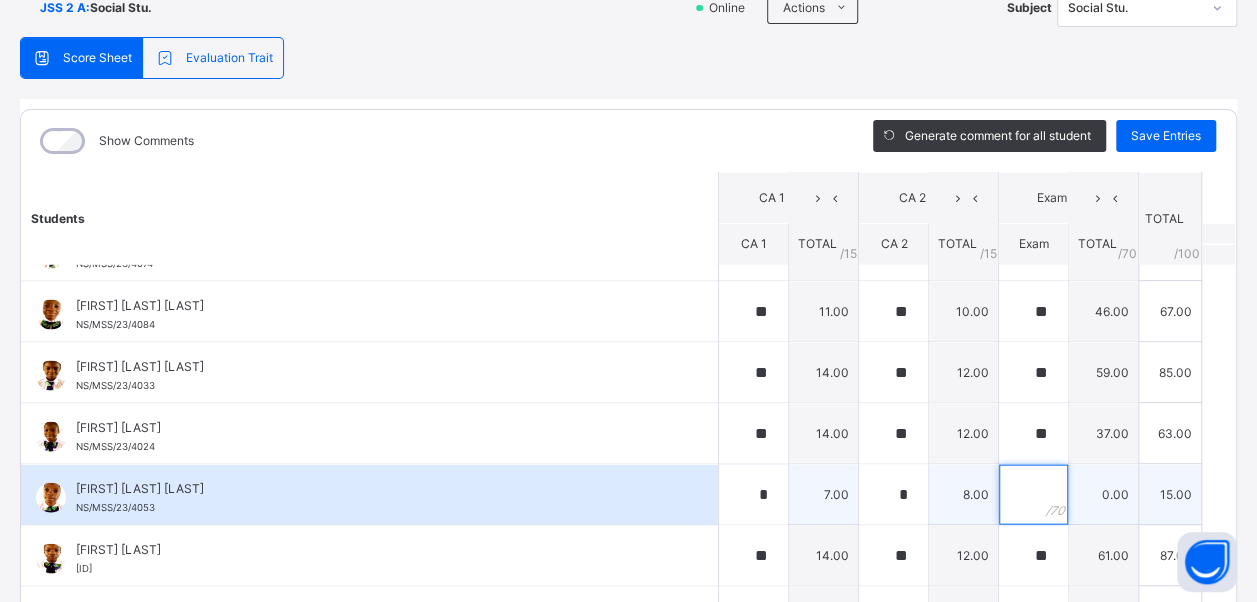 click at bounding box center [1033, 494] 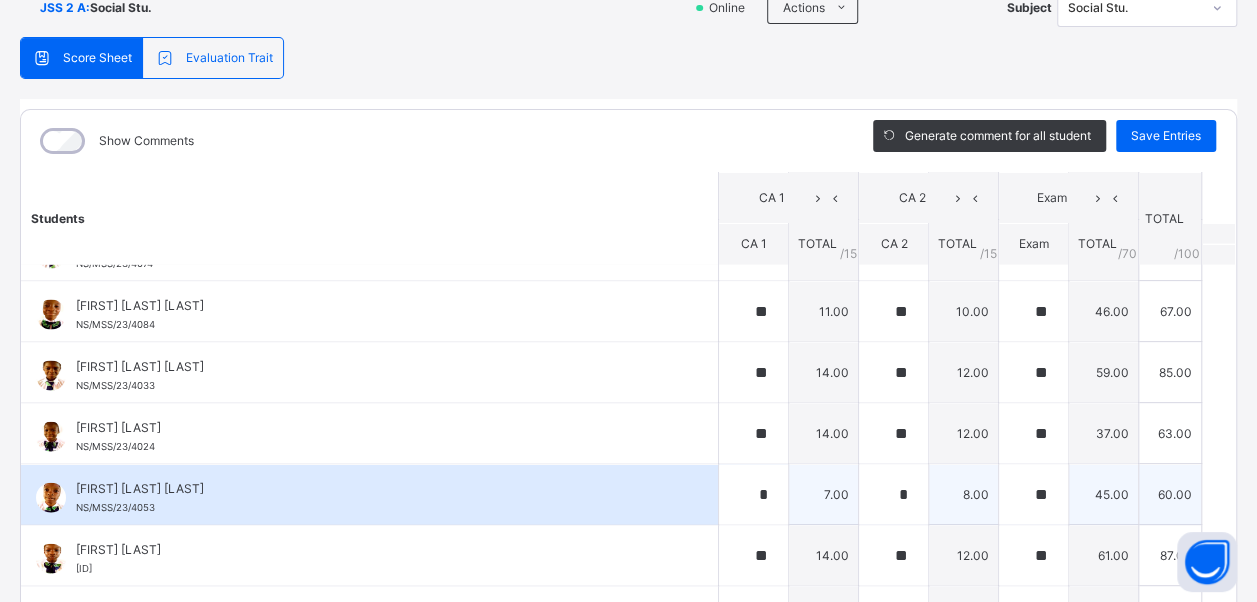 click on "[FIRST] [LAST] [LAST] [ID]" at bounding box center (369, 494) 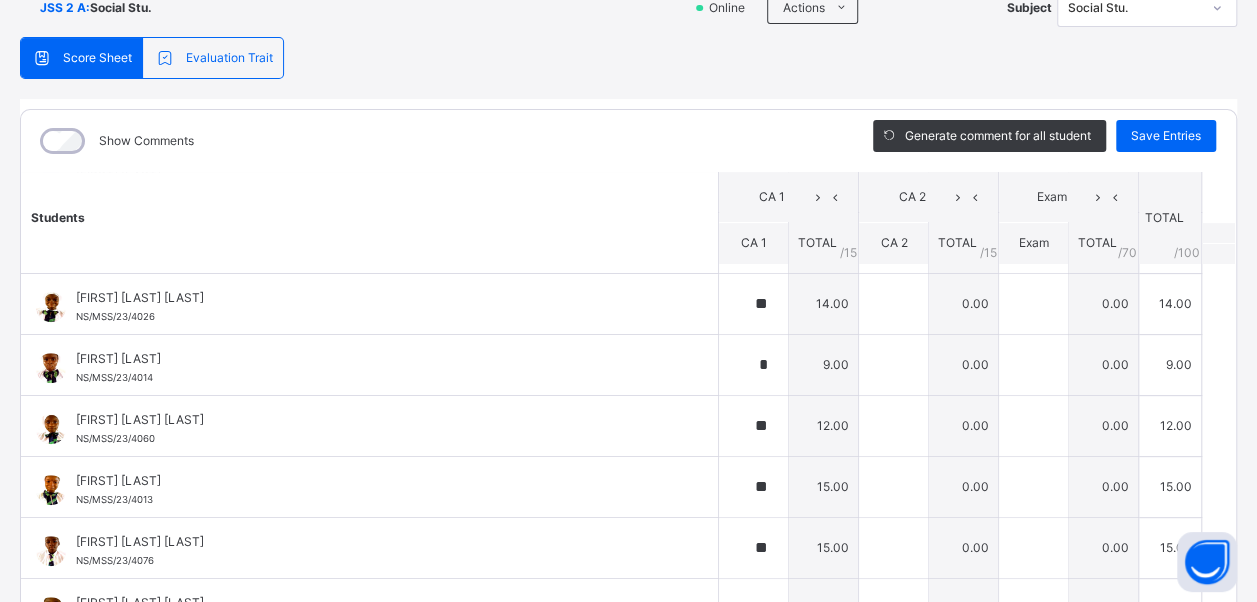 scroll, scrollTop: 600, scrollLeft: 0, axis: vertical 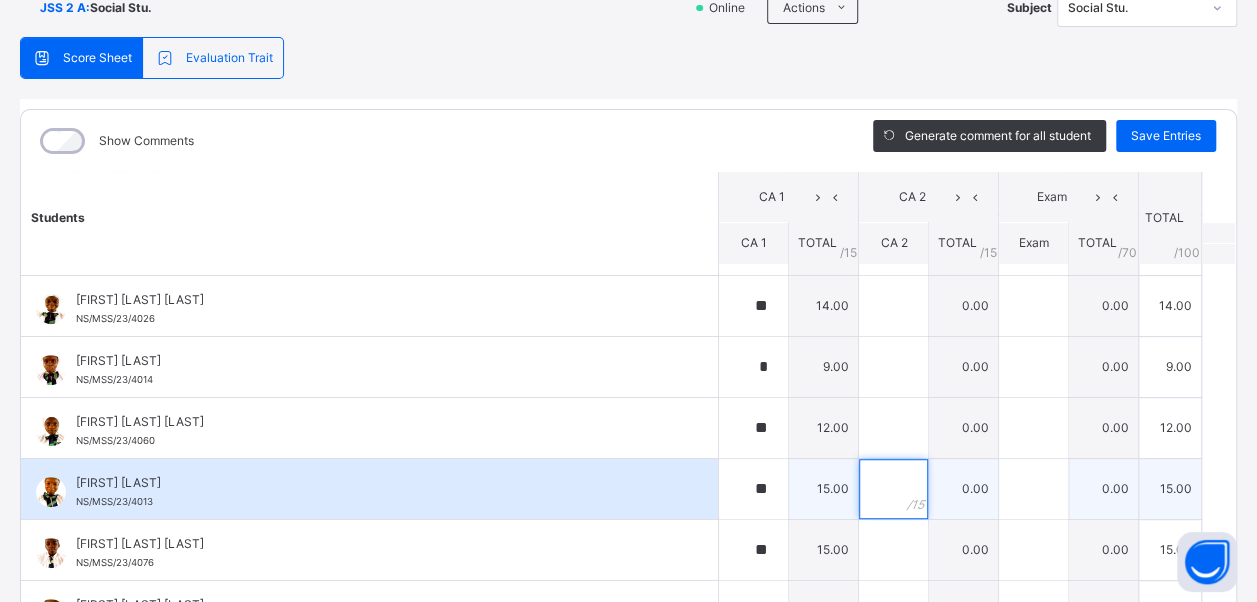 click at bounding box center (893, 489) 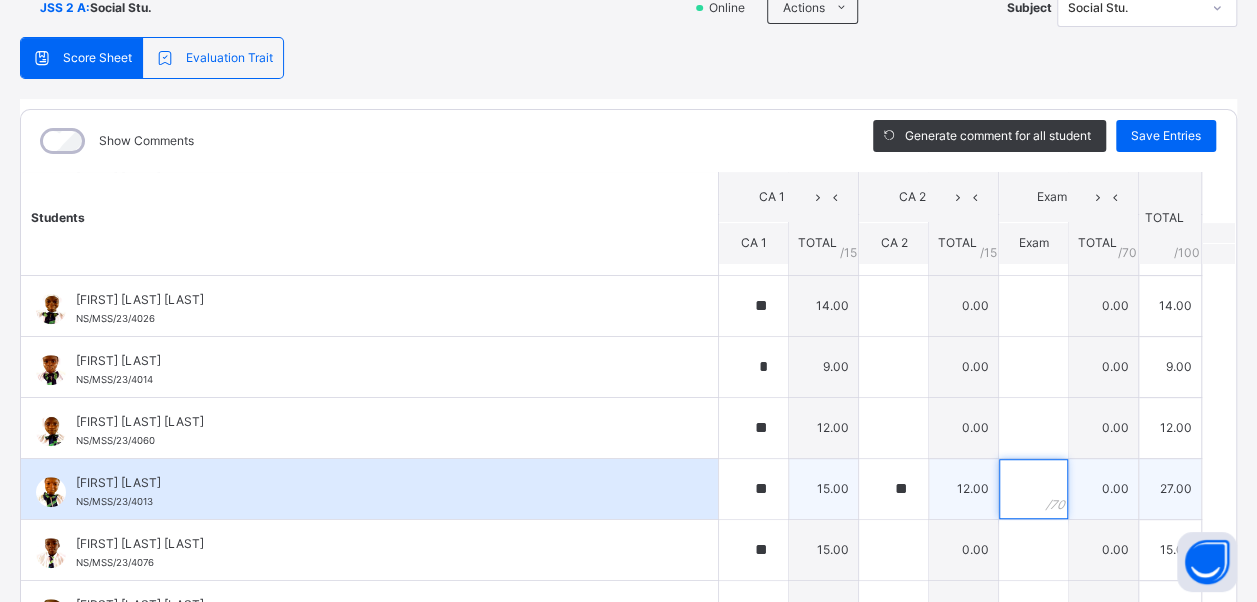 click at bounding box center (1033, 489) 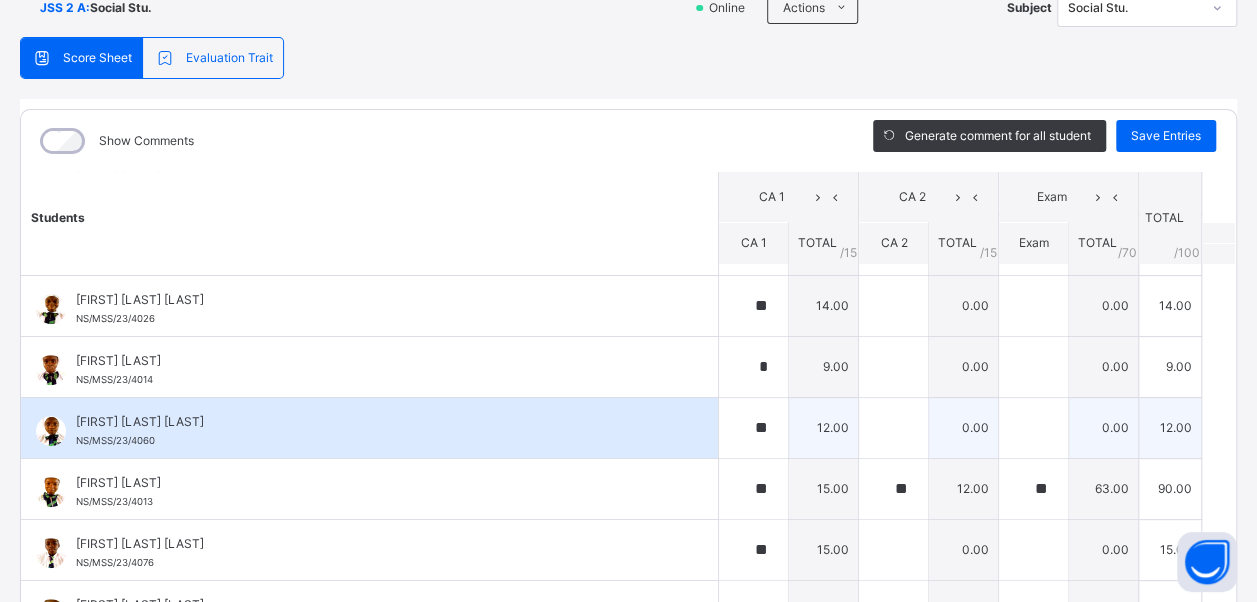 click on "[FIRST] [LAST] NS/MSS/23/4060" at bounding box center (369, 428) 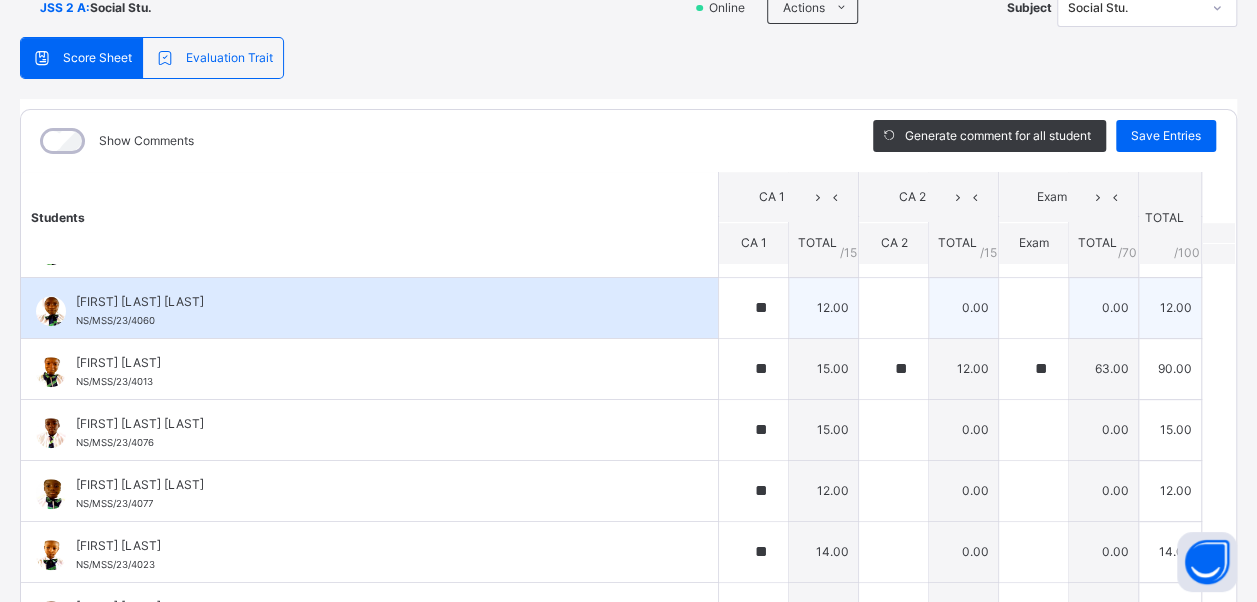 scroll, scrollTop: 760, scrollLeft: 0, axis: vertical 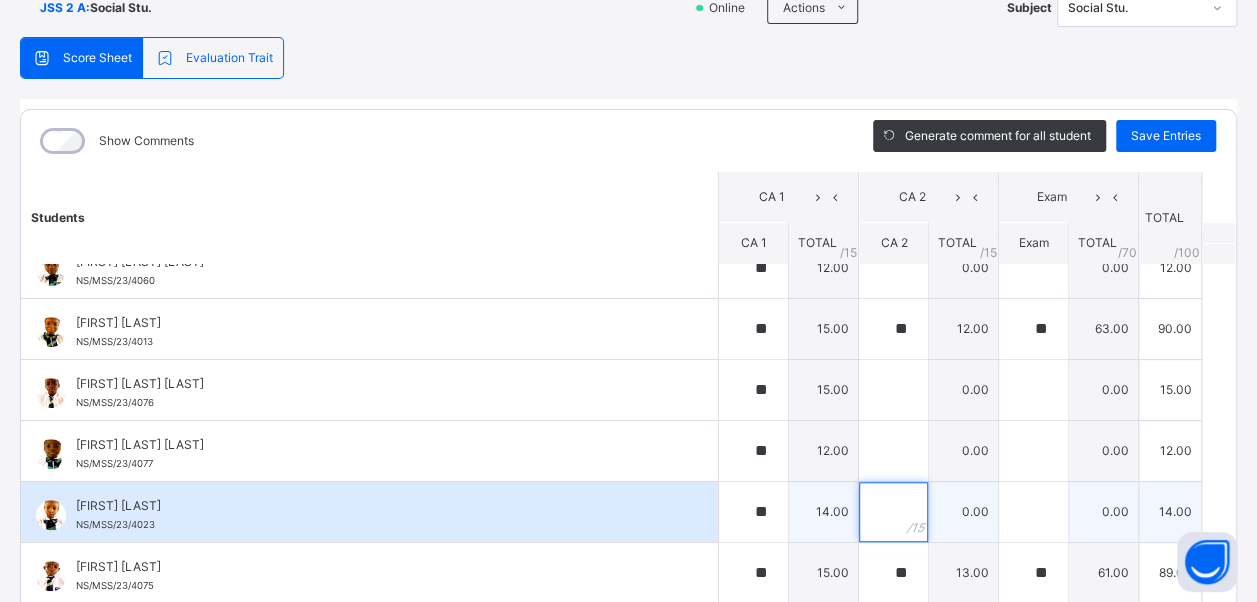 click at bounding box center [893, 512] 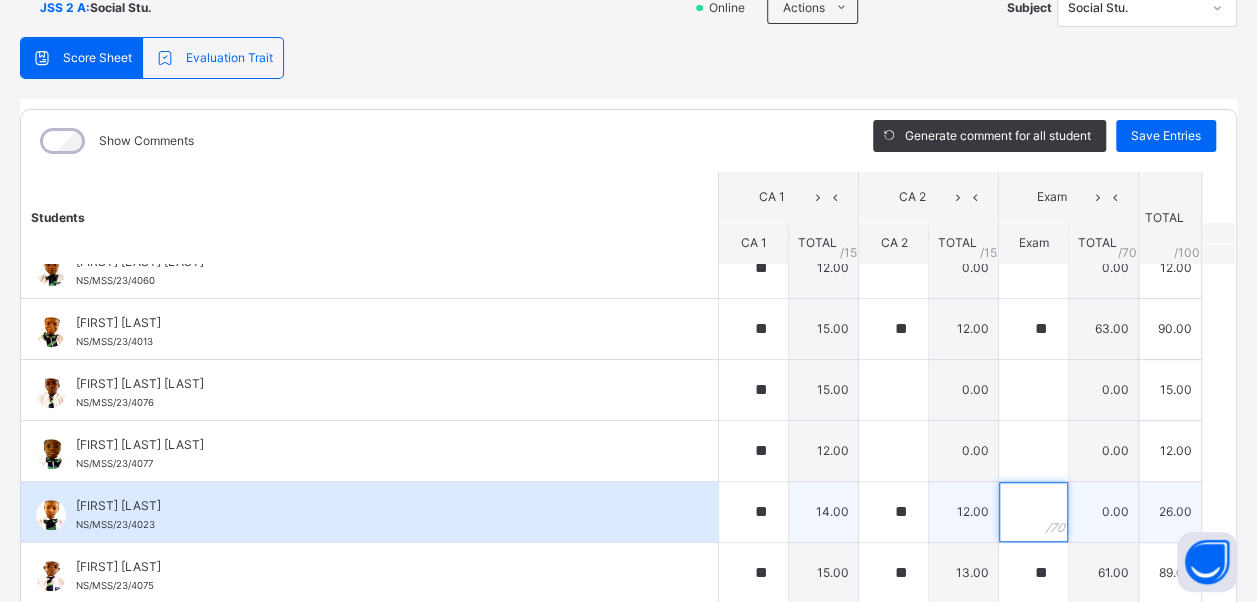 click at bounding box center (1033, 512) 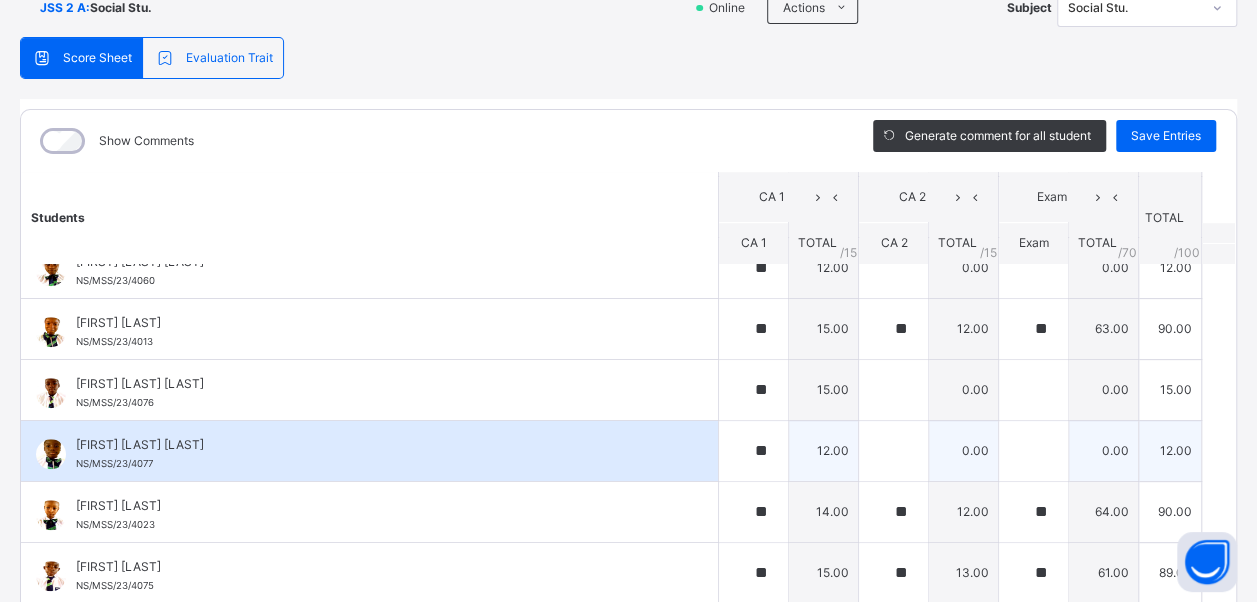click on "[FIRST] [LAST] NS/MSS/23/4077" at bounding box center [374, 454] 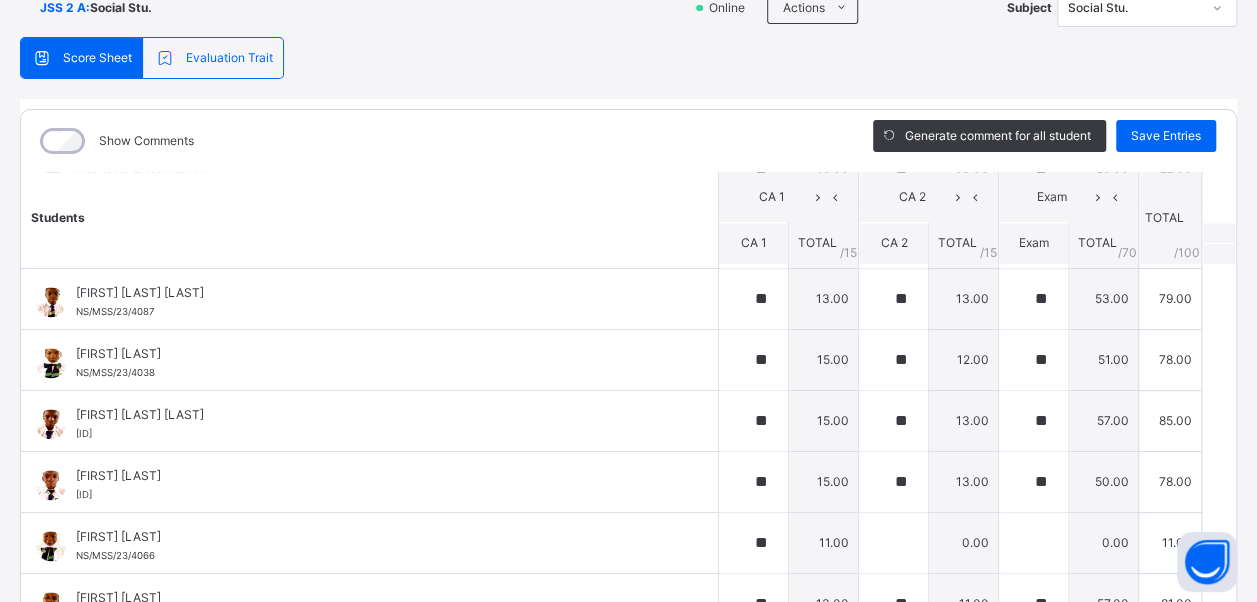 scroll, scrollTop: 1440, scrollLeft: 0, axis: vertical 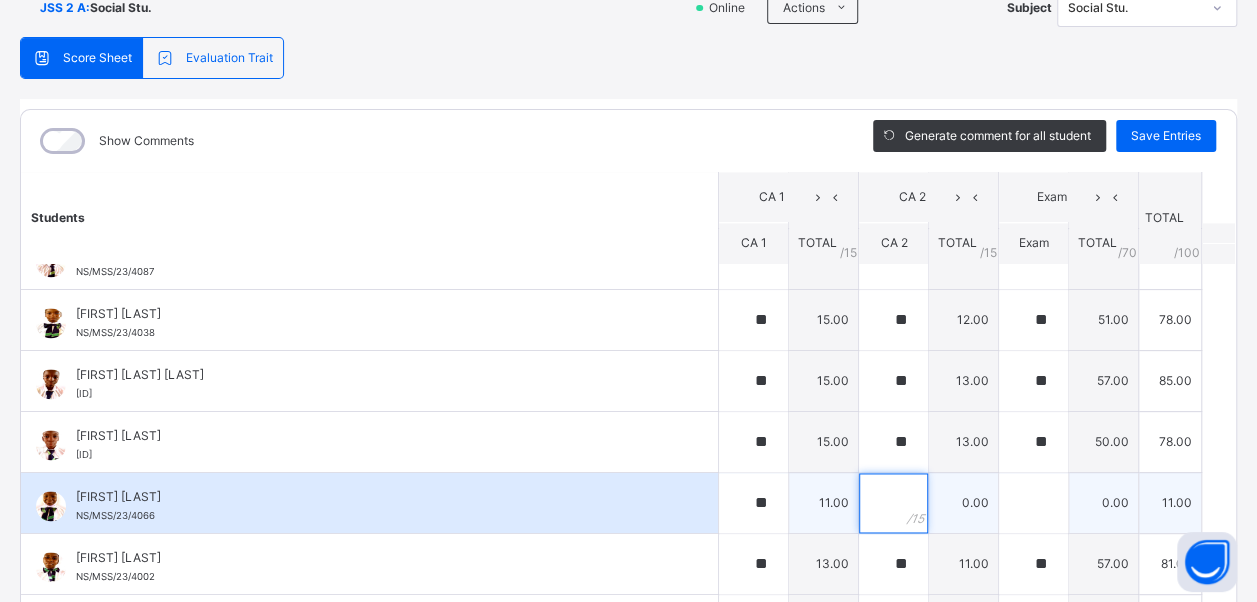 click at bounding box center [893, 503] 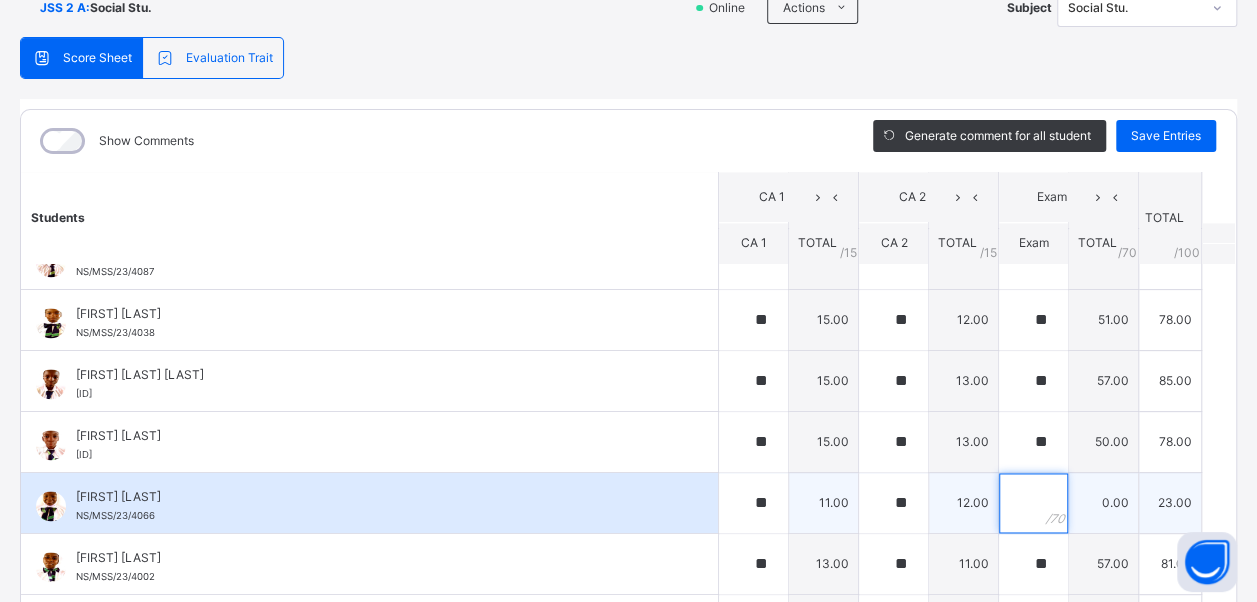 click at bounding box center [1033, 503] 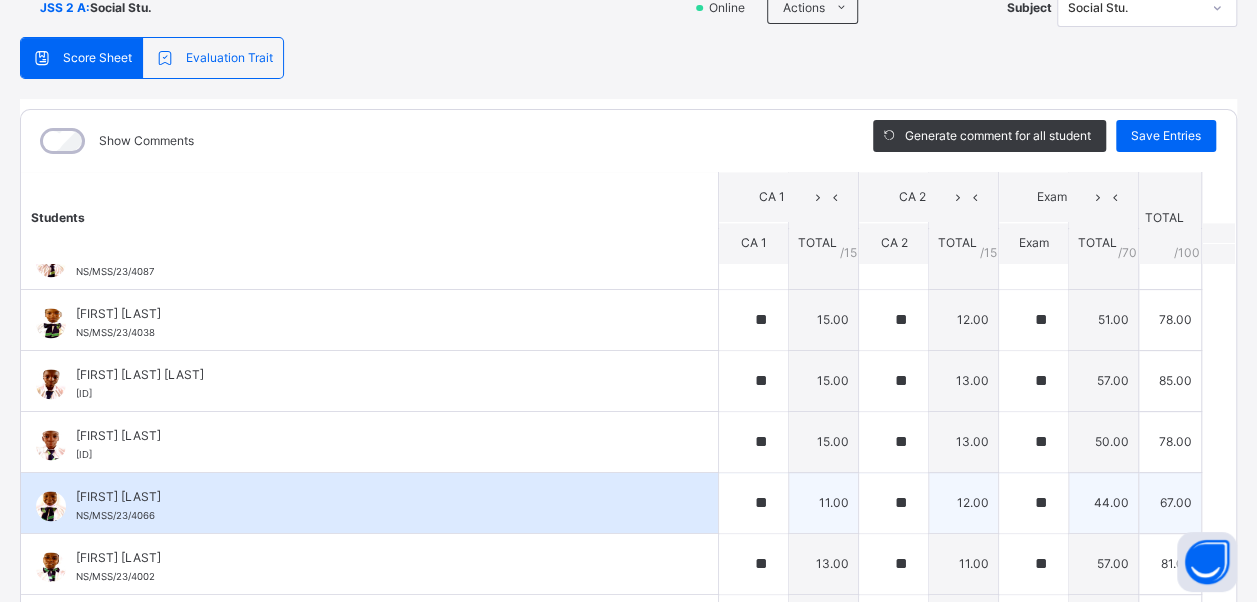 click on "[FIRST] [LAST] [LAST] [ID]" at bounding box center [369, 503] 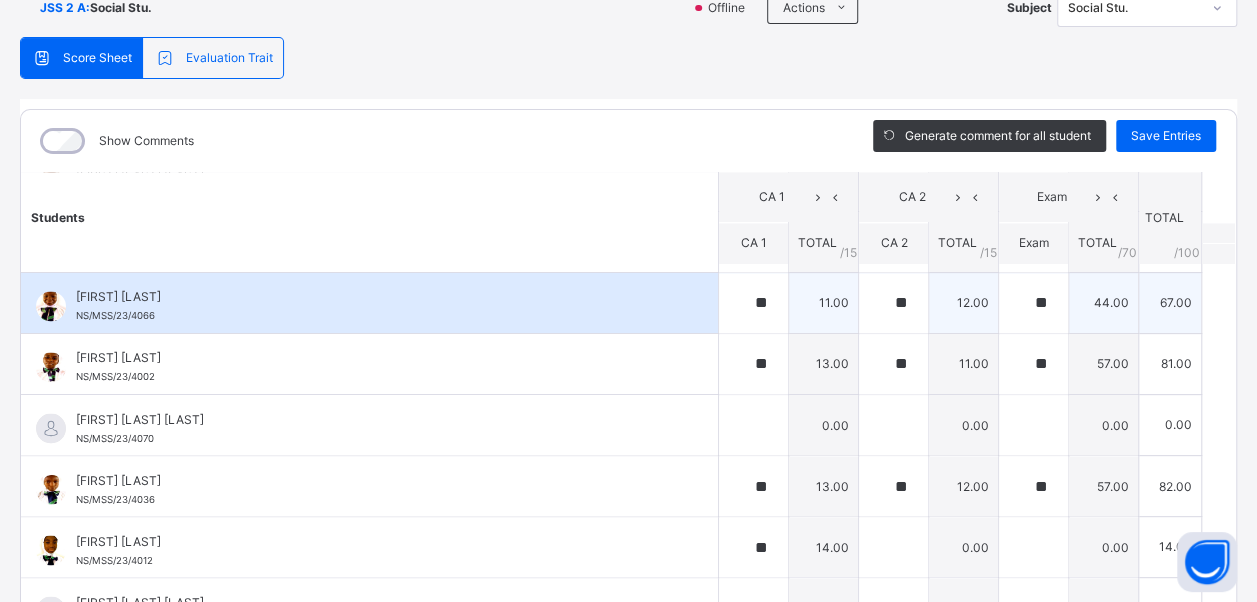 scroll, scrollTop: 1680, scrollLeft: 0, axis: vertical 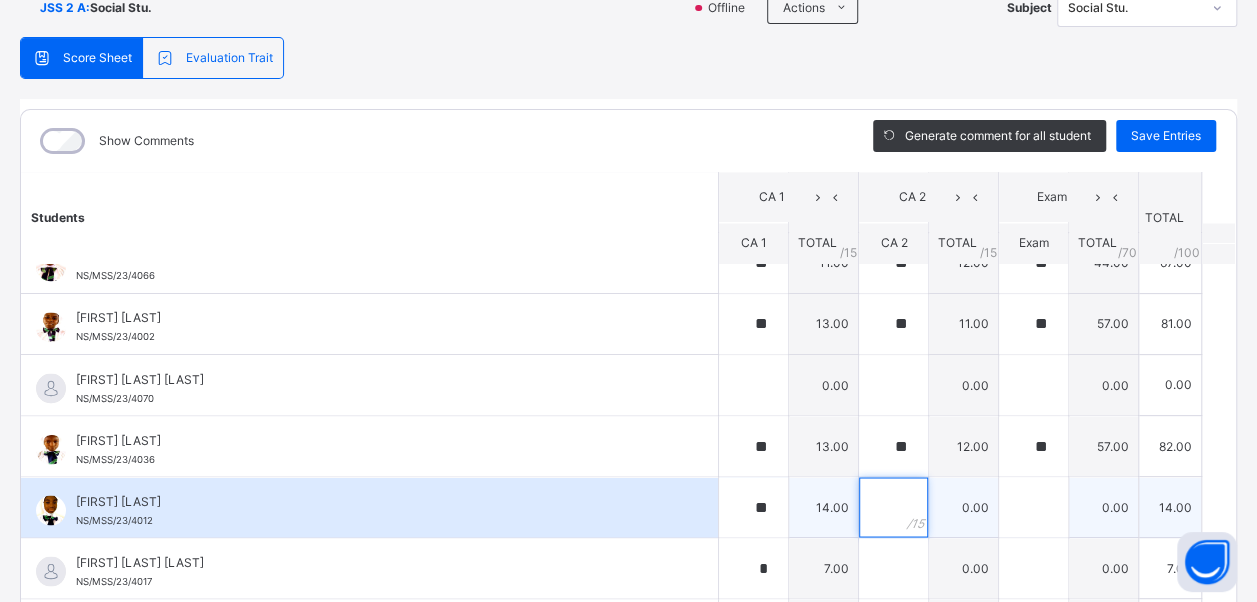 click at bounding box center (893, 507) 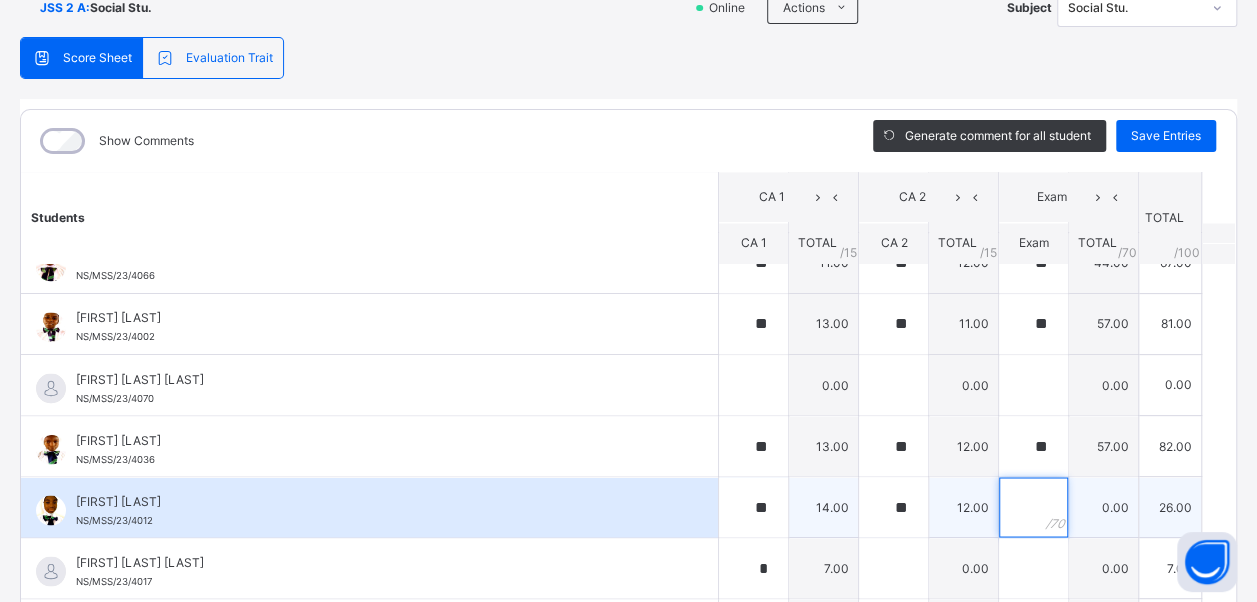 click at bounding box center [1033, 507] 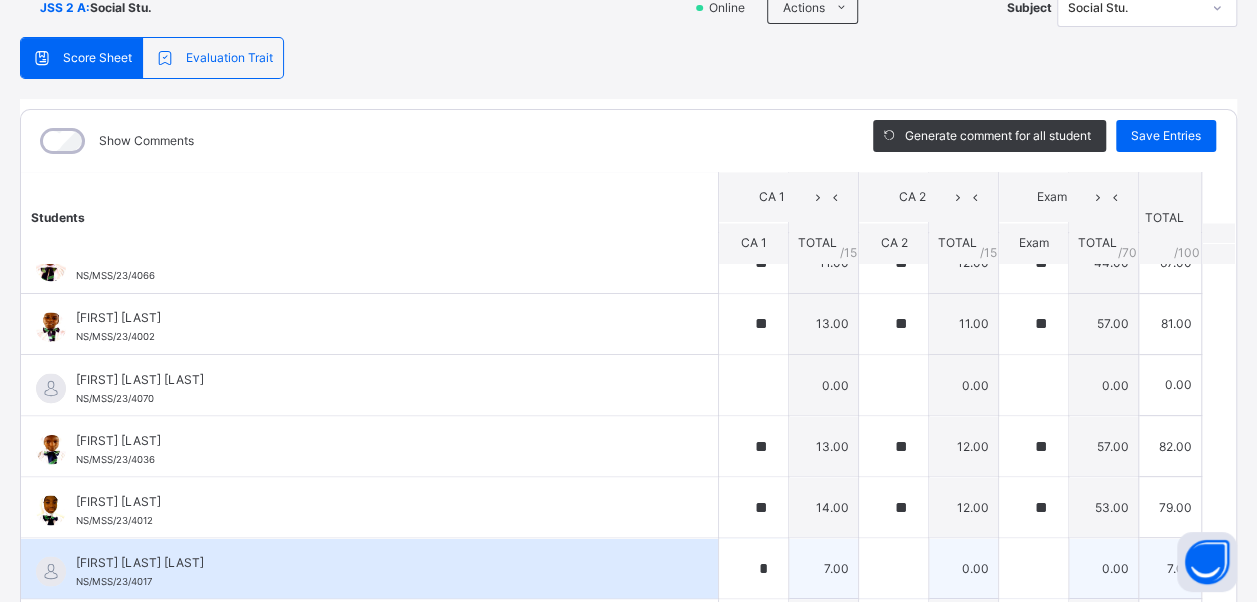 click on "[FIRST] [LAST] [LAST] [ID]" at bounding box center (369, 568) 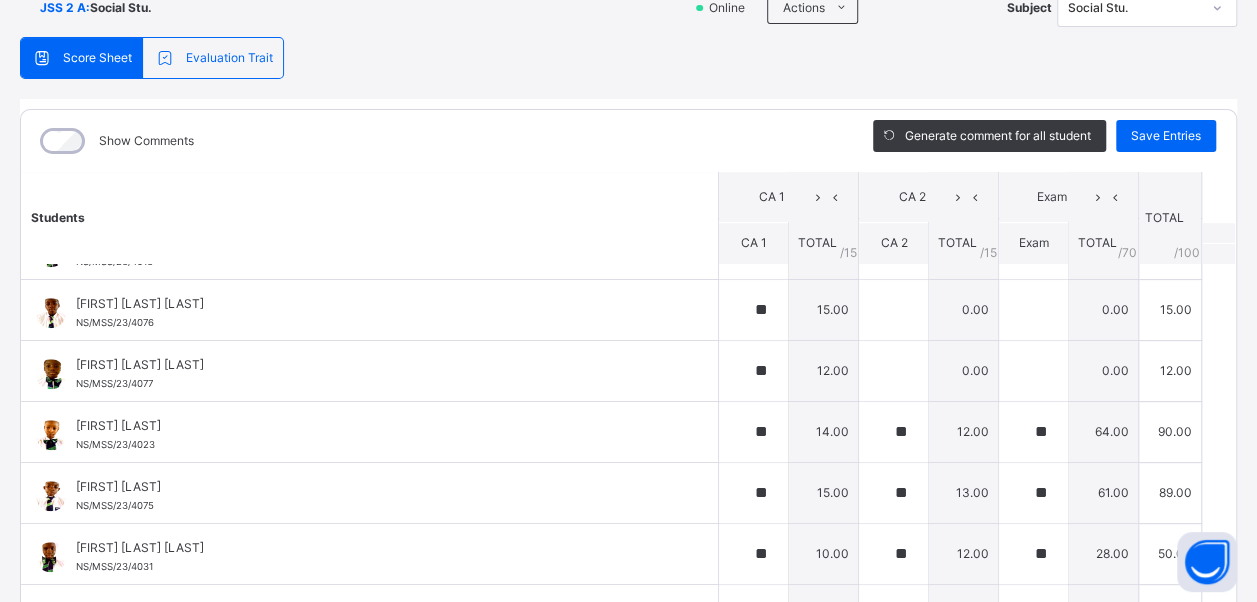 scroll, scrollTop: 800, scrollLeft: 0, axis: vertical 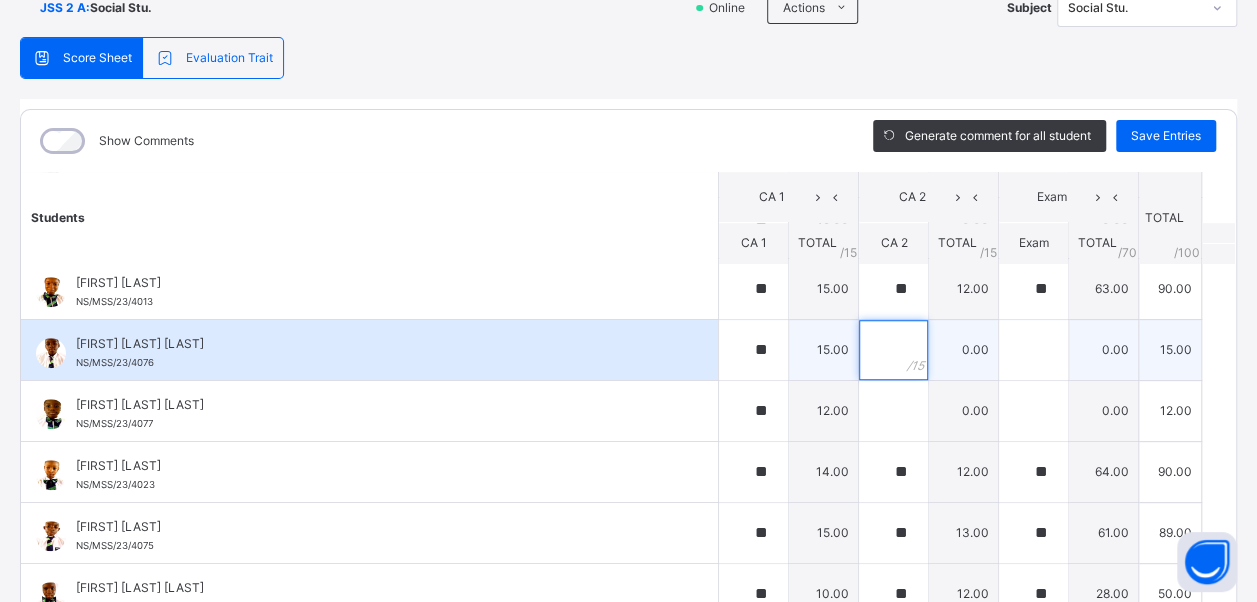 click at bounding box center [893, 350] 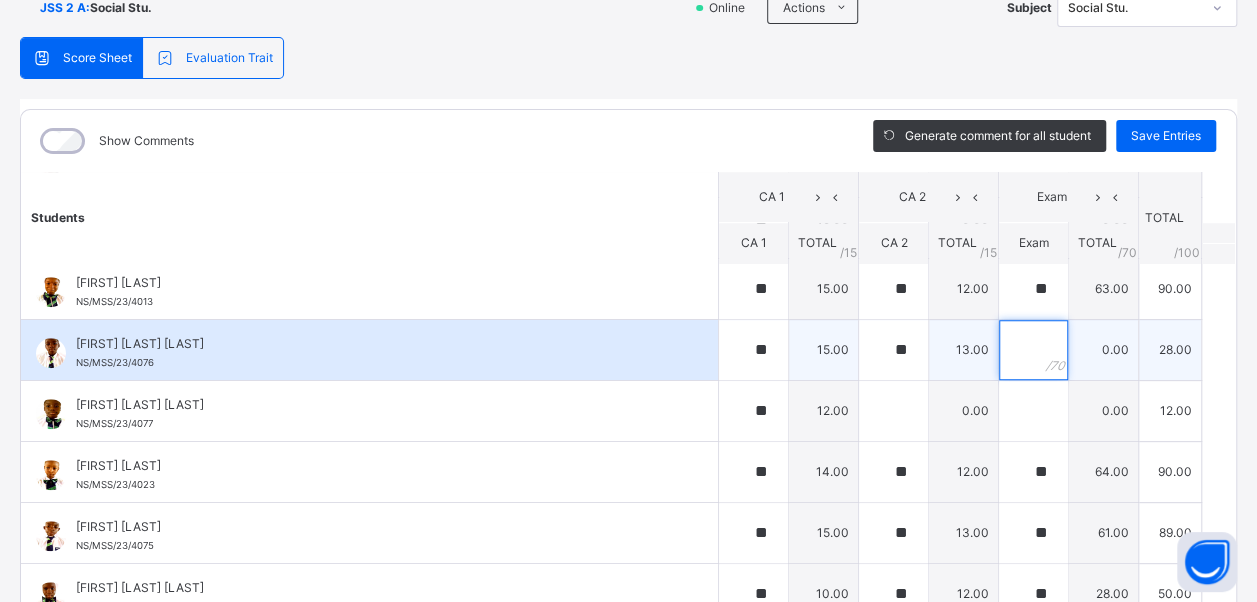 click at bounding box center [1033, 350] 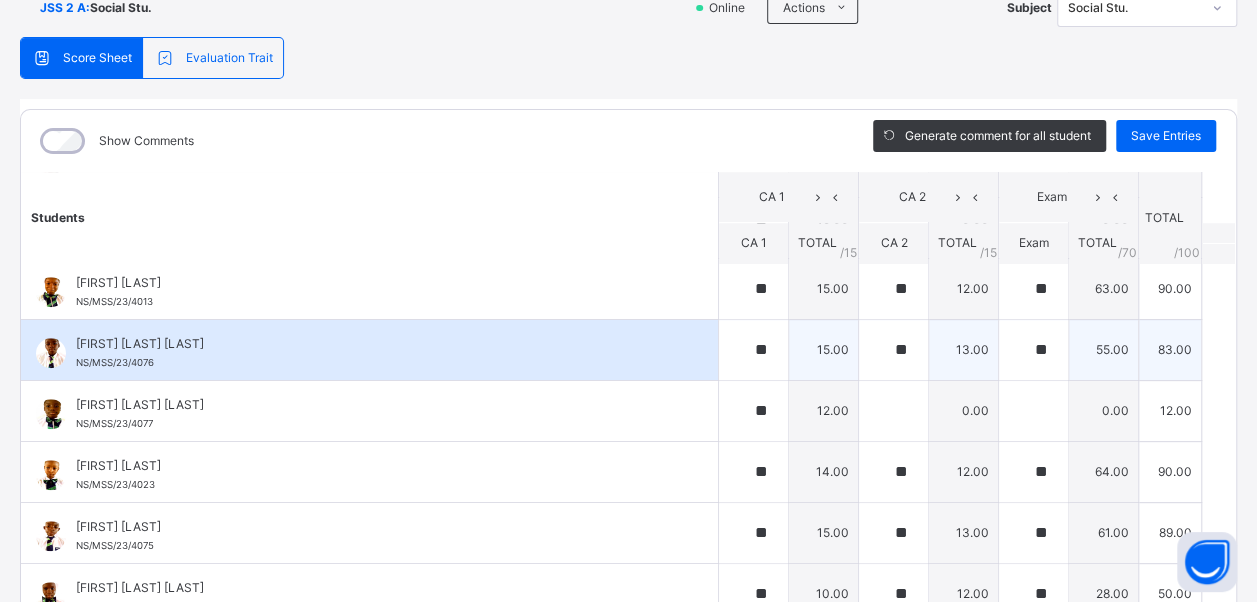 click on "[FIRST] [LAST] NS/MSS/23/4076" at bounding box center [374, 353] 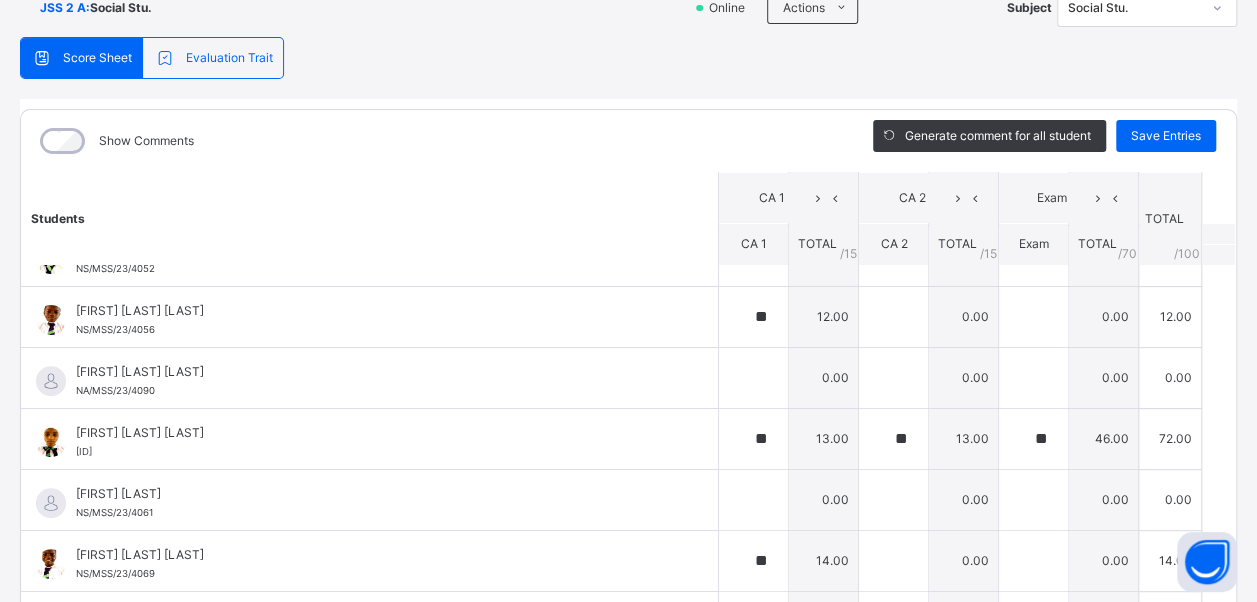 scroll, scrollTop: 280, scrollLeft: 0, axis: vertical 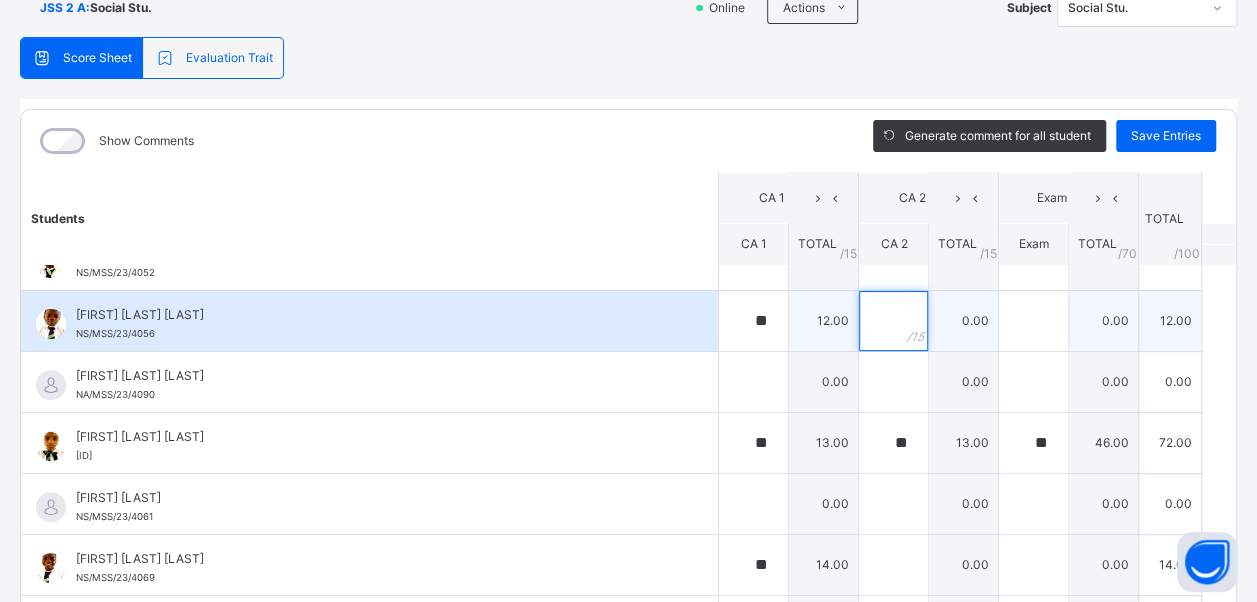 click at bounding box center (893, 321) 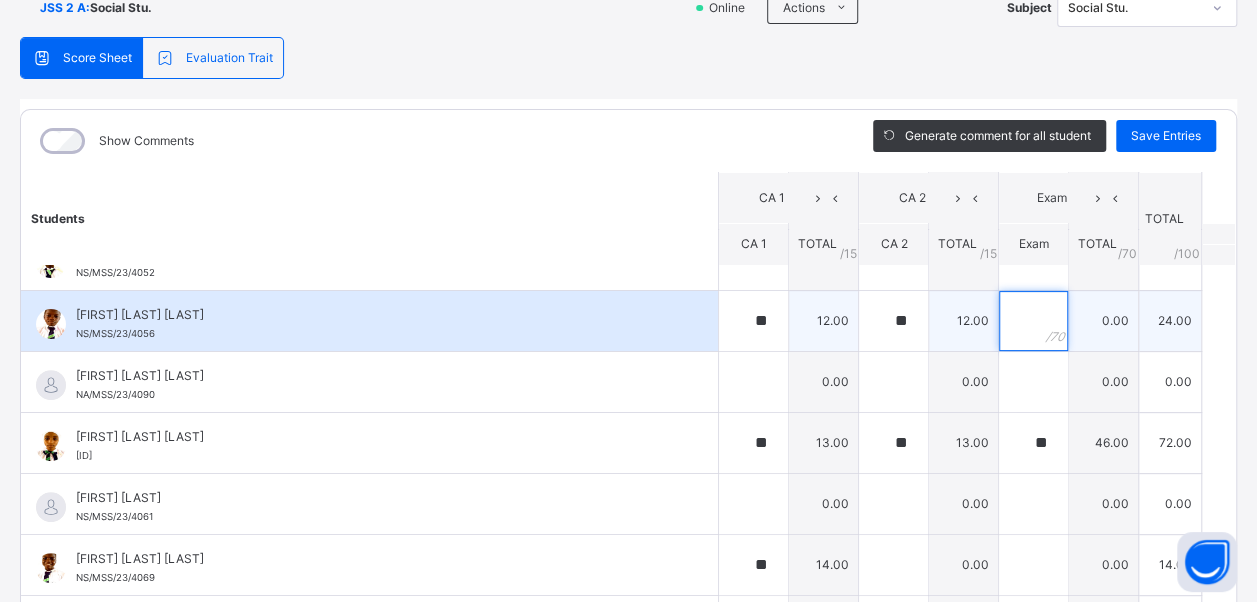 click at bounding box center (1033, 321) 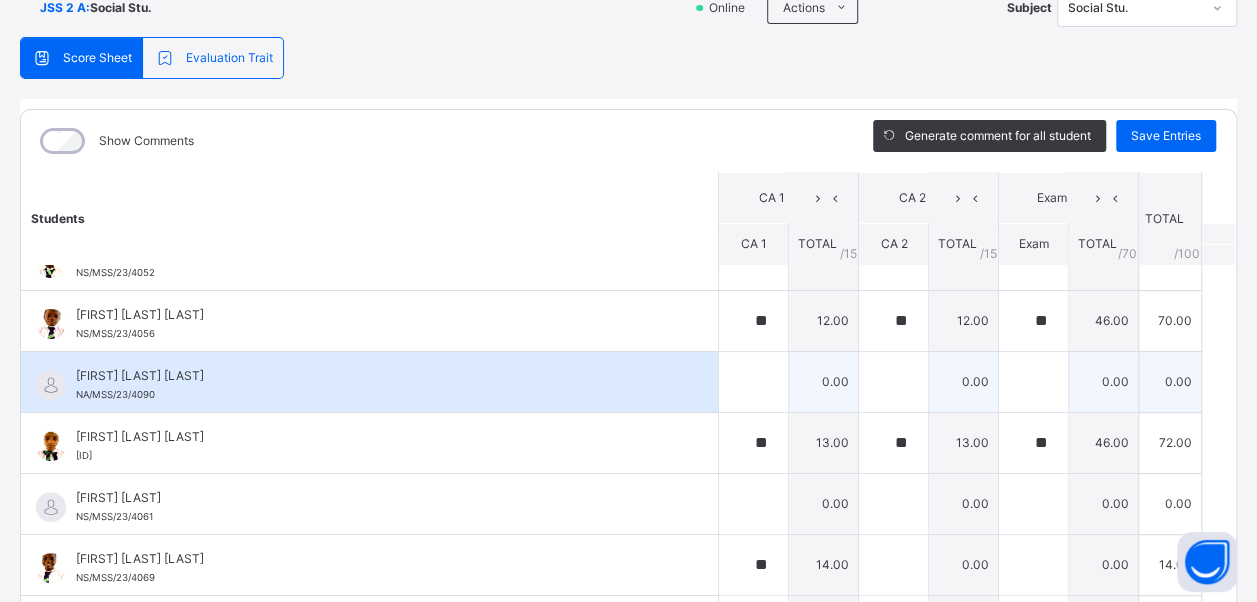 click on "[FIRST] [LAST] [LAST] [ID]" at bounding box center (369, 382) 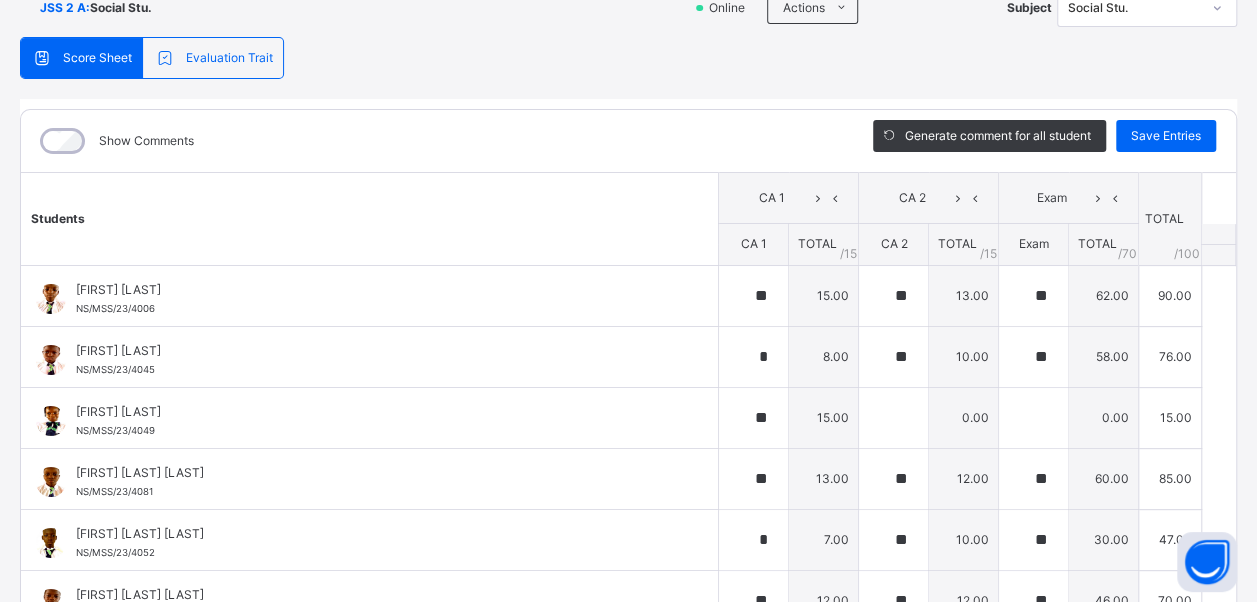 scroll, scrollTop: 0, scrollLeft: 0, axis: both 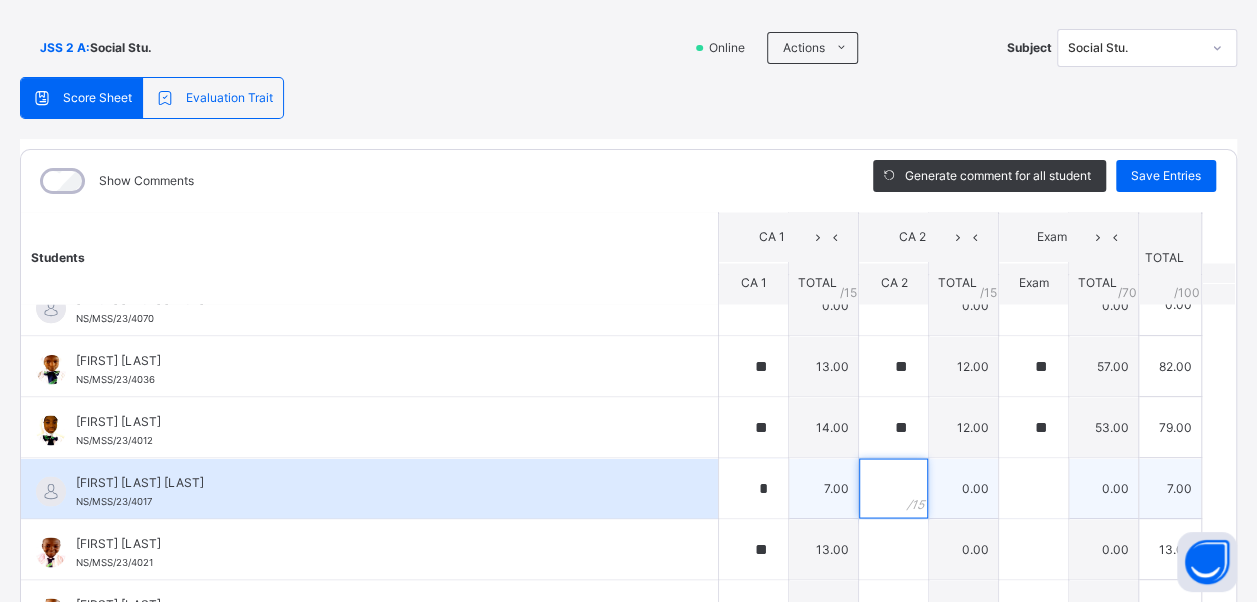 click at bounding box center [893, 488] 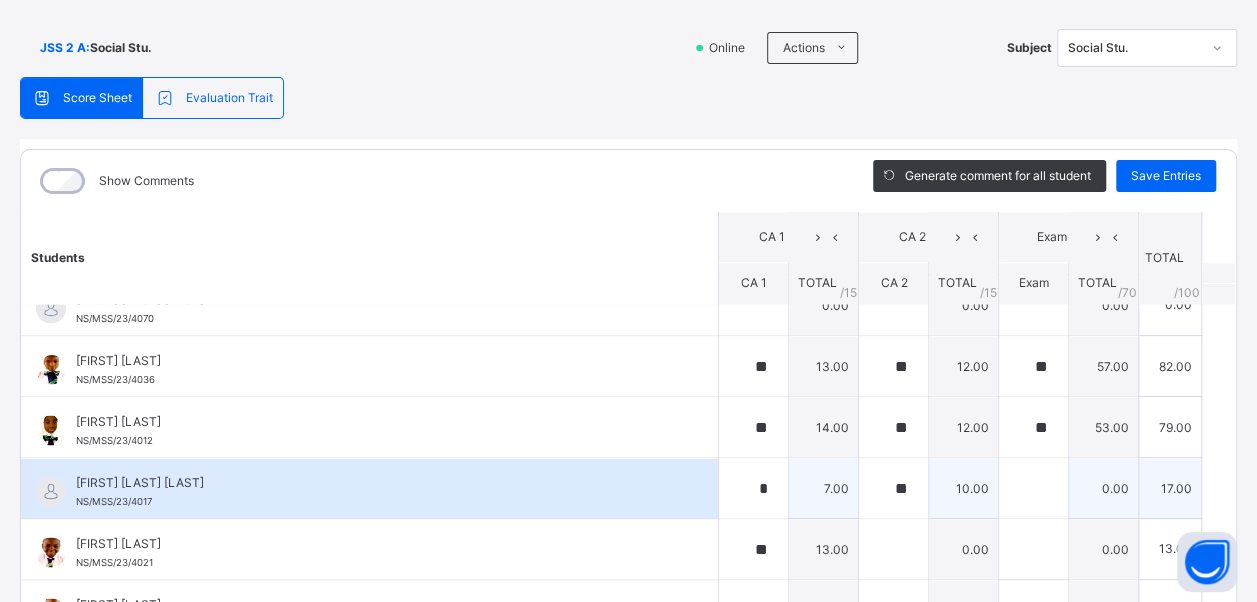 click on "0.00" at bounding box center (1104, 487) 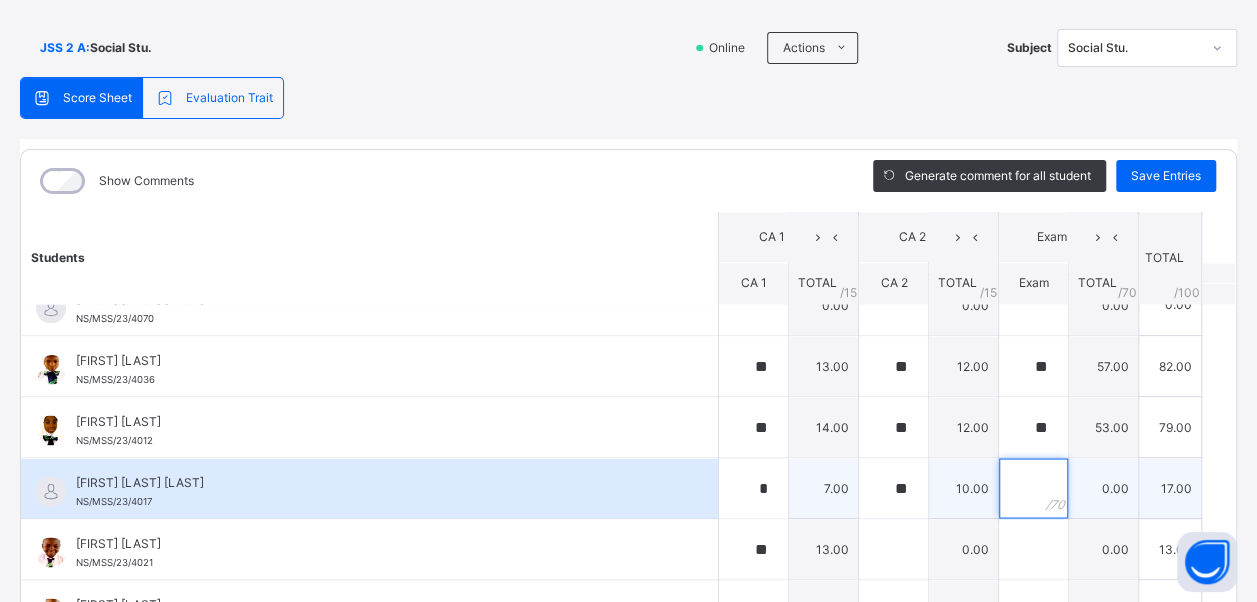 click at bounding box center [1033, 488] 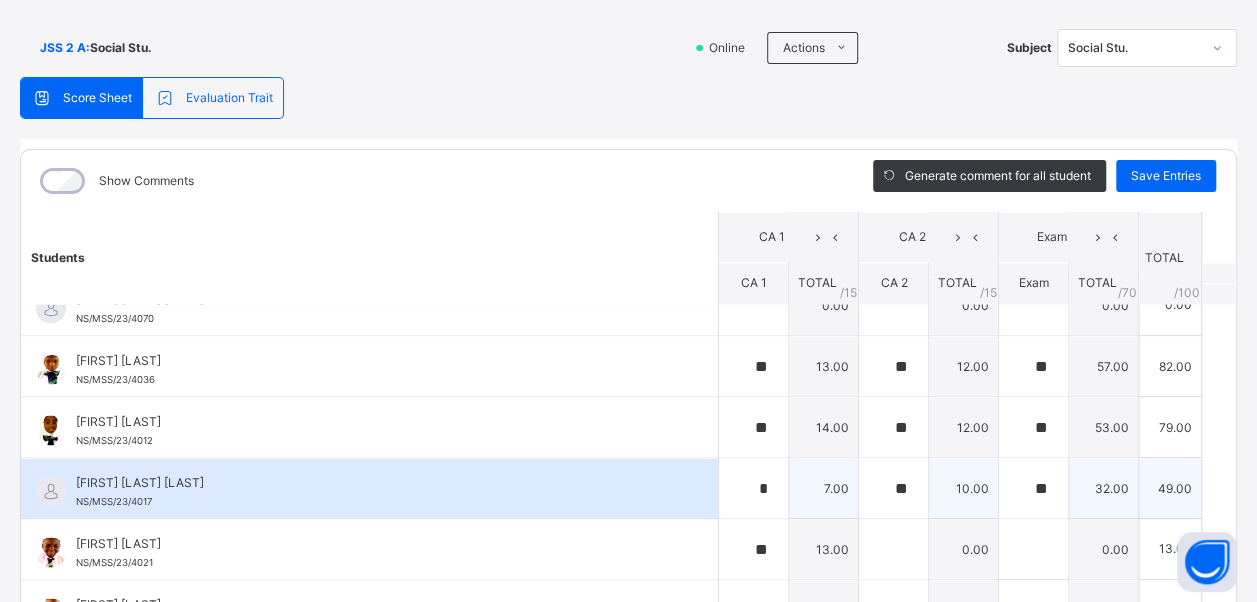 click on "[FIRST] [LAST] [LAST] [ID]" at bounding box center [369, 488] 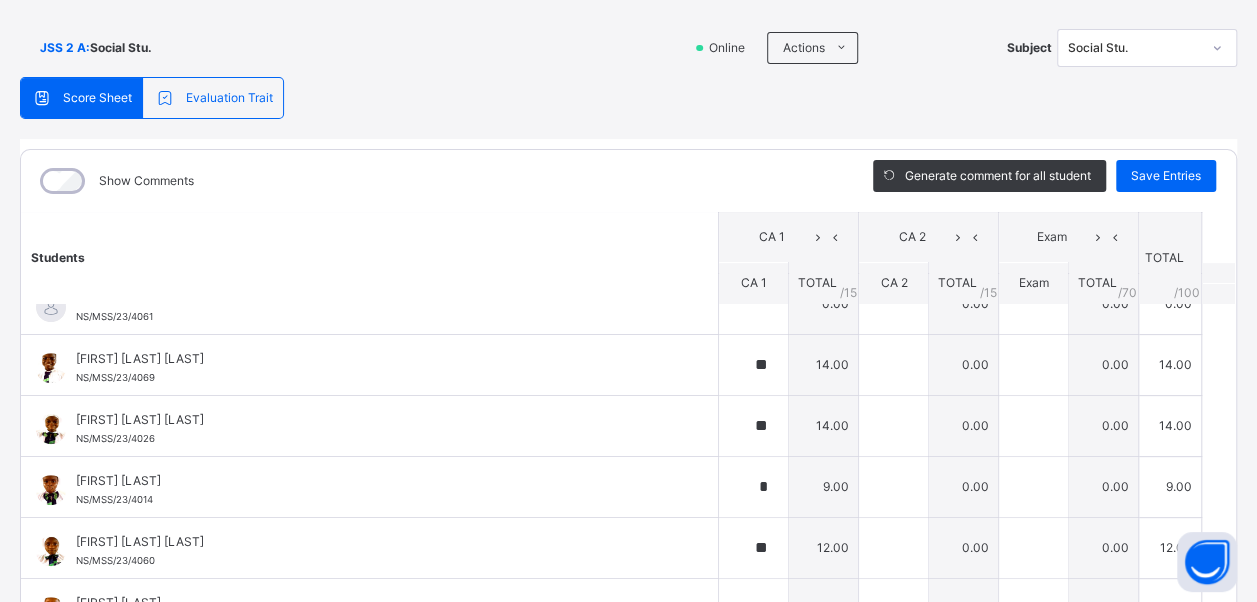 scroll, scrollTop: 480, scrollLeft: 0, axis: vertical 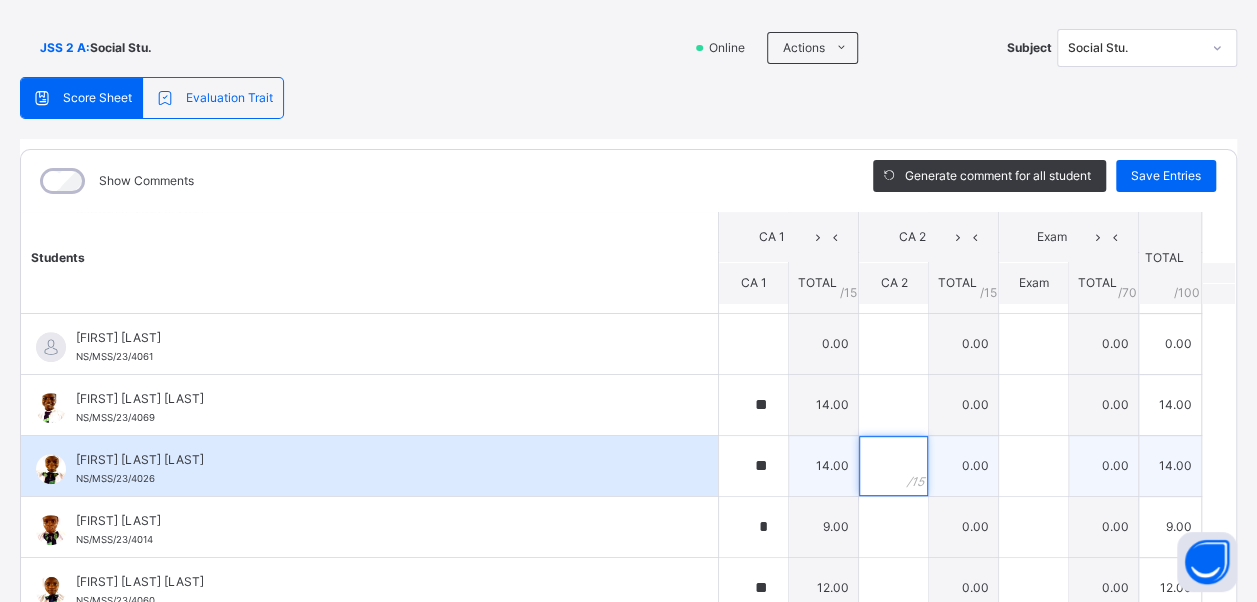 click at bounding box center [893, 466] 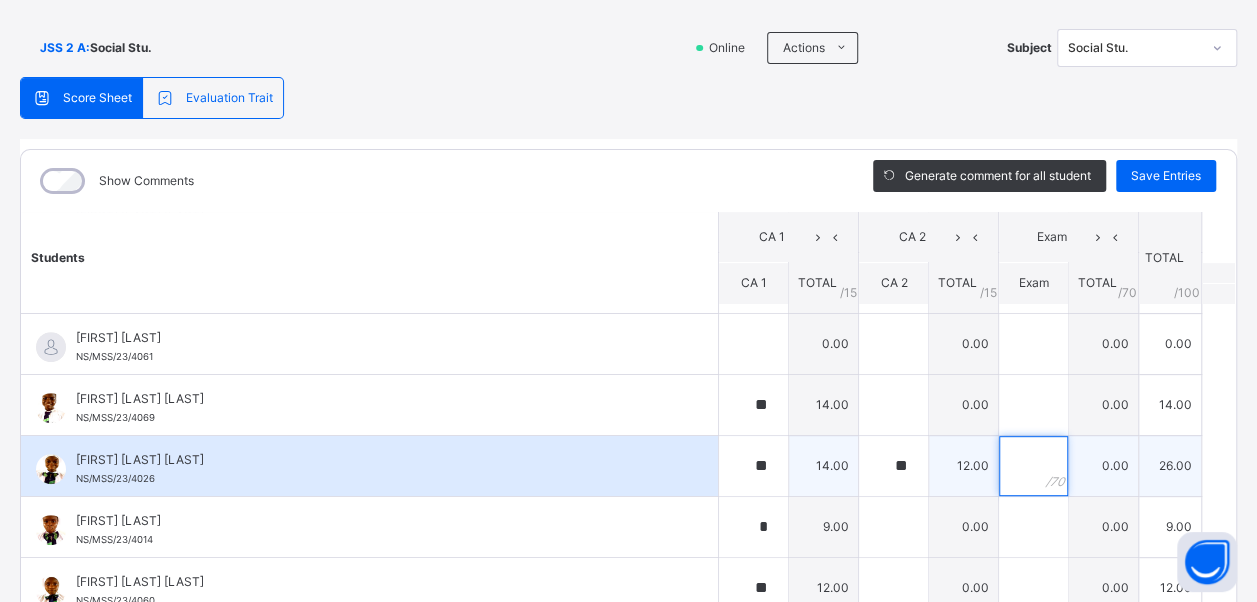 click at bounding box center [1033, 466] 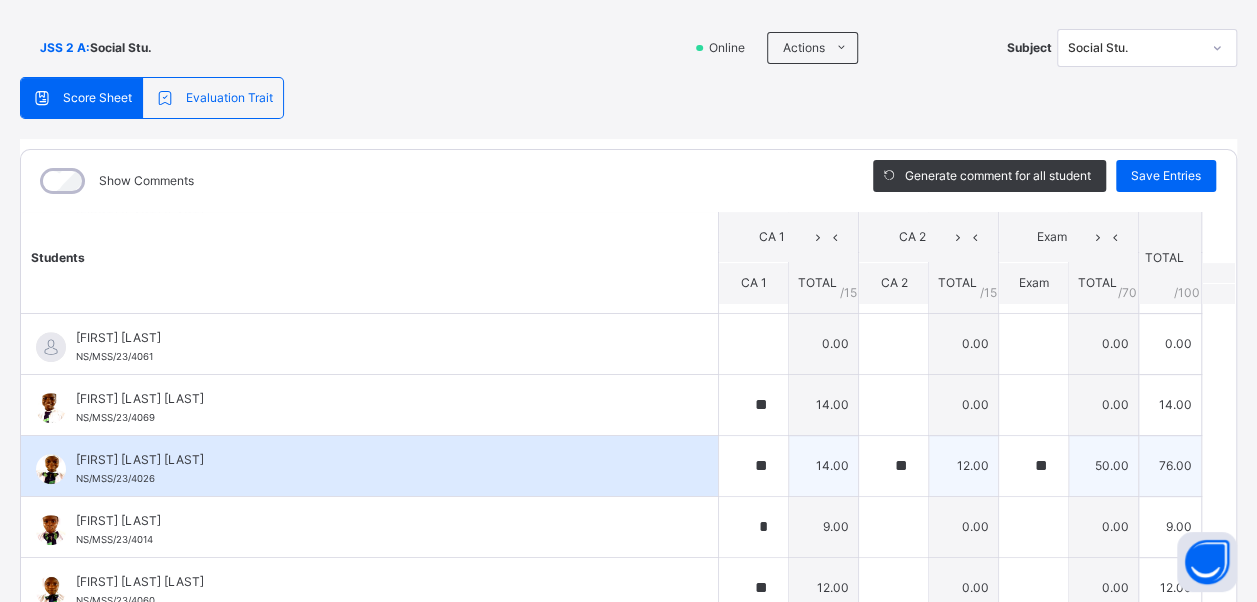 click on "[FIRST] [LAST] [LAST] [ID]" at bounding box center [374, 469] 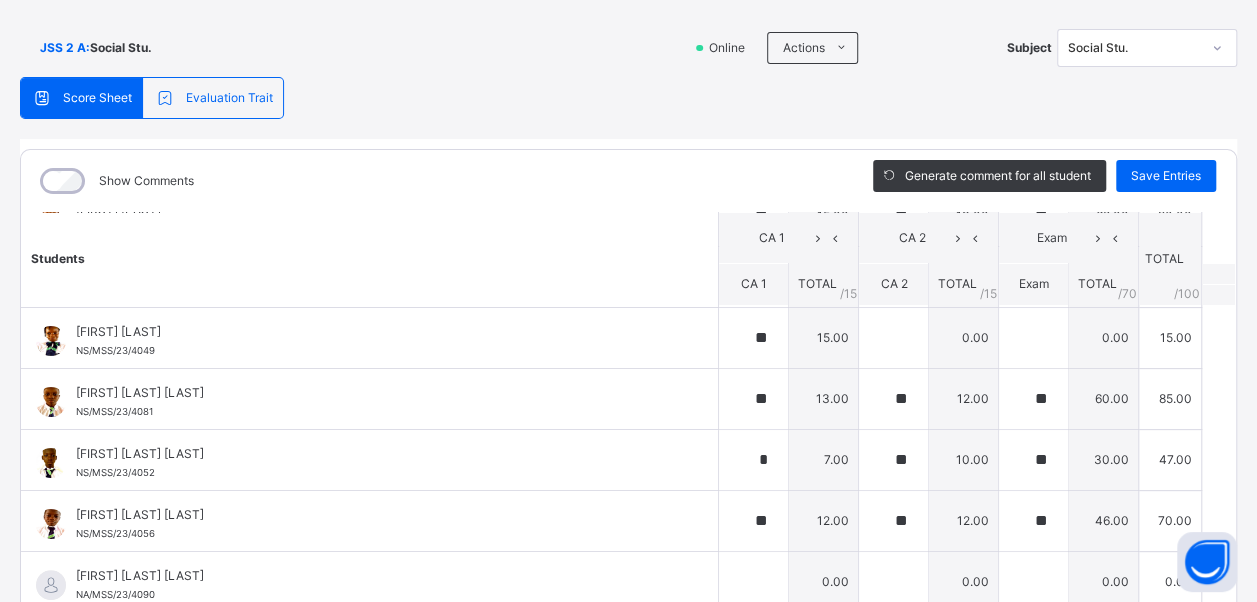 scroll, scrollTop: 80, scrollLeft: 0, axis: vertical 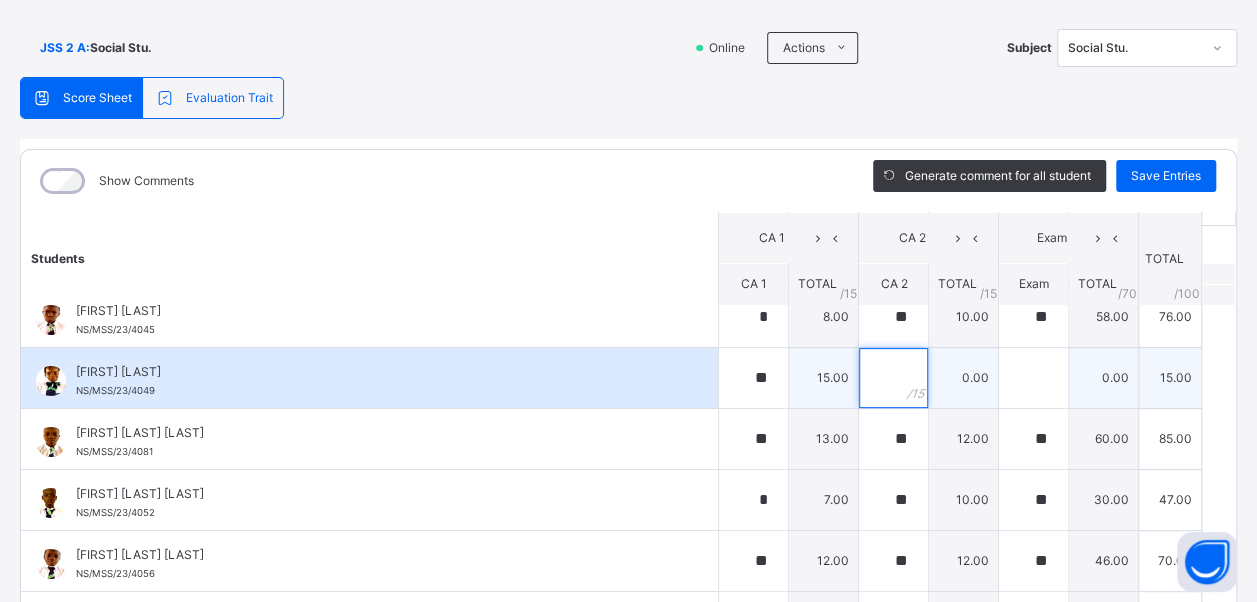 click at bounding box center [893, 378] 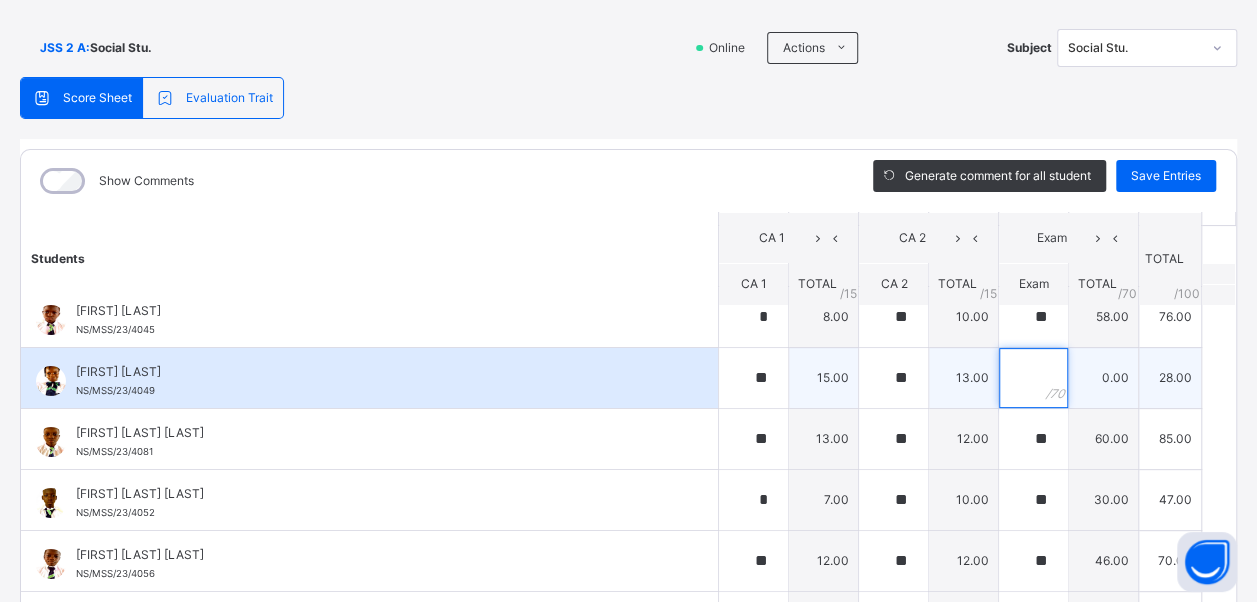 click at bounding box center (1033, 378) 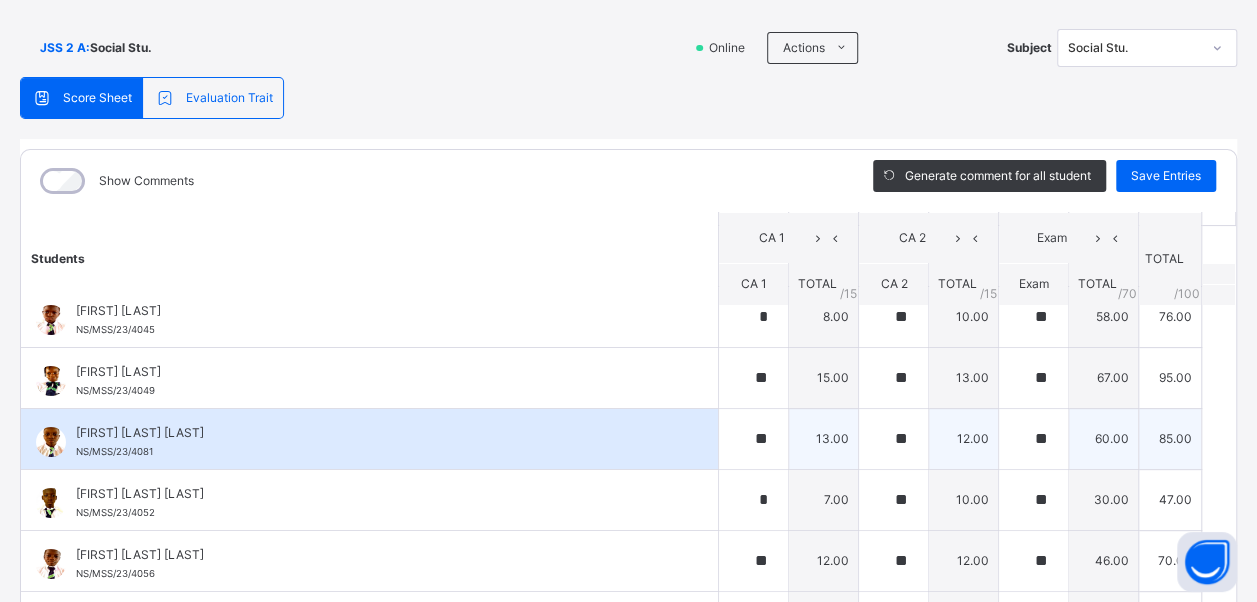 click on "[FIRST] [LAST] [LAST] [ID] [FIRST] [LAST] [LAST] [ID]" at bounding box center [370, 438] 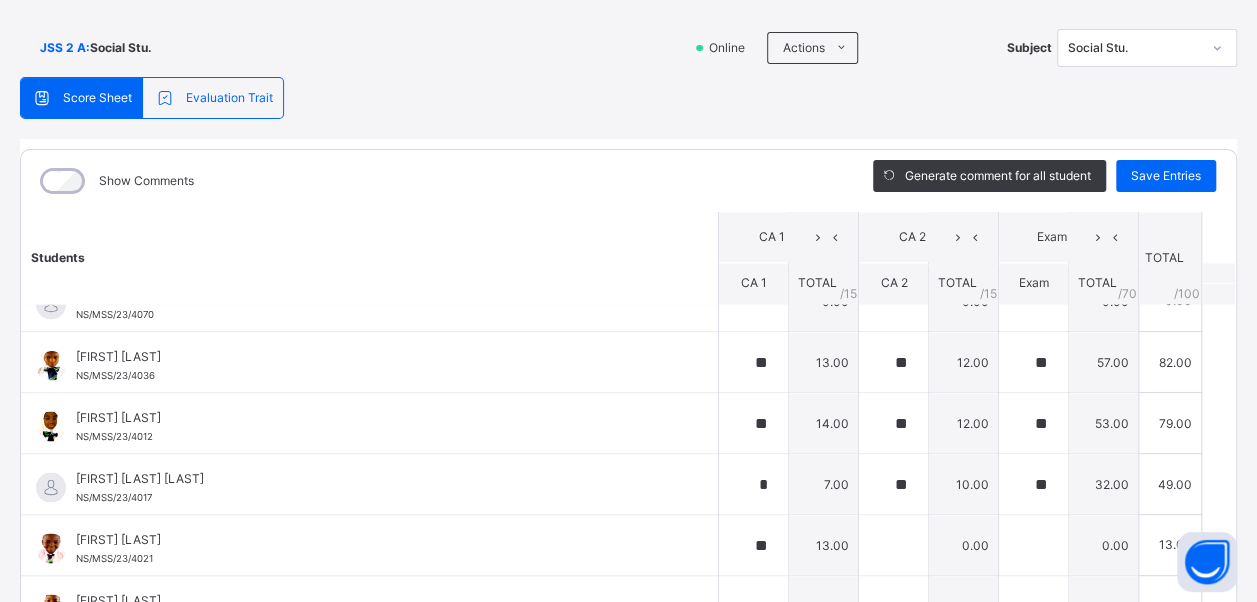scroll, scrollTop: 1840, scrollLeft: 0, axis: vertical 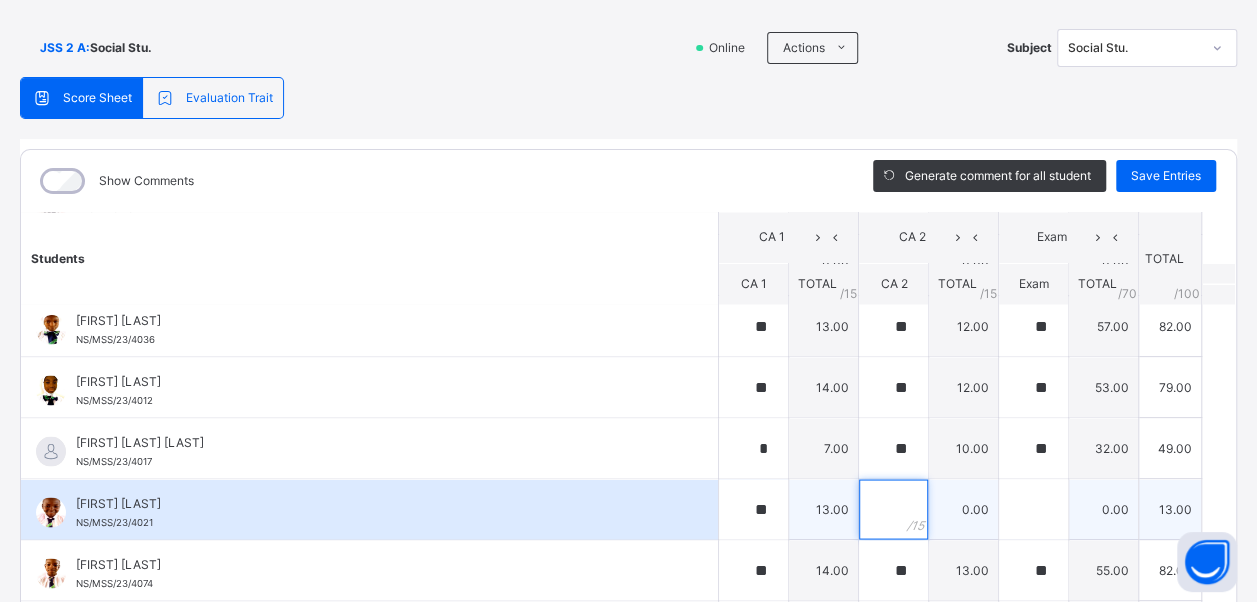 click at bounding box center (893, 509) 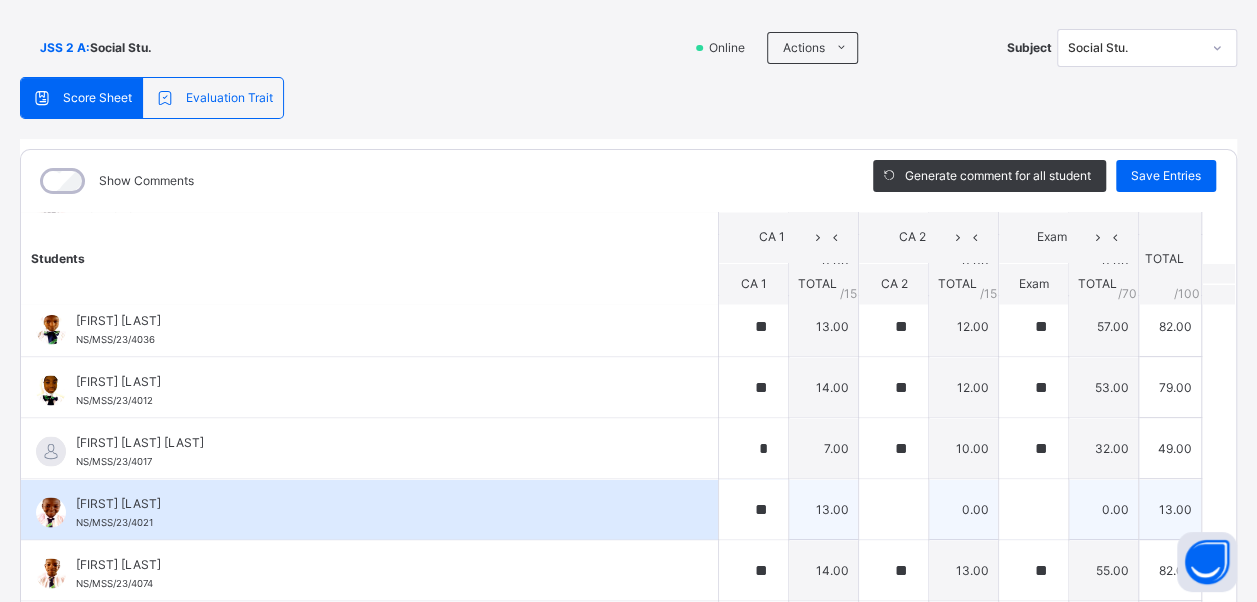 click at bounding box center [893, 509] 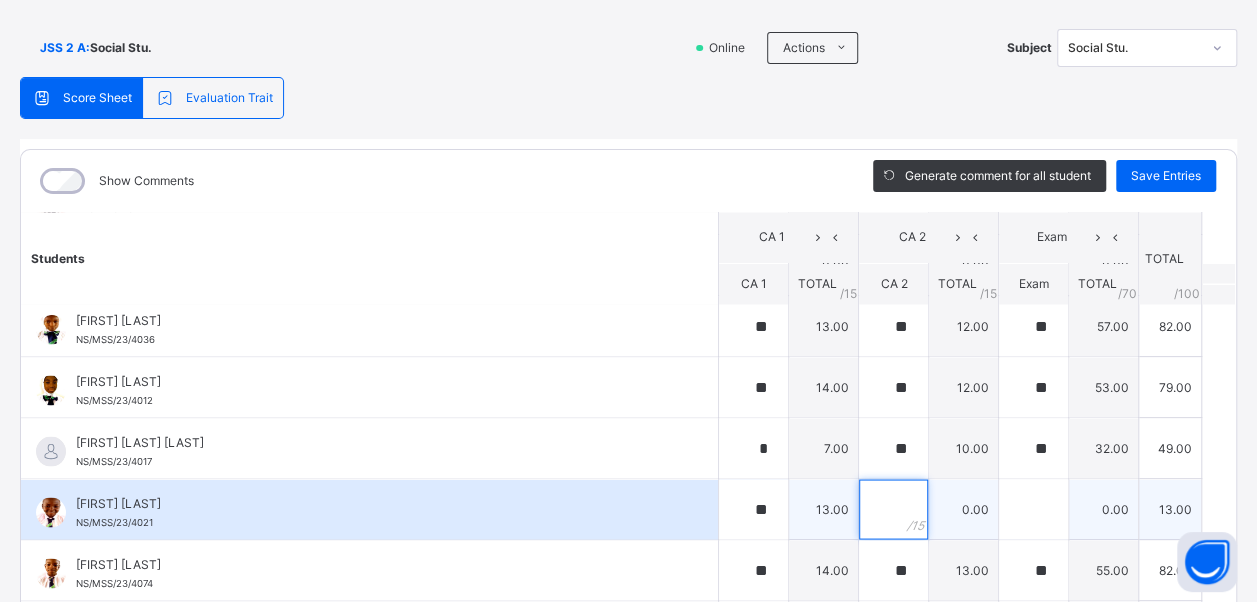 click at bounding box center [893, 509] 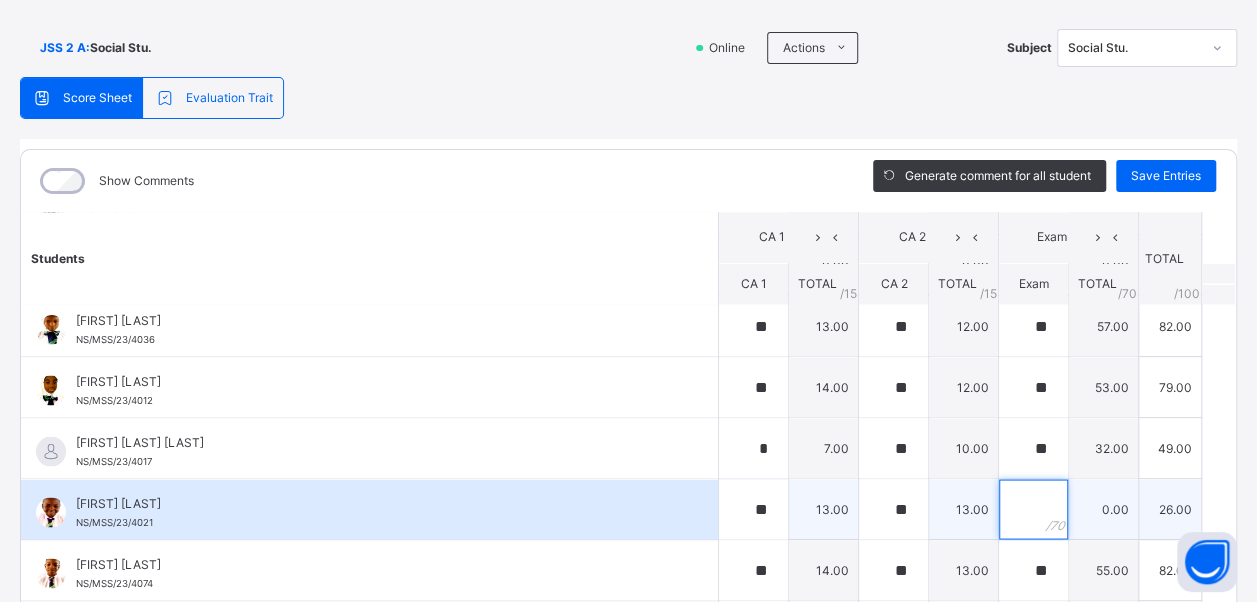 click at bounding box center (1033, 509) 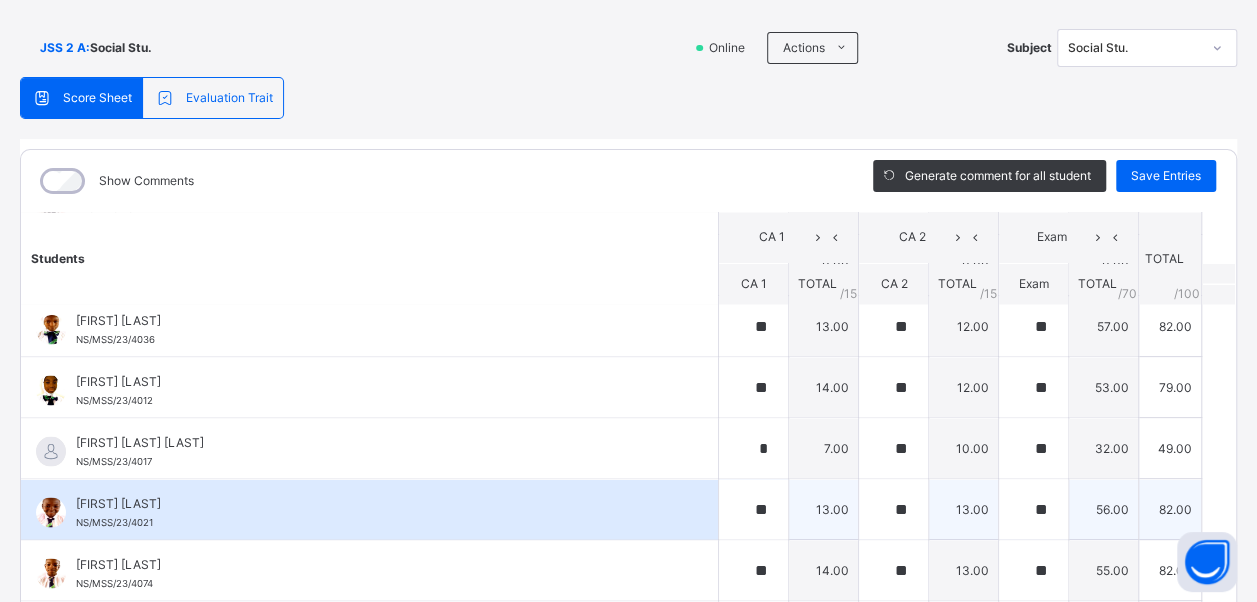 click on "[FIRST] [LAST] [LAST] [ID]" at bounding box center (369, 509) 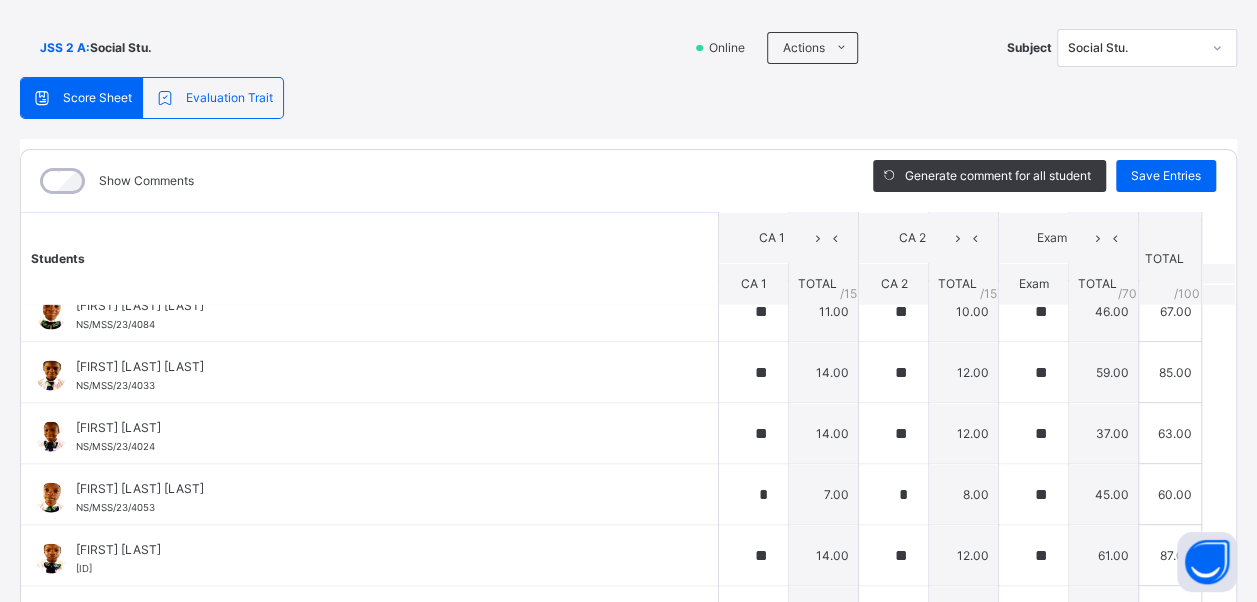 scroll, scrollTop: 2200, scrollLeft: 0, axis: vertical 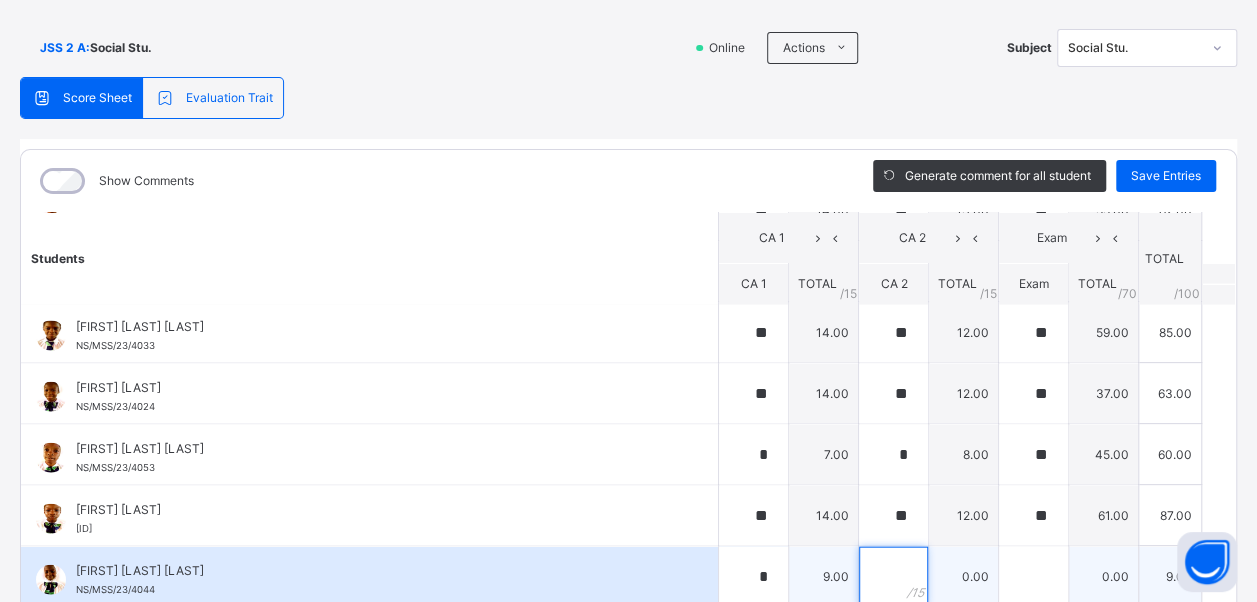 click at bounding box center [893, 576] 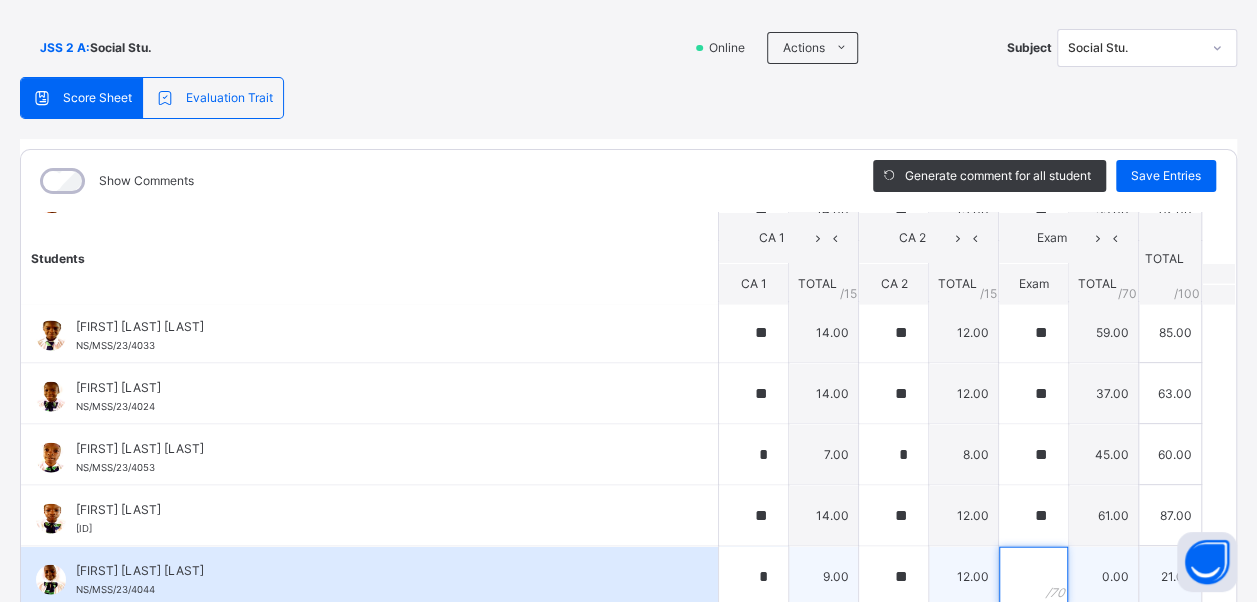 click at bounding box center [1033, 576] 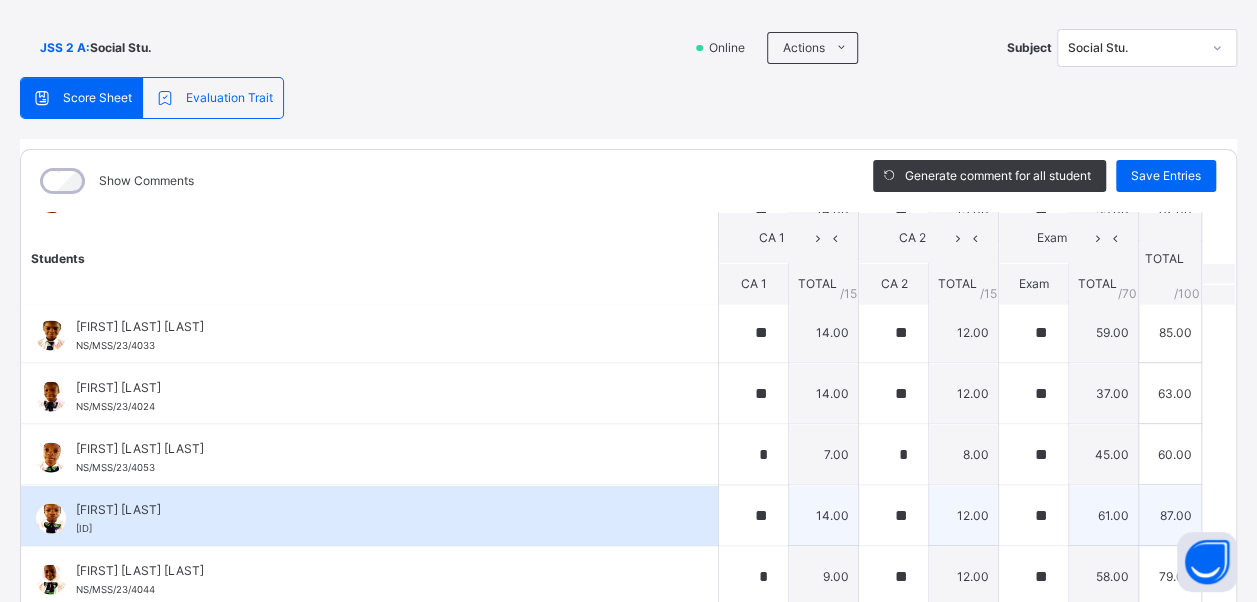 click on "[FIRST] [LAST] [ID]" at bounding box center (369, 515) 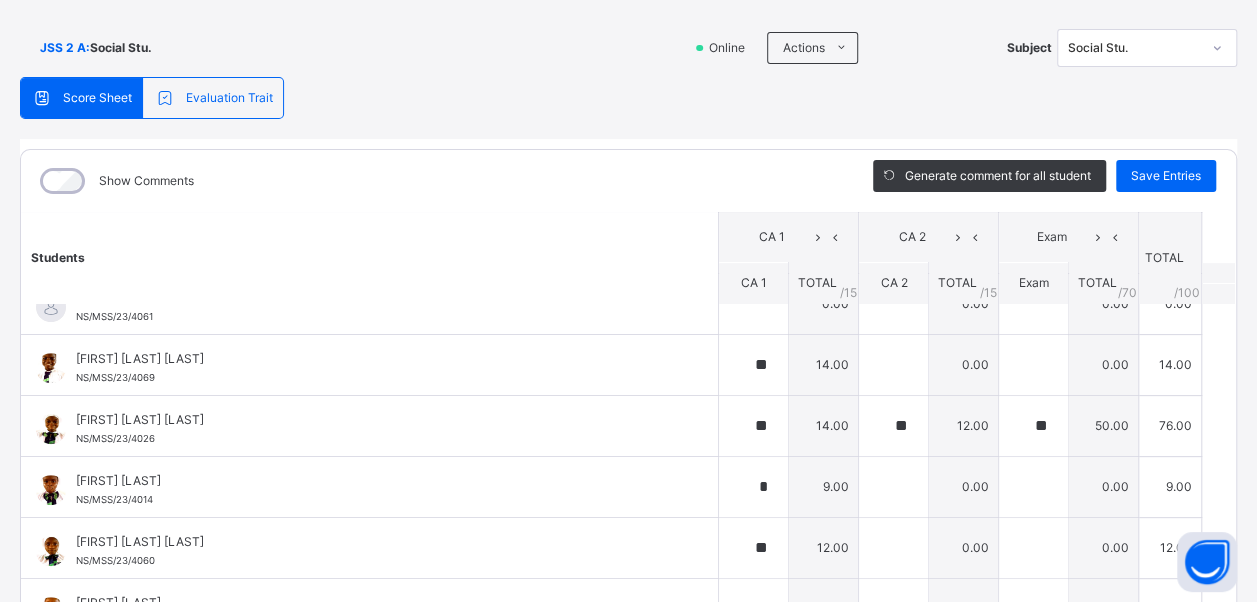 scroll, scrollTop: 480, scrollLeft: 0, axis: vertical 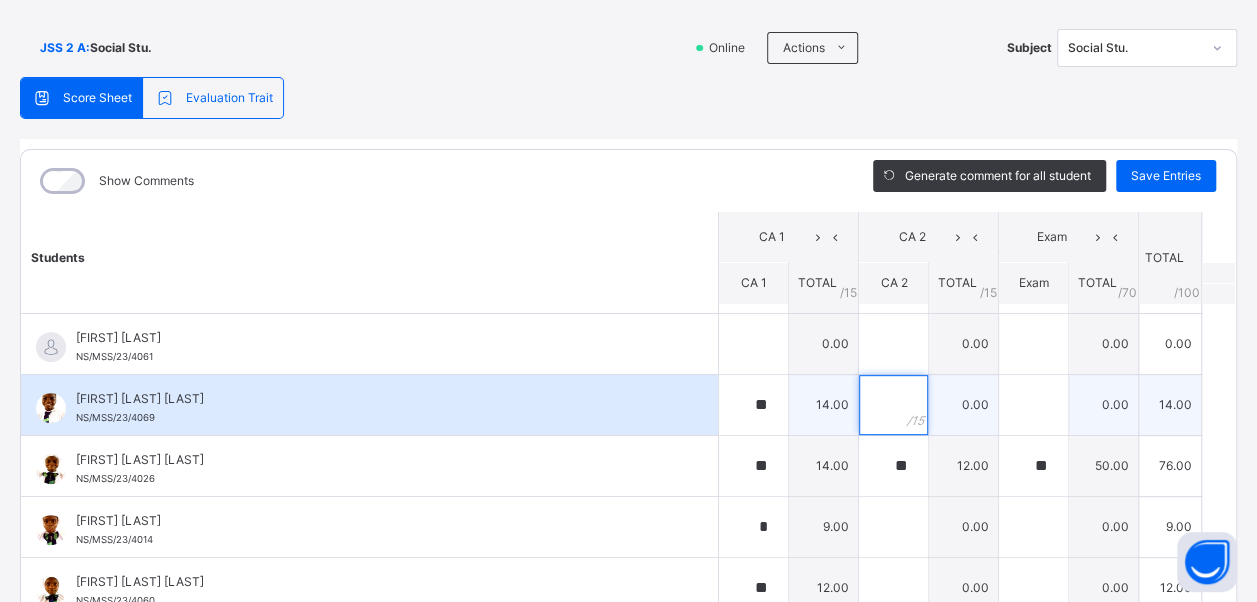 click at bounding box center (893, 405) 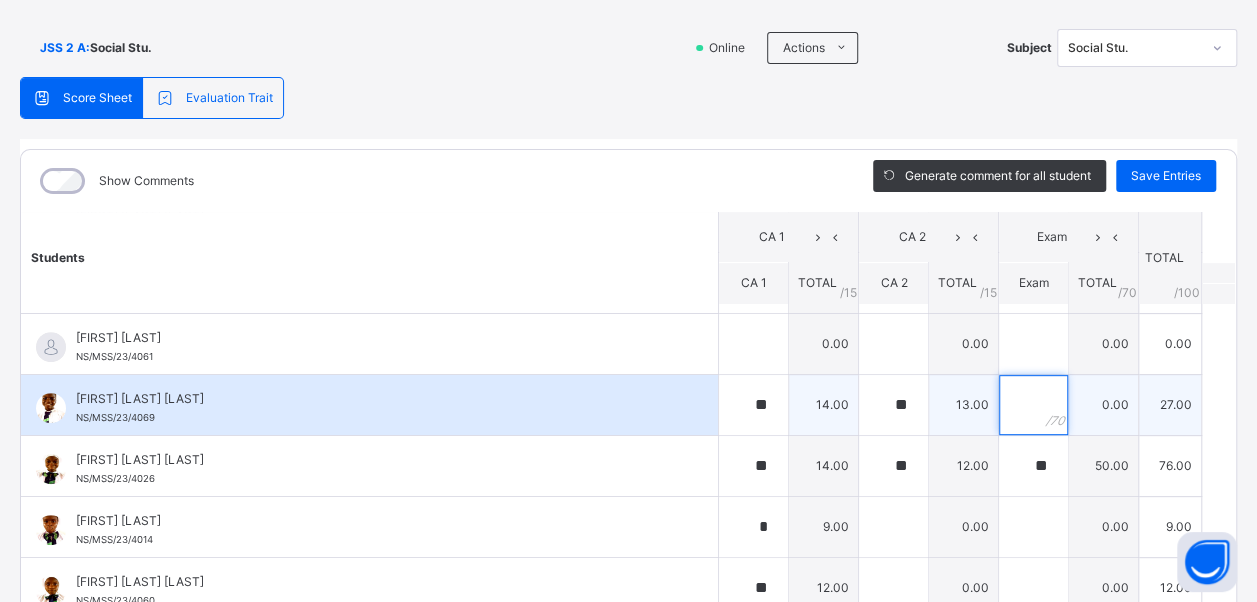 click at bounding box center (1033, 405) 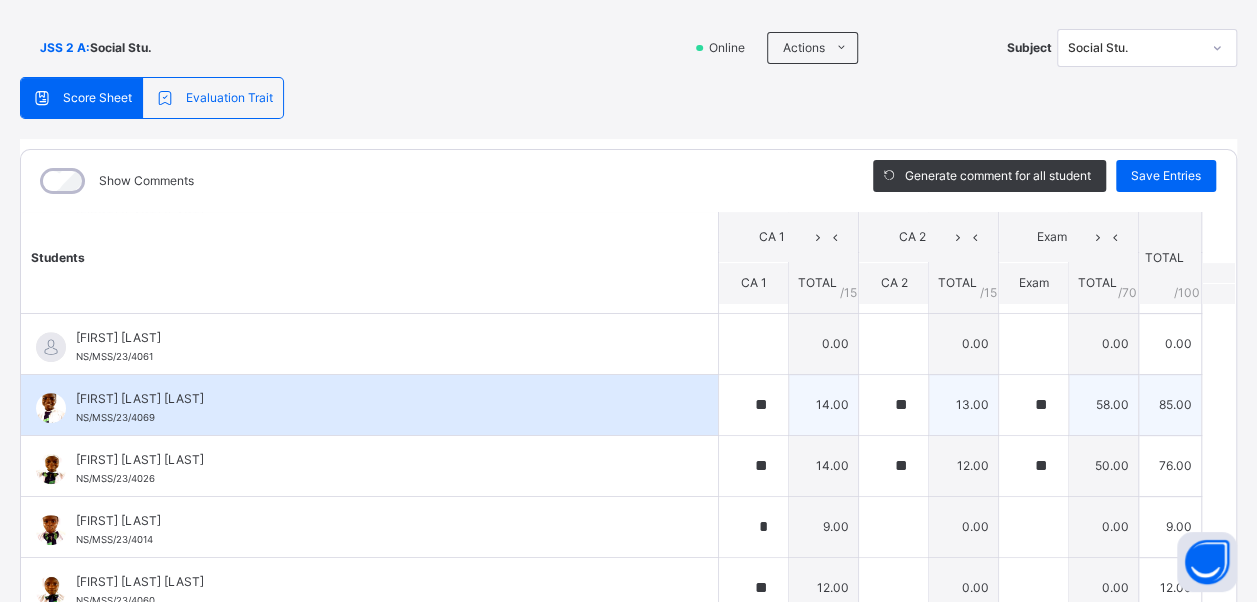 click on "[FIRST] [LAST] [LAST]" at bounding box center (374, 399) 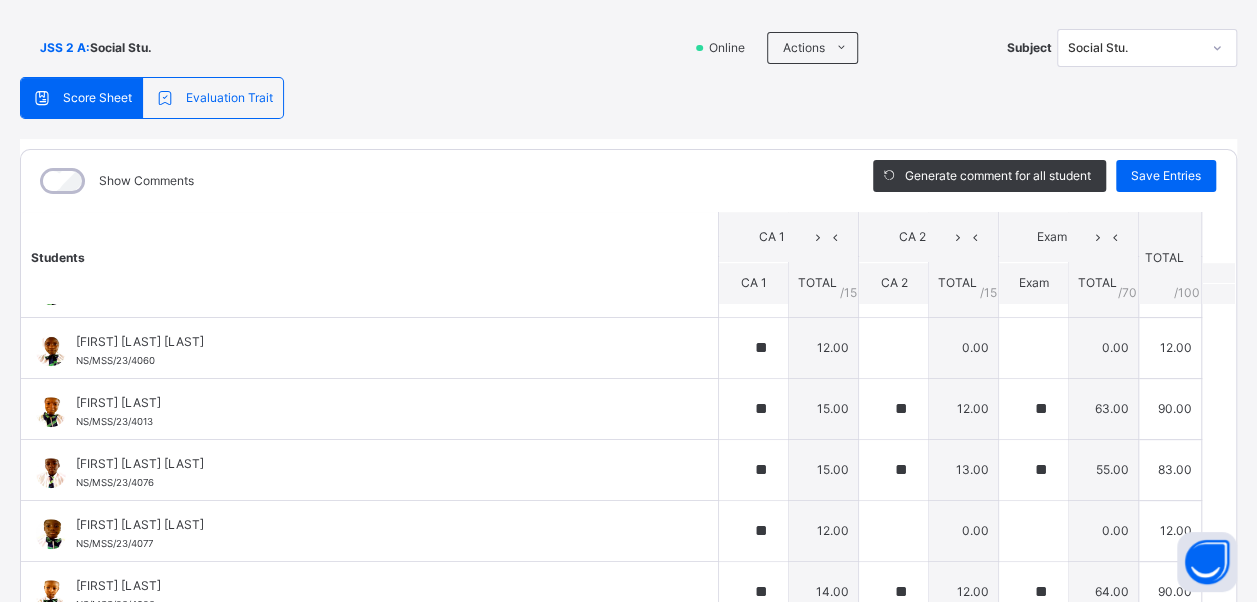 scroll, scrollTop: 760, scrollLeft: 0, axis: vertical 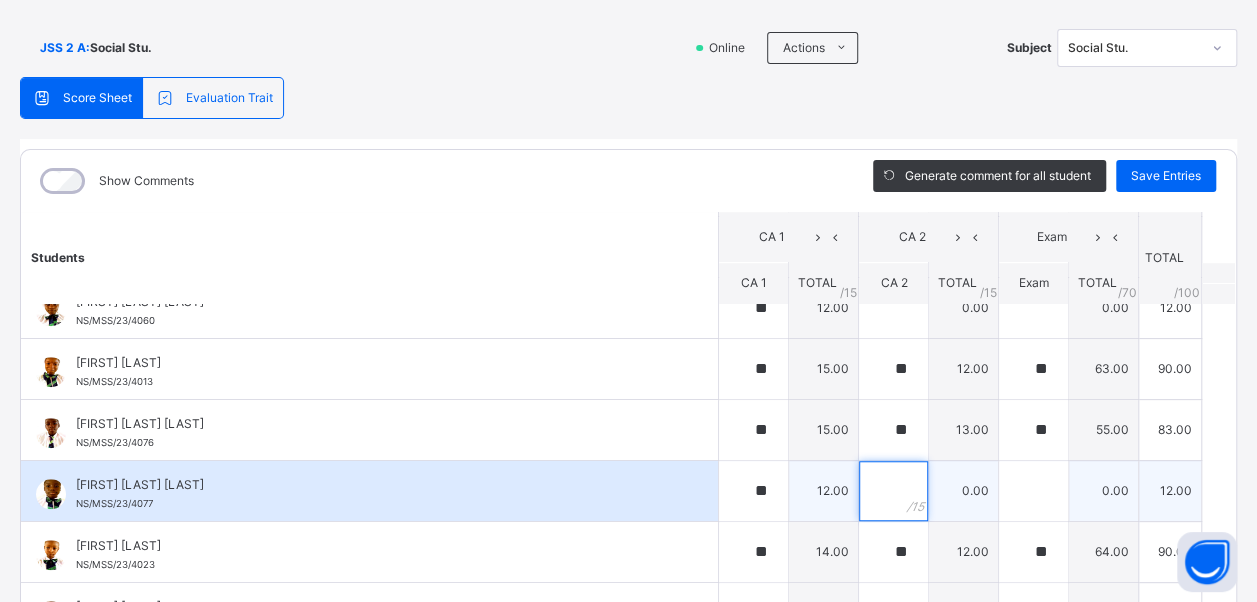 click at bounding box center (893, 491) 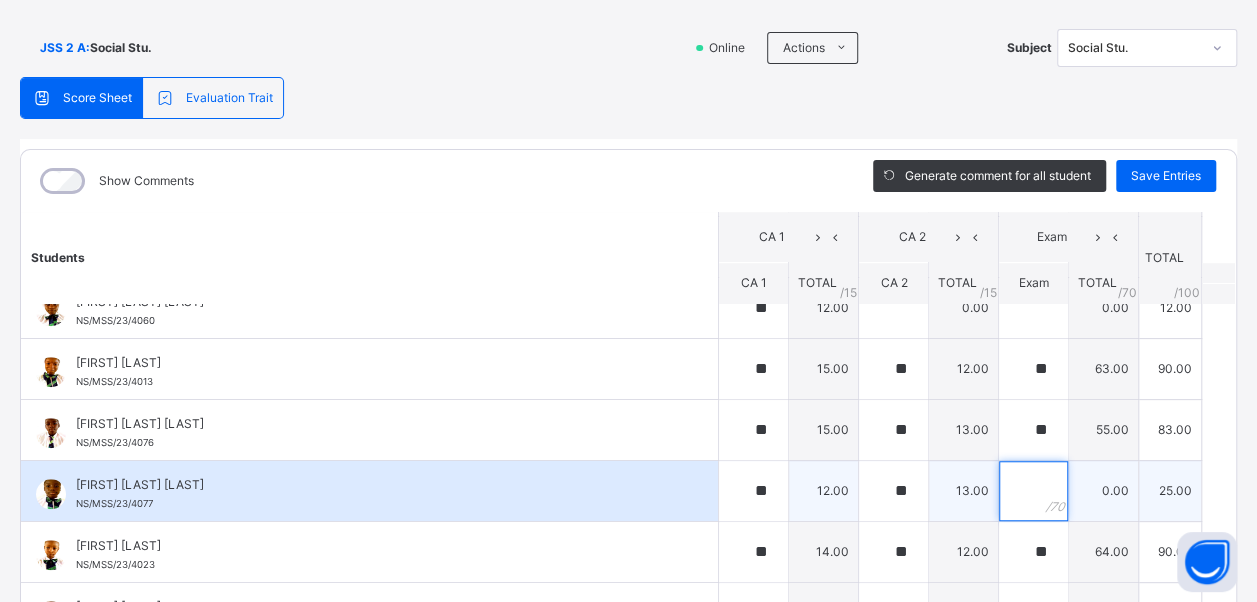 click at bounding box center [1033, 491] 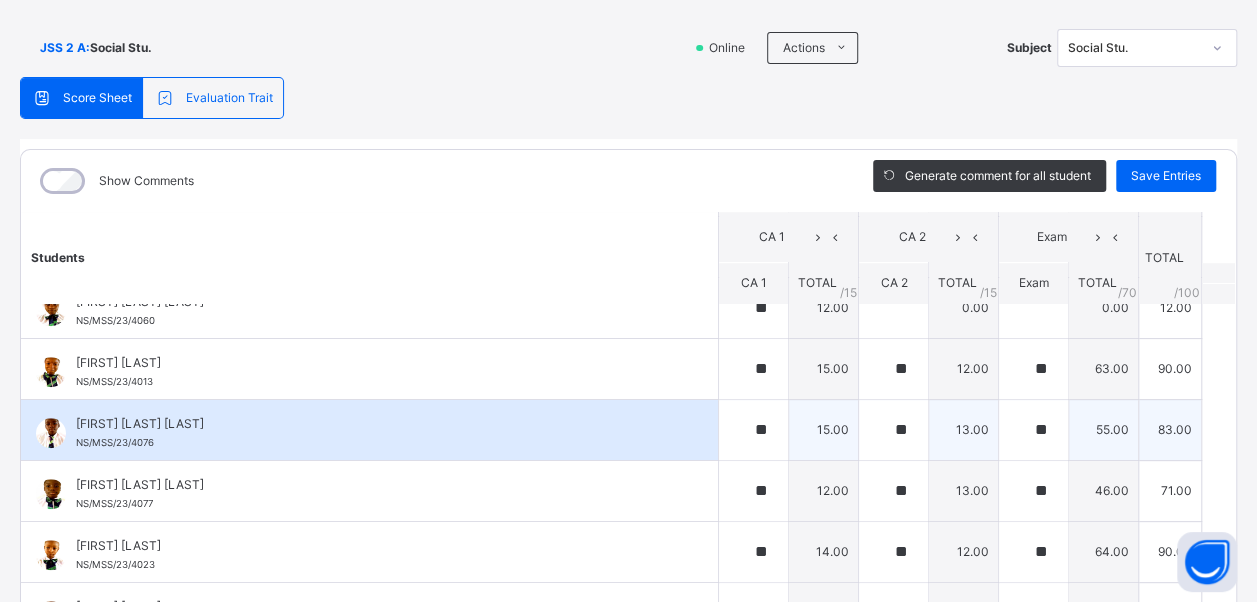 click on "[FIRST] [LAST] [LAST]" at bounding box center (374, 424) 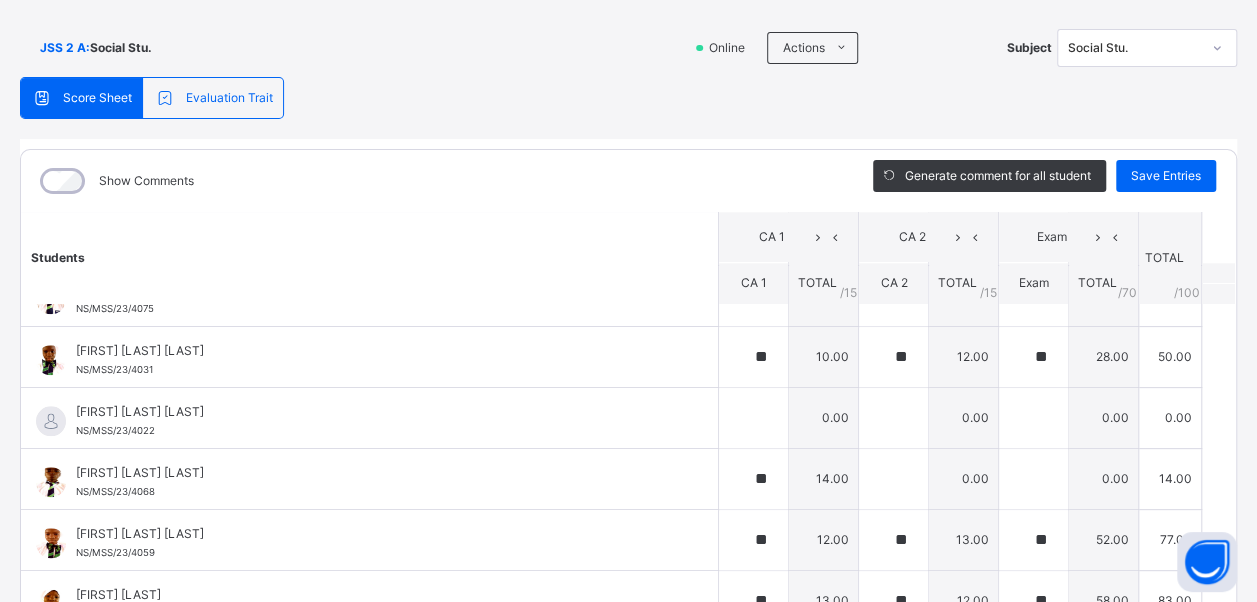 scroll, scrollTop: 1080, scrollLeft: 0, axis: vertical 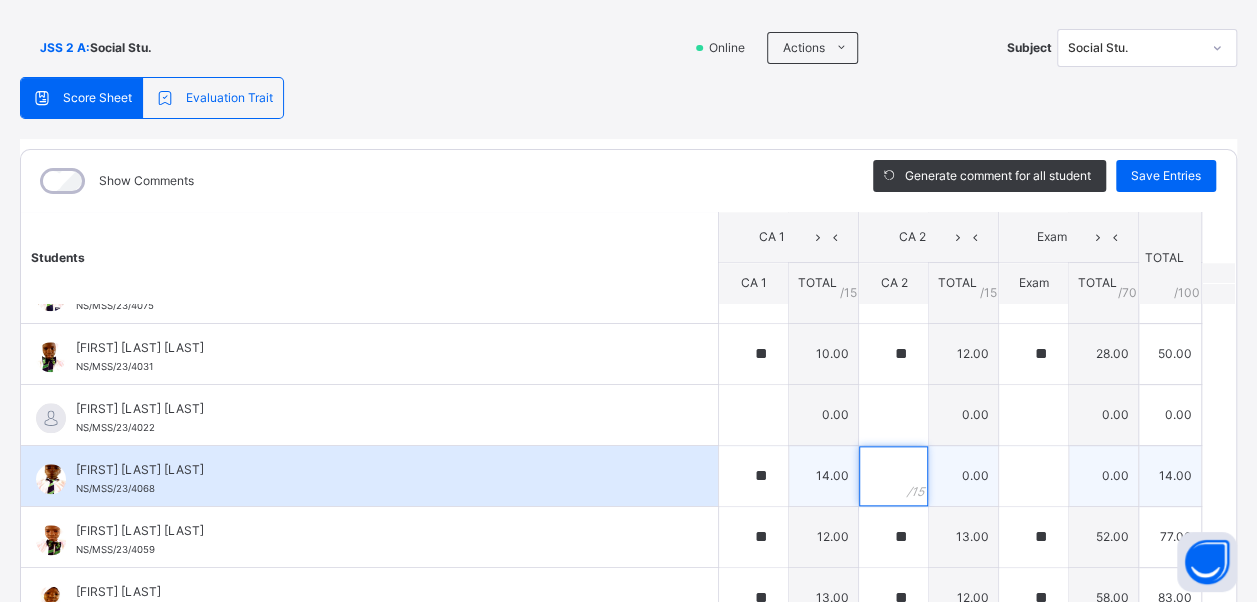 click at bounding box center (893, 476) 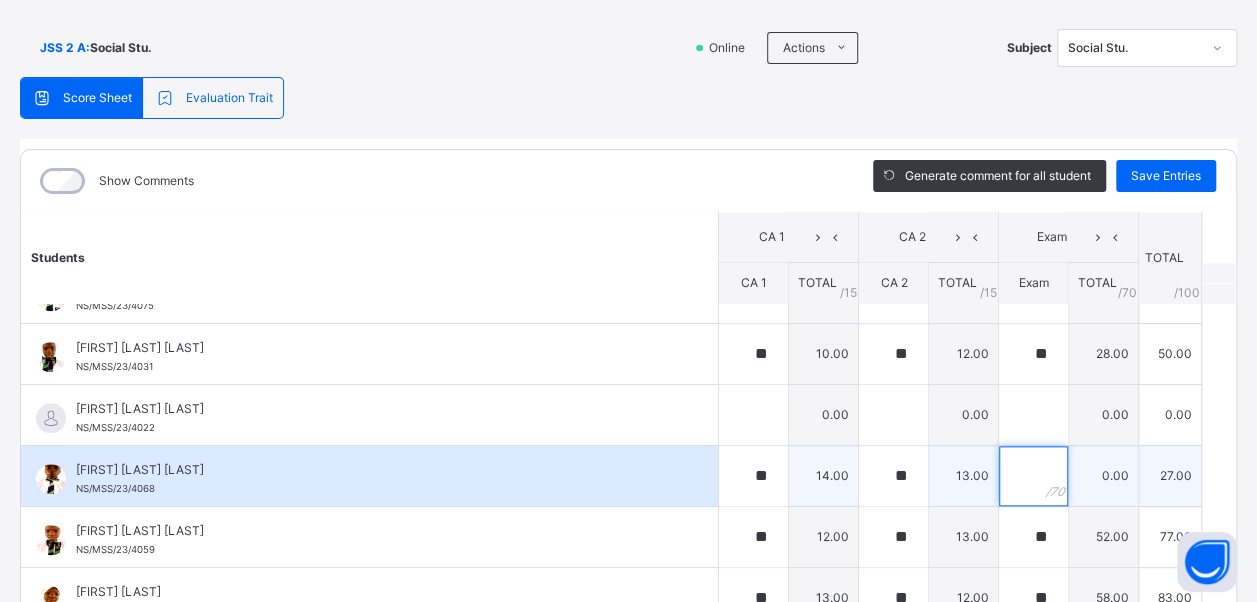 click at bounding box center [1033, 476] 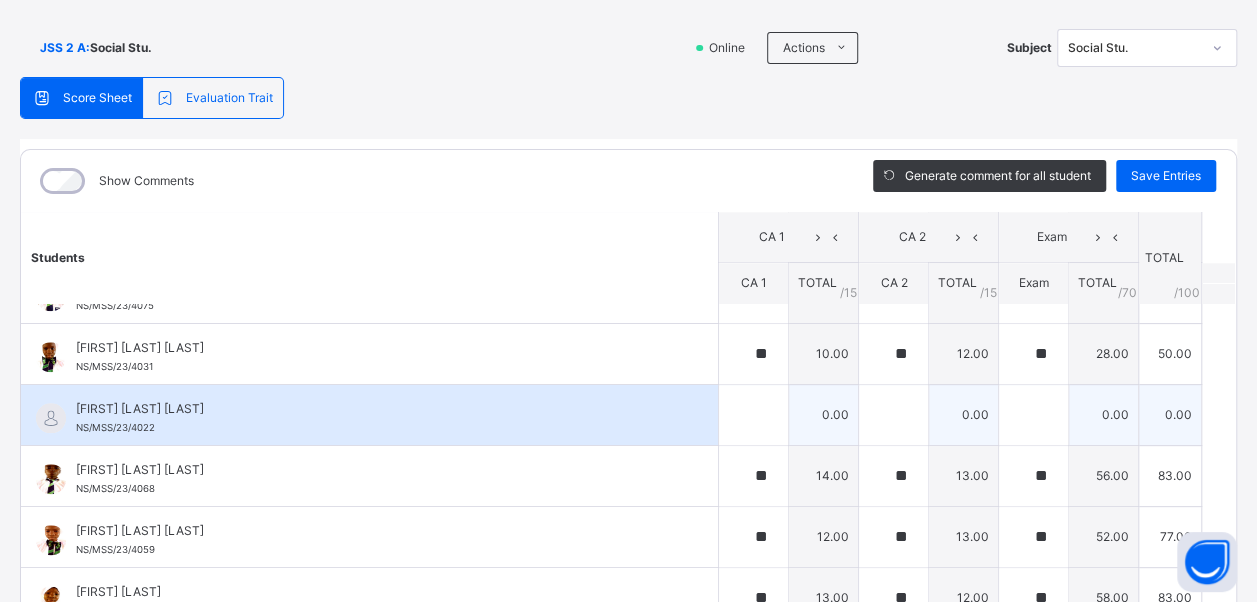click on "[FIRST] [LAST] NS/MSS/23/4022" at bounding box center (369, 415) 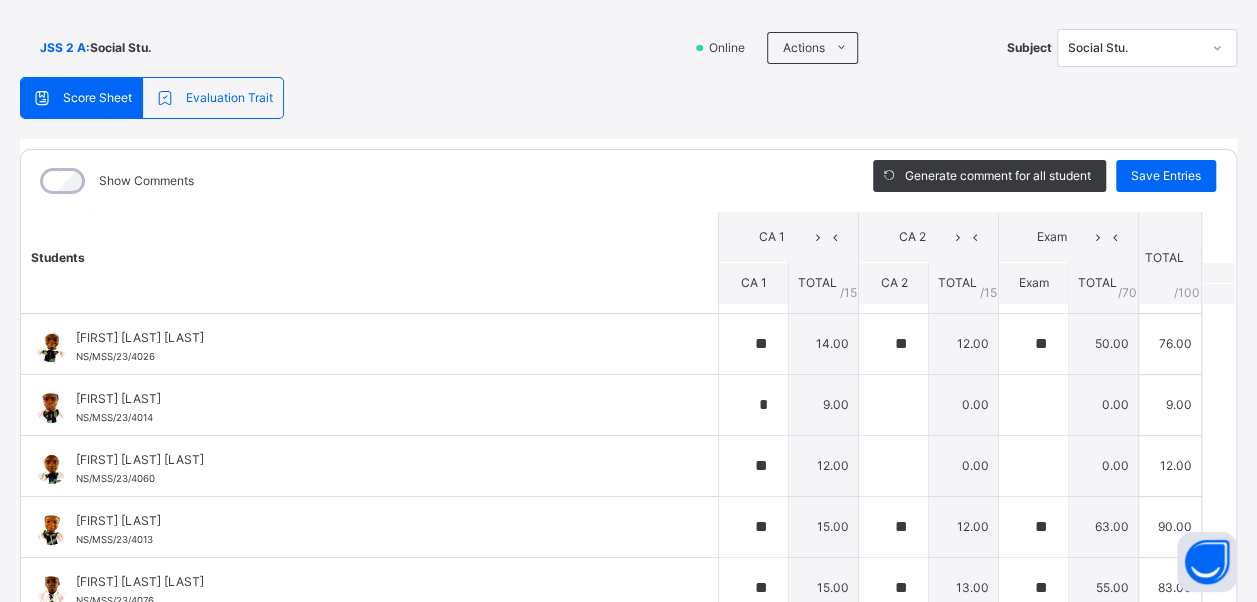 scroll, scrollTop: 600, scrollLeft: 0, axis: vertical 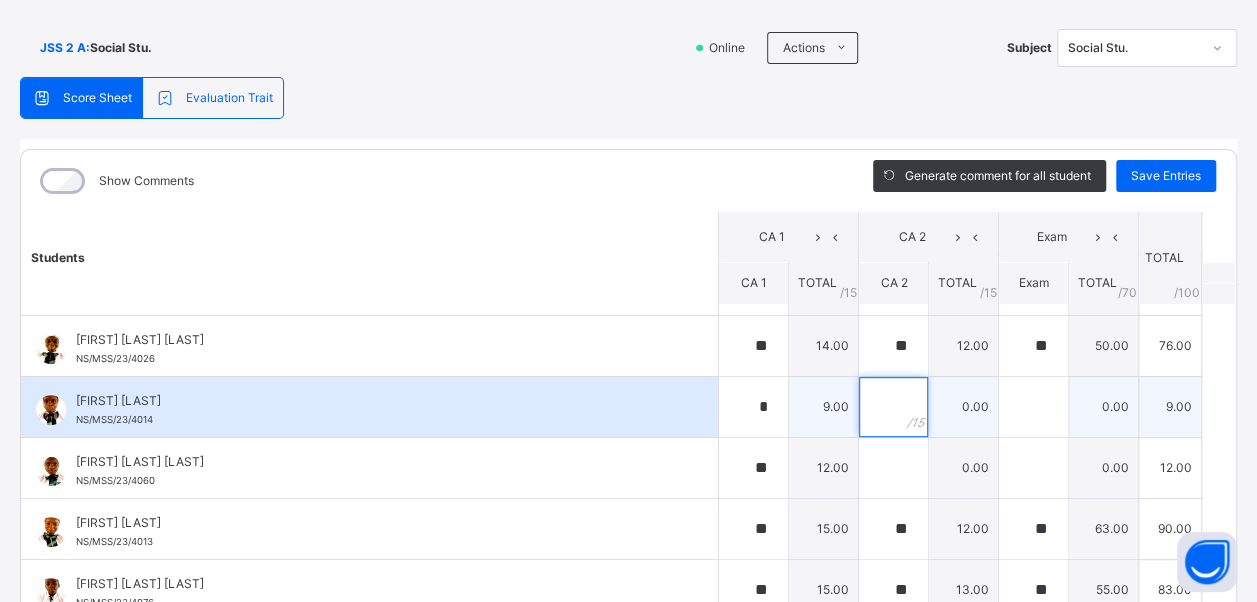 click at bounding box center (893, 407) 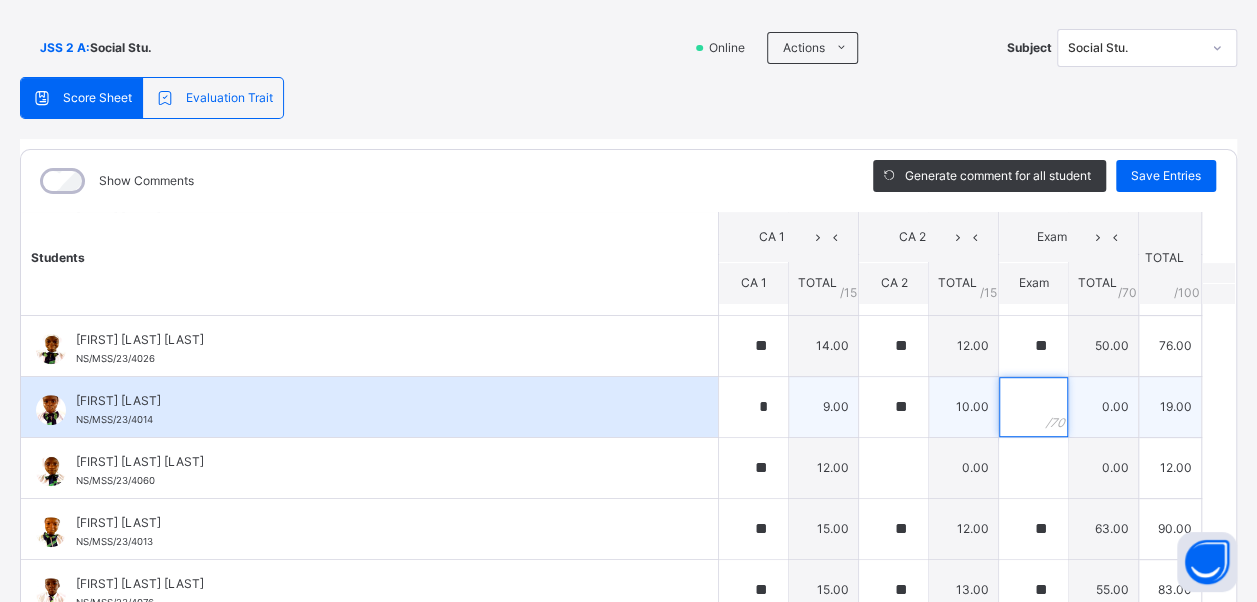 click at bounding box center (1033, 407) 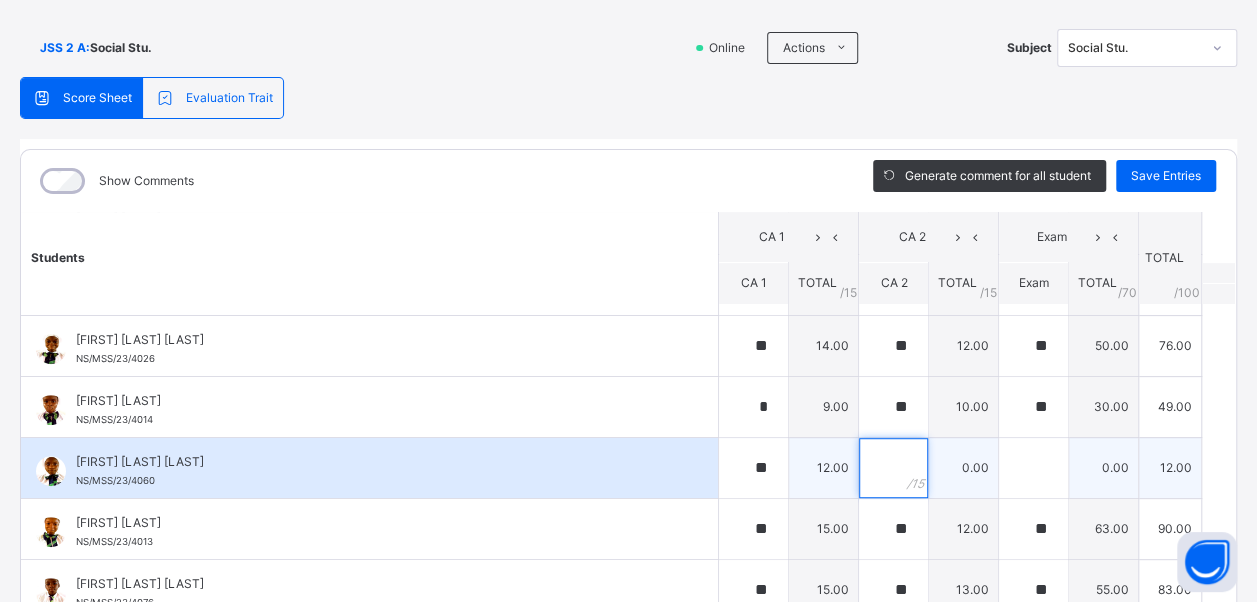 click at bounding box center [893, 468] 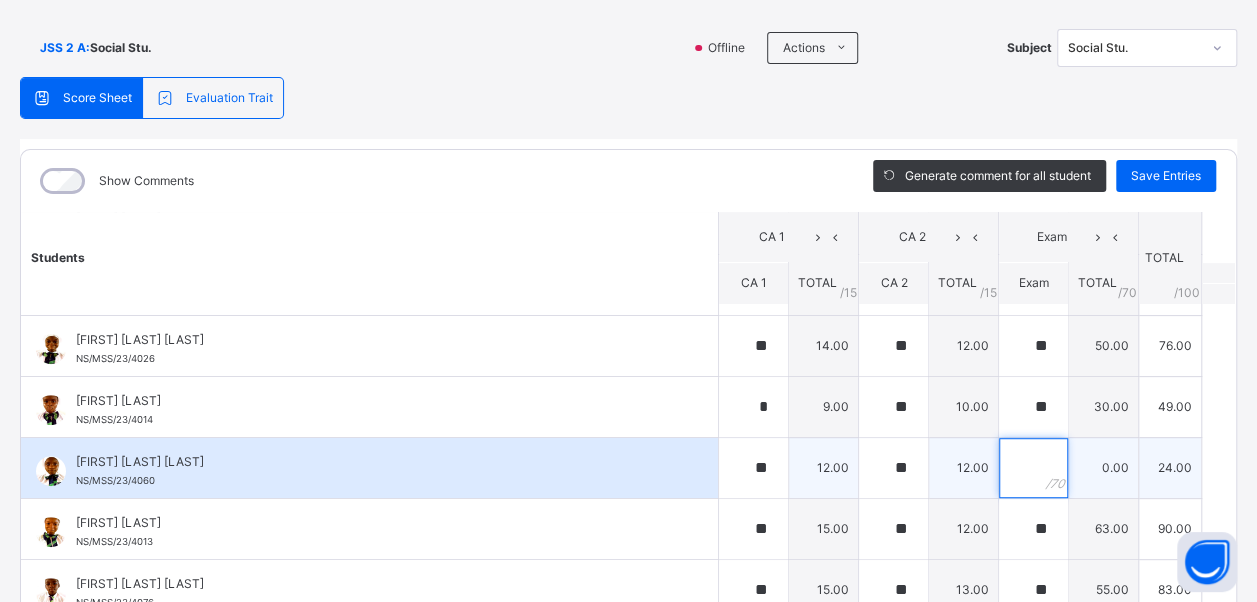 click at bounding box center (1033, 468) 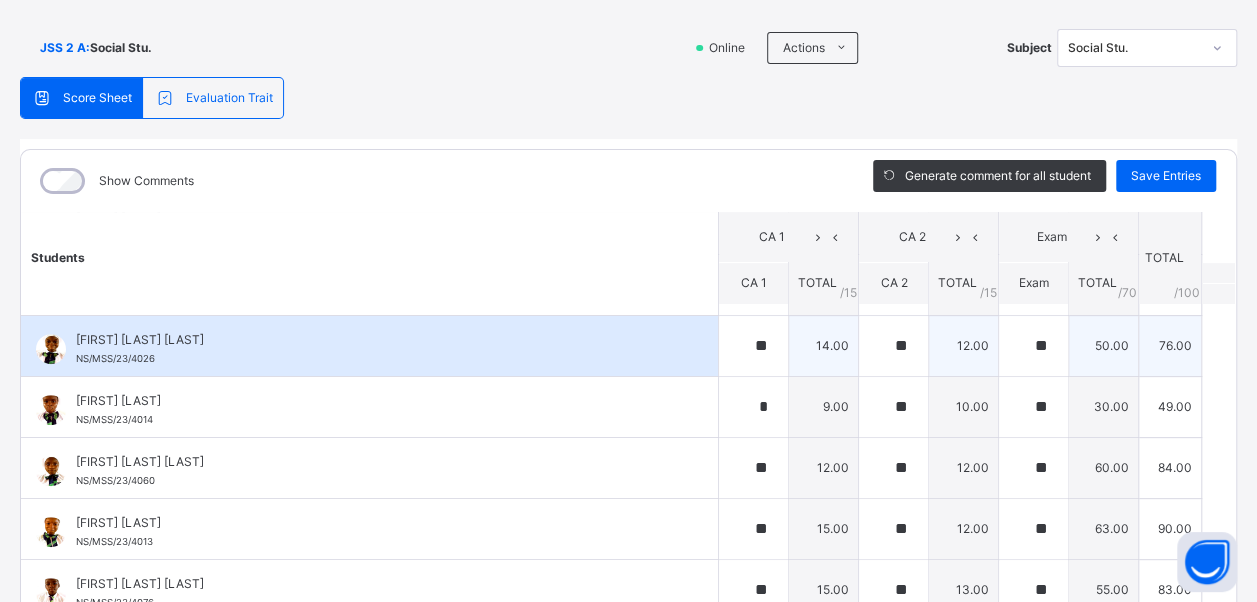 click on "[FIRST] [LAST] [LAST] [ID]" at bounding box center [369, 346] 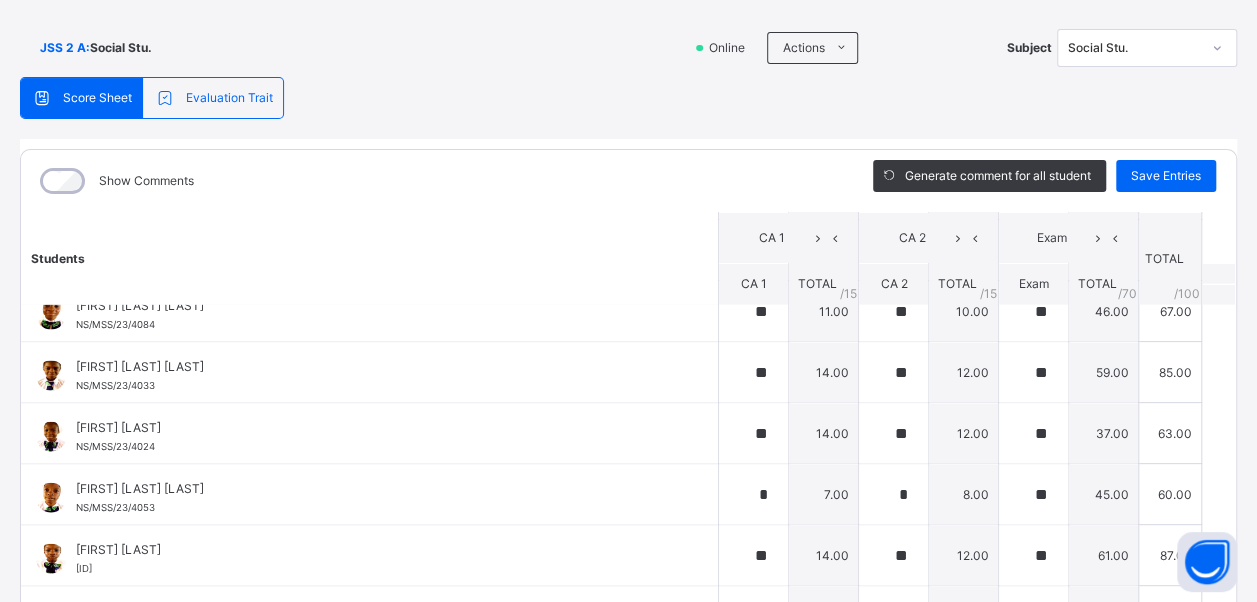 scroll, scrollTop: 2200, scrollLeft: 0, axis: vertical 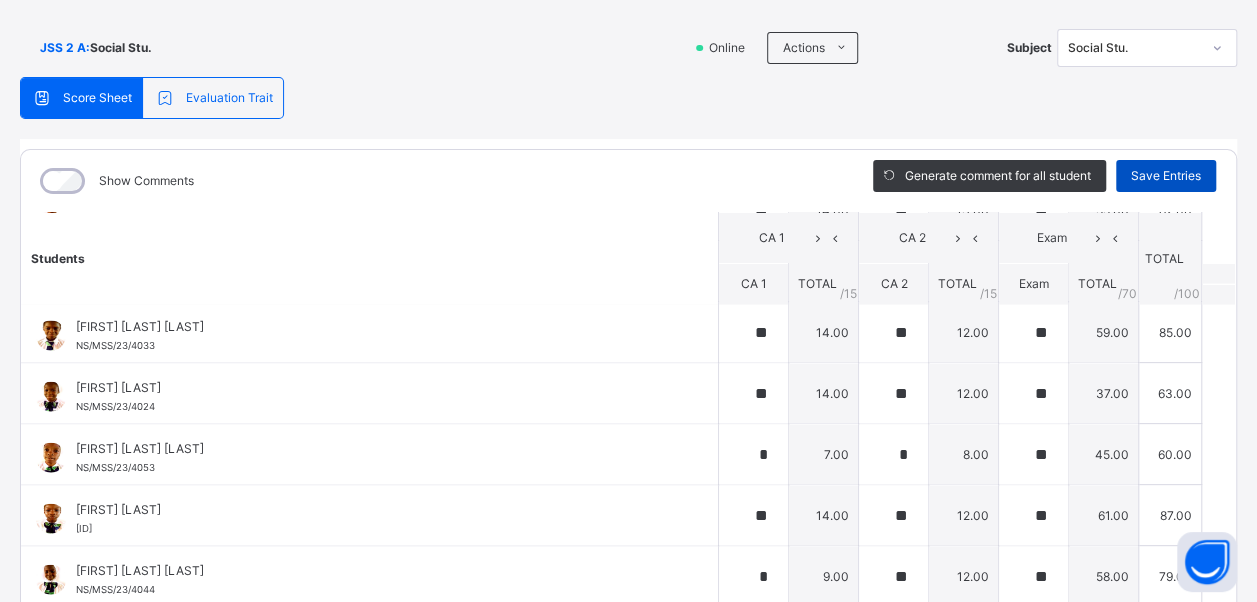 click on "Save Entries" at bounding box center (1166, 176) 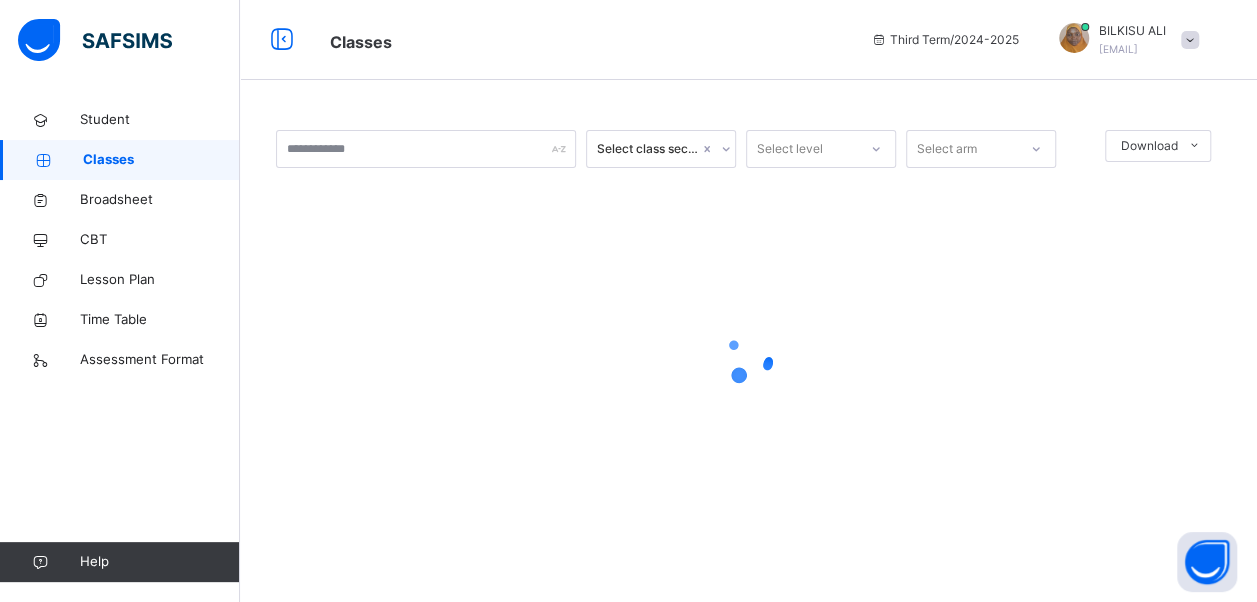 scroll, scrollTop: 0, scrollLeft: 0, axis: both 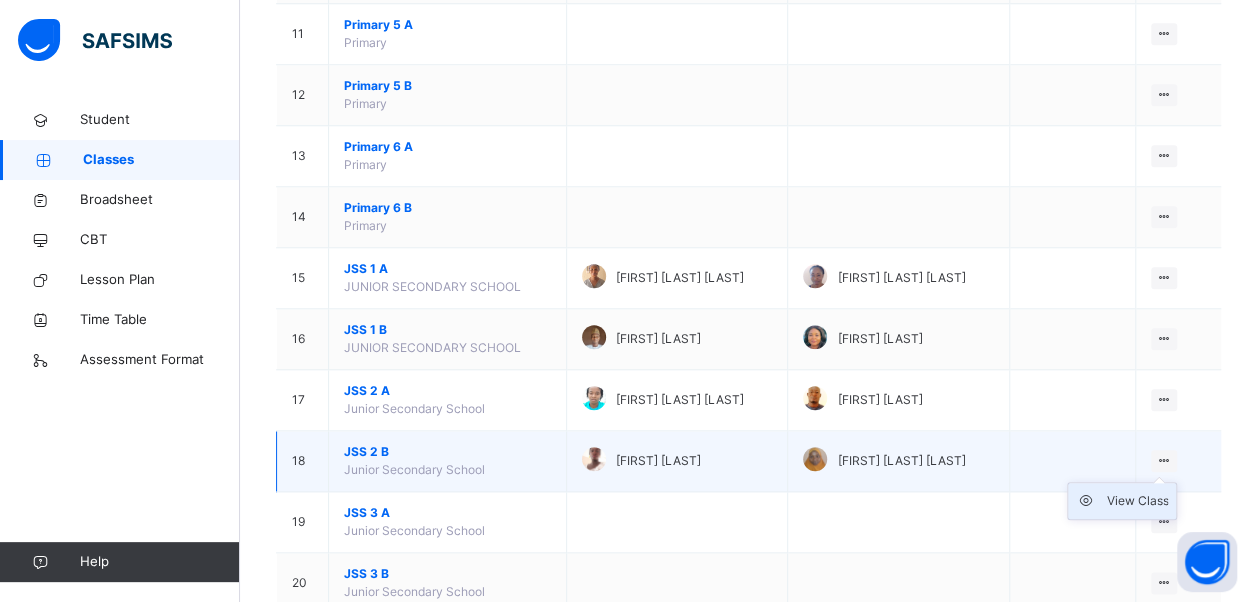 click on "View Class" at bounding box center (1137, 501) 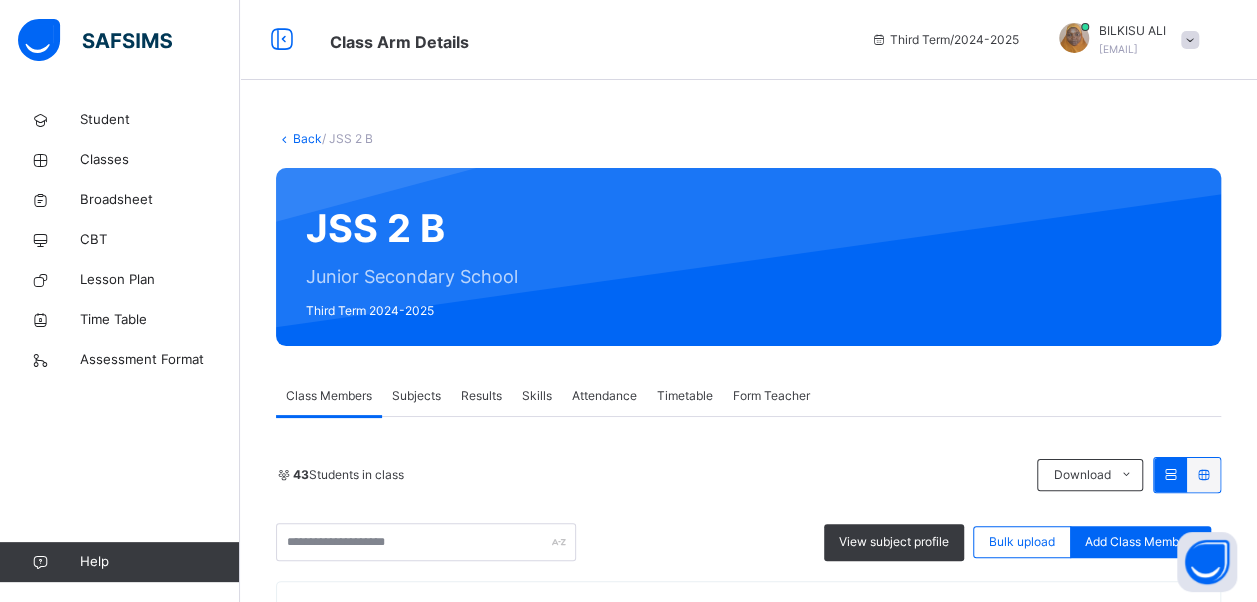 click on "Subjects" at bounding box center (416, 396) 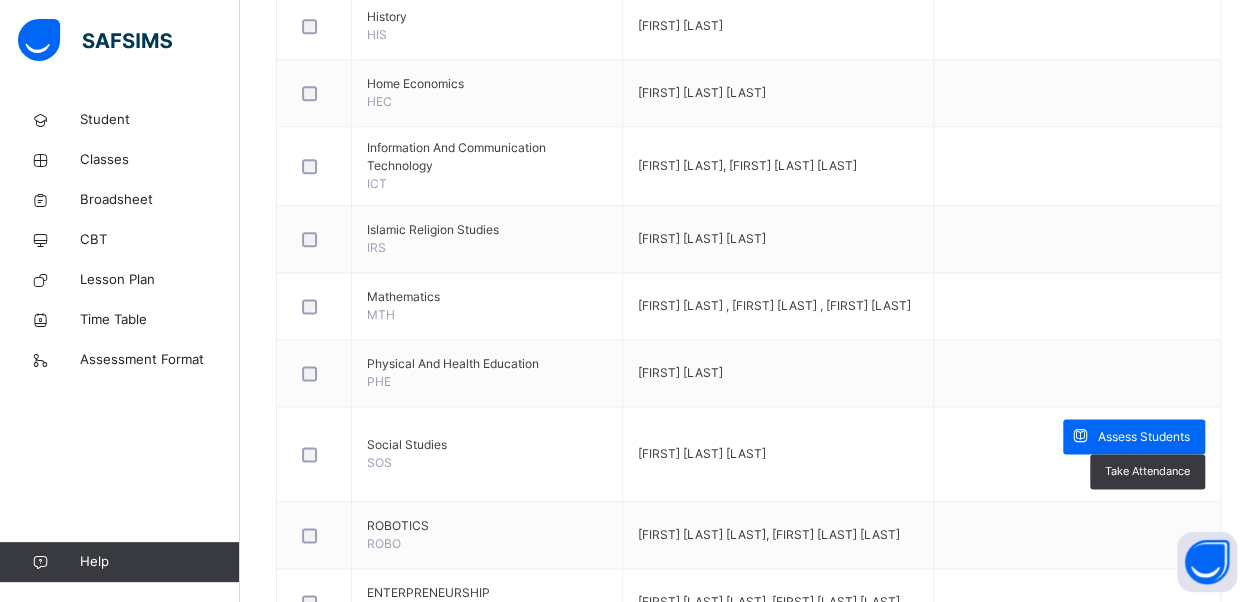 scroll, scrollTop: 1125, scrollLeft: 0, axis: vertical 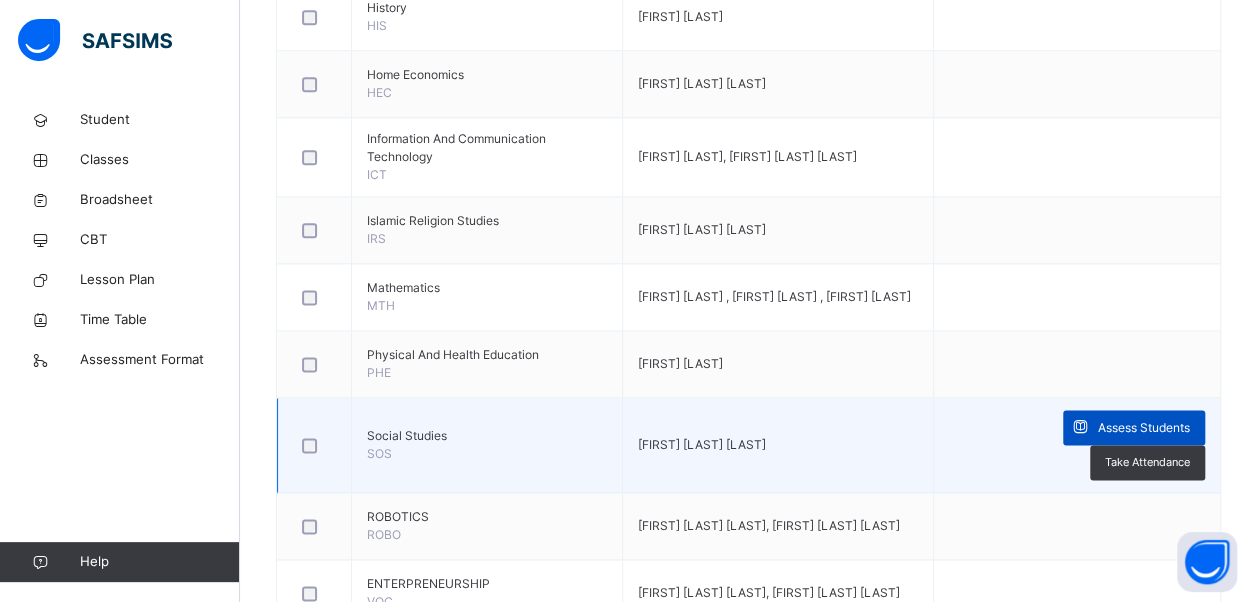 click on "Assess Students" at bounding box center [1144, 428] 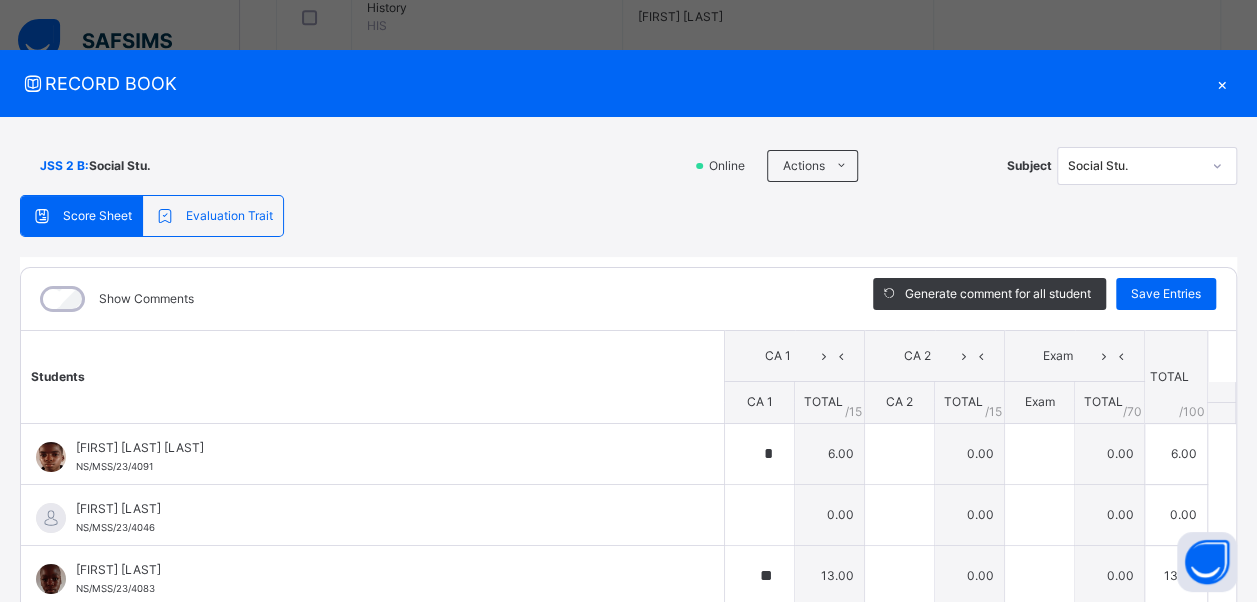 click on "/ 70" at bounding box center [1132, 412] 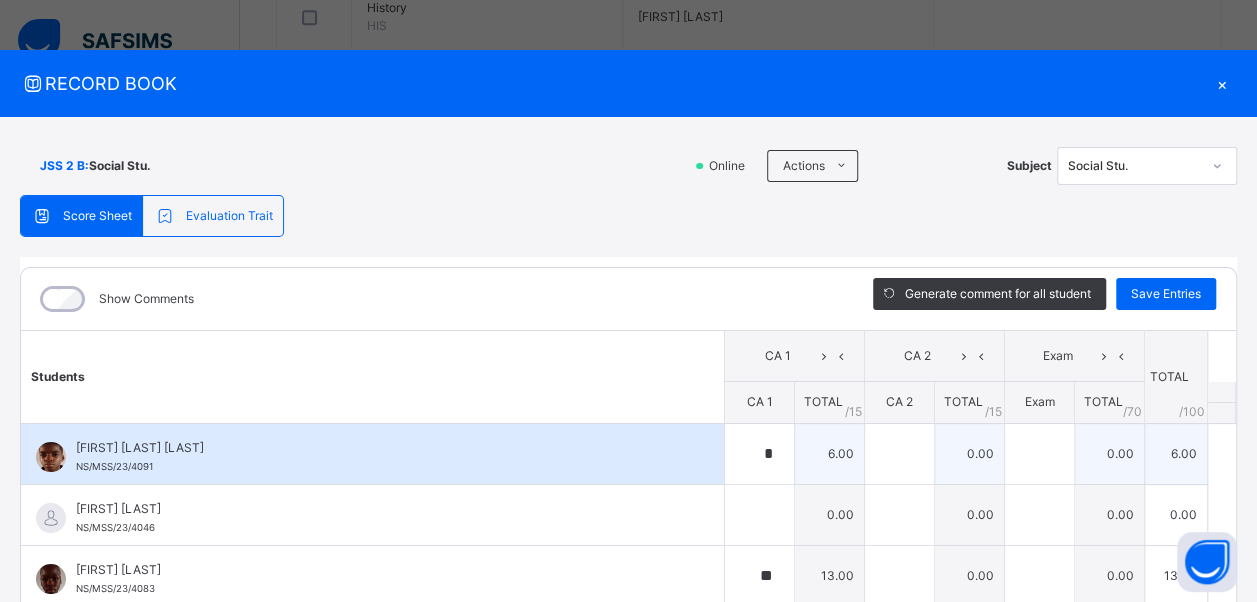 click on "[FIRST] [LAST] [LAST] [ID]" at bounding box center [377, 457] 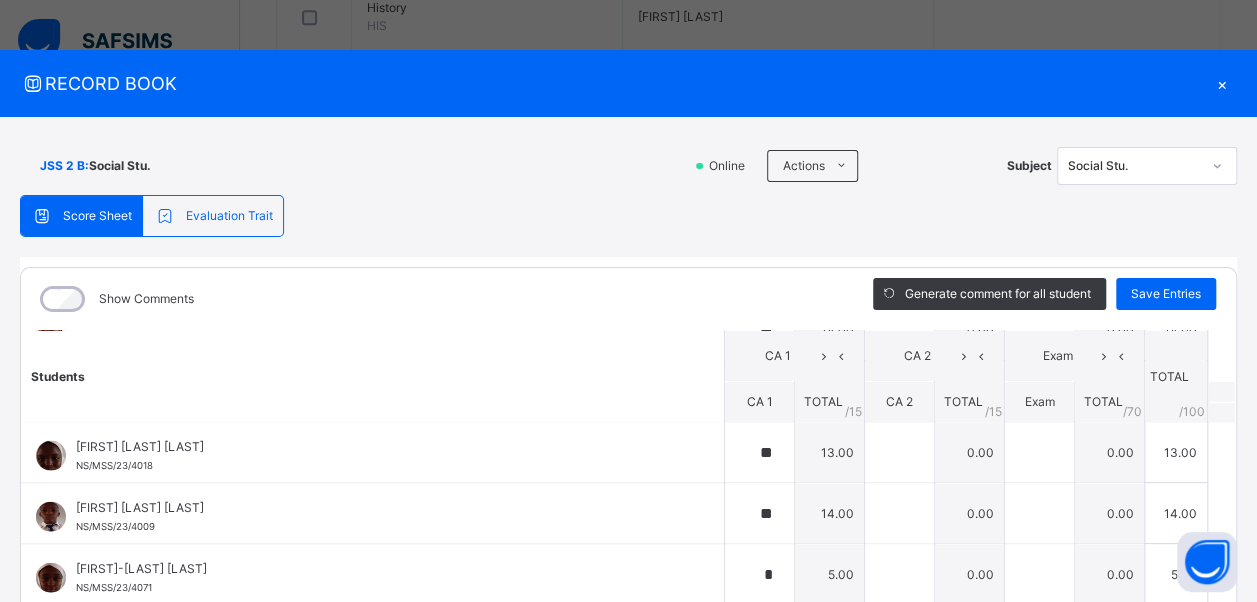 scroll, scrollTop: 2200, scrollLeft: 0, axis: vertical 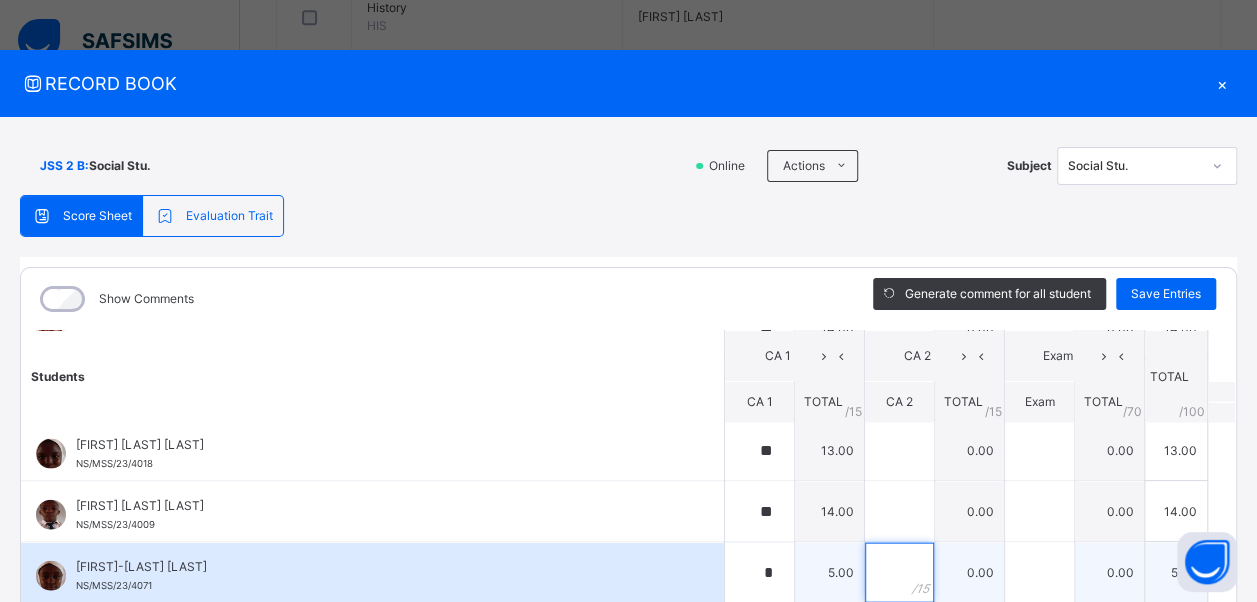 click at bounding box center (899, 572) 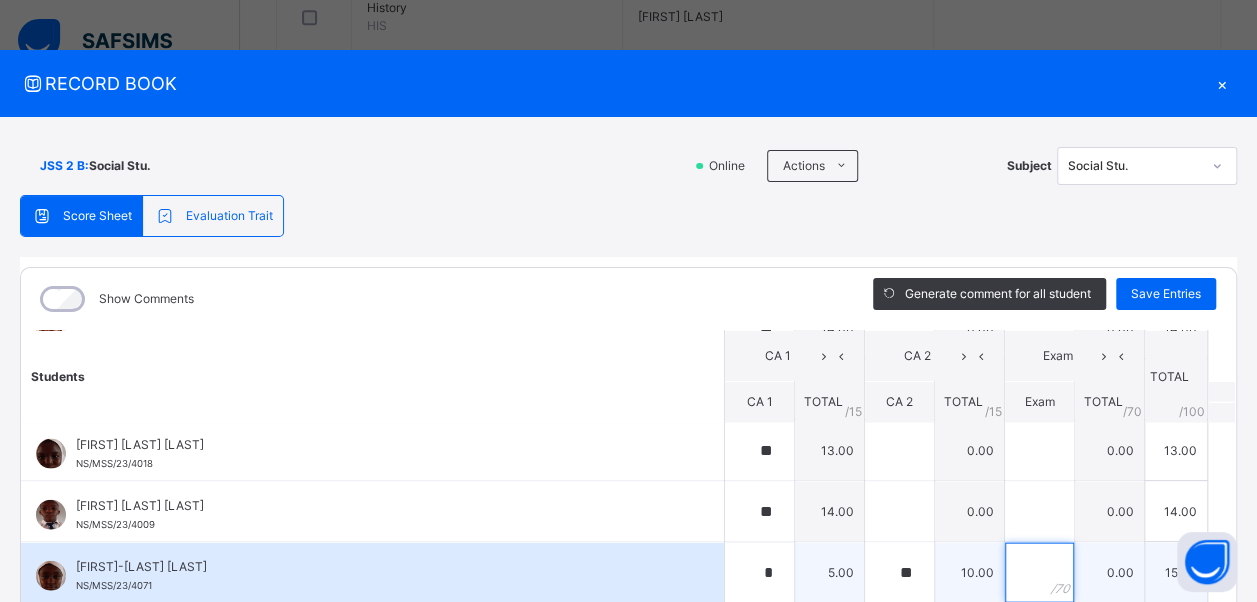 click at bounding box center [1039, 572] 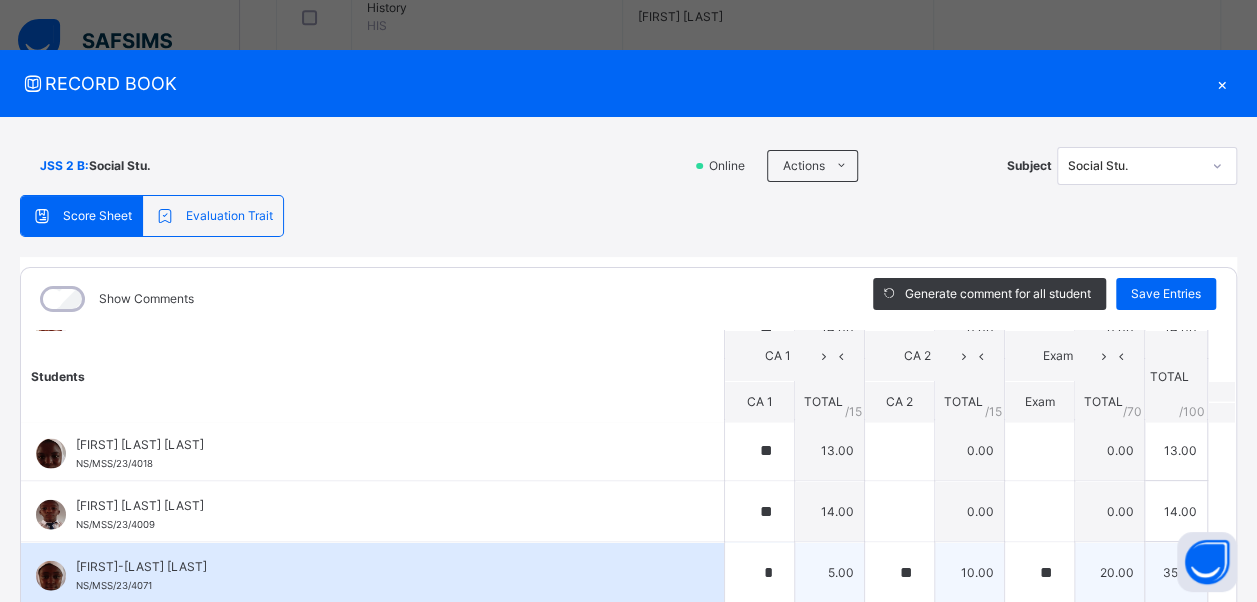 click on "[FIRST] [LAST] NS/MSS/23/4071" at bounding box center (372, 572) 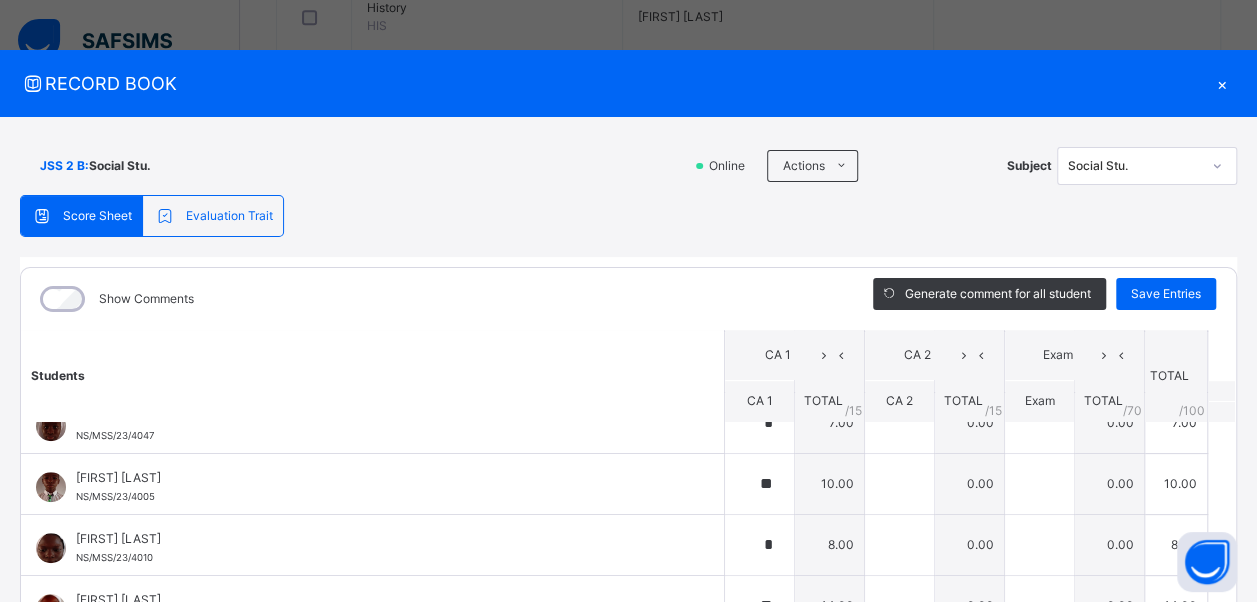 scroll, scrollTop: 760, scrollLeft: 0, axis: vertical 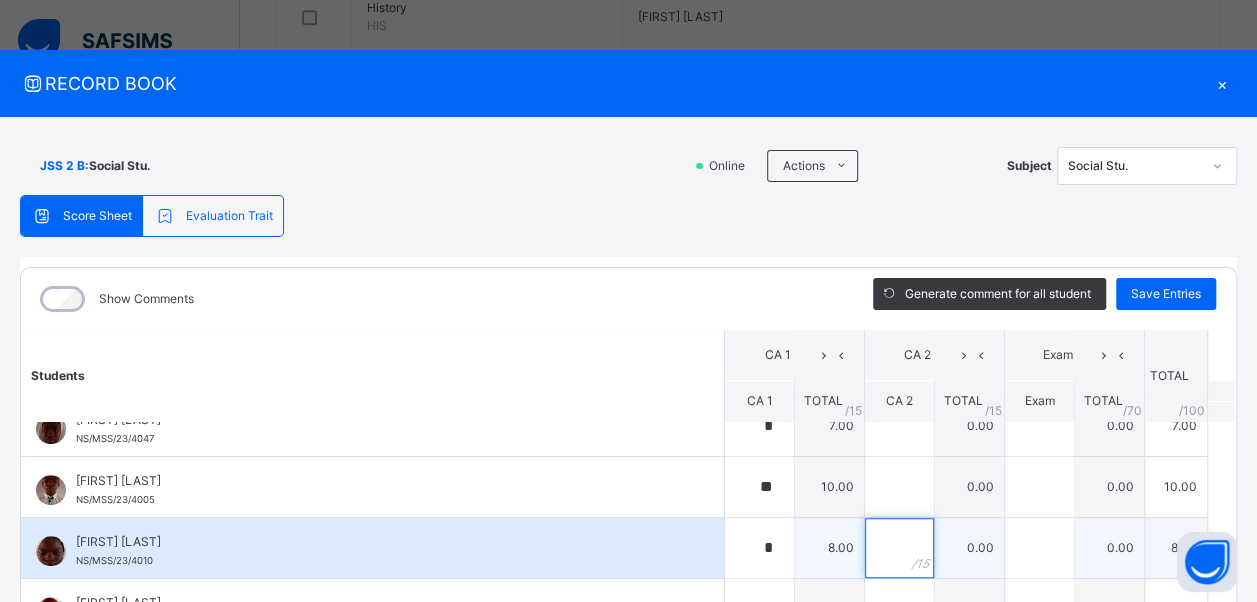 click at bounding box center [899, 548] 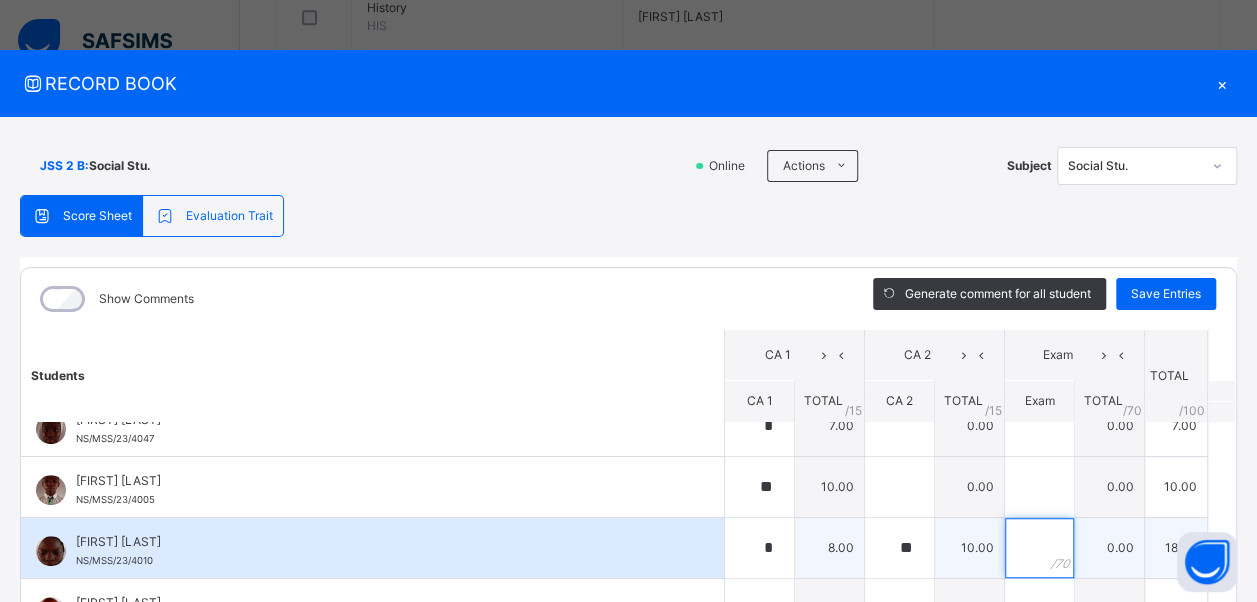click at bounding box center (1039, 548) 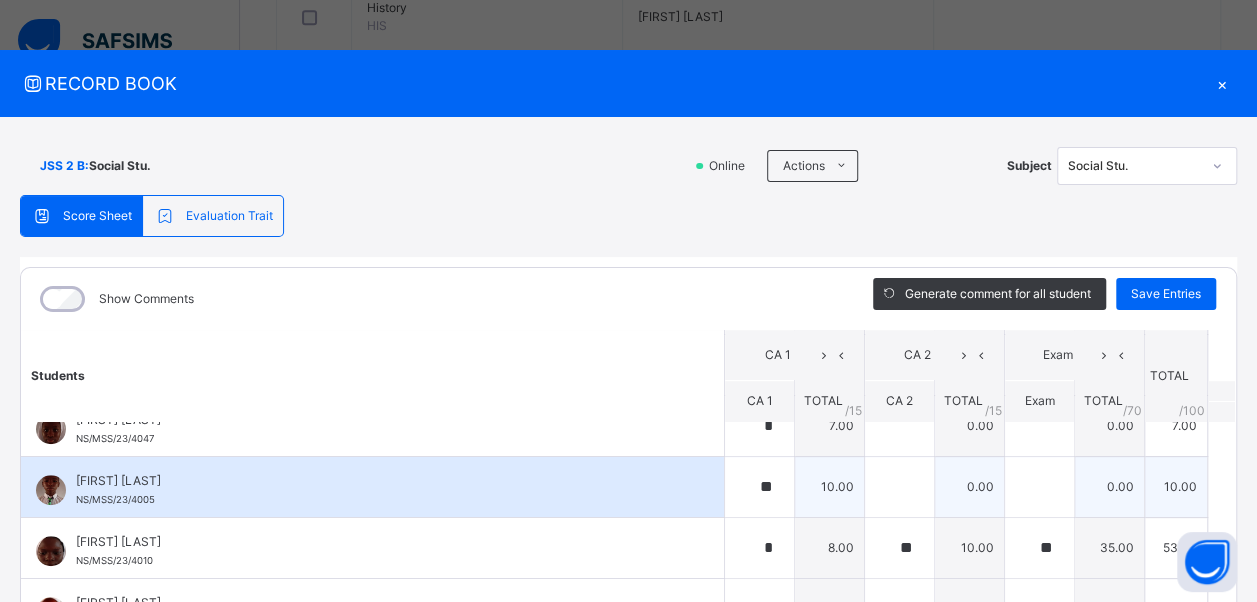 click on "[FIRST] [LAST] NS/MSS/23/4005" at bounding box center [377, 490] 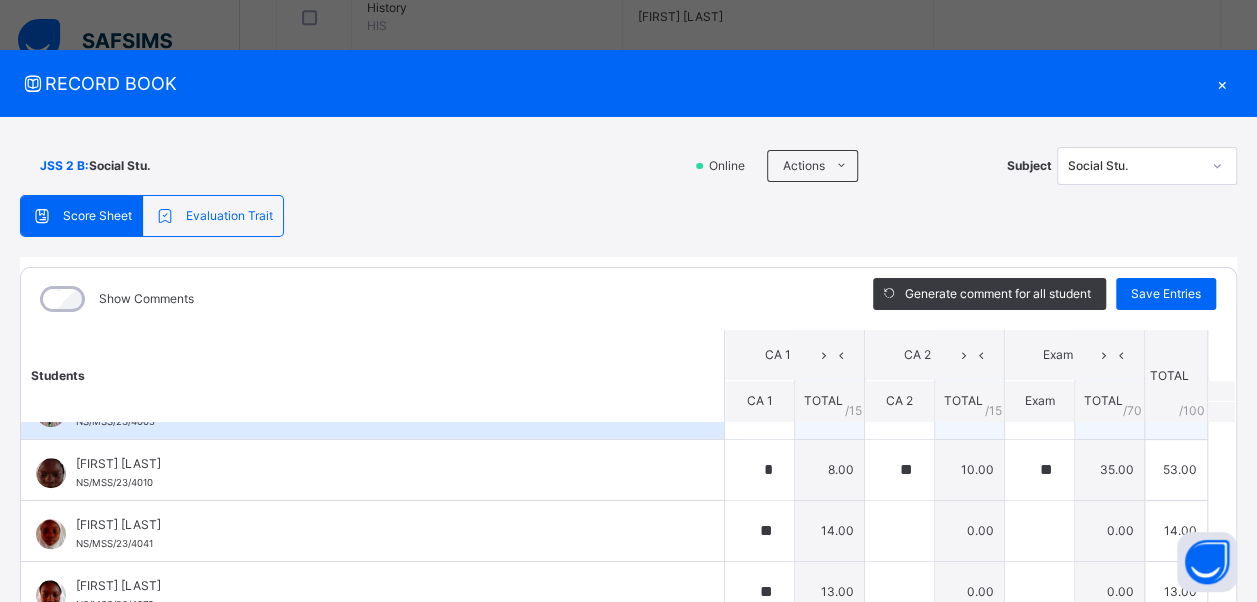 scroll, scrollTop: 840, scrollLeft: 0, axis: vertical 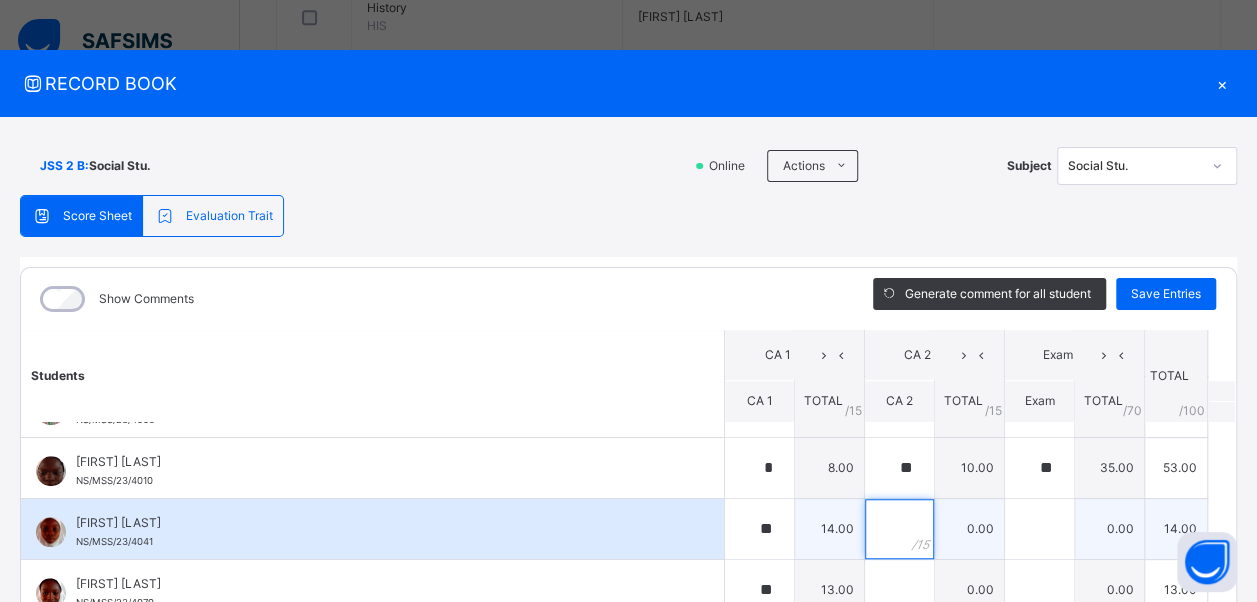 click at bounding box center [899, 529] 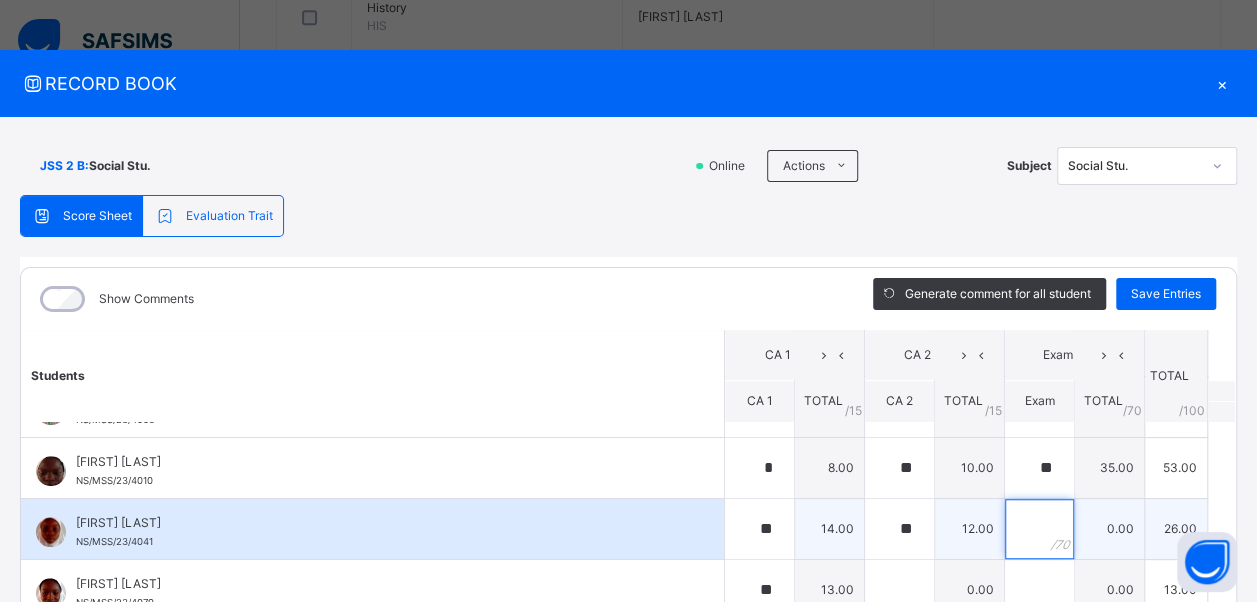 click at bounding box center [1039, 529] 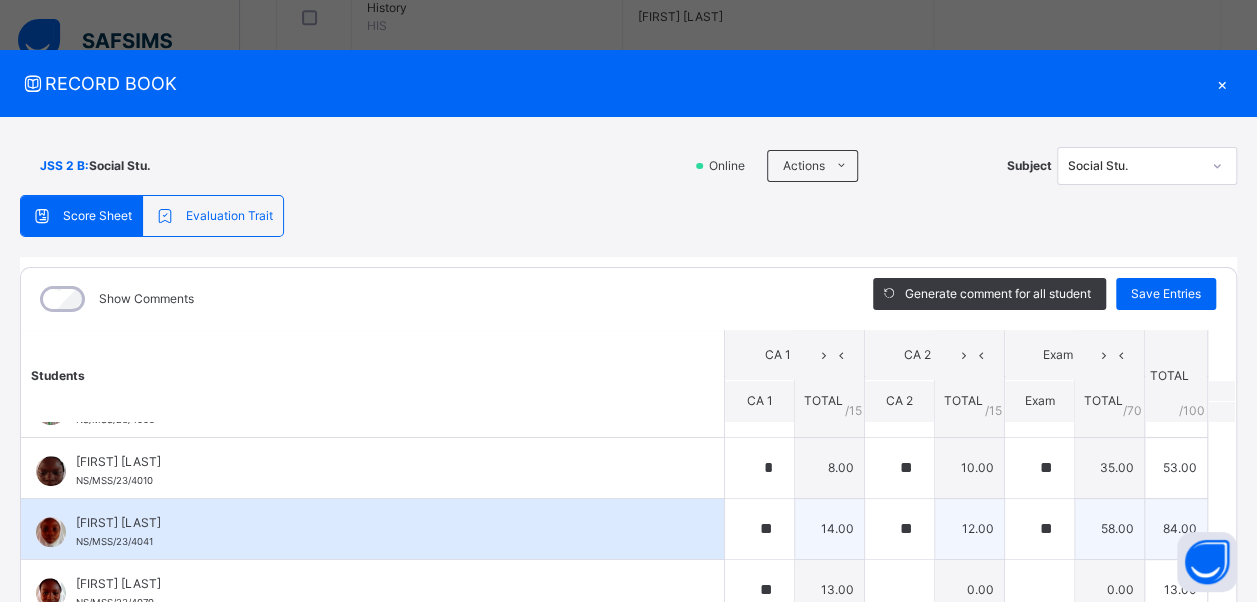 click on "[FIRST] [LAST] NS/MSS/23/4041" at bounding box center (372, 529) 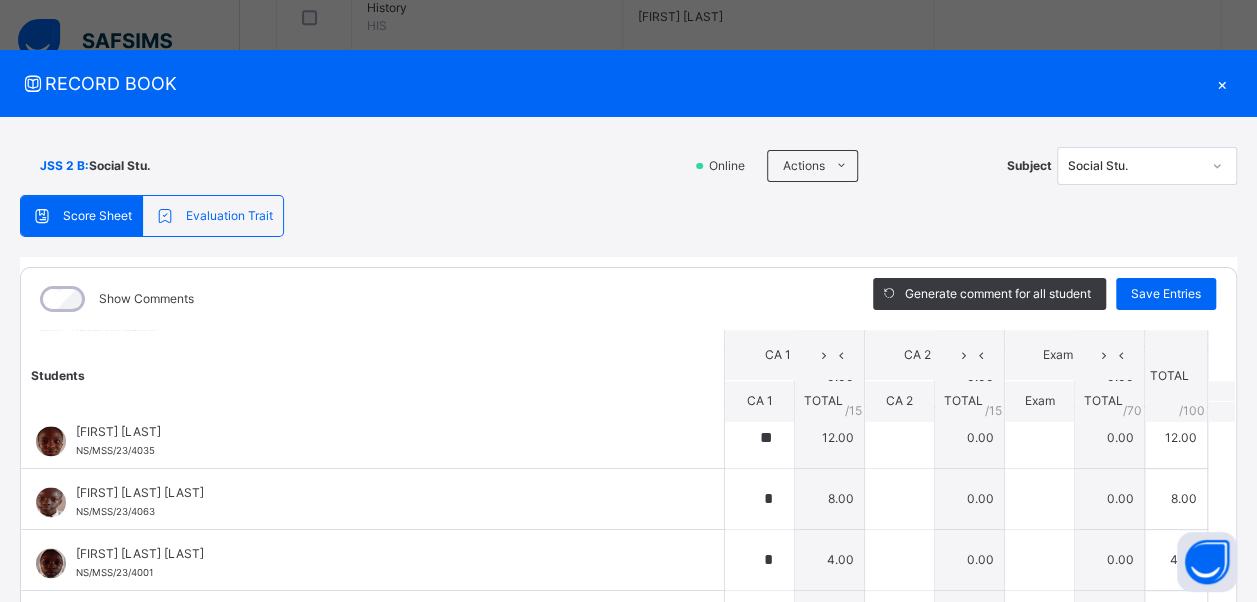 scroll, scrollTop: 1520, scrollLeft: 0, axis: vertical 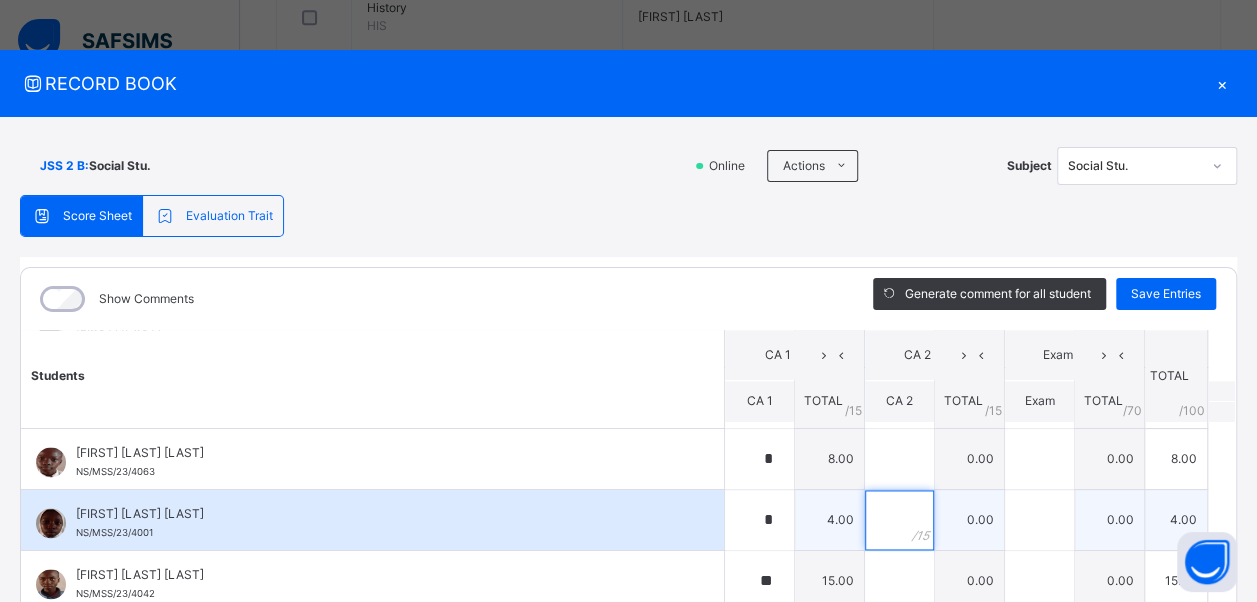 click at bounding box center (899, 520) 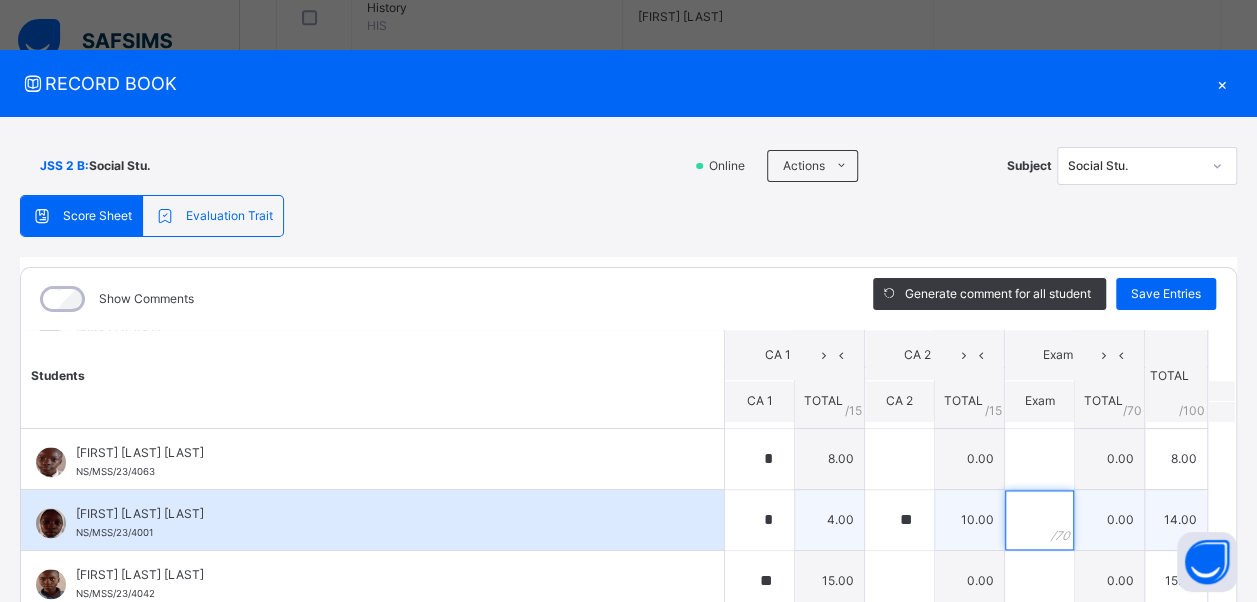 click at bounding box center (1039, 520) 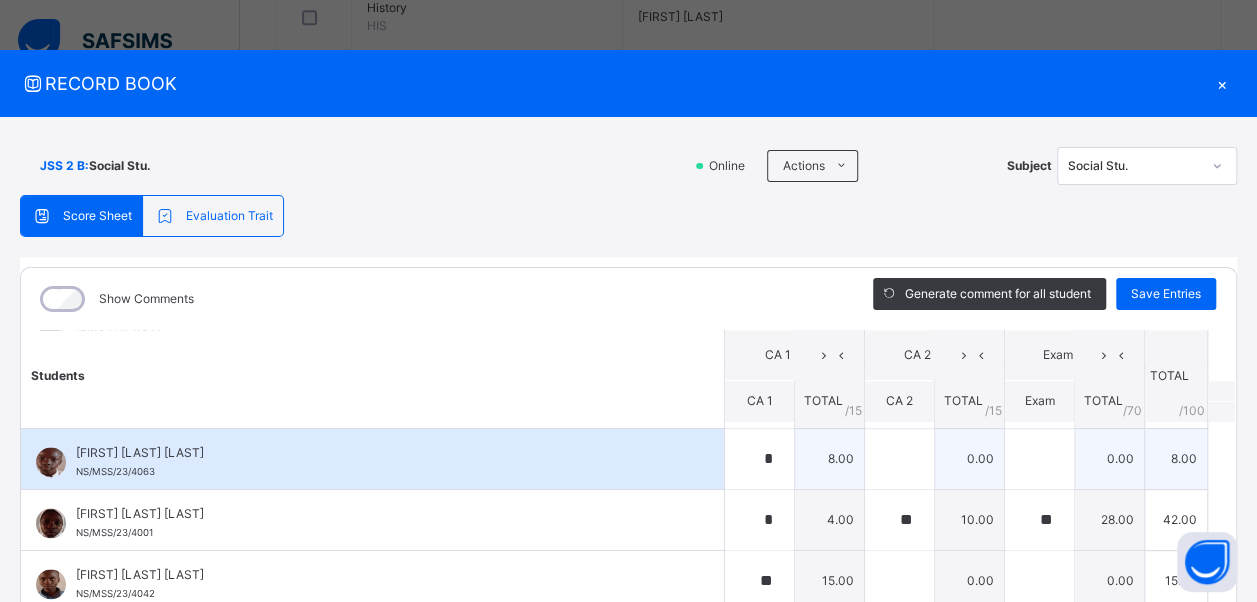 click on "[FIRST] [LAST] NS/MSS/23/4063" at bounding box center [372, 459] 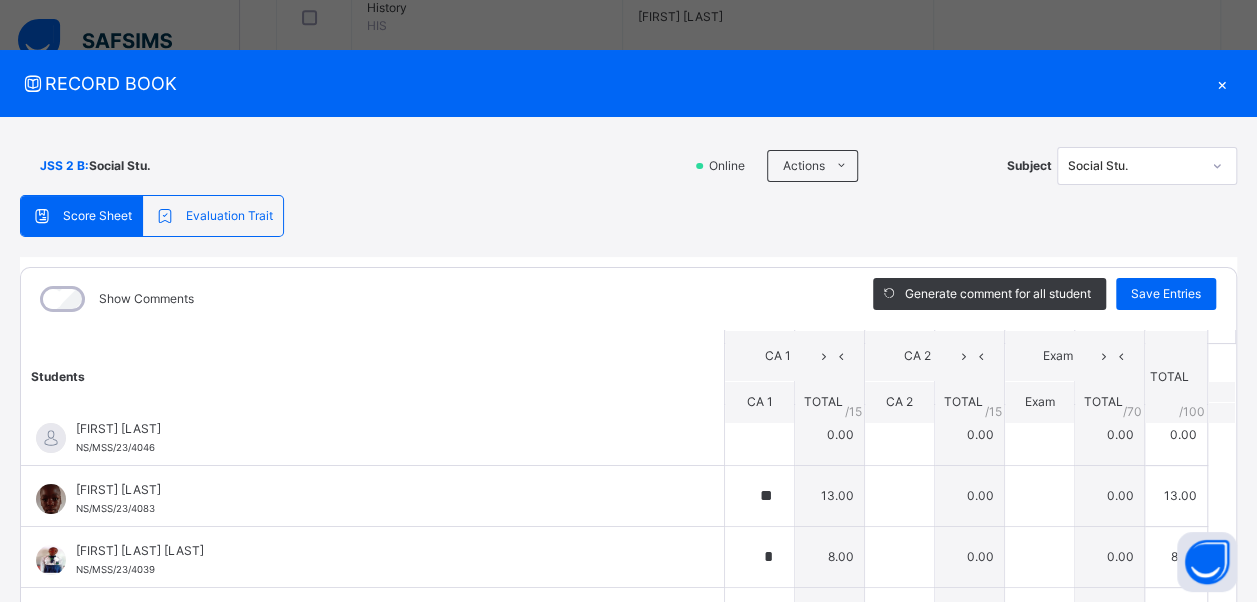 scroll, scrollTop: 24, scrollLeft: 0, axis: vertical 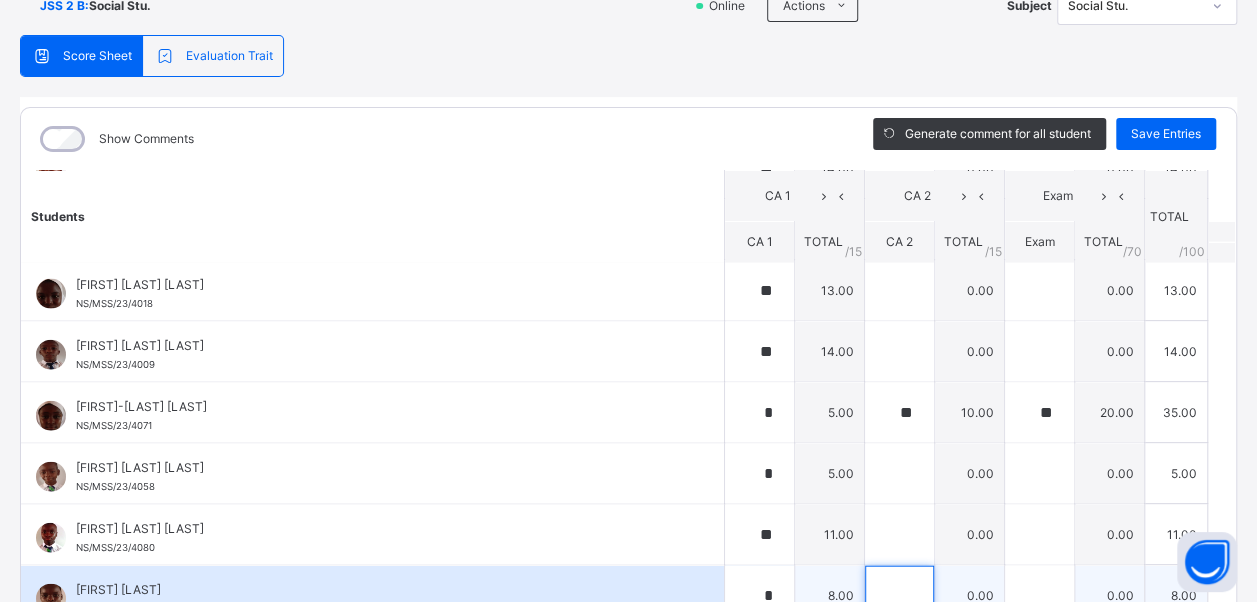 click at bounding box center [899, 595] 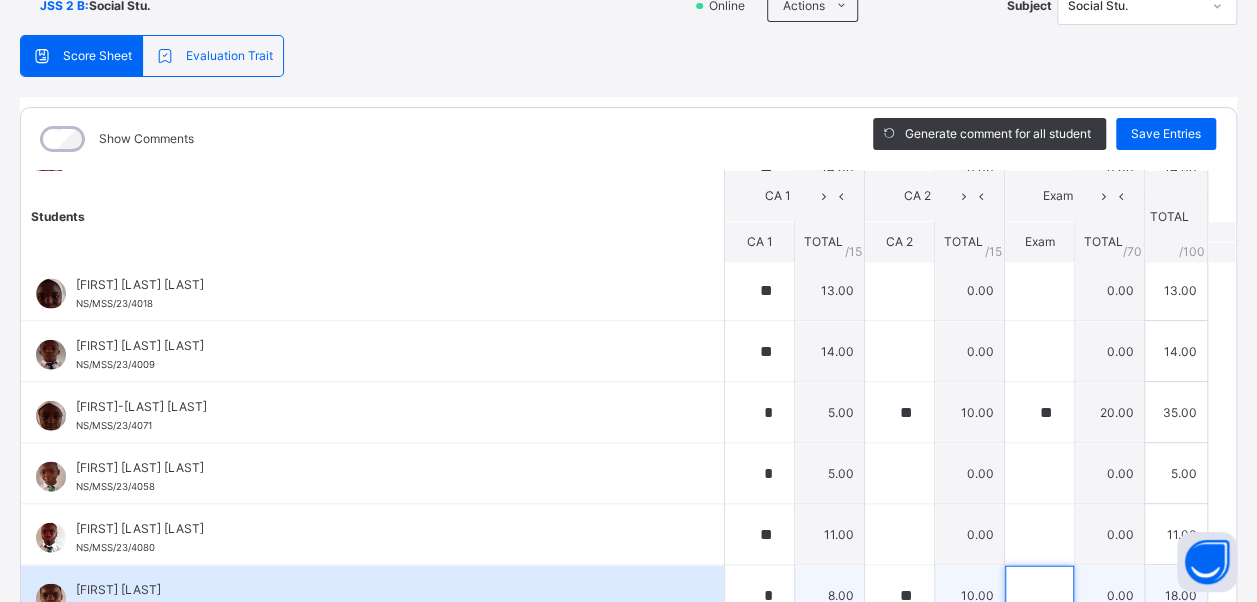 click at bounding box center (1039, 595) 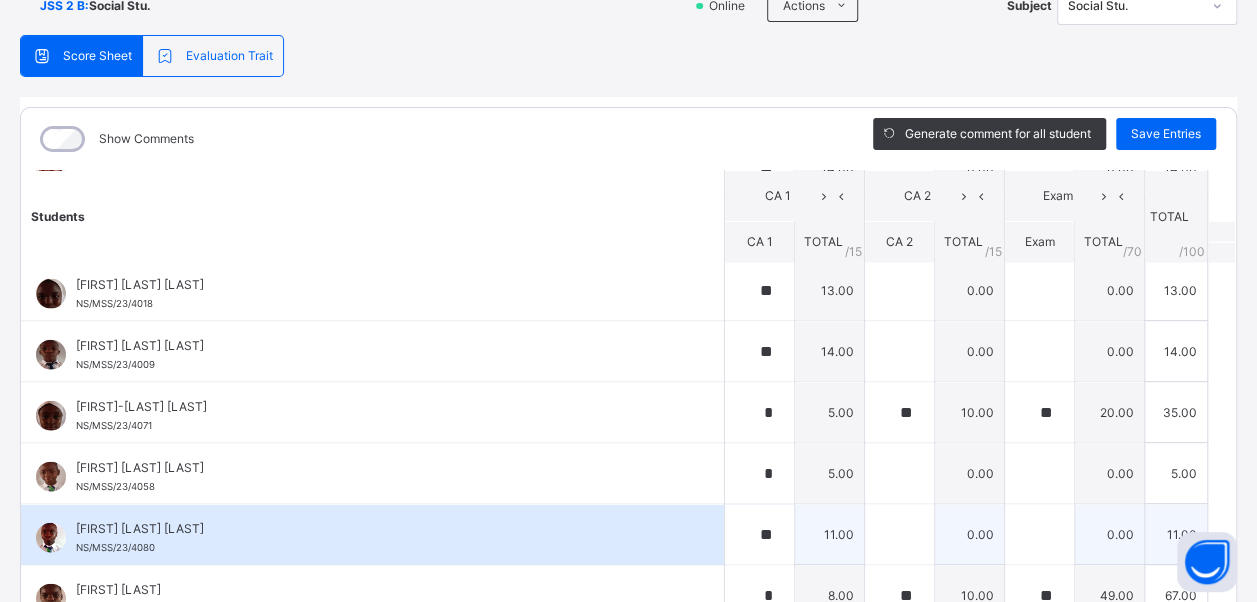 click on "[FIRST] [LAST] [LAST]" at bounding box center (377, 528) 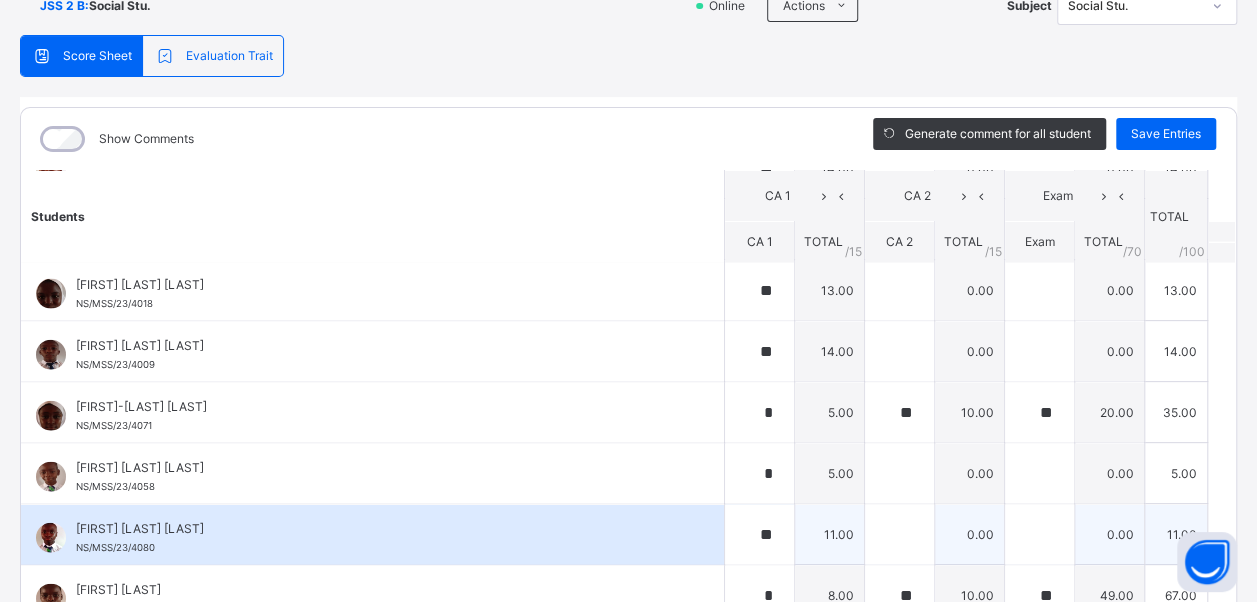 click on "[FIRST] [LAST] [LAST]" at bounding box center (377, 528) 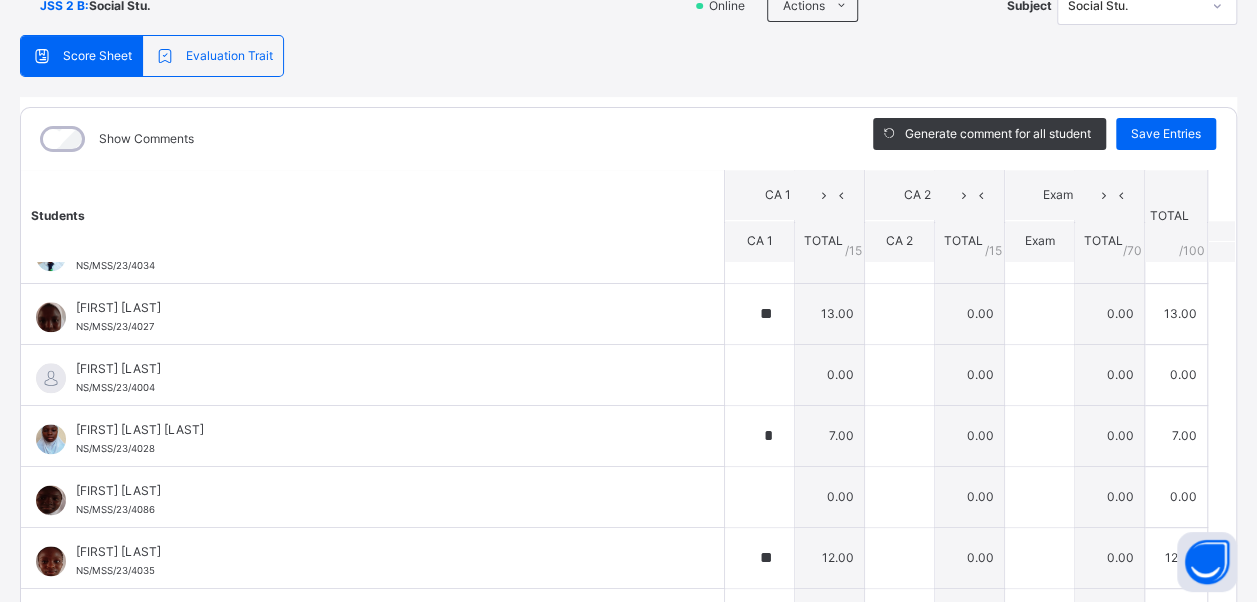 scroll, scrollTop: 1160, scrollLeft: 0, axis: vertical 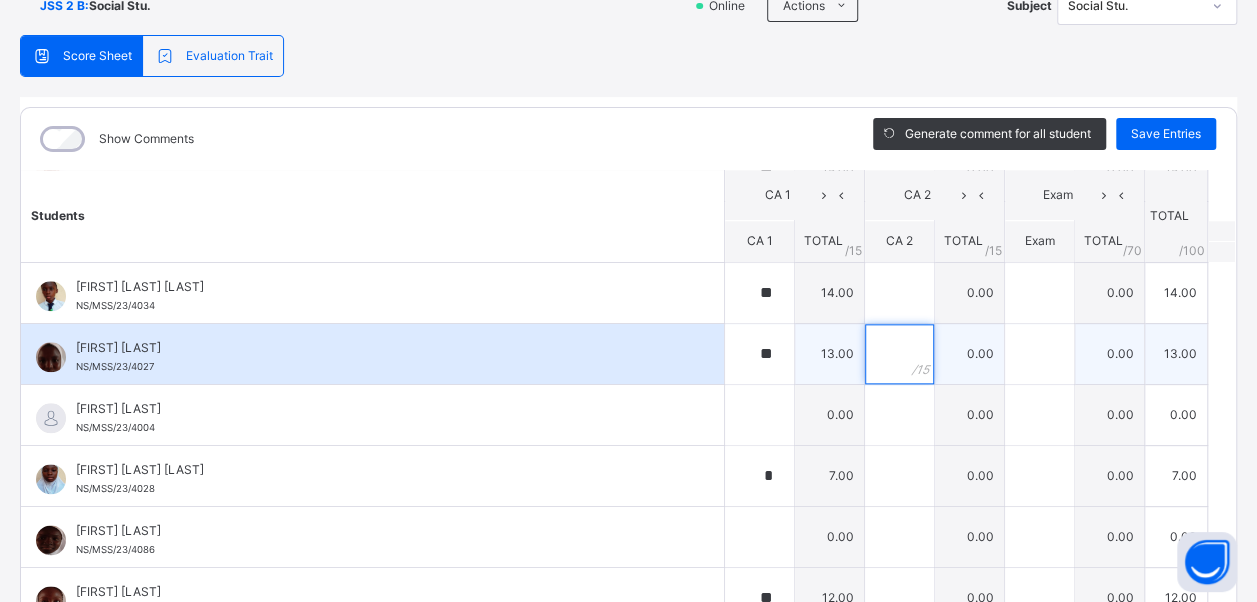 click at bounding box center (899, 354) 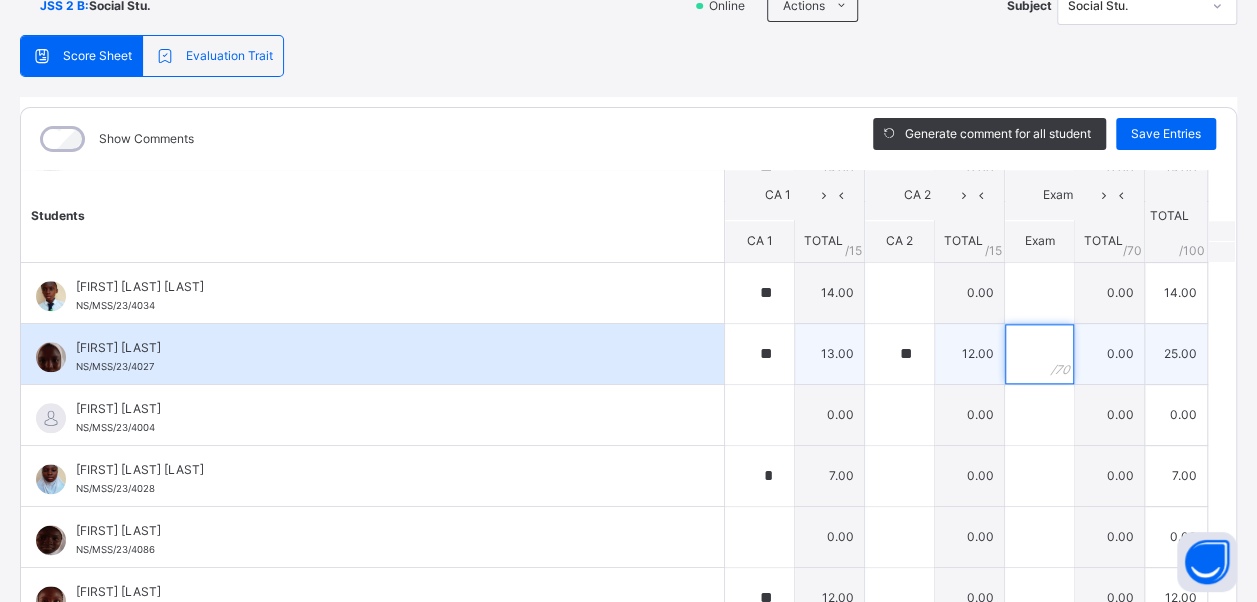 click at bounding box center [1039, 354] 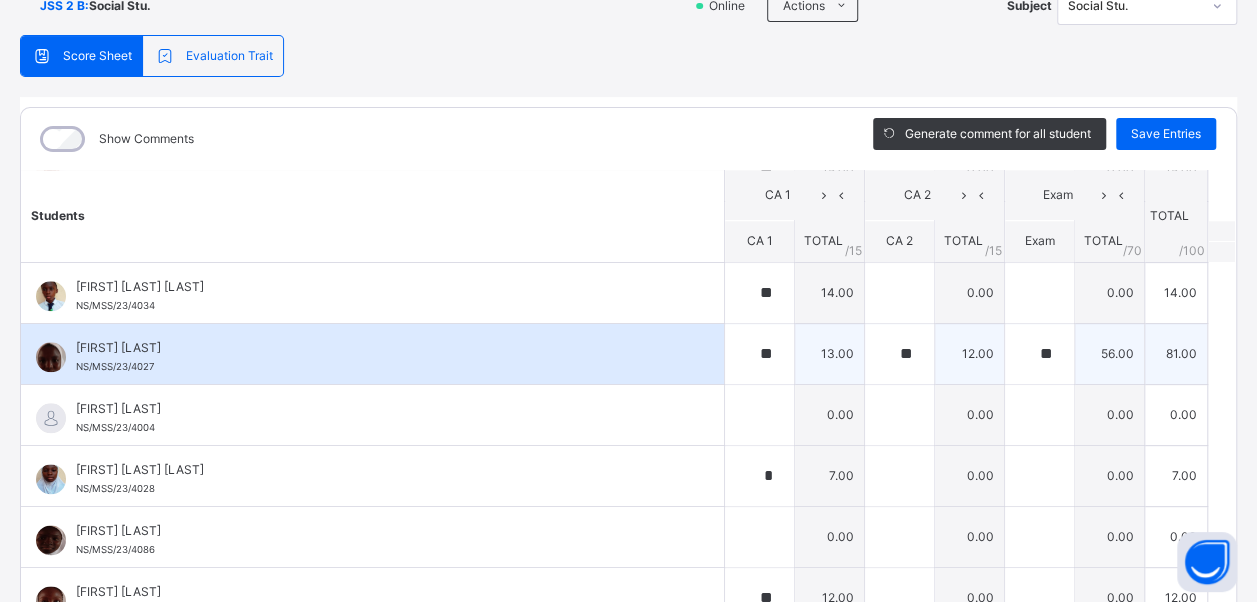 click on "[FIRST] [LAST]" at bounding box center [377, 348] 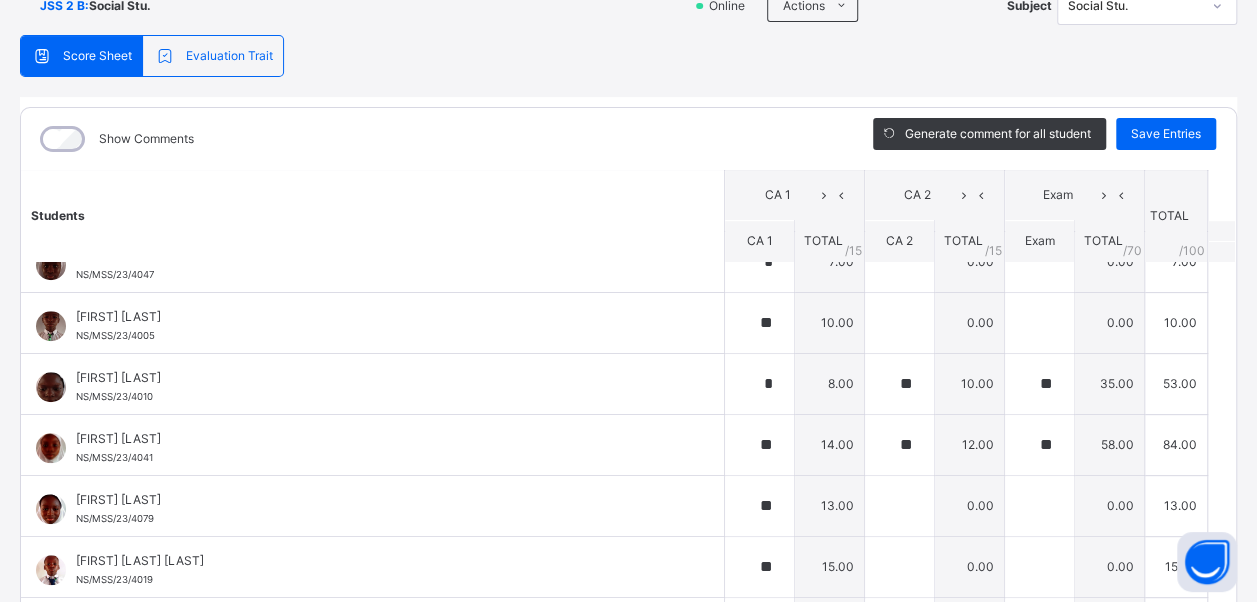 scroll, scrollTop: 760, scrollLeft: 0, axis: vertical 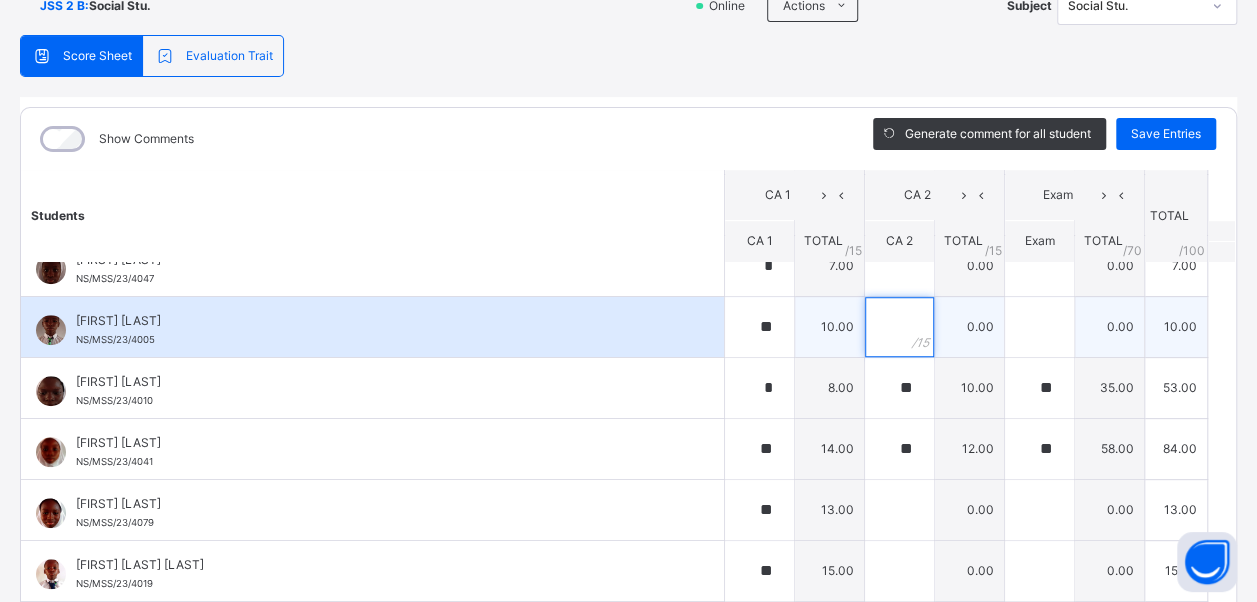 click at bounding box center [899, 327] 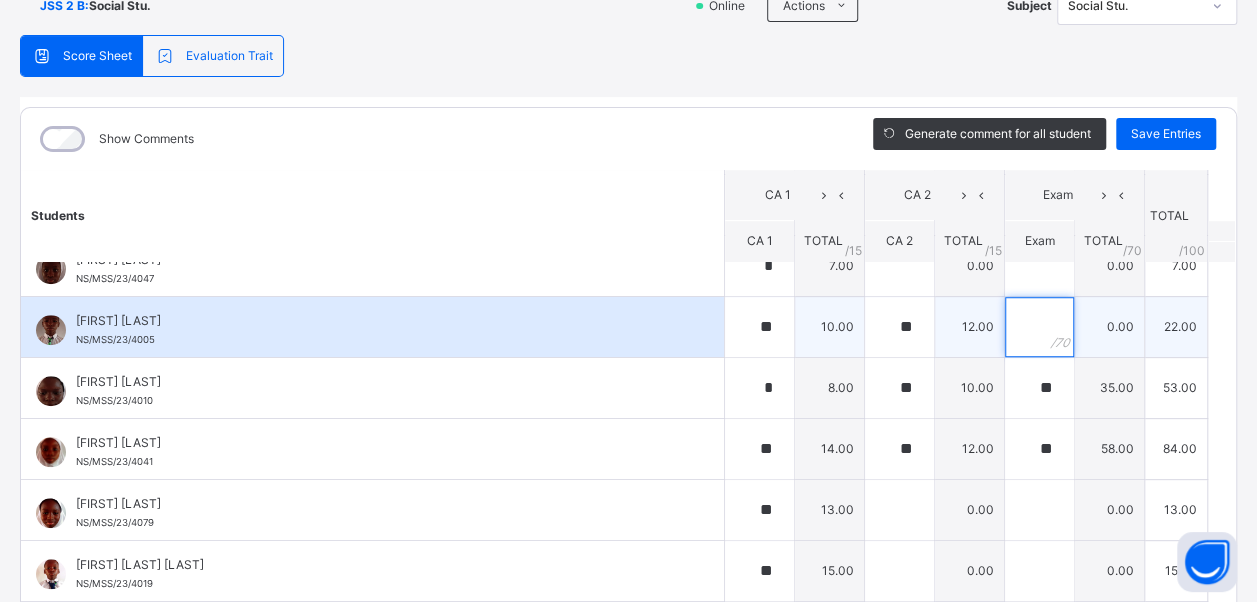 click at bounding box center [1039, 327] 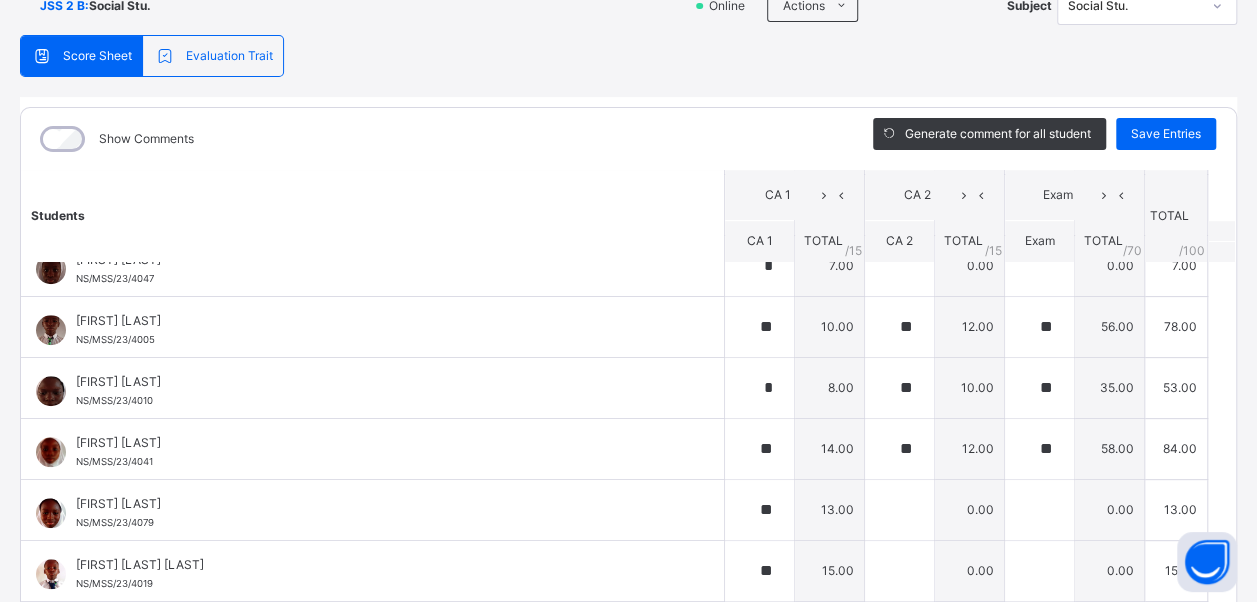 click on "Students" at bounding box center (373, 216) 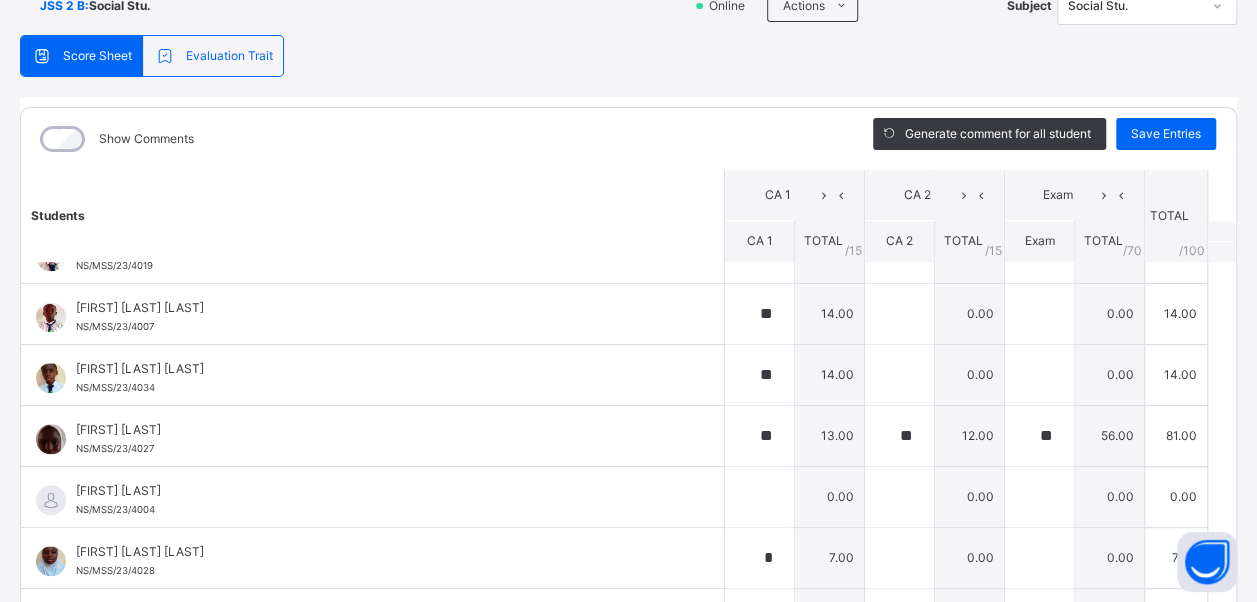 scroll, scrollTop: 1080, scrollLeft: 0, axis: vertical 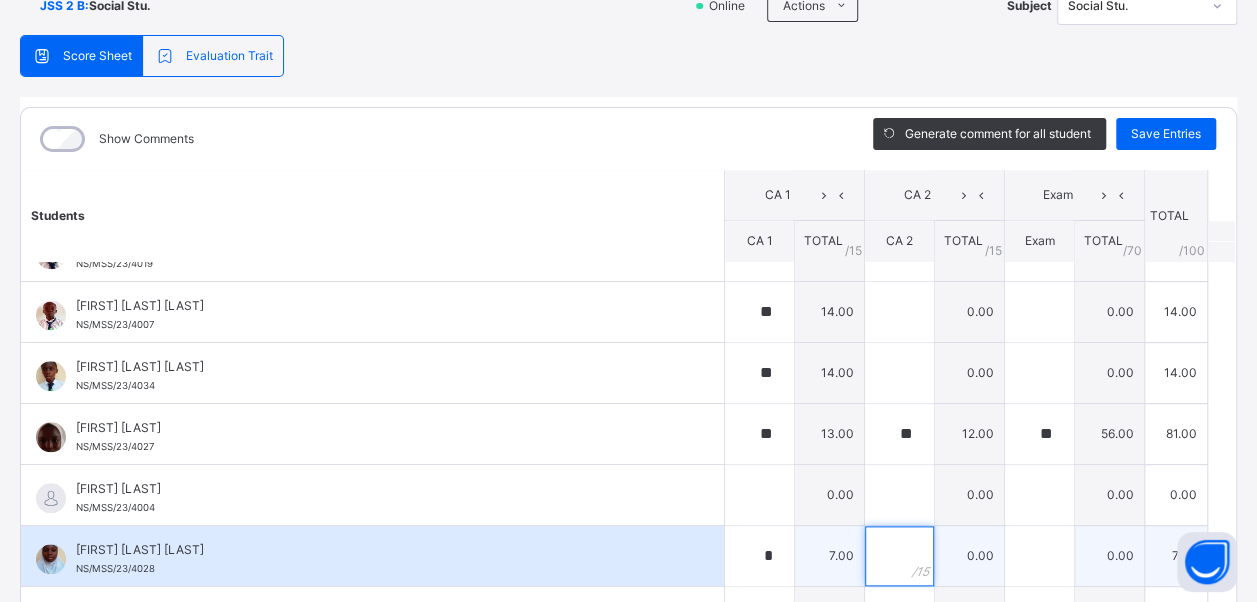 click at bounding box center [899, 556] 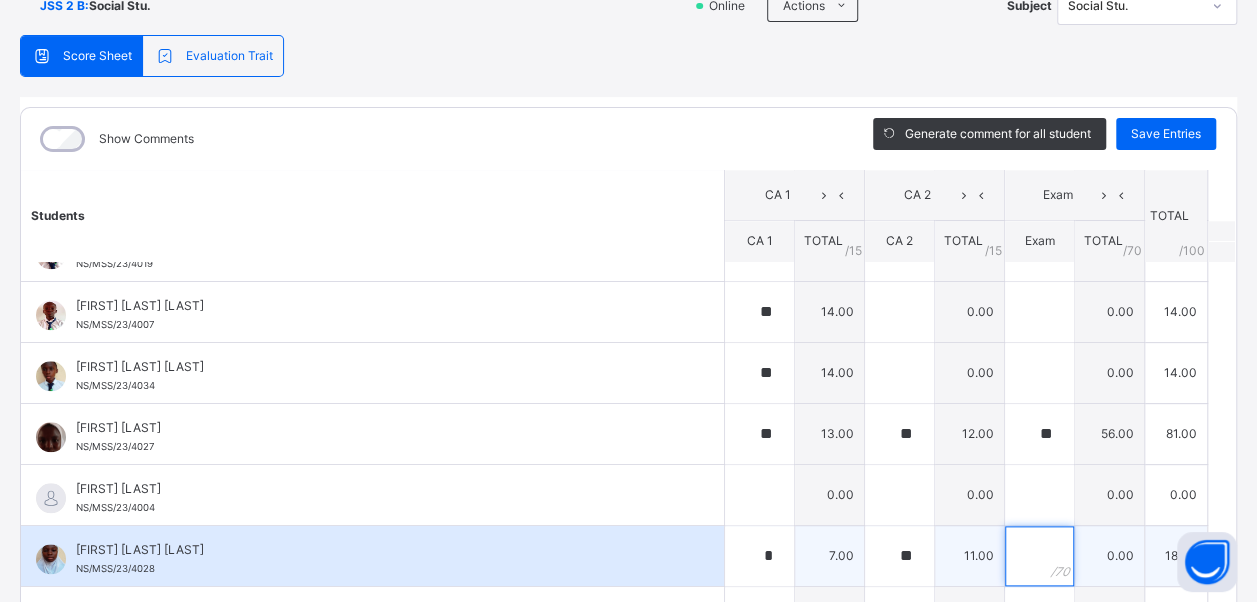 click at bounding box center (1039, 556) 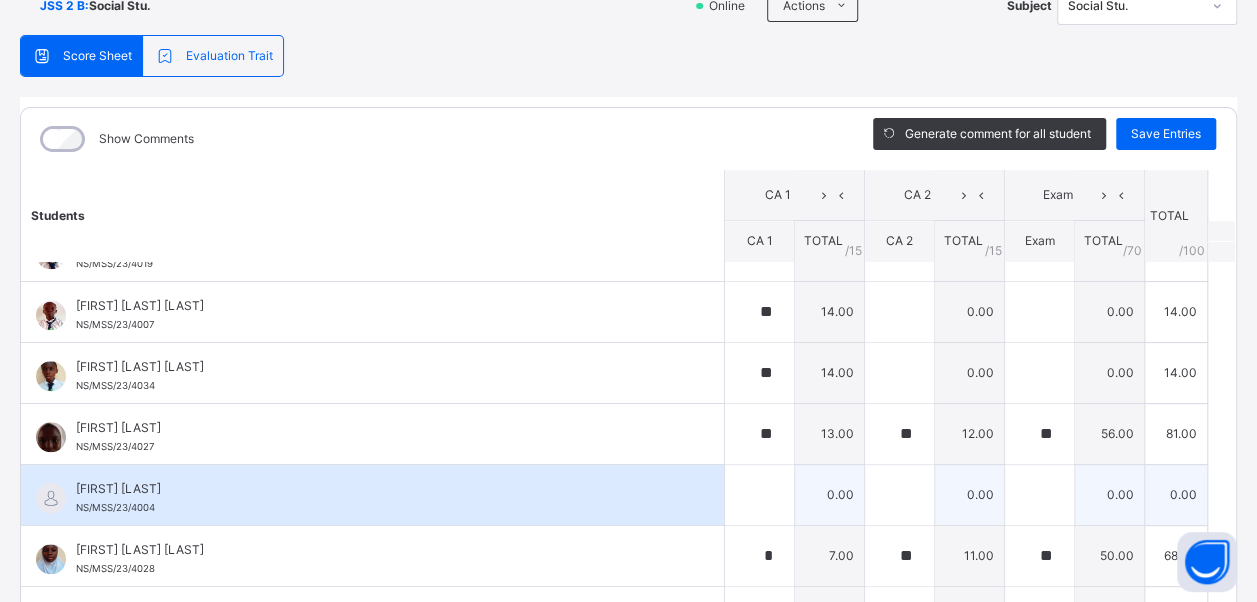 click on "[FIRST] [LAST]" at bounding box center (377, 489) 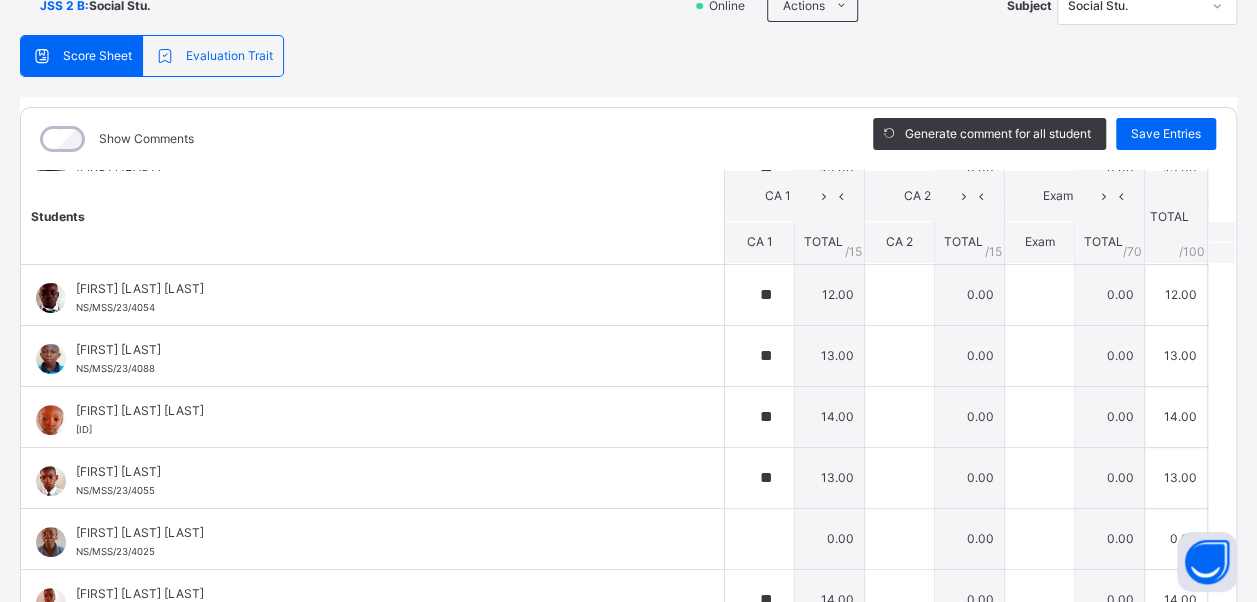 scroll, scrollTop: 240, scrollLeft: 0, axis: vertical 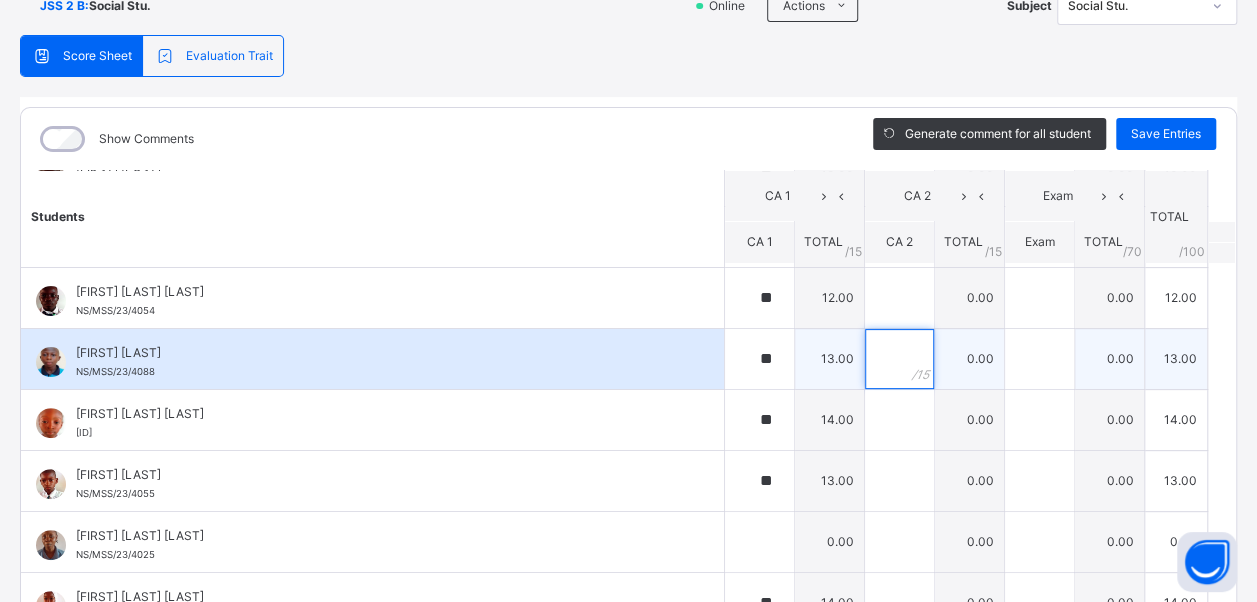 click at bounding box center [899, 359] 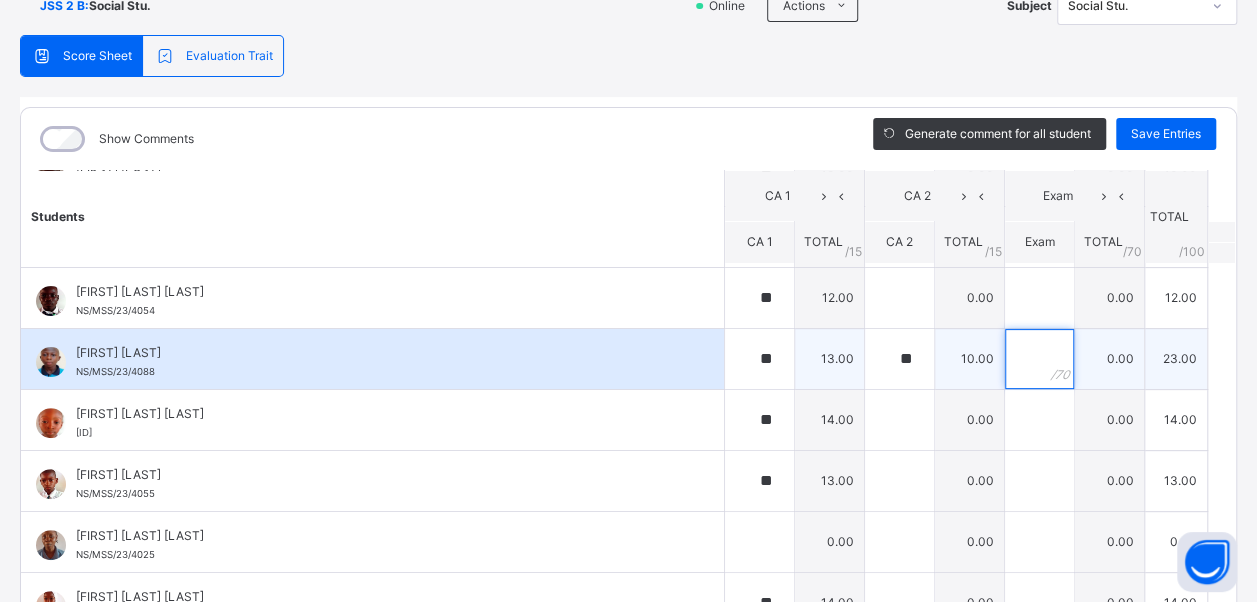 click at bounding box center [1039, 359] 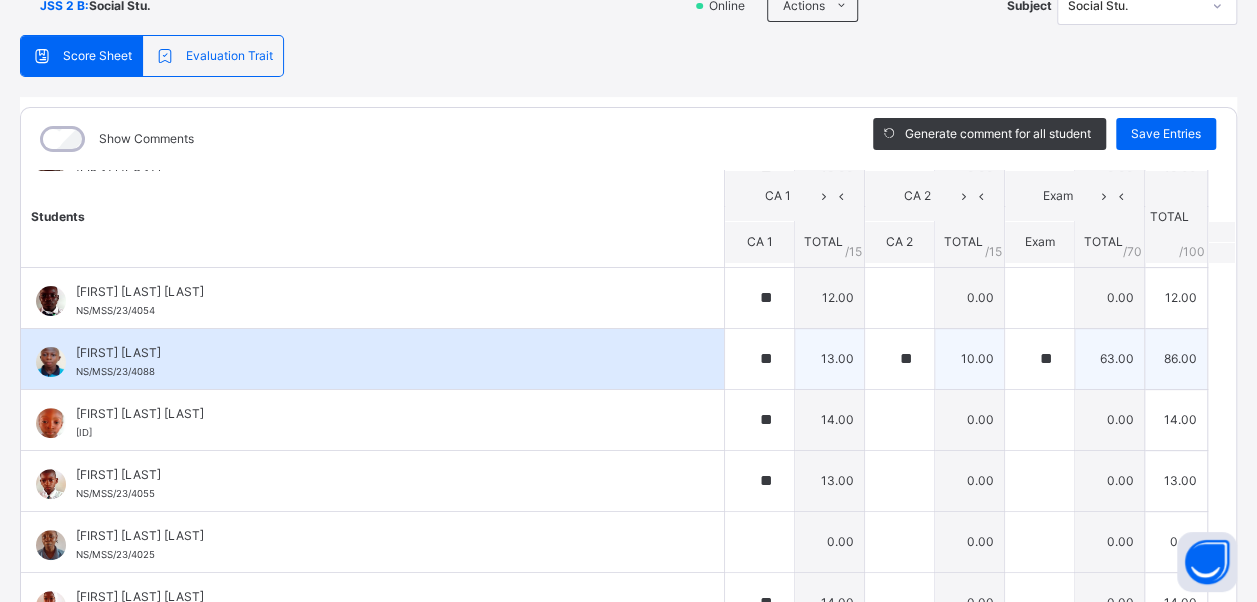 click on "[FIRST] [LAST] NS/MSS/23/4088" at bounding box center (377, 362) 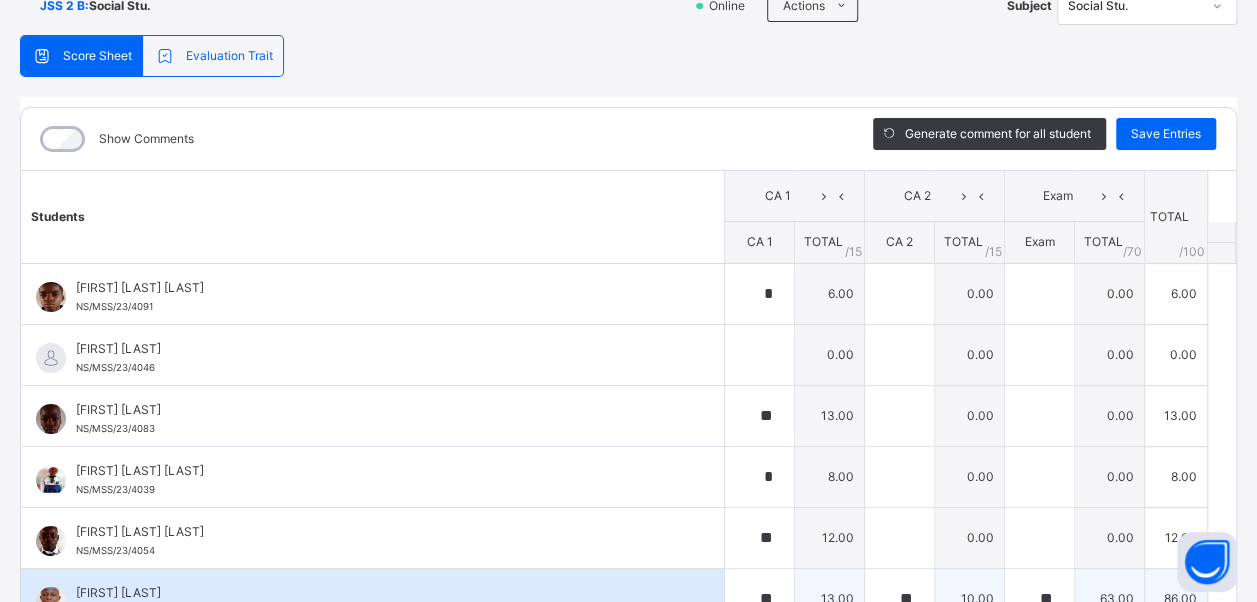 scroll, scrollTop: 0, scrollLeft: 0, axis: both 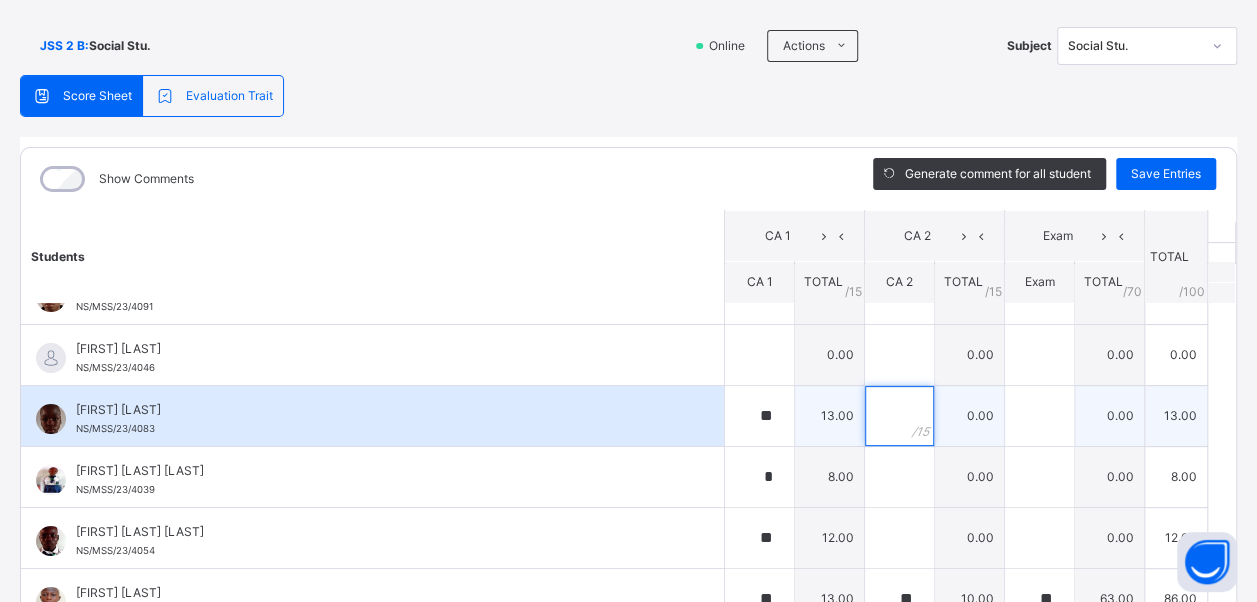 click at bounding box center (899, 416) 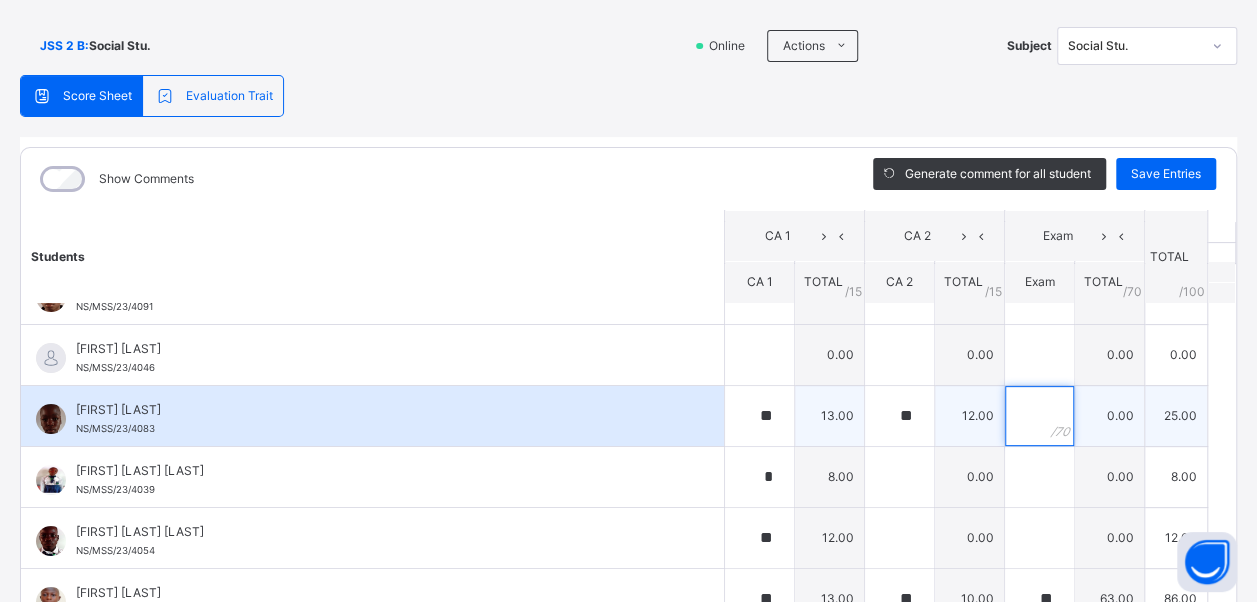 click at bounding box center (1039, 416) 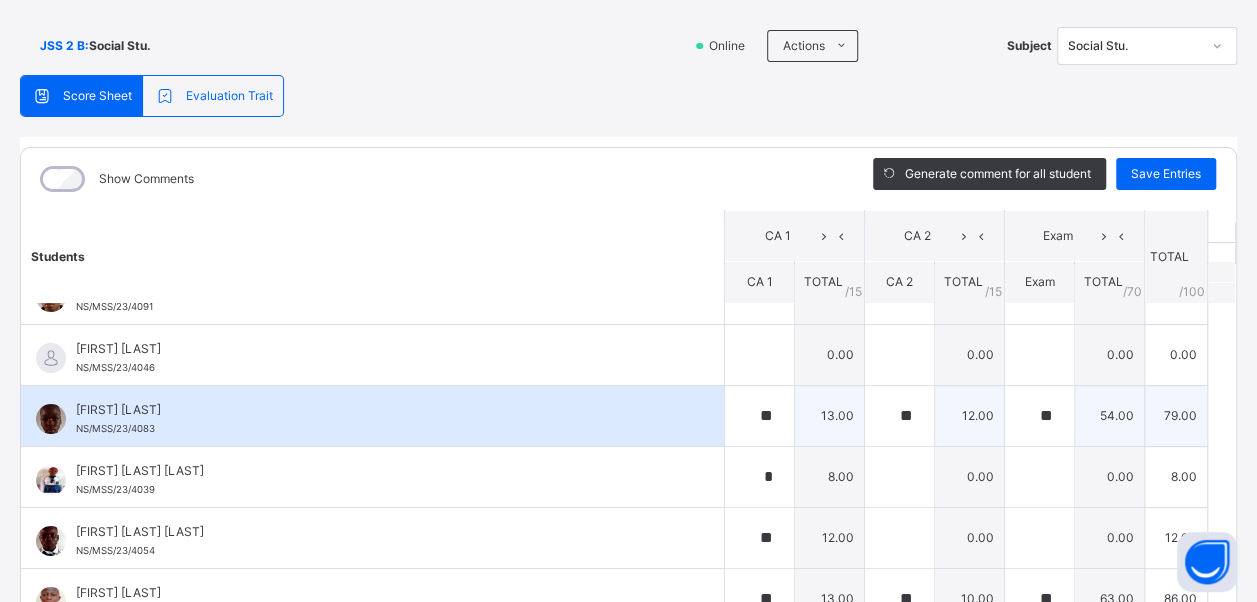click on "[FIRST] [LAST] NS/MSS/23/4083" at bounding box center (377, 419) 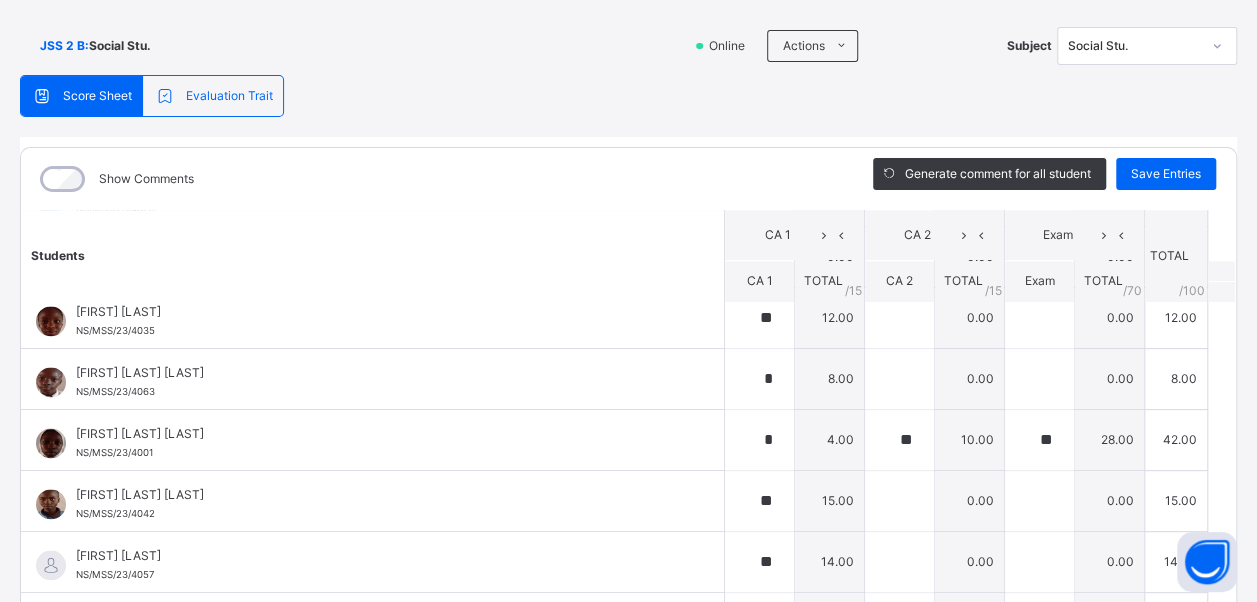 scroll, scrollTop: 1520, scrollLeft: 0, axis: vertical 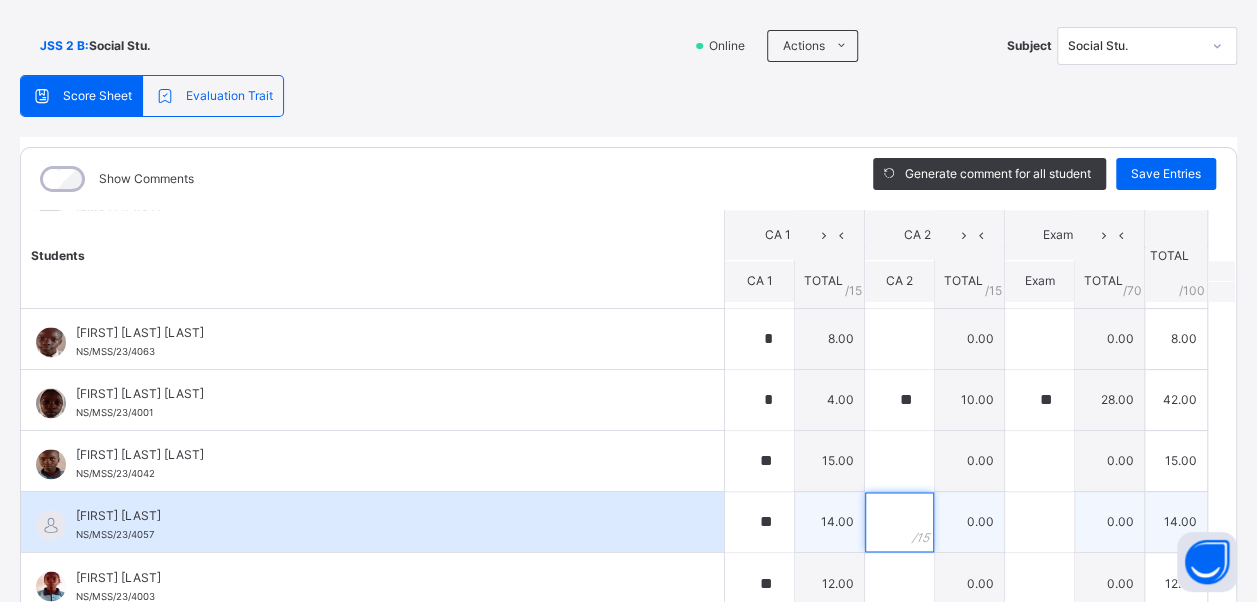 click at bounding box center [899, 522] 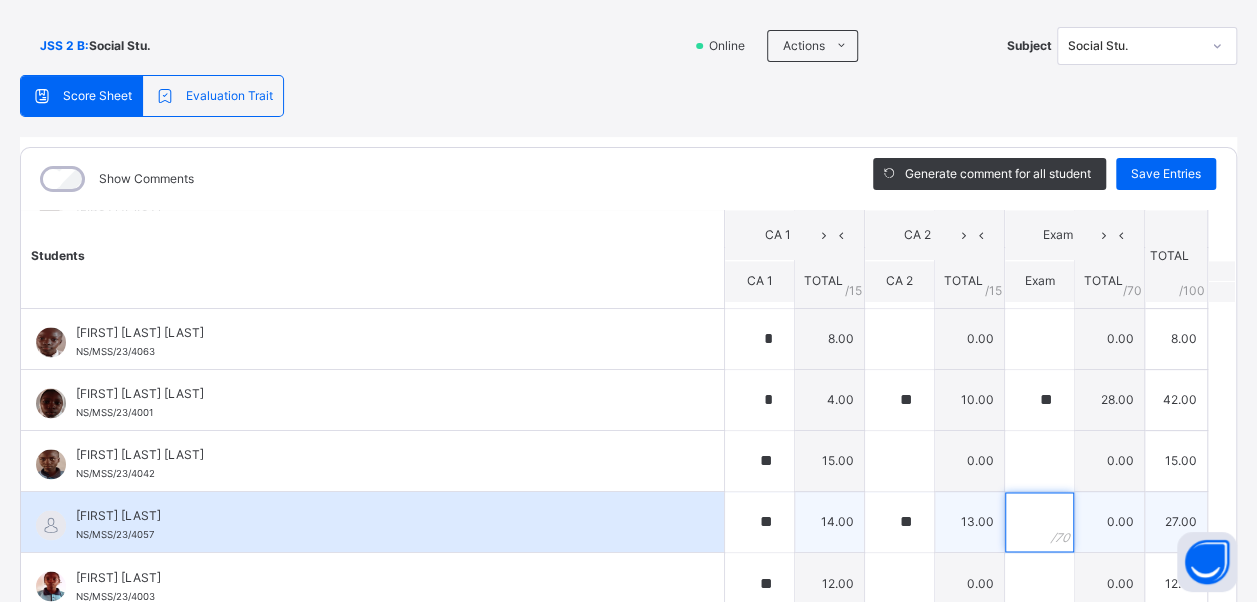 click at bounding box center [1039, 522] 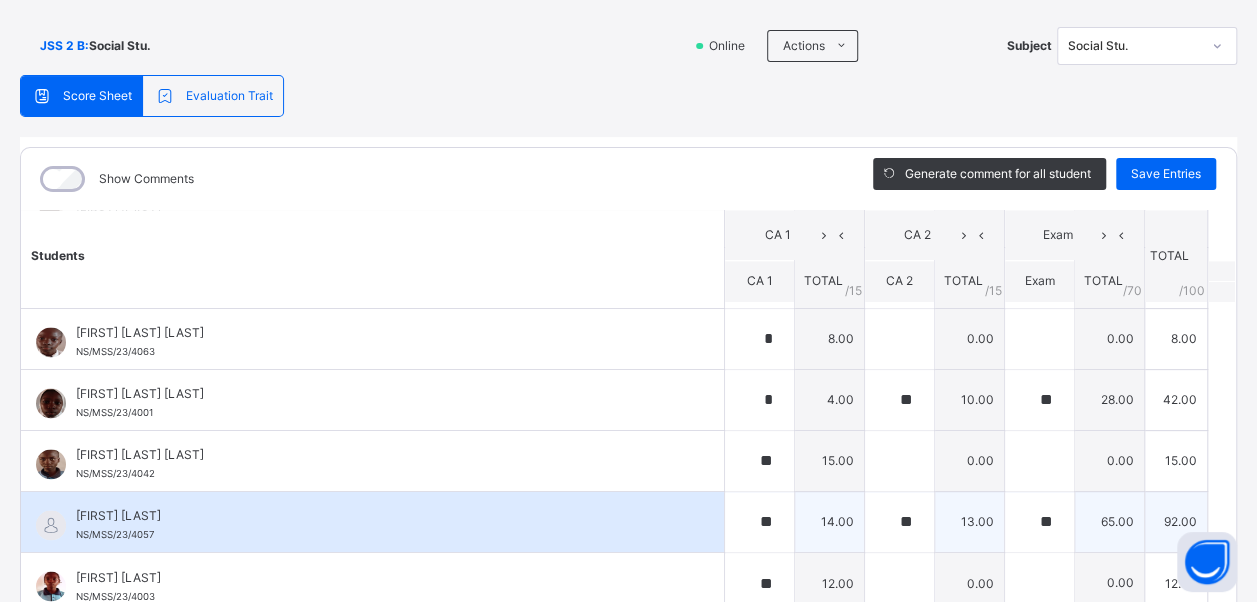 click on "[FIRST] [LAST] NS/MSS/23/4057" at bounding box center (377, 525) 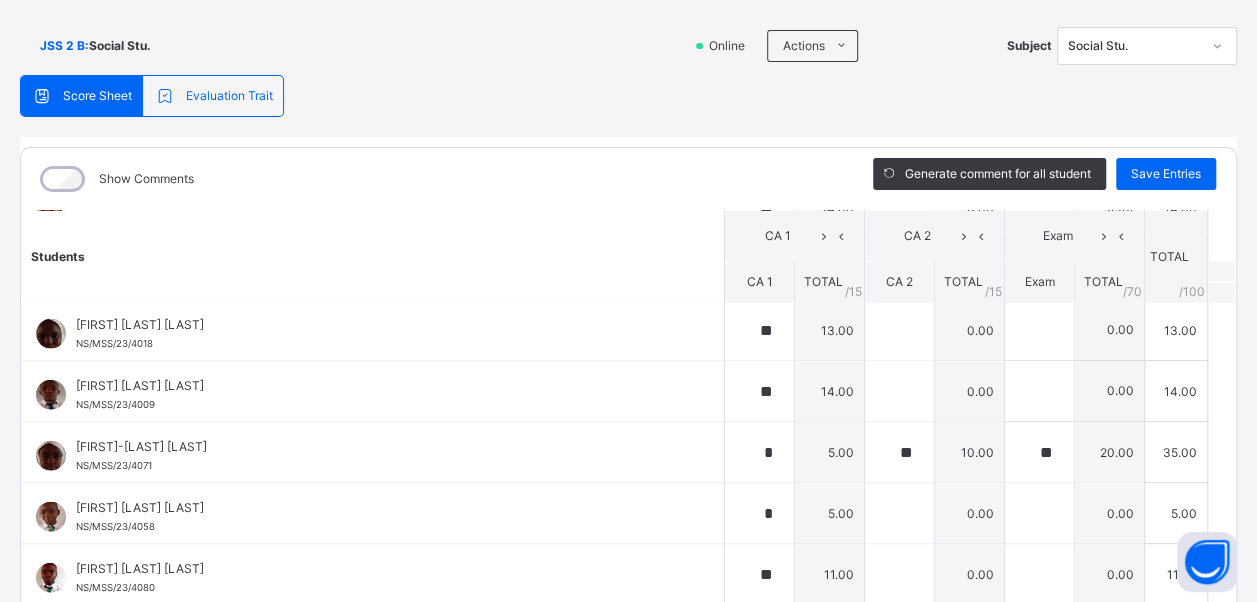scroll, scrollTop: 2200, scrollLeft: 0, axis: vertical 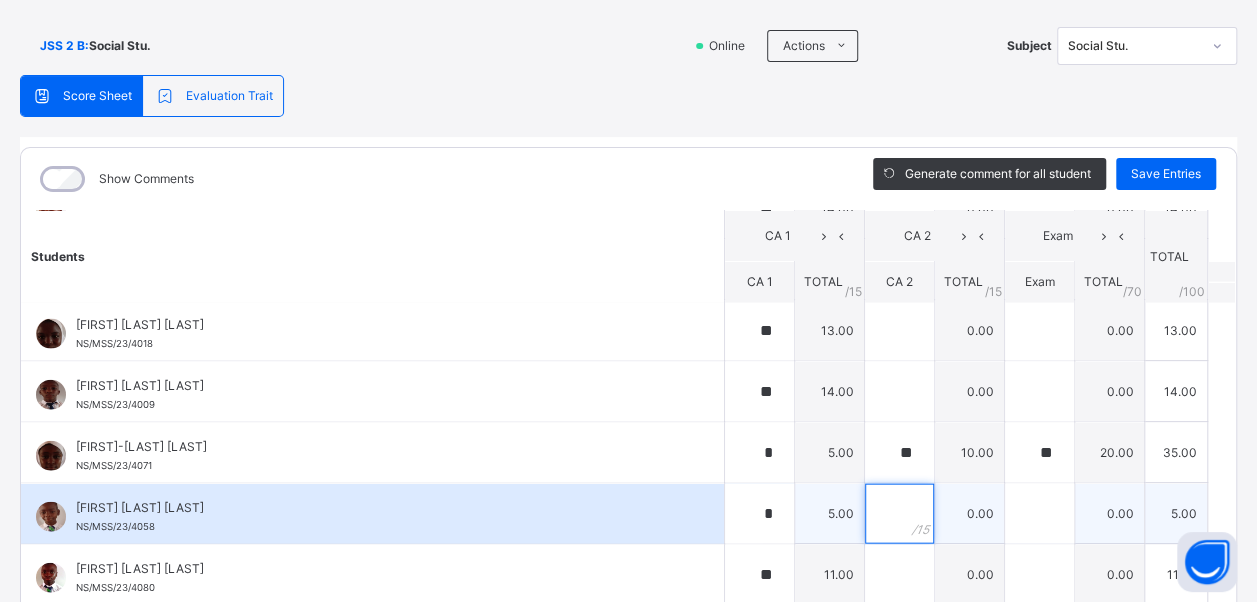 click at bounding box center [899, 513] 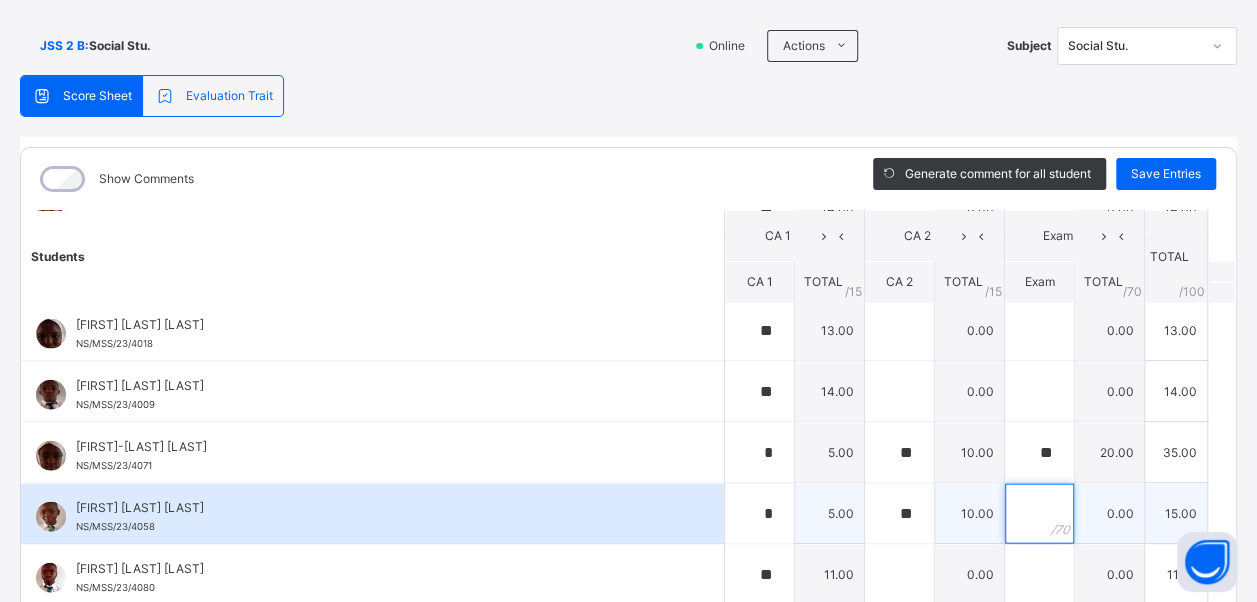 click at bounding box center (1039, 513) 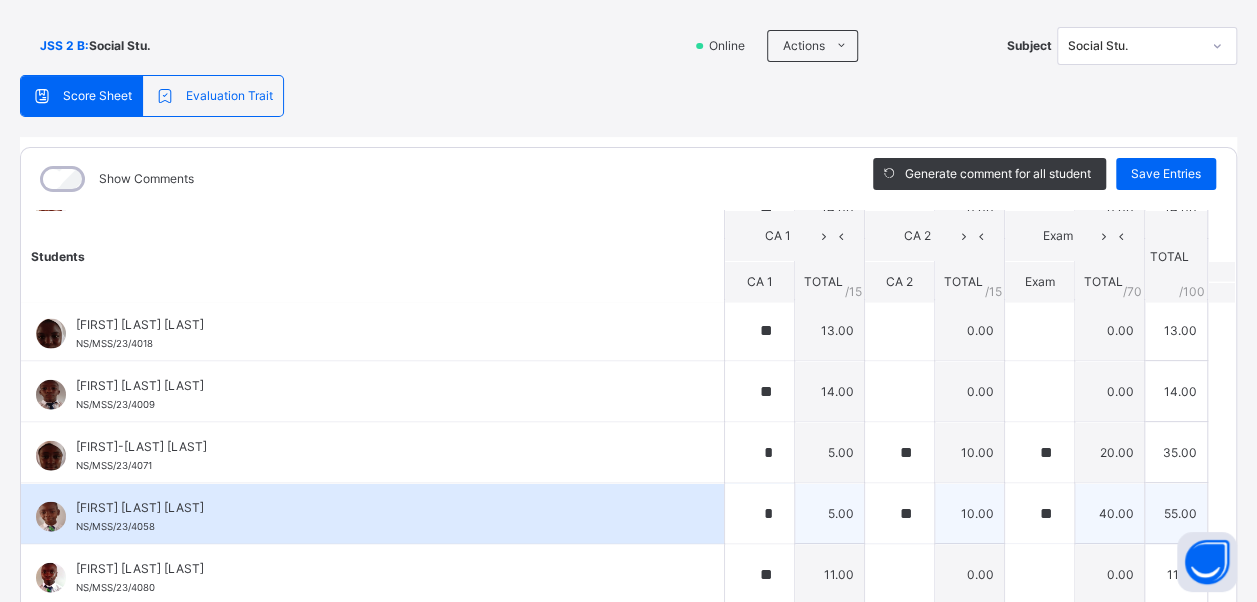 click on "[FIRST] [LAST] NS/MSS/23/4058" at bounding box center [372, 513] 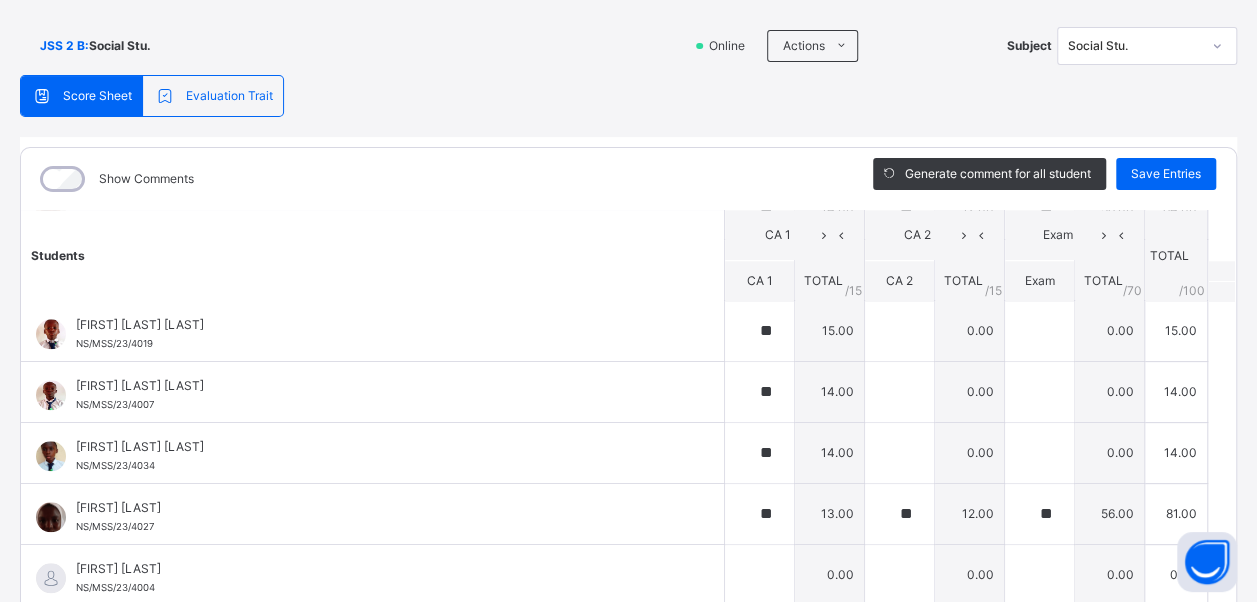 scroll, scrollTop: 1000, scrollLeft: 0, axis: vertical 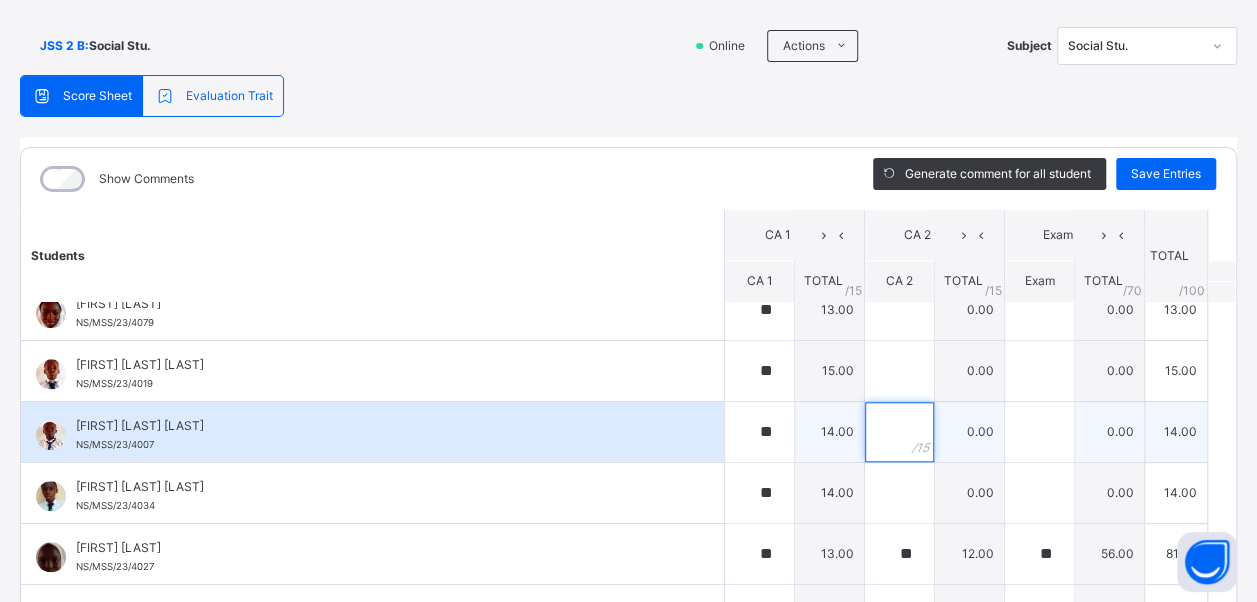 click at bounding box center (899, 432) 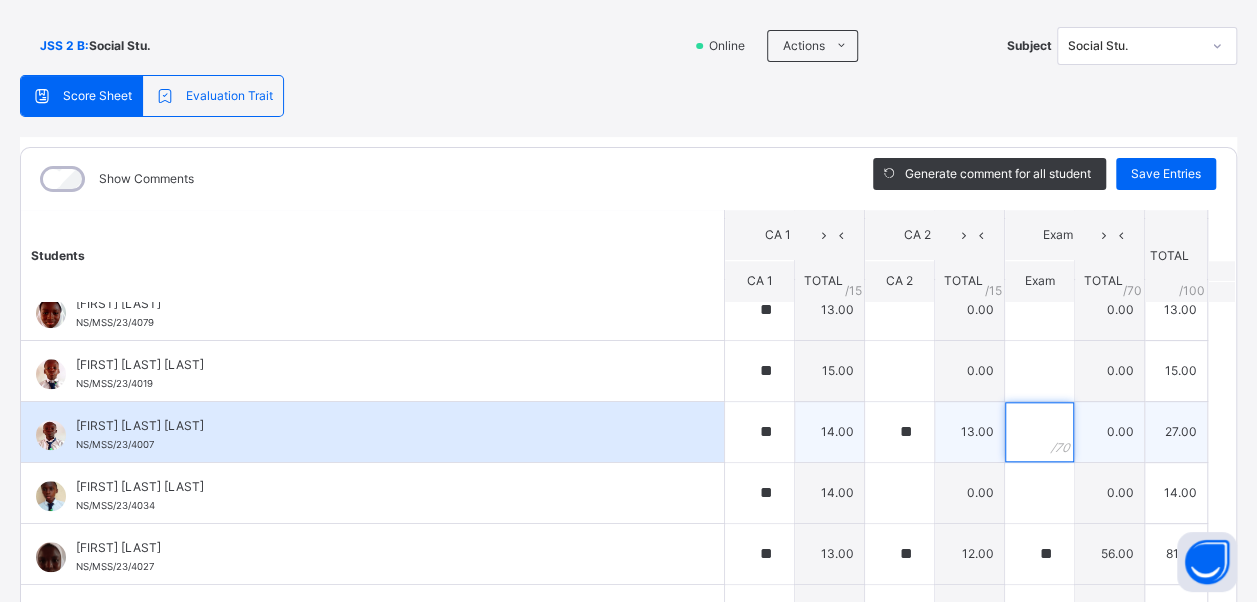 click at bounding box center (1039, 432) 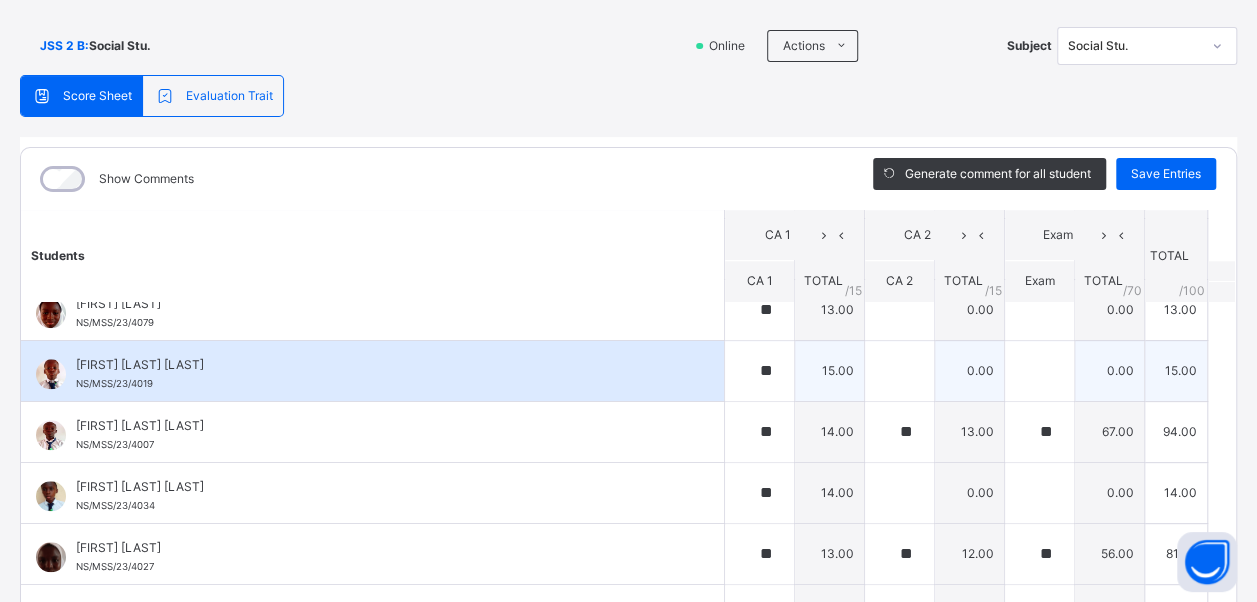 click on "[FIRST] [LAST] NS/MSS/23/4019" at bounding box center (372, 371) 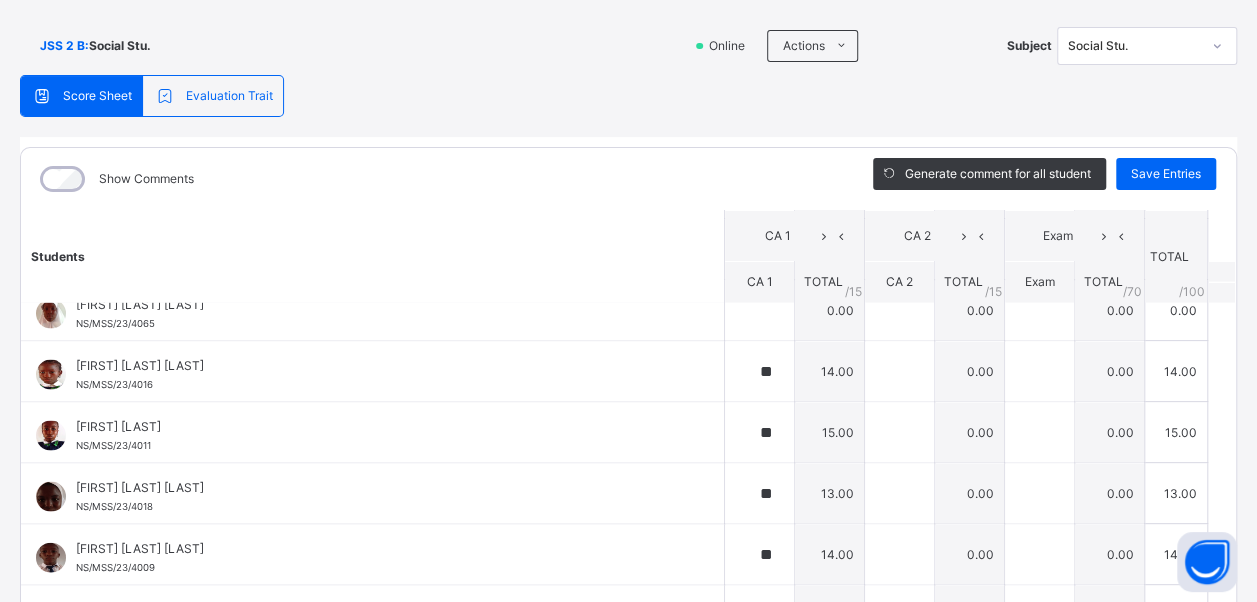 scroll, scrollTop: 2040, scrollLeft: 0, axis: vertical 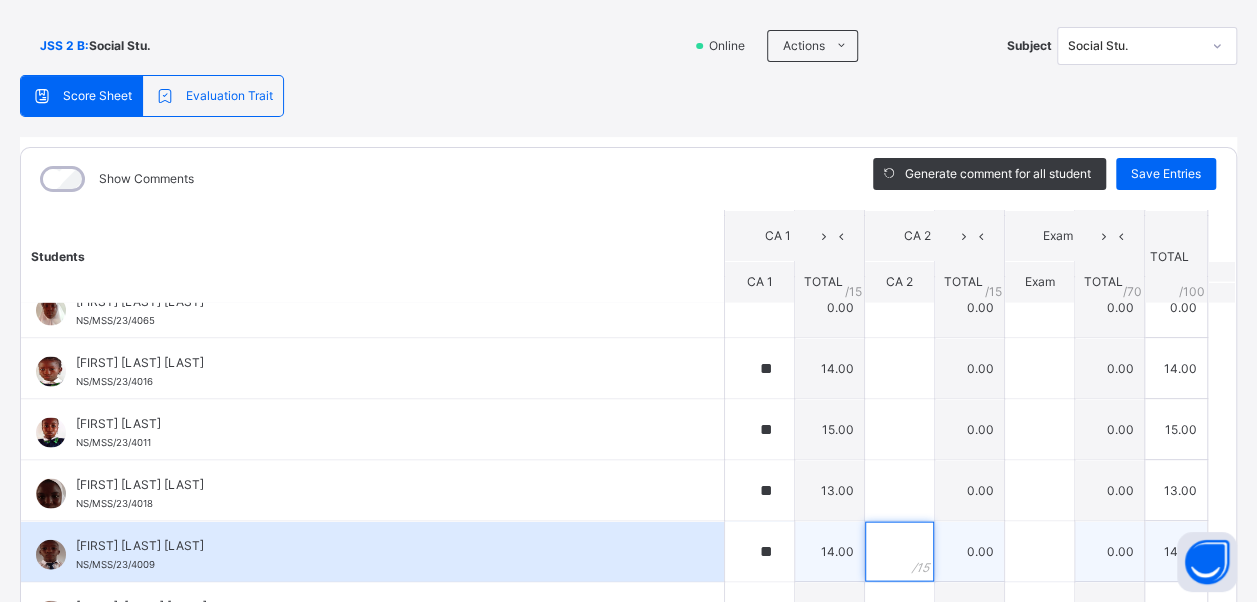 click at bounding box center [899, 551] 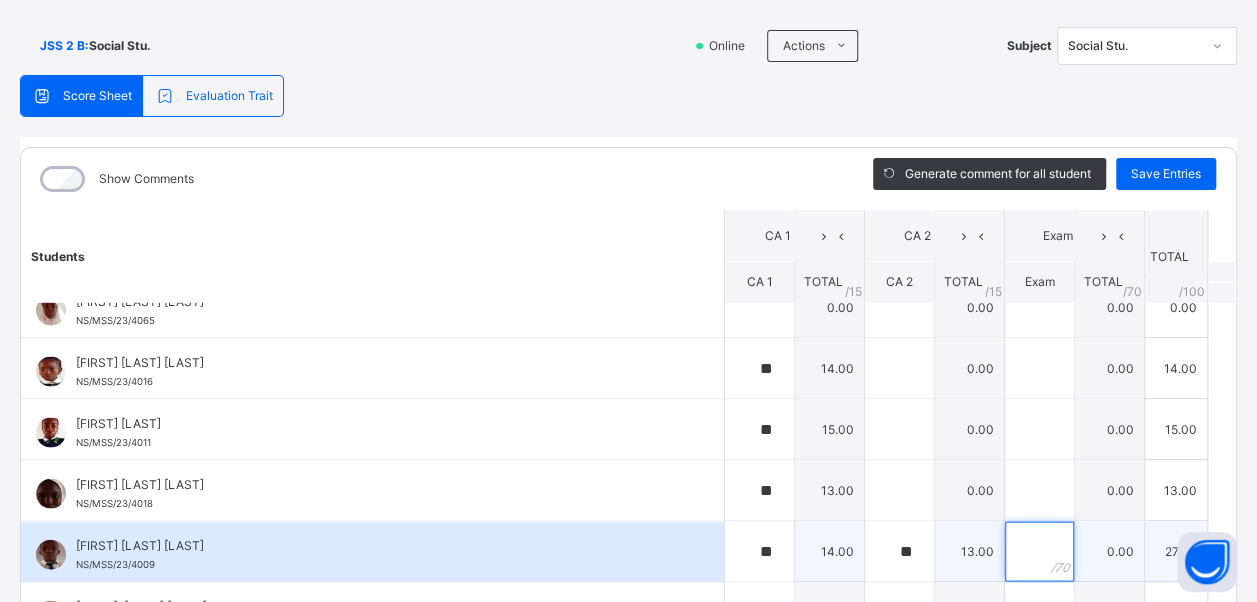 click at bounding box center (1039, 551) 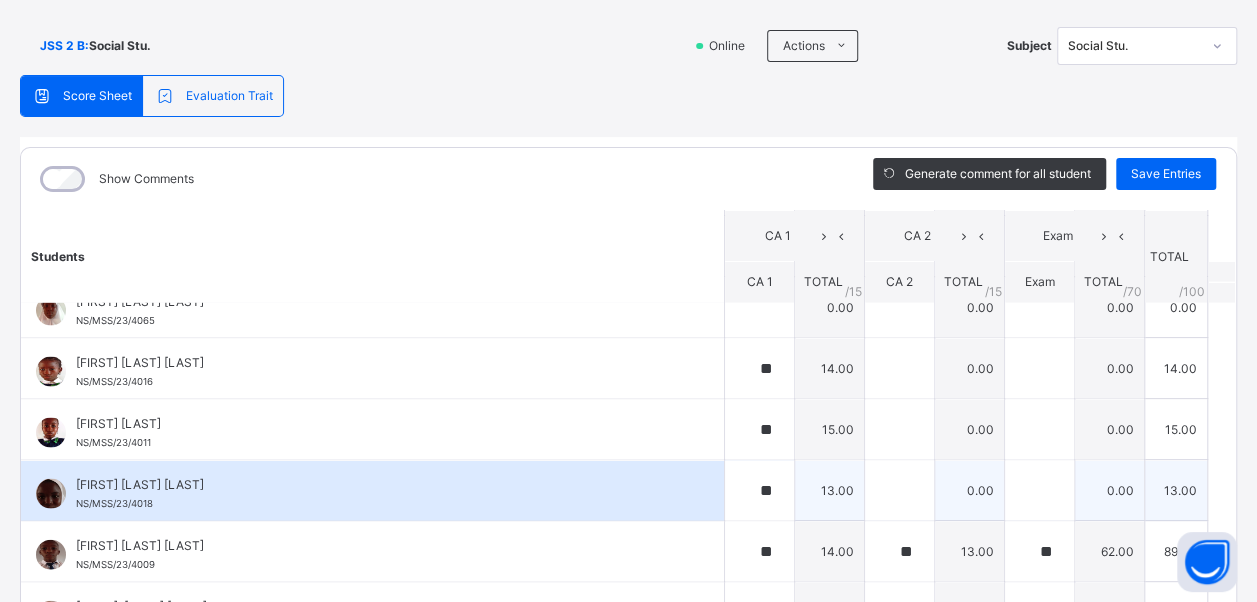 click on "[FIRST] [LAST] NS/MSS/23/4018" at bounding box center (372, 490) 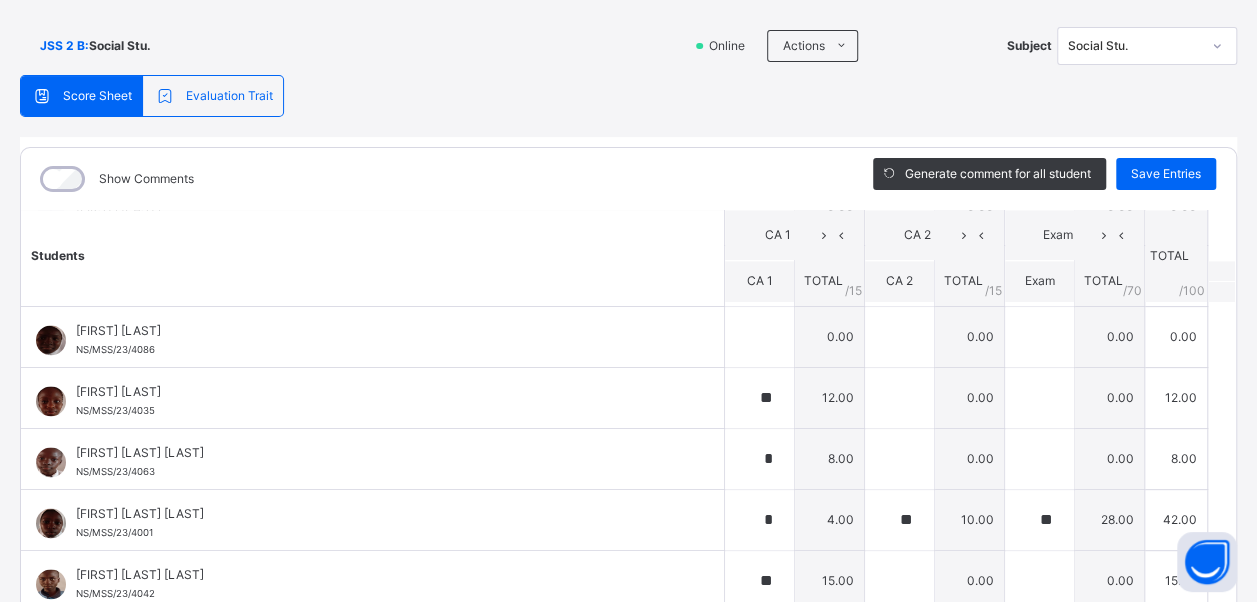 scroll, scrollTop: 1360, scrollLeft: 0, axis: vertical 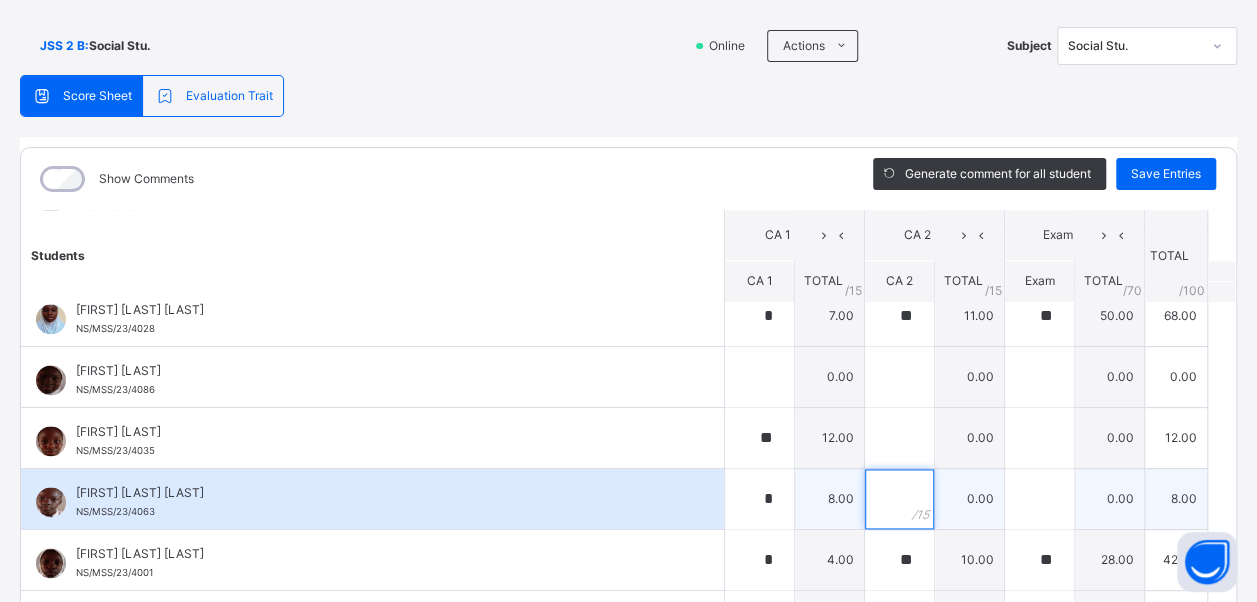 click at bounding box center (899, 499) 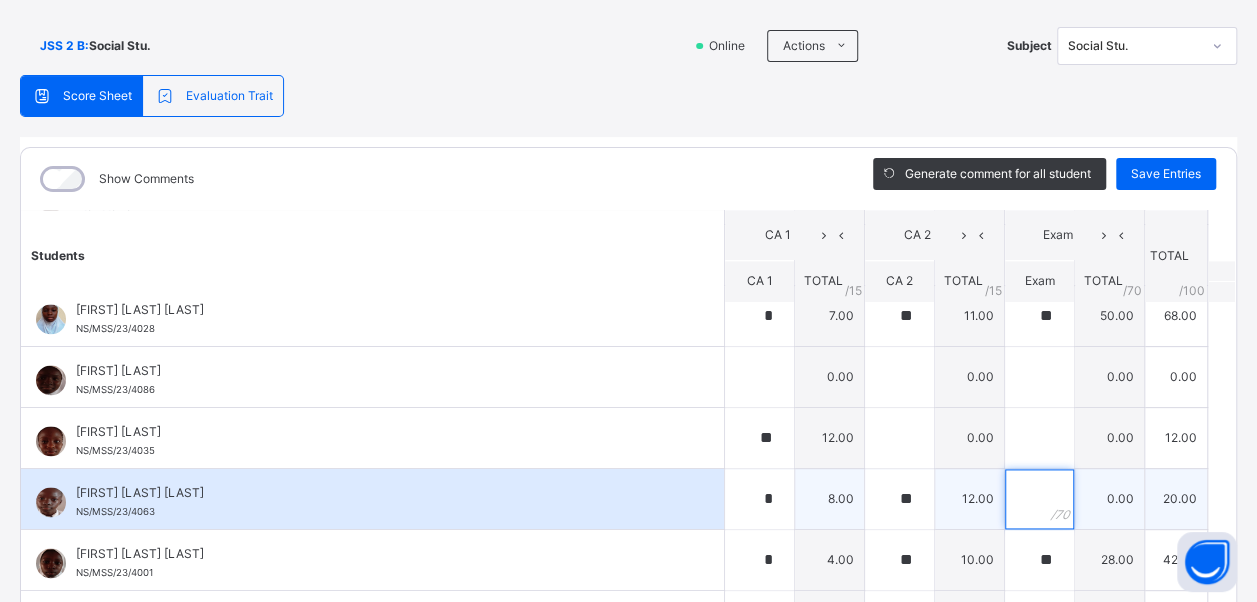 click at bounding box center [1039, 499] 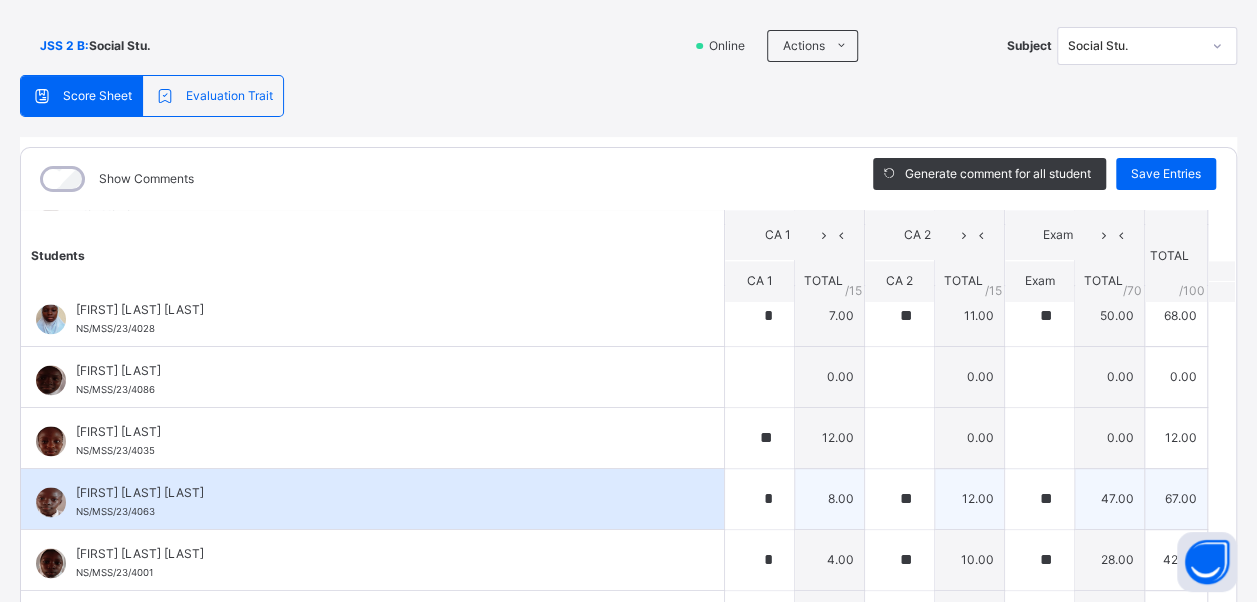 click on "[FIRST] [LAST] NS/MSS/23/4063" at bounding box center (377, 502) 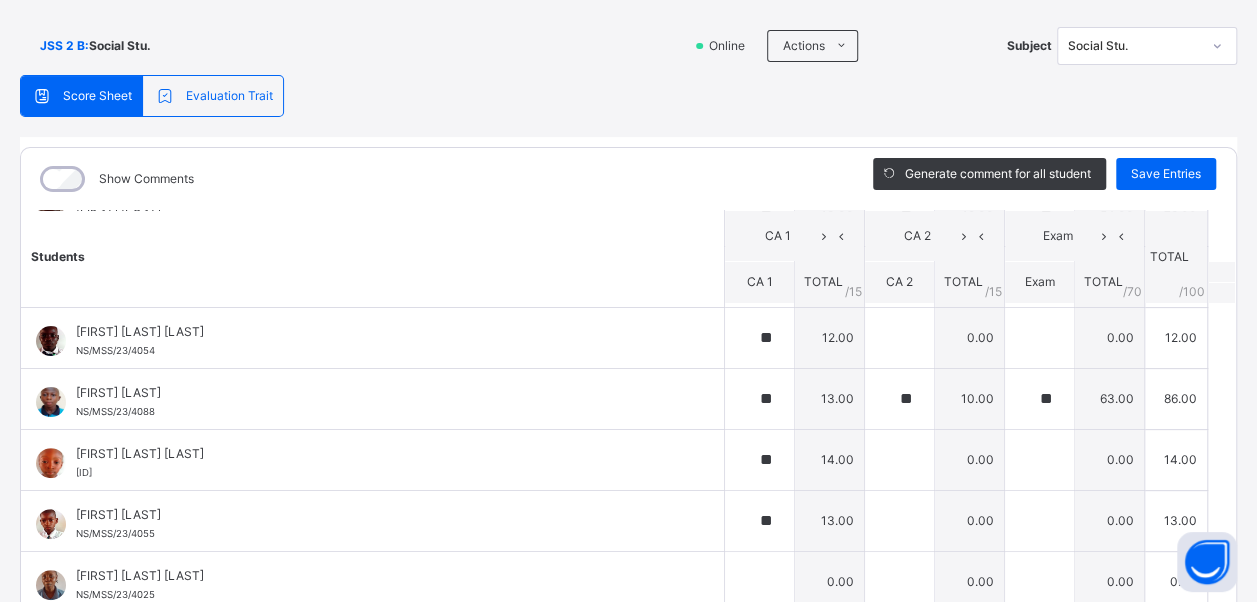 scroll, scrollTop: 200, scrollLeft: 0, axis: vertical 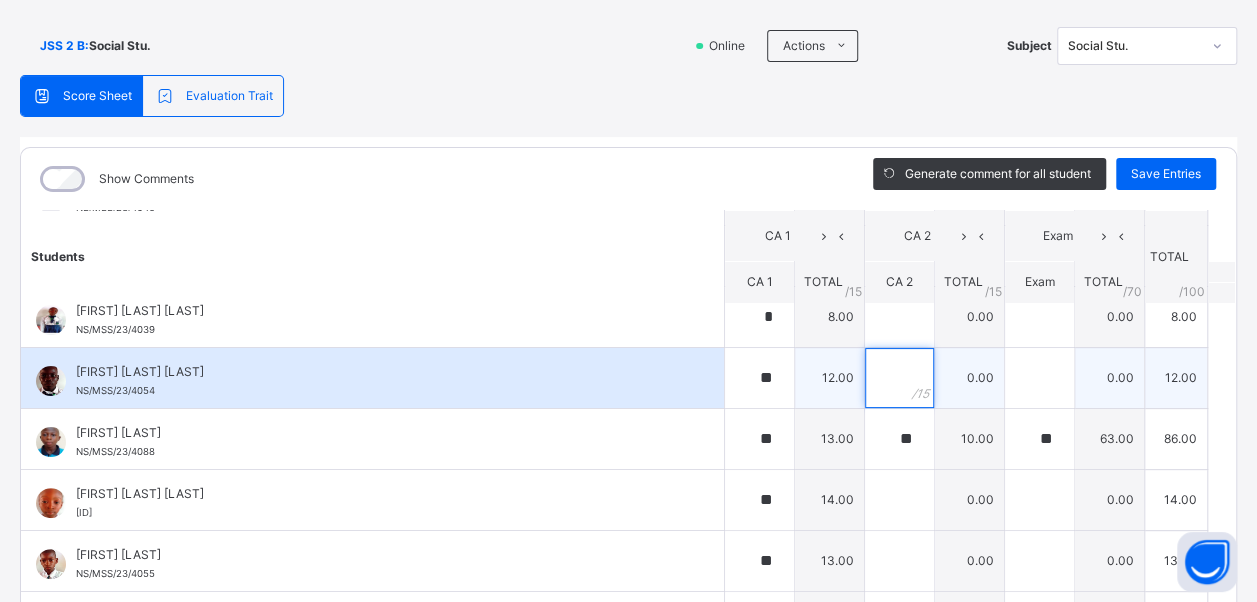 click at bounding box center (899, 378) 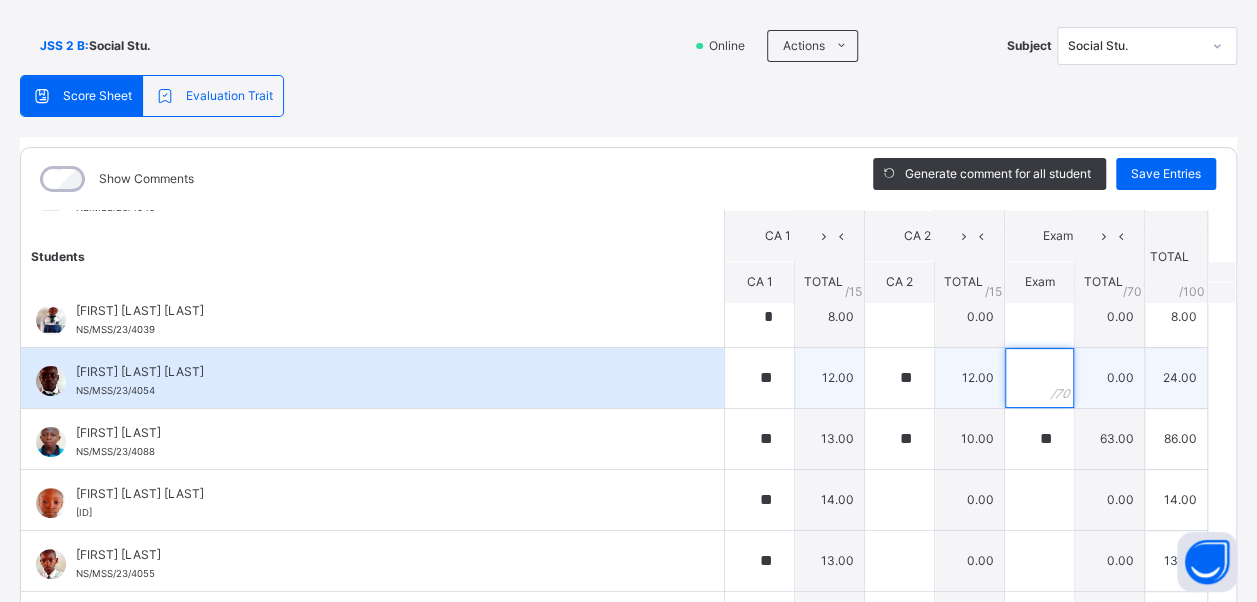 click at bounding box center [1039, 378] 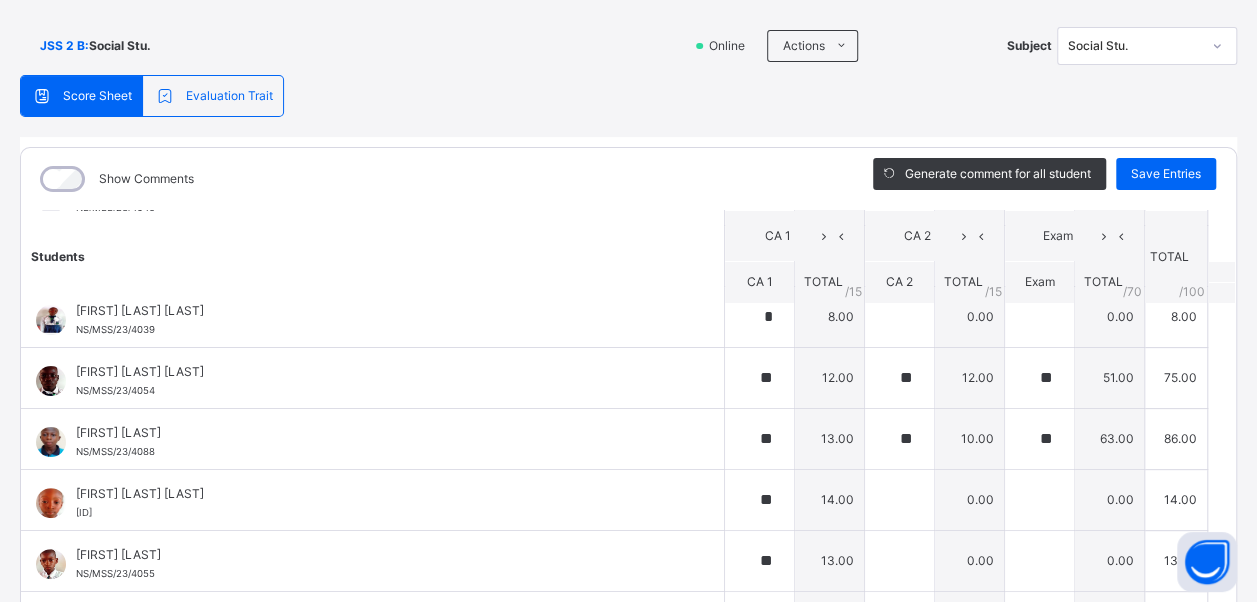 click on "Students" at bounding box center (373, 256) 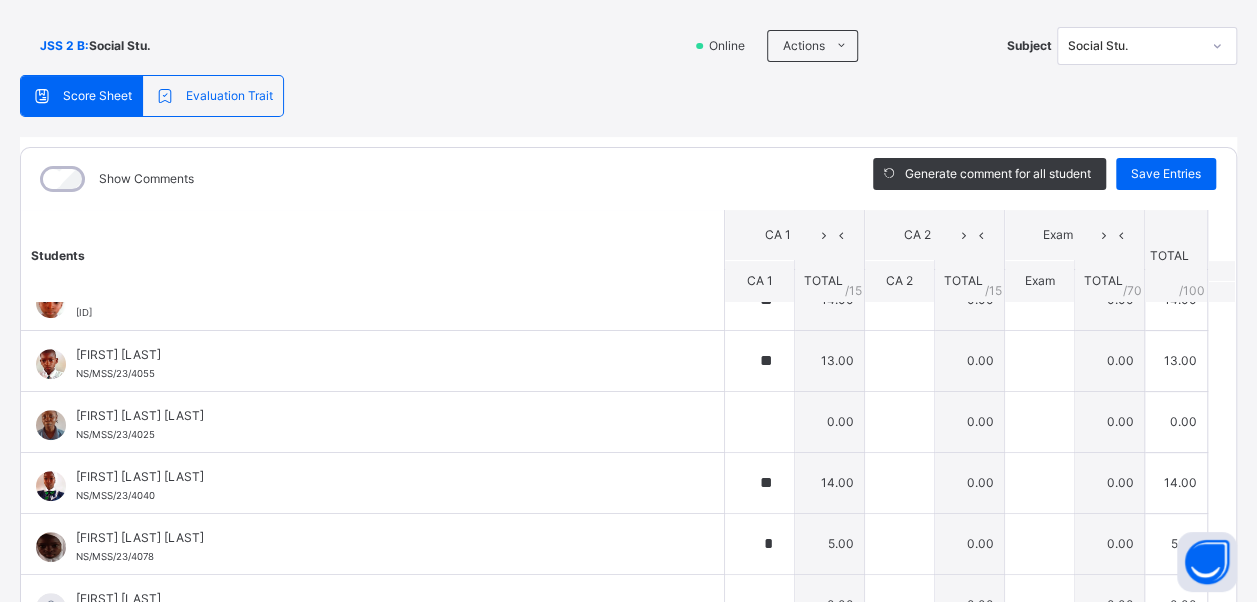 scroll, scrollTop: 440, scrollLeft: 0, axis: vertical 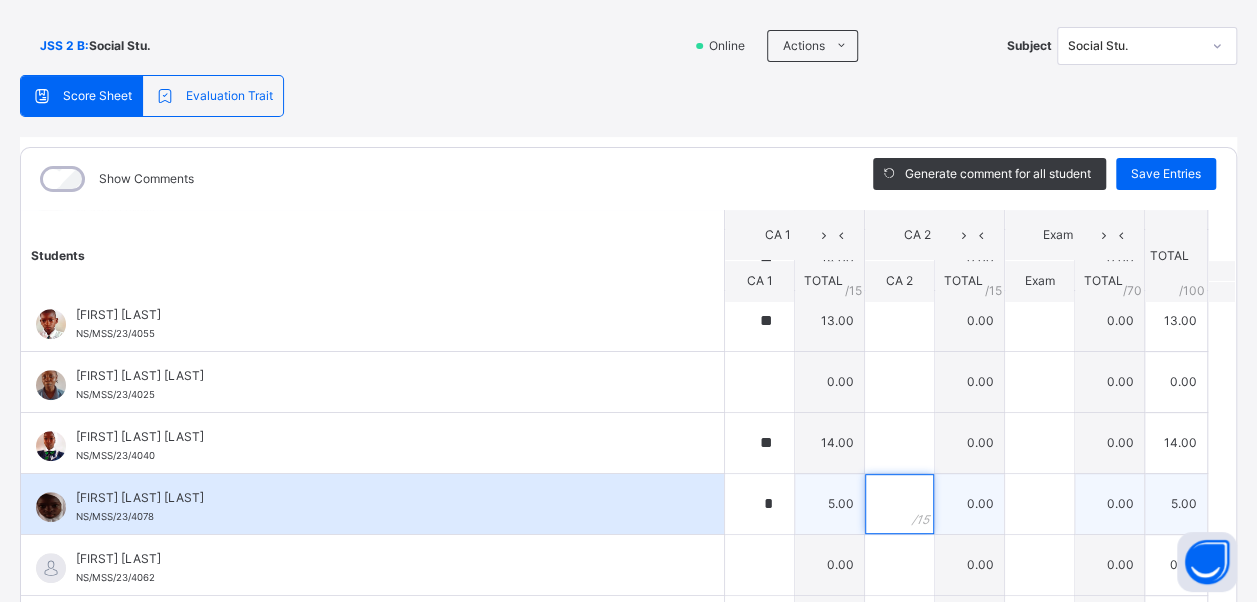 click at bounding box center [899, 504] 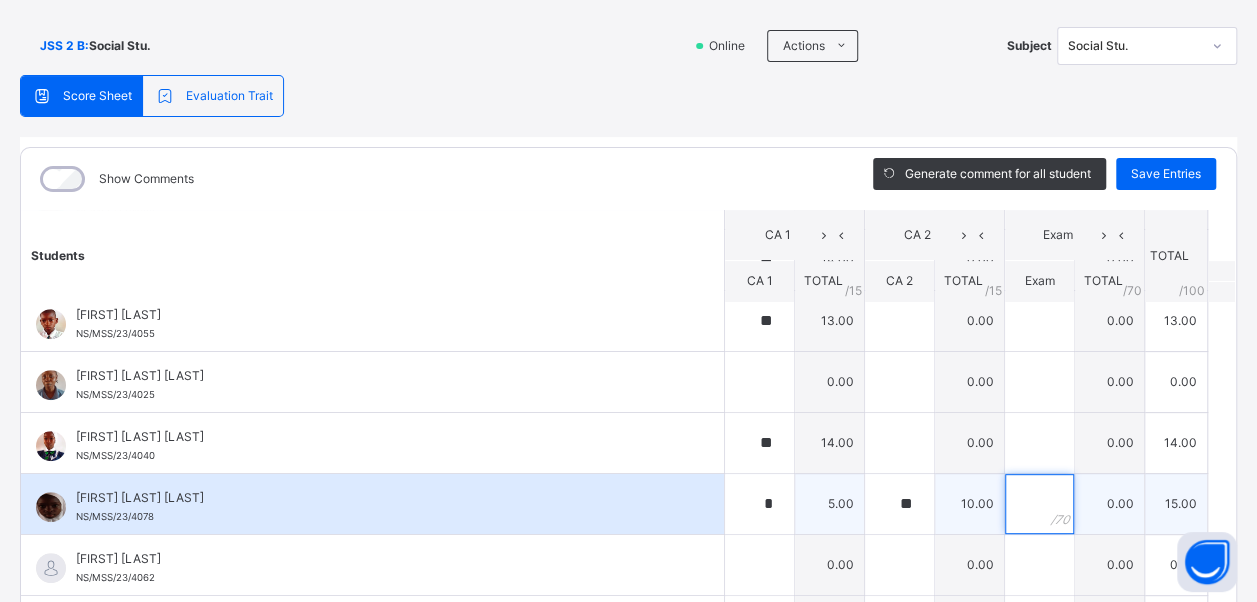 click at bounding box center [1039, 504] 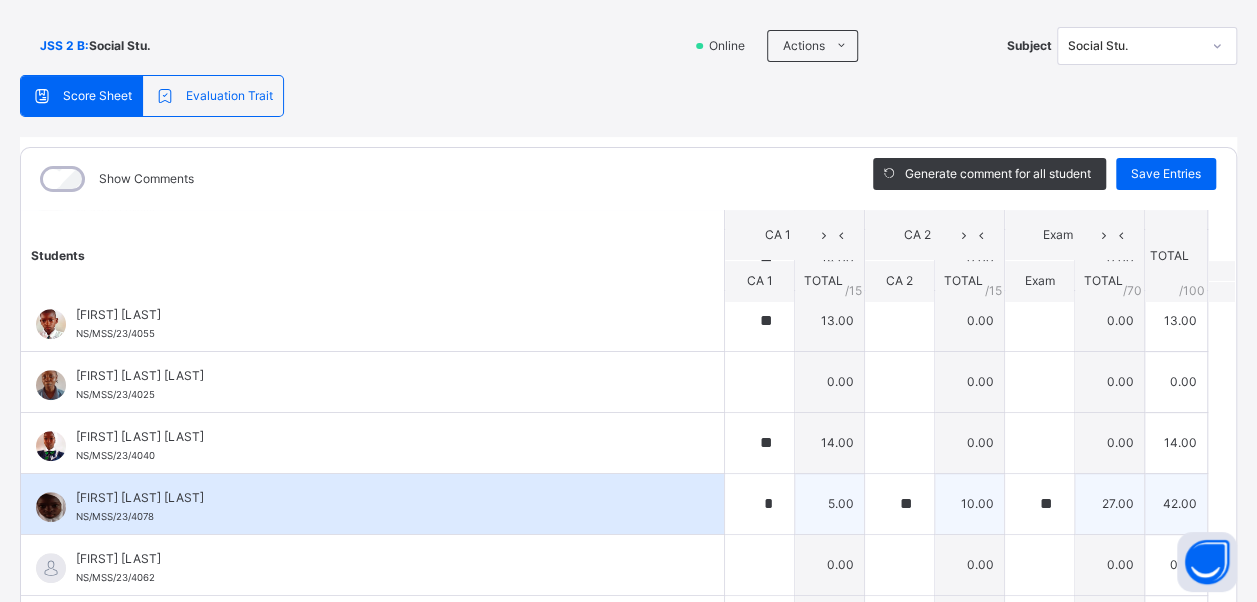 click on "[FIRST] [LAST] [LAST] [ID]" at bounding box center [372, 504] 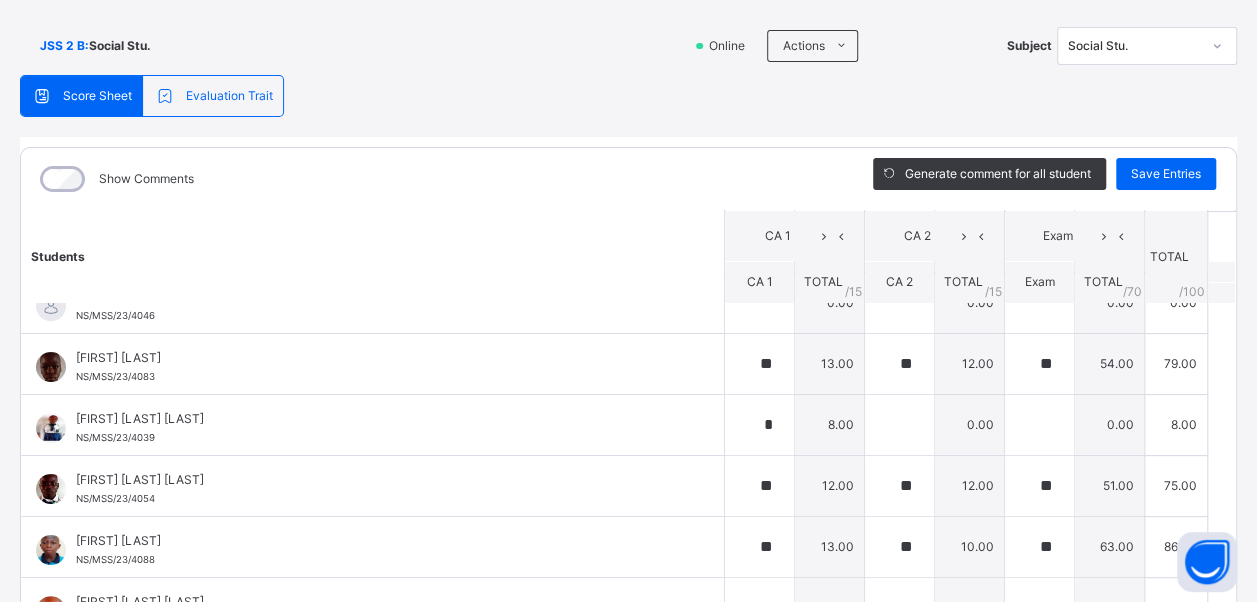 scroll, scrollTop: 2, scrollLeft: 0, axis: vertical 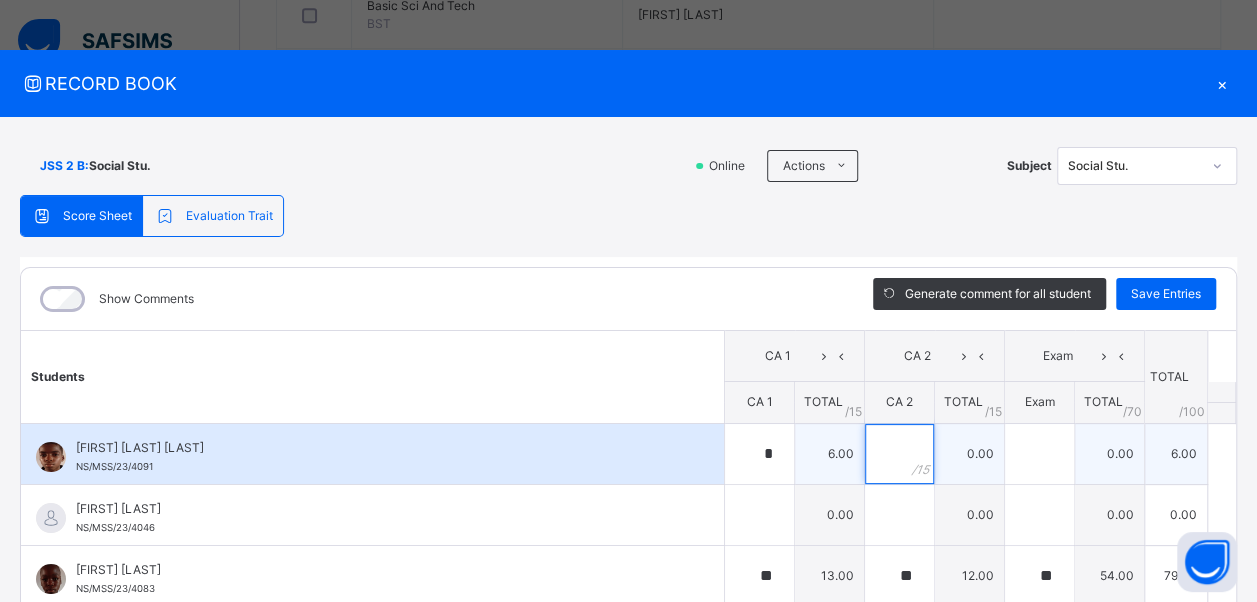 click at bounding box center [899, 454] 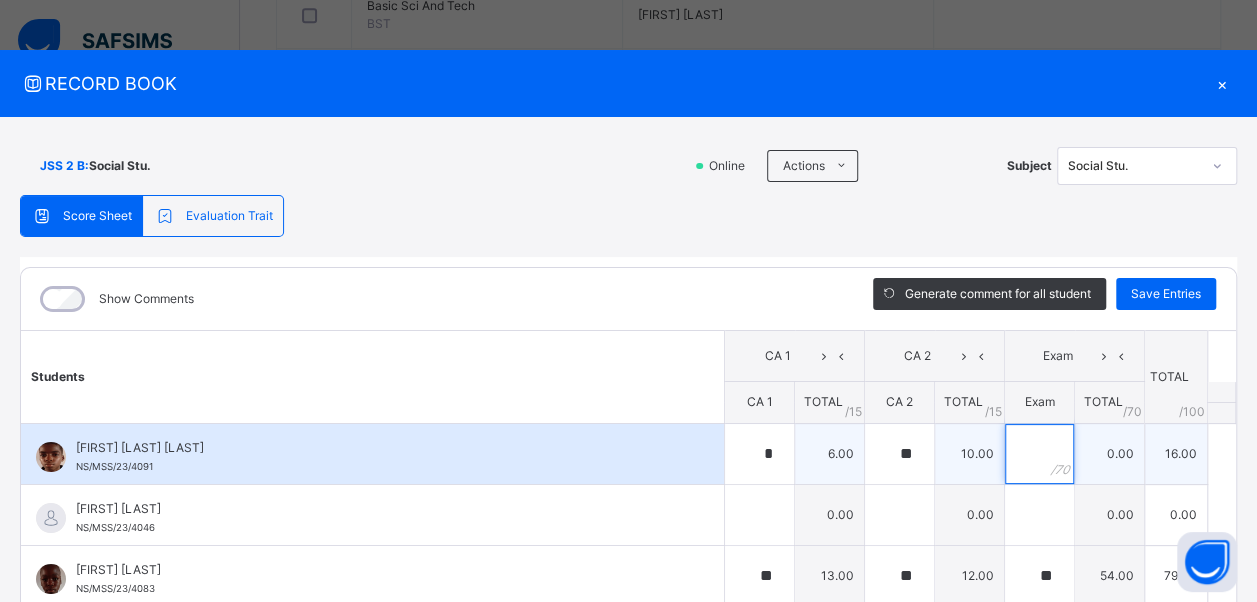click at bounding box center (1039, 454) 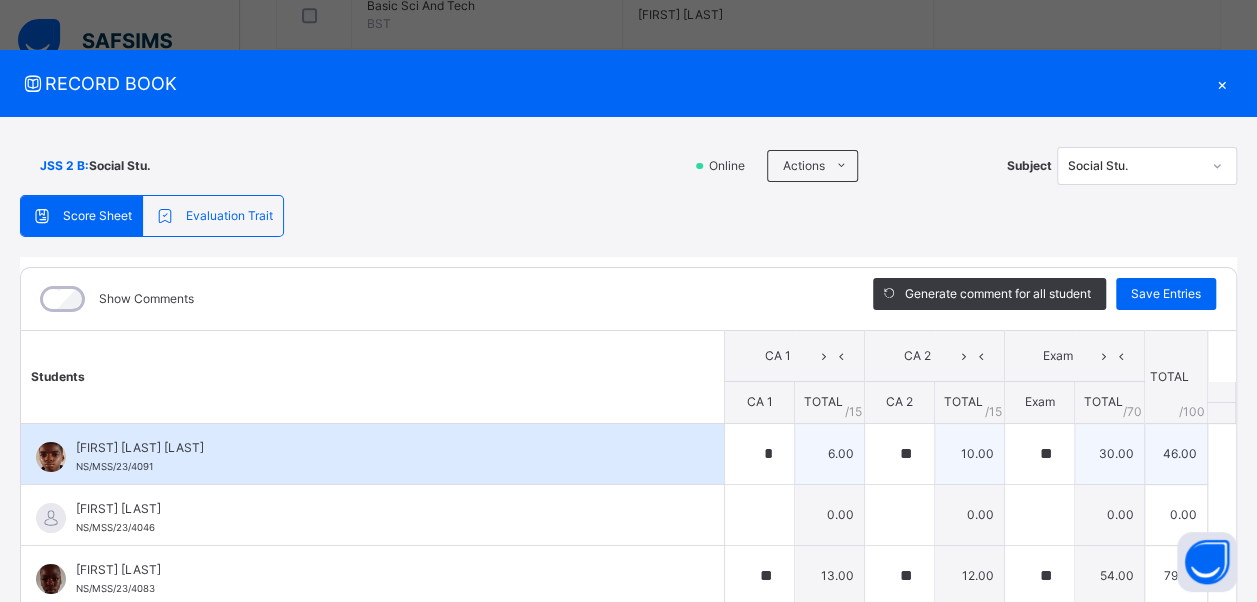 click on "[FIRST] [LAST] [LAST] [ID]" at bounding box center [377, 457] 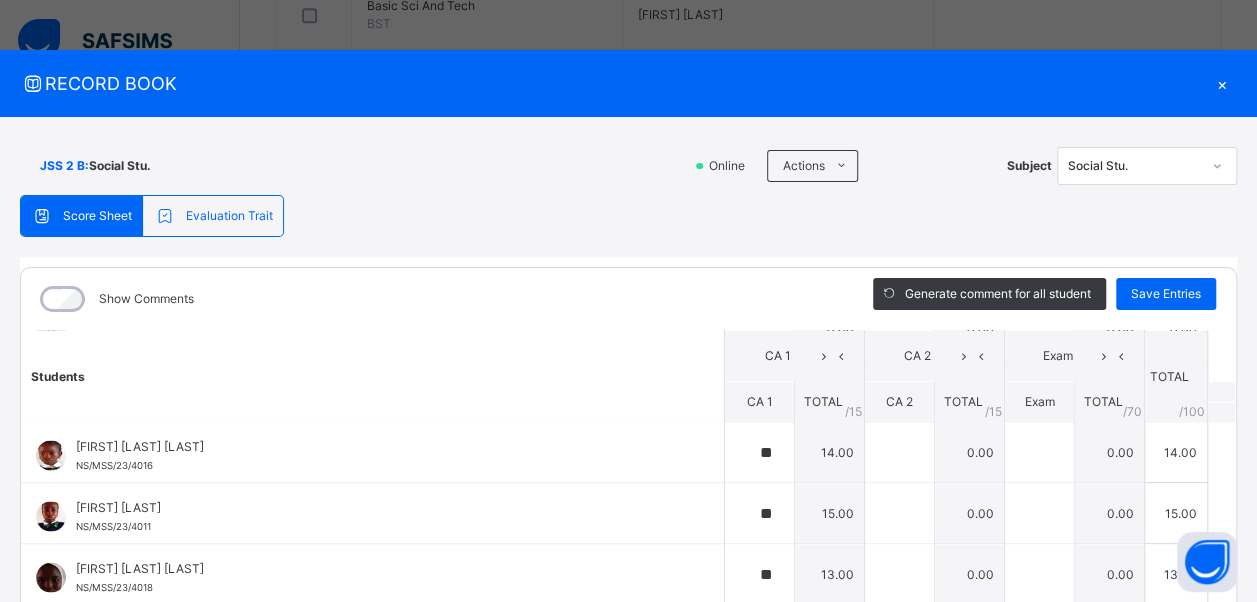 scroll, scrollTop: 2080, scrollLeft: 0, axis: vertical 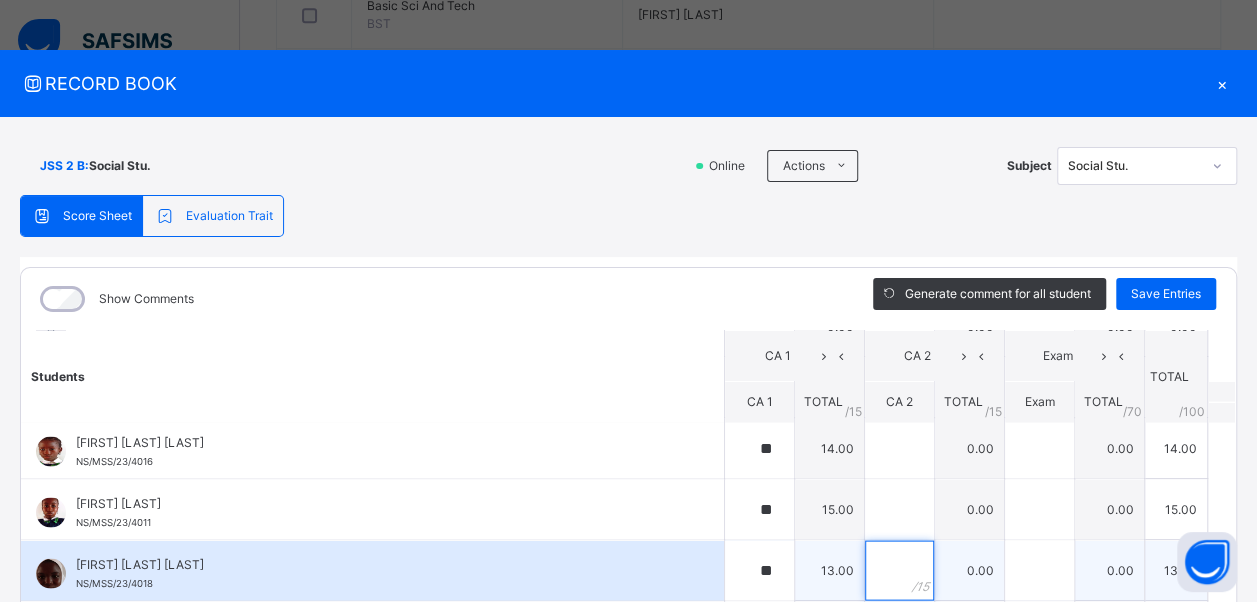 click at bounding box center (899, 570) 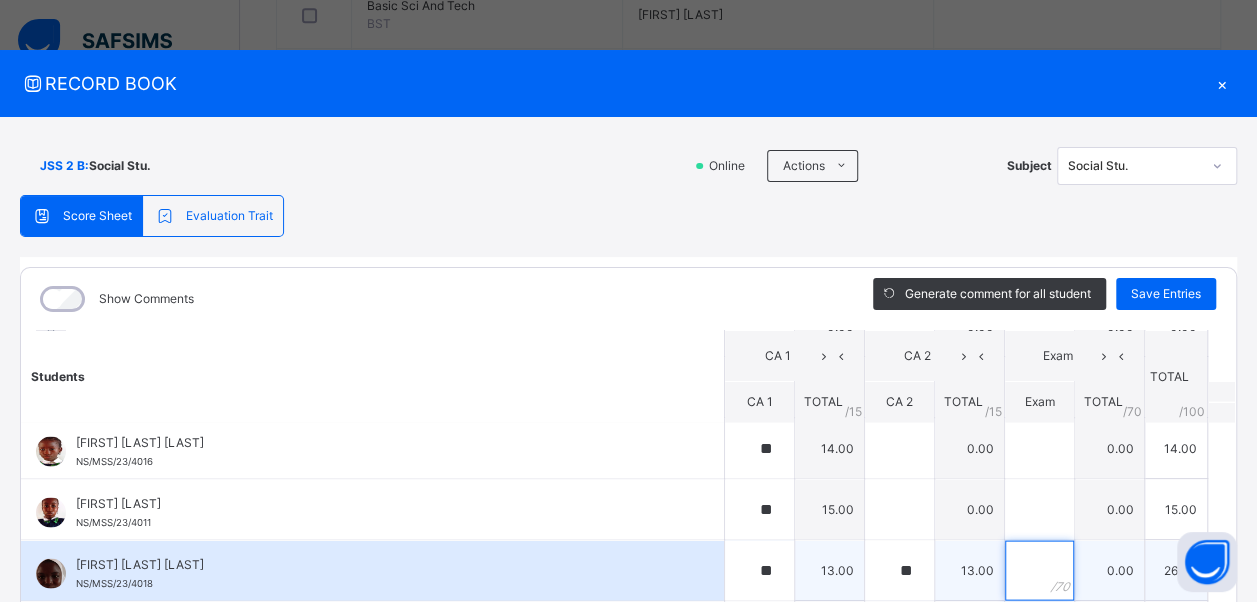 click at bounding box center (1039, 570) 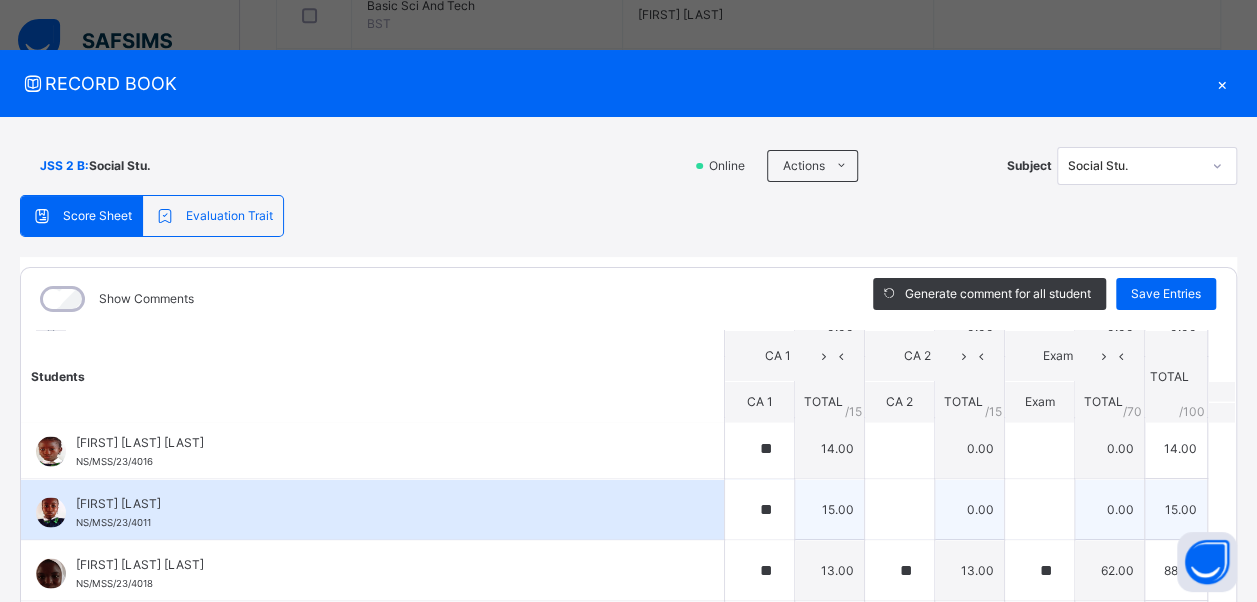 click on "[FIRST] [LAST] NS/MSS/23/4011" at bounding box center (372, 509) 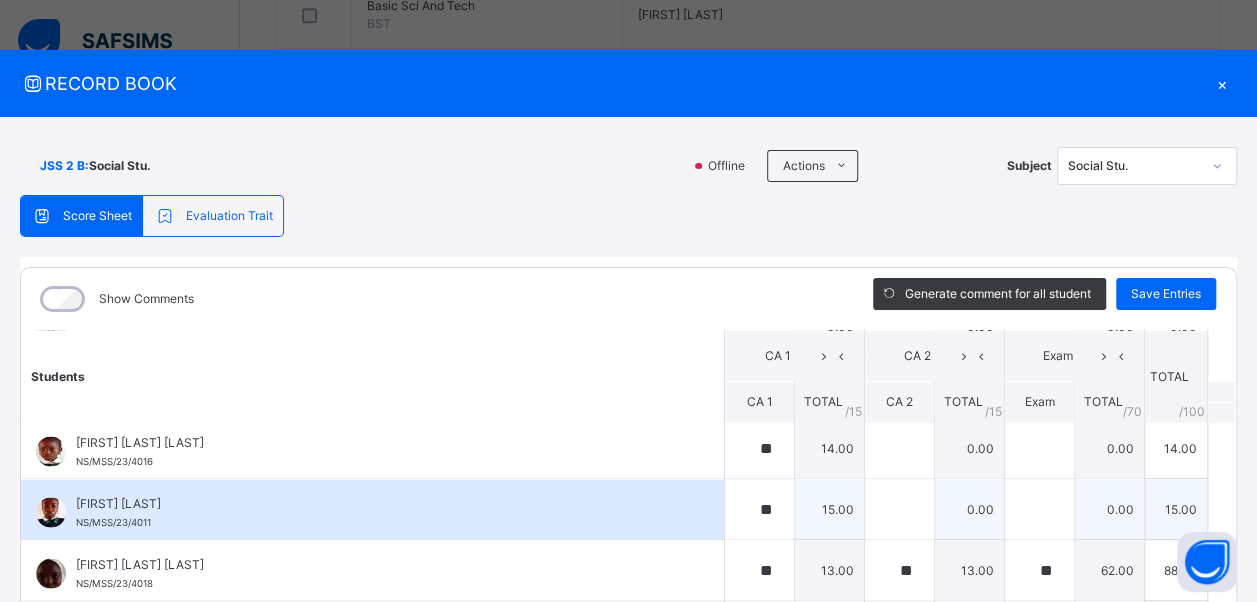 click on "[FIRST] [LAST] NS/MSS/23/4011" at bounding box center (372, 509) 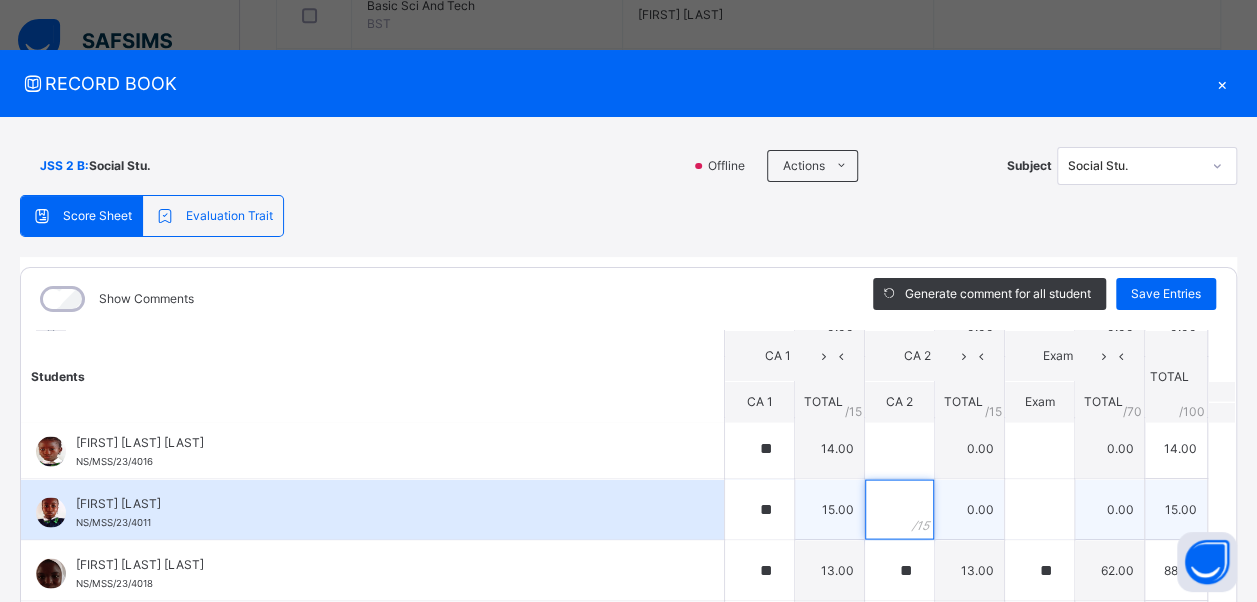 click at bounding box center [899, 509] 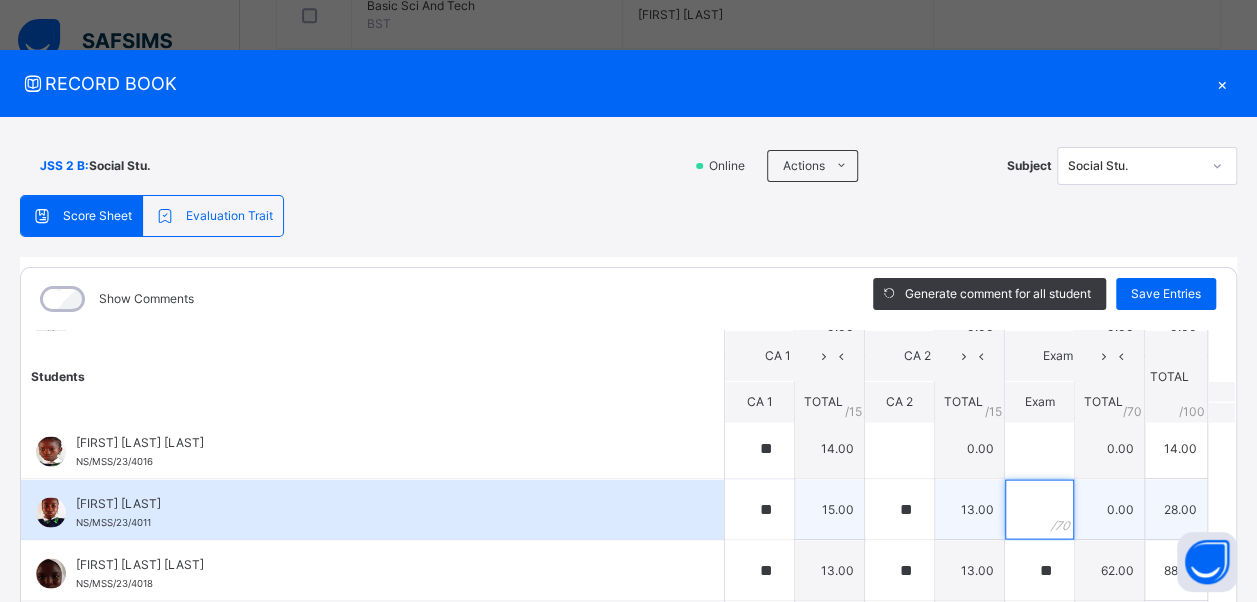 click at bounding box center [1039, 509] 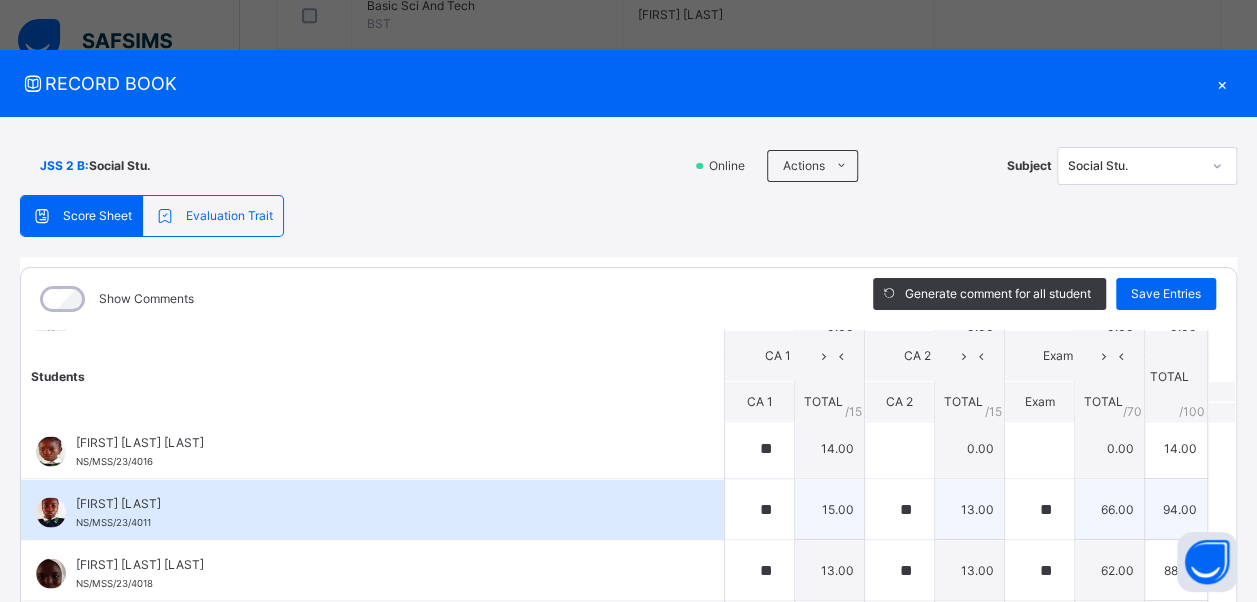 click on "[FIRST] [LAST] NS/MSS/23/4011" at bounding box center (372, 509) 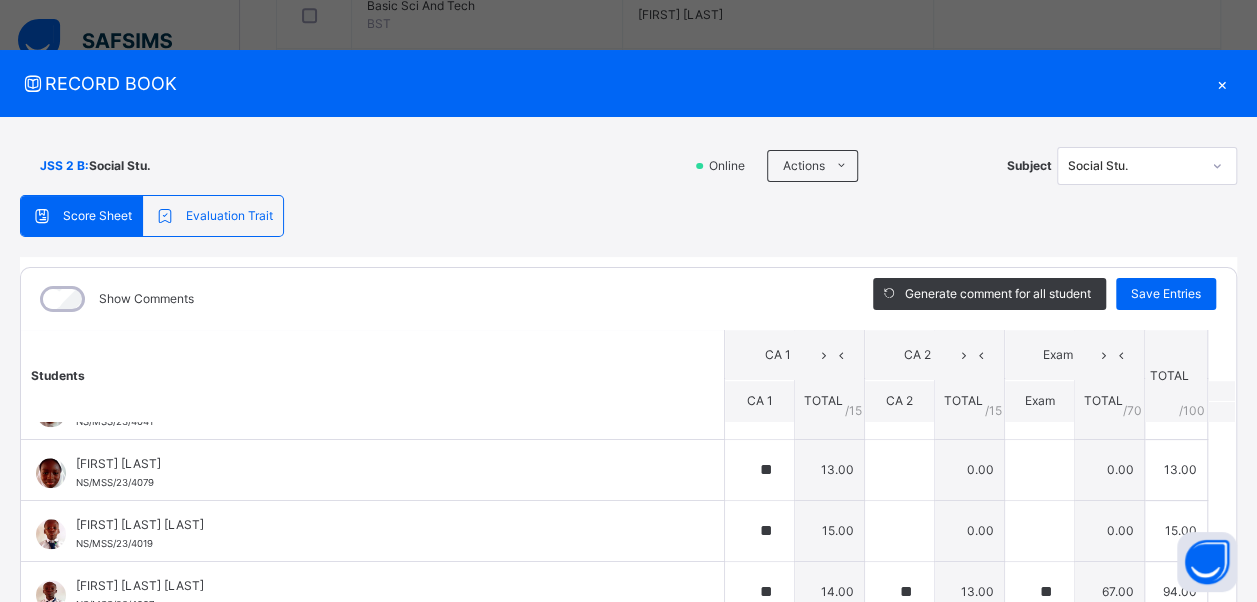 scroll, scrollTop: 920, scrollLeft: 0, axis: vertical 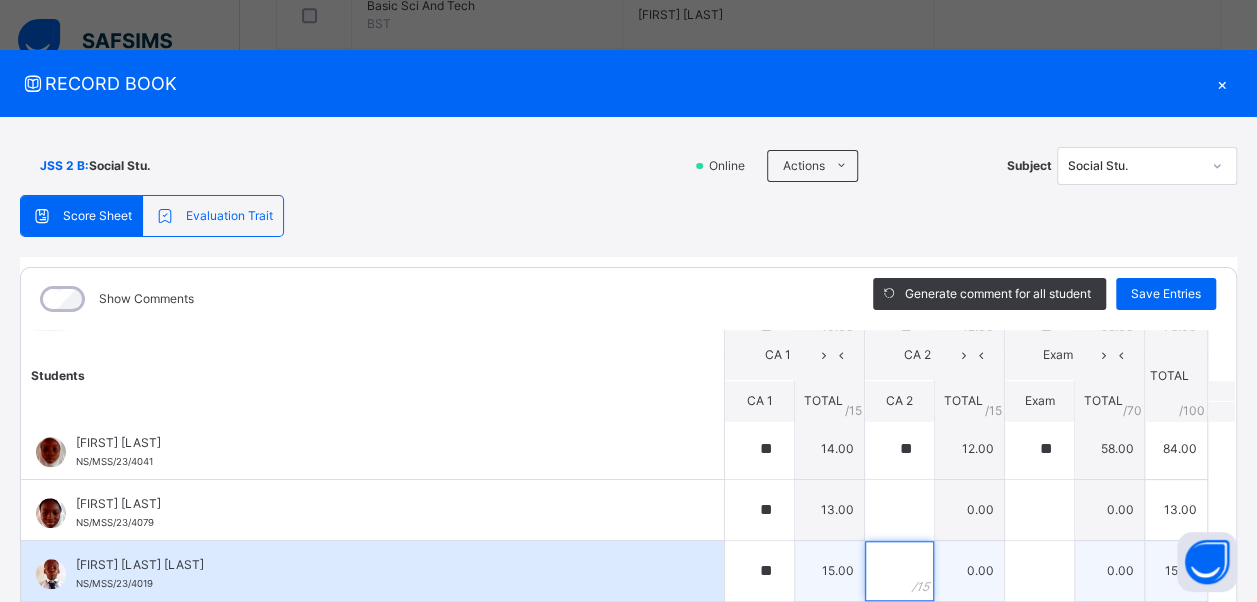 click at bounding box center [899, 571] 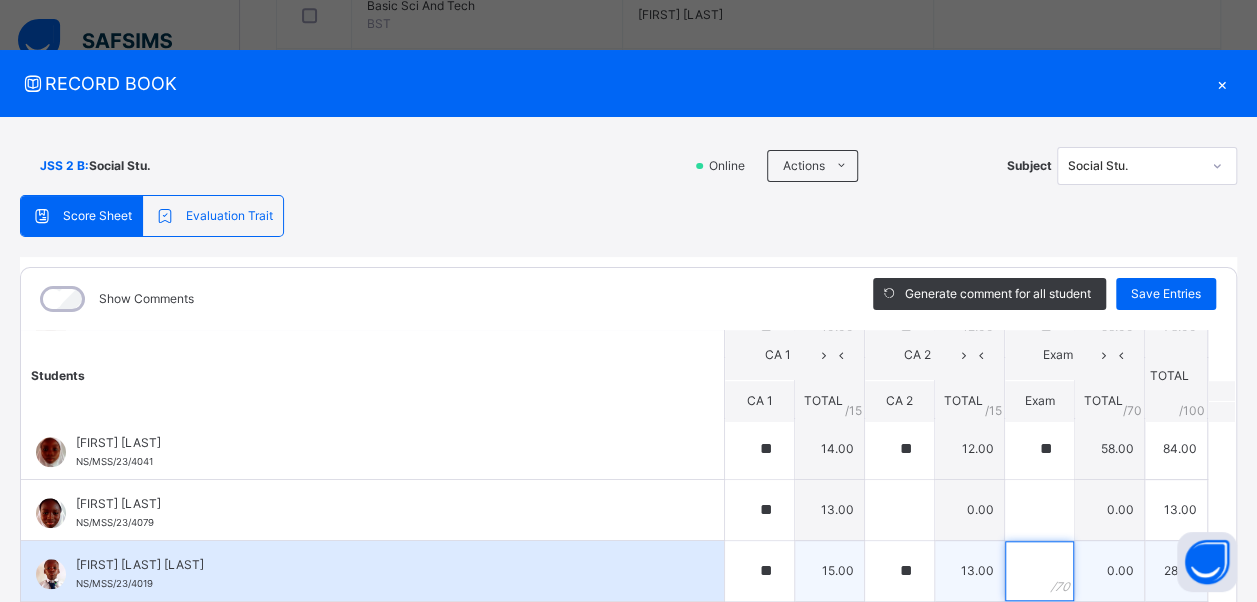 click at bounding box center [1039, 571] 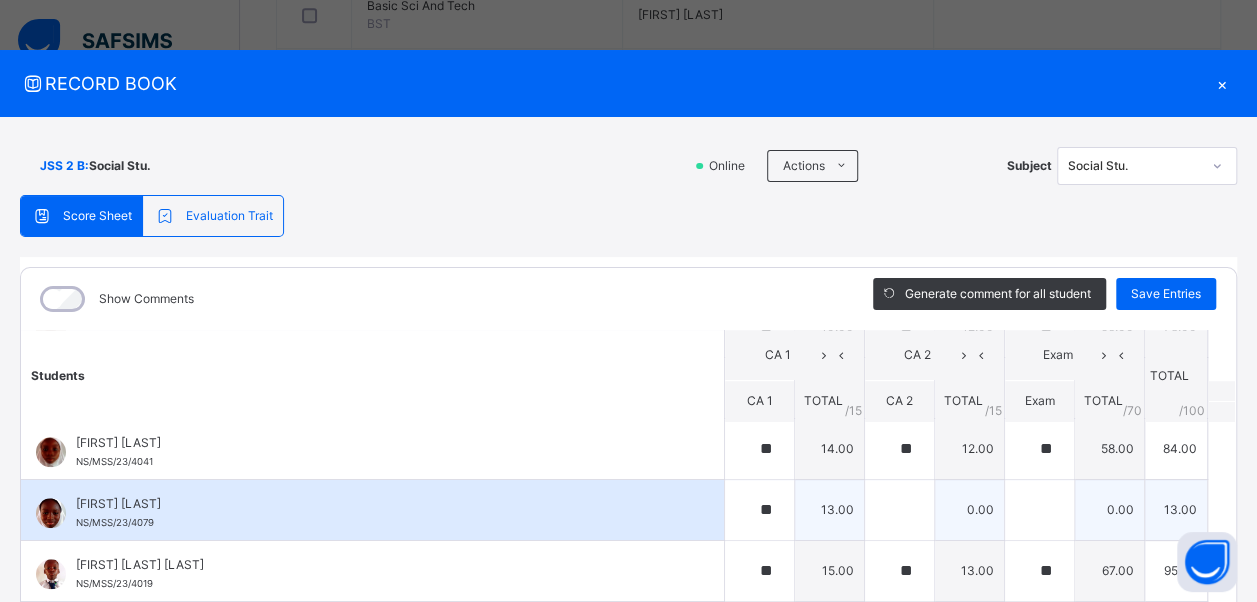click on "[FIRST] [LAST]" at bounding box center (377, 504) 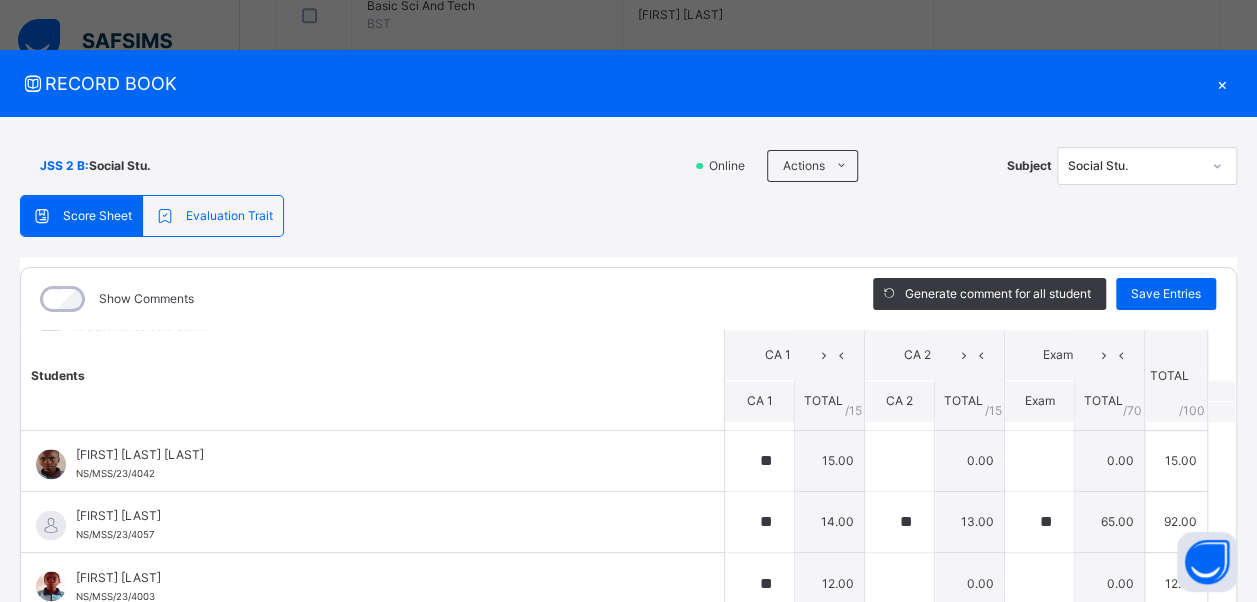 scroll, scrollTop: 1680, scrollLeft: 0, axis: vertical 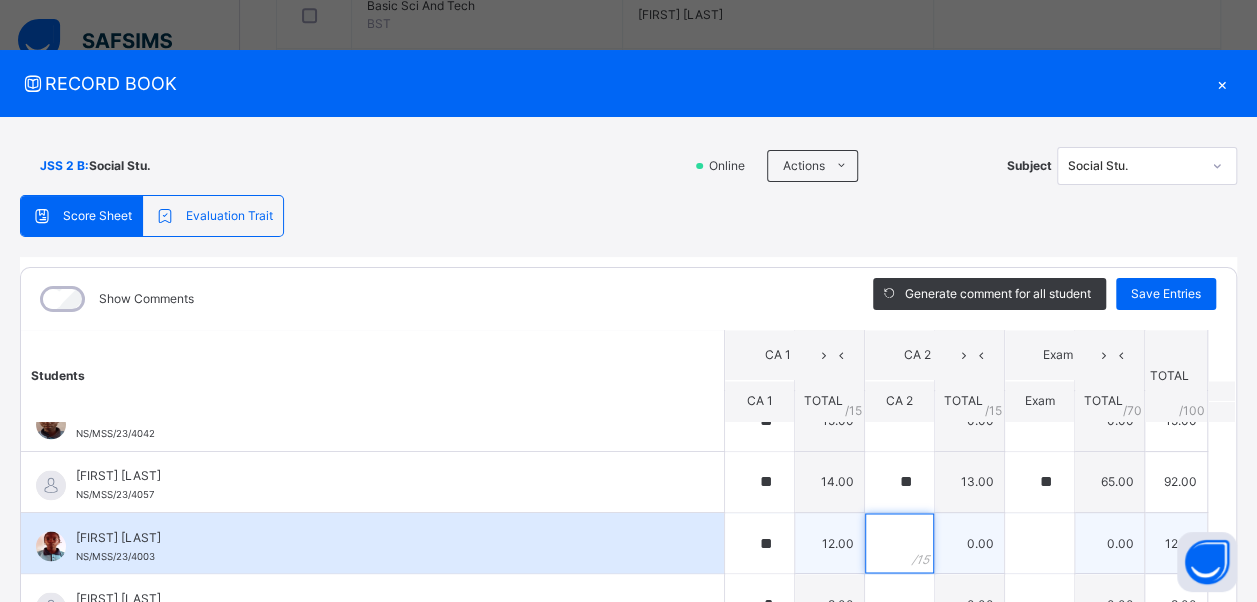 click at bounding box center [899, 543] 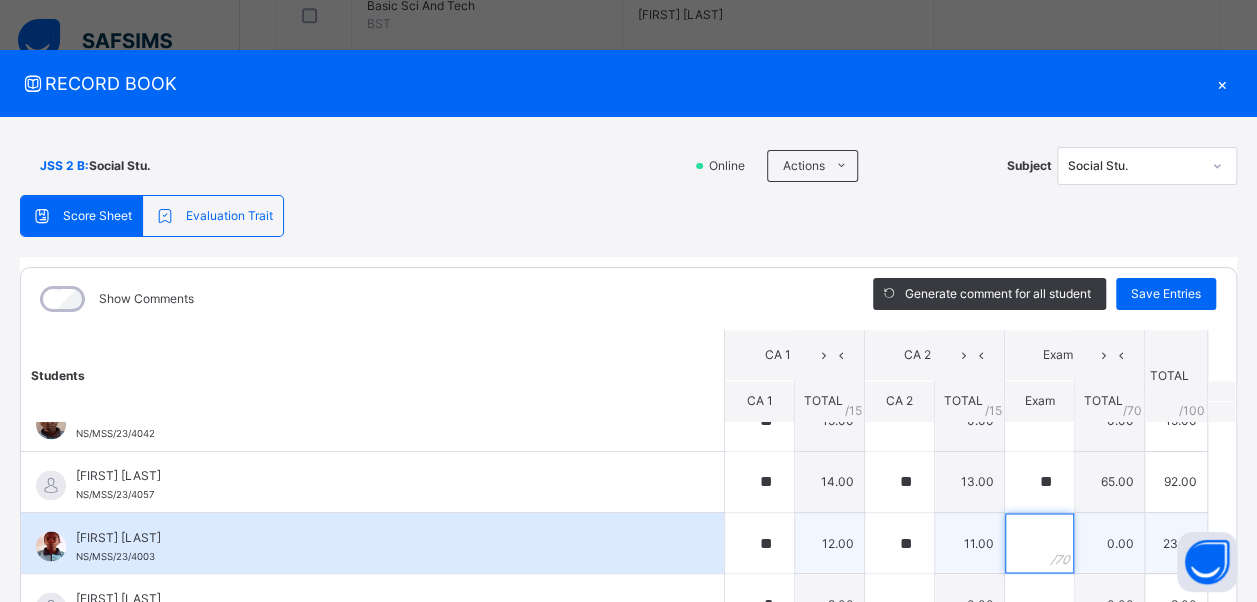 click at bounding box center [1039, 543] 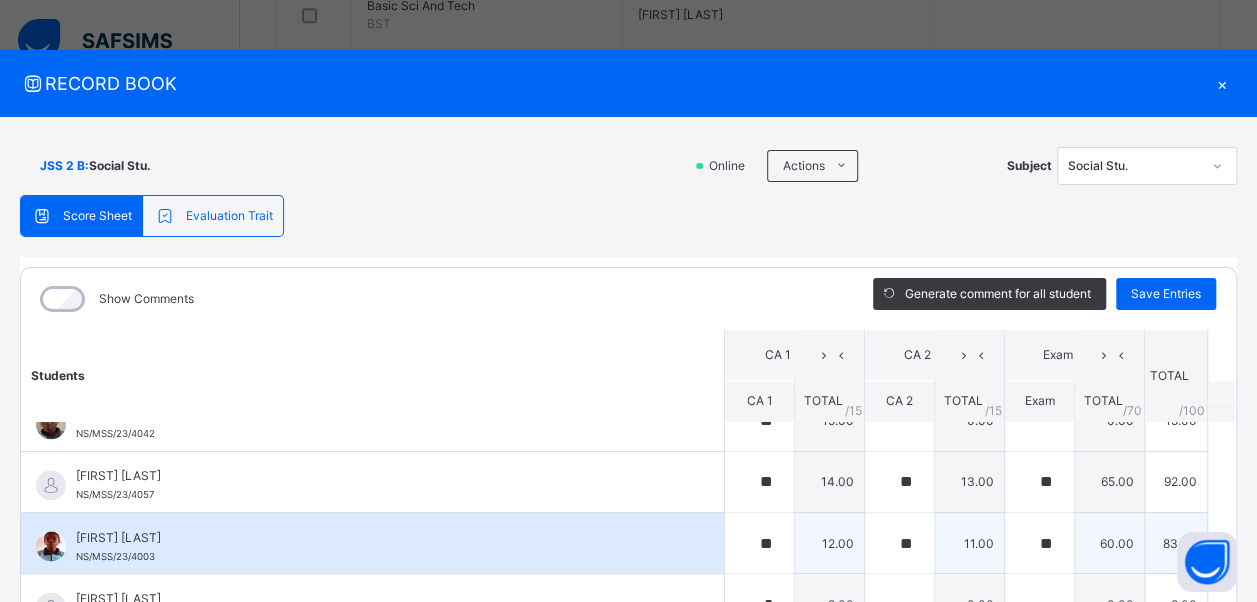 click on "[FIRST] [LAST]" at bounding box center (377, 537) 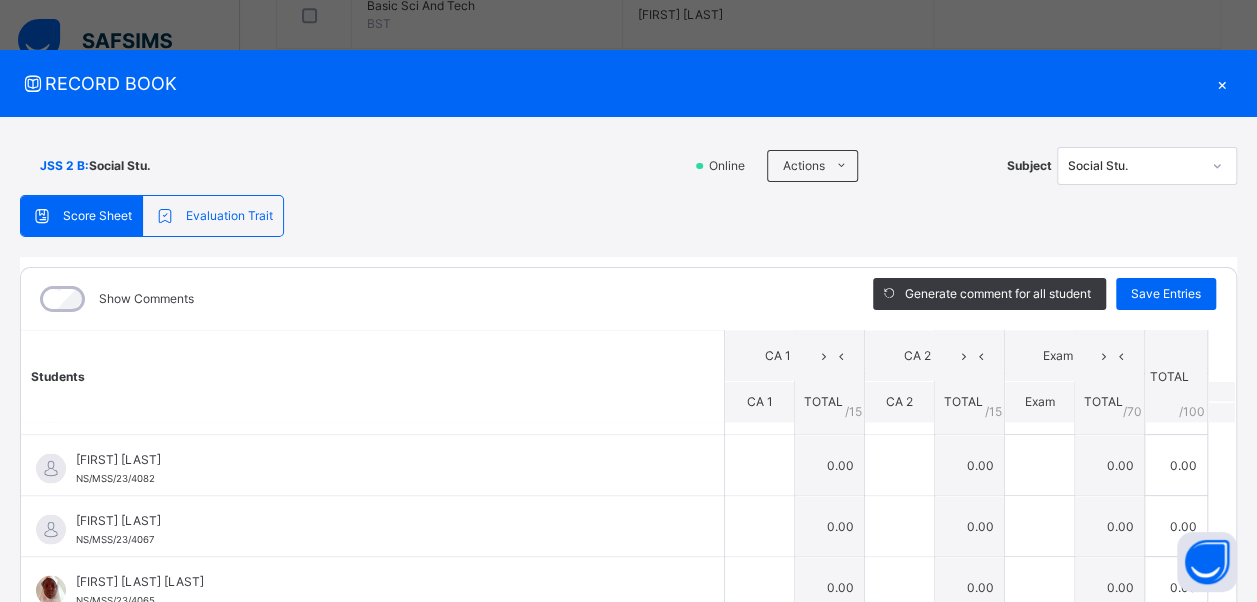 scroll, scrollTop: 1920, scrollLeft: 0, axis: vertical 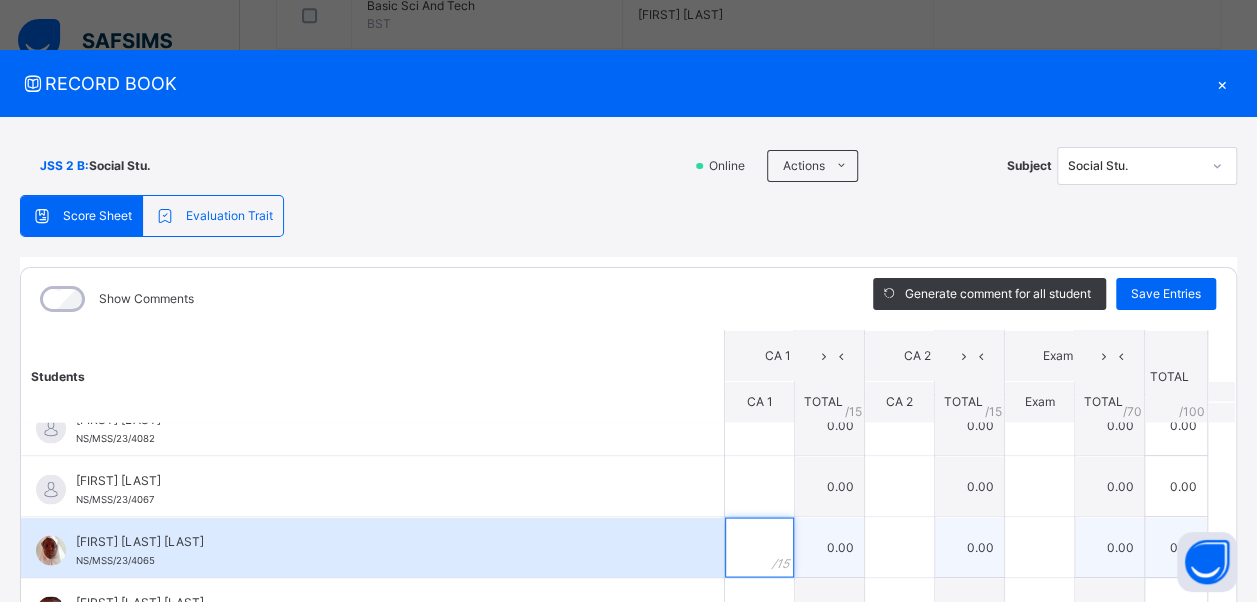 click at bounding box center [759, 547] 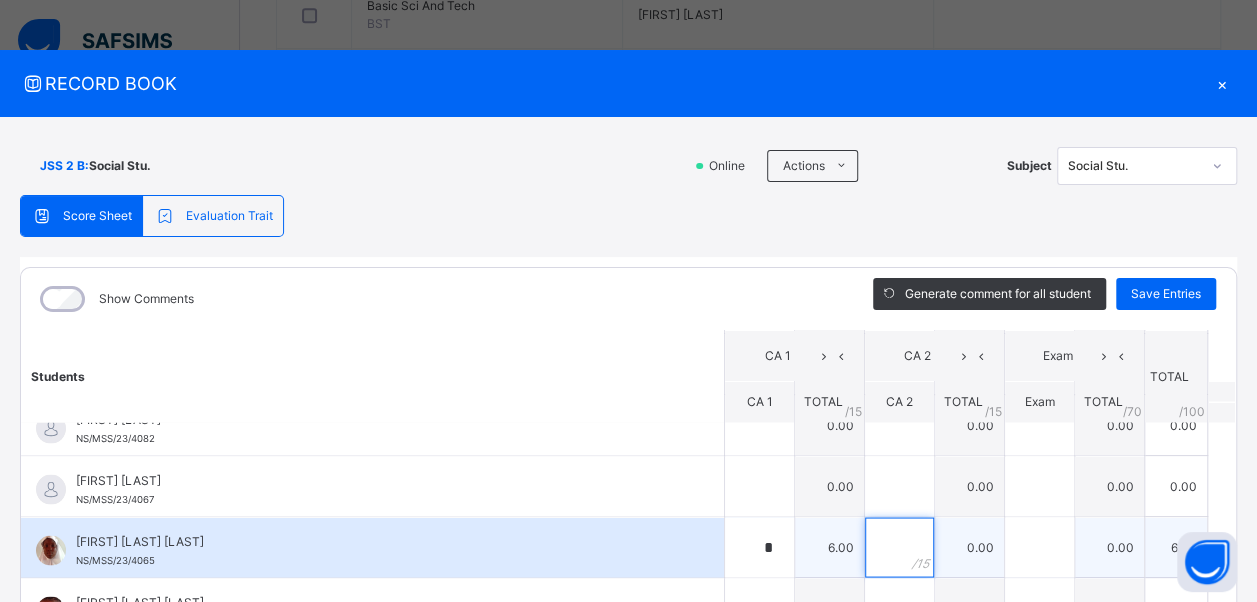 click at bounding box center (899, 547) 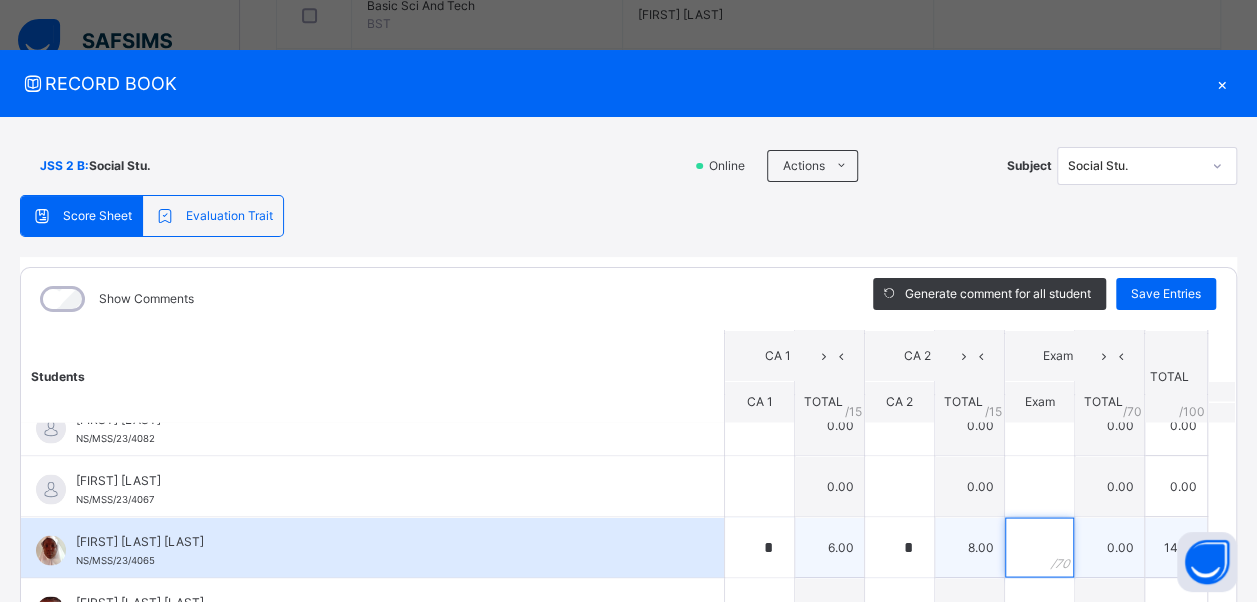 click at bounding box center (1039, 547) 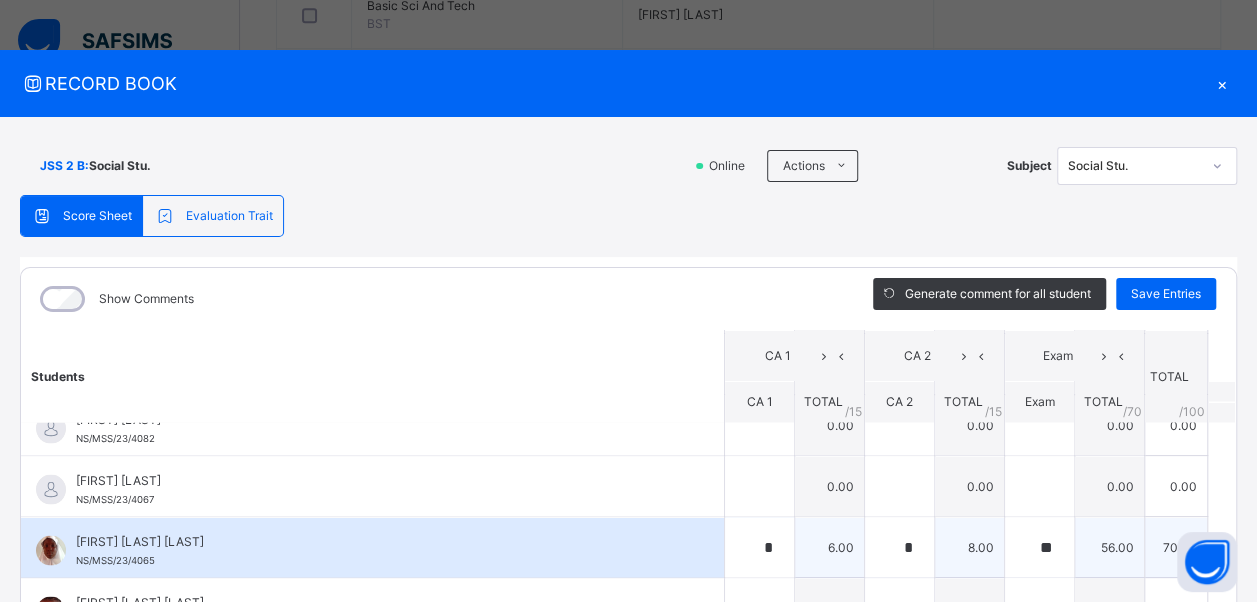 click on "[FIRST] [LAST] [LAST]" at bounding box center [377, 541] 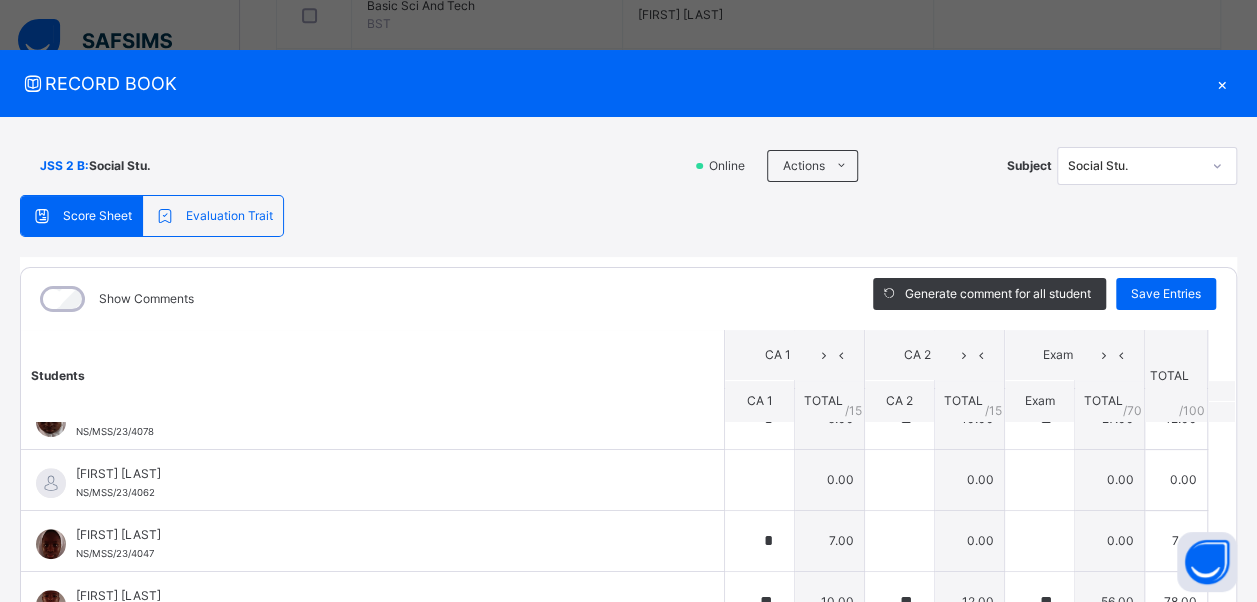 scroll, scrollTop: 640, scrollLeft: 0, axis: vertical 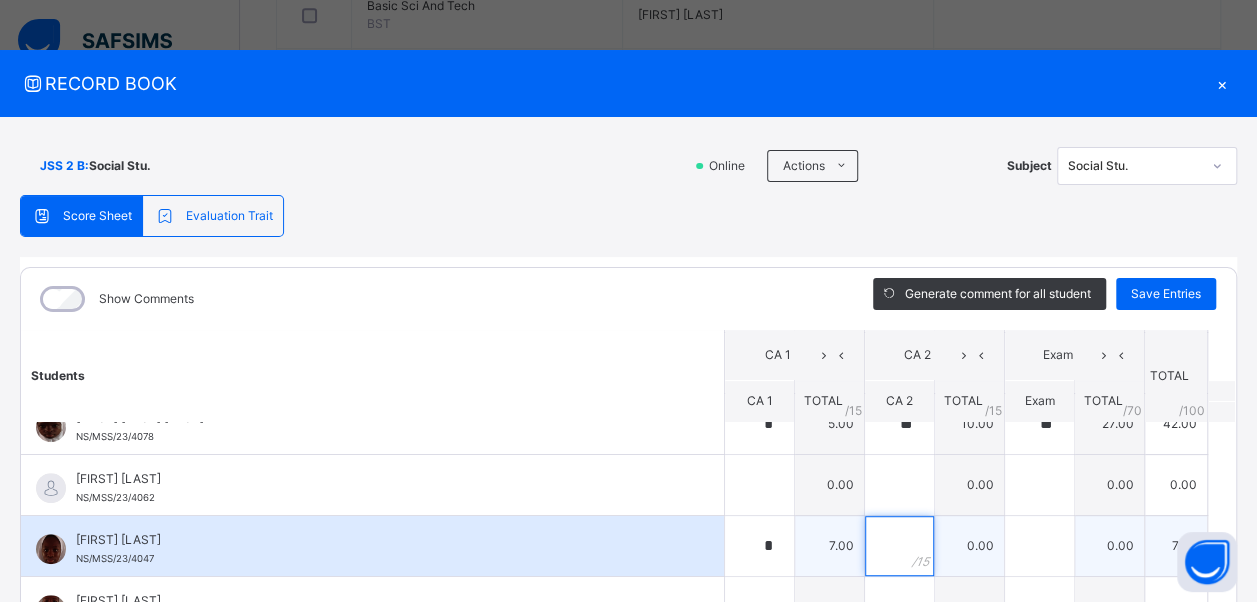 click at bounding box center [899, 546] 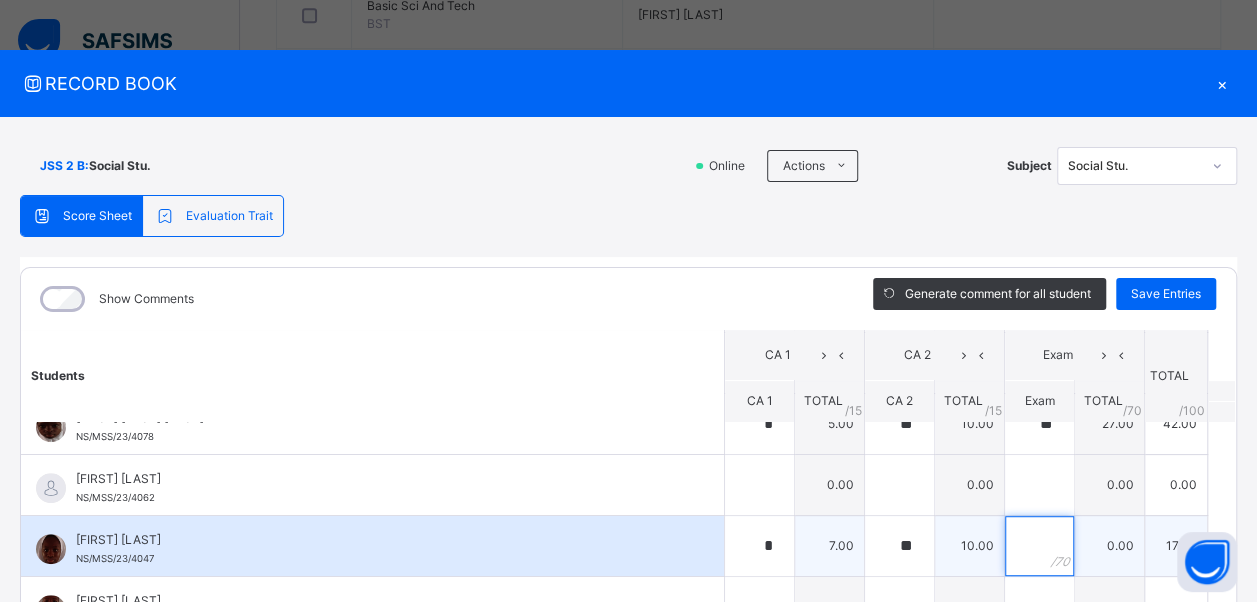 click at bounding box center [1039, 546] 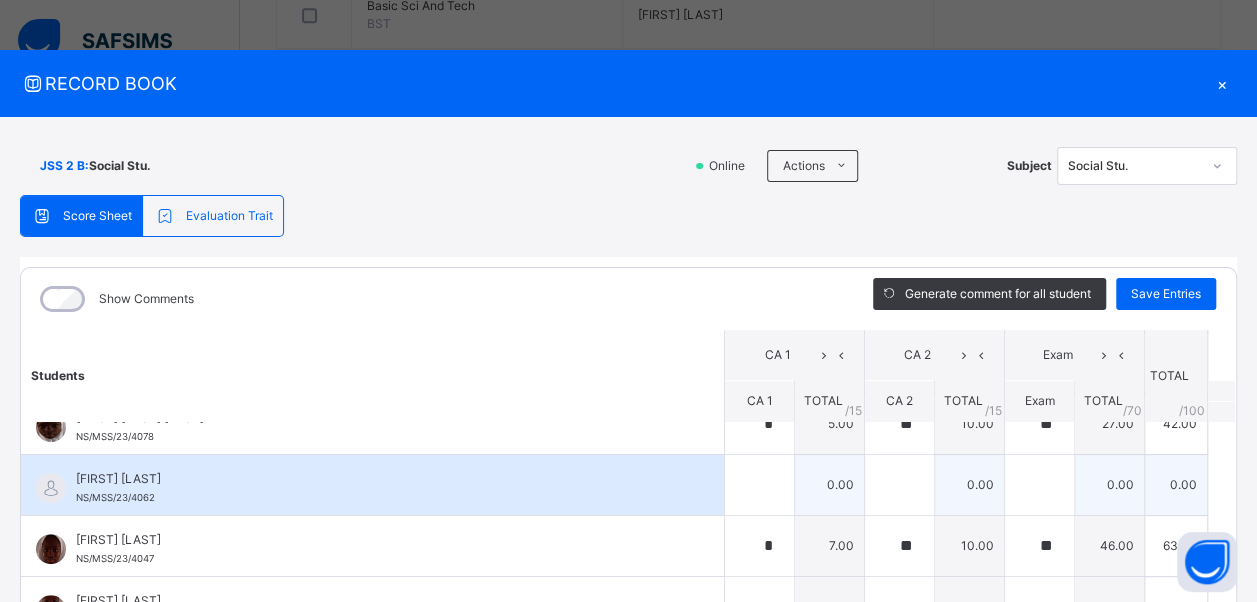 click on "[FIRST] [LAST] NS/MSS/23/4062" at bounding box center [377, 488] 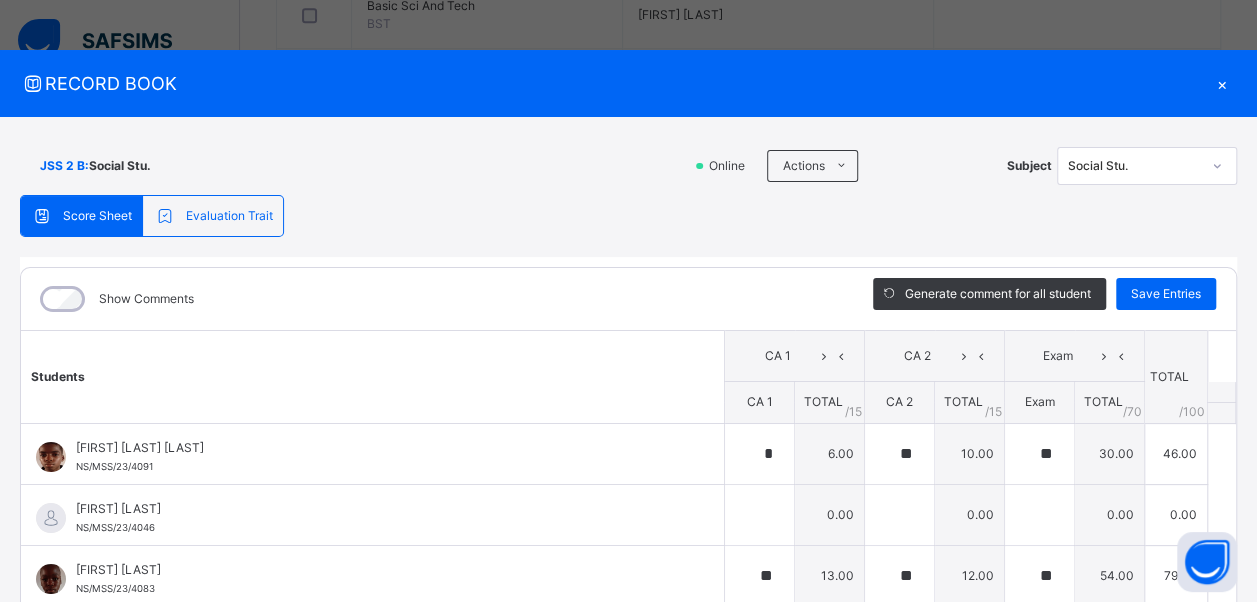 scroll, scrollTop: 0, scrollLeft: 0, axis: both 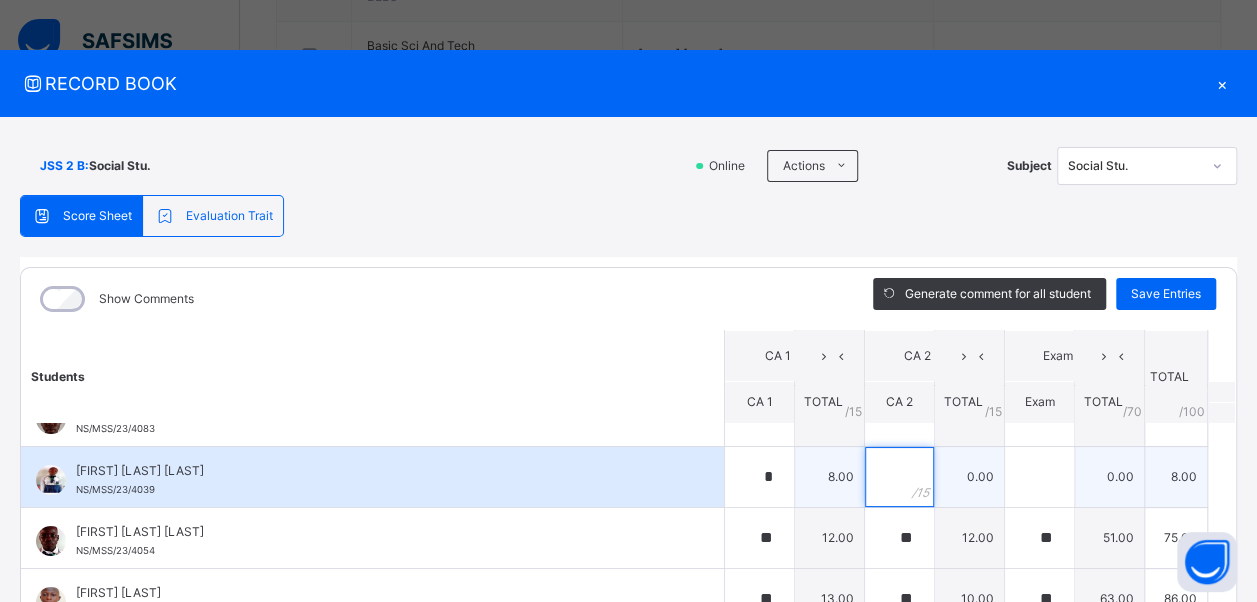 click at bounding box center (899, 477) 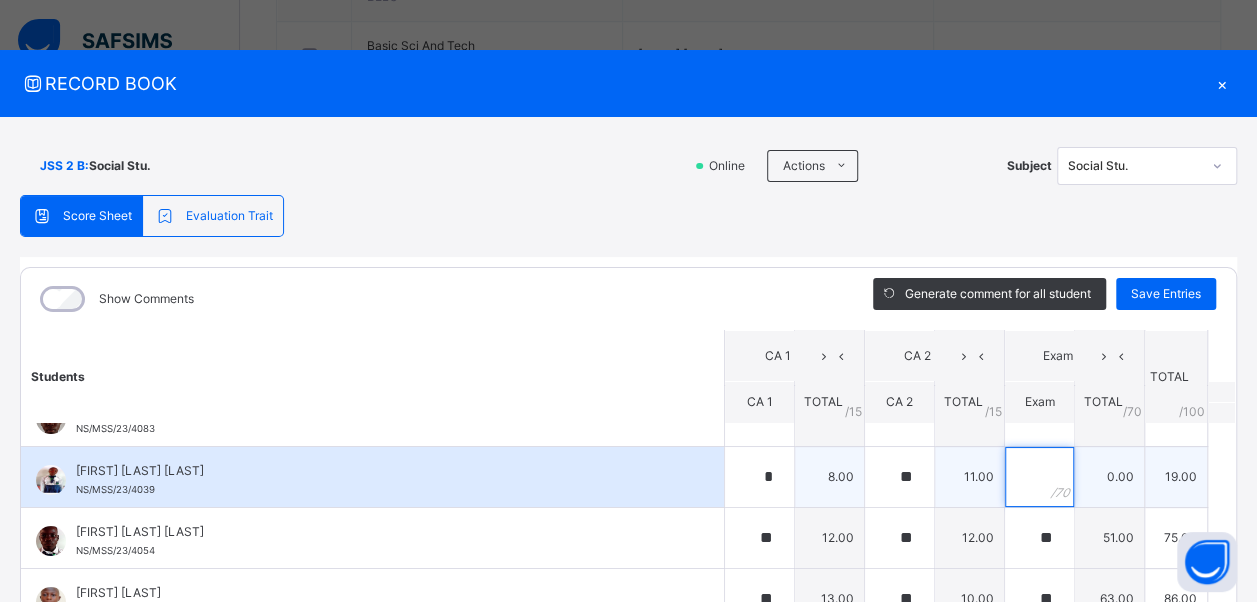 click at bounding box center (1039, 477) 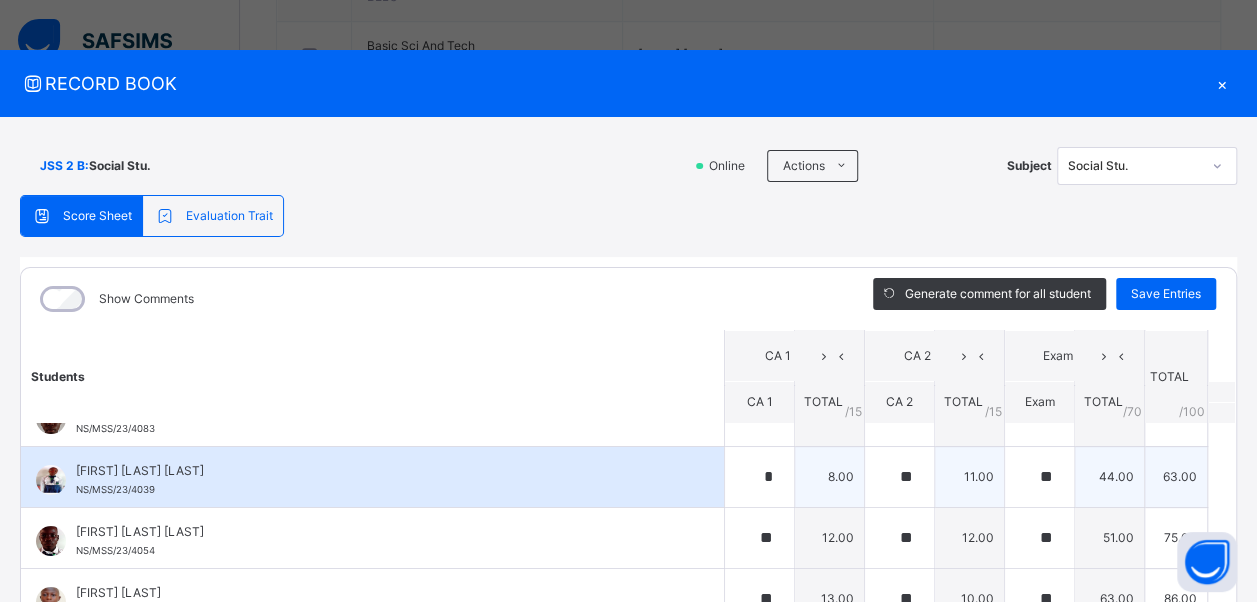 click on "[FIRST] [LAST] NS/MSS/23/4039" at bounding box center (372, 477) 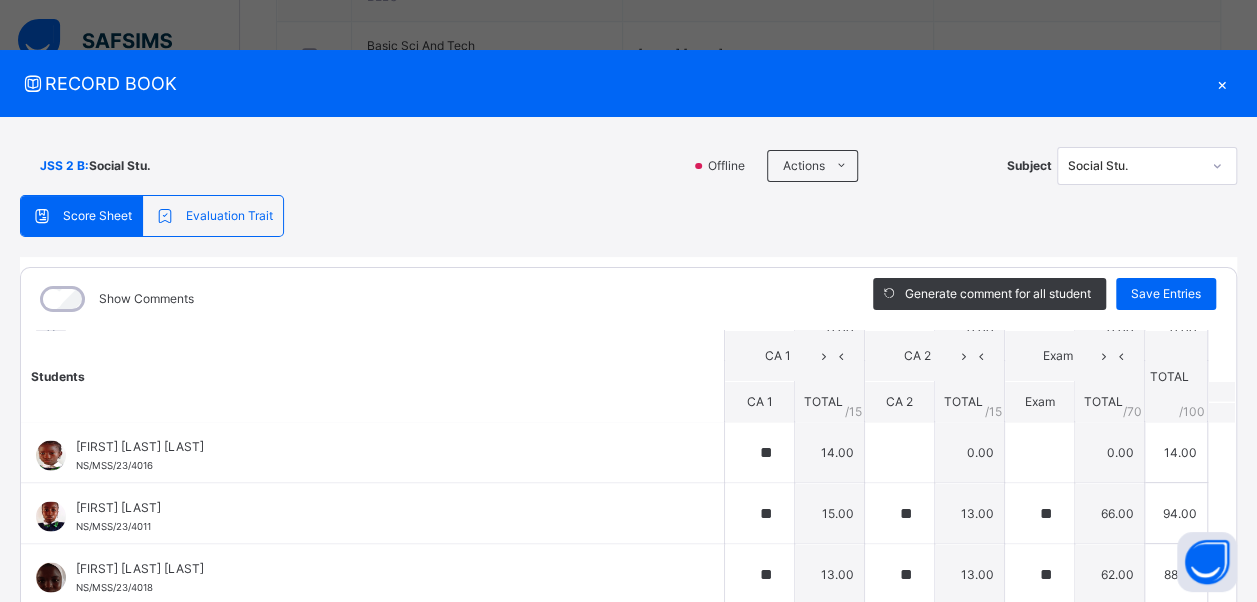 scroll, scrollTop: 2180, scrollLeft: 0, axis: vertical 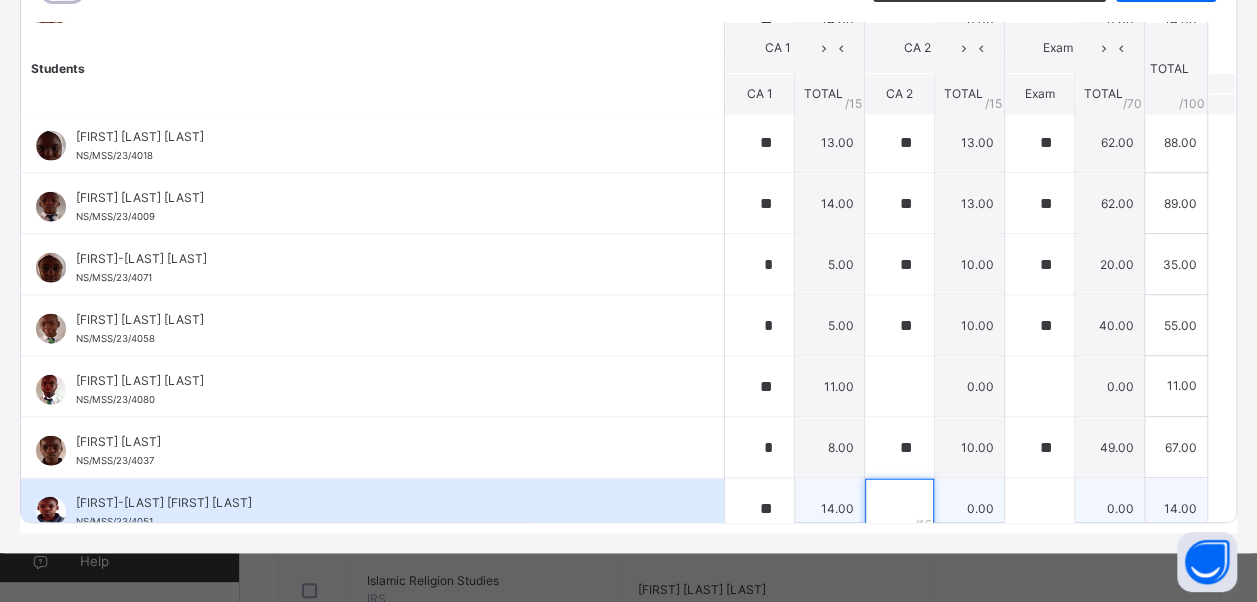 click at bounding box center (899, 508) 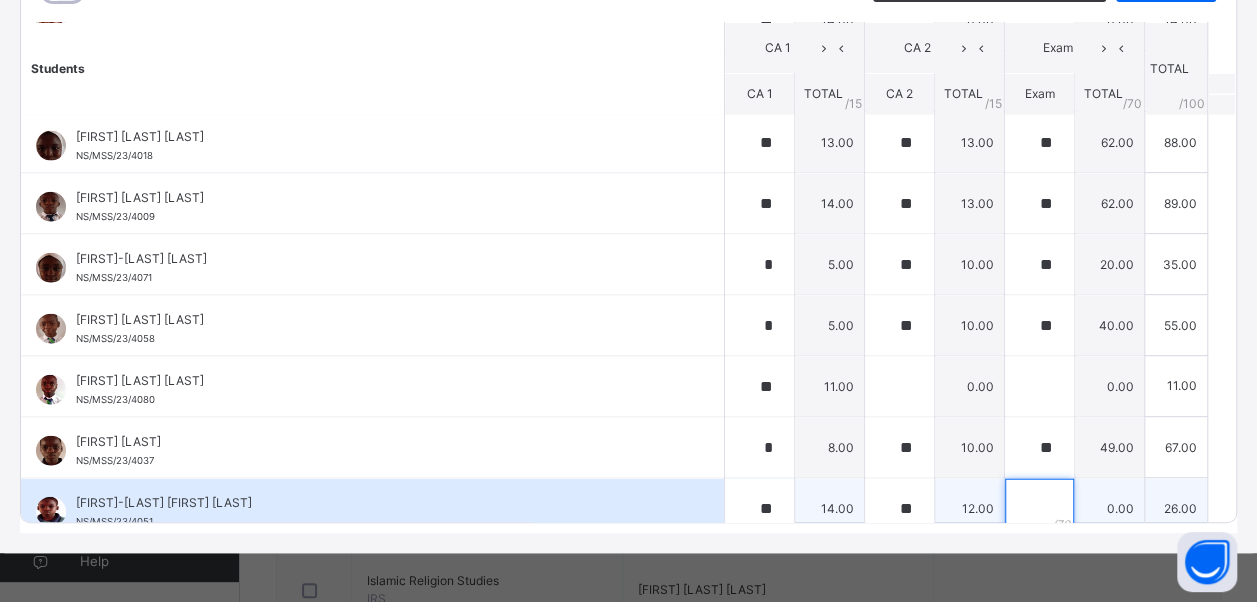 click at bounding box center [1039, 508] 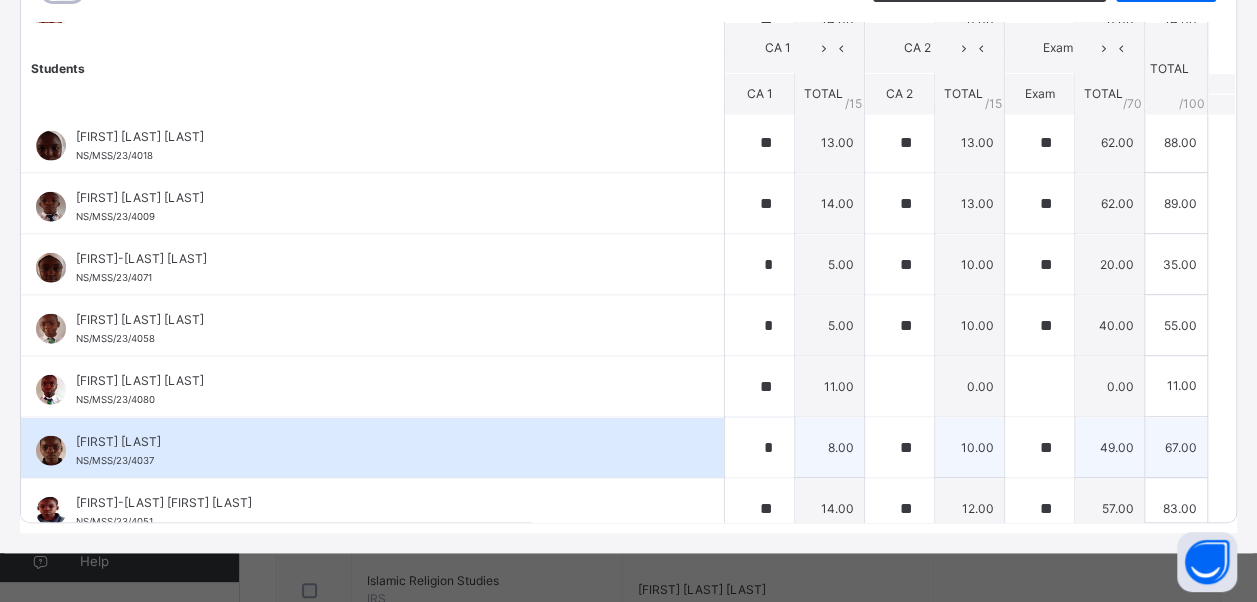 click on "[FIRST] [LAST]" at bounding box center [377, 441] 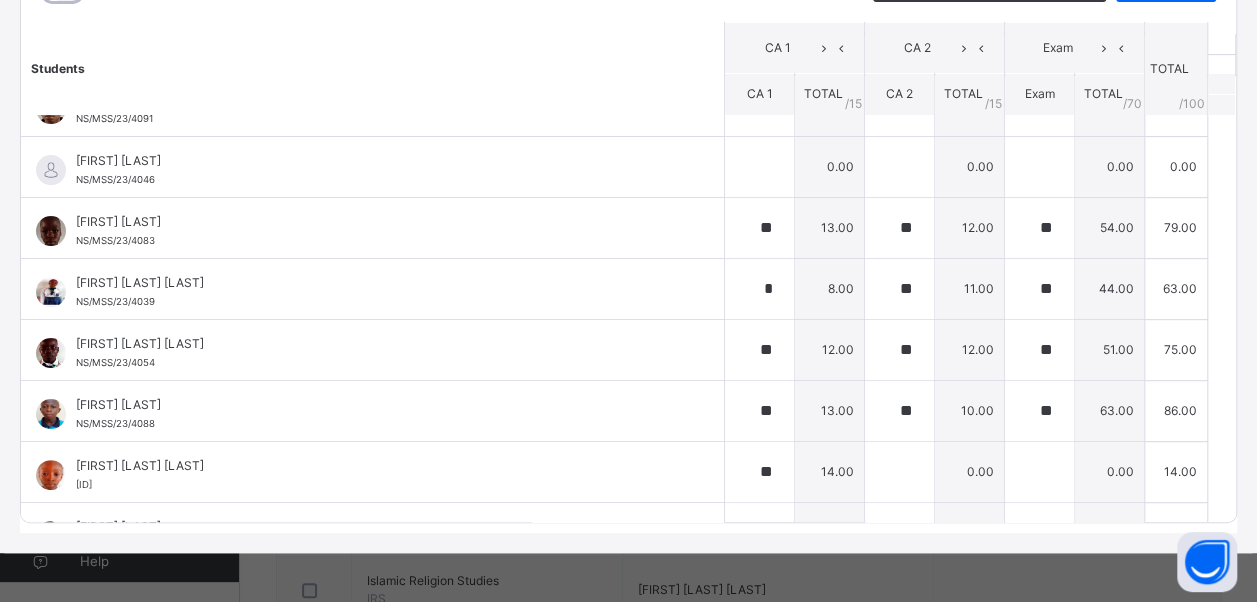 scroll, scrollTop: 0, scrollLeft: 0, axis: both 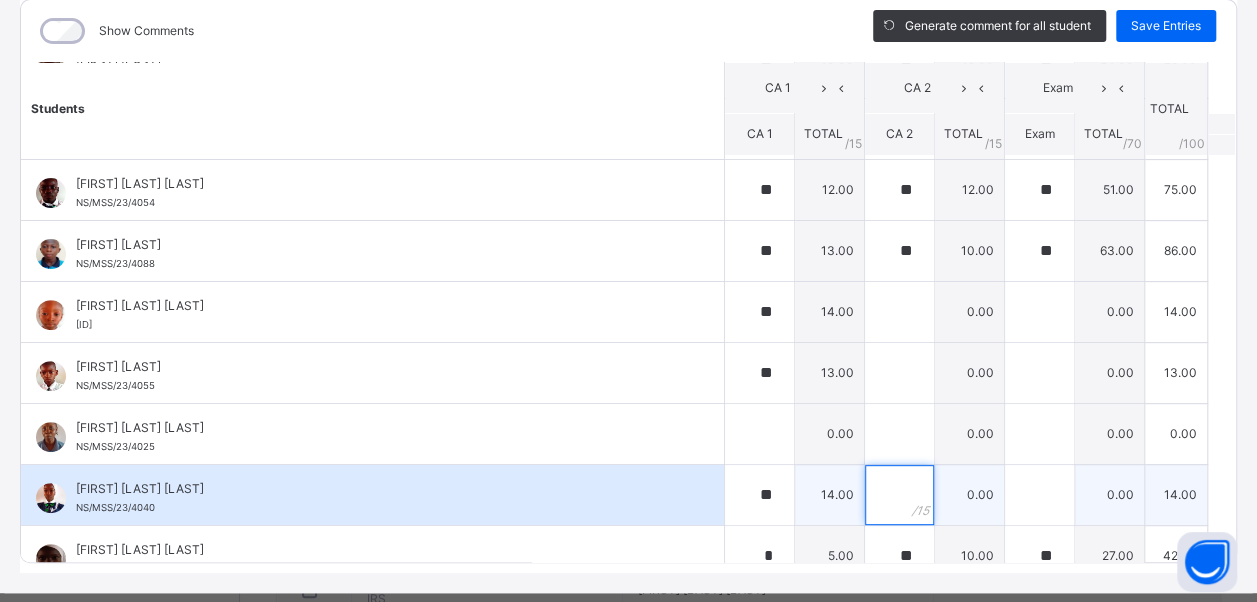 click at bounding box center (899, 495) 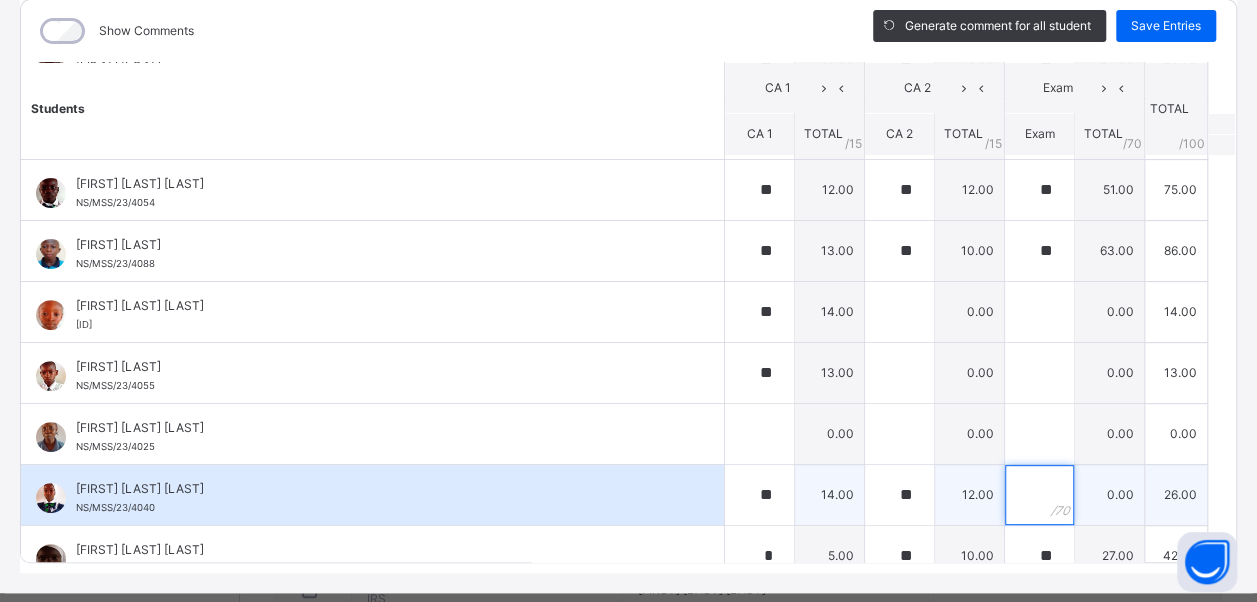 click at bounding box center [1039, 495] 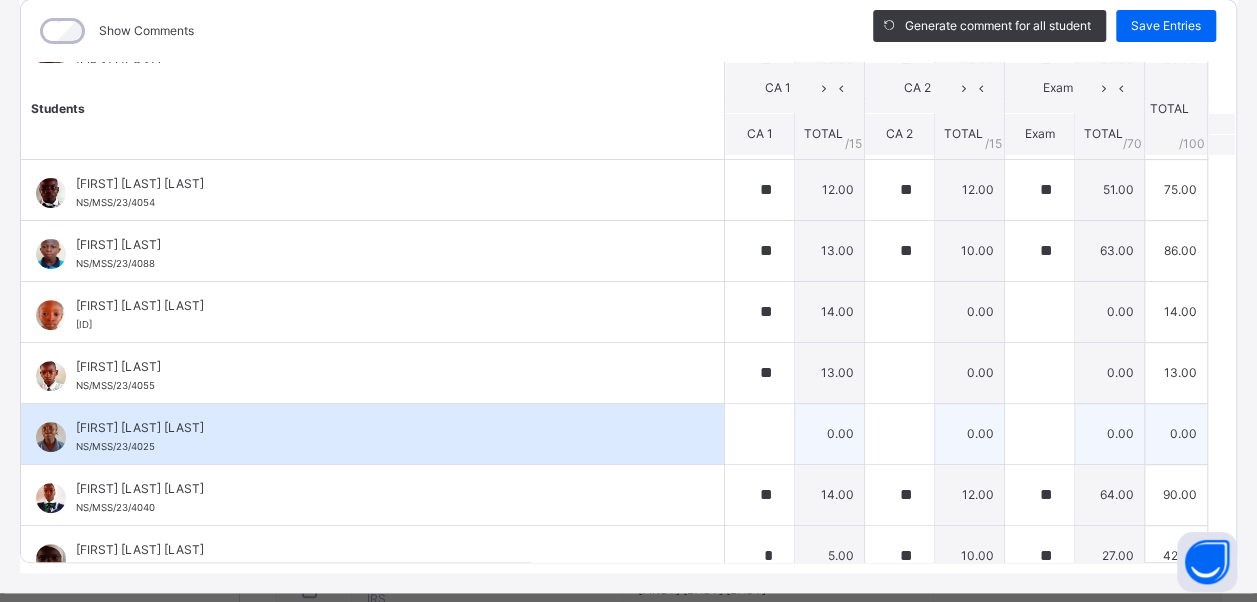 click on "[FIRST] [LAST] NS/MSS/23/4025" at bounding box center [377, 437] 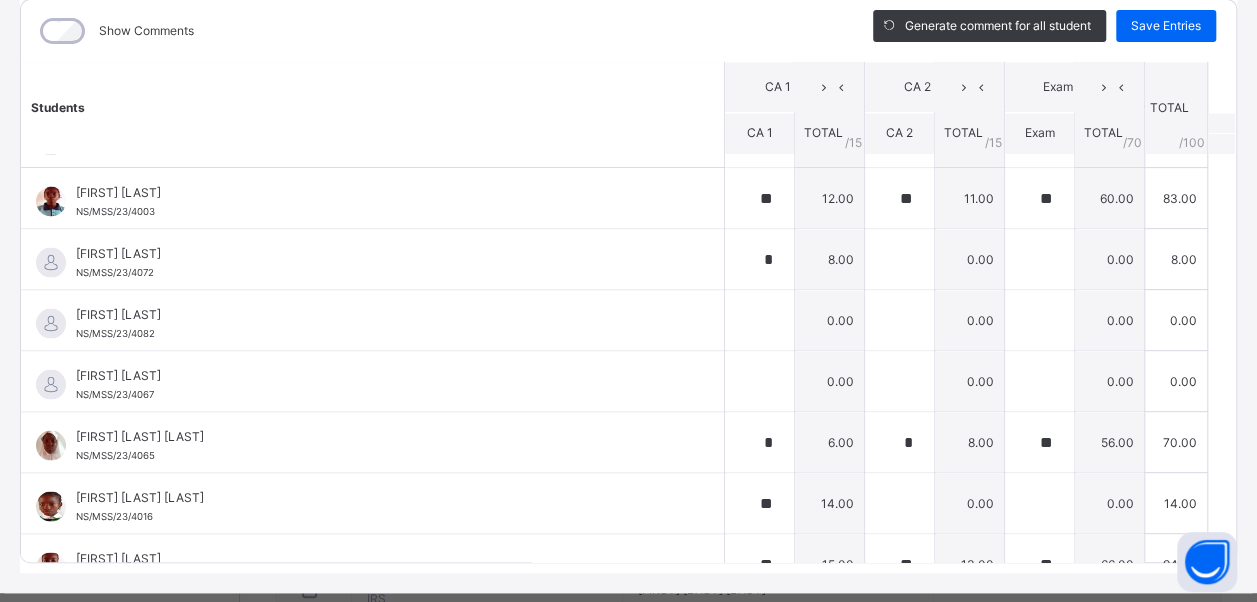 scroll, scrollTop: 1760, scrollLeft: 0, axis: vertical 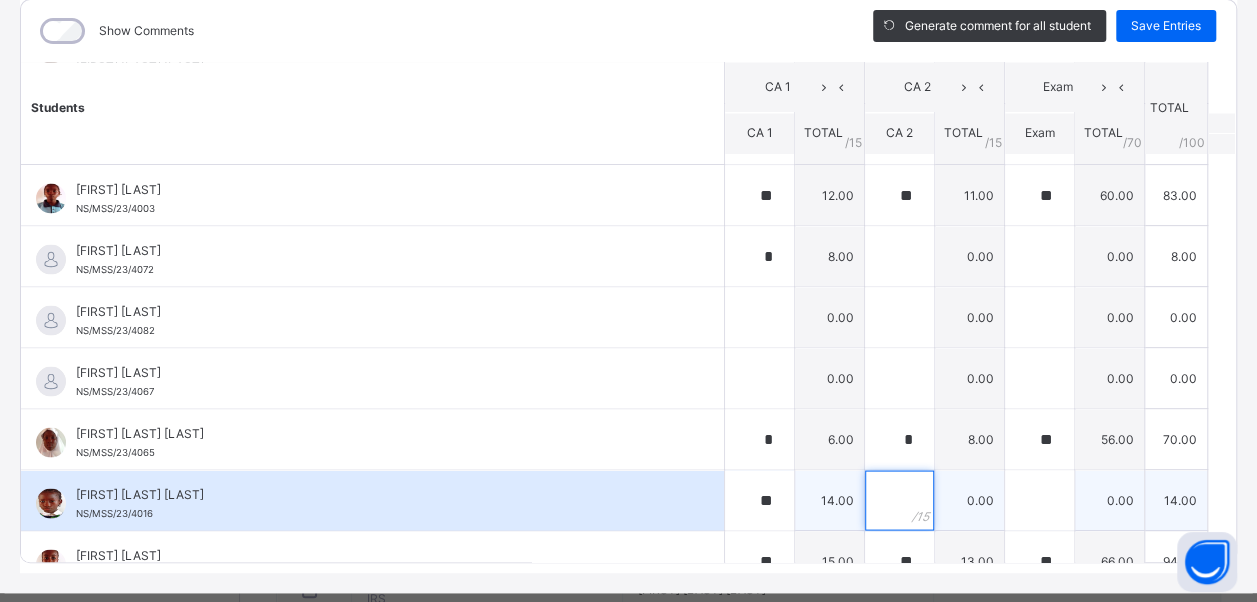 click at bounding box center (899, 500) 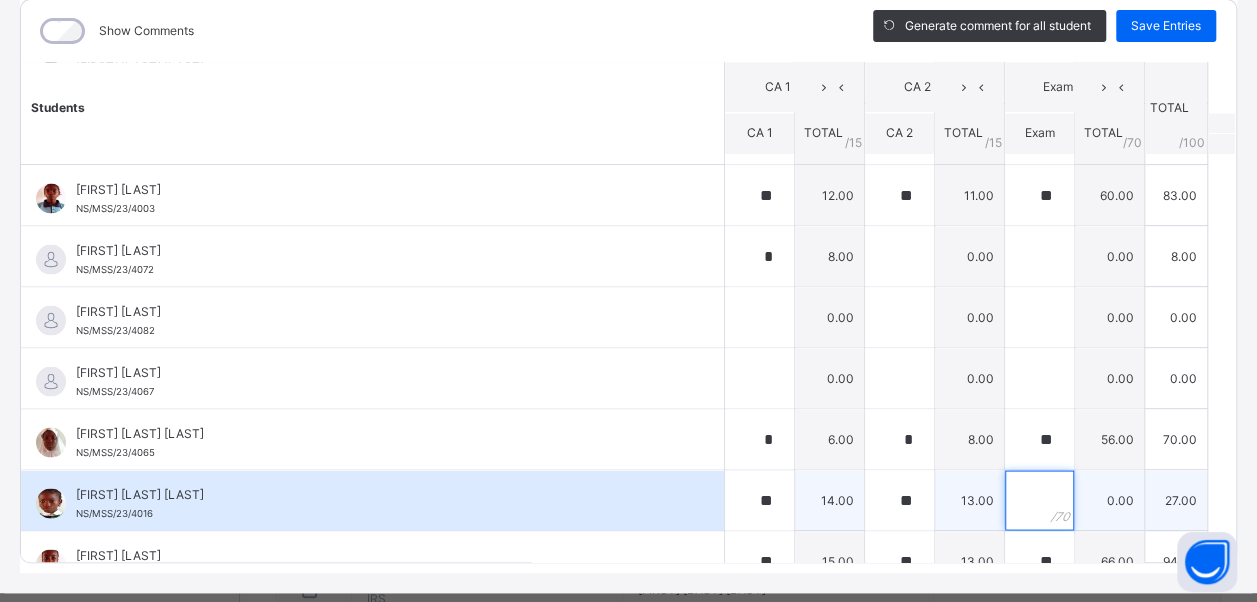 click at bounding box center [1039, 500] 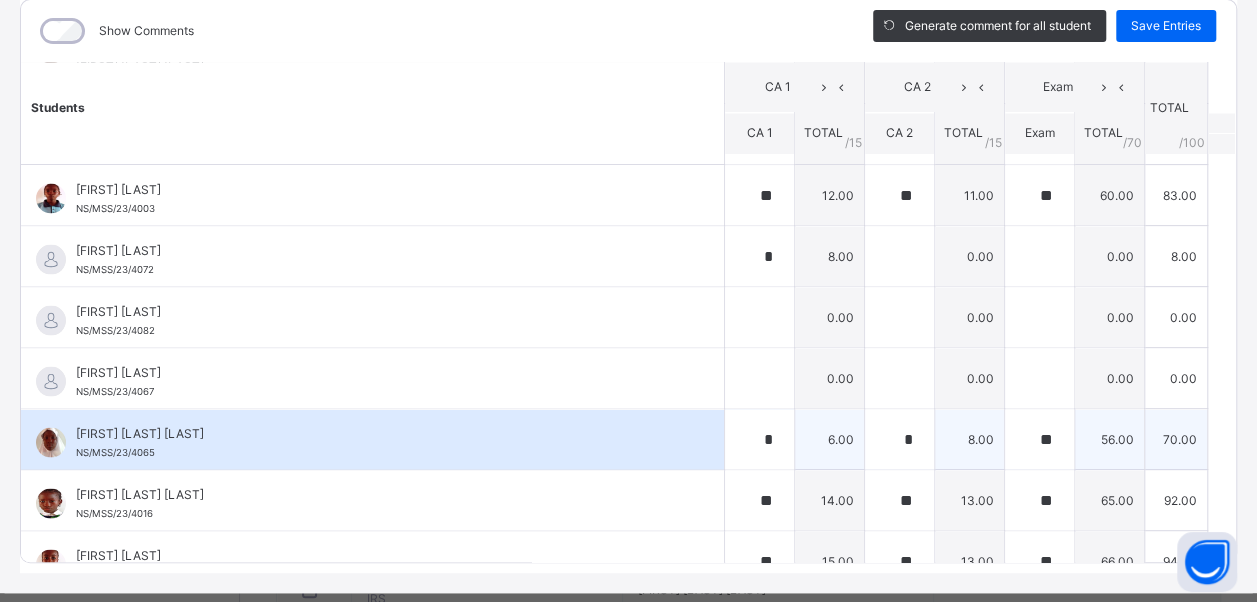 click on "[FIRST] [LAST] [LAST] [ID]" at bounding box center [377, 442] 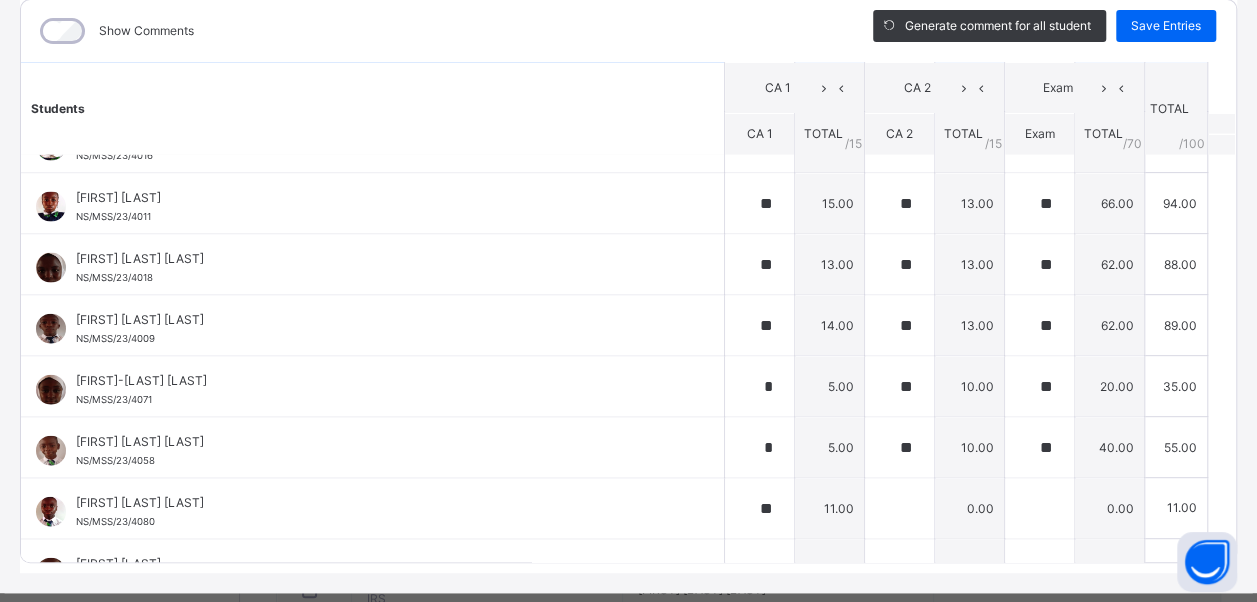 scroll, scrollTop: 2120, scrollLeft: 0, axis: vertical 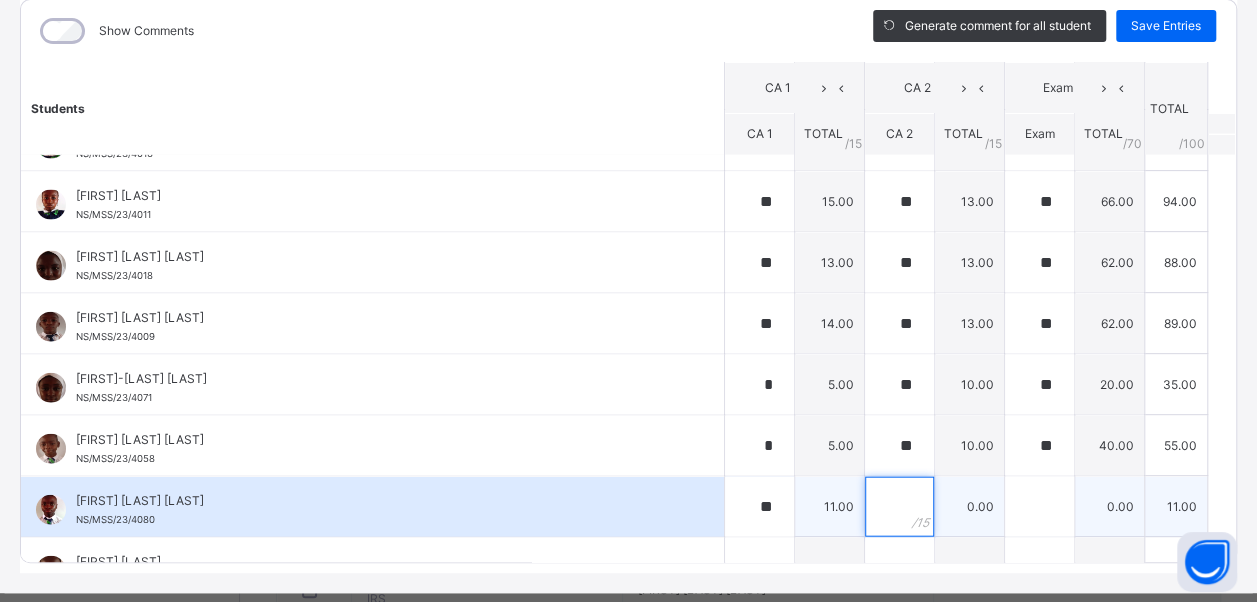 click at bounding box center [899, 506] 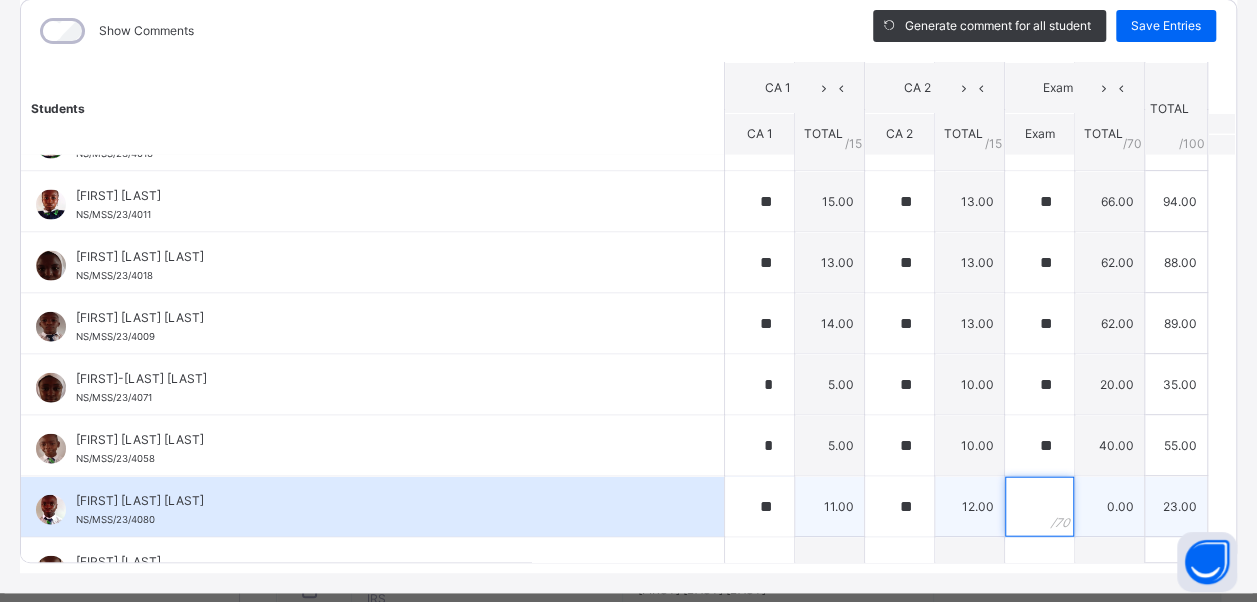 click at bounding box center [1039, 506] 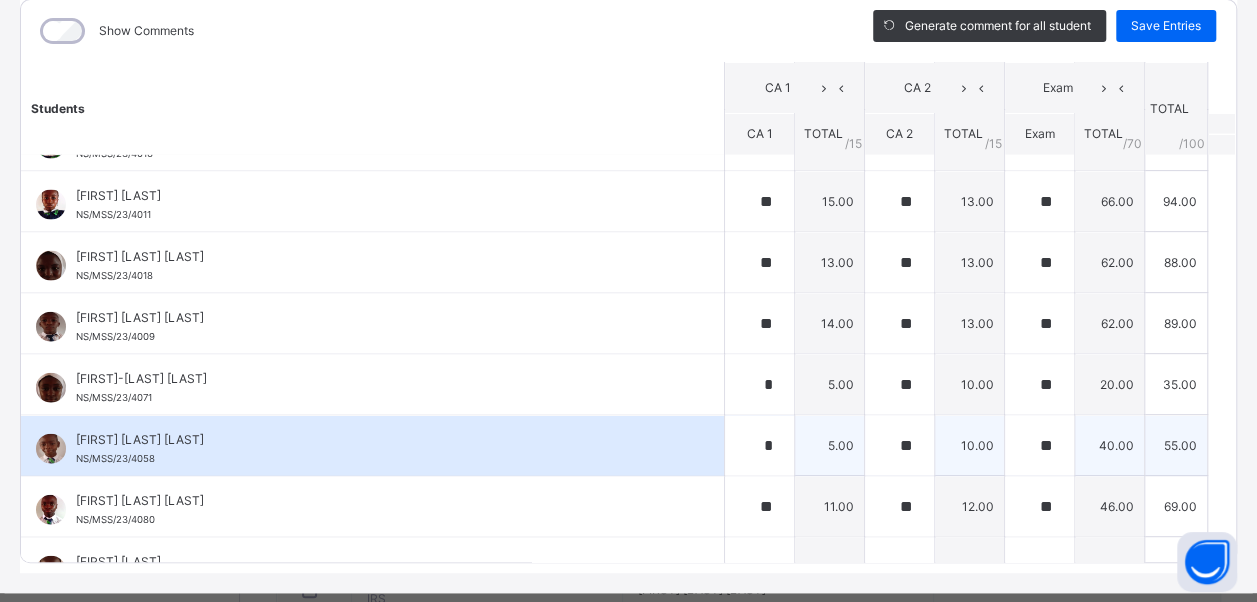 click on "[FIRST] [LAST] NS/MSS/23/4058" at bounding box center (372, 445) 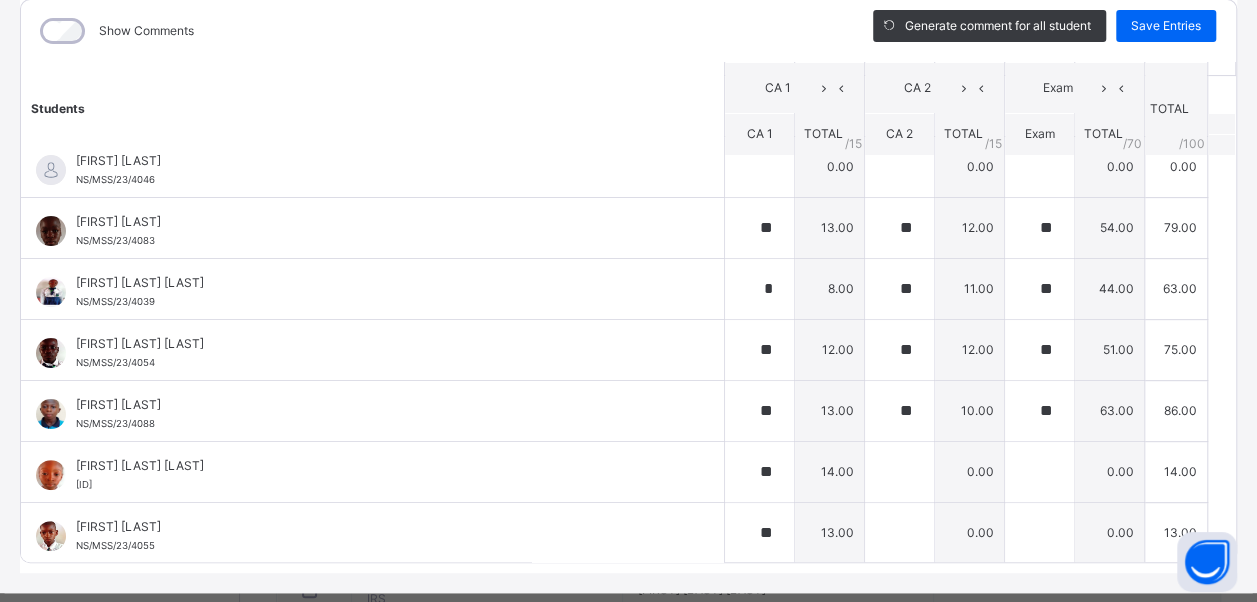 scroll, scrollTop: 34, scrollLeft: 0, axis: vertical 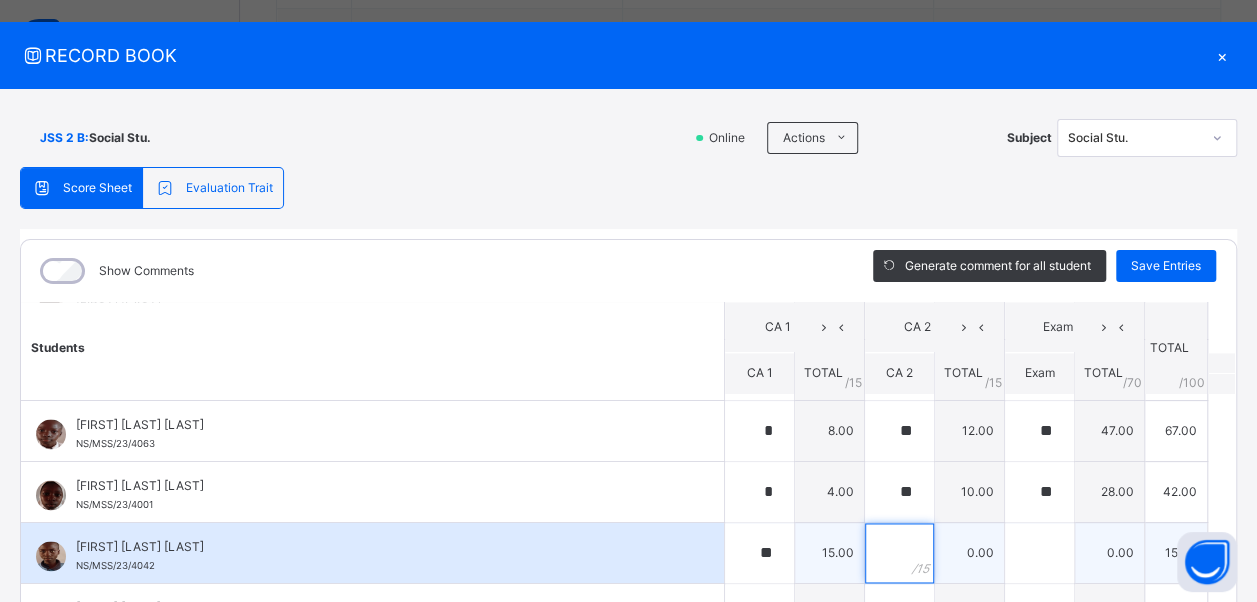 click at bounding box center (899, 553) 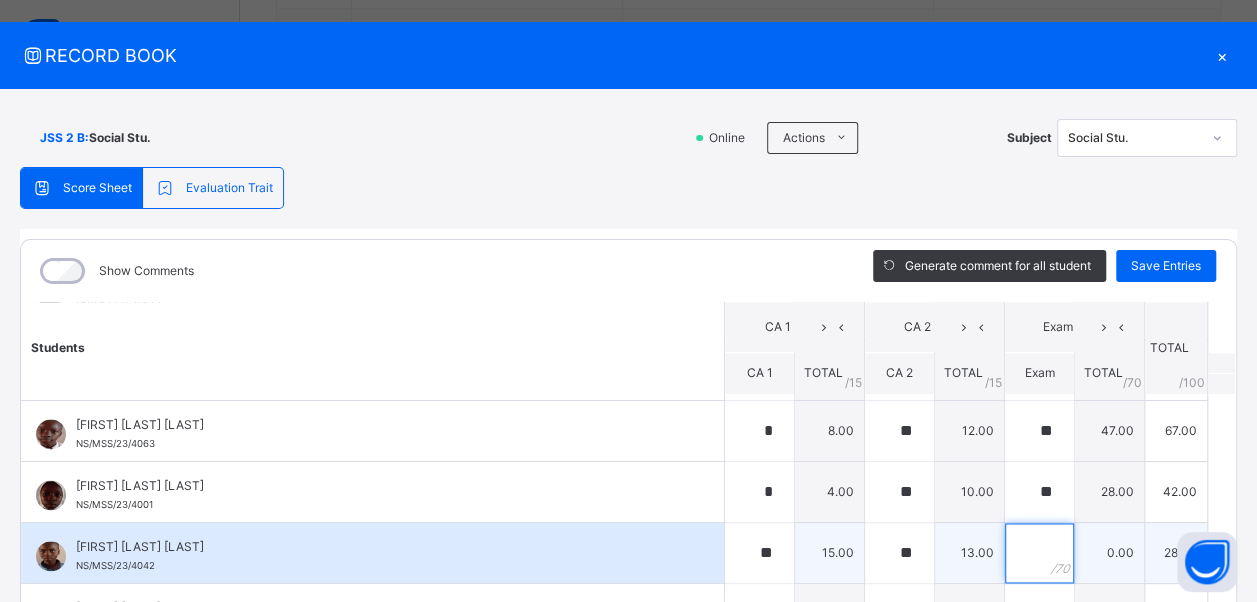 click at bounding box center [1039, 553] 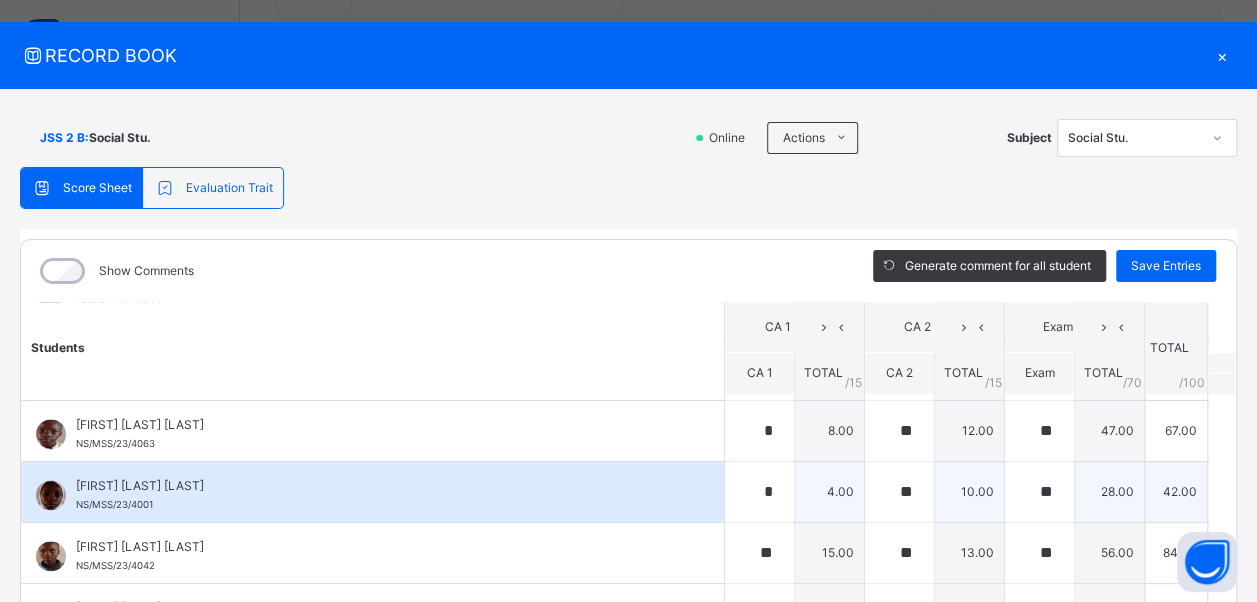 click on "[FIRST] [LAST] [LAST] [ID]" at bounding box center (372, 492) 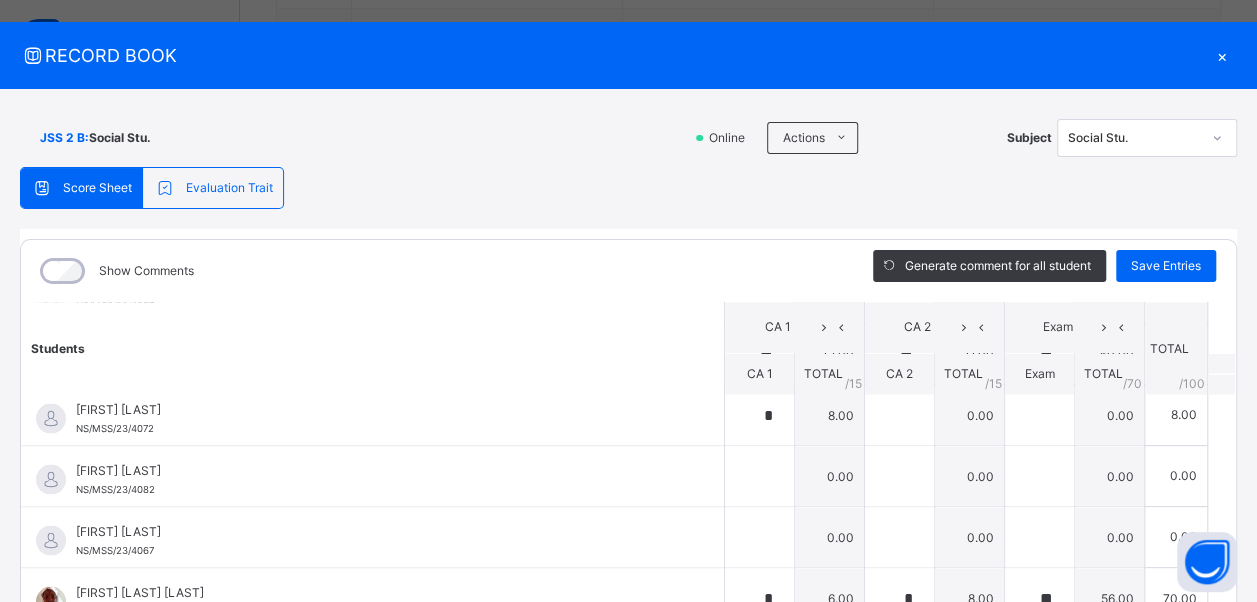scroll, scrollTop: 1840, scrollLeft: 0, axis: vertical 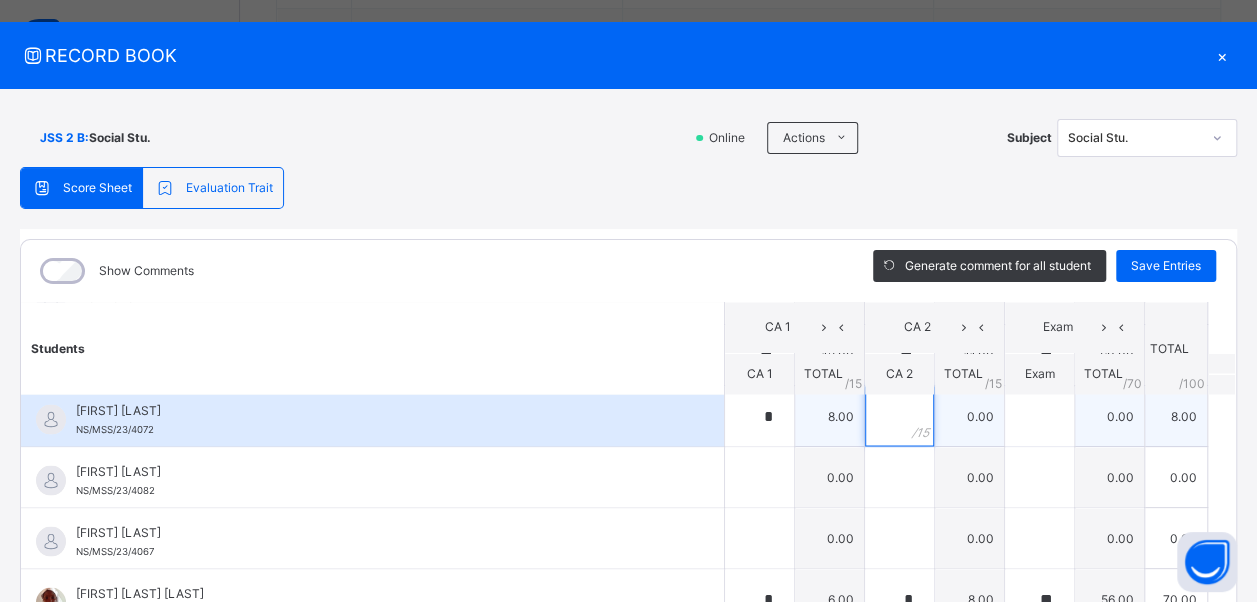 click at bounding box center (899, 416) 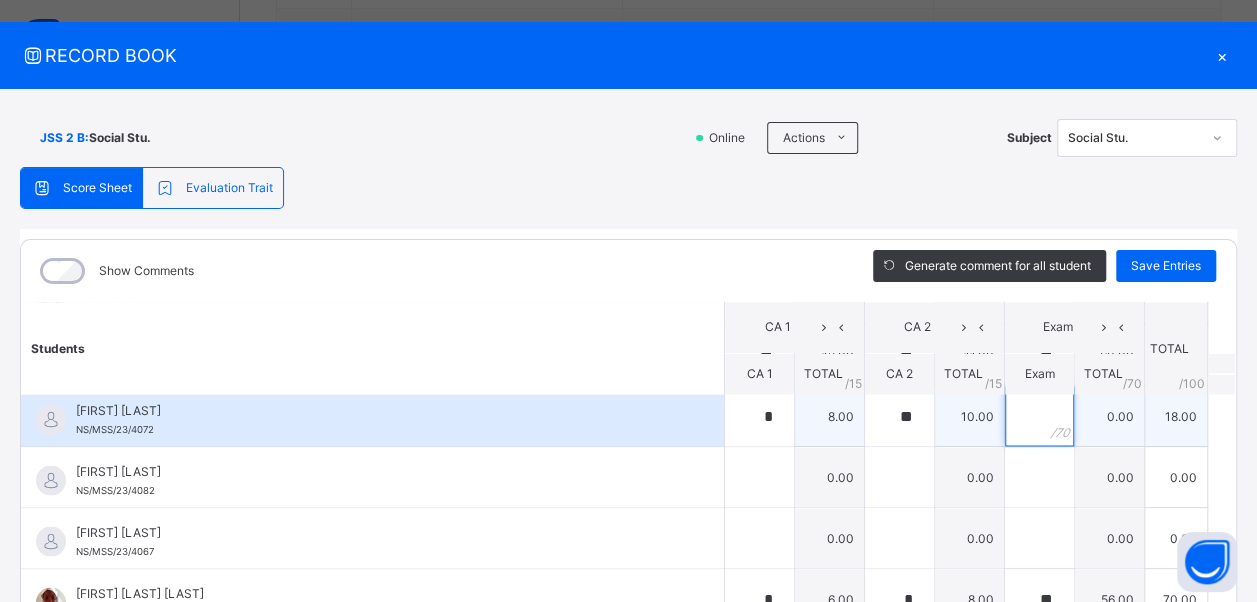 click at bounding box center [1039, 416] 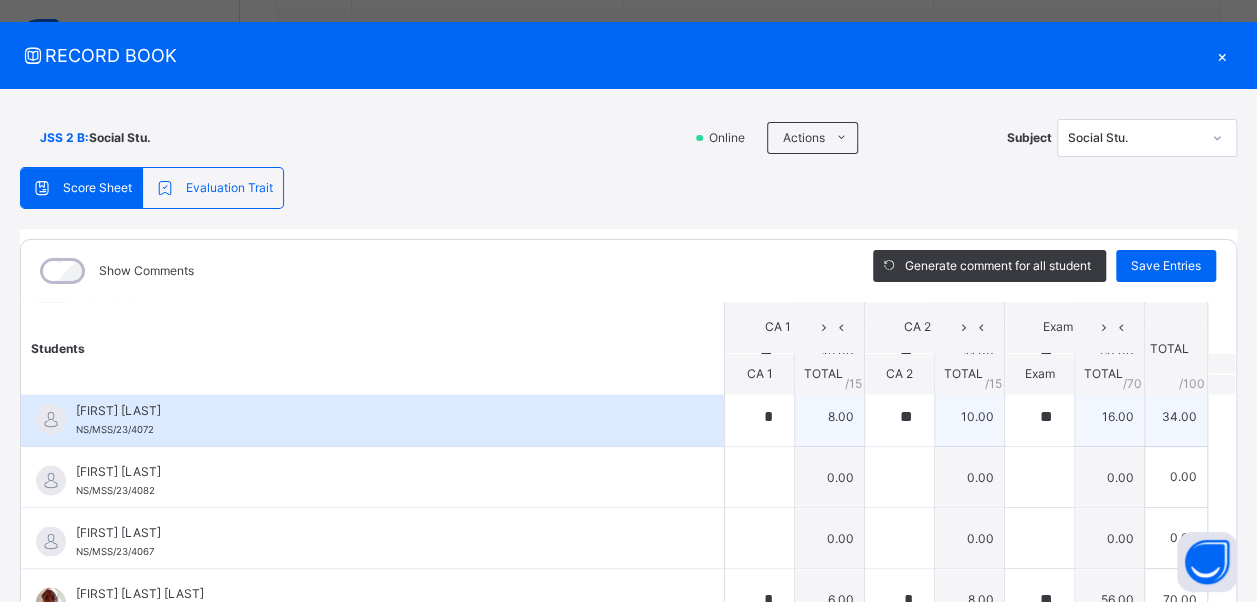 click on "[FIRST] [LAST] [LAST] [ID]" at bounding box center [372, 416] 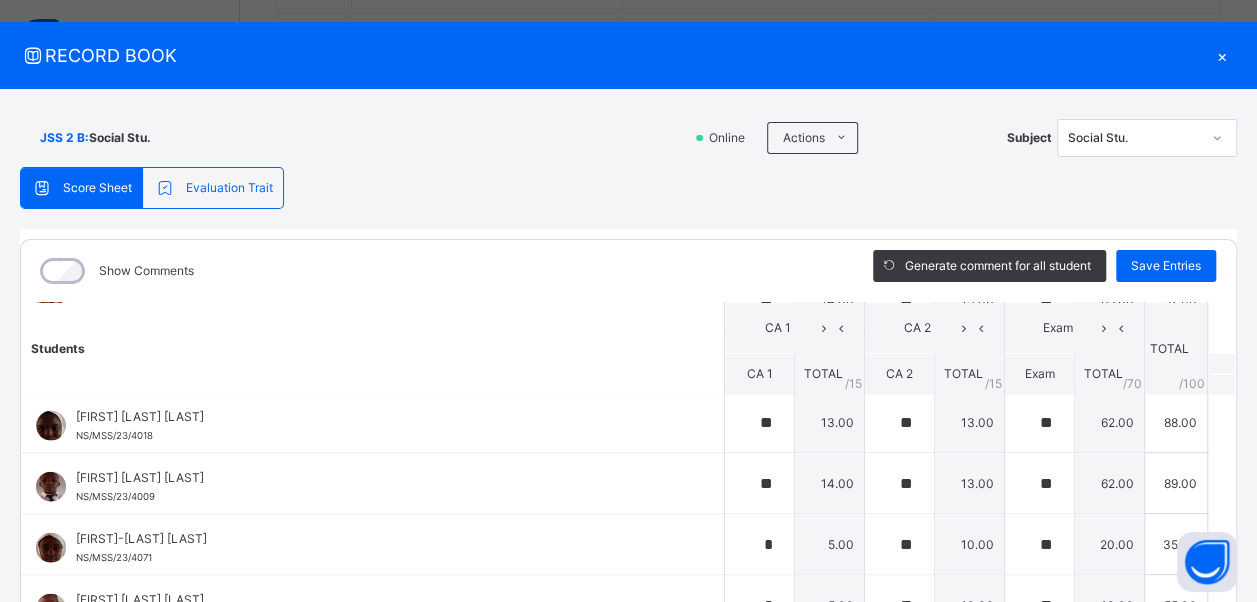 scroll, scrollTop: 2200, scrollLeft: 0, axis: vertical 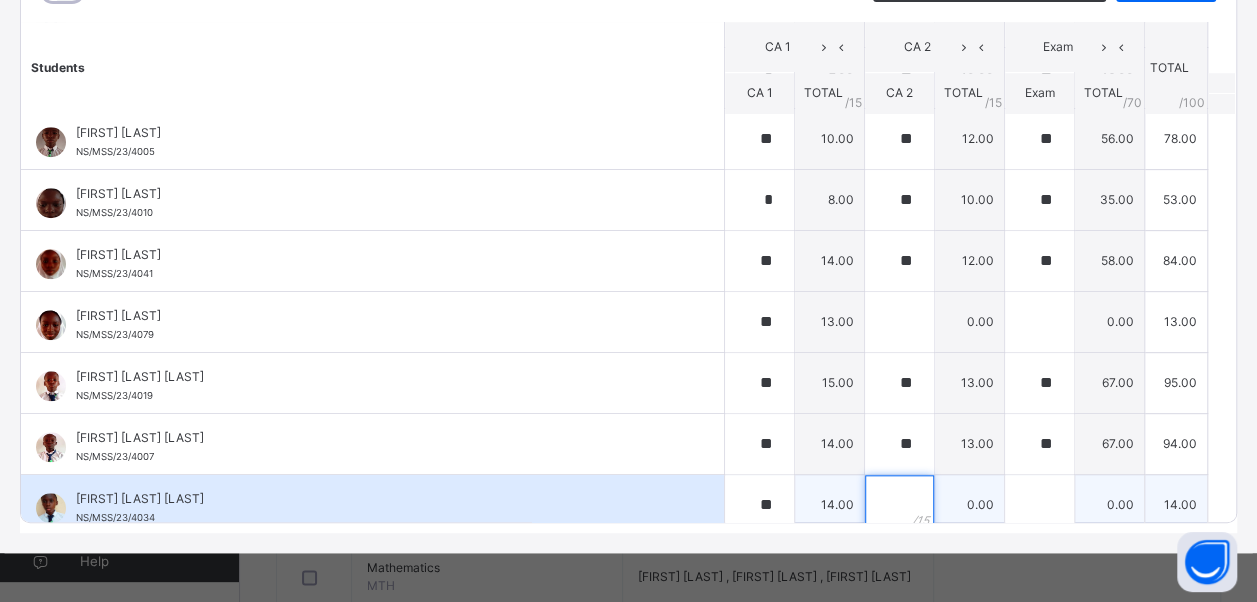 click at bounding box center (899, 505) 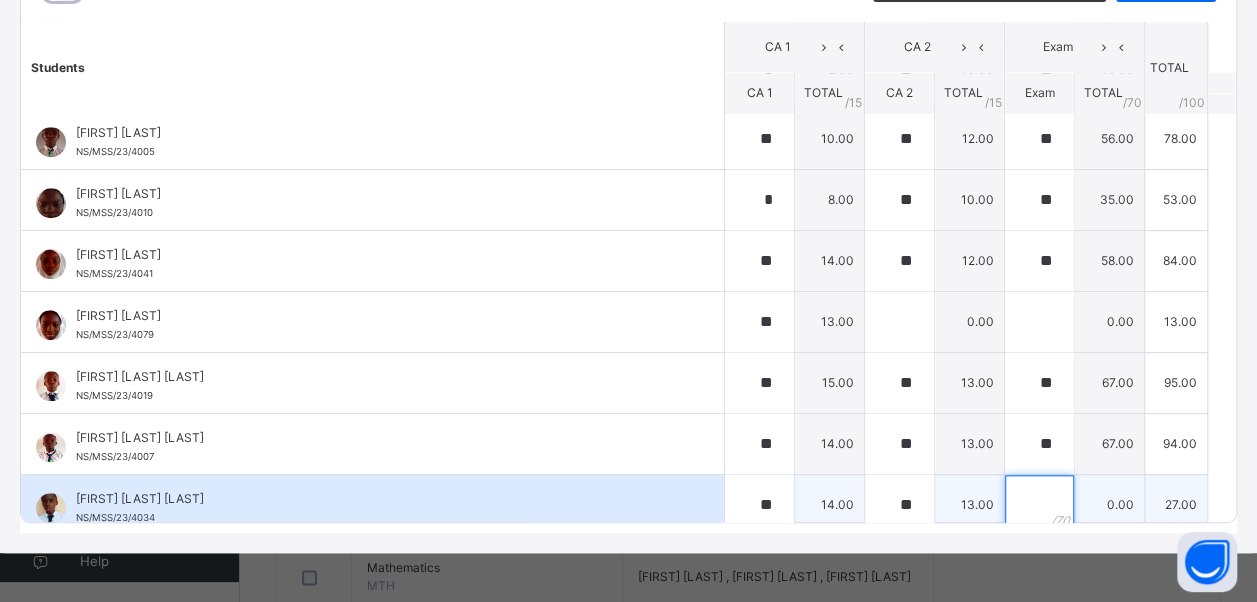 click at bounding box center [1039, 505] 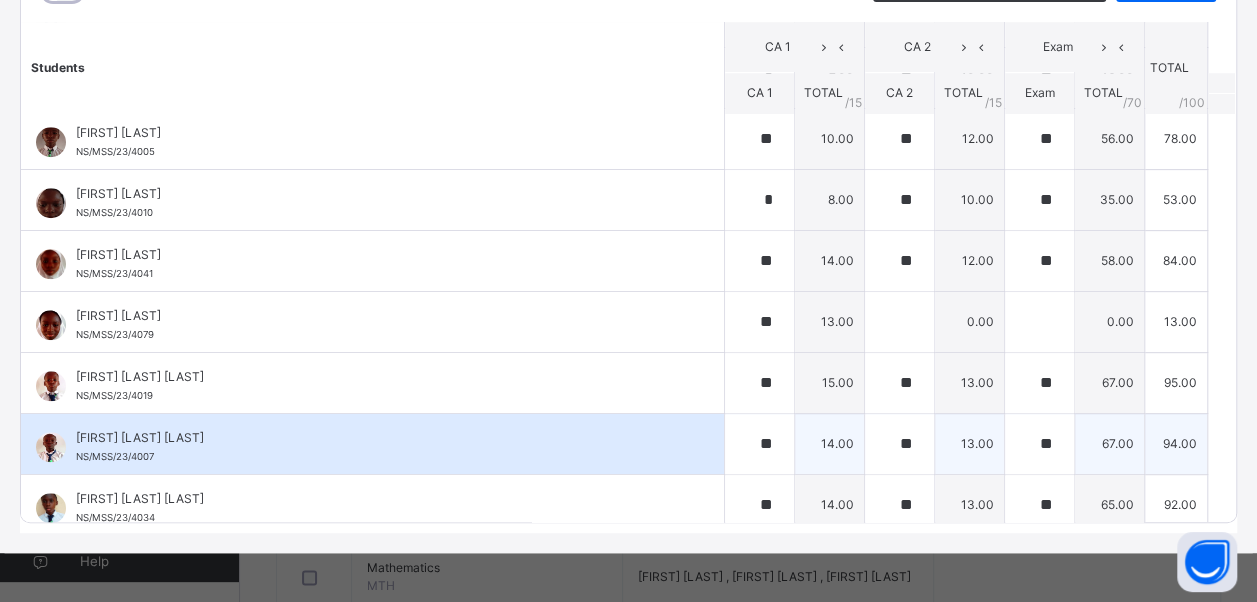 click on "[FIRST] [LAST] [LAST]" at bounding box center (377, 438) 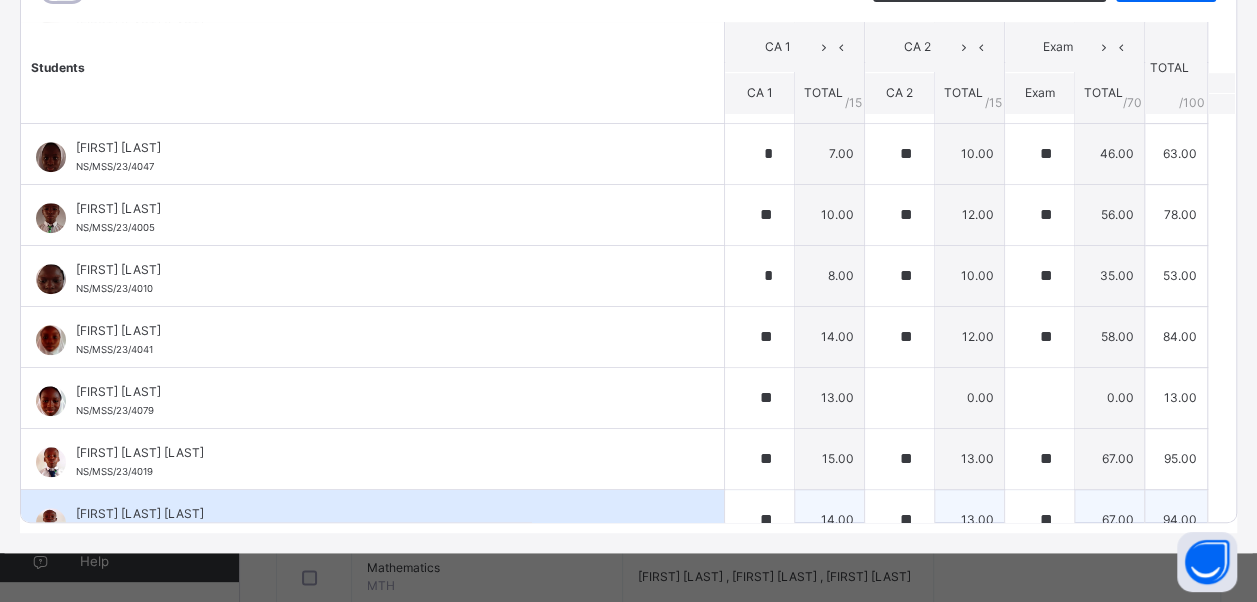 scroll, scrollTop: 720, scrollLeft: 0, axis: vertical 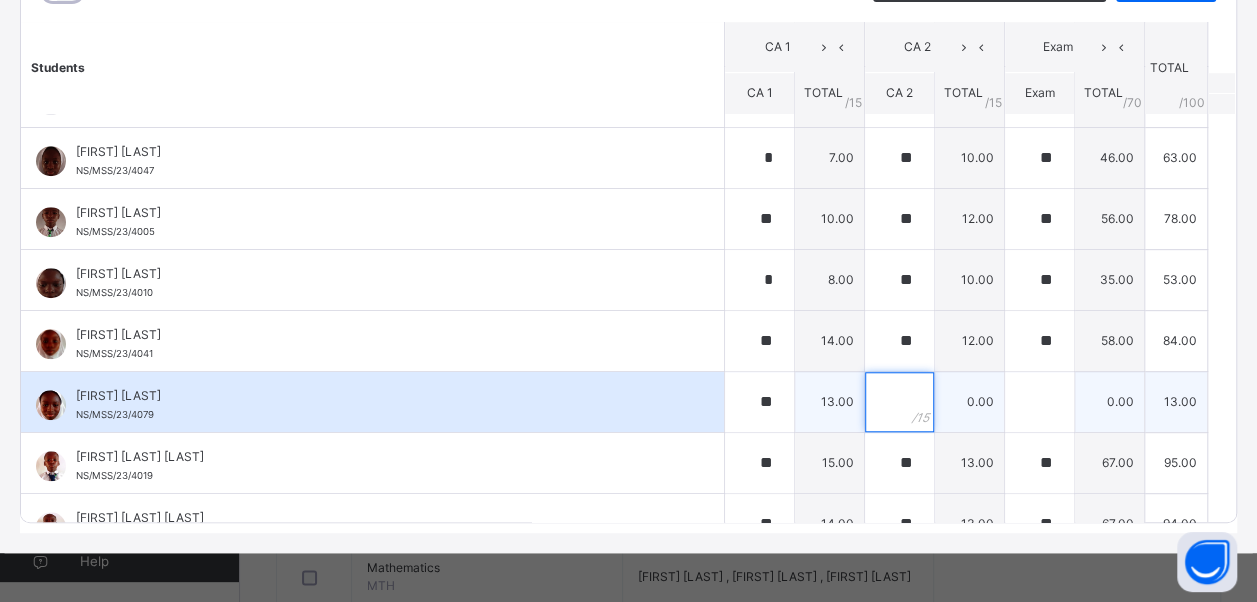 click at bounding box center (899, 402) 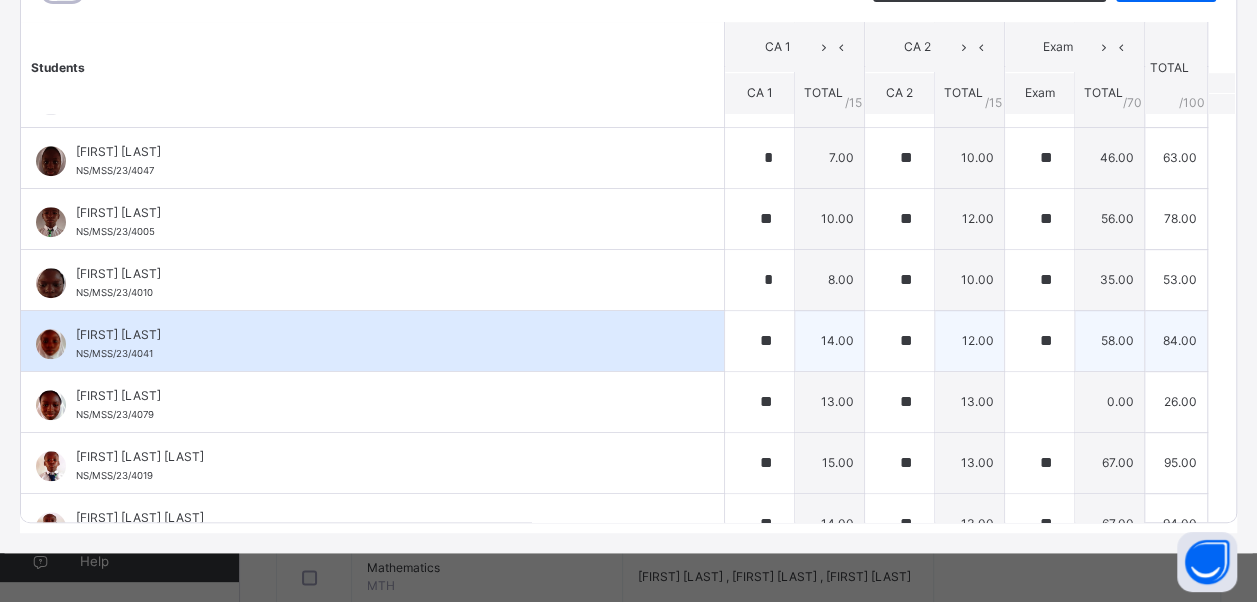 click on "[FIRST] [LAST] NS/MSS/23/4041" at bounding box center (372, 341) 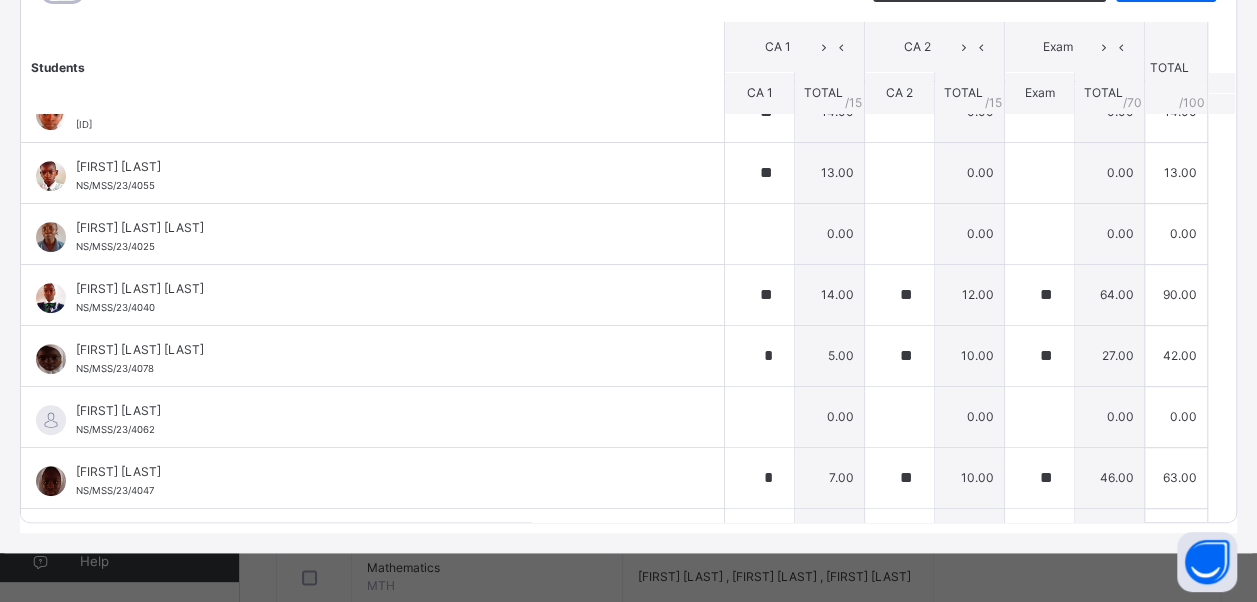 scroll, scrollTop: 360, scrollLeft: 0, axis: vertical 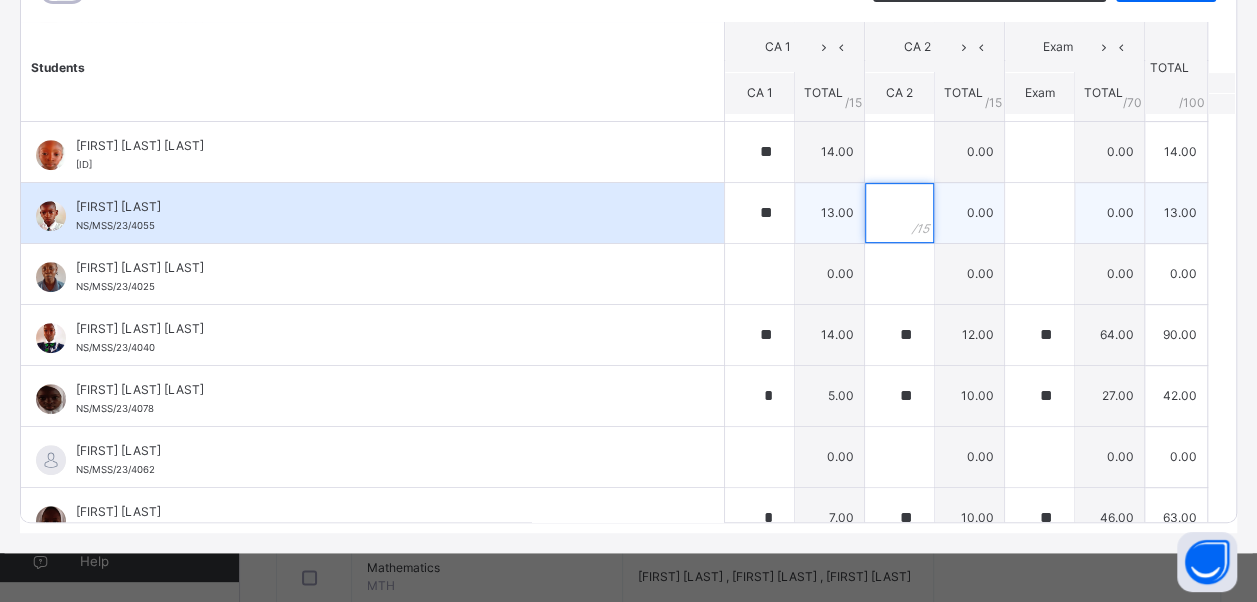 click at bounding box center (899, 213) 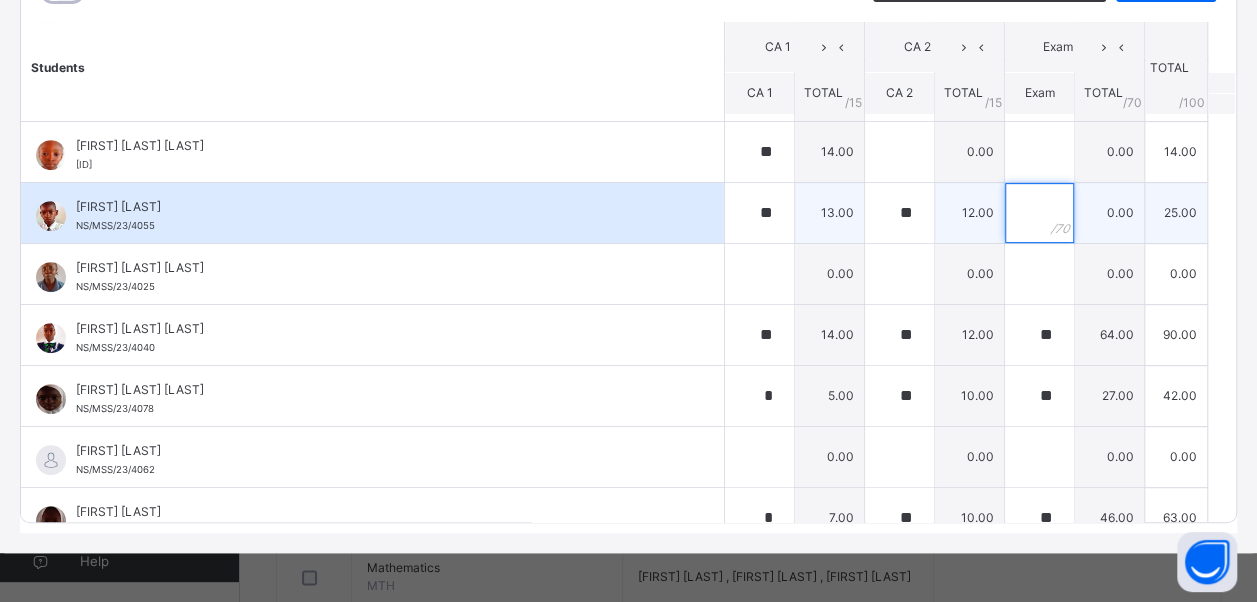 click at bounding box center [1039, 213] 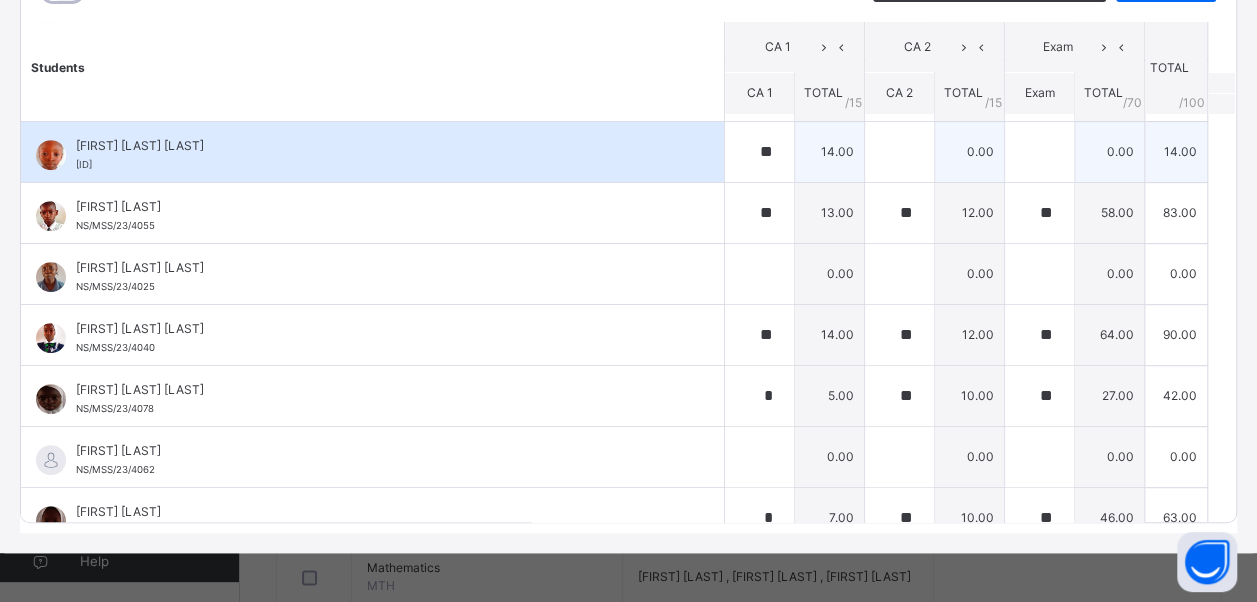 click on "[FIRST] [LAST] NS/MSS/23/4008" at bounding box center [372, 152] 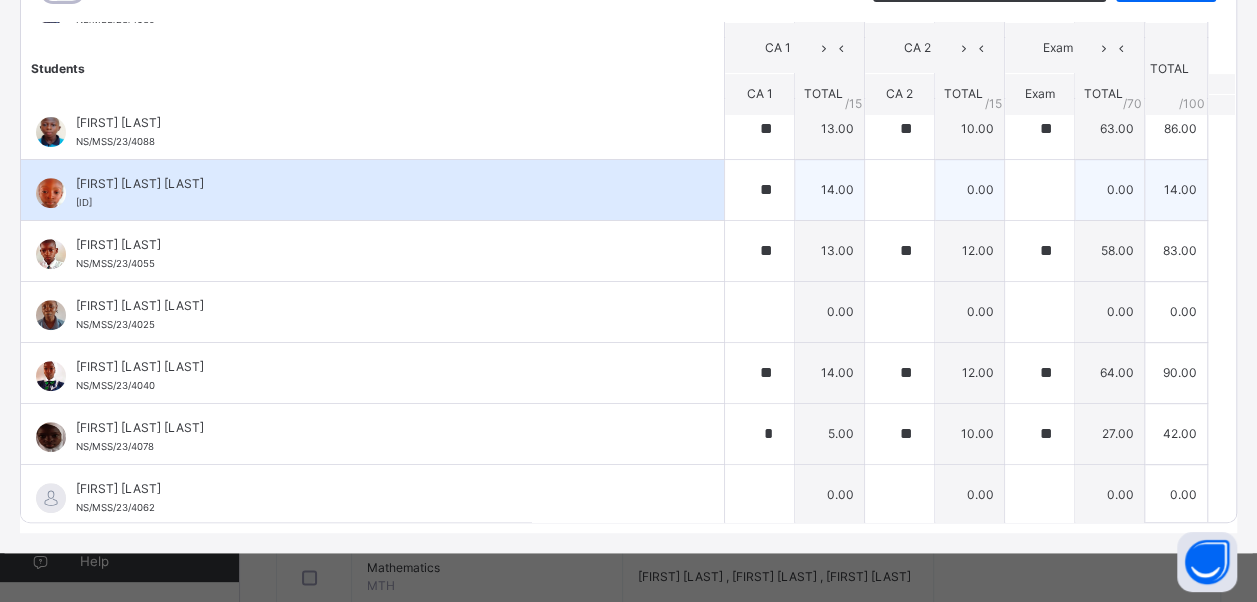 scroll, scrollTop: 320, scrollLeft: 0, axis: vertical 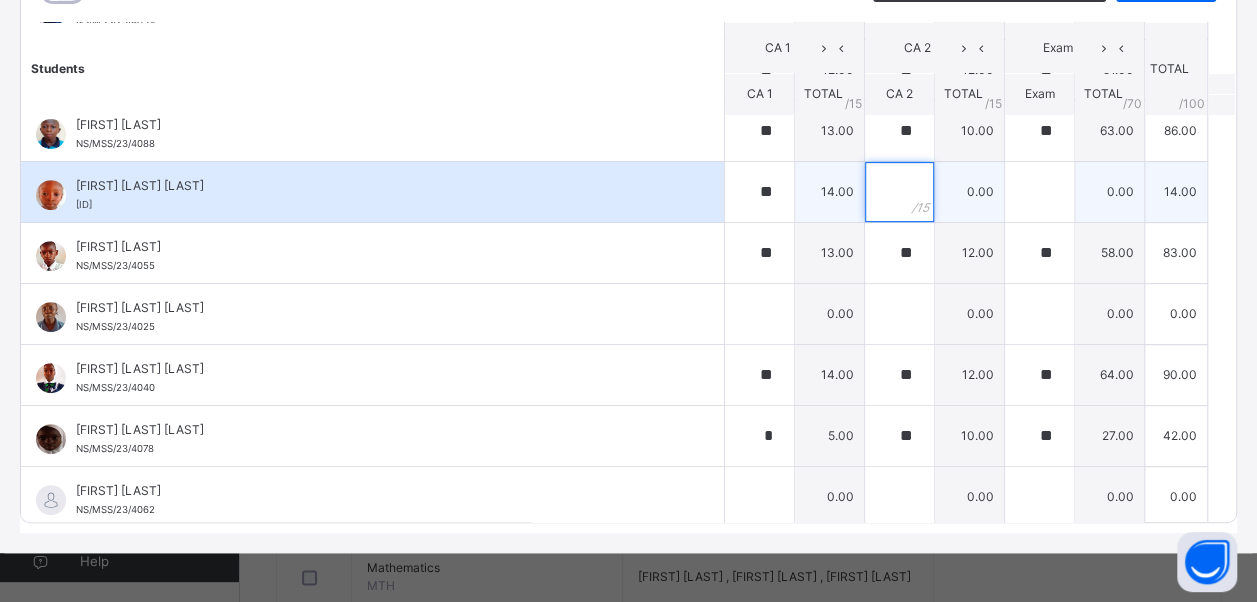 click at bounding box center (899, 192) 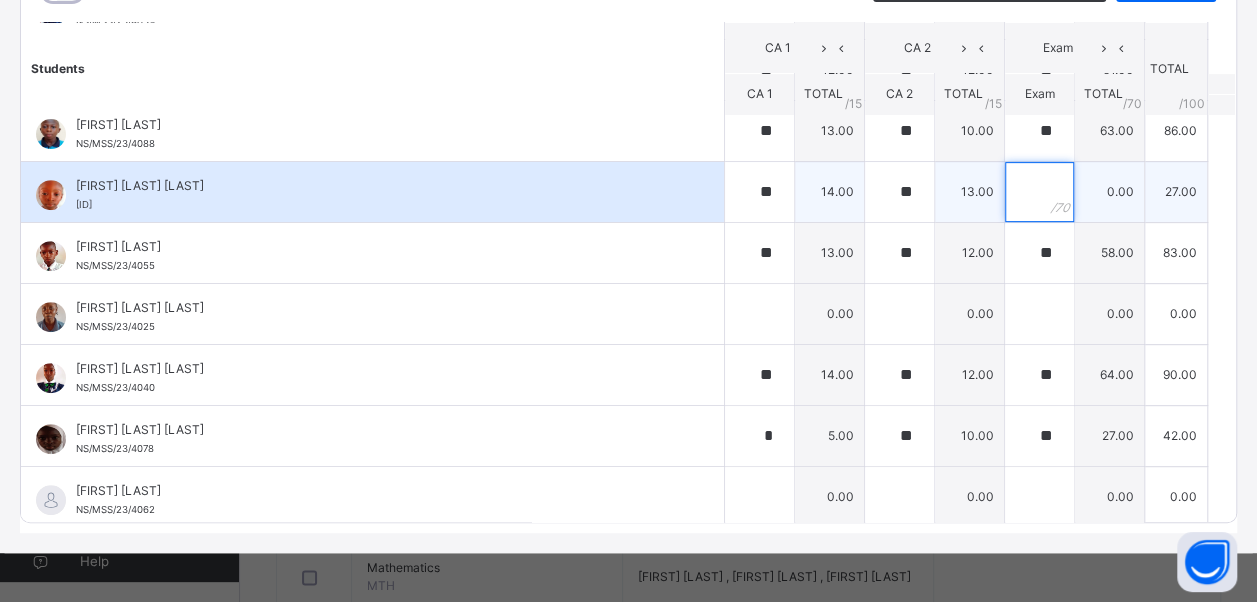 click at bounding box center [1039, 192] 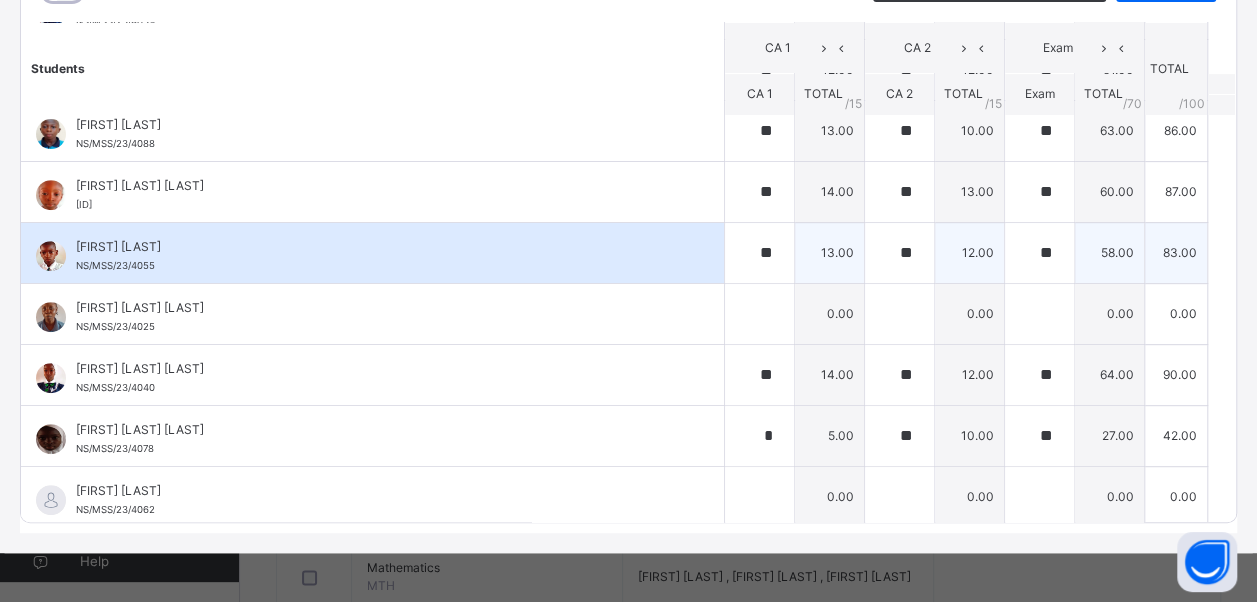 click on "[FIRST] [LAST]" at bounding box center [377, 247] 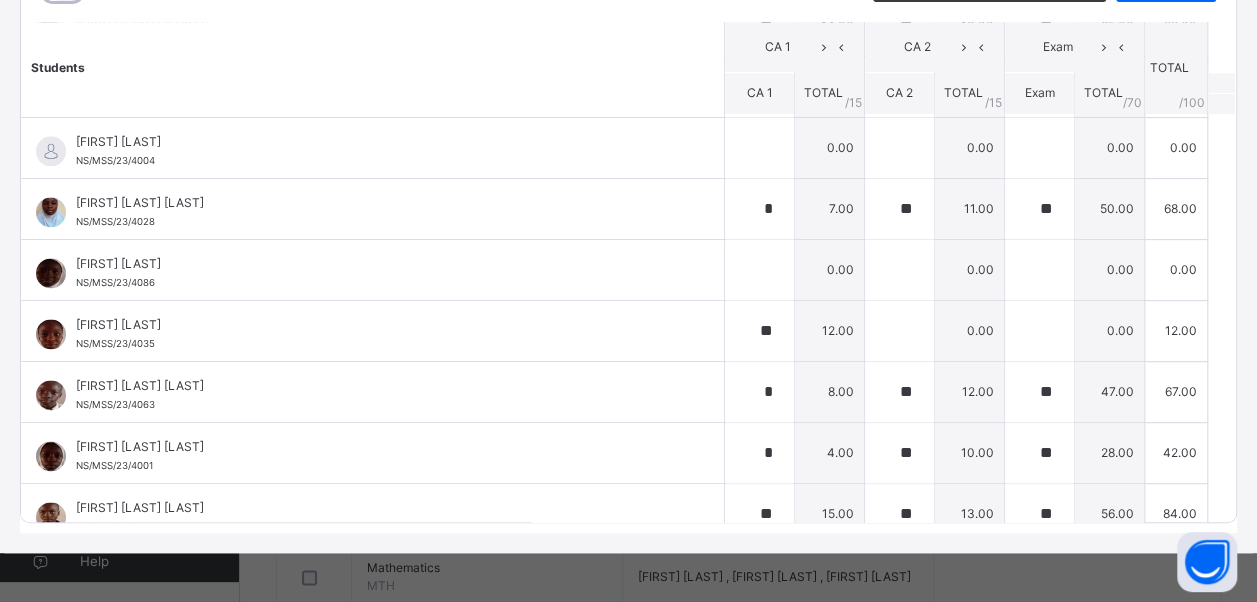 scroll, scrollTop: 1280, scrollLeft: 0, axis: vertical 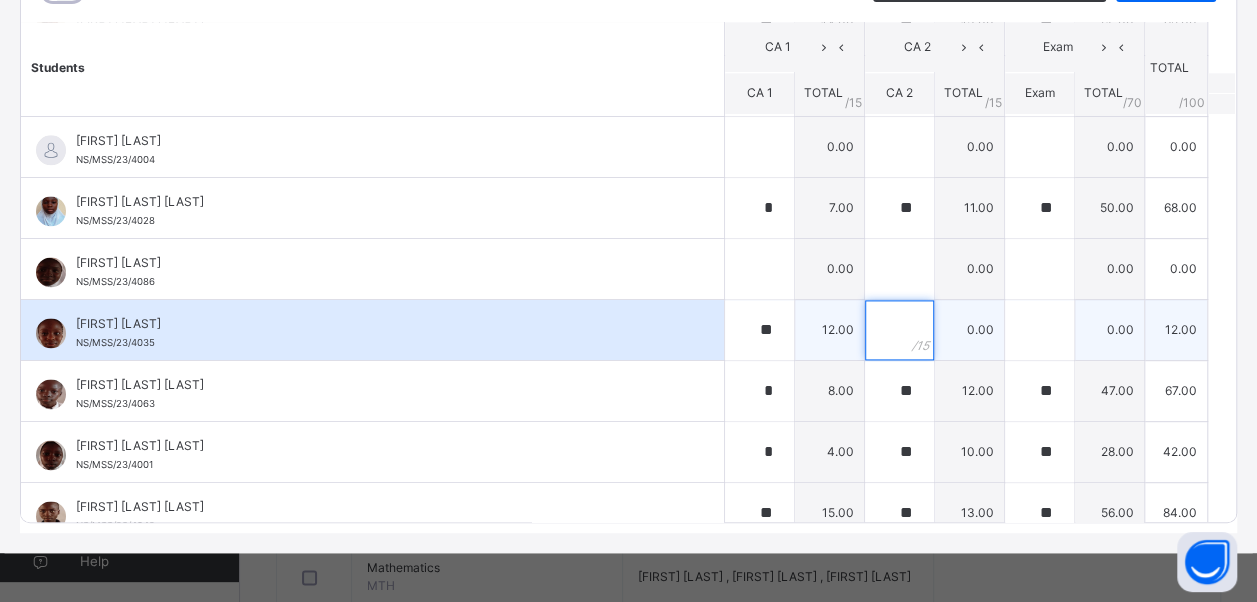 click at bounding box center (899, 330) 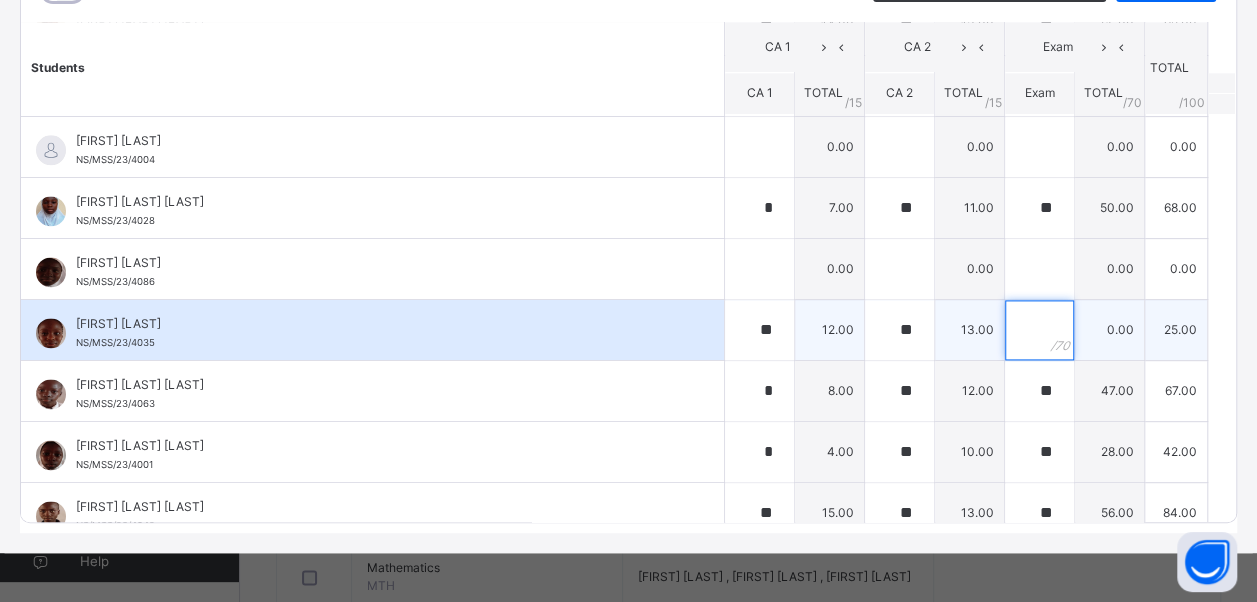 click at bounding box center (1039, 330) 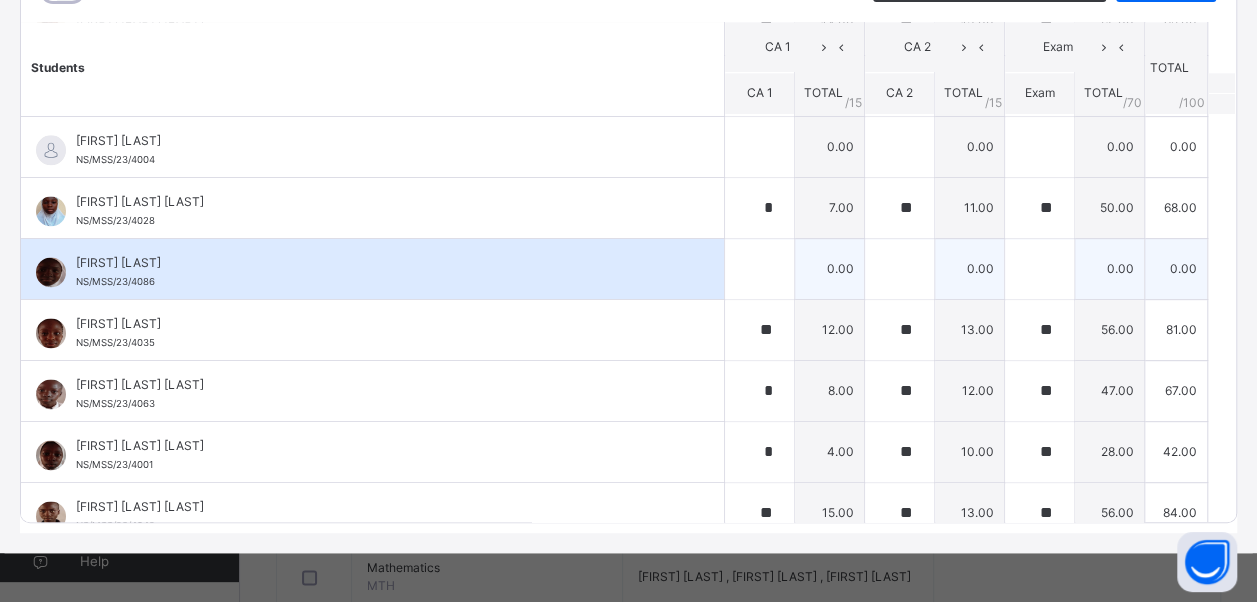click on "[FIRST] [LAST] [LAST] [ID]" at bounding box center (377, 272) 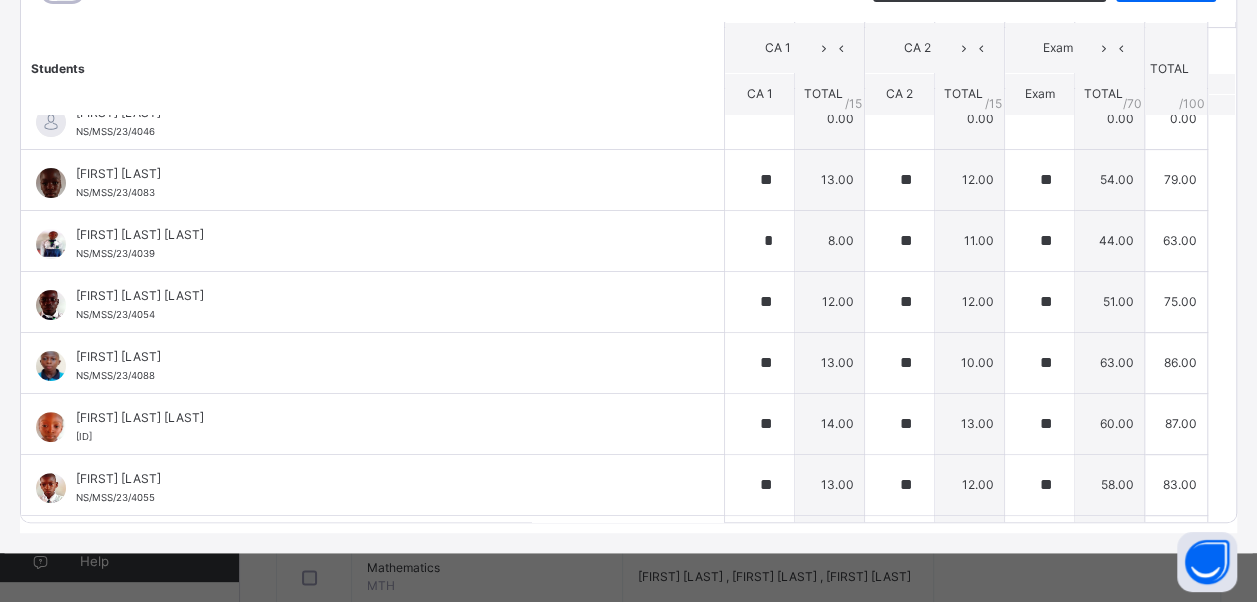 scroll, scrollTop: 0, scrollLeft: 0, axis: both 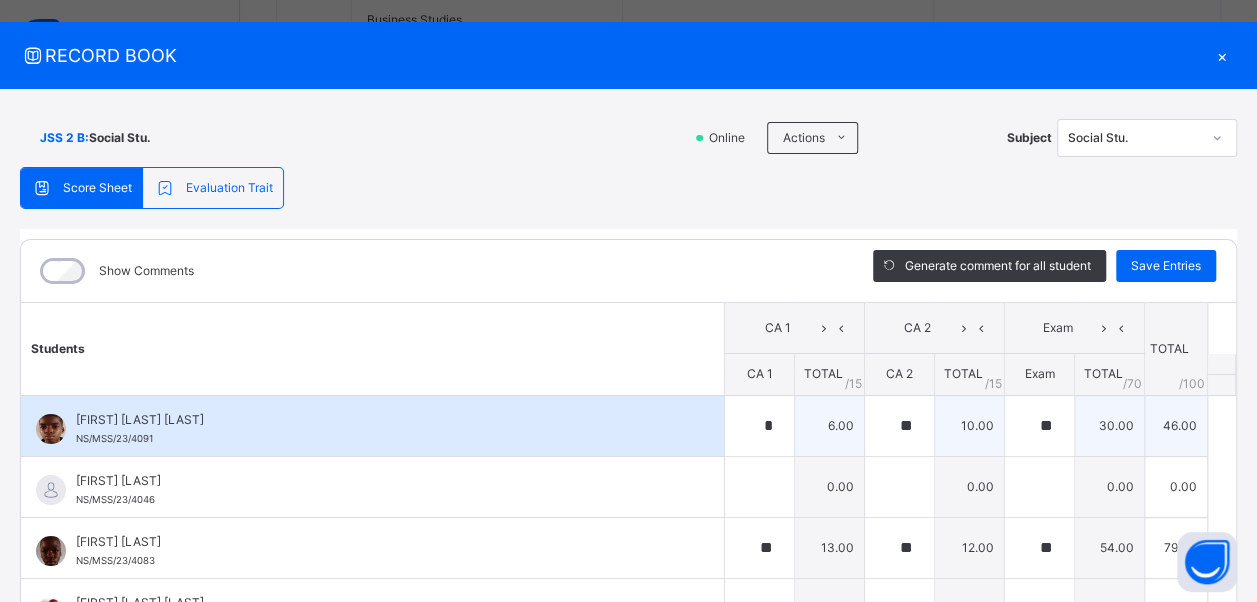 click on "[FIRST] [LAST] [LAST] [ID]" at bounding box center [377, 429] 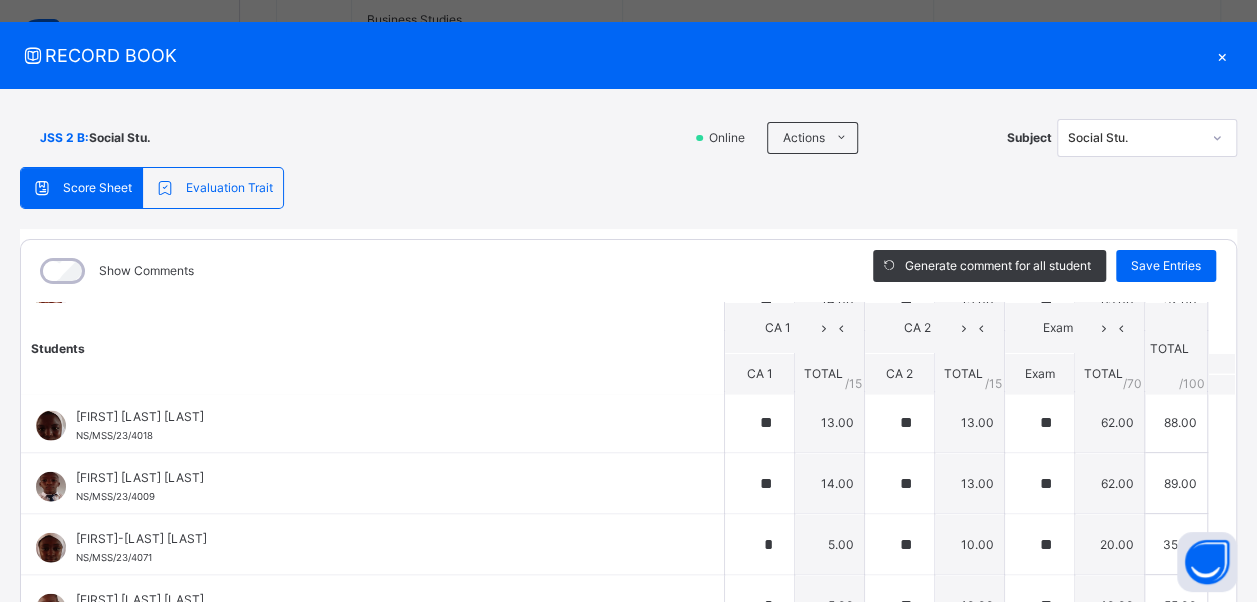 scroll, scrollTop: 2200, scrollLeft: 0, axis: vertical 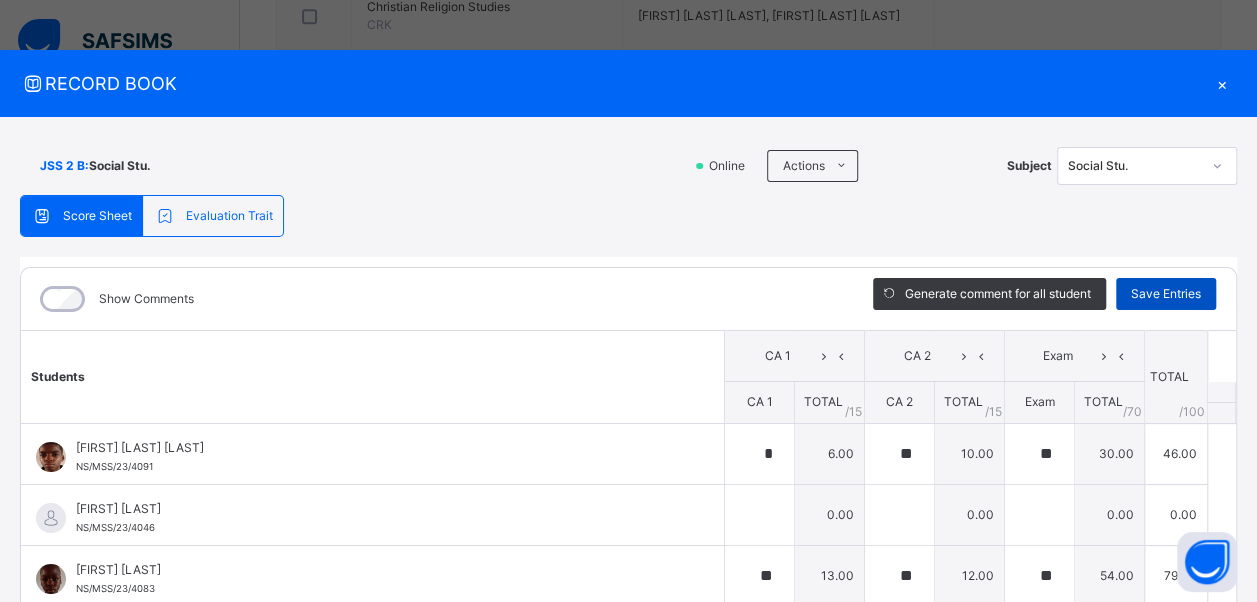 click on "Save Entries" at bounding box center [1166, 294] 